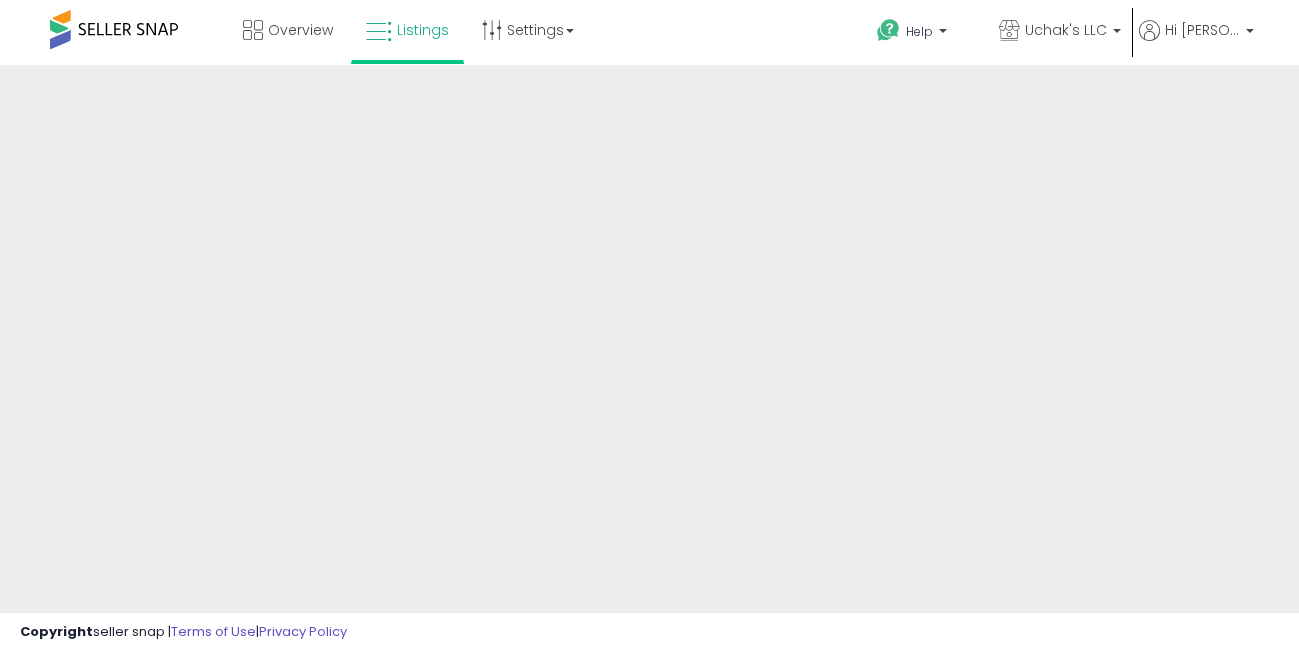 scroll, scrollTop: 0, scrollLeft: 0, axis: both 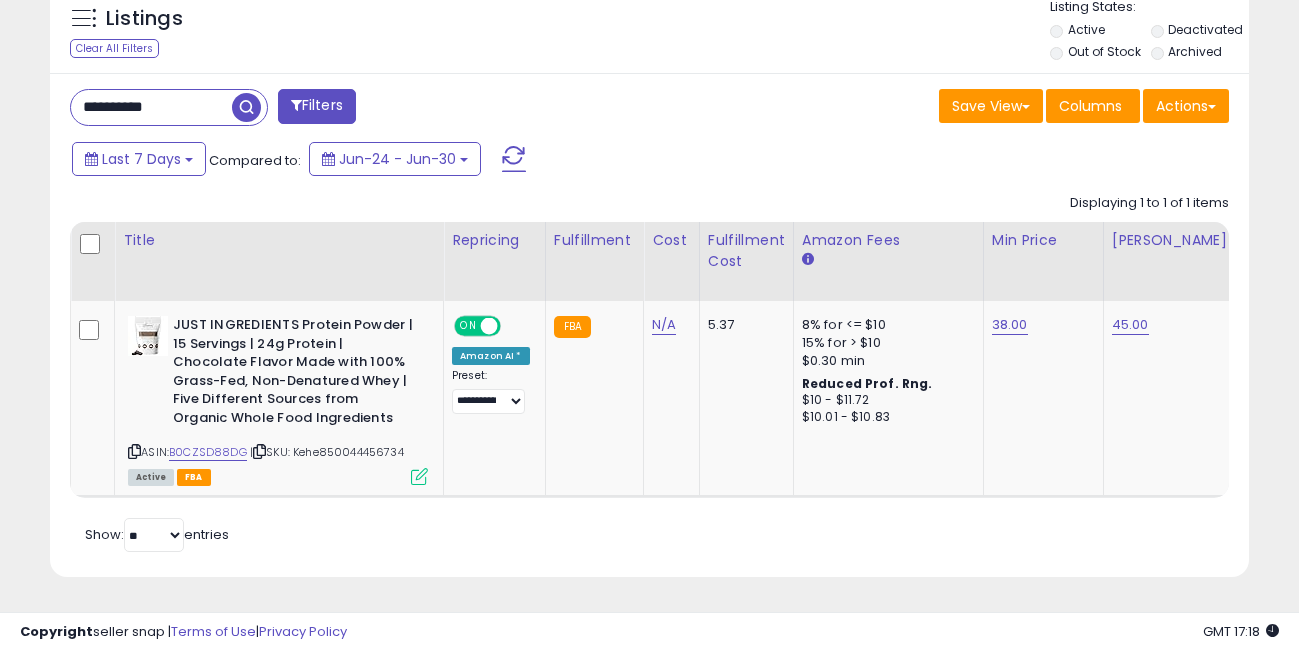 click on "**********" at bounding box center [151, 107] 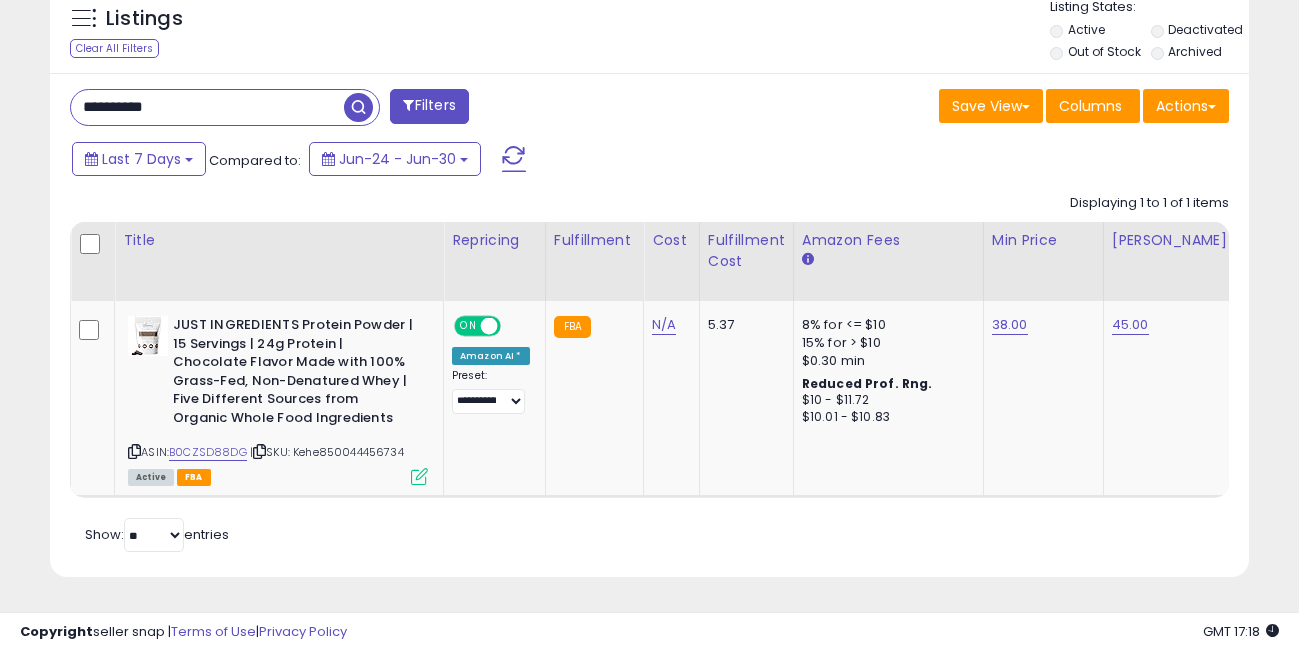 click on "**********" at bounding box center [207, 107] 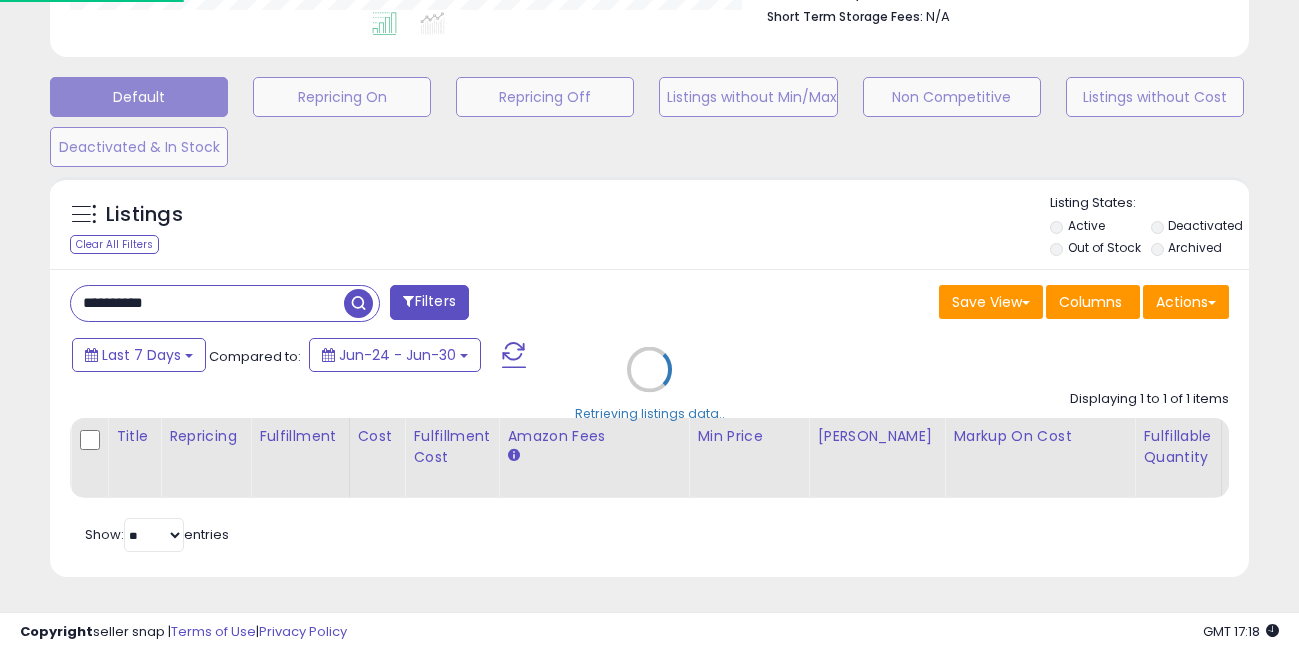 scroll, scrollTop: 999590, scrollLeft: 999297, axis: both 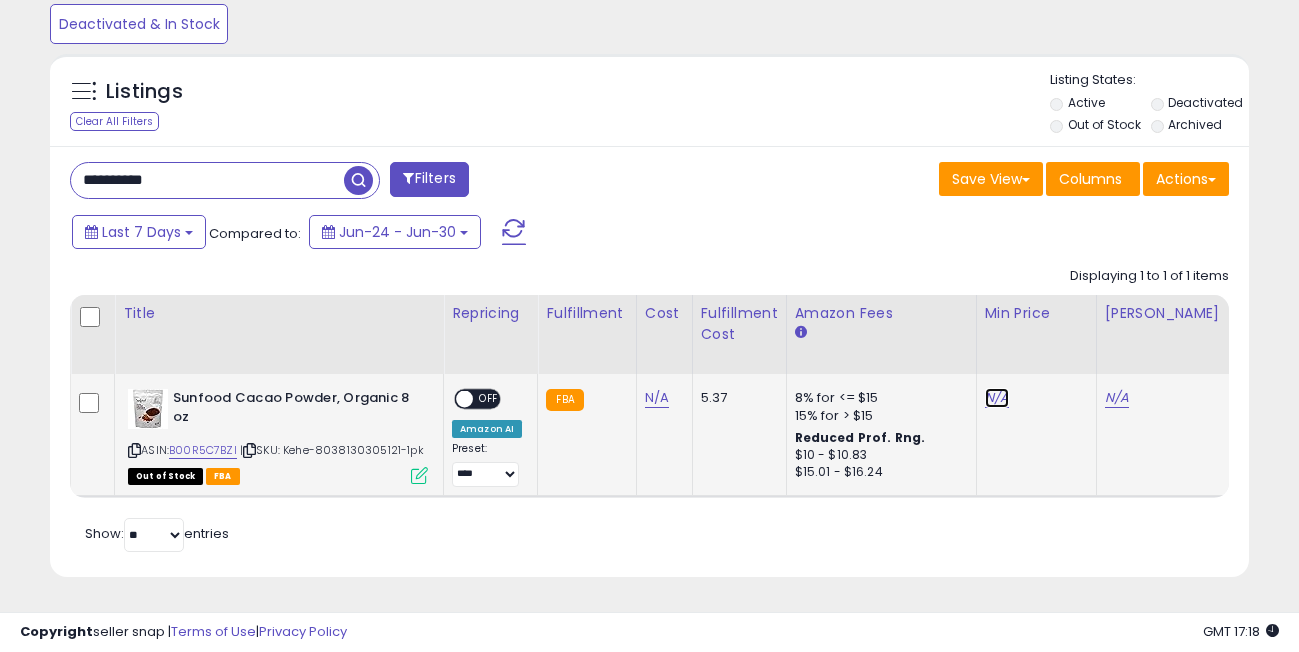 click on "N/A" at bounding box center [997, 398] 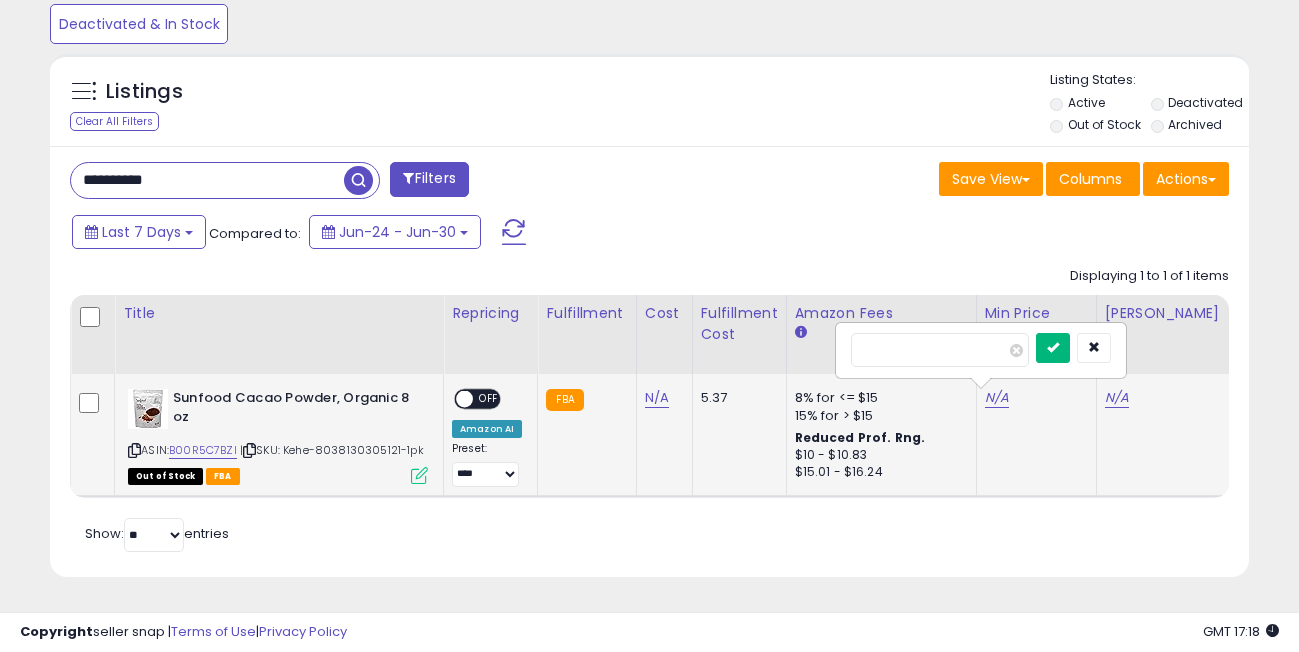 type on "**" 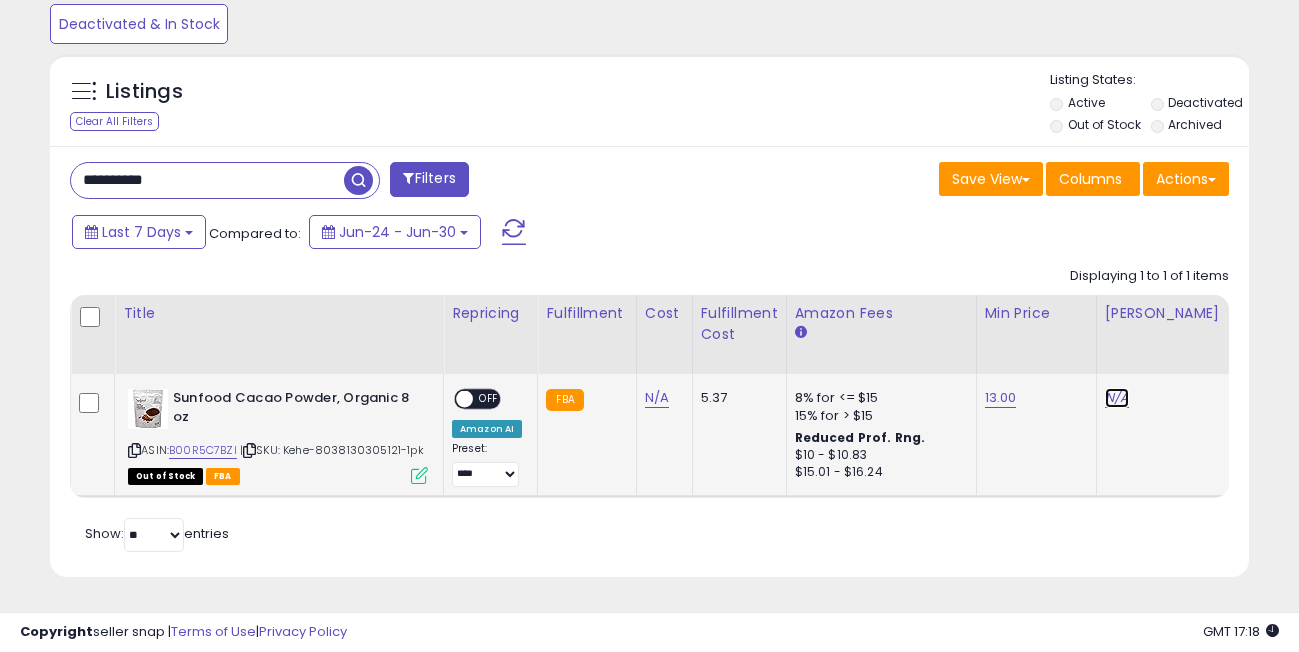 click on "N/A" at bounding box center [1117, 398] 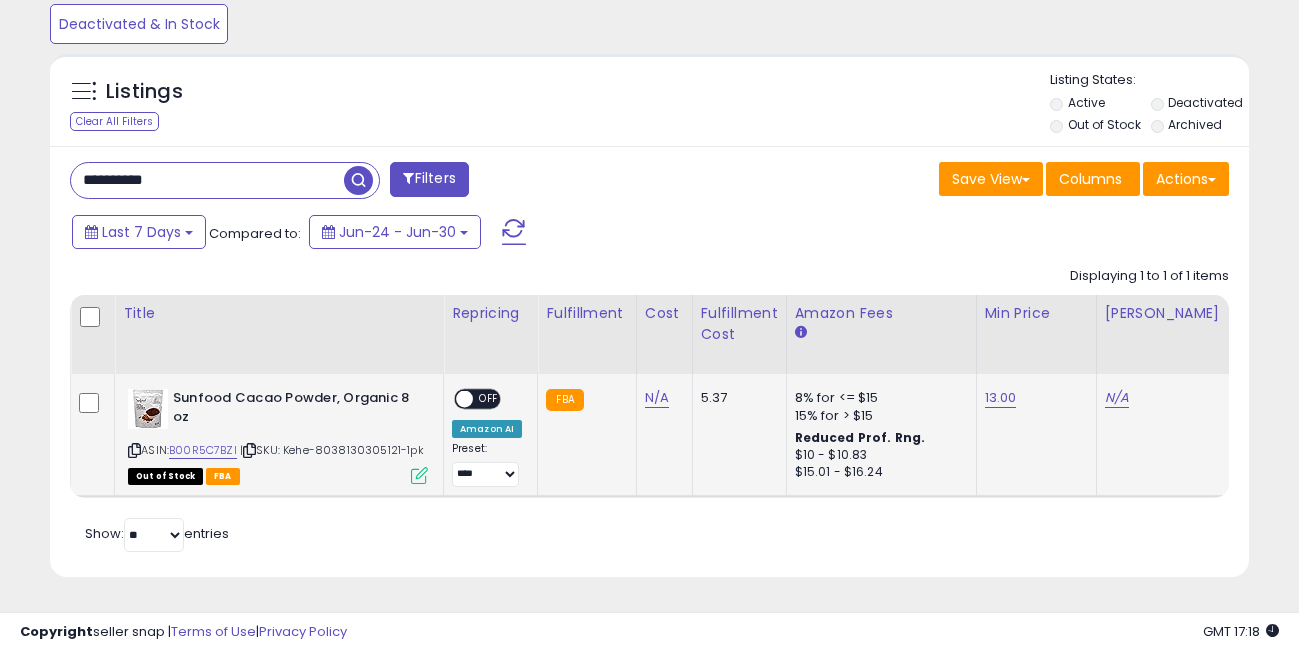 scroll, scrollTop: 0, scrollLeft: 61, axis: horizontal 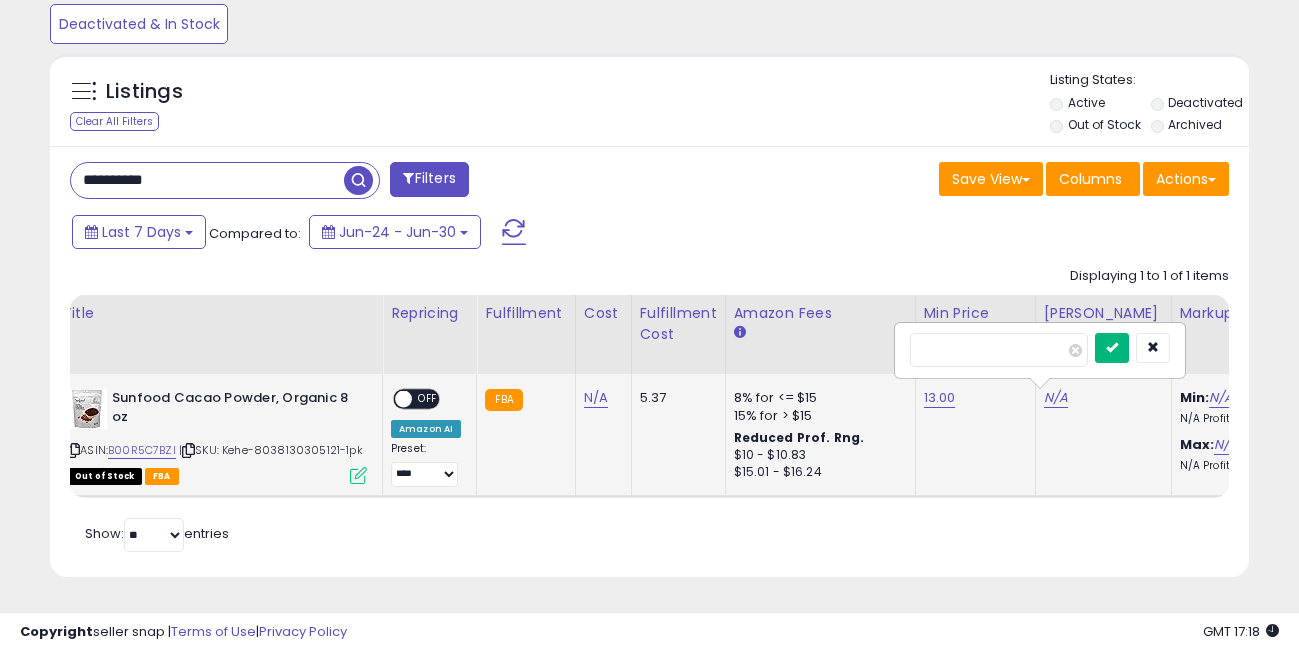 type on "**" 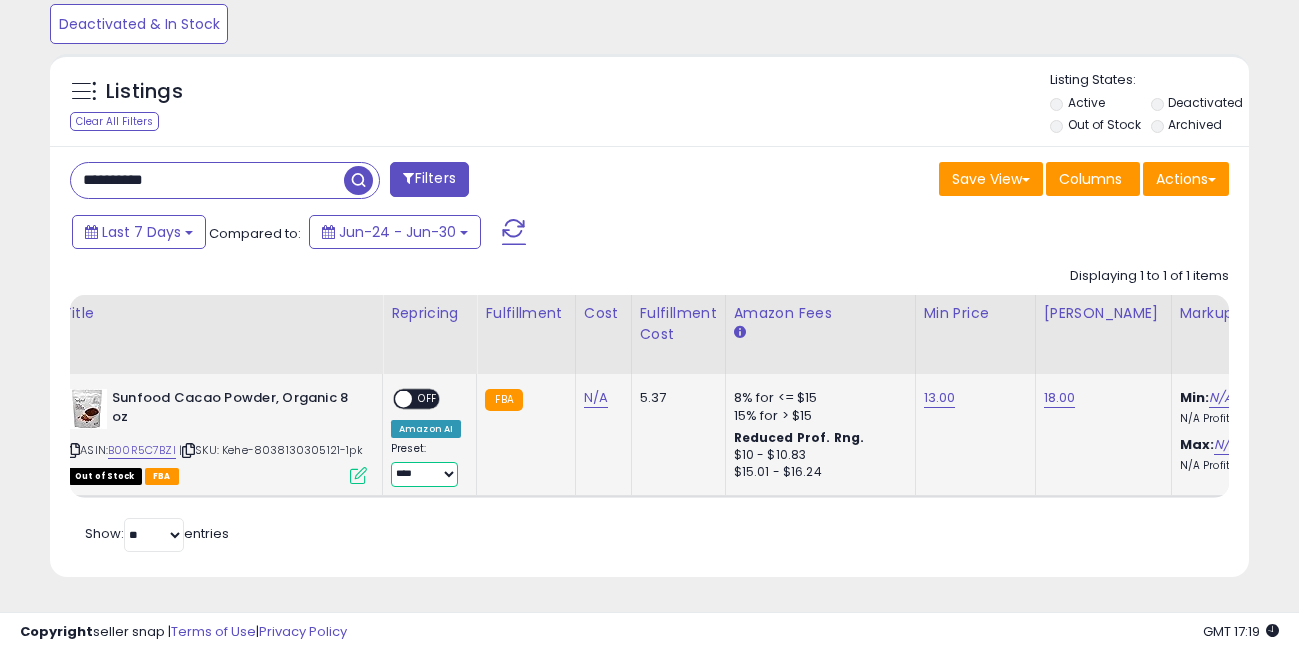 click on "**********" at bounding box center (424, 474) 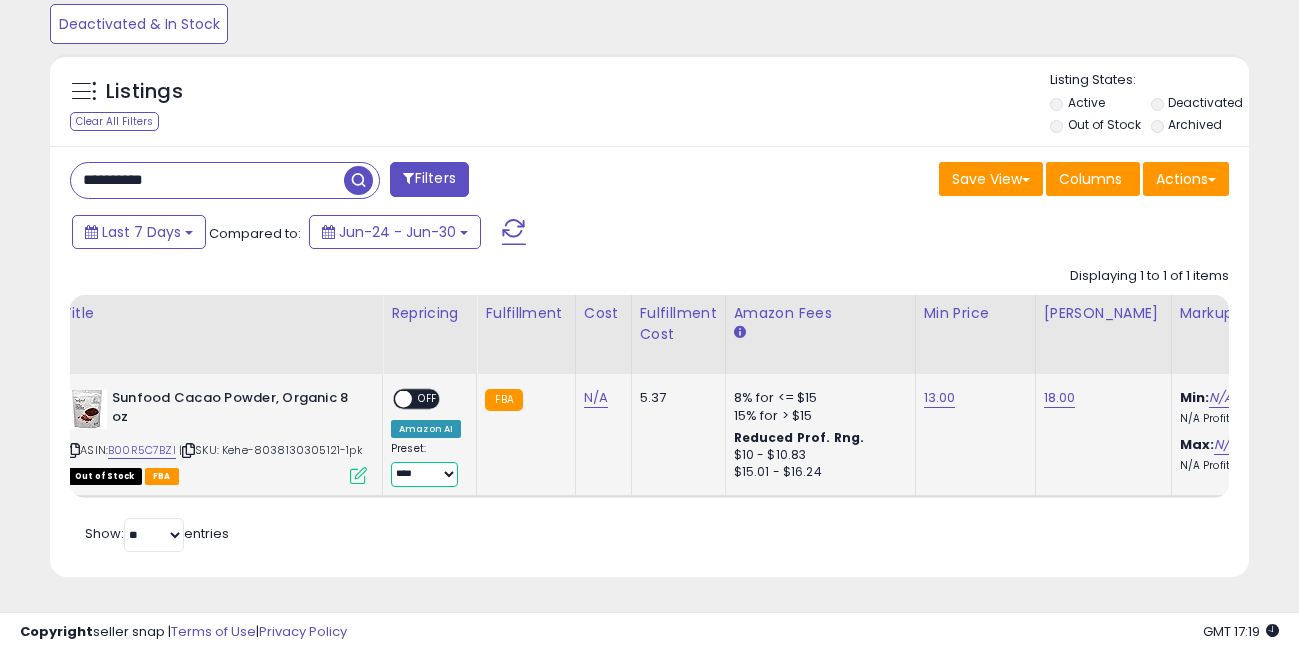 select on "**********" 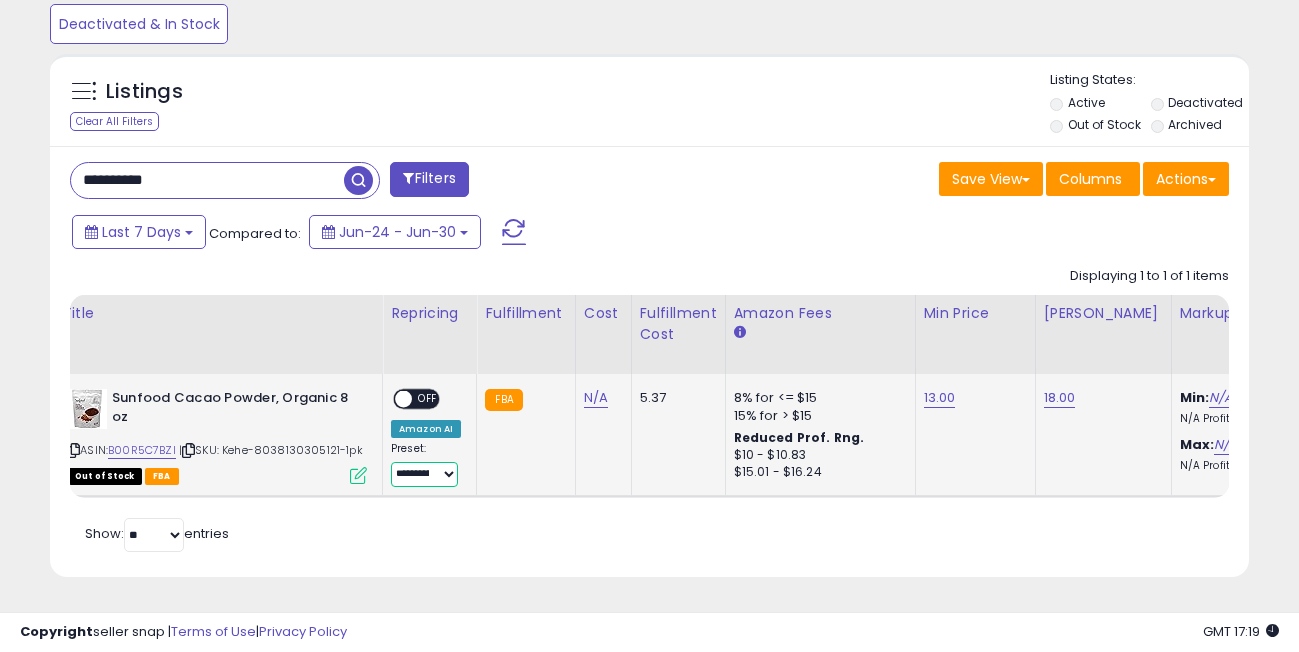 click at bounding box center (403, 399) 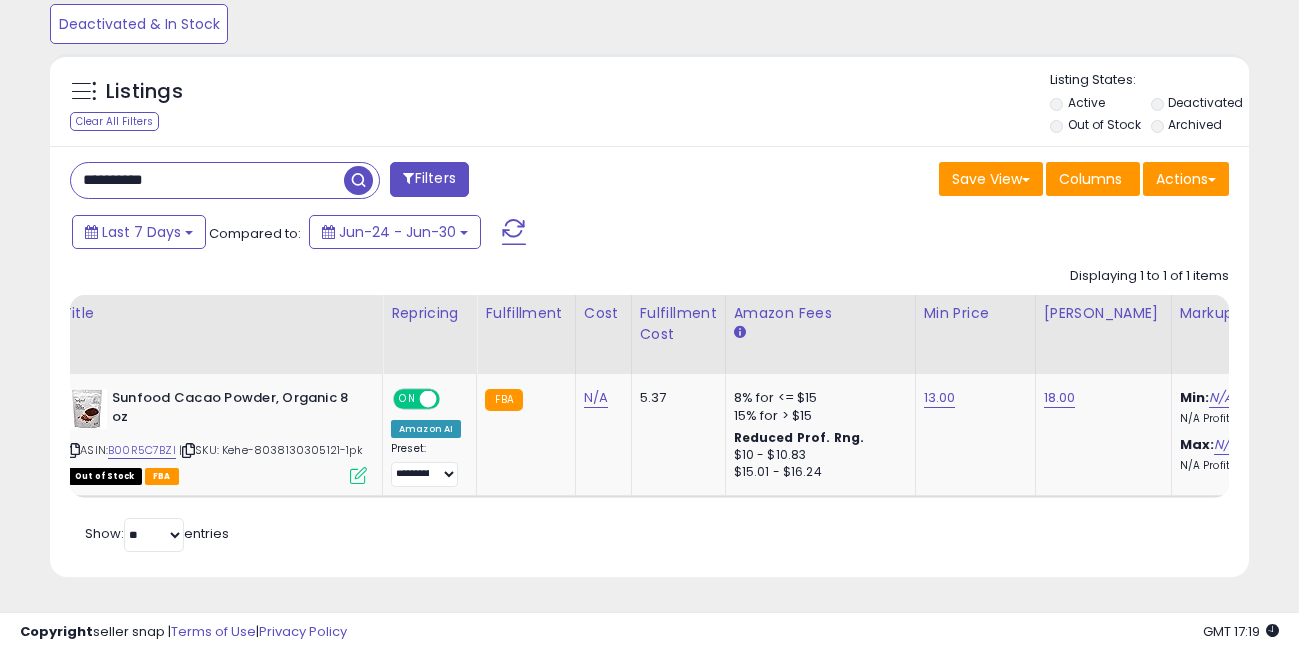 click on "**********" at bounding box center [207, 180] 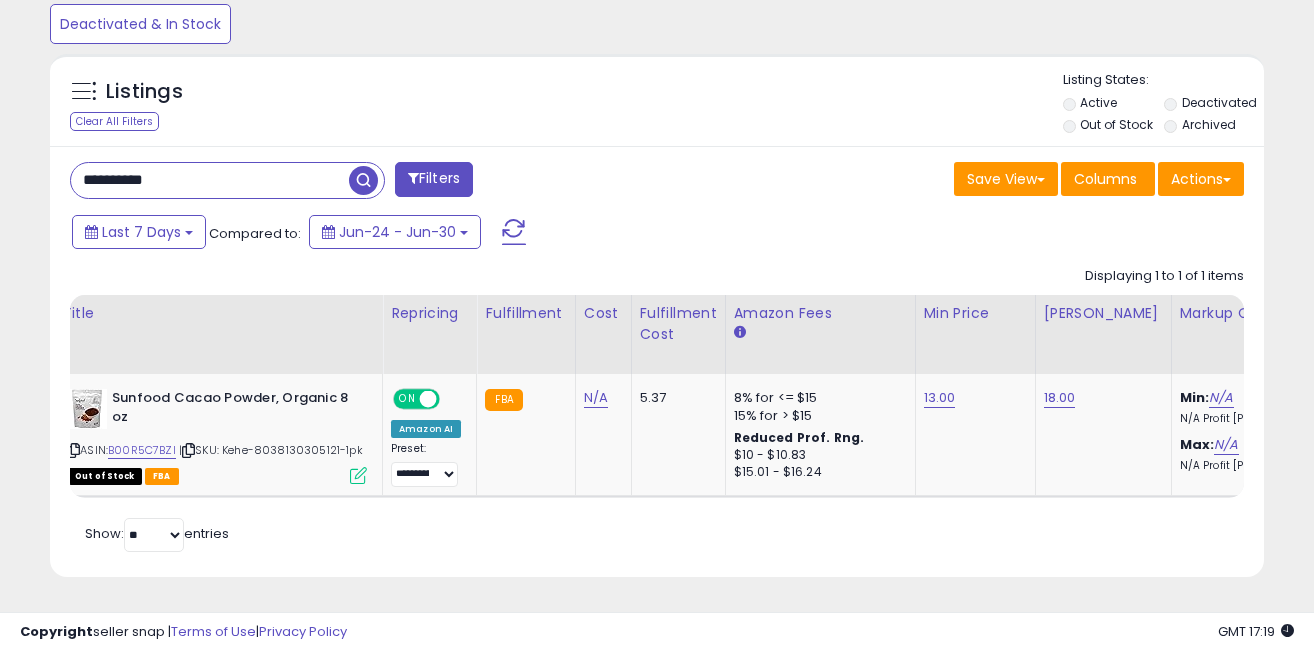 scroll, scrollTop: 999590, scrollLeft: 999297, axis: both 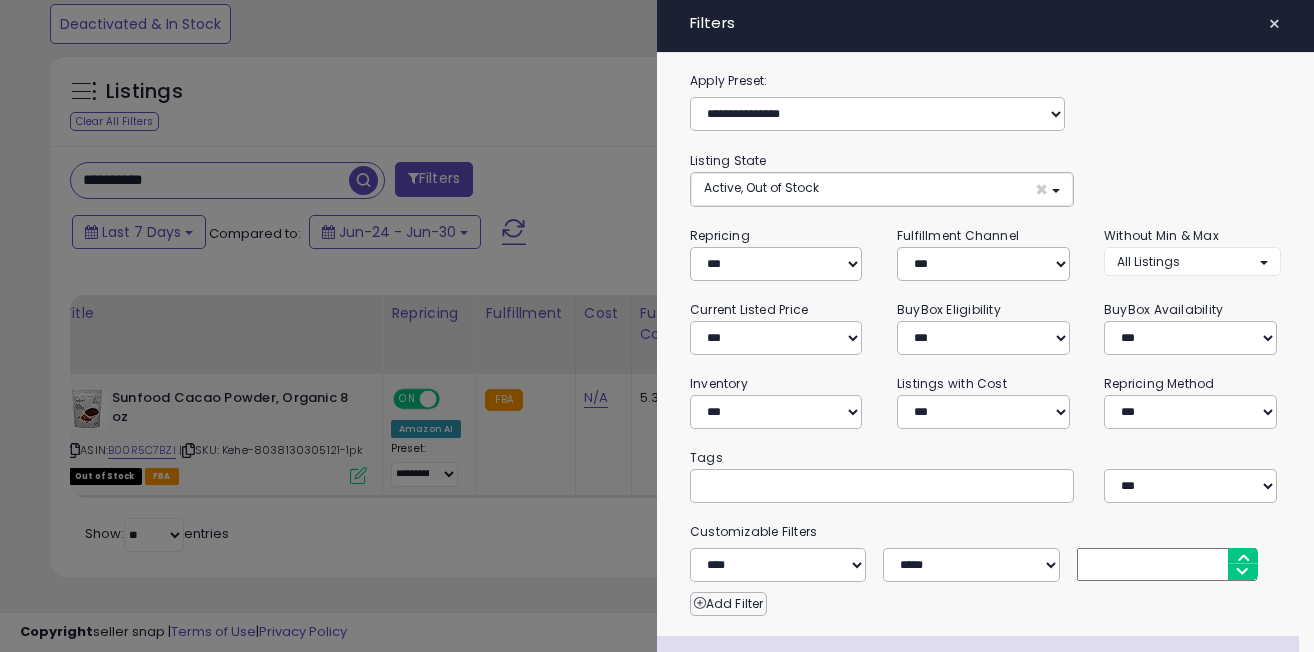 click at bounding box center (657, 326) 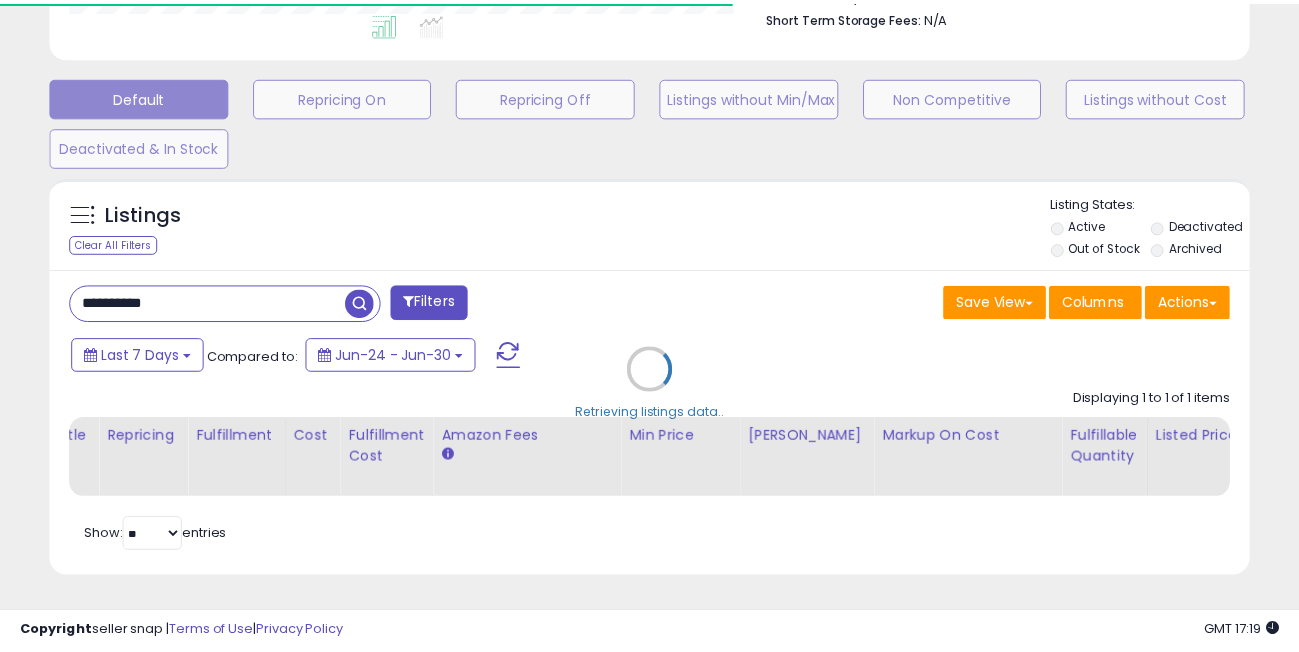 scroll, scrollTop: 691, scrollLeft: 0, axis: vertical 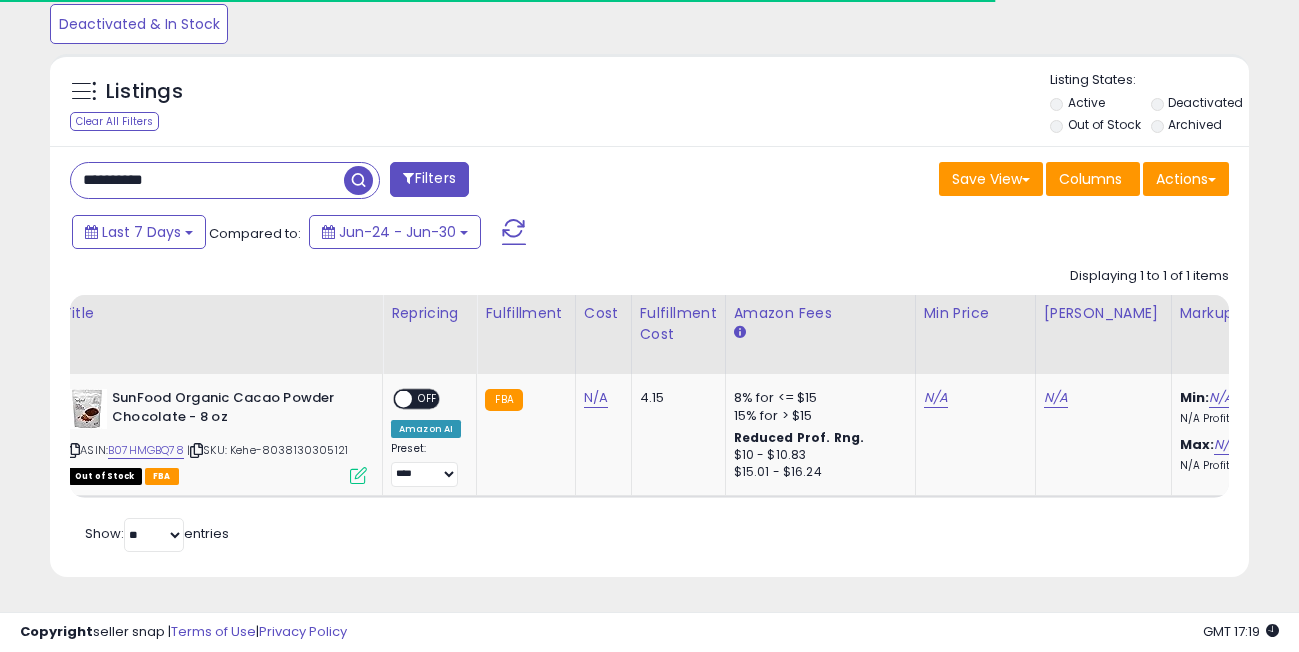 click on "**********" at bounding box center [207, 180] 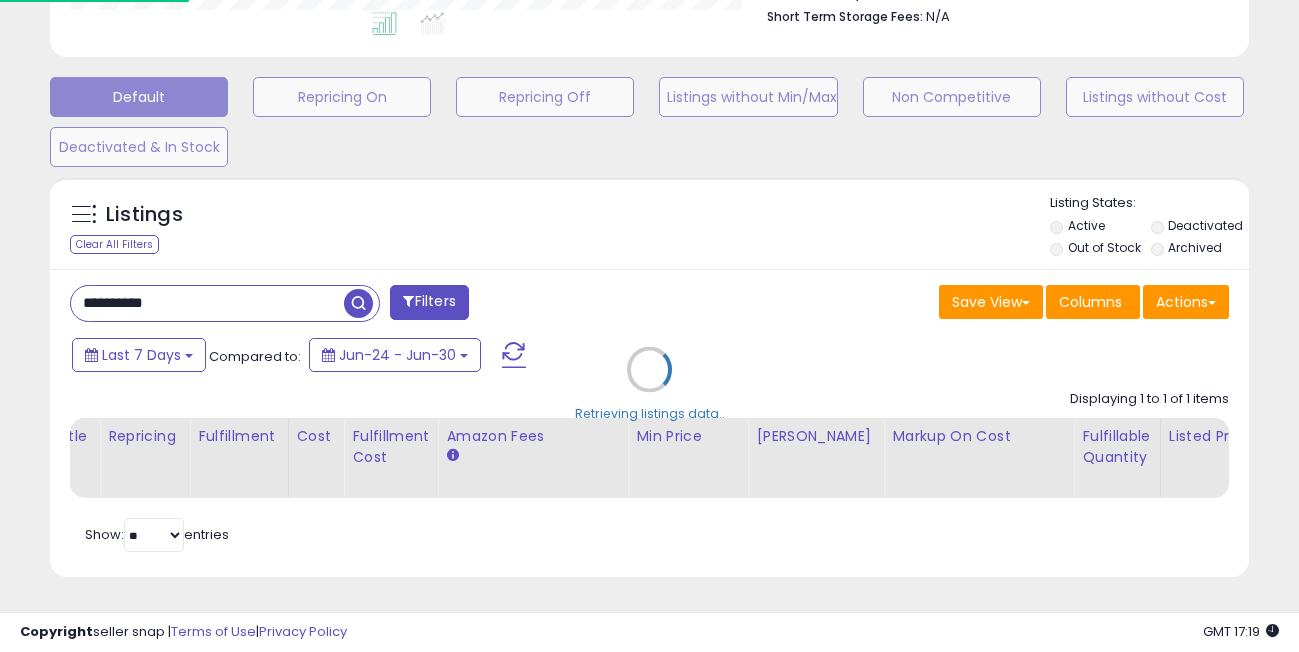 scroll, scrollTop: 999590, scrollLeft: 999297, axis: both 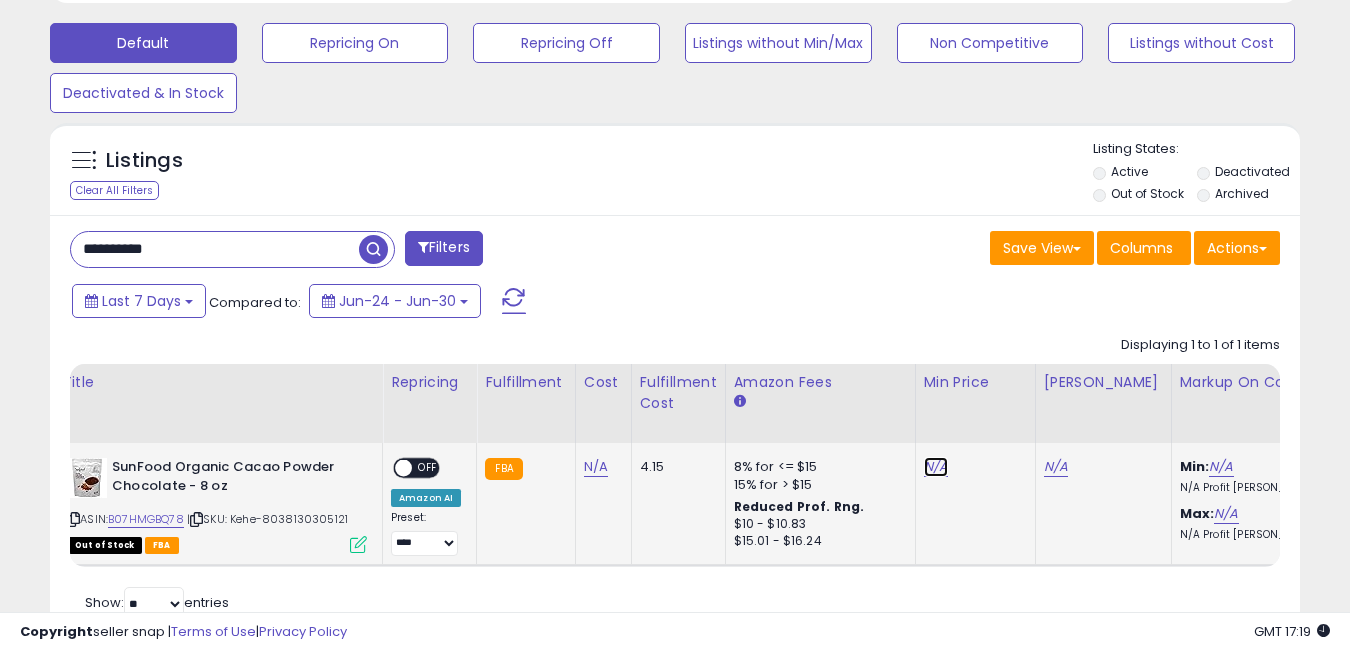 click on "N/A" at bounding box center (936, 467) 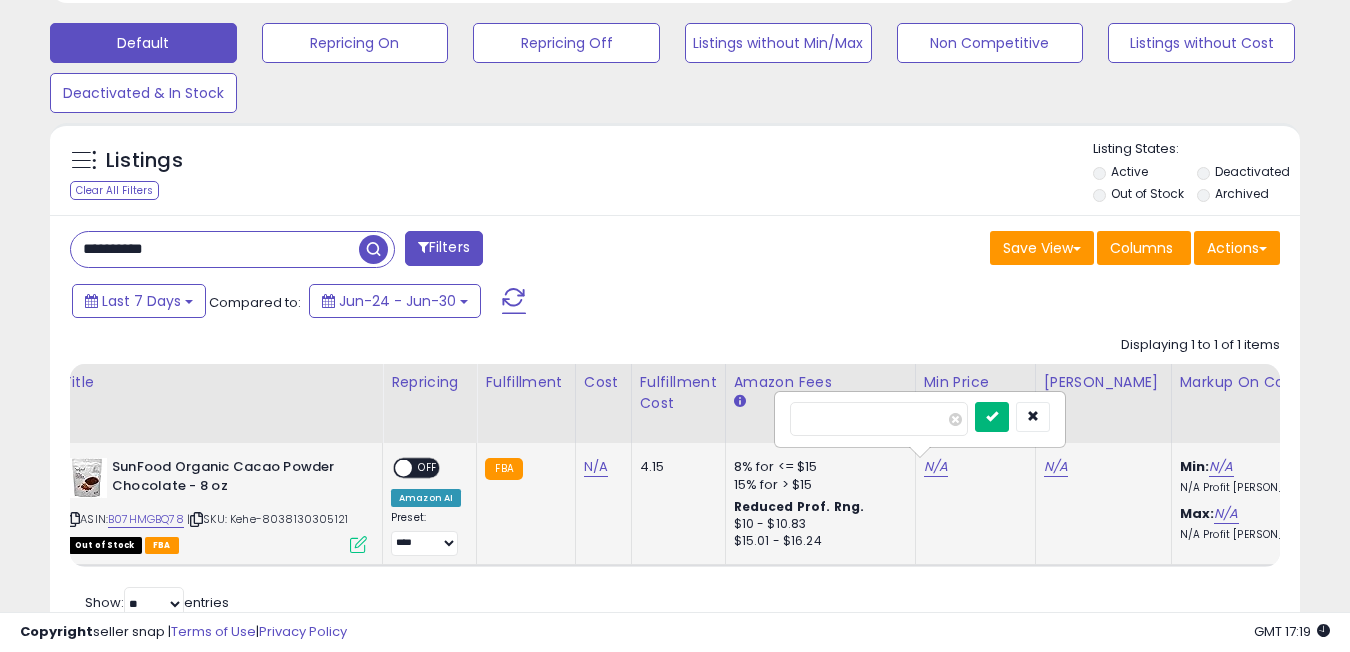 type on "**" 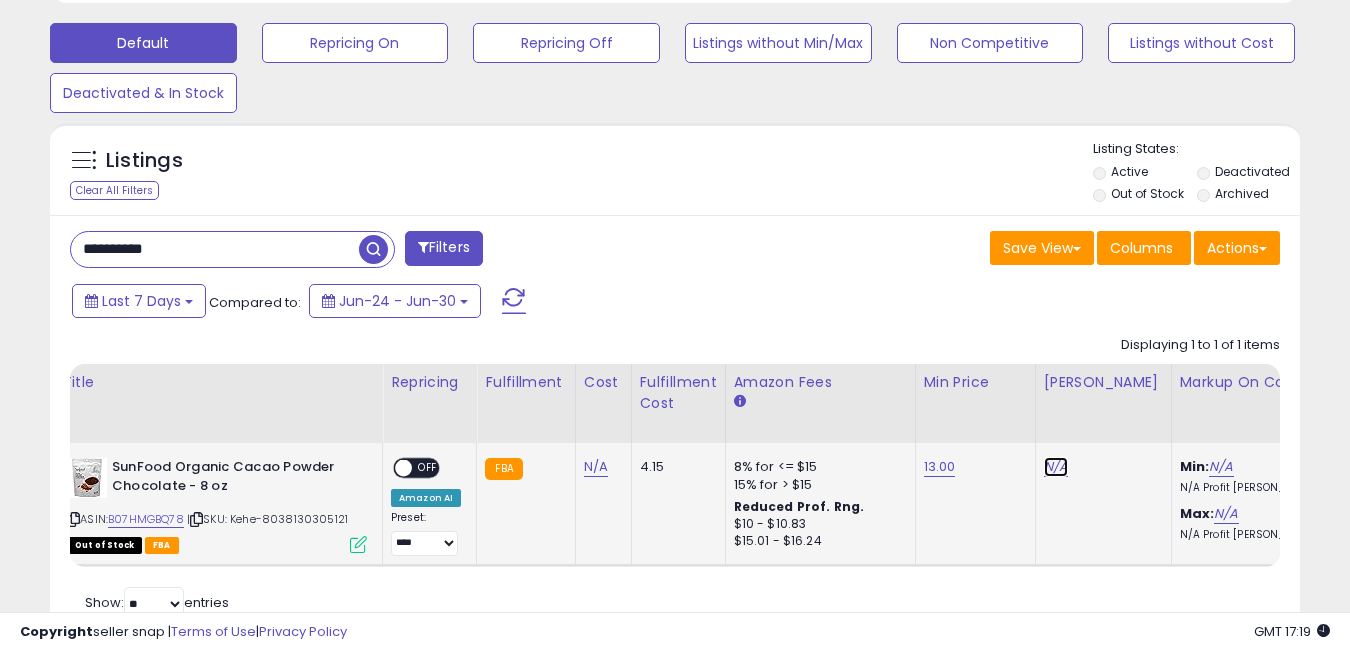 click on "N/A" at bounding box center [1056, 467] 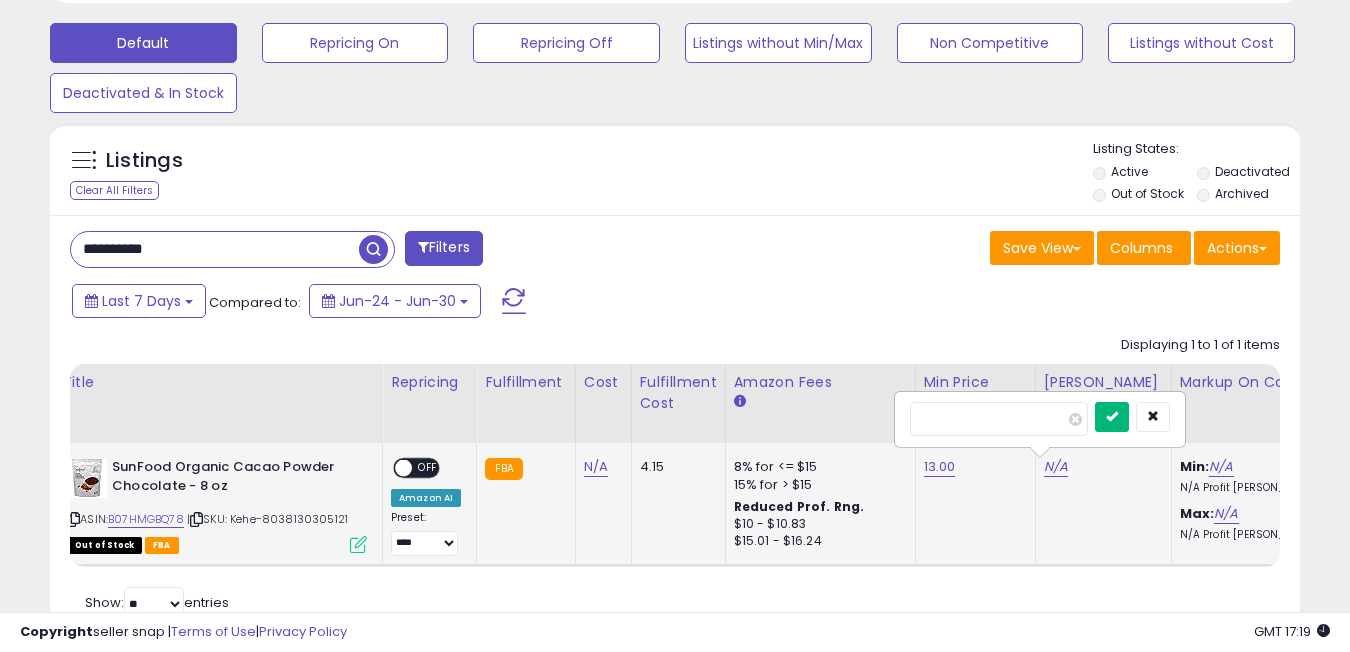 type on "**" 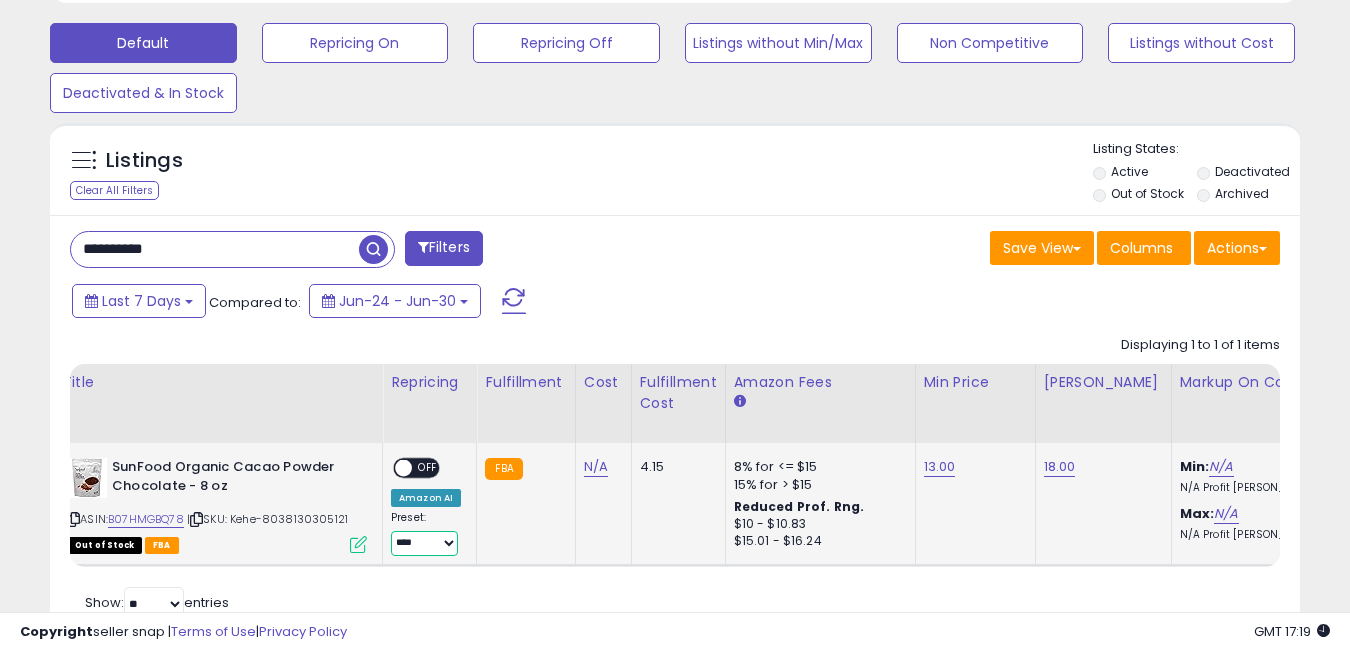 click on "**********" at bounding box center [424, 543] 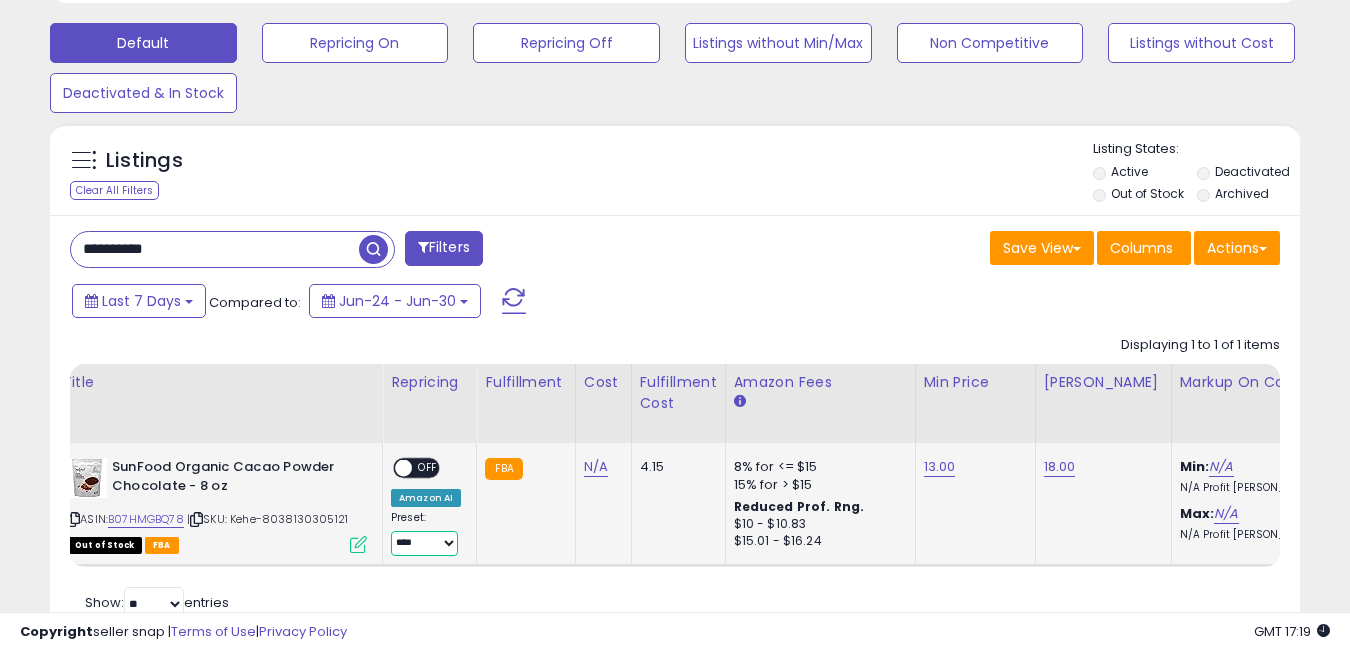 select on "**********" 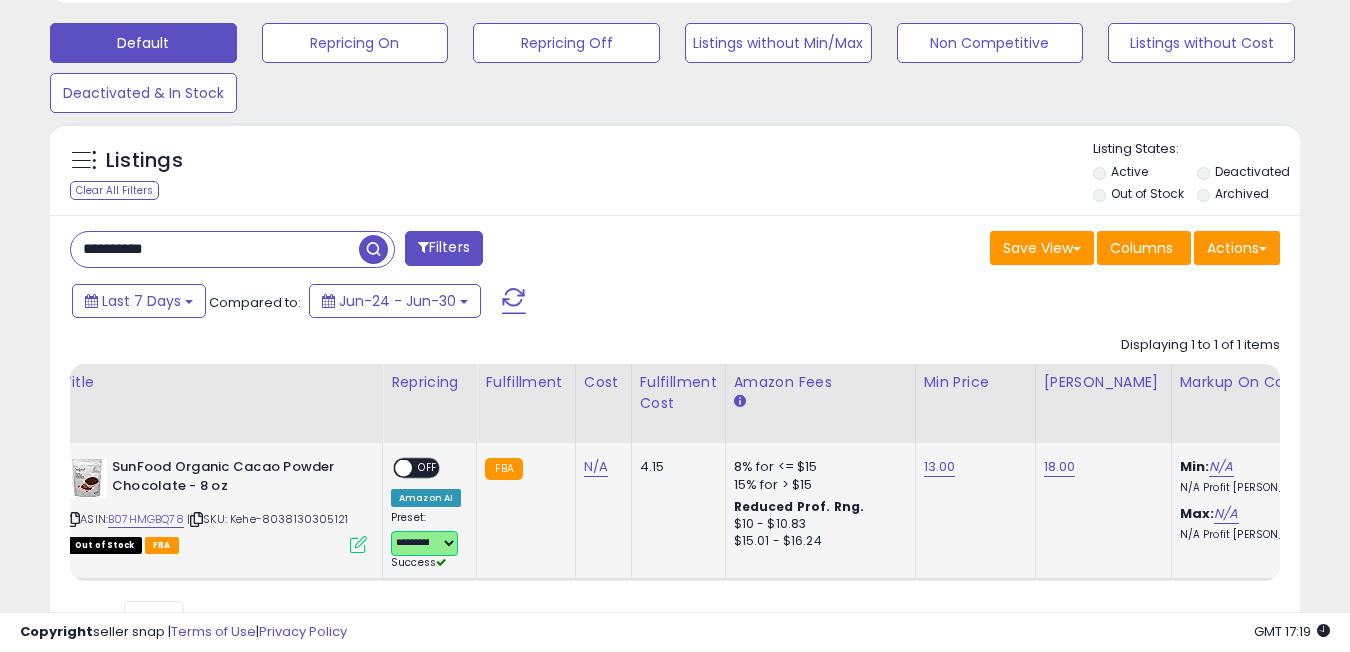 click at bounding box center [403, 468] 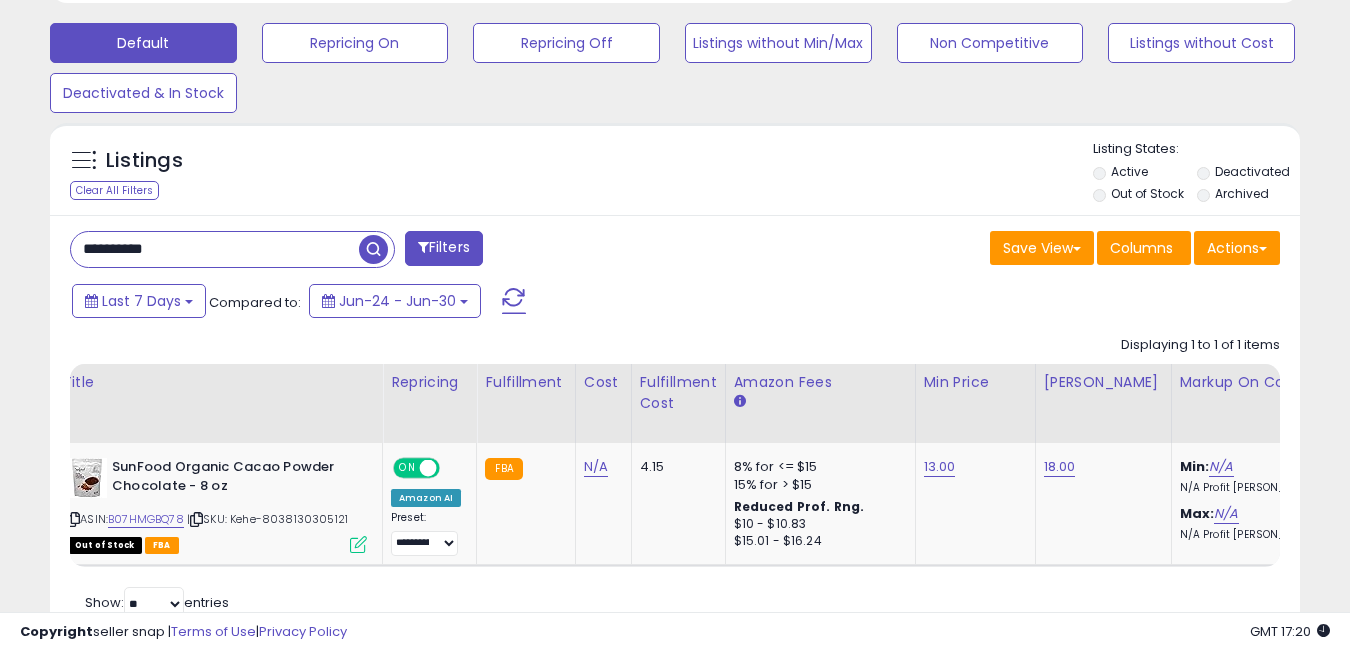 click on "**********" at bounding box center [215, 249] 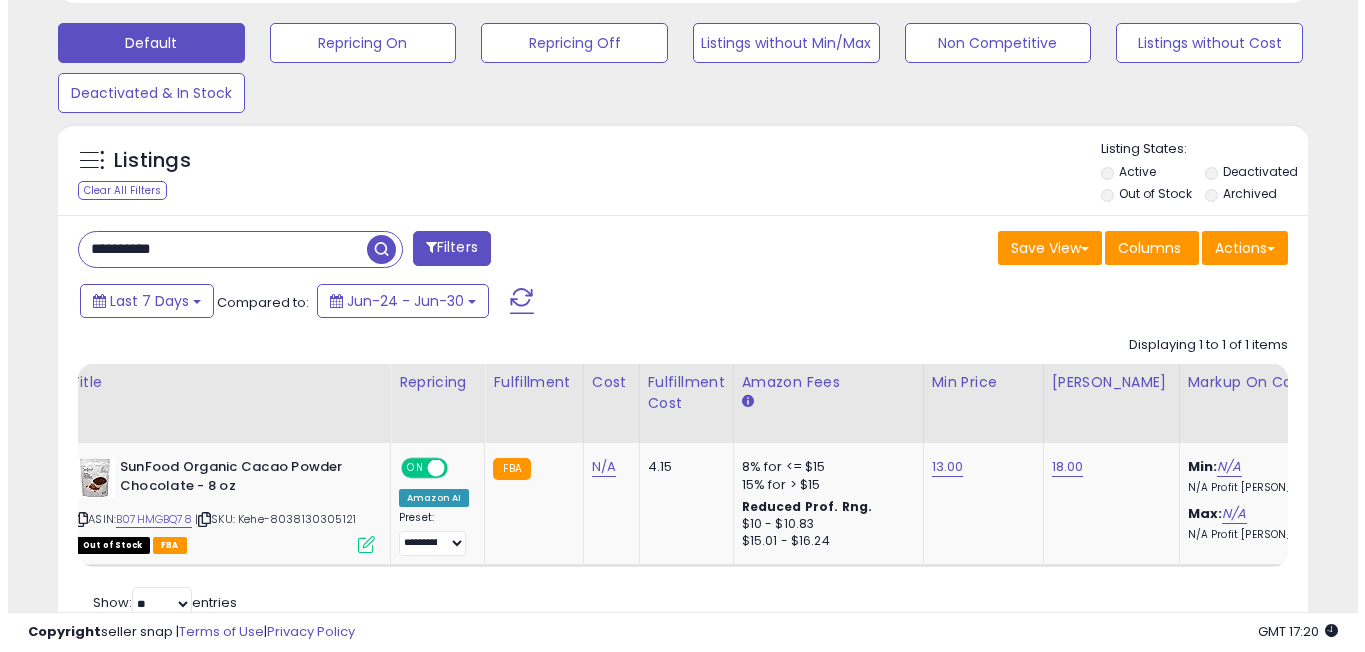 scroll, scrollTop: 568, scrollLeft: 0, axis: vertical 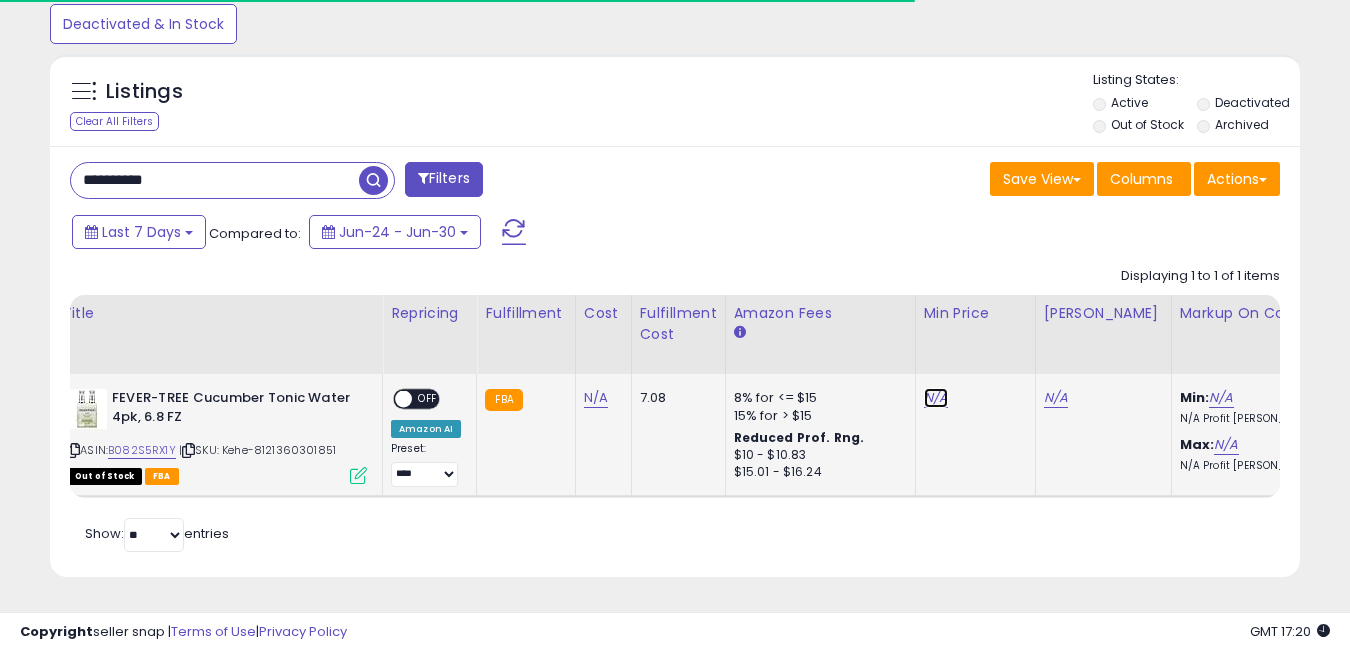 click on "N/A" at bounding box center [936, 398] 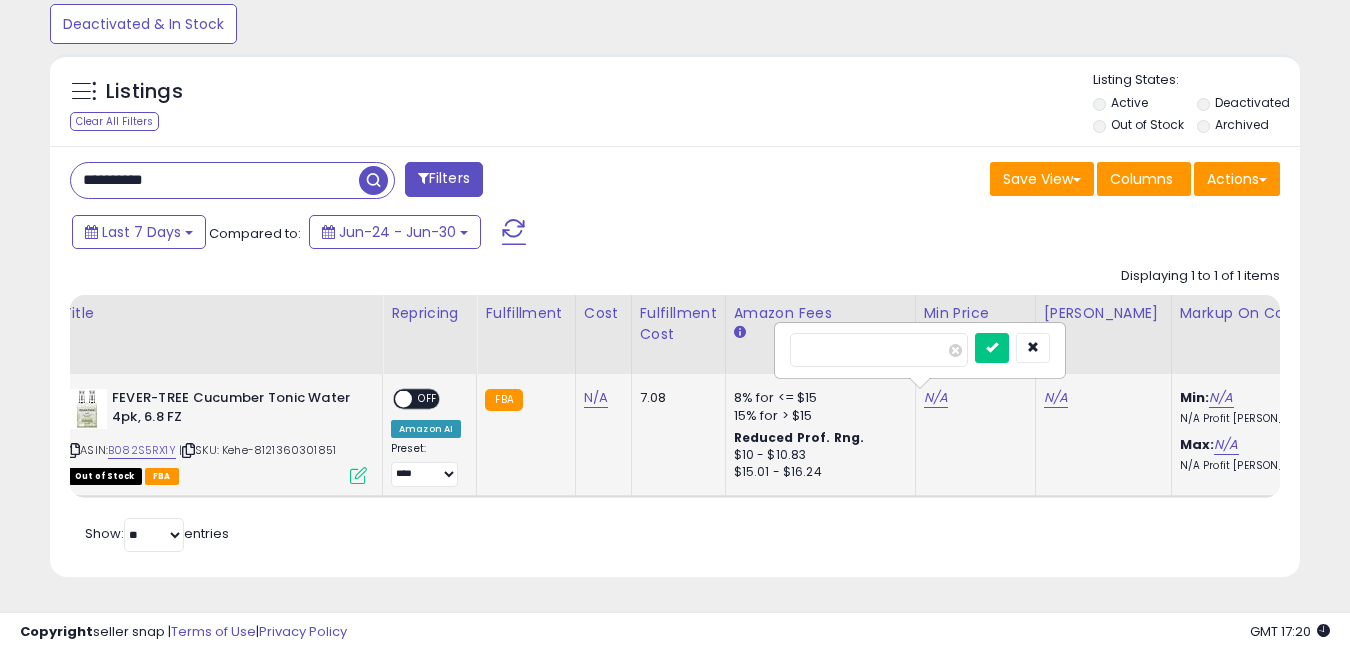 scroll, scrollTop: 999590, scrollLeft: 999276, axis: both 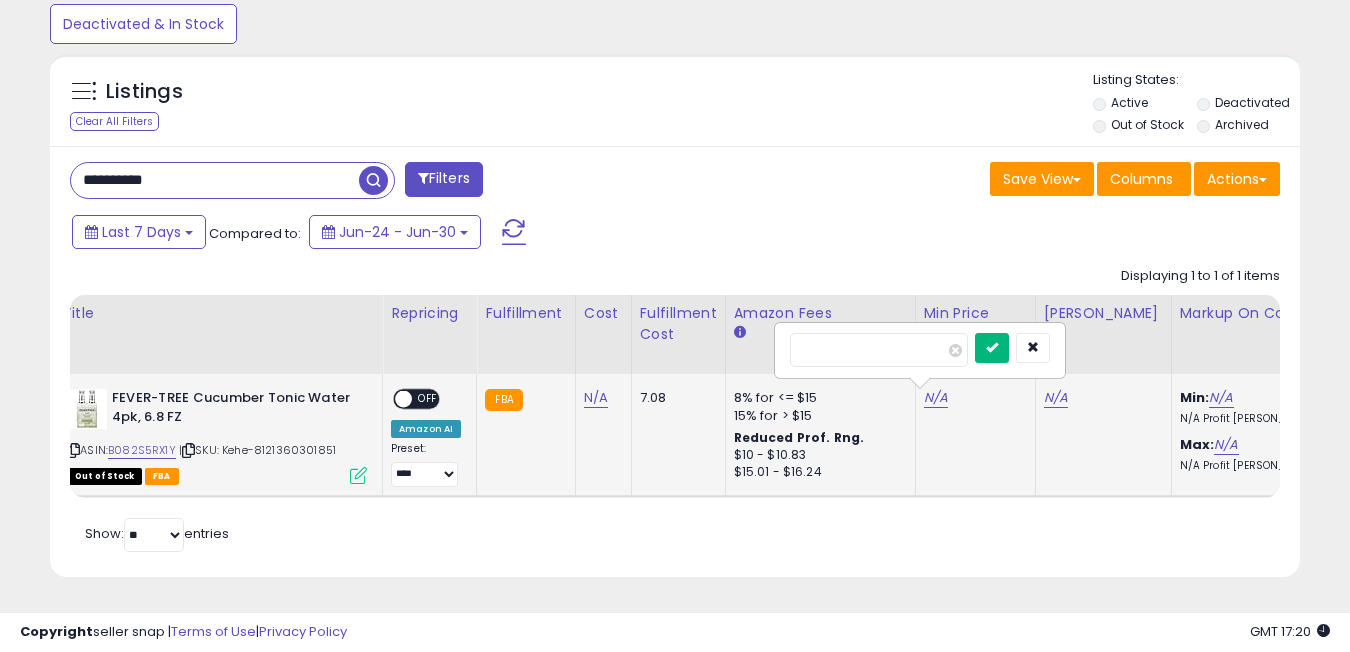 type on "**" 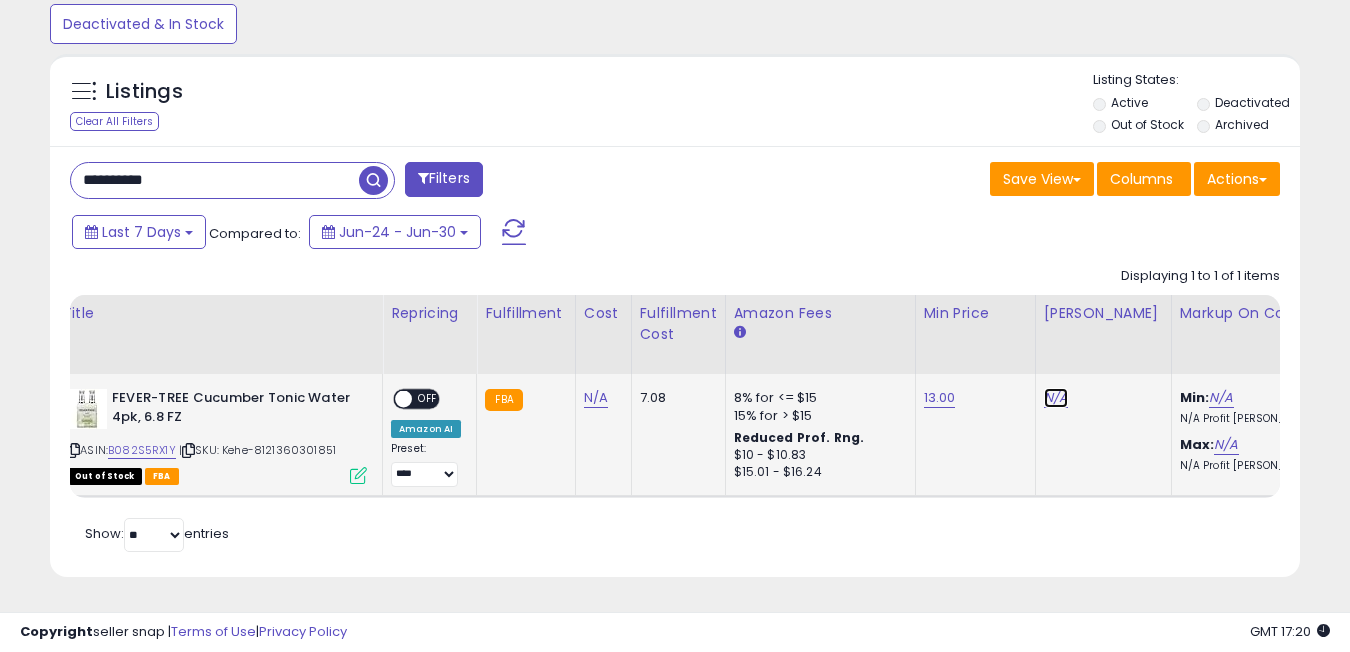 click on "N/A" at bounding box center (1056, 398) 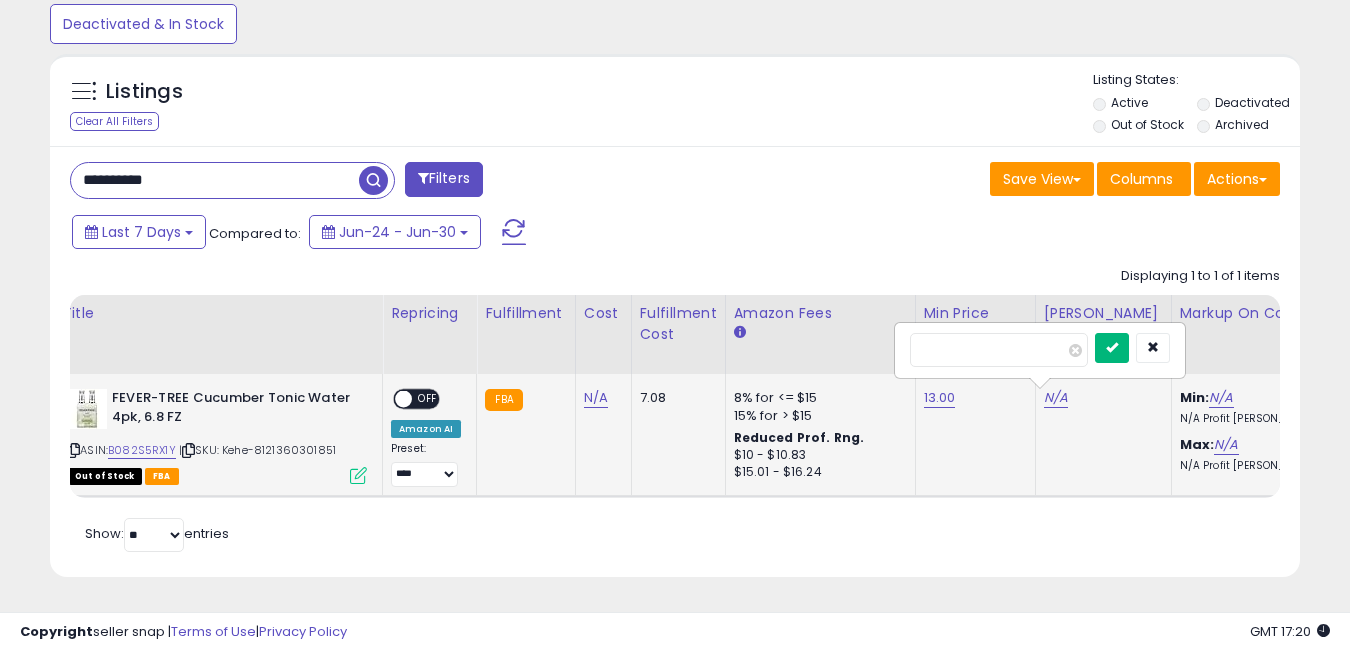 type on "**" 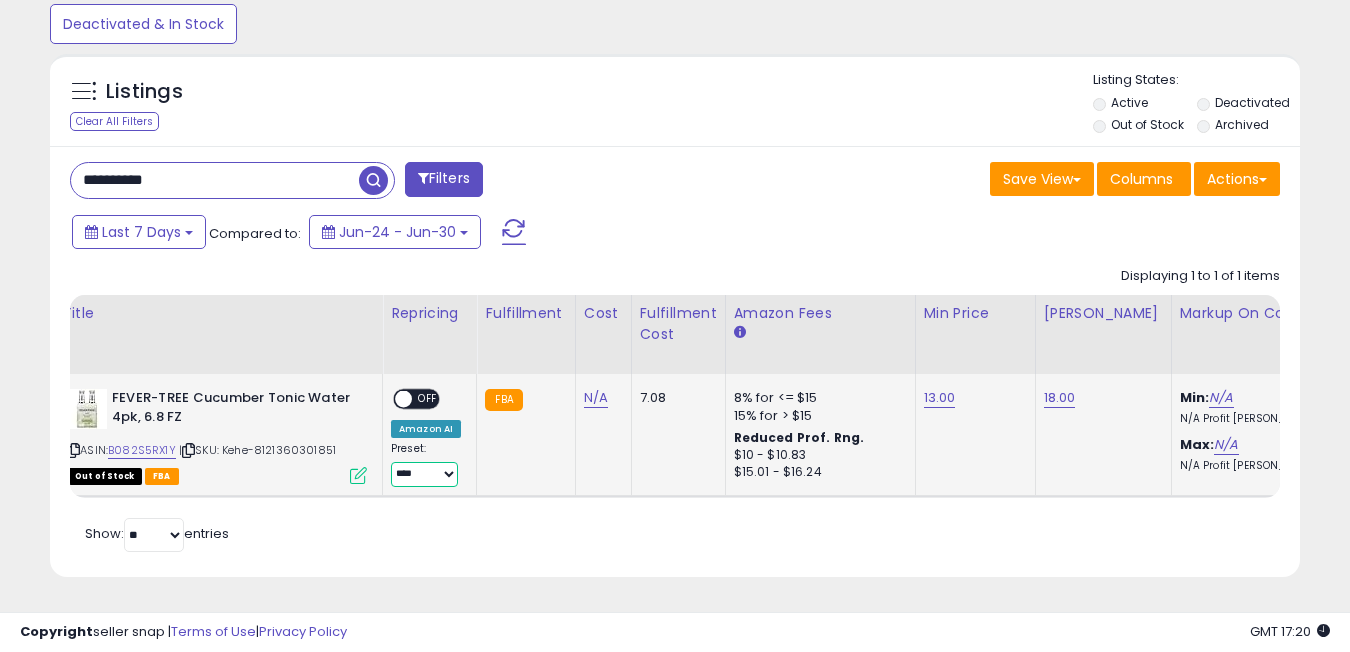 click on "**********" at bounding box center (424, 474) 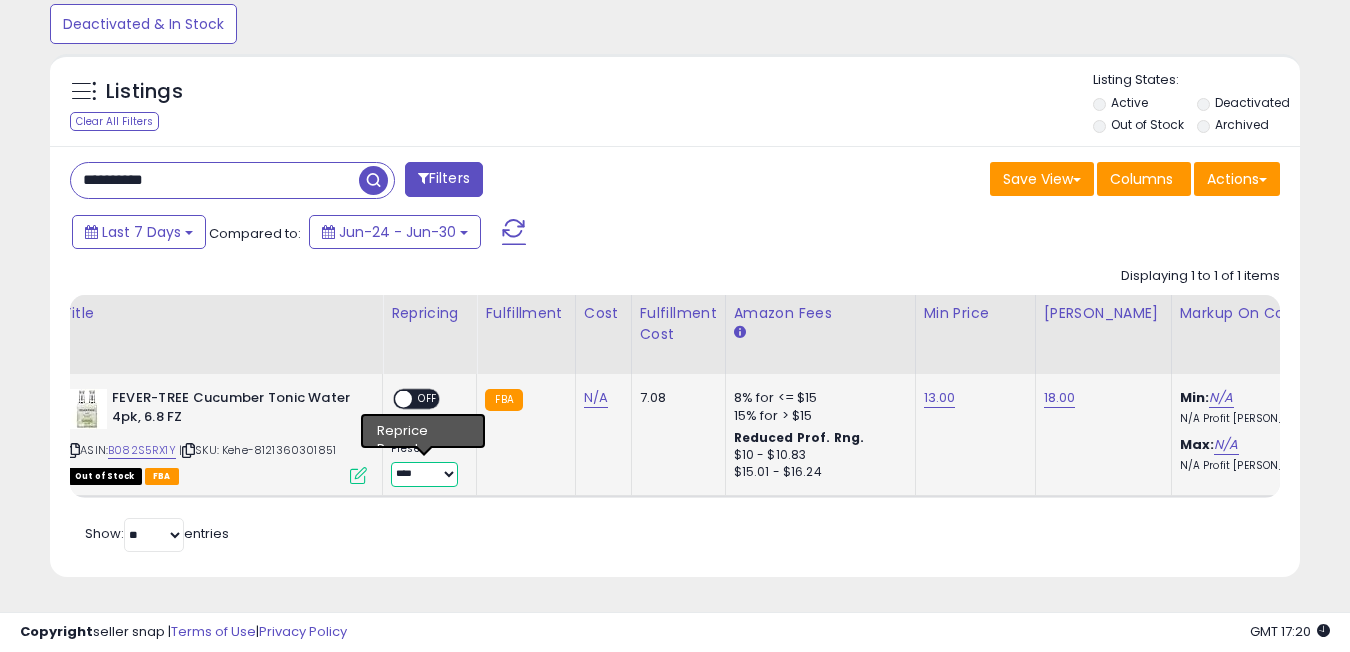 select on "**********" 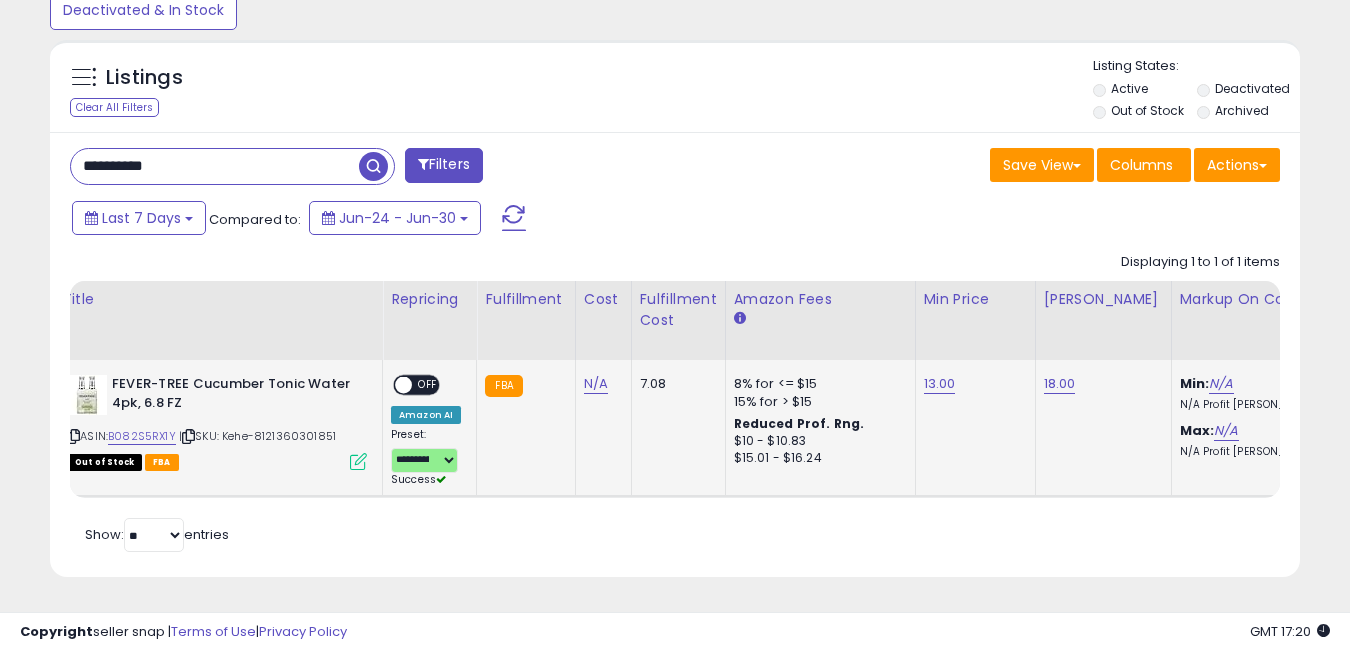click on "OFF" at bounding box center [428, 385] 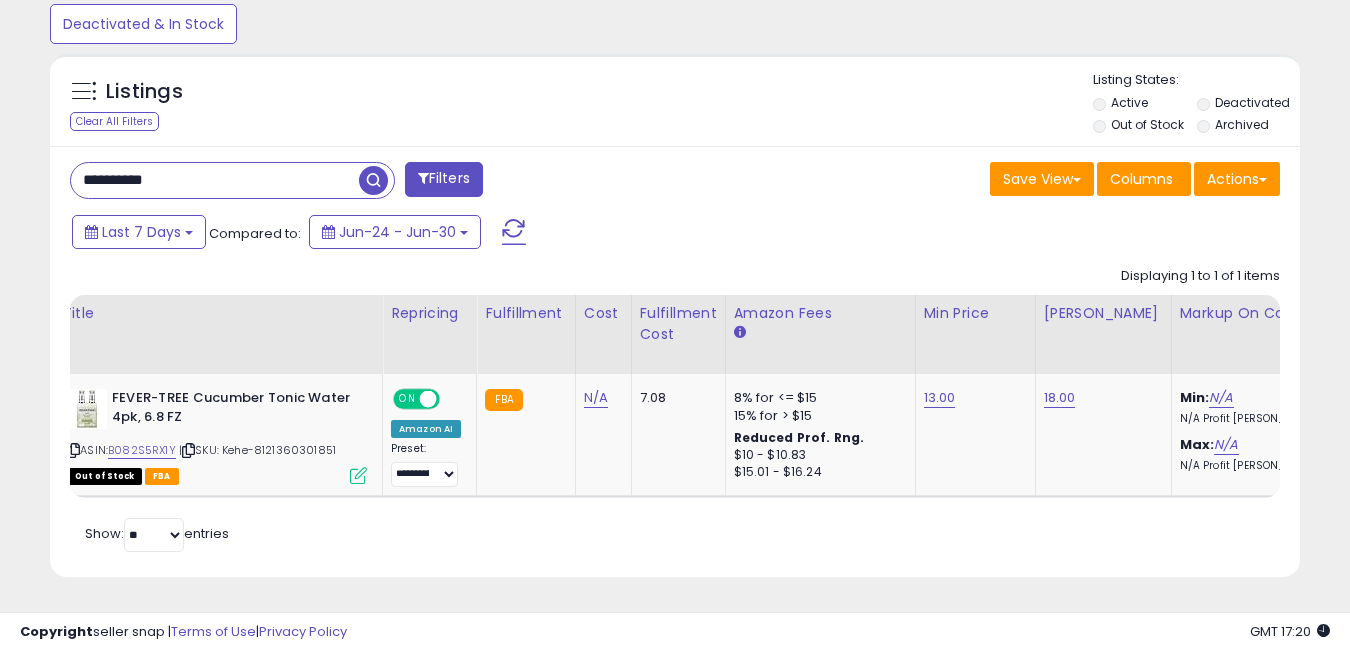 click on "**********" at bounding box center [215, 180] 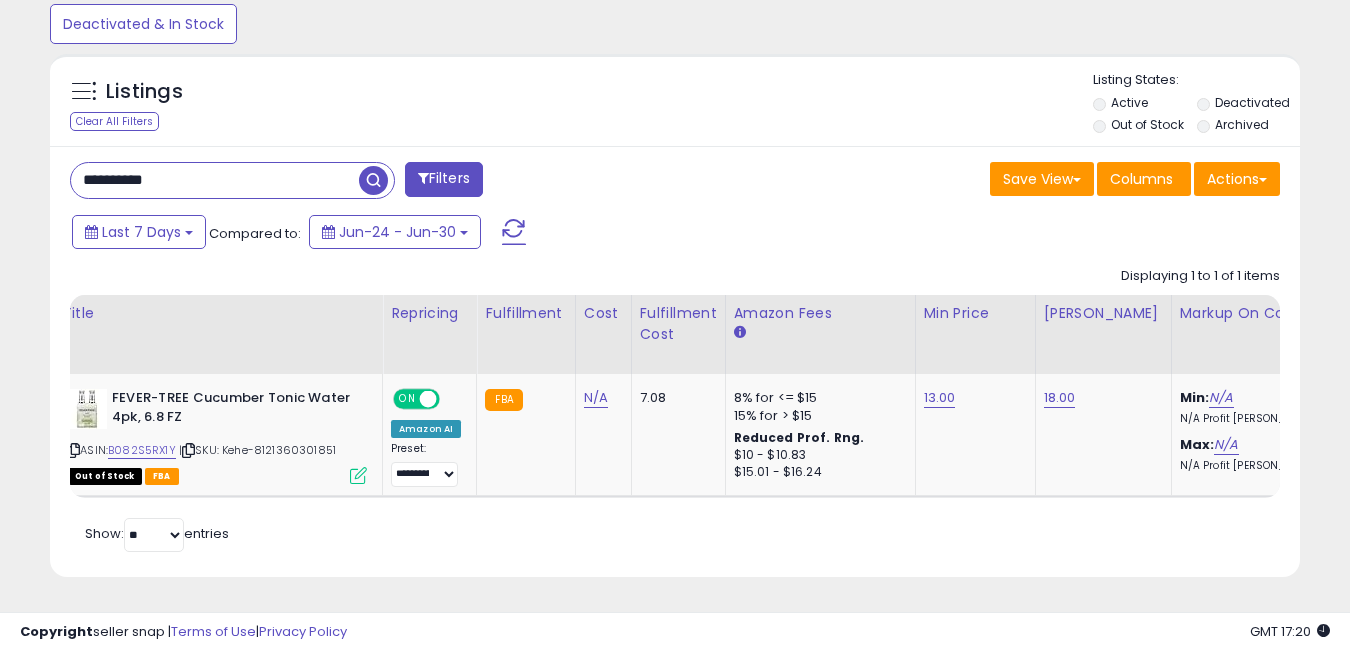 paste 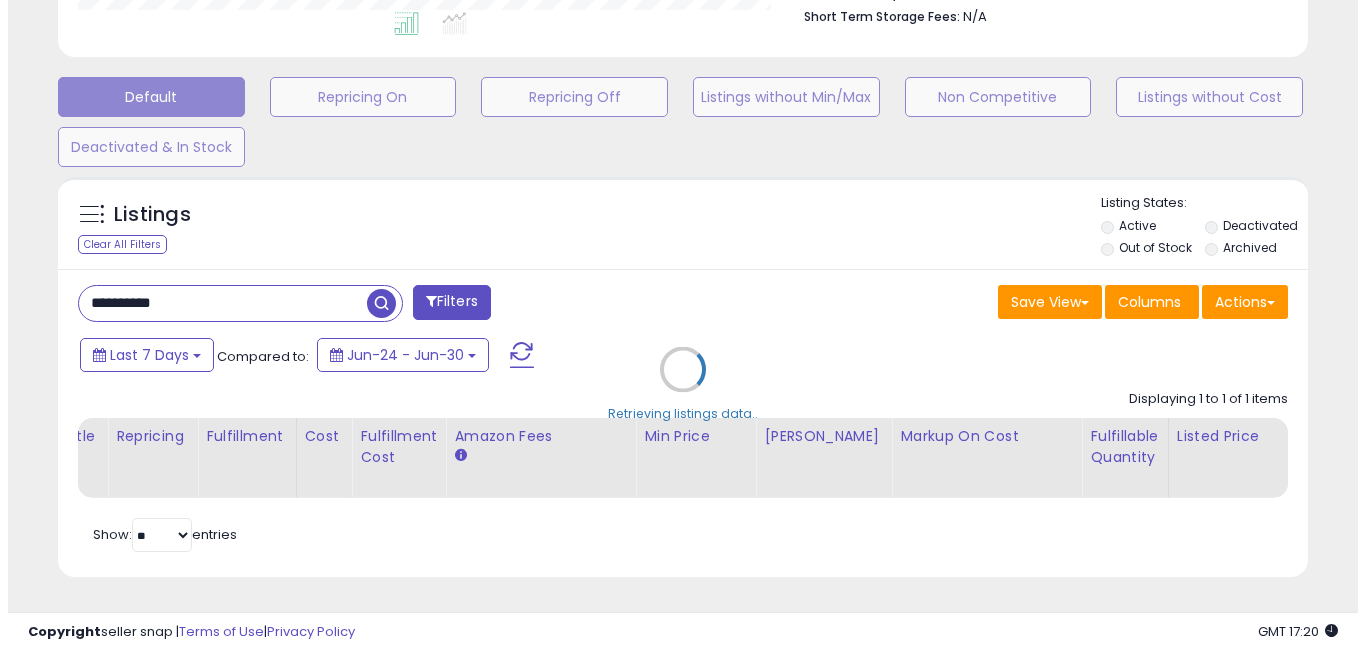 scroll, scrollTop: 568, scrollLeft: 0, axis: vertical 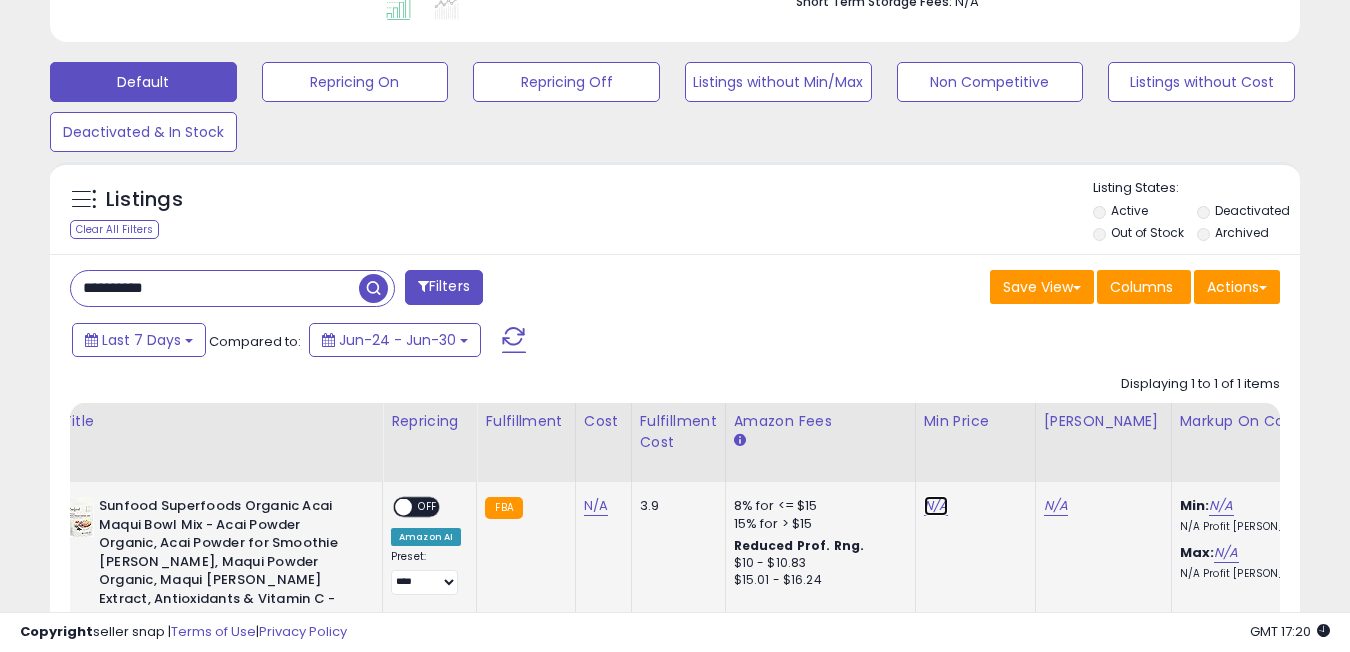 click on "N/A" at bounding box center [936, 506] 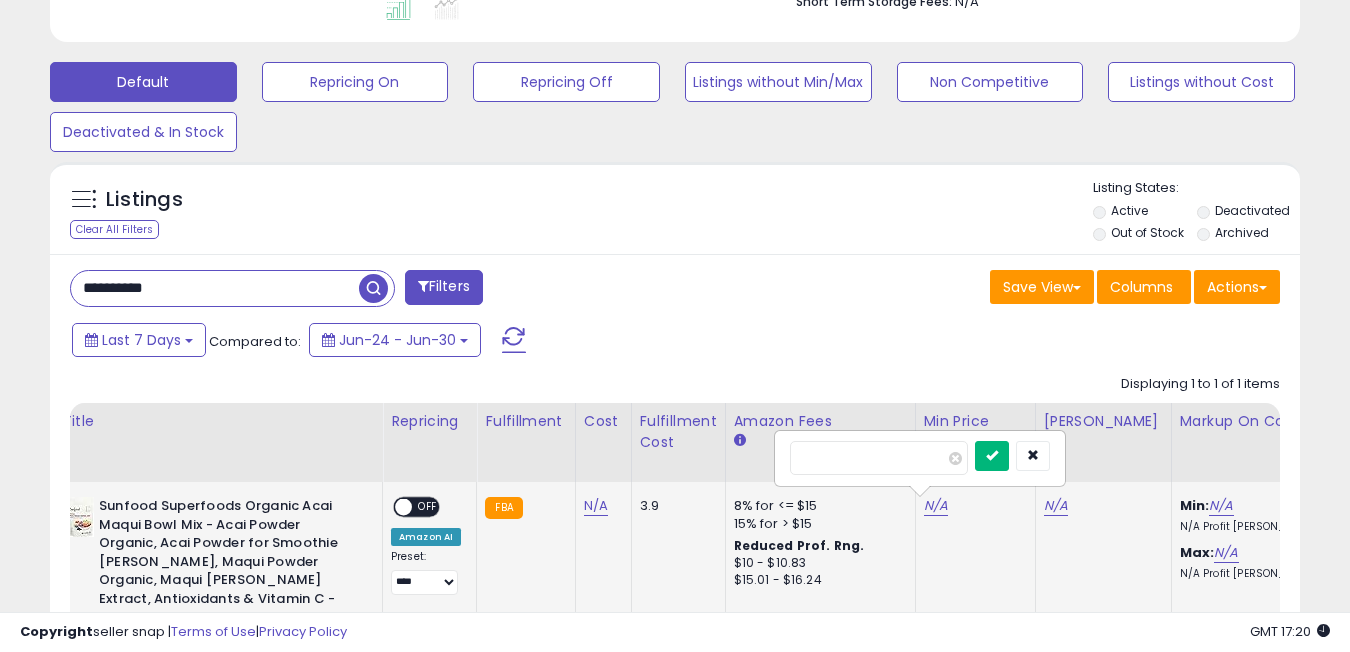 type on "**" 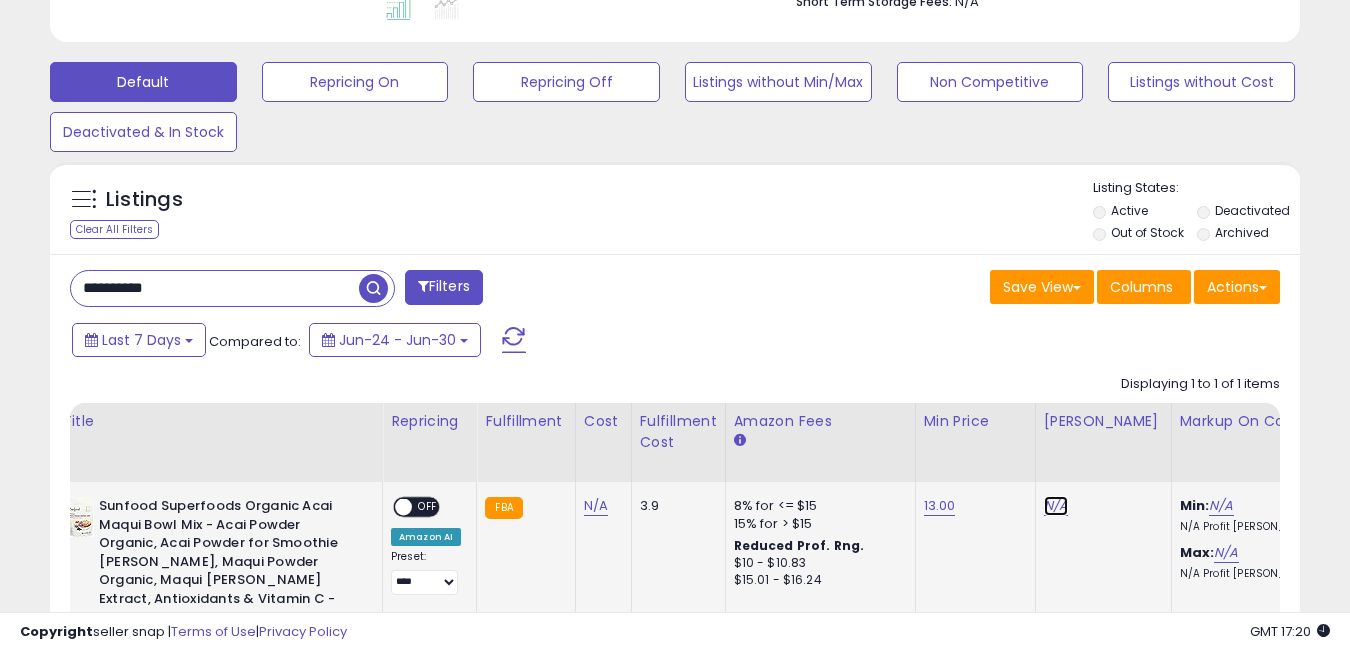 click on "N/A" at bounding box center [1056, 506] 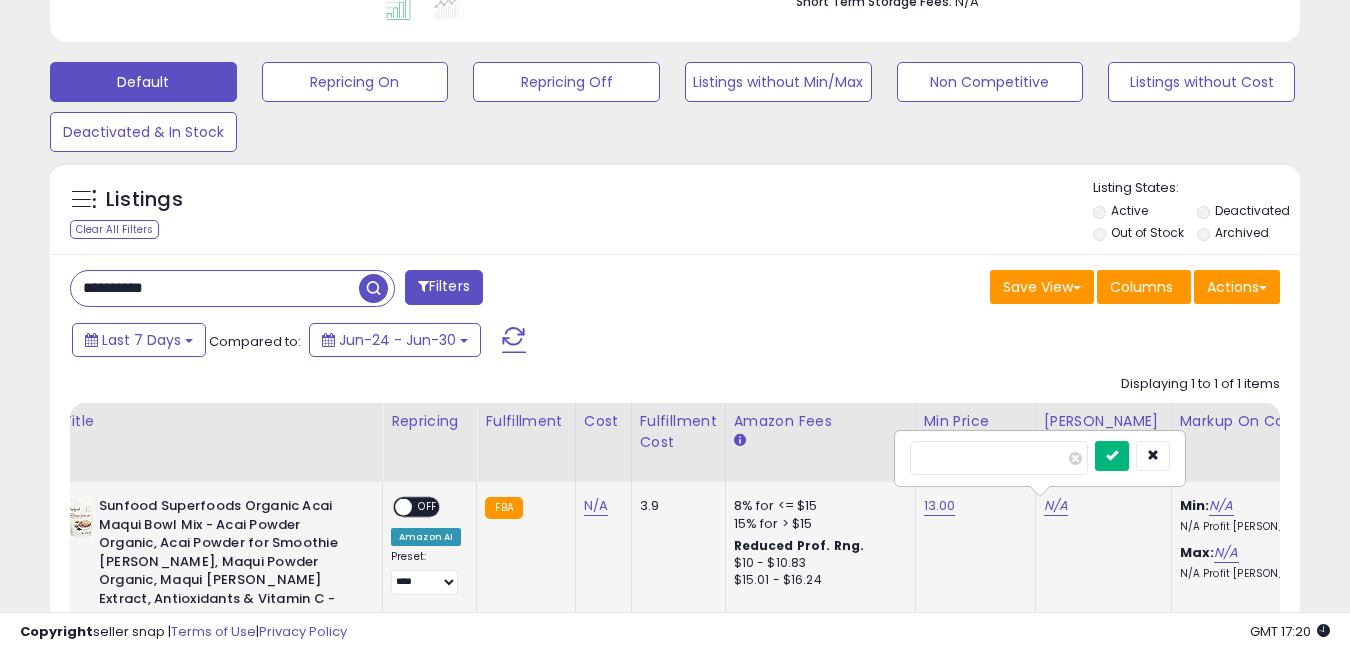 type on "**" 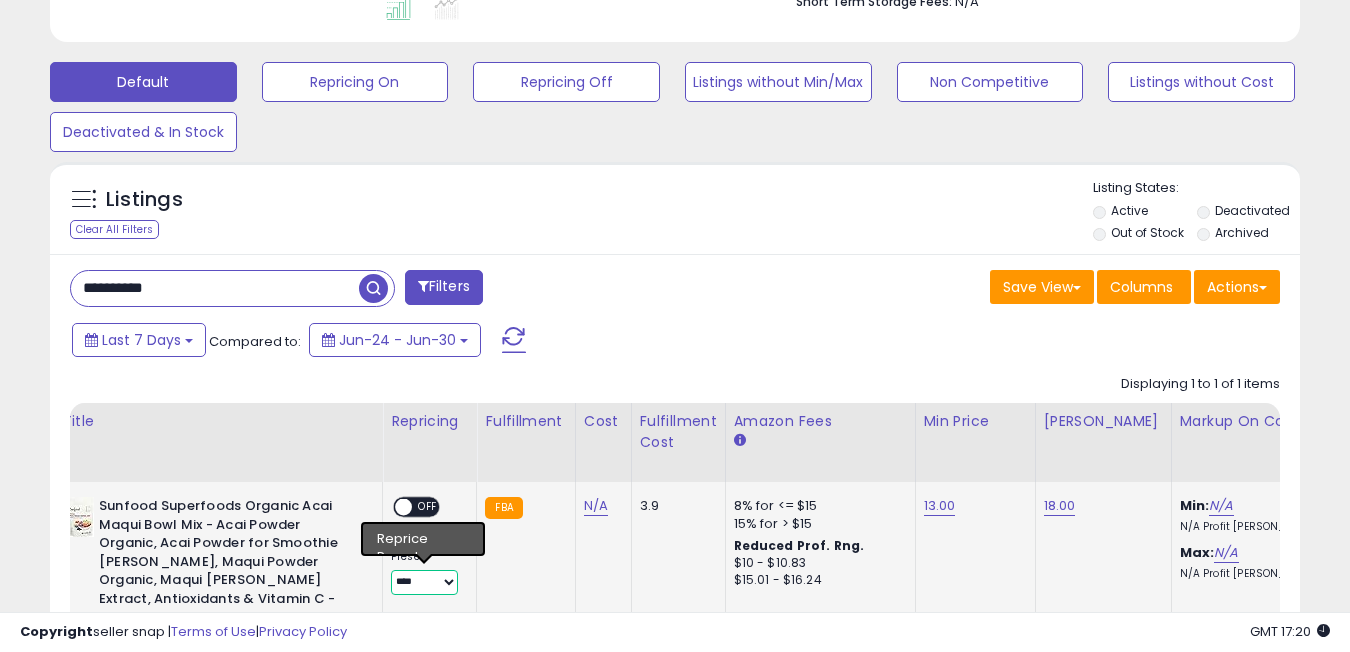 click on "**********" at bounding box center [424, 582] 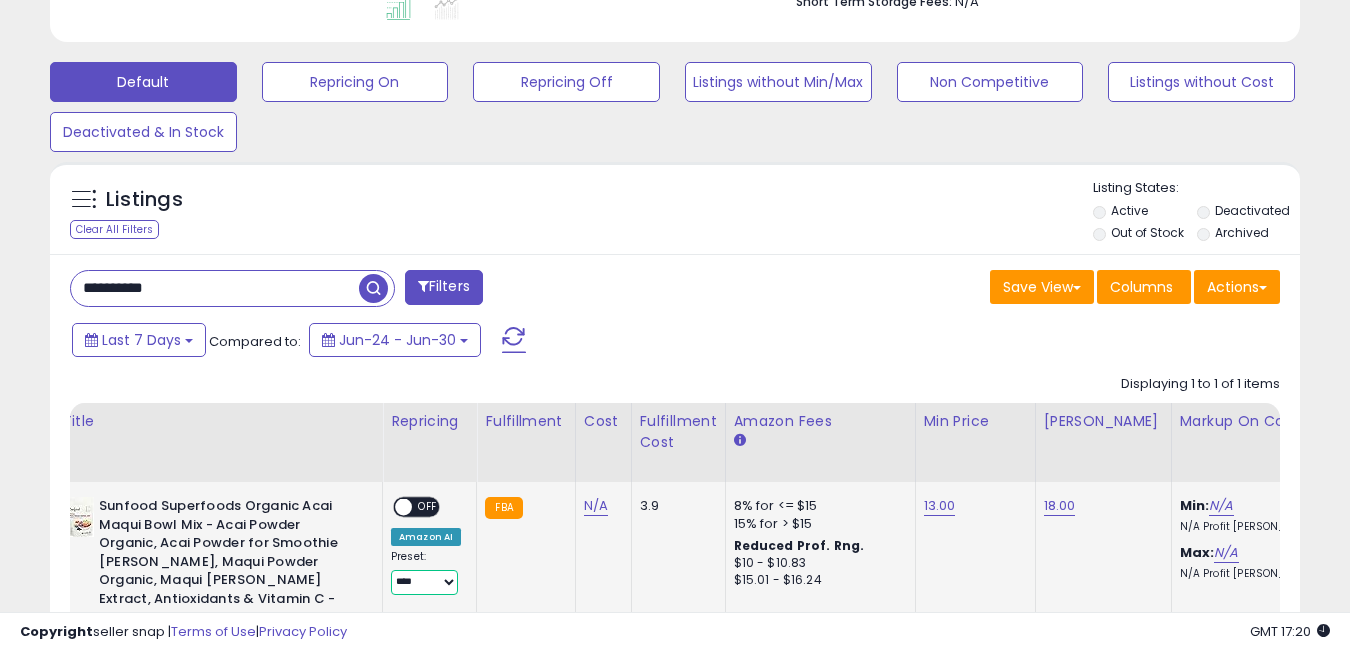 select on "**********" 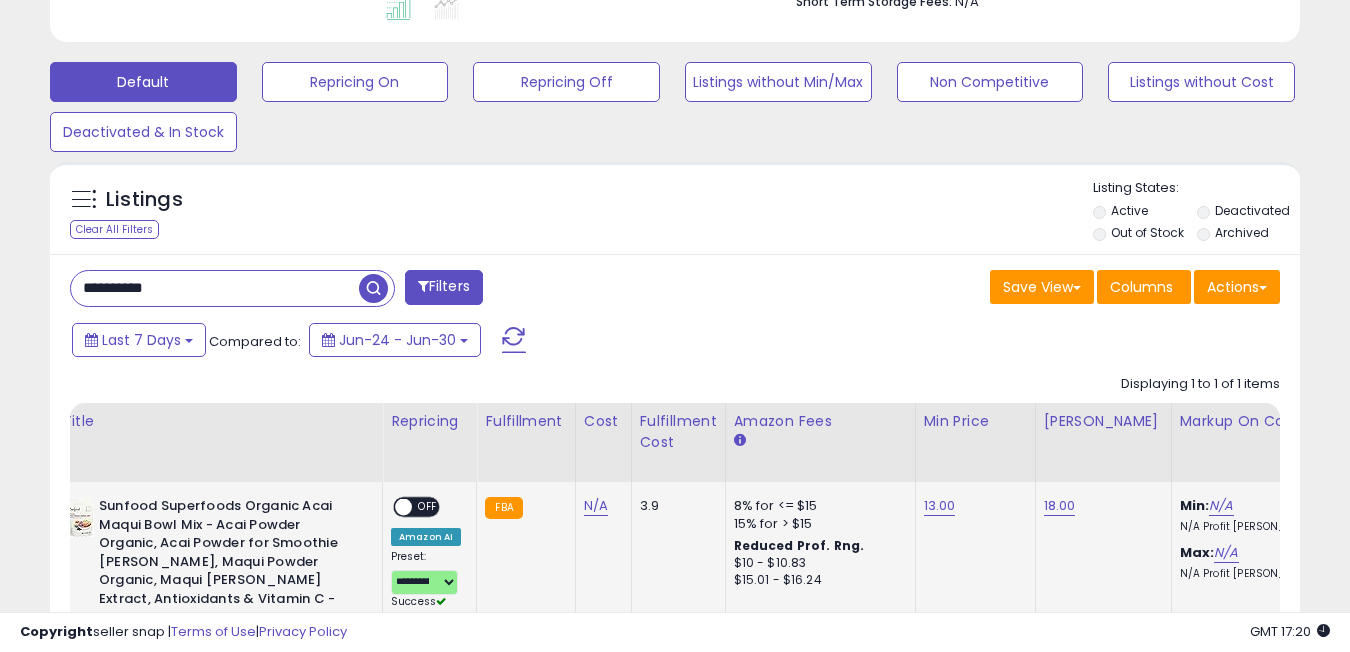 click on "OFF" at bounding box center (428, 507) 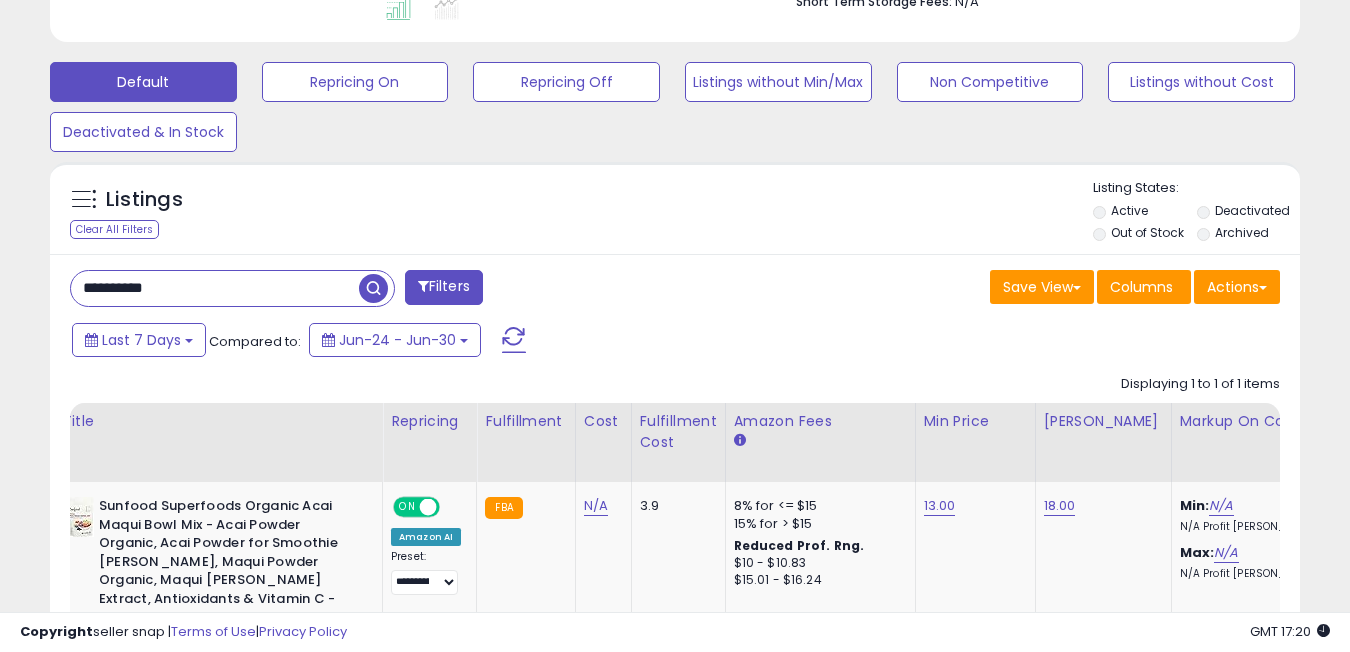click on "**********" at bounding box center [215, 288] 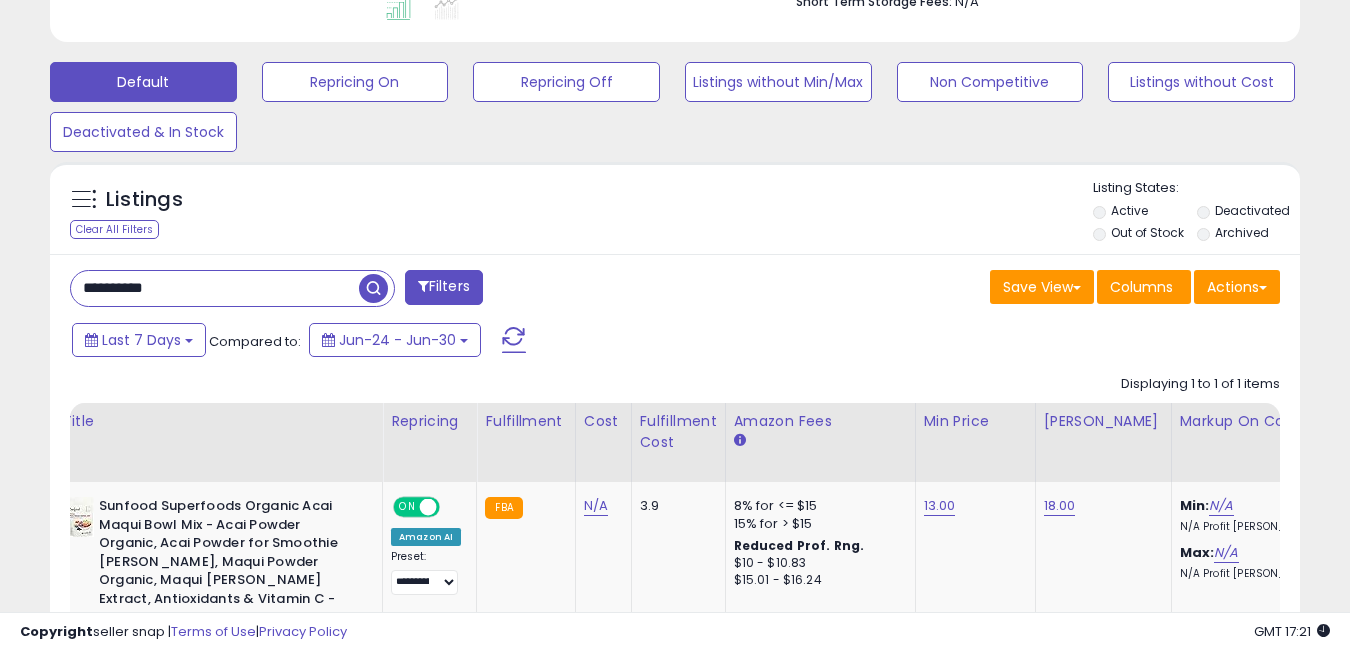 paste 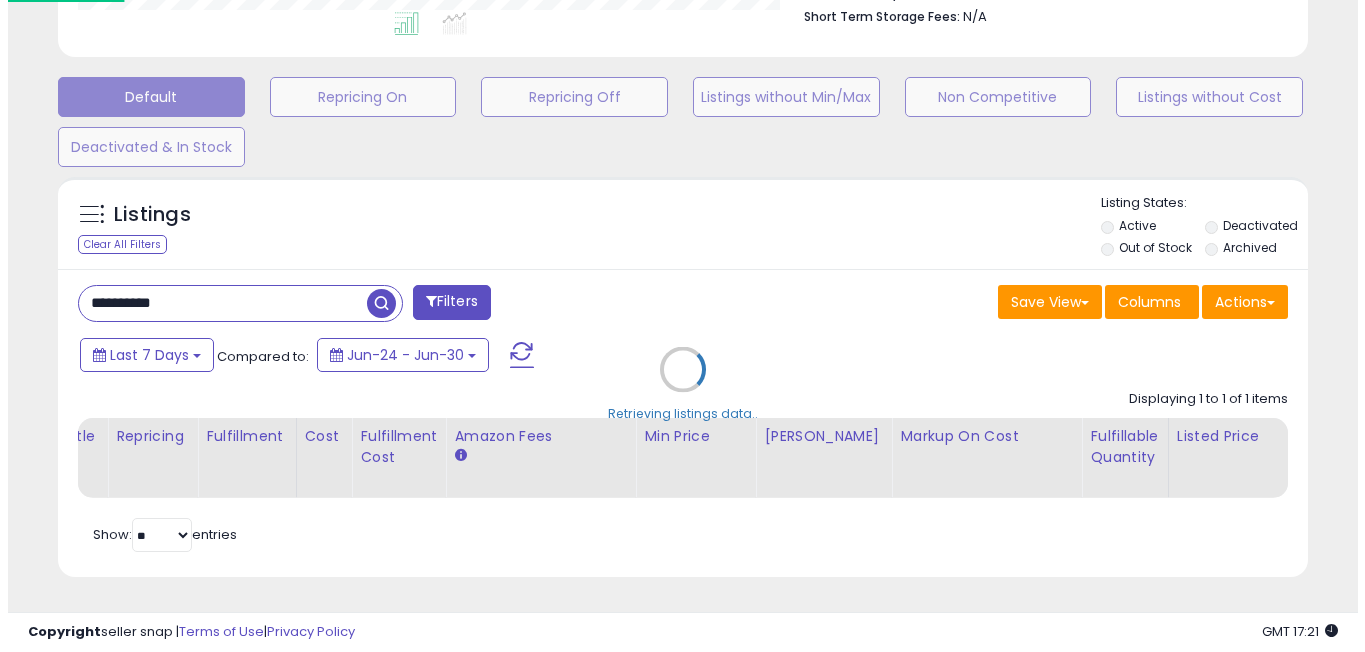 scroll, scrollTop: 999590, scrollLeft: 999268, axis: both 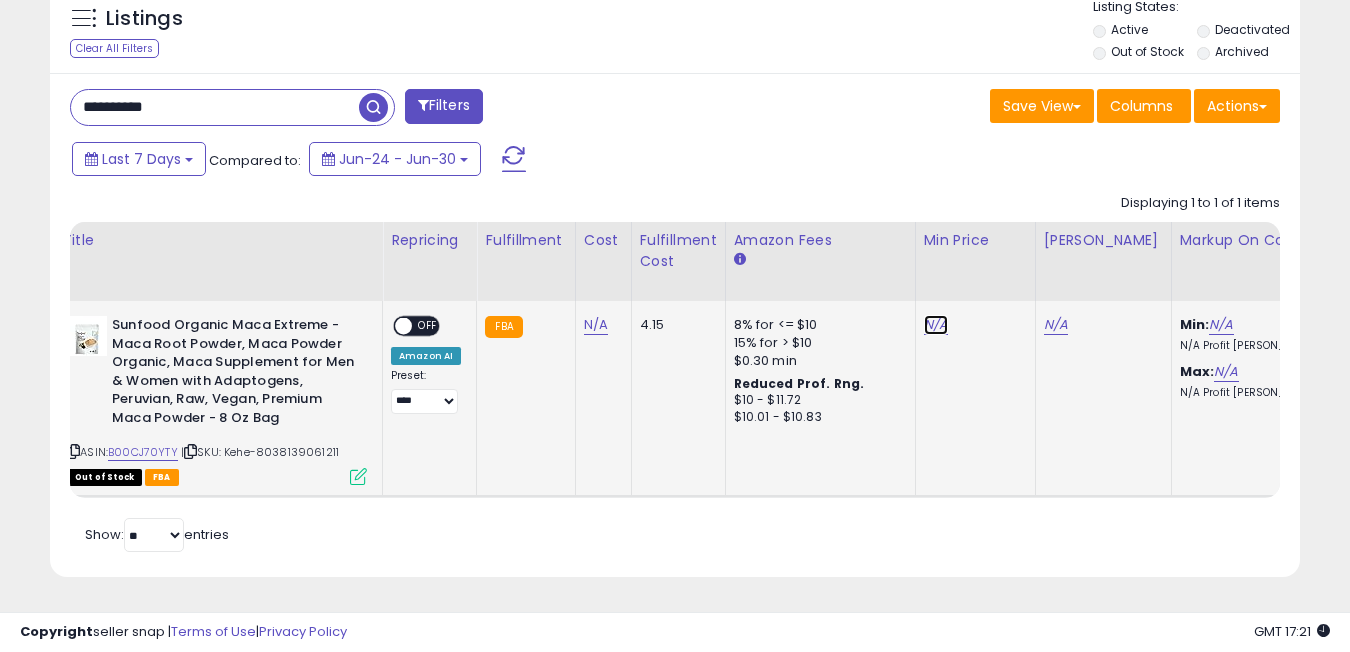 click on "N/A" at bounding box center (936, 325) 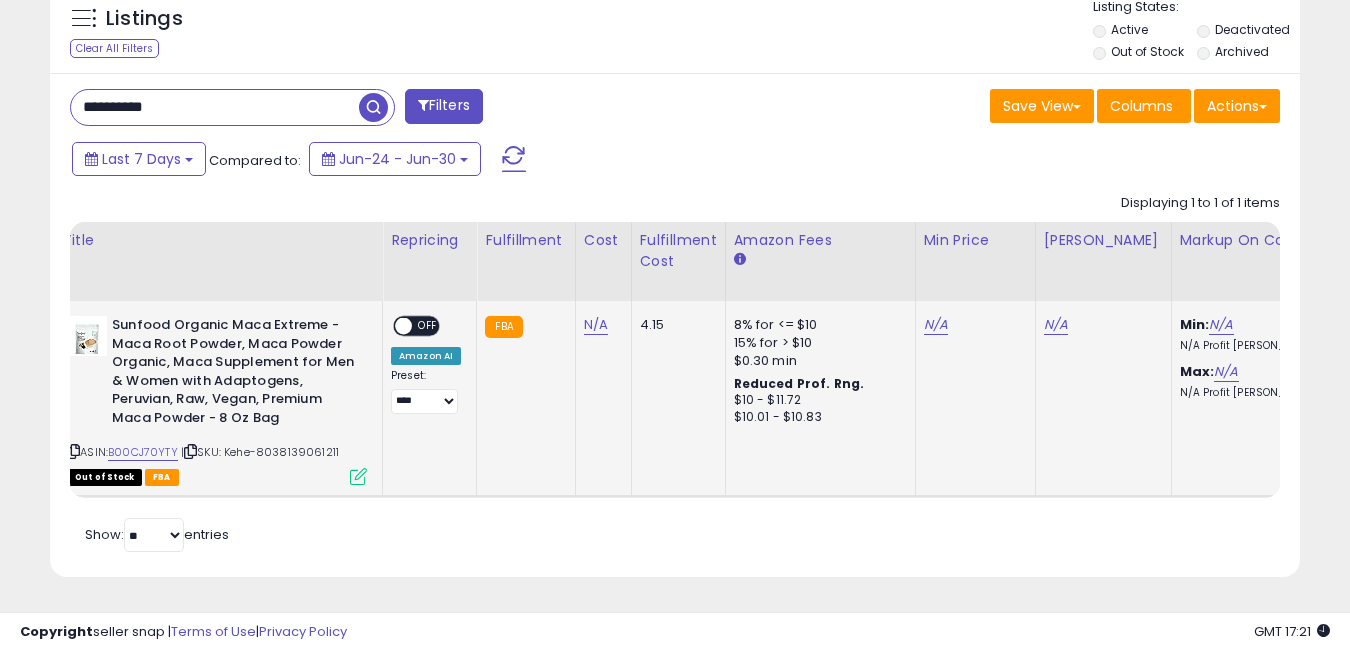 scroll, scrollTop: 999590, scrollLeft: 999276, axis: both 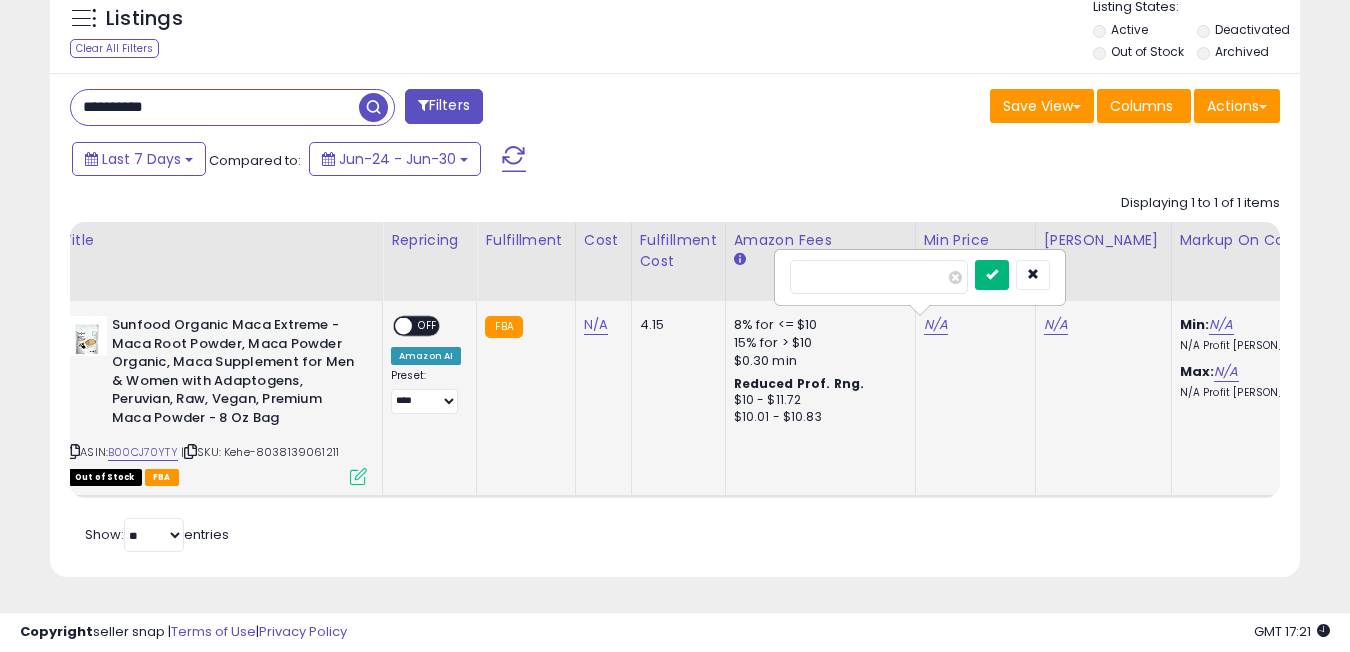 type on "**" 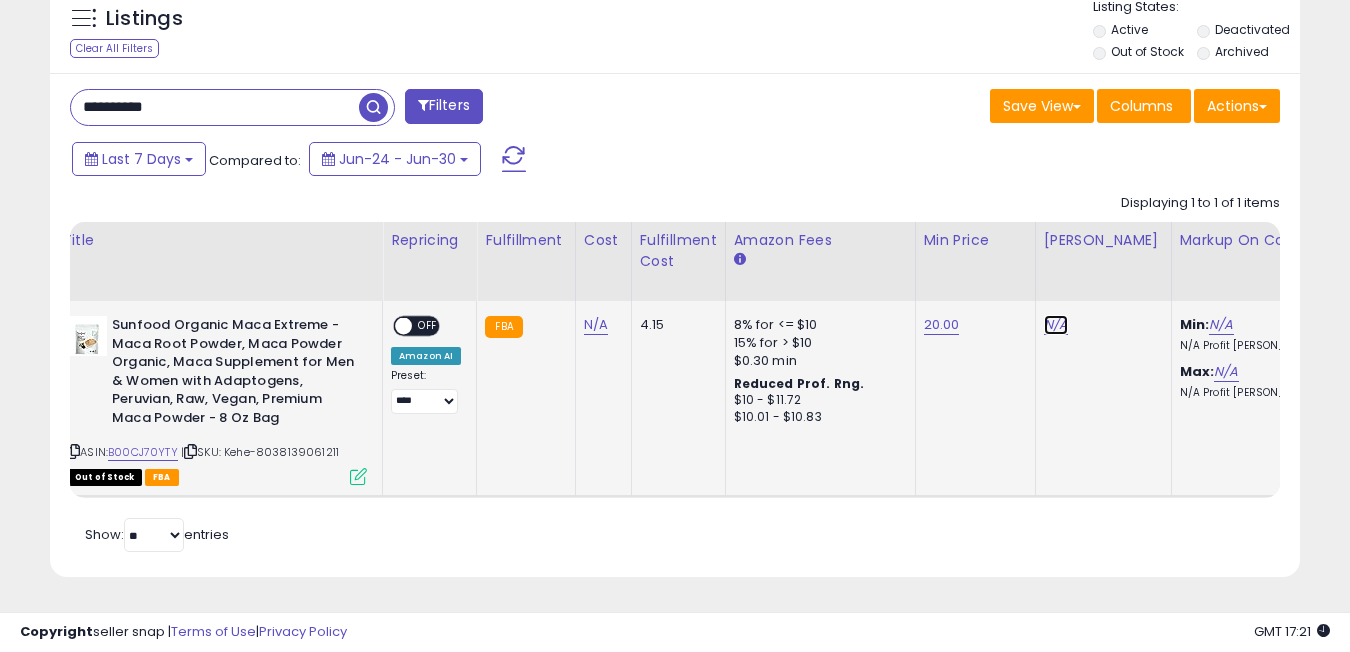 click on "N/A" at bounding box center [1056, 325] 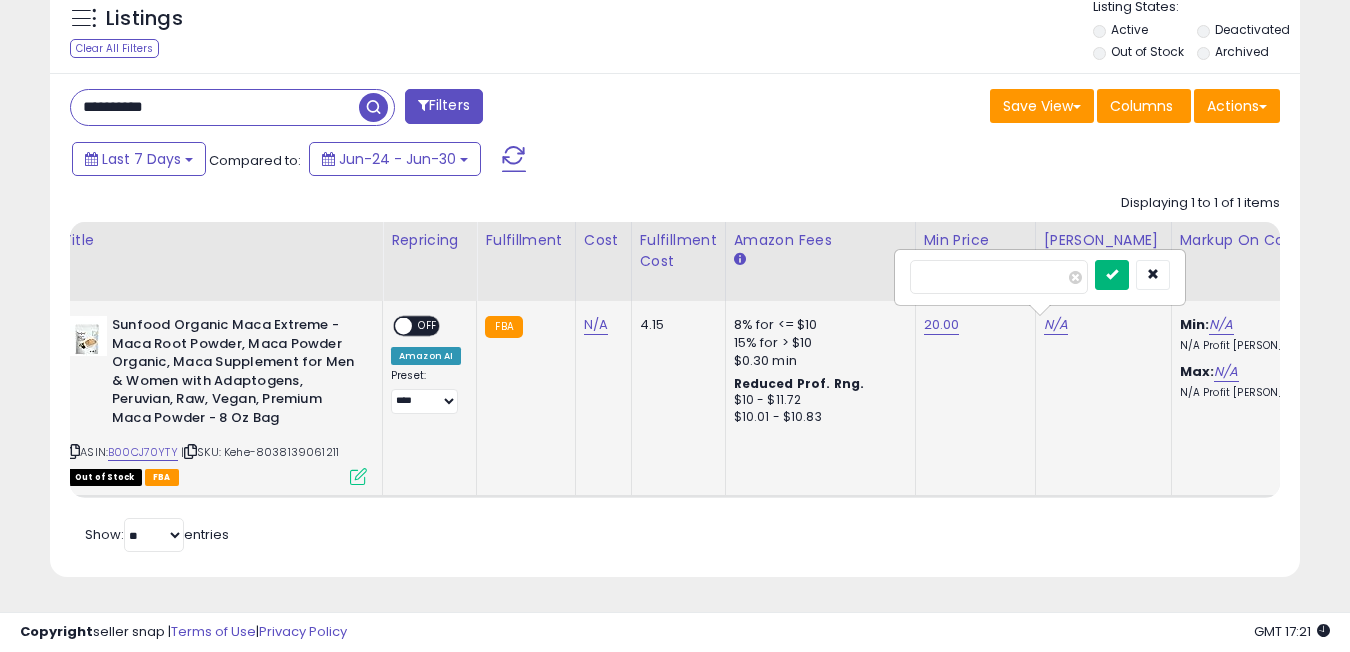 type on "**" 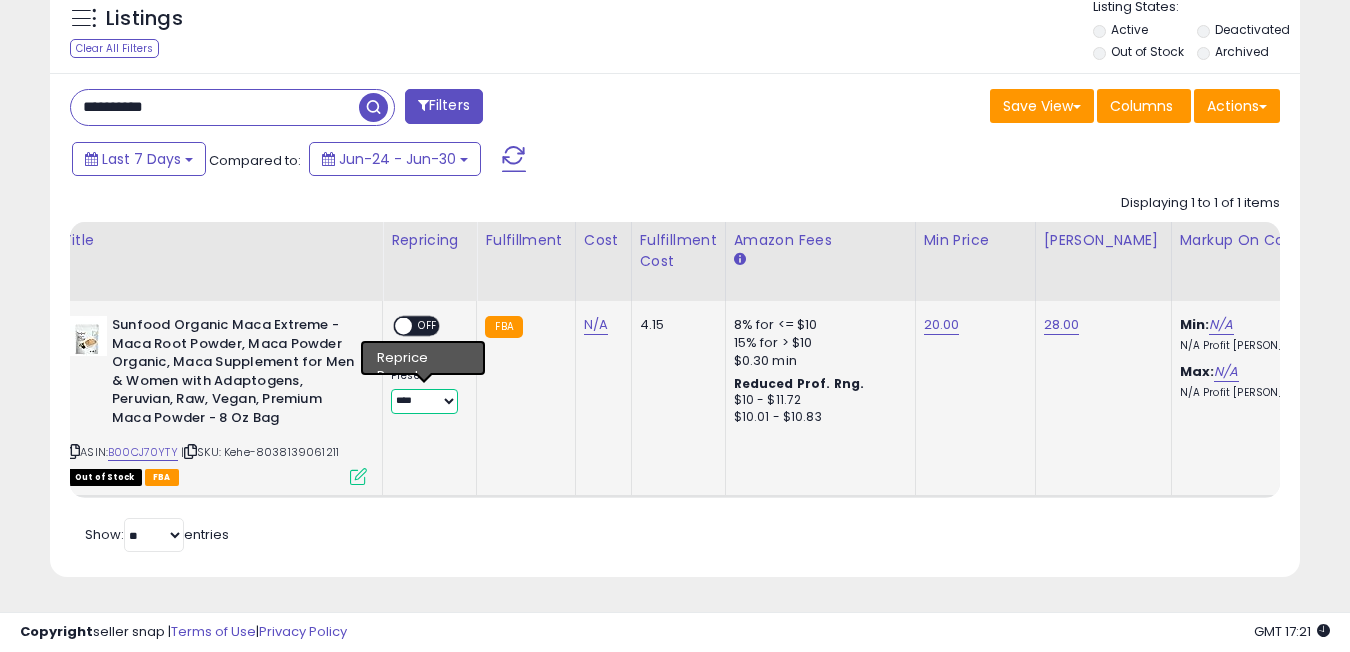 click on "**********" at bounding box center (424, 401) 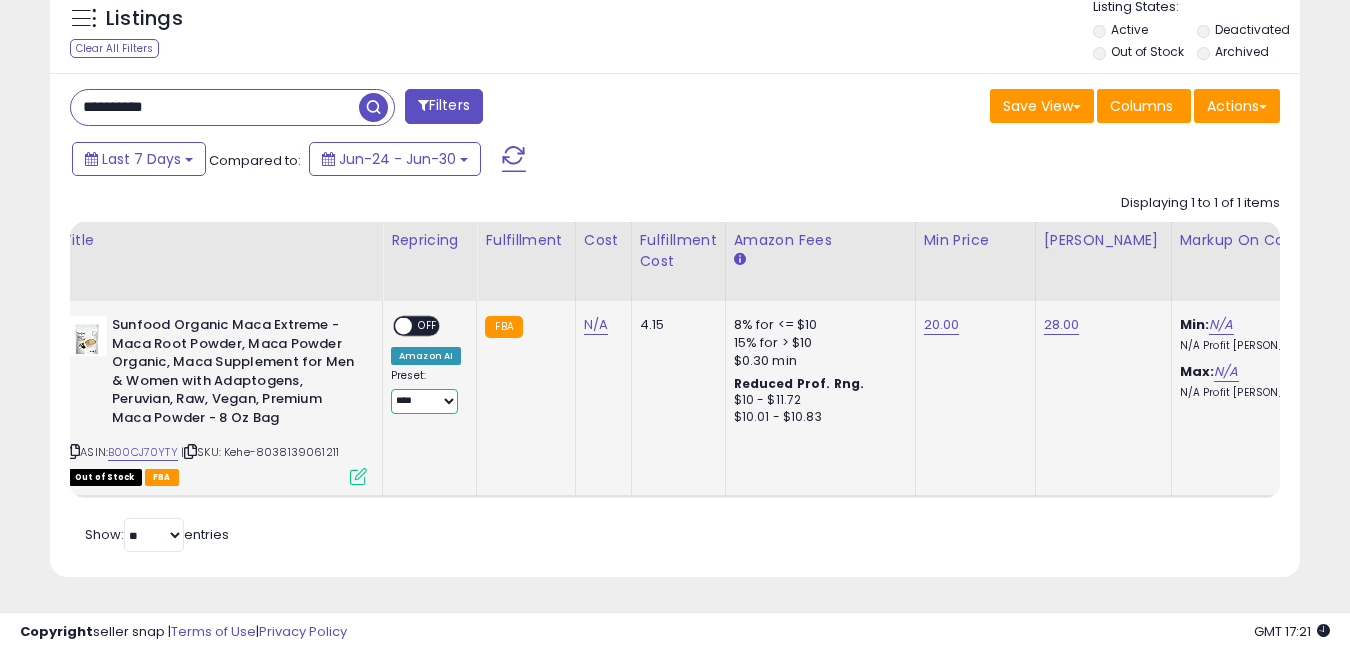 select on "**********" 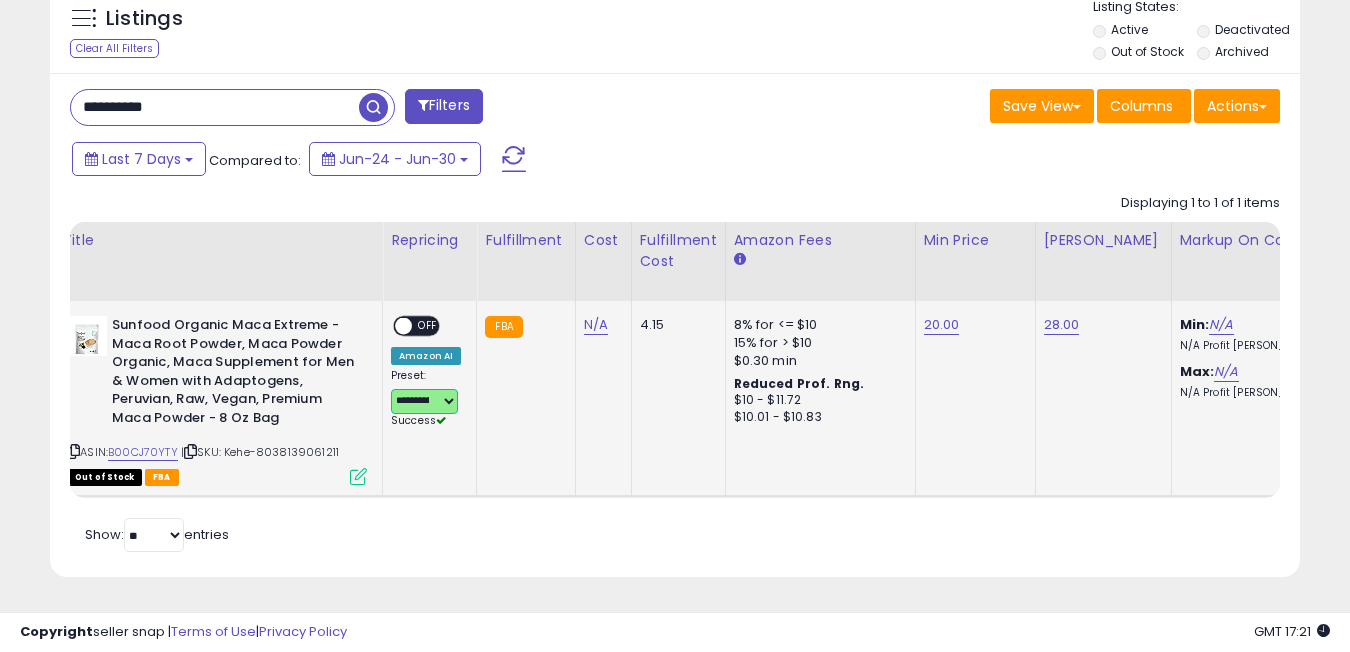 click at bounding box center (403, 326) 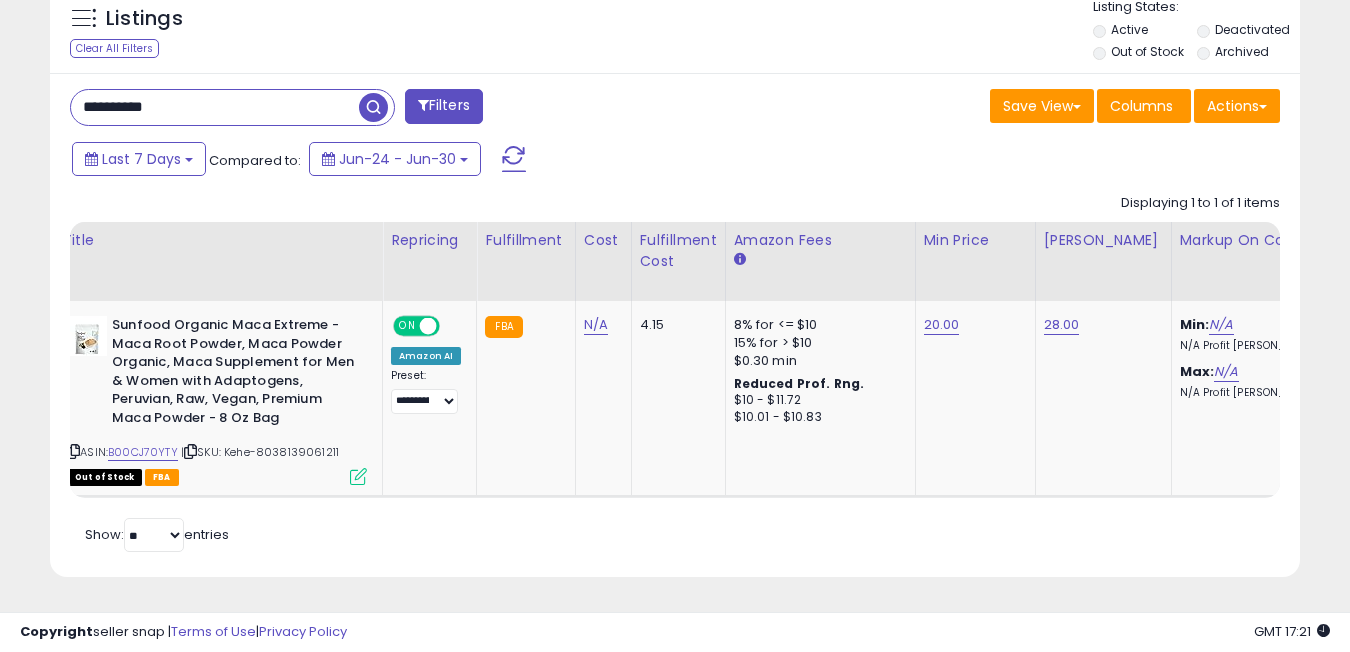 click on "**********" at bounding box center (215, 107) 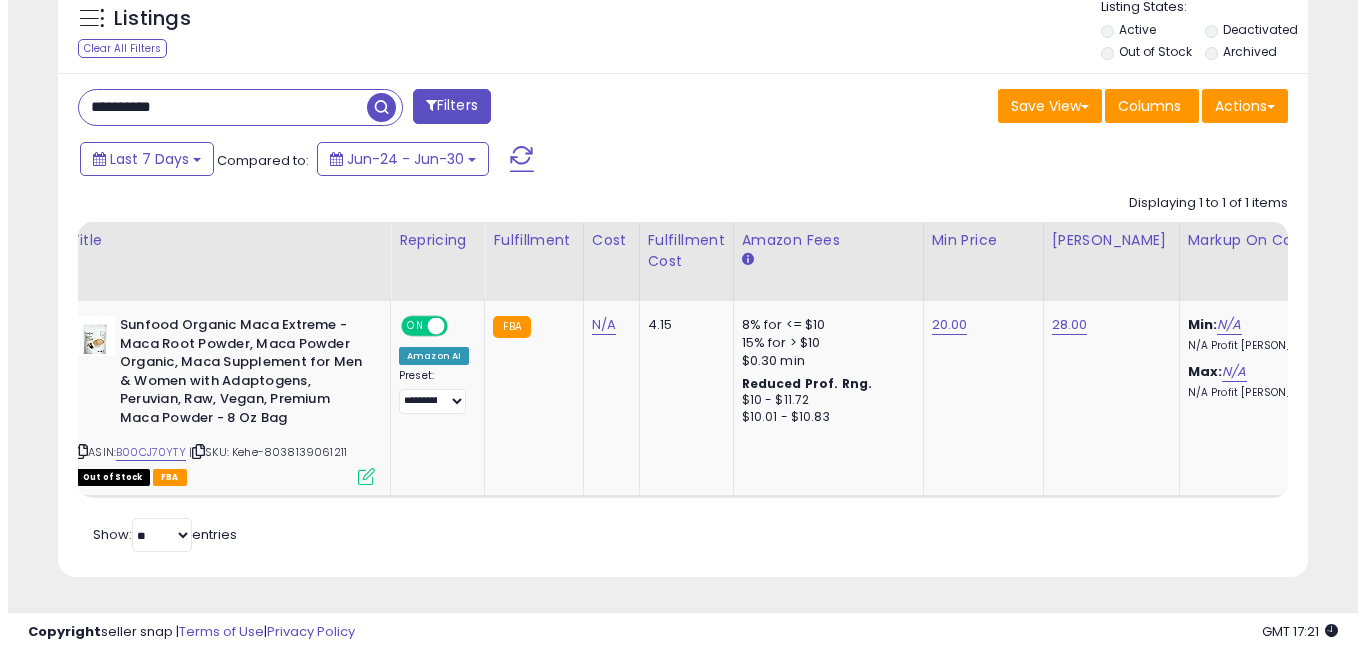 scroll, scrollTop: 568, scrollLeft: 0, axis: vertical 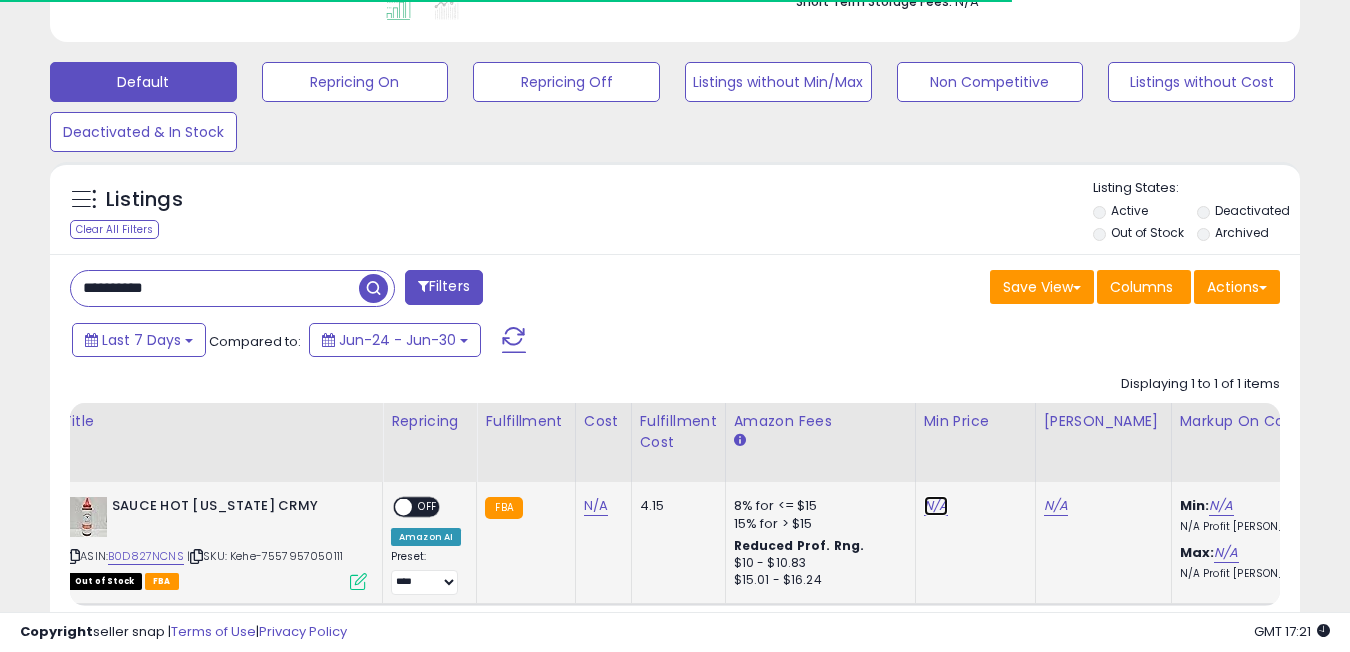 click on "N/A" at bounding box center [936, 506] 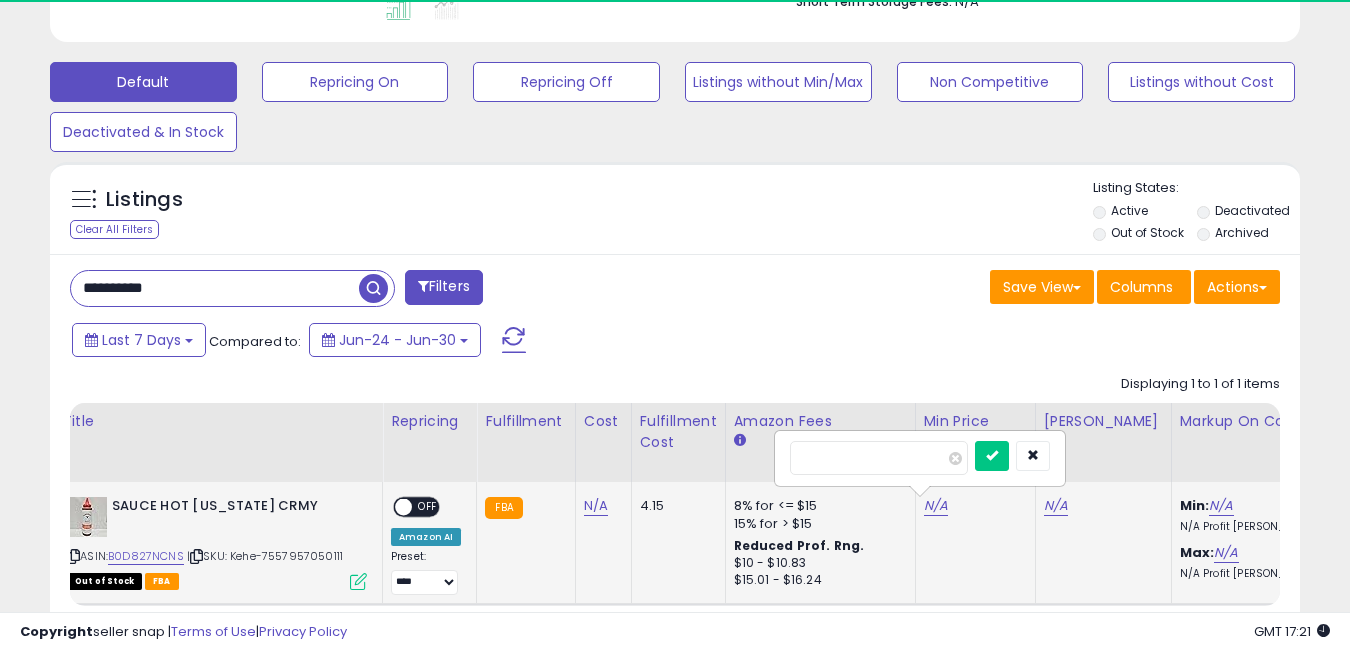 scroll, scrollTop: 999590, scrollLeft: 999276, axis: both 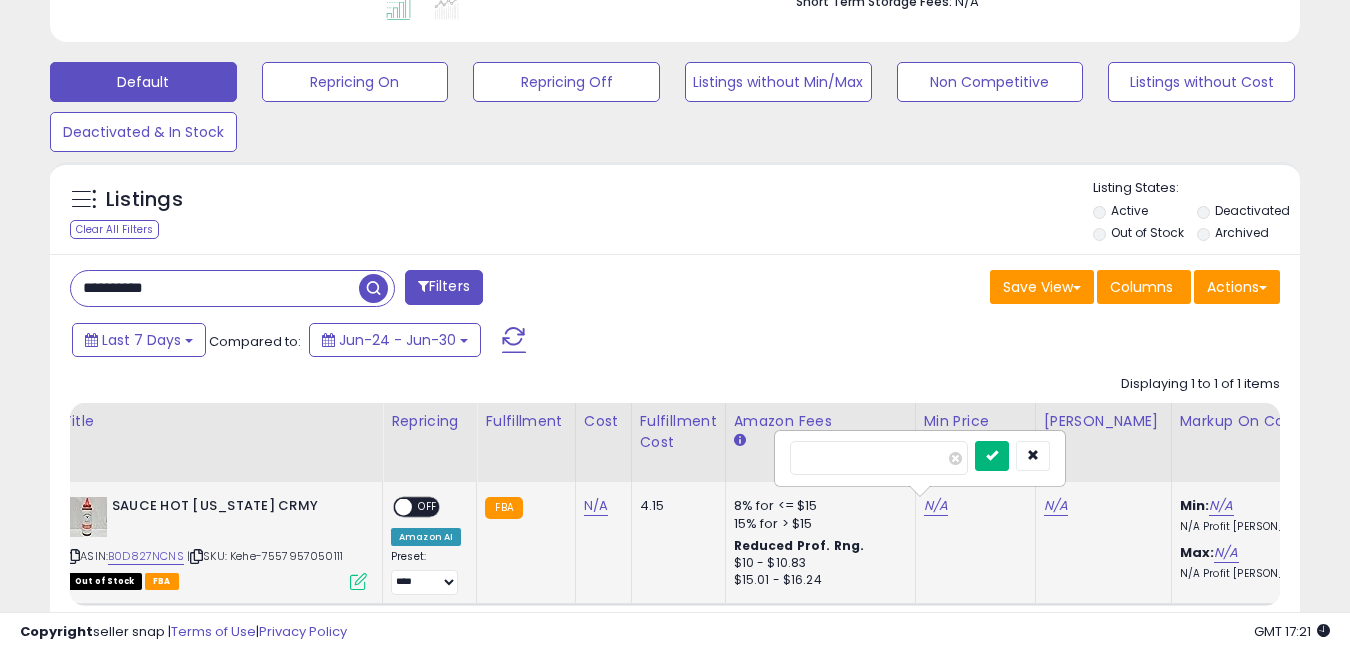type on "*" 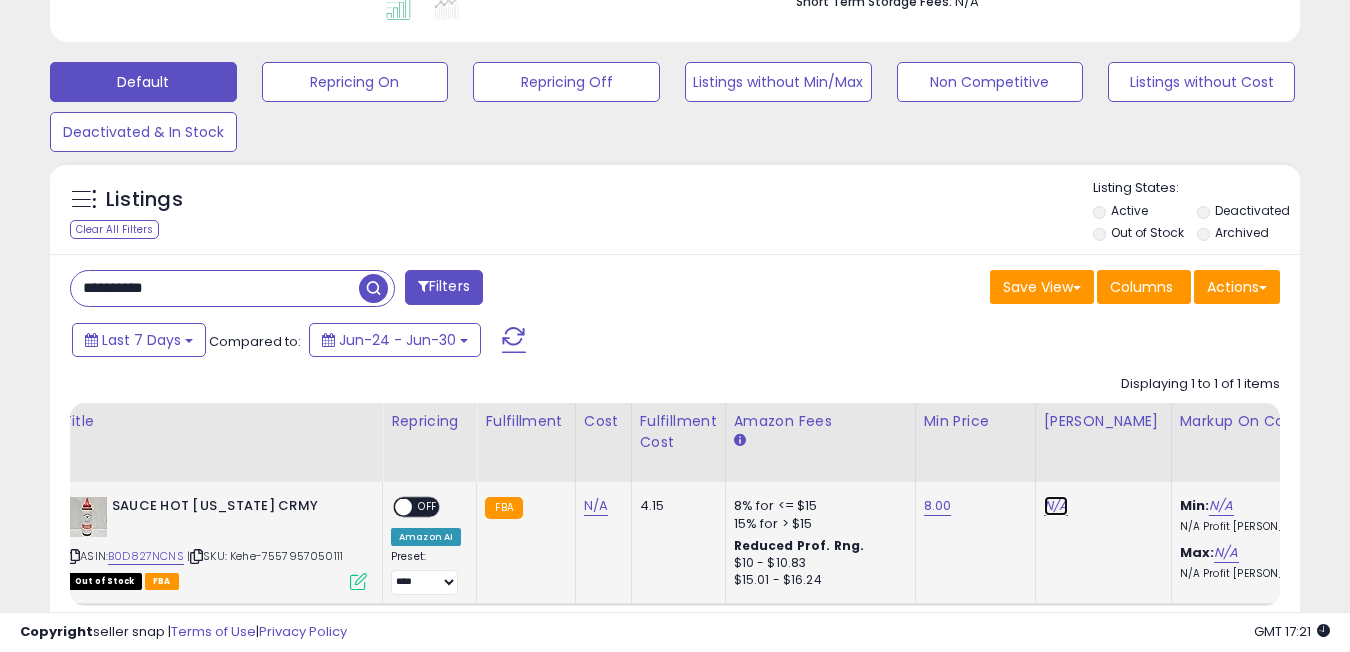 click on "N/A" at bounding box center (1056, 506) 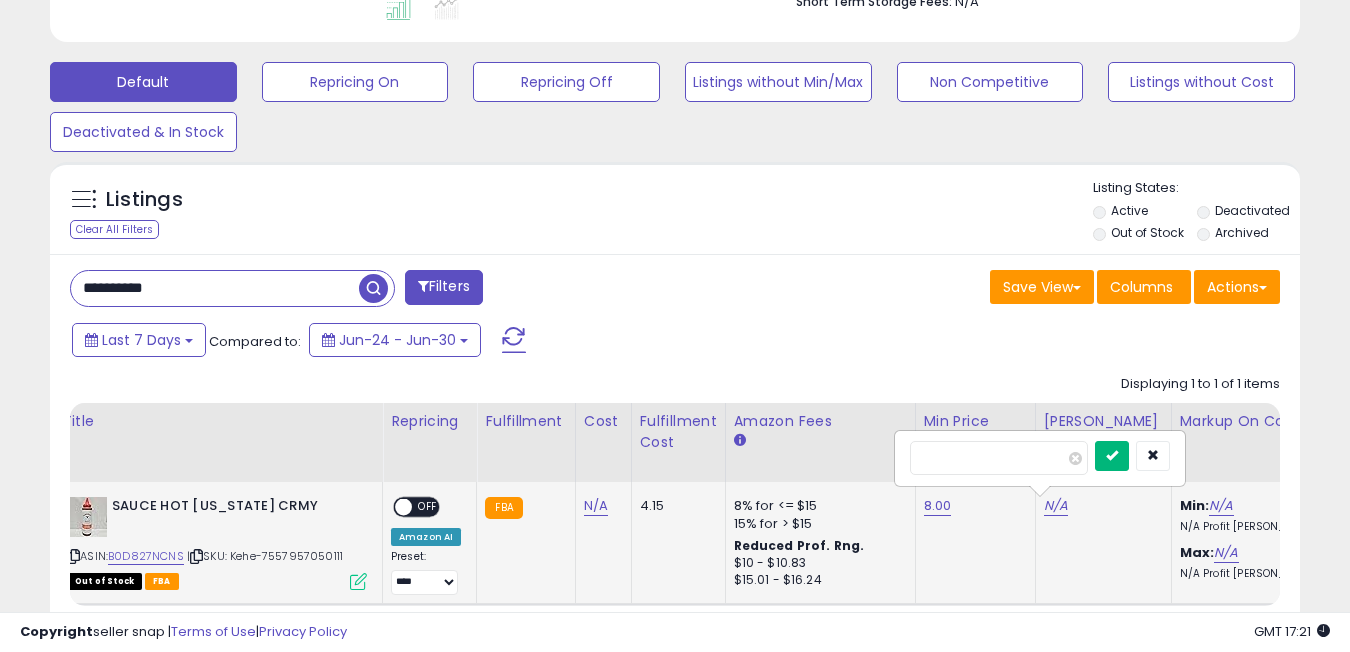 type on "**" 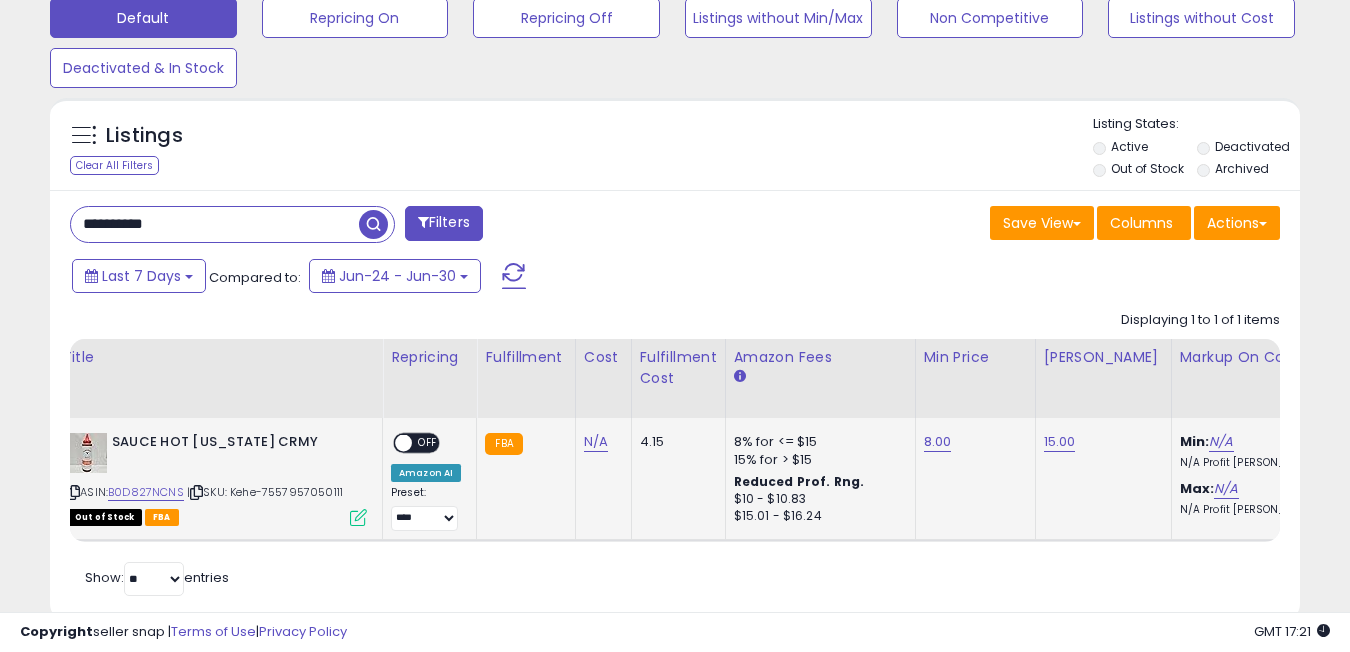 scroll, scrollTop: 636, scrollLeft: 0, axis: vertical 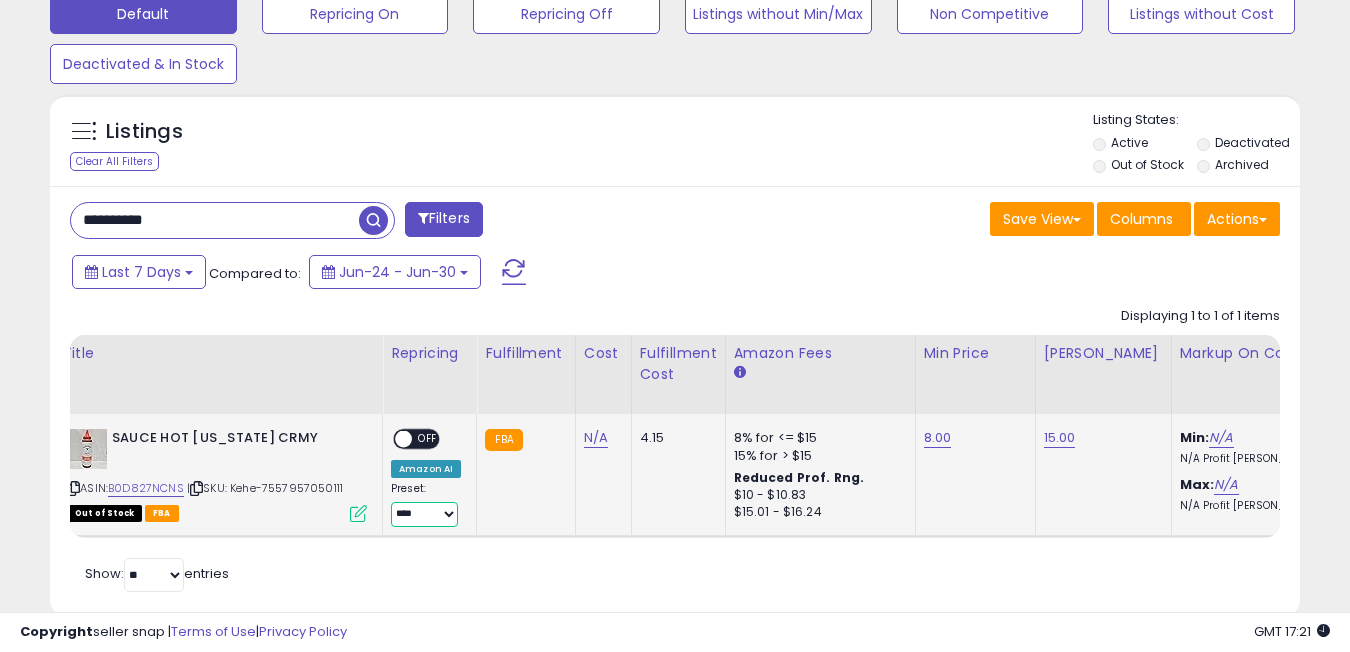 click on "**********" at bounding box center (424, 514) 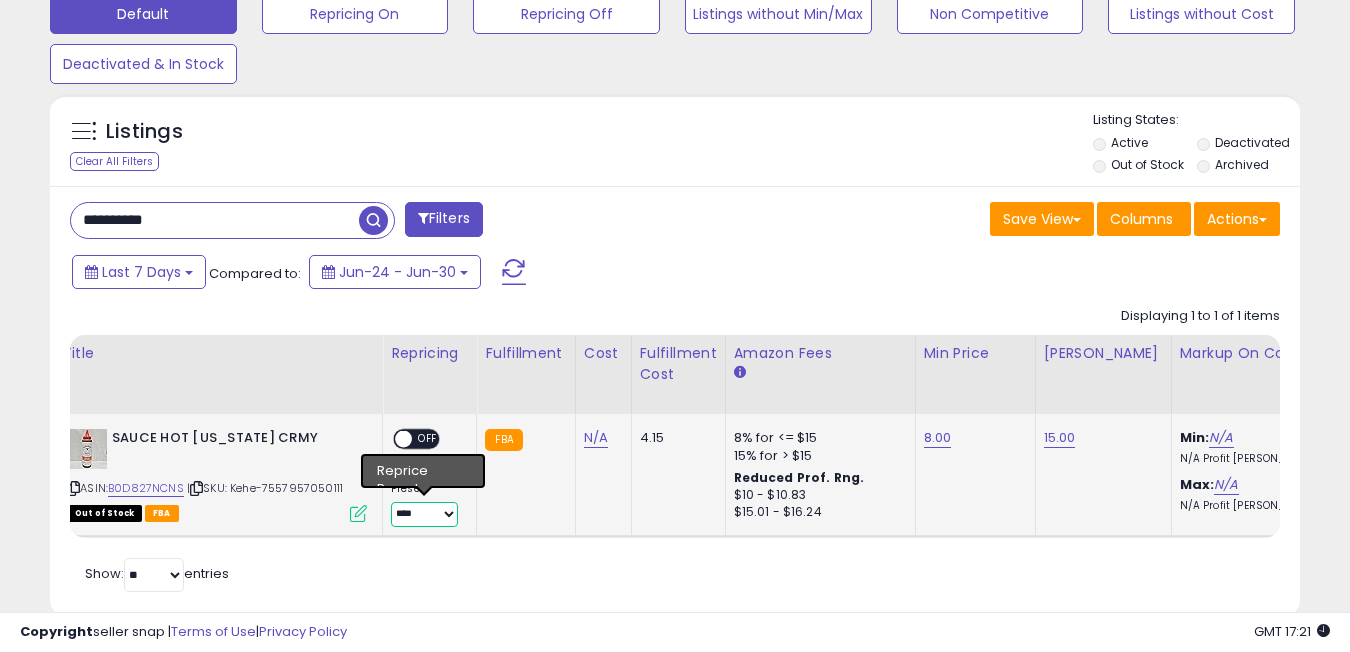 select on "**********" 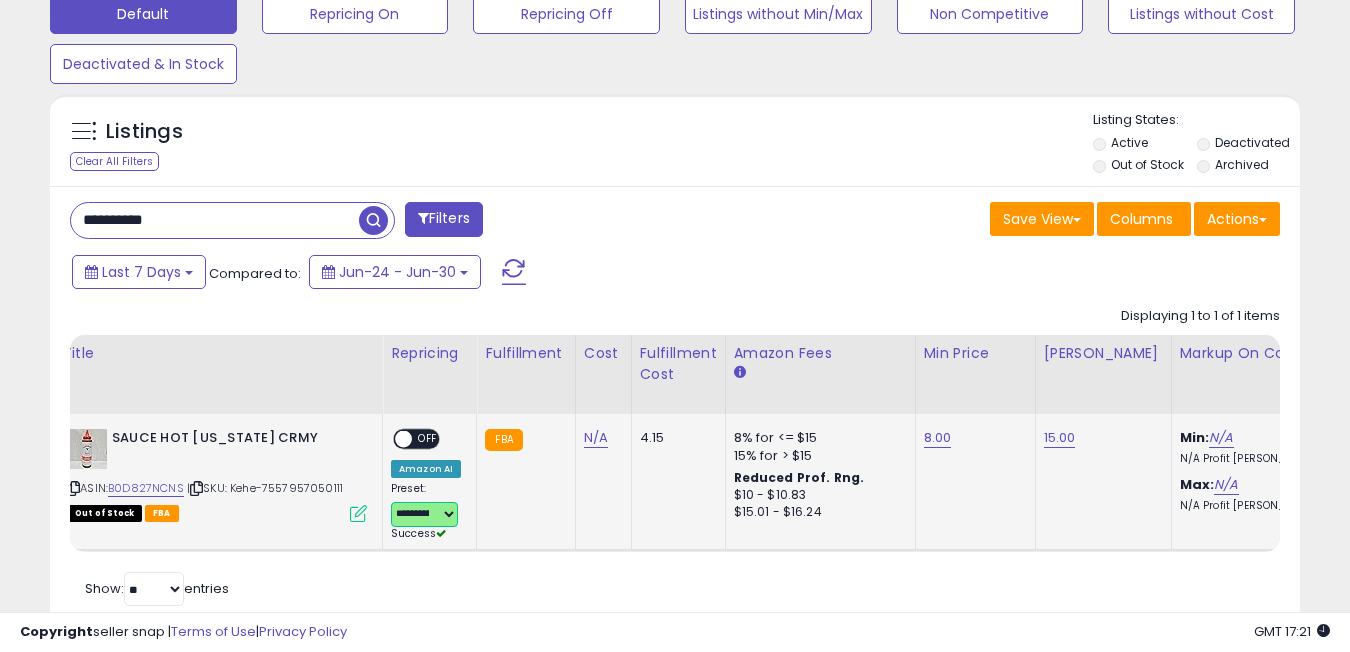 click at bounding box center (403, 439) 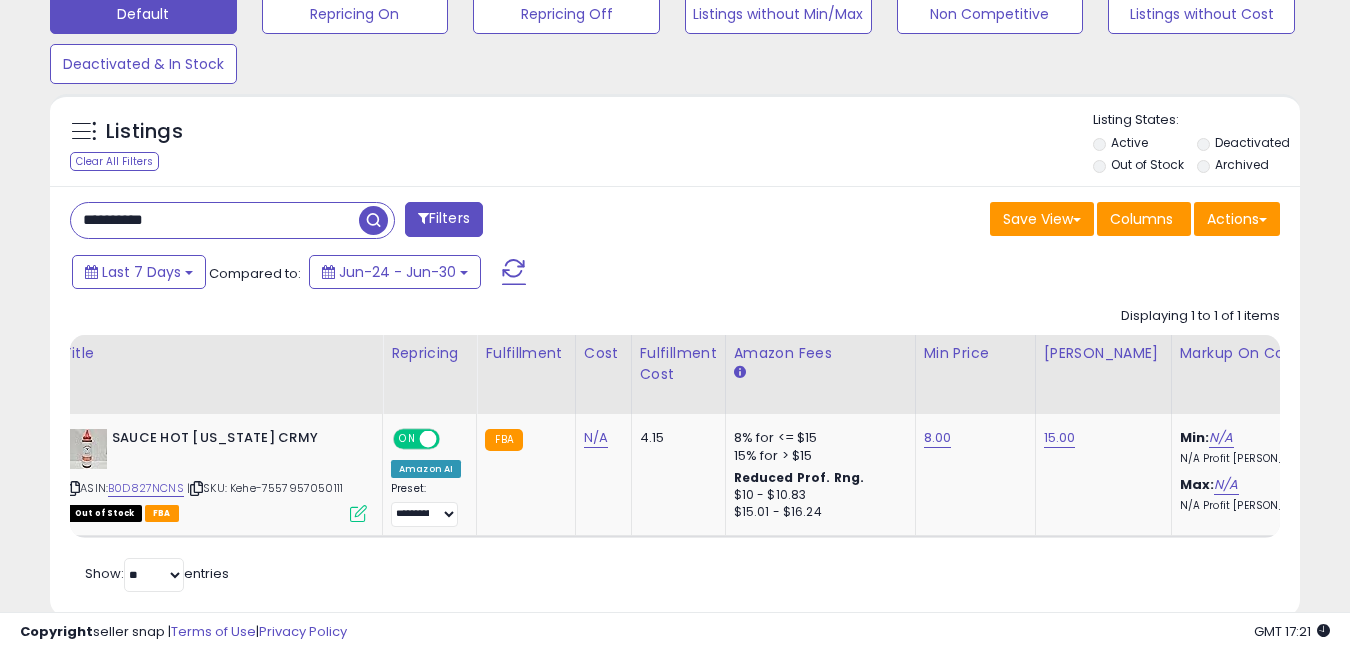 click on "**********" at bounding box center (215, 220) 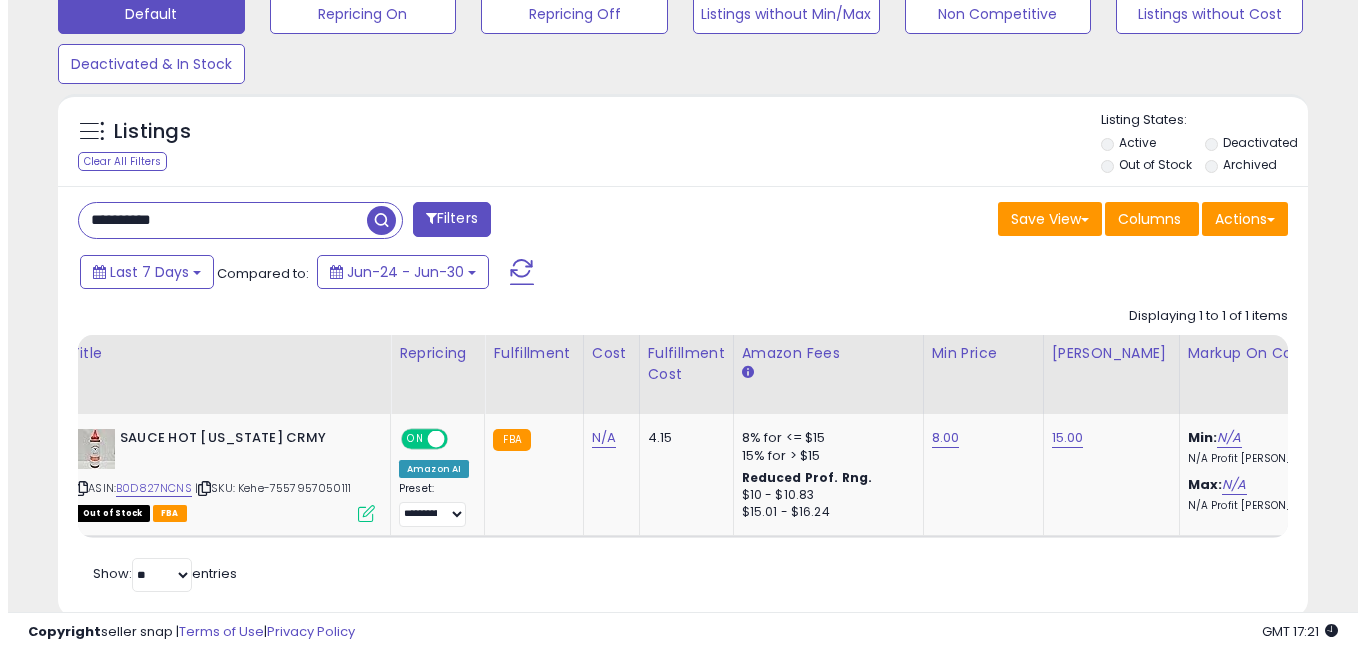 scroll, scrollTop: 568, scrollLeft: 0, axis: vertical 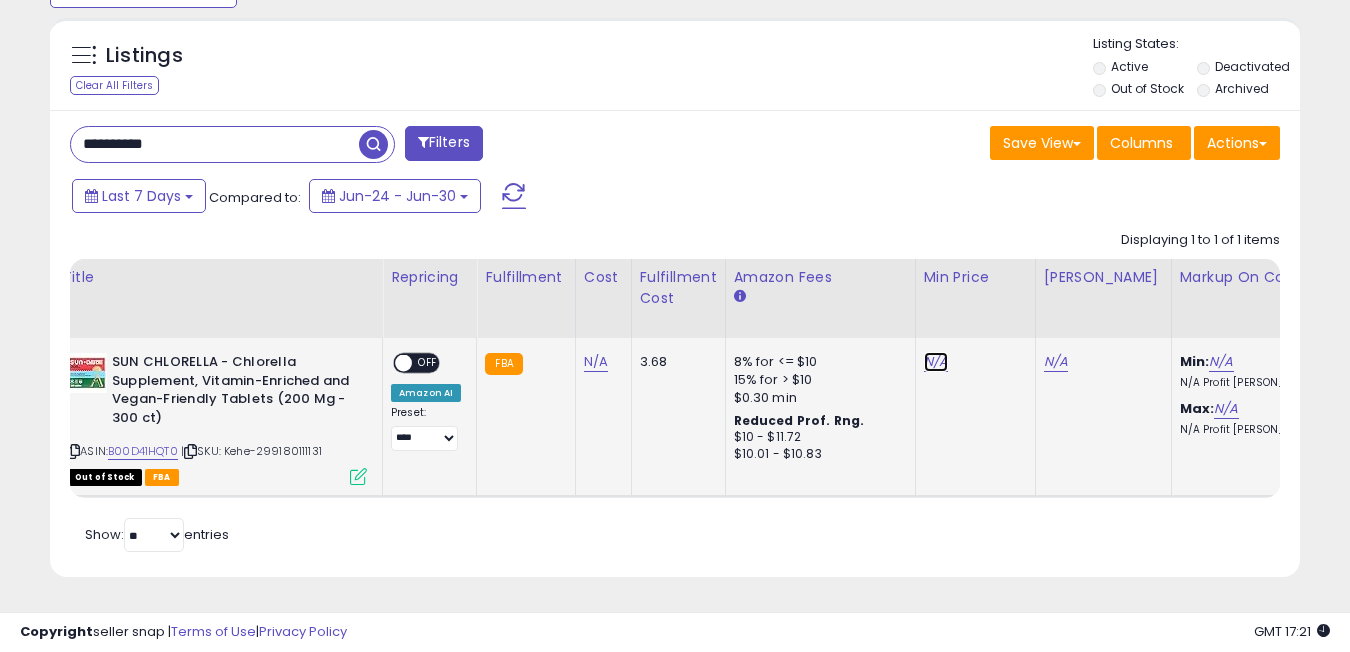 click on "N/A" at bounding box center [936, 362] 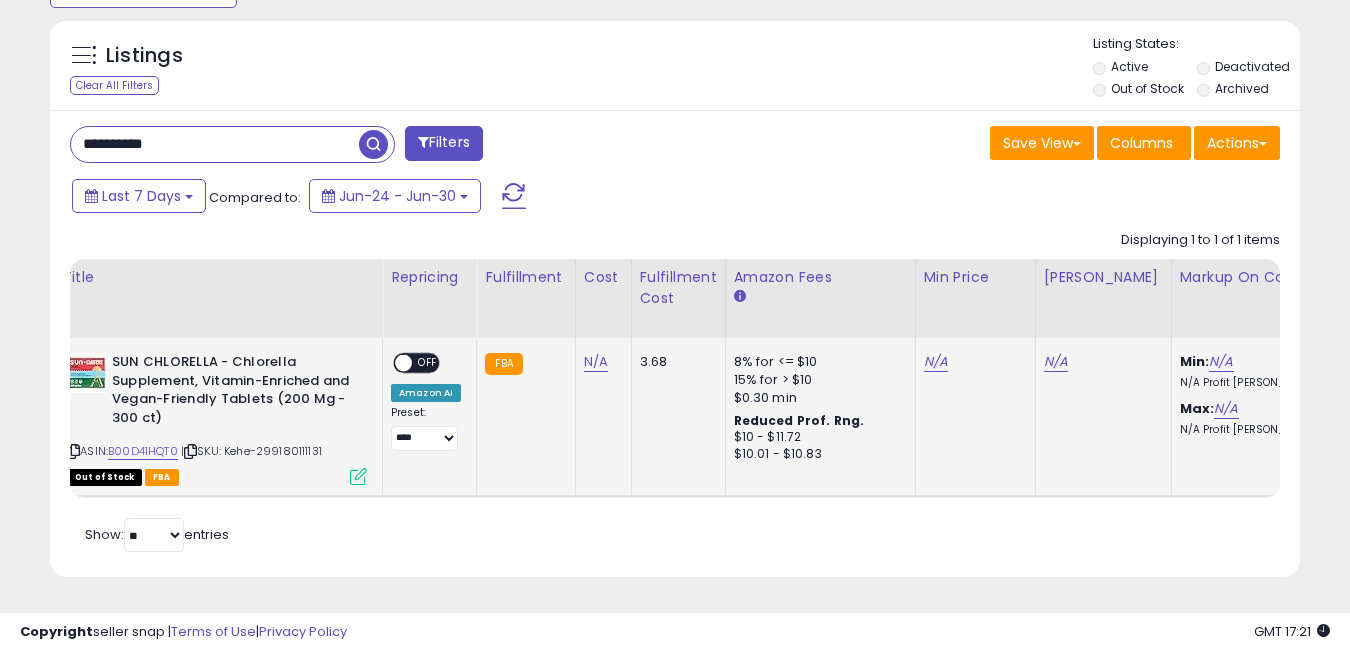 scroll, scrollTop: 999590, scrollLeft: 999276, axis: both 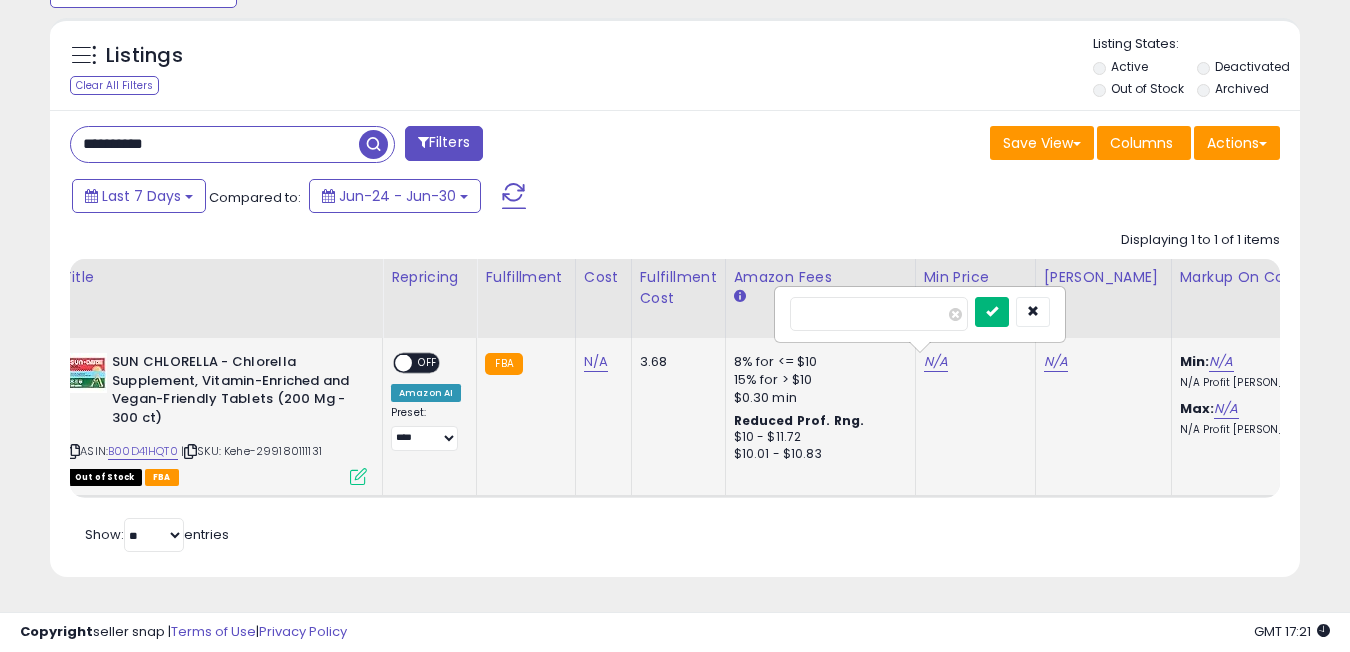 type on "**" 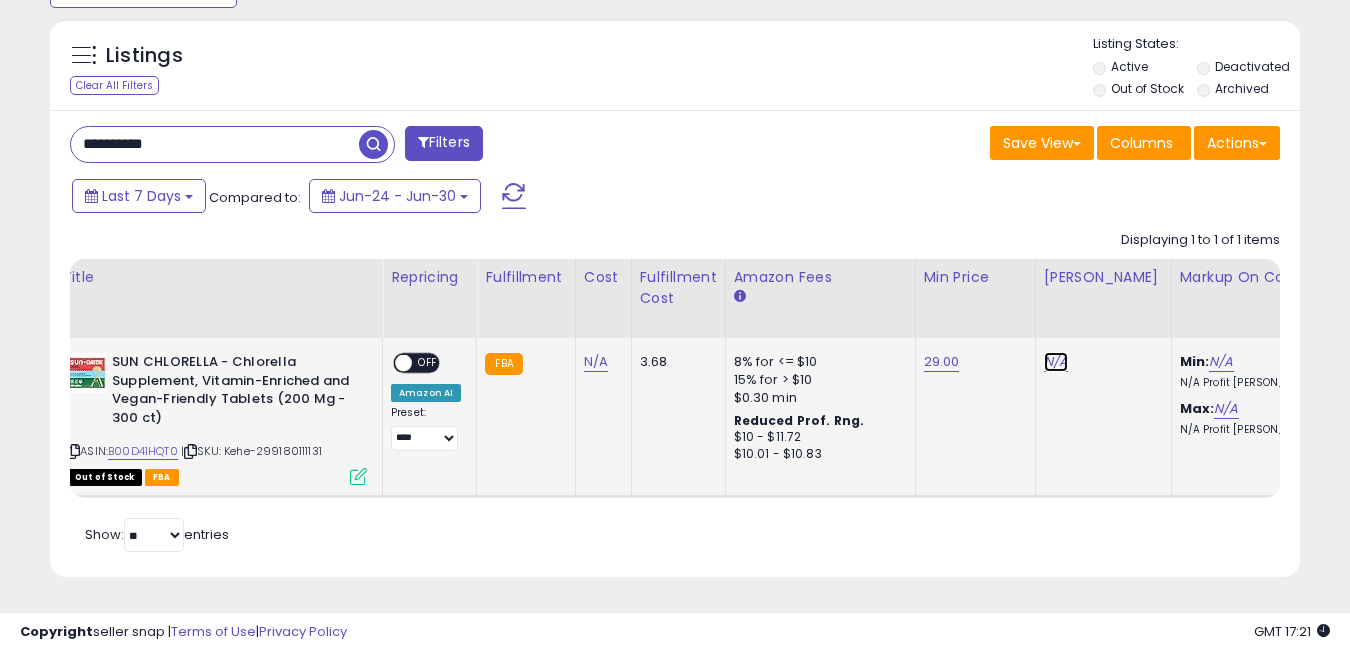click on "N/A" at bounding box center (1056, 362) 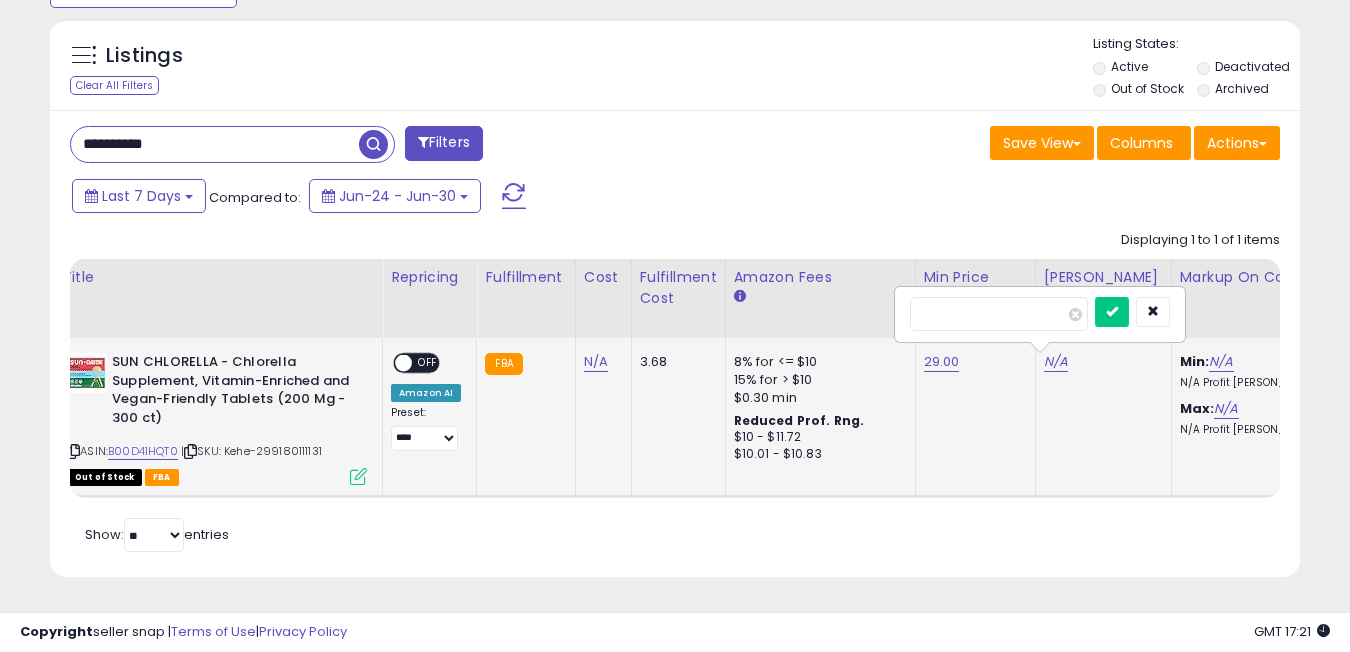 click on "**" at bounding box center (999, 314) 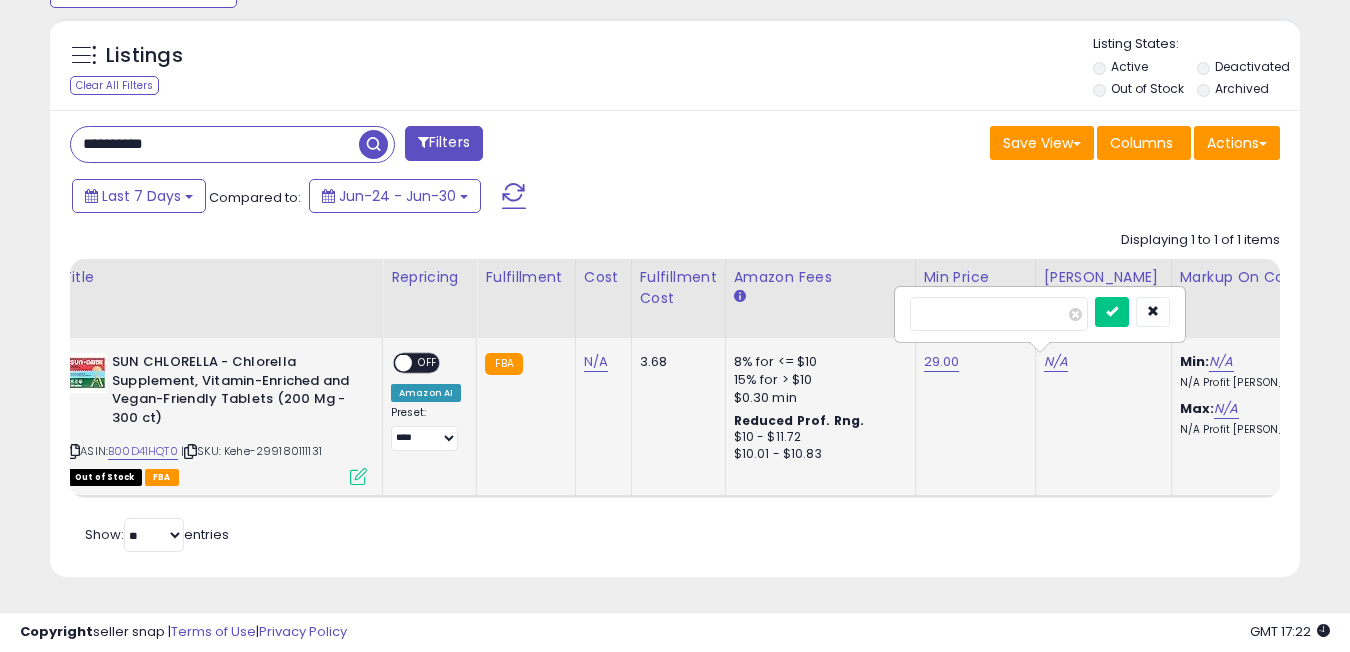 click on "**" at bounding box center (999, 314) 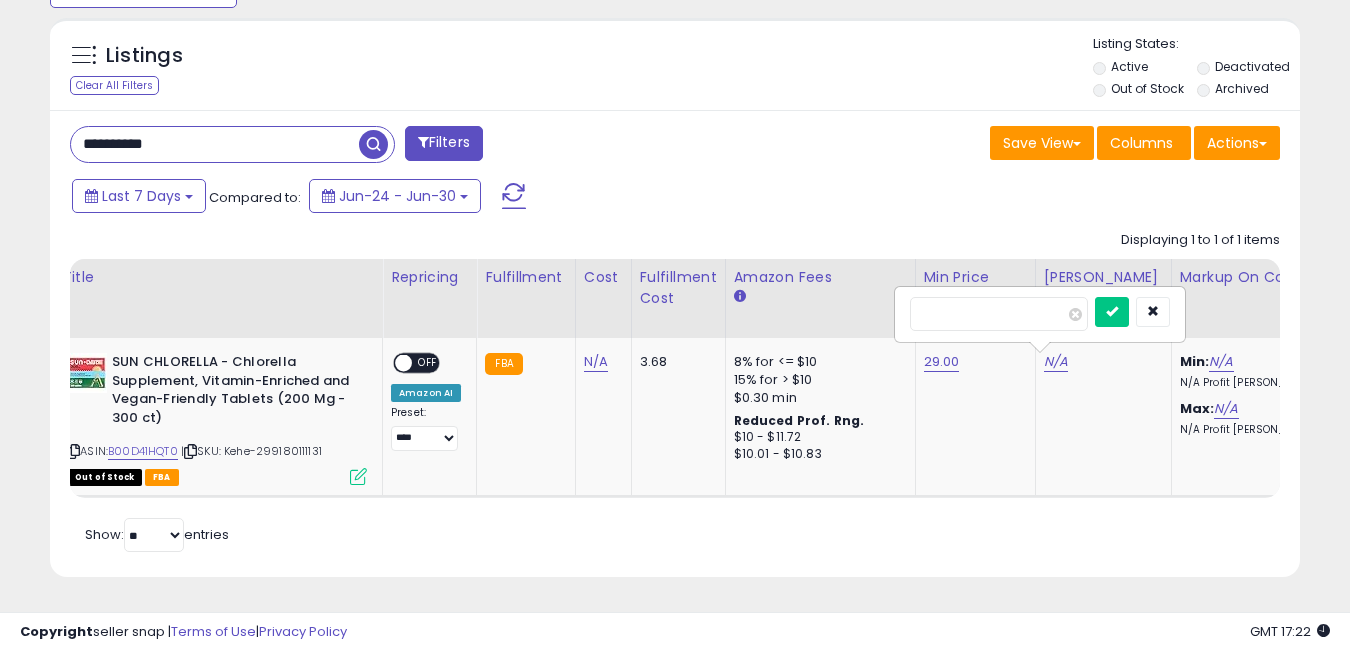 type on "*" 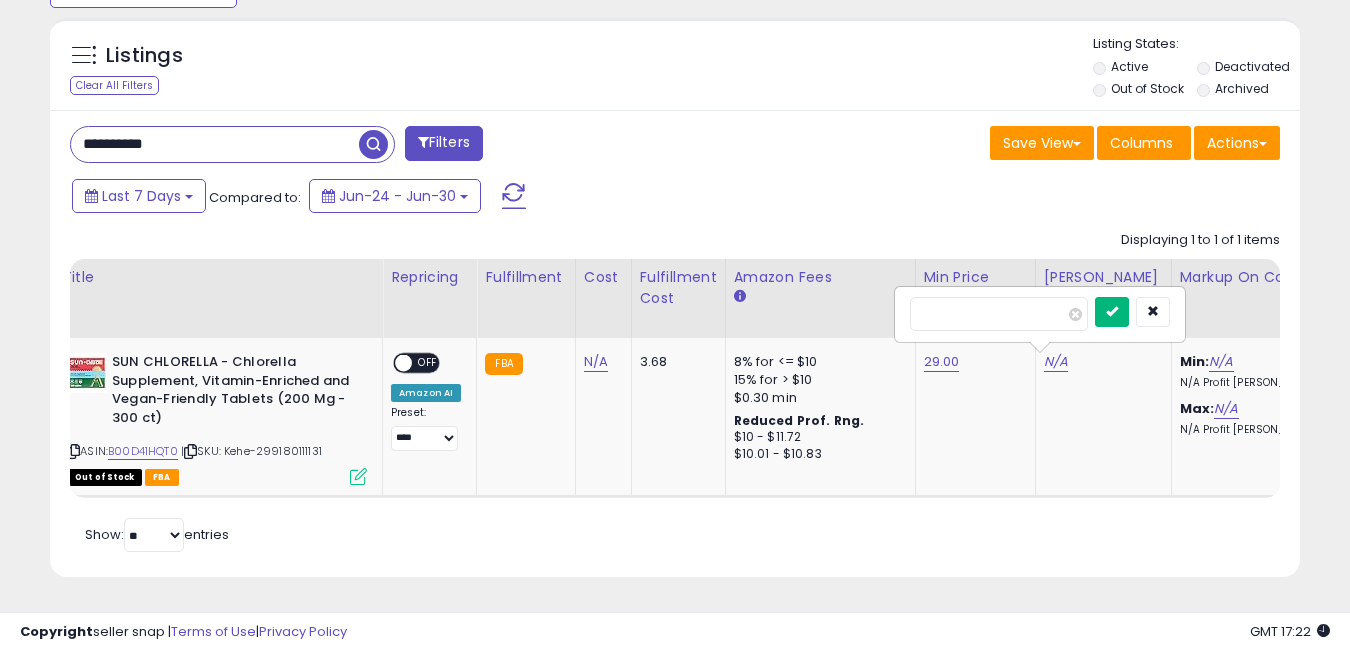 type on "**" 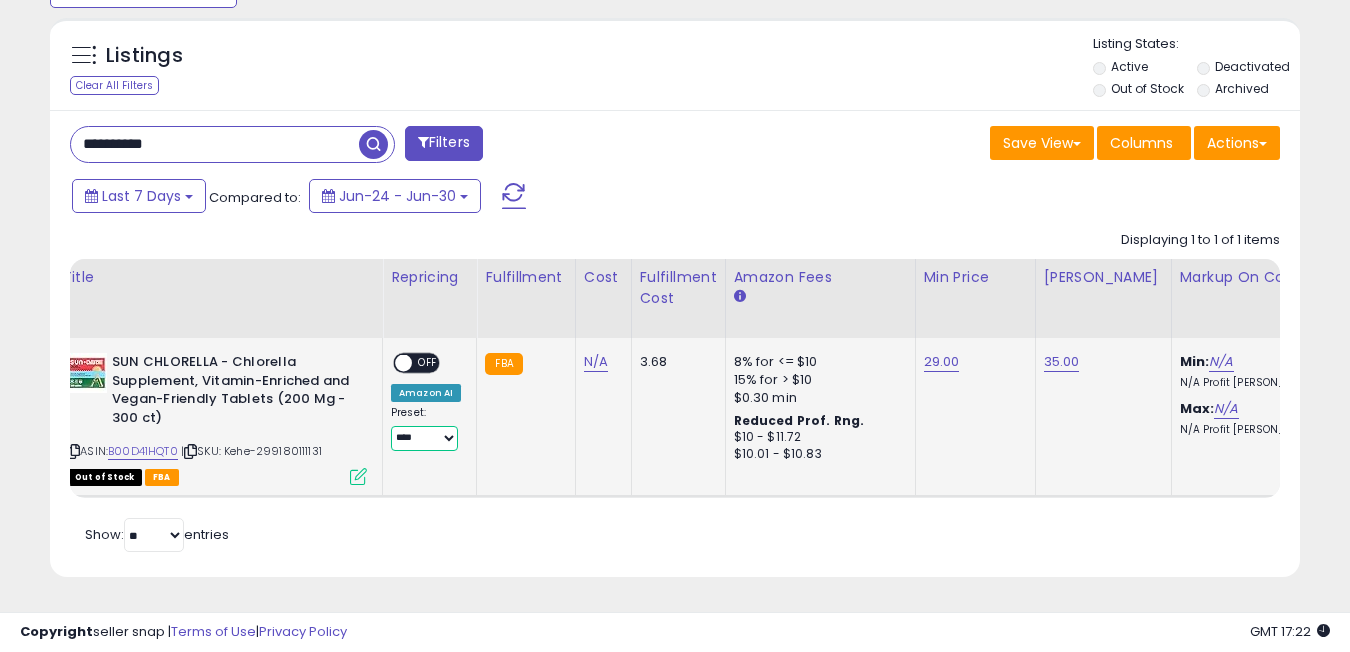click on "**********" at bounding box center (424, 438) 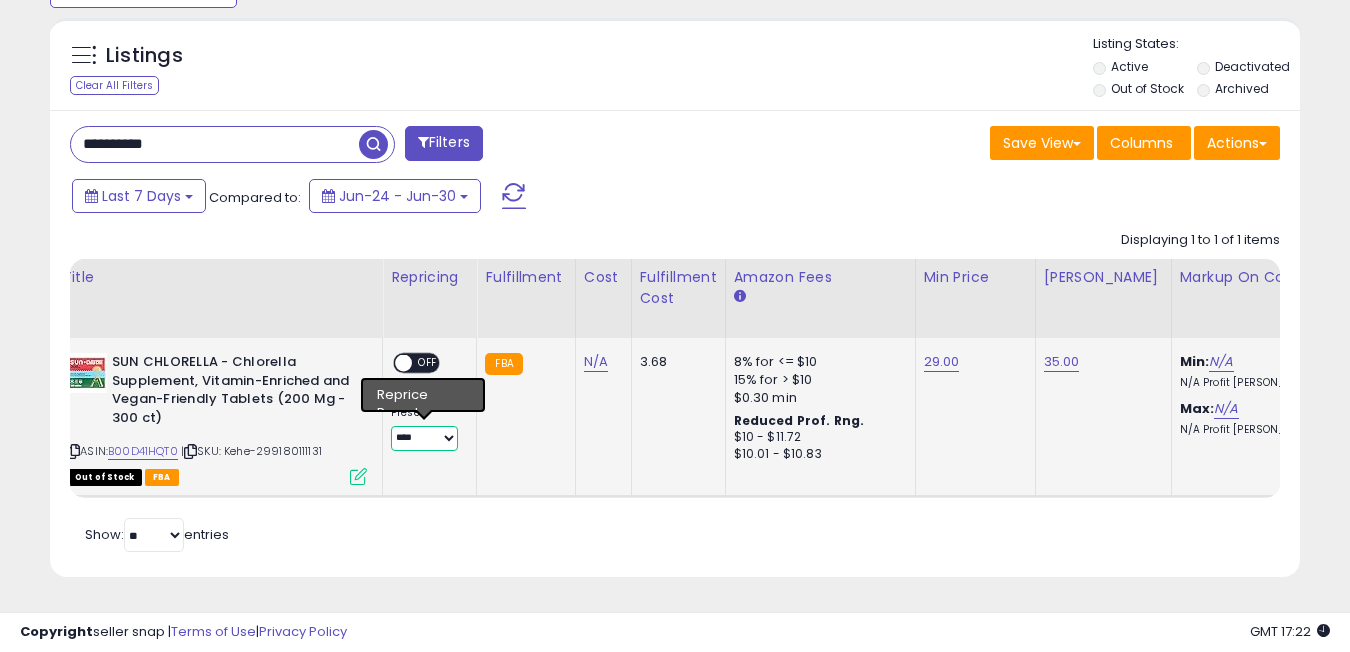 select on "**********" 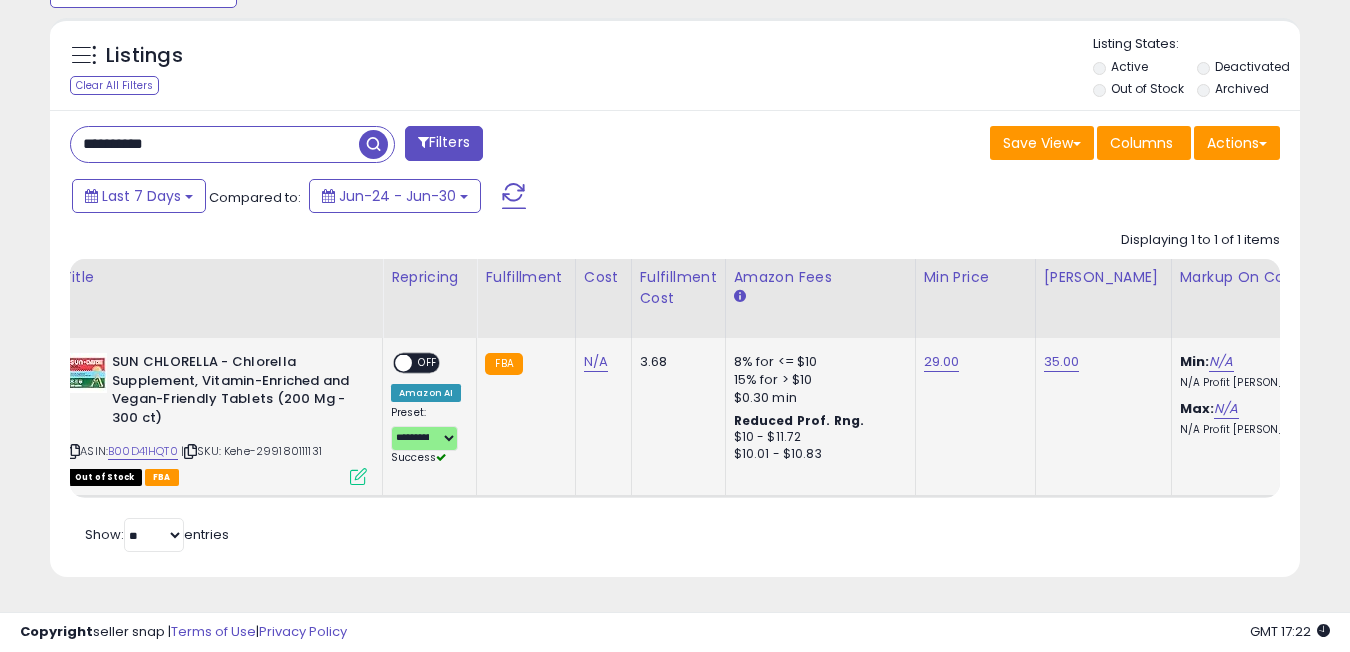 click on "OFF" at bounding box center (428, 363) 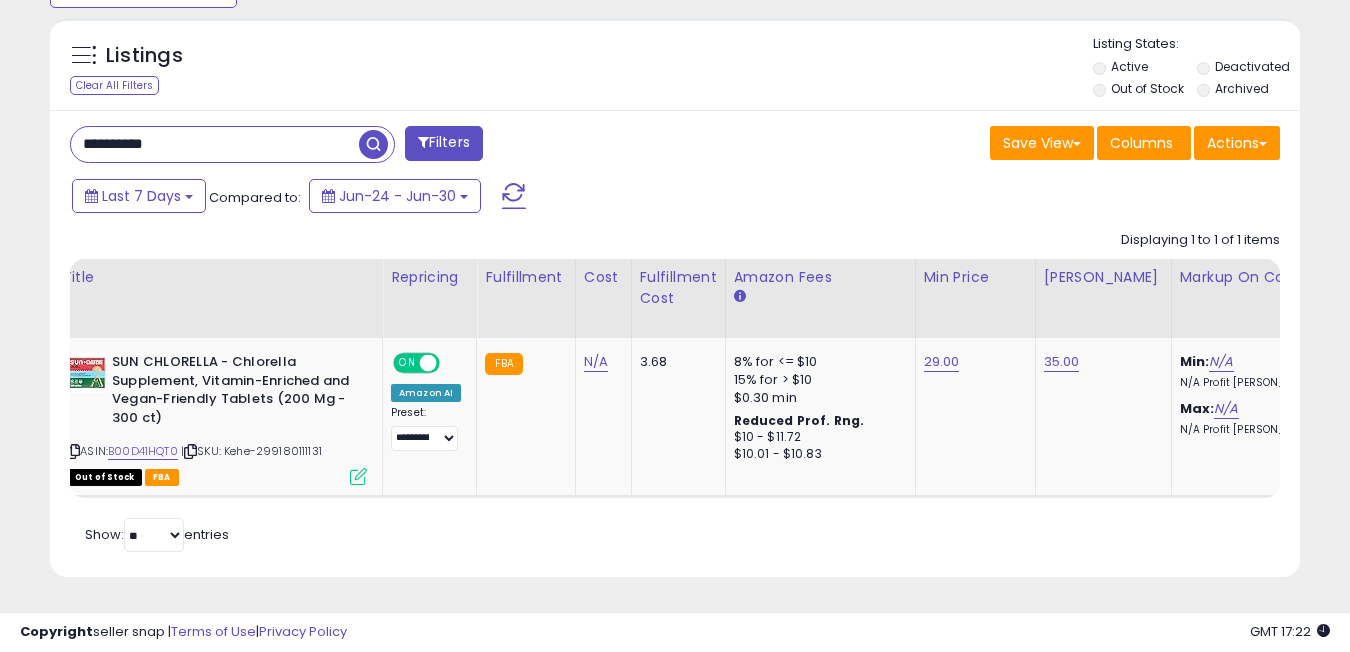 click on "**********" at bounding box center [215, 144] 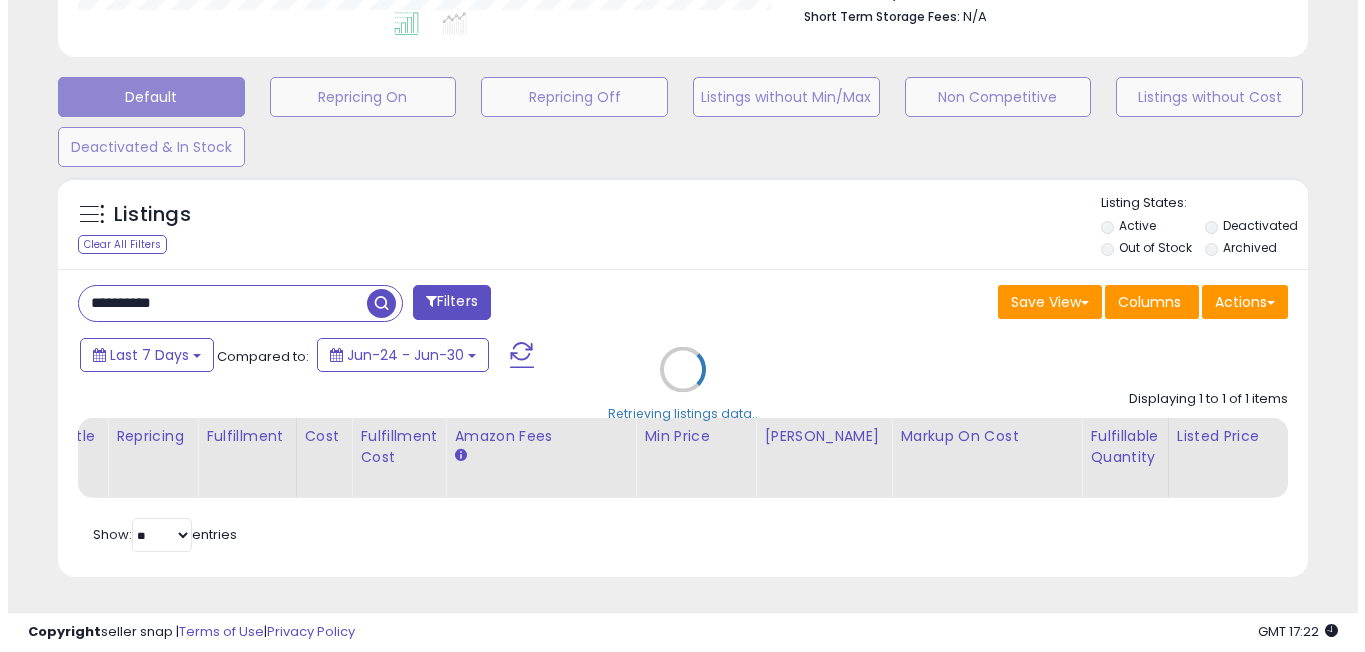scroll, scrollTop: 568, scrollLeft: 0, axis: vertical 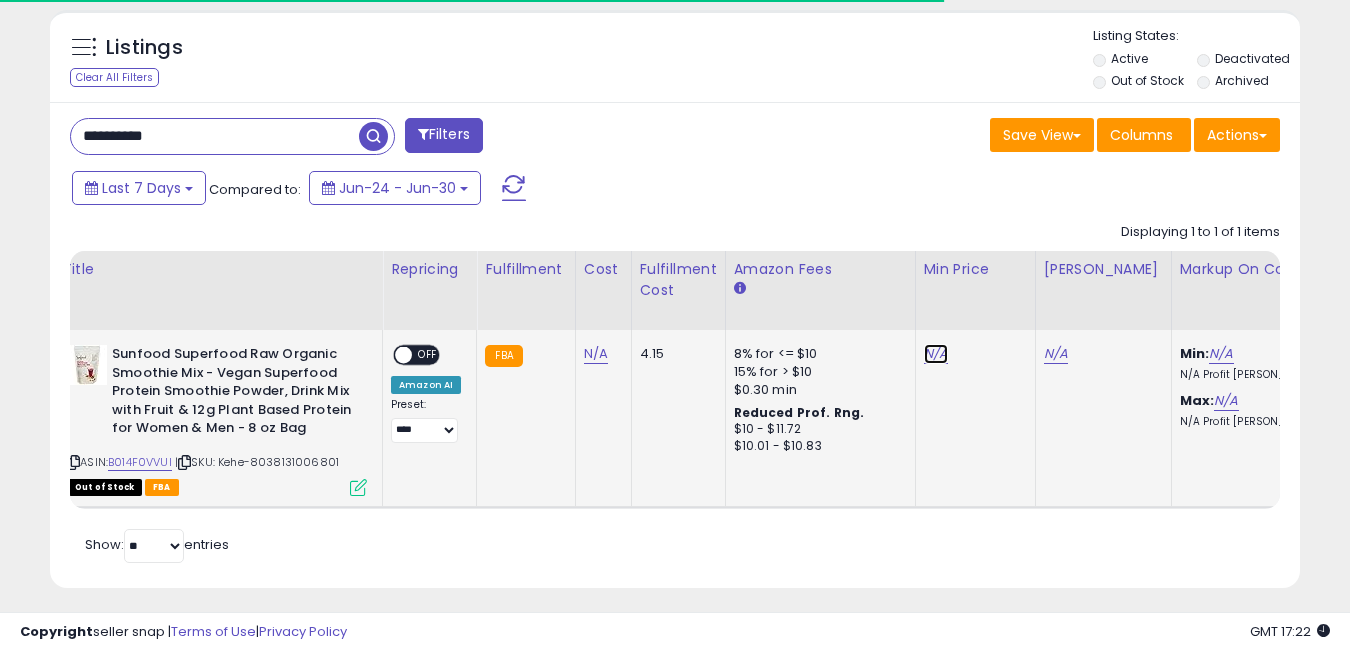 click on "N/A" at bounding box center (936, 354) 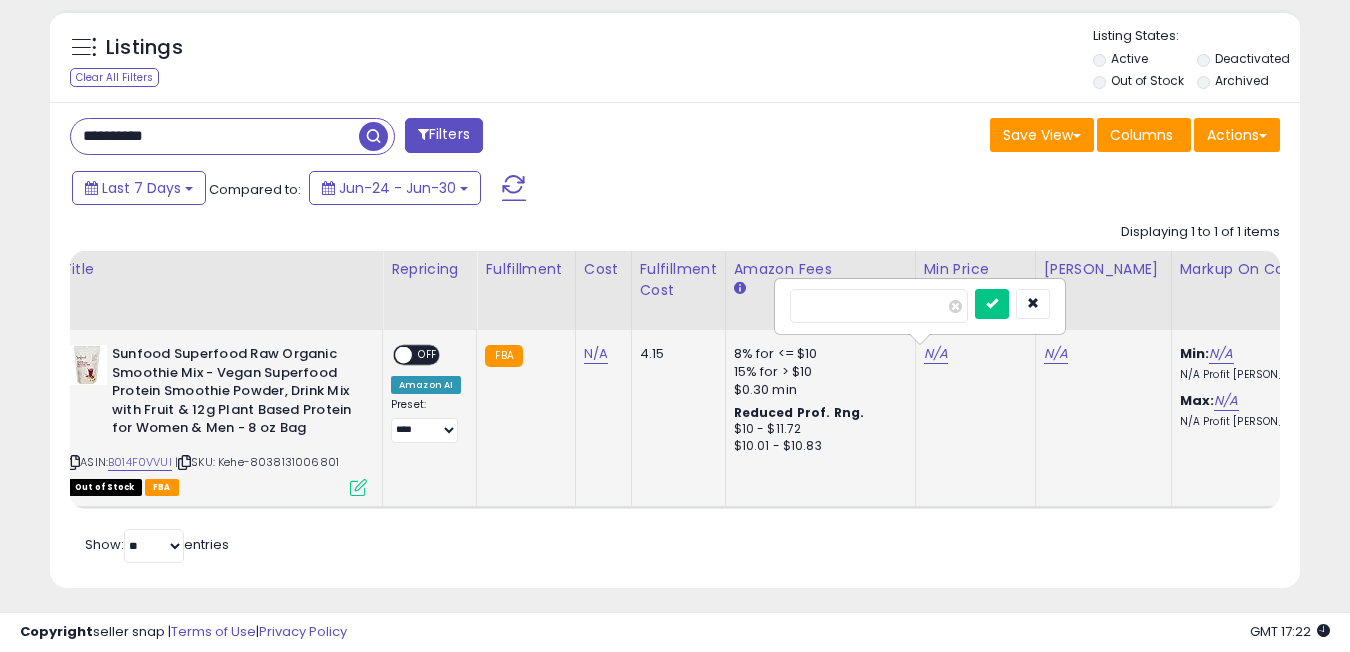 scroll, scrollTop: 999590, scrollLeft: 999276, axis: both 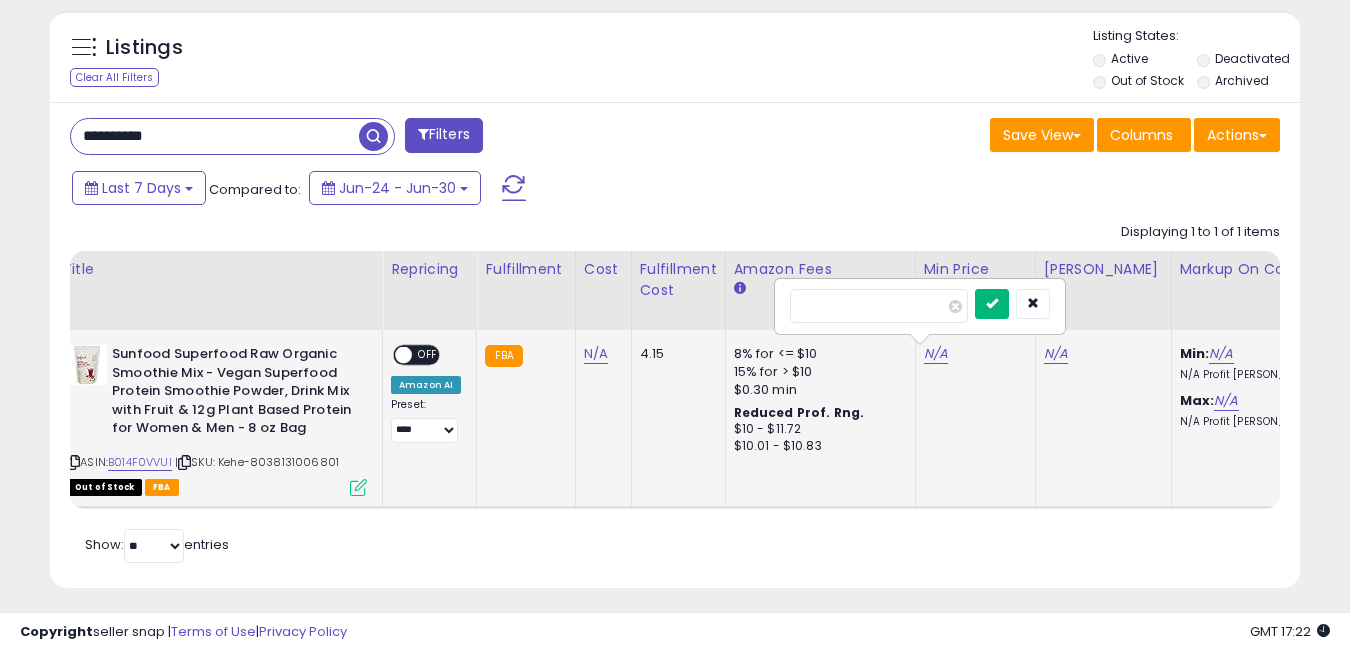 type on "**" 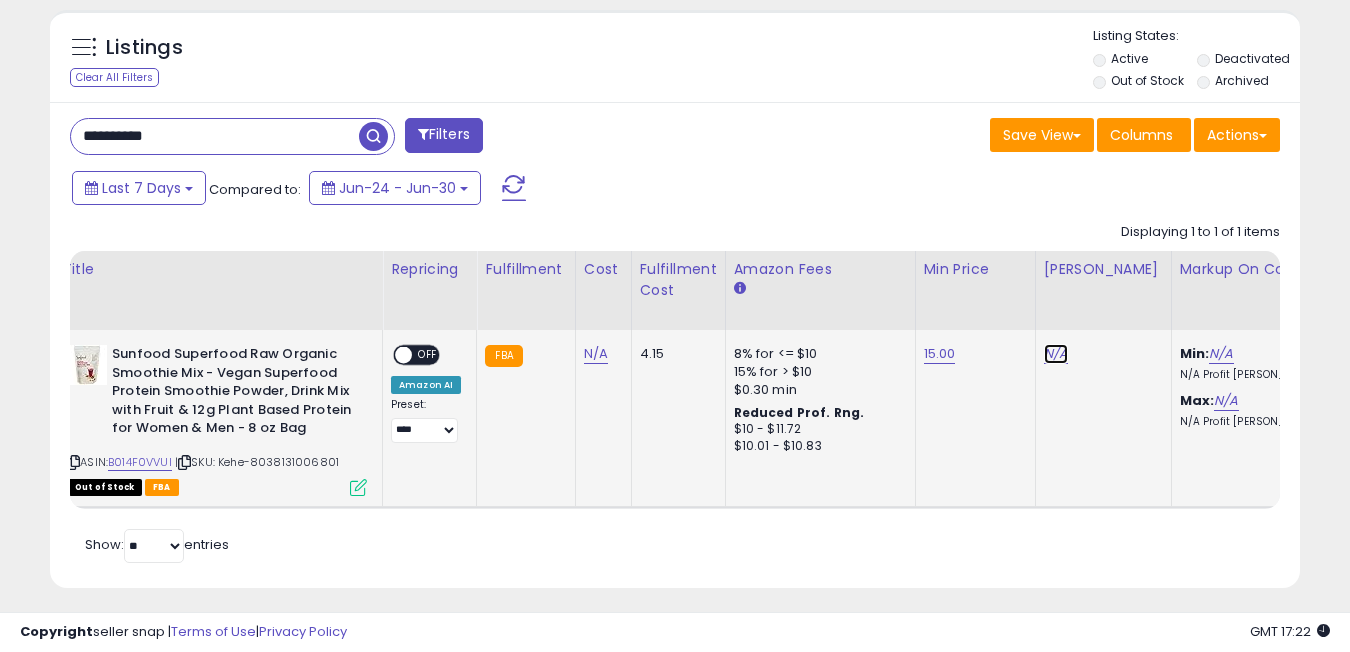 click on "N/A" at bounding box center (1056, 354) 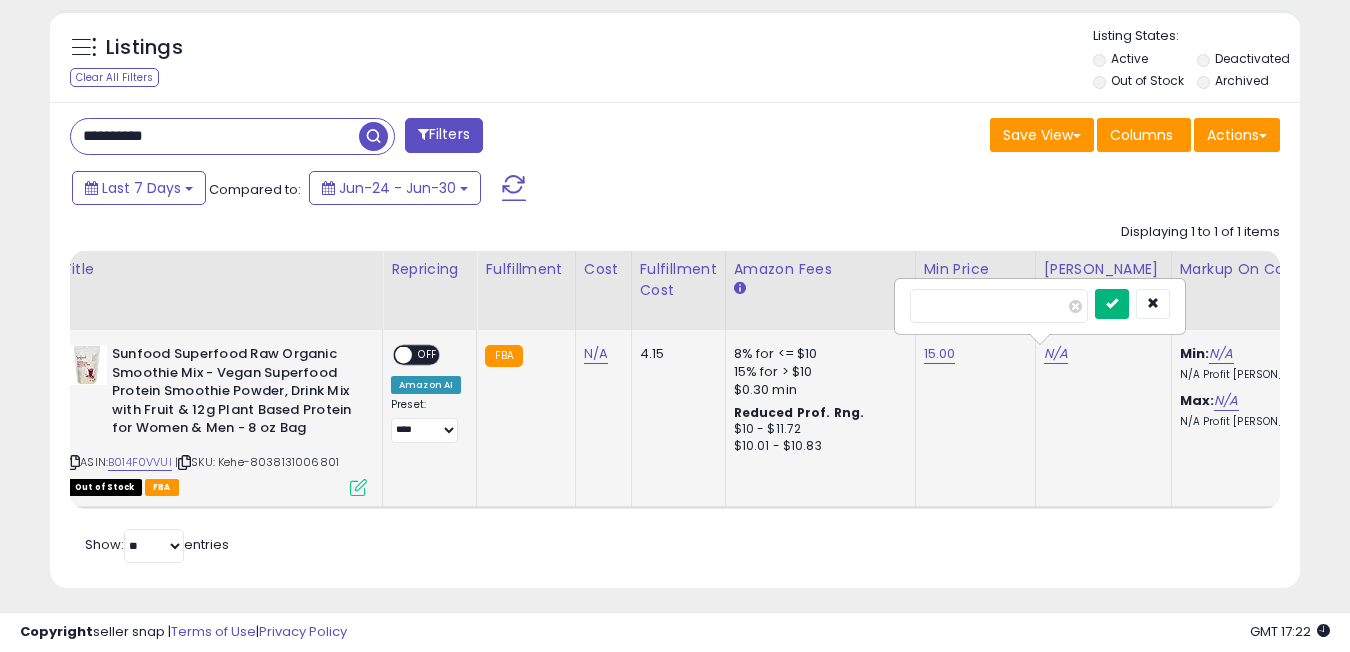 type on "**" 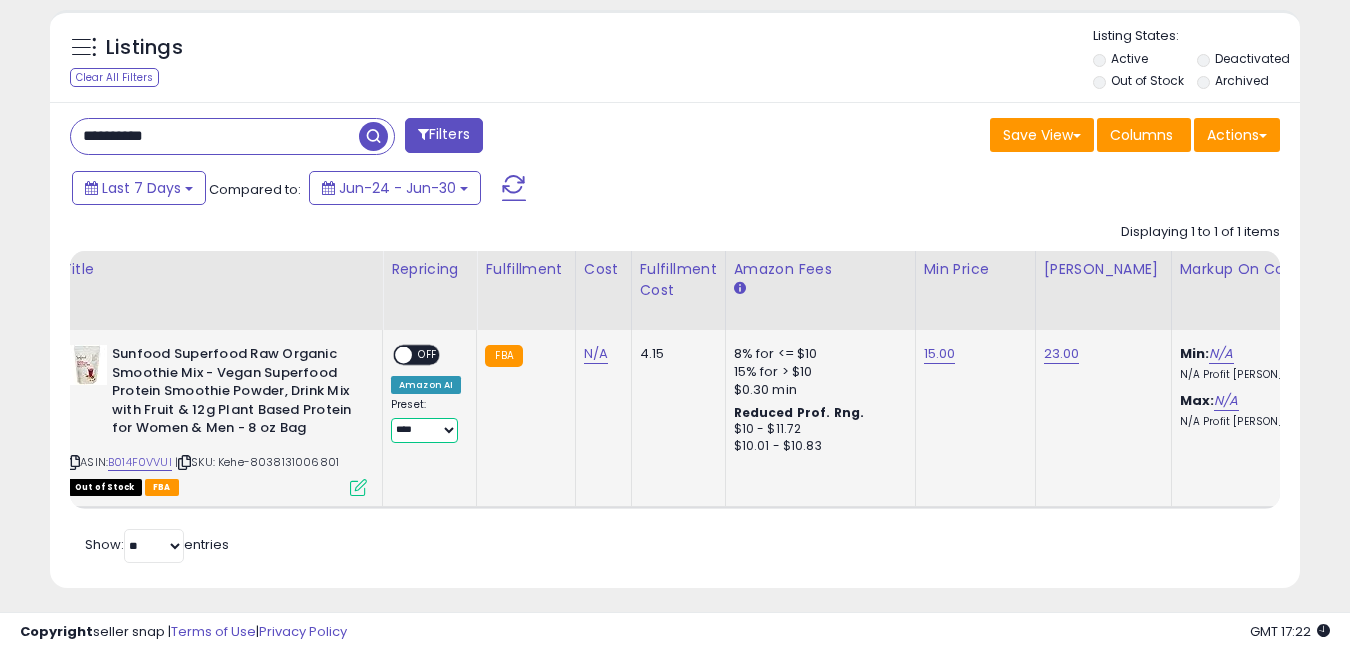 click on "**********" at bounding box center [424, 430] 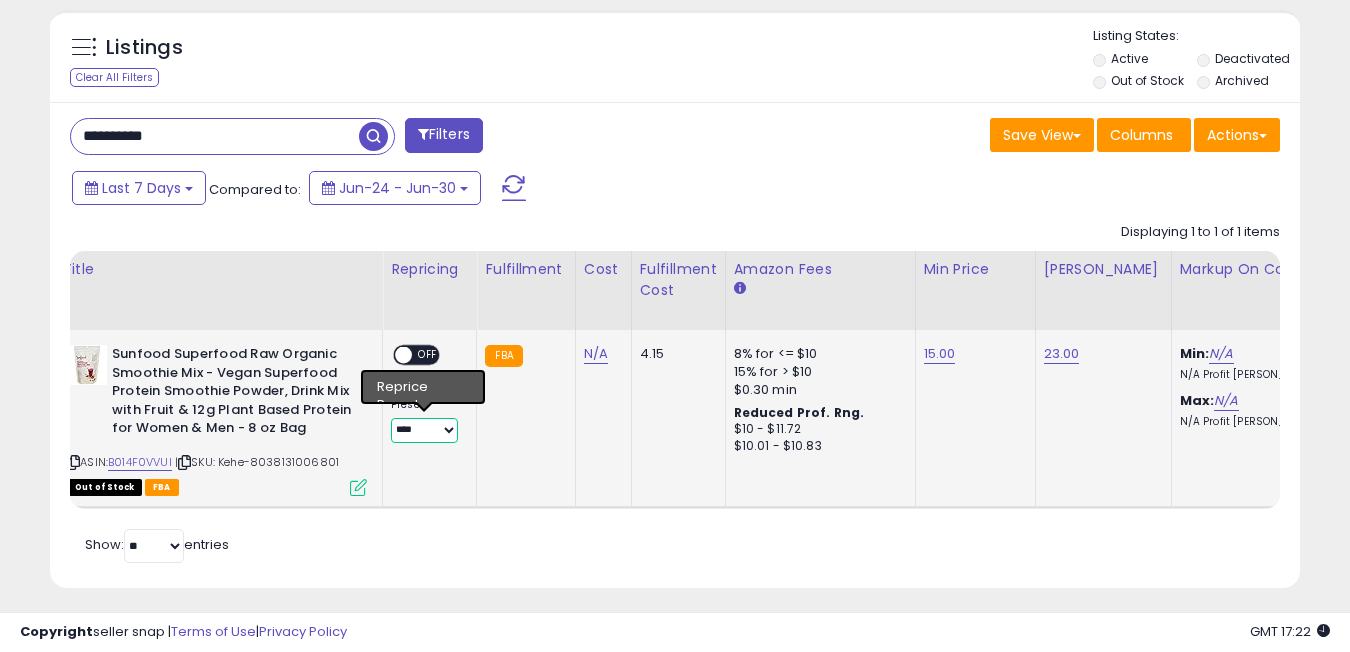 select on "**********" 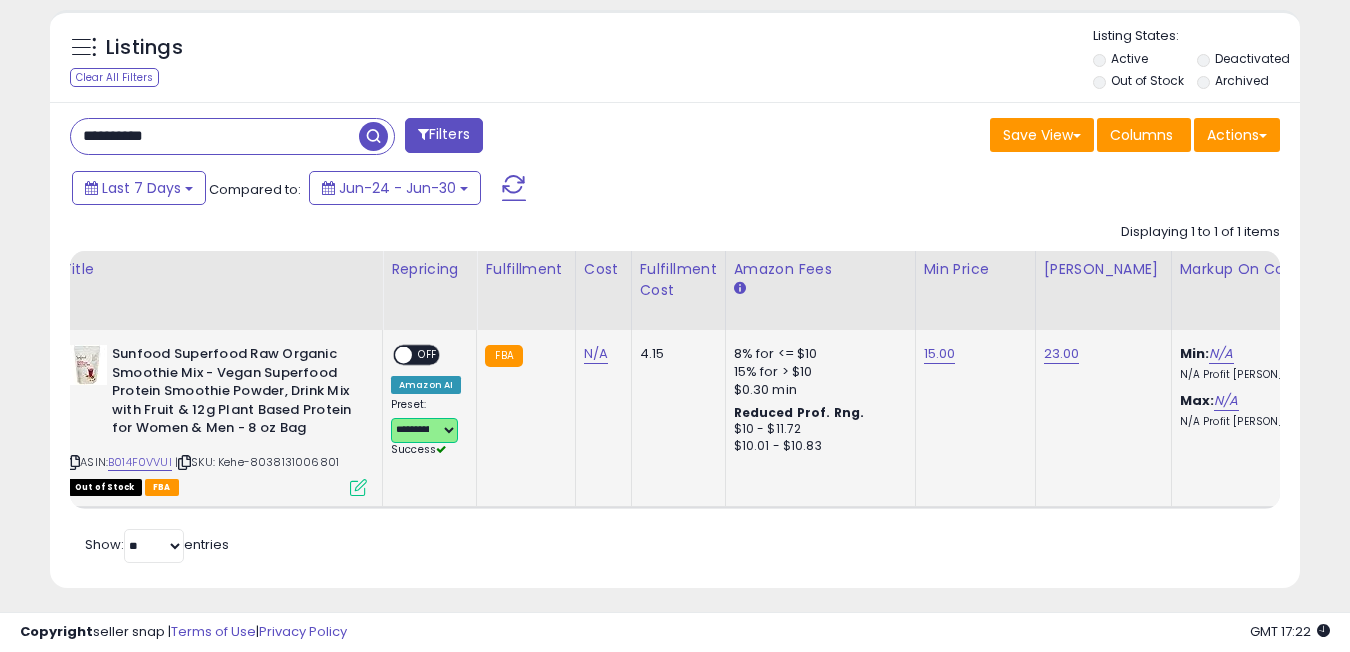 click on "**********" at bounding box center [424, 430] 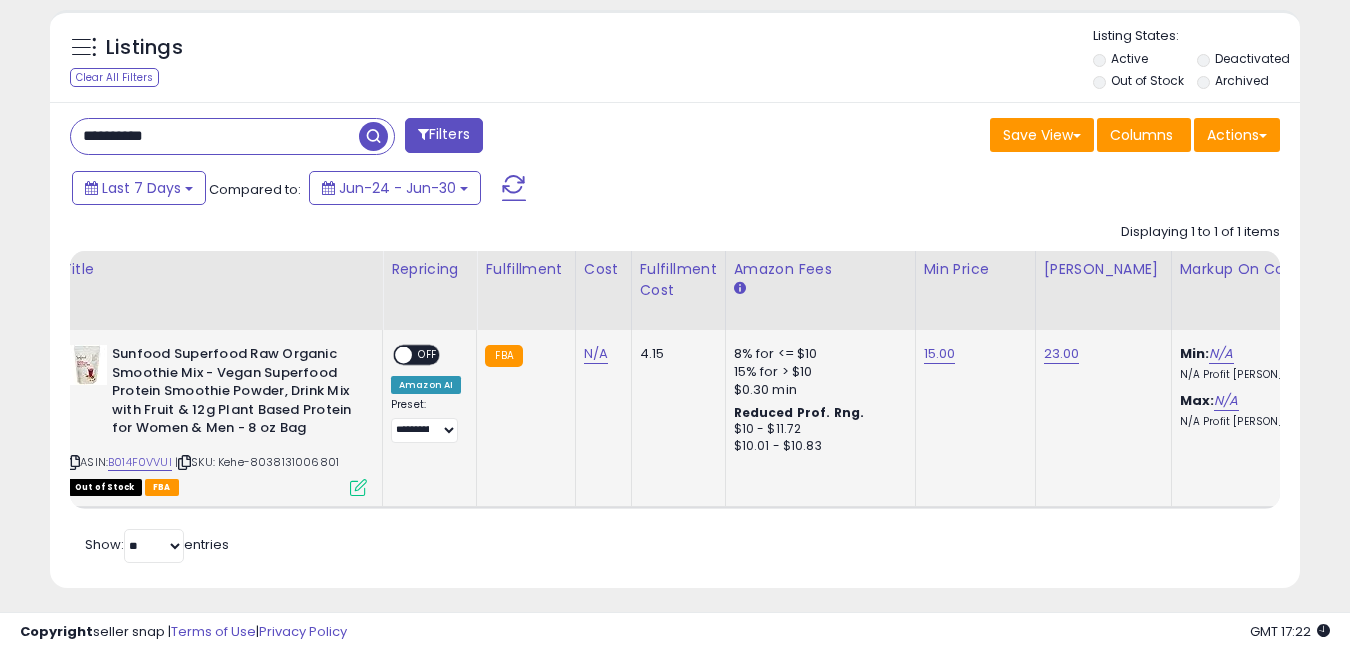 click on "OFF" at bounding box center (428, 355) 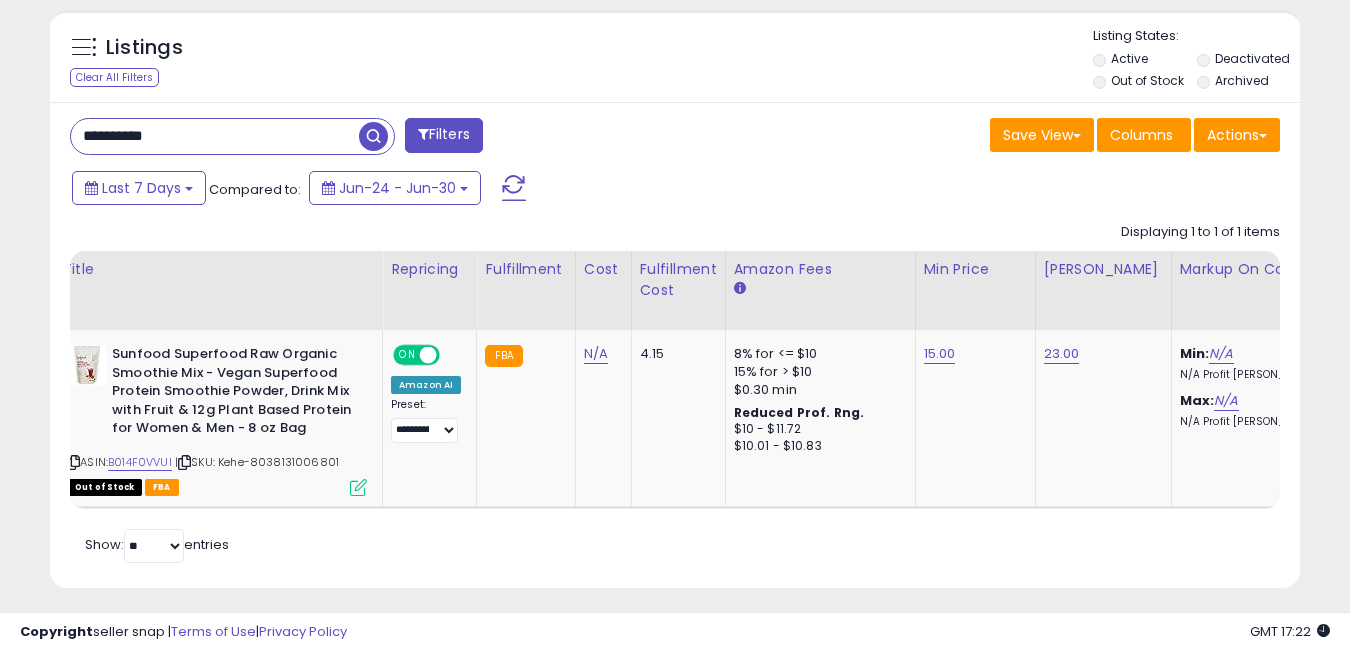 click on "**********" at bounding box center [215, 136] 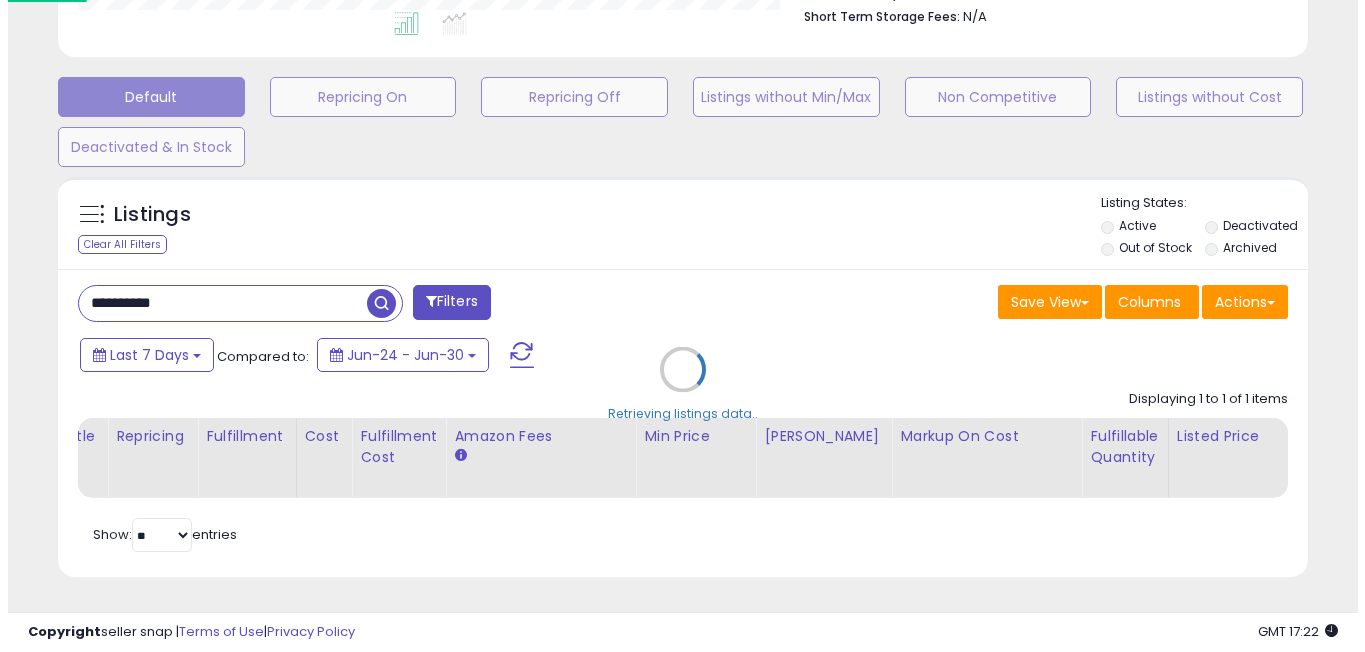 scroll, scrollTop: 568, scrollLeft: 0, axis: vertical 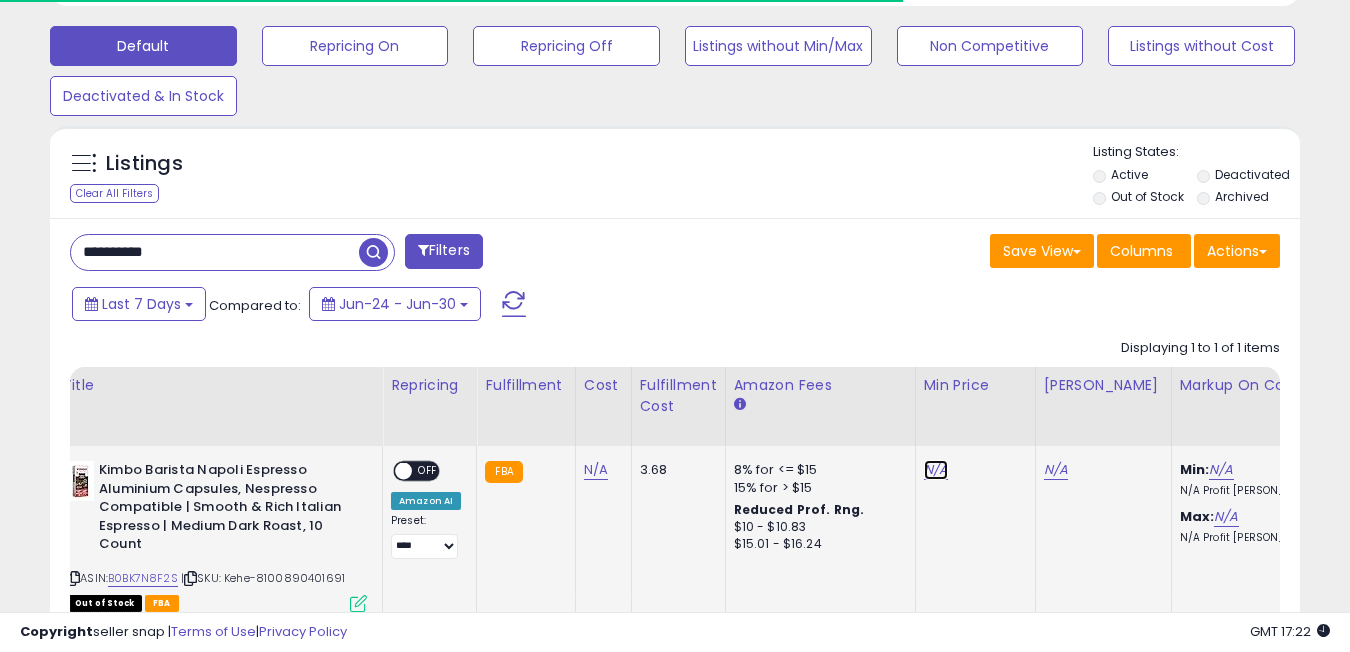 click on "N/A" at bounding box center (936, 470) 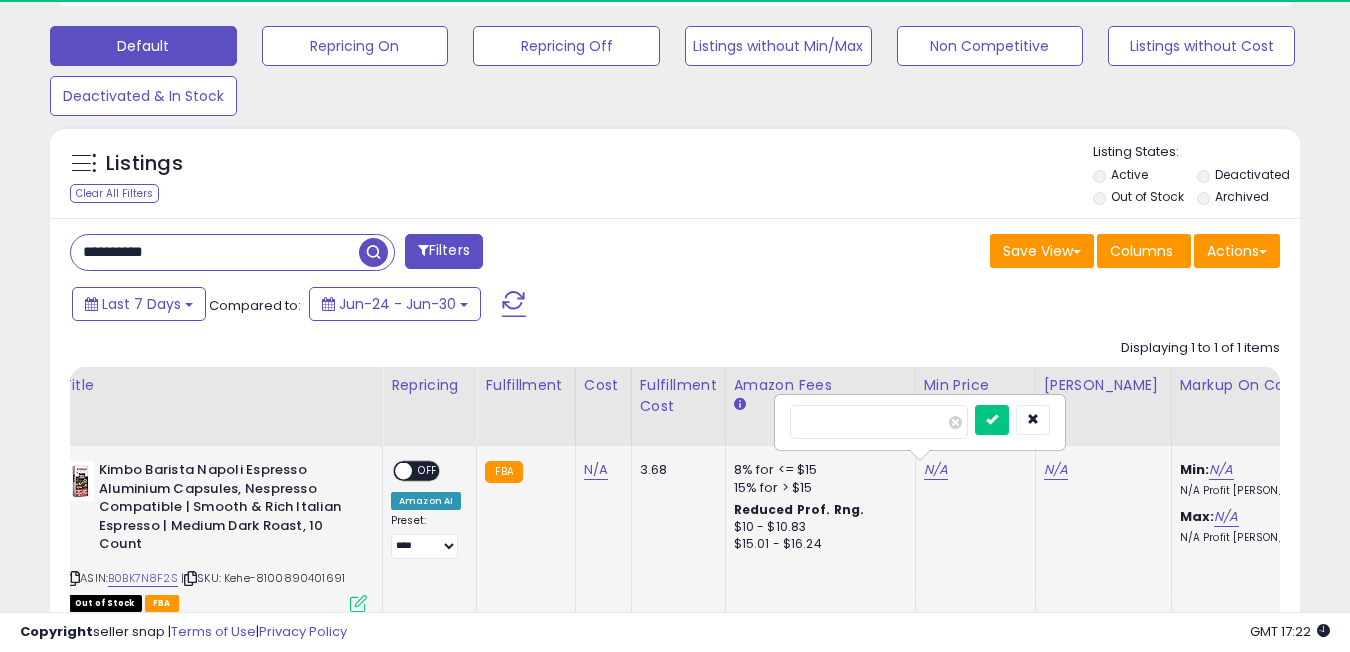 scroll, scrollTop: 999590, scrollLeft: 999276, axis: both 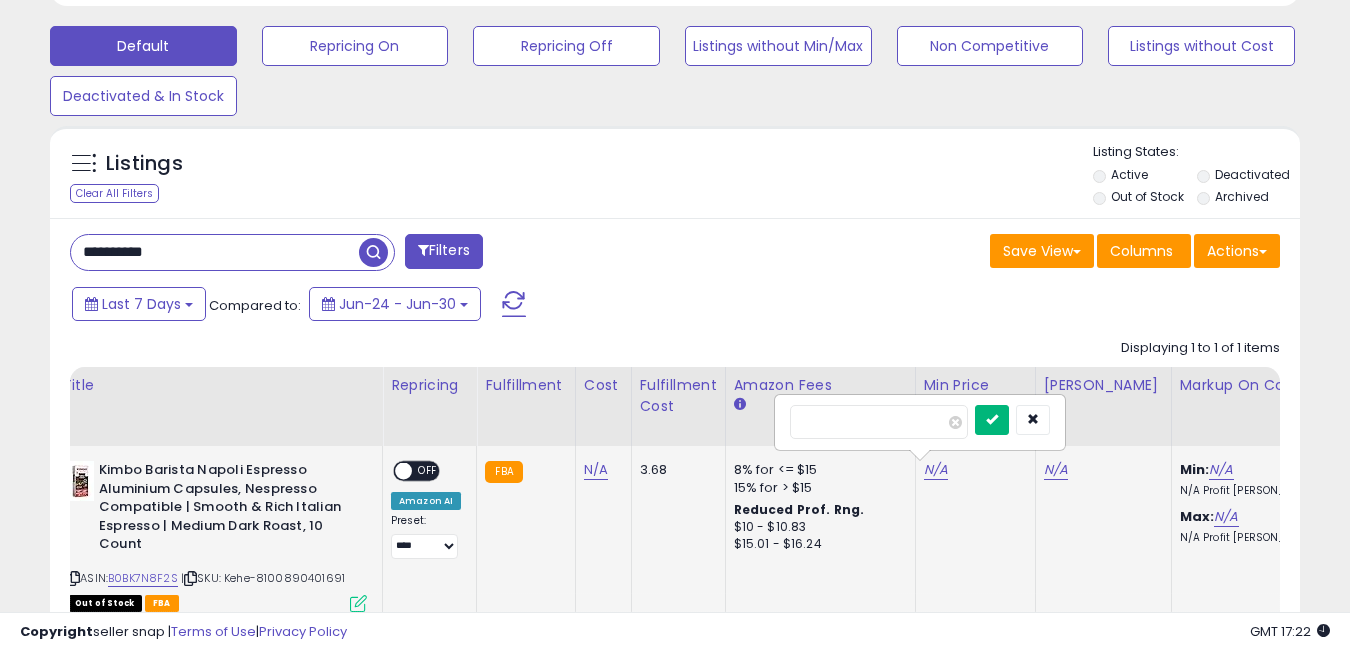 type on "*" 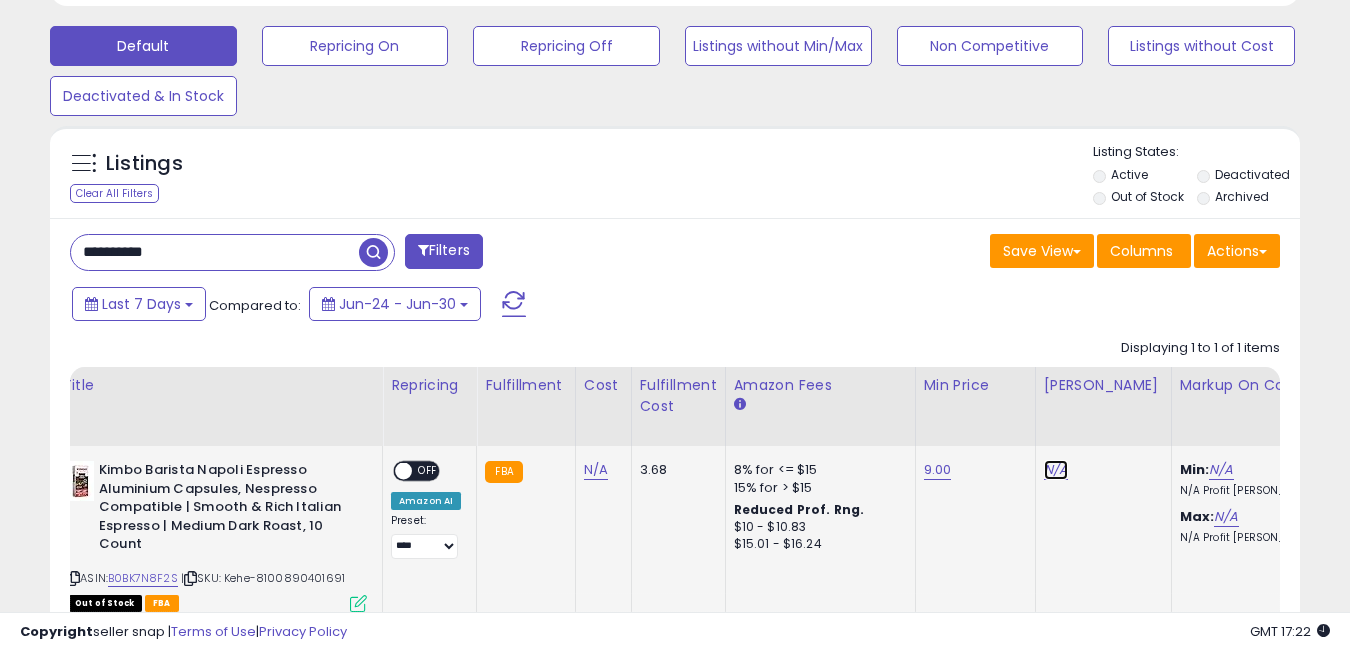 click on "N/A" at bounding box center (1056, 470) 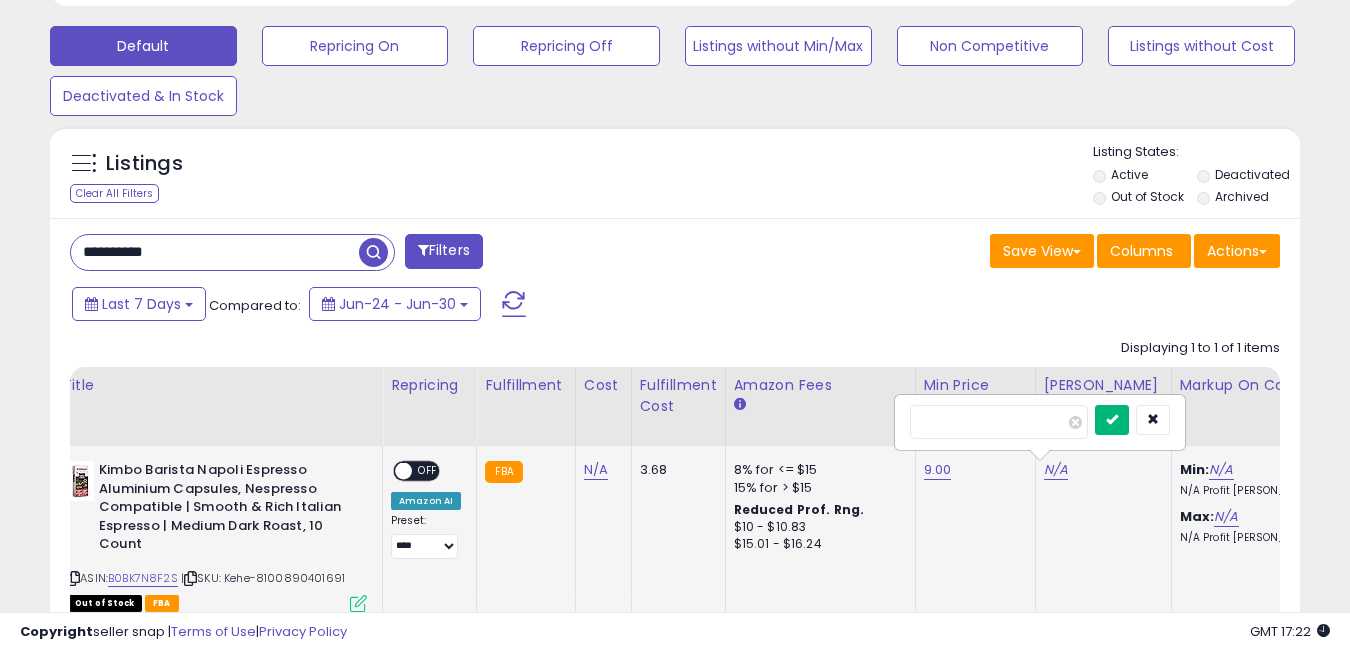 type on "**" 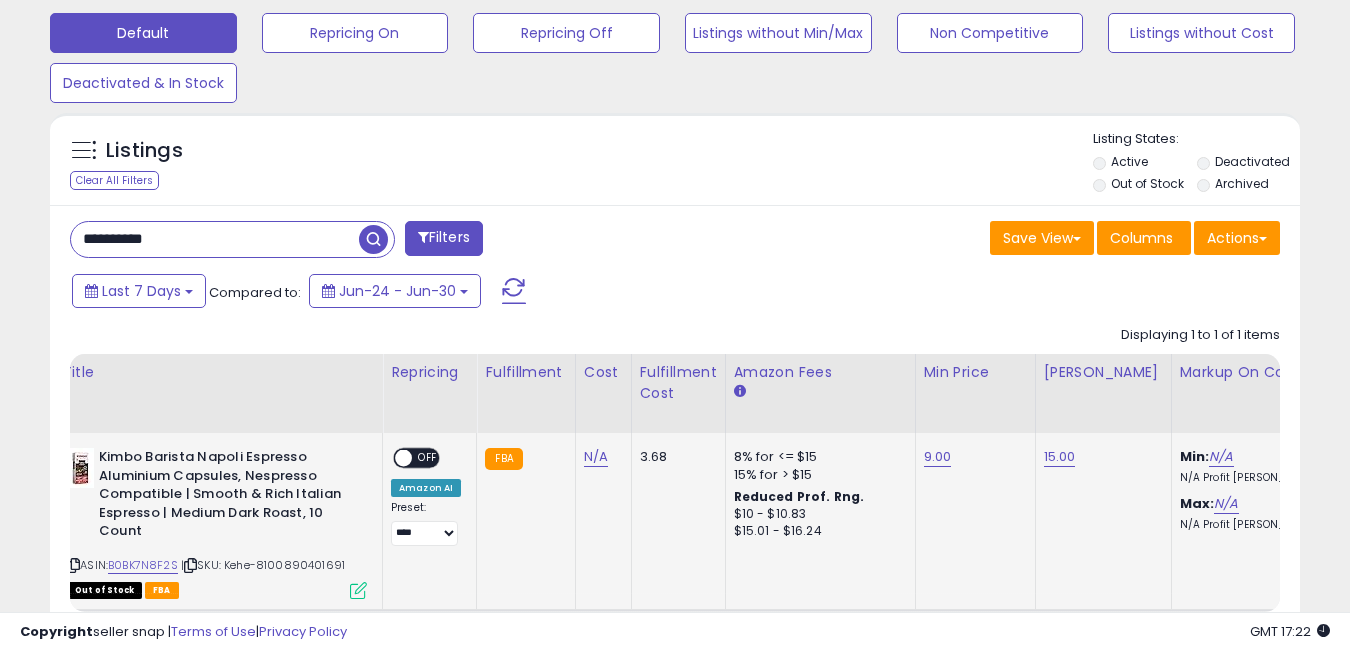 scroll, scrollTop: 637, scrollLeft: 0, axis: vertical 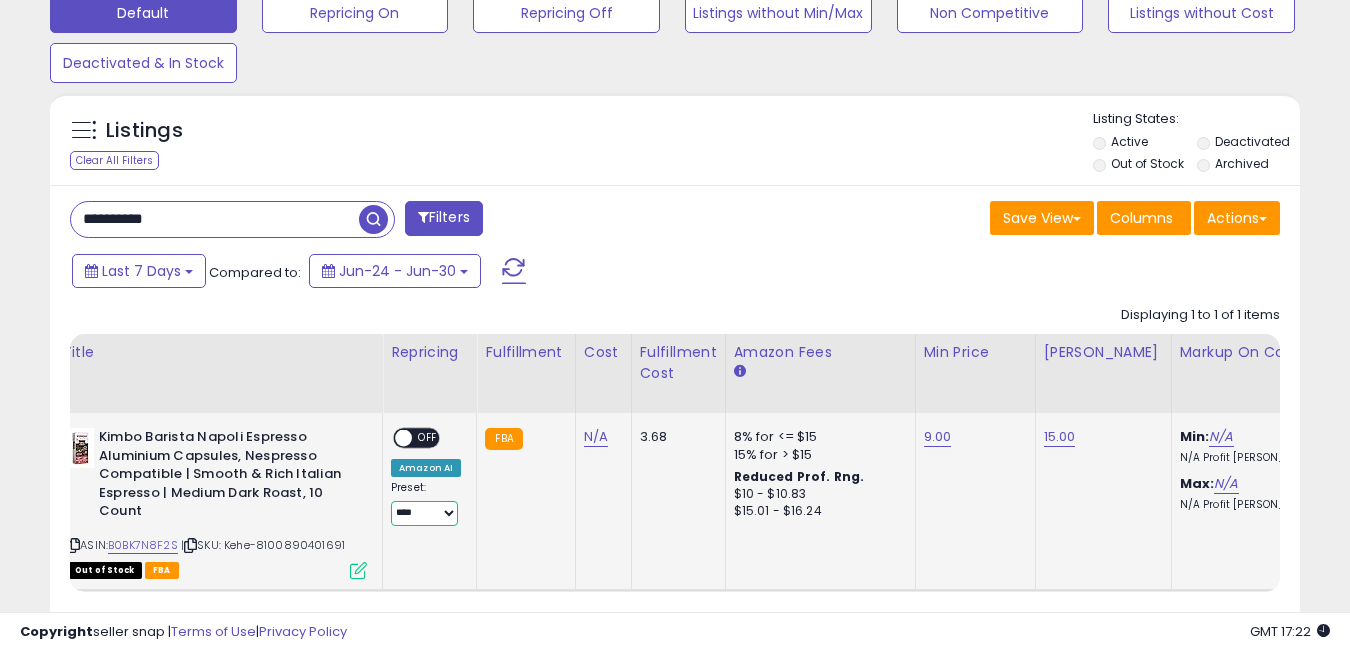 click on "**********" at bounding box center [424, 513] 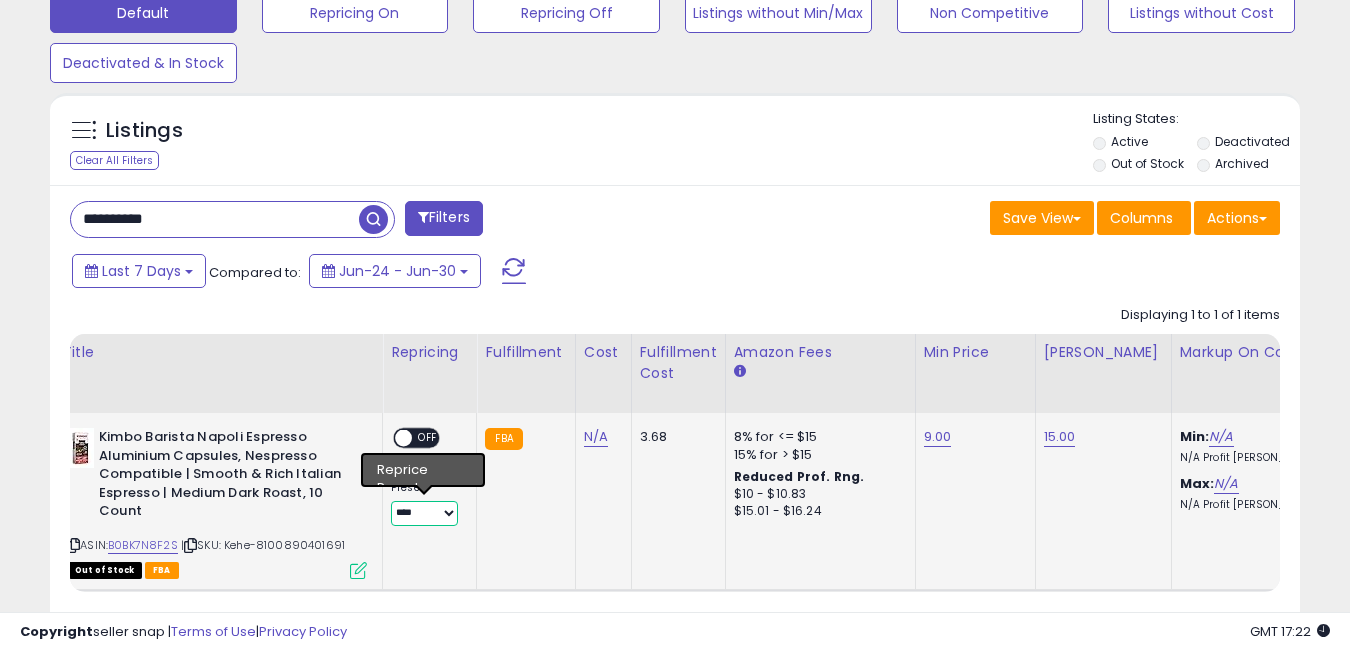 select on "**********" 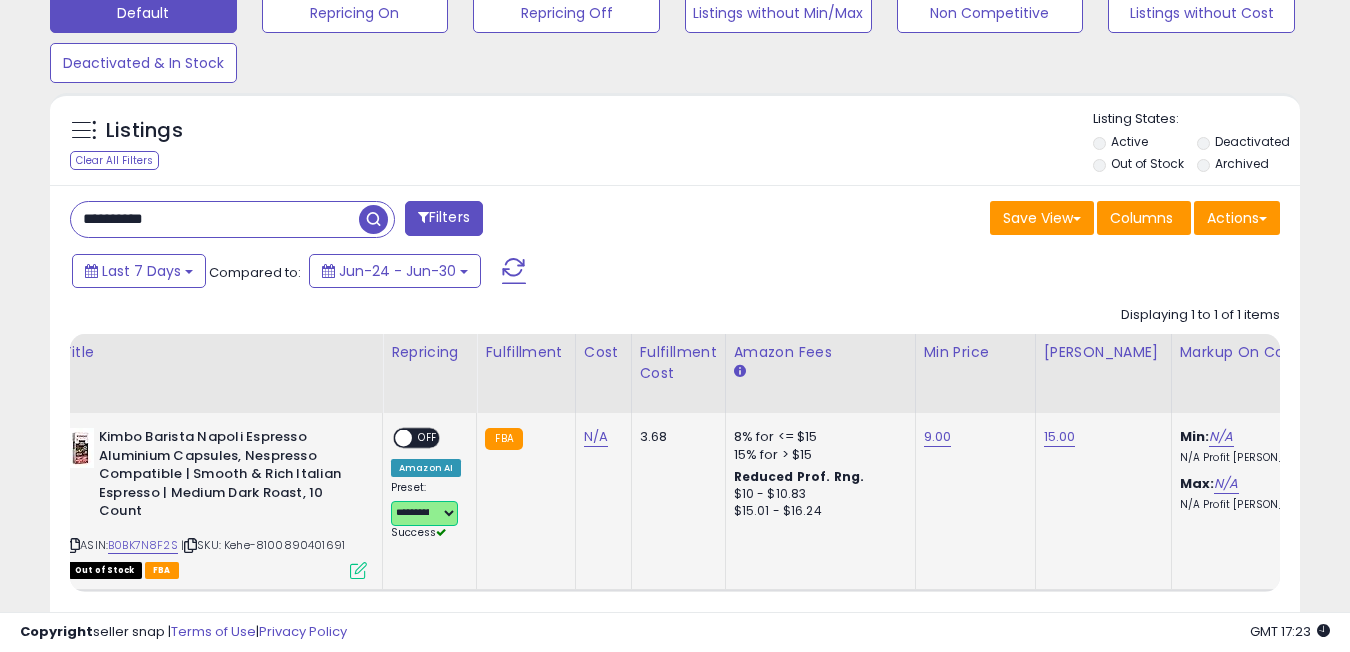 click at bounding box center [403, 438] 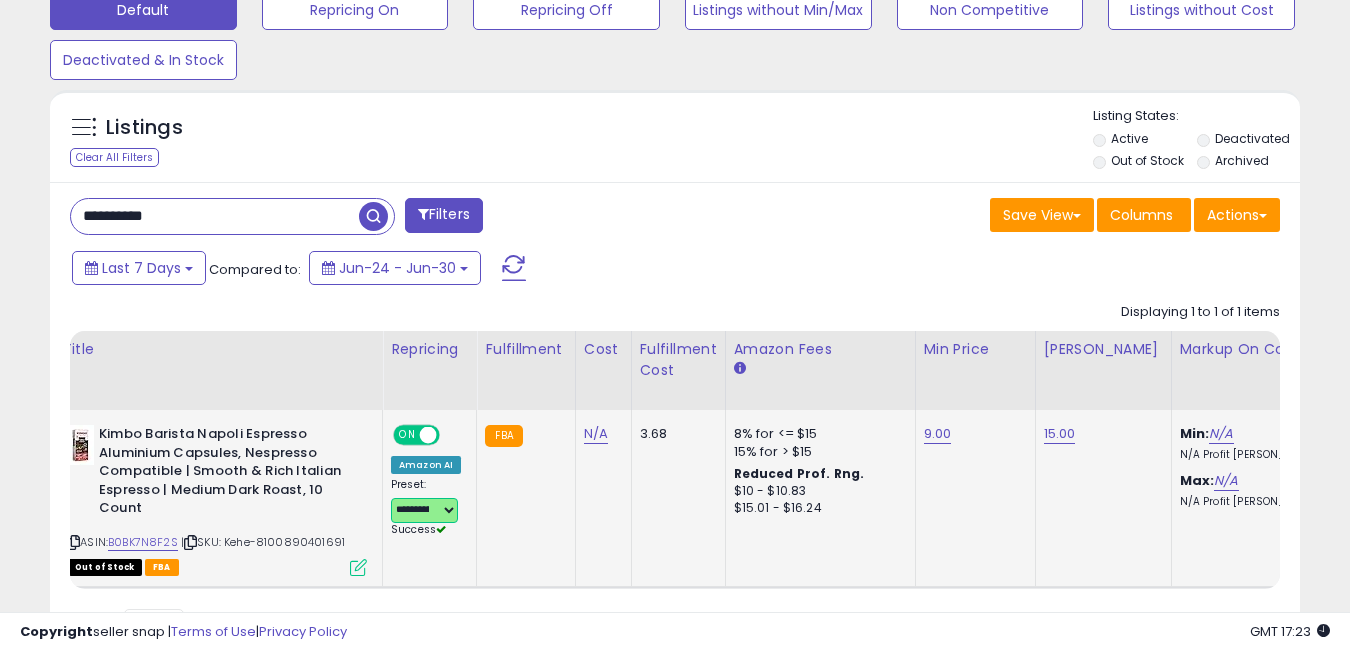scroll, scrollTop: 641, scrollLeft: 0, axis: vertical 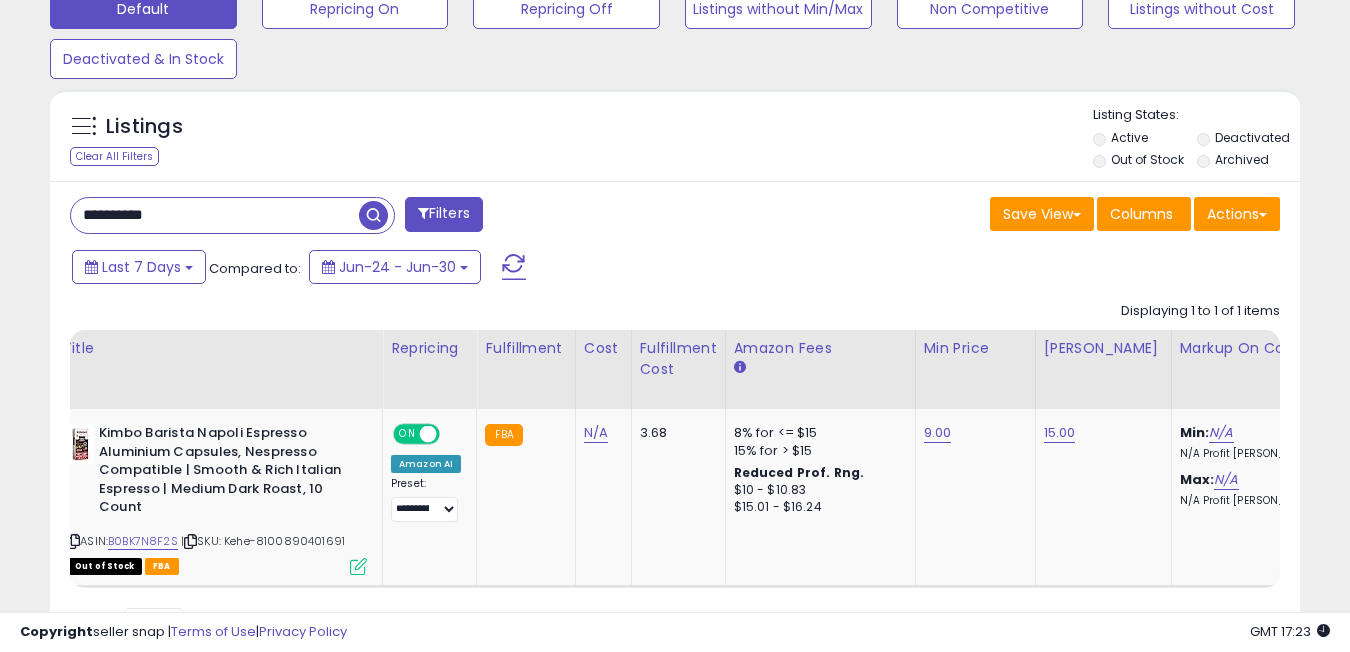 click on "**********" at bounding box center (215, 215) 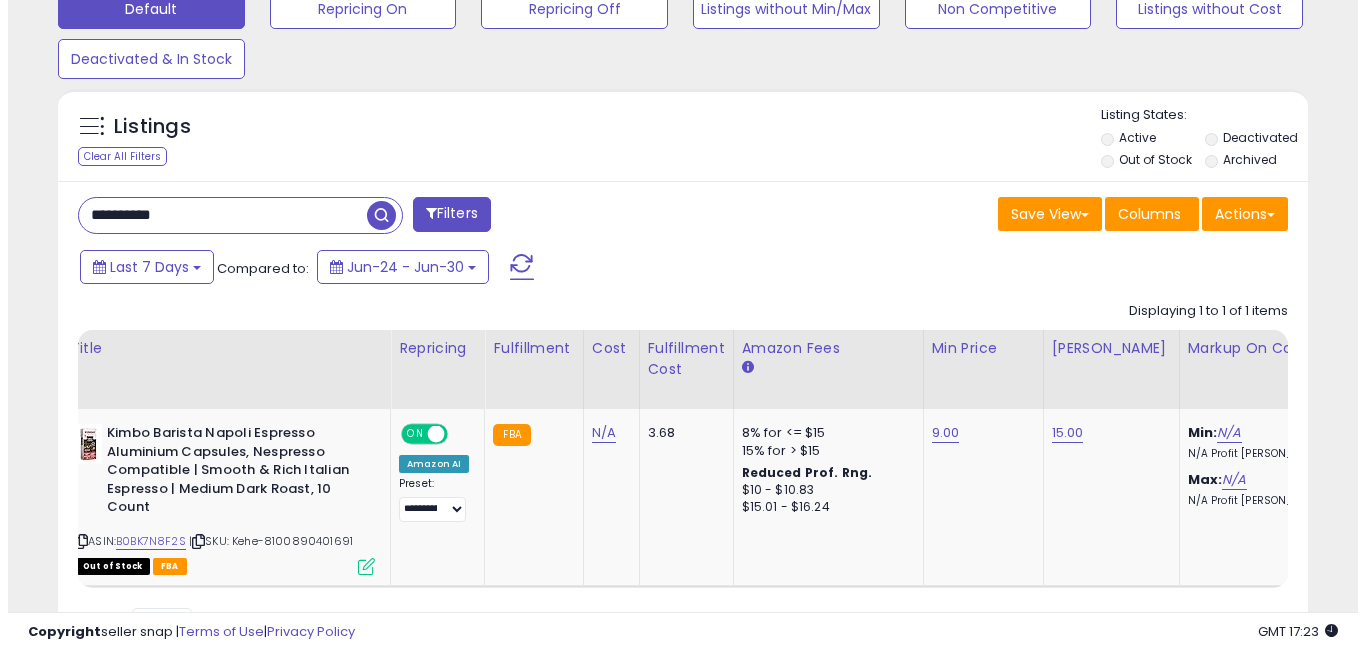 scroll, scrollTop: 568, scrollLeft: 0, axis: vertical 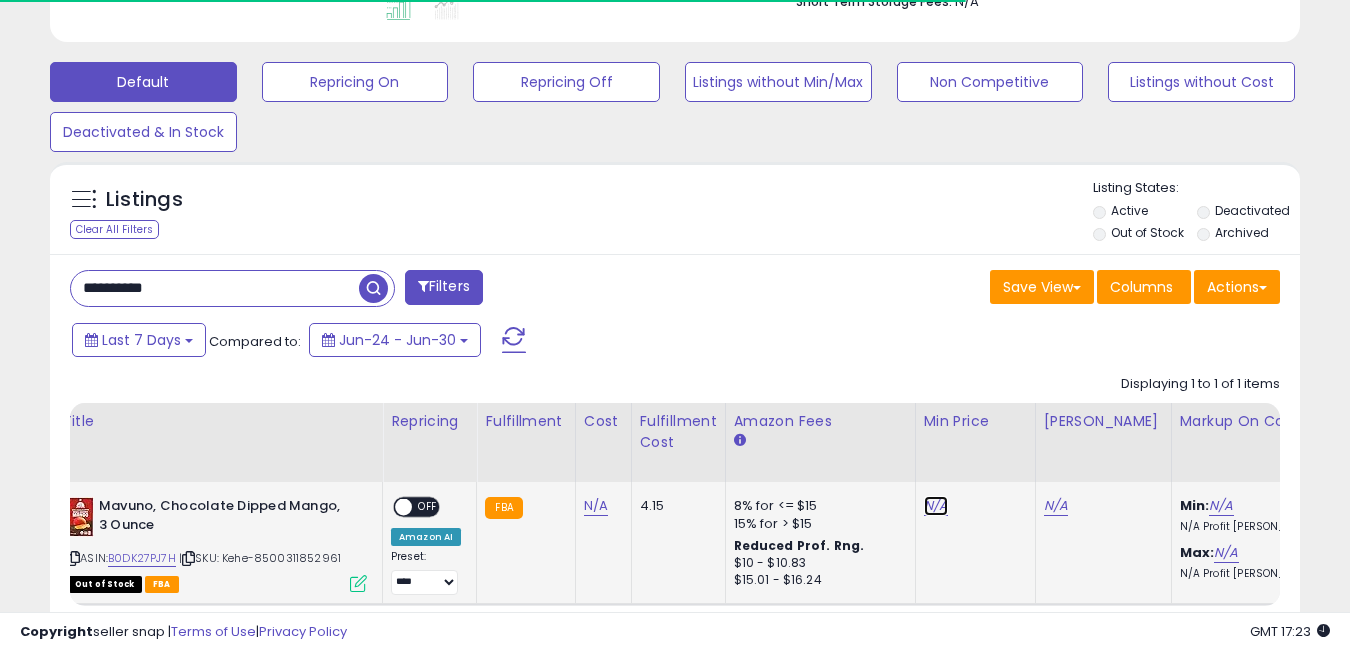 click on "N/A" at bounding box center (936, 506) 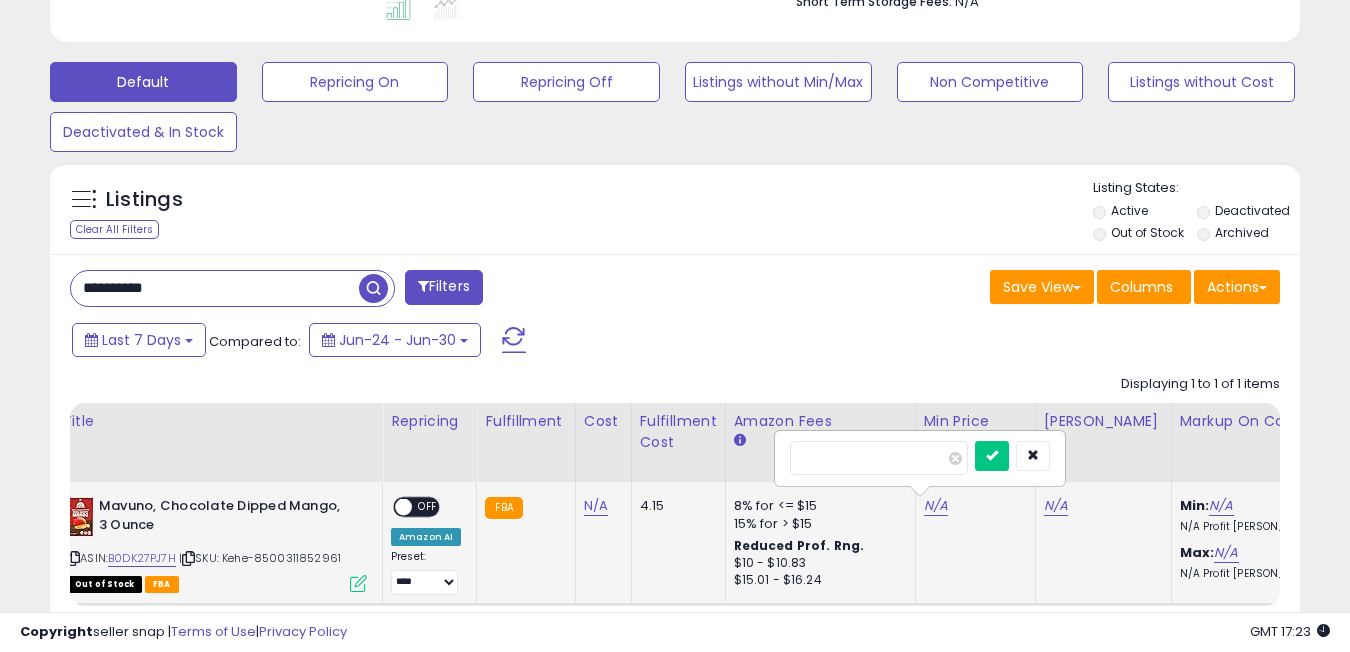 scroll, scrollTop: 999590, scrollLeft: 999276, axis: both 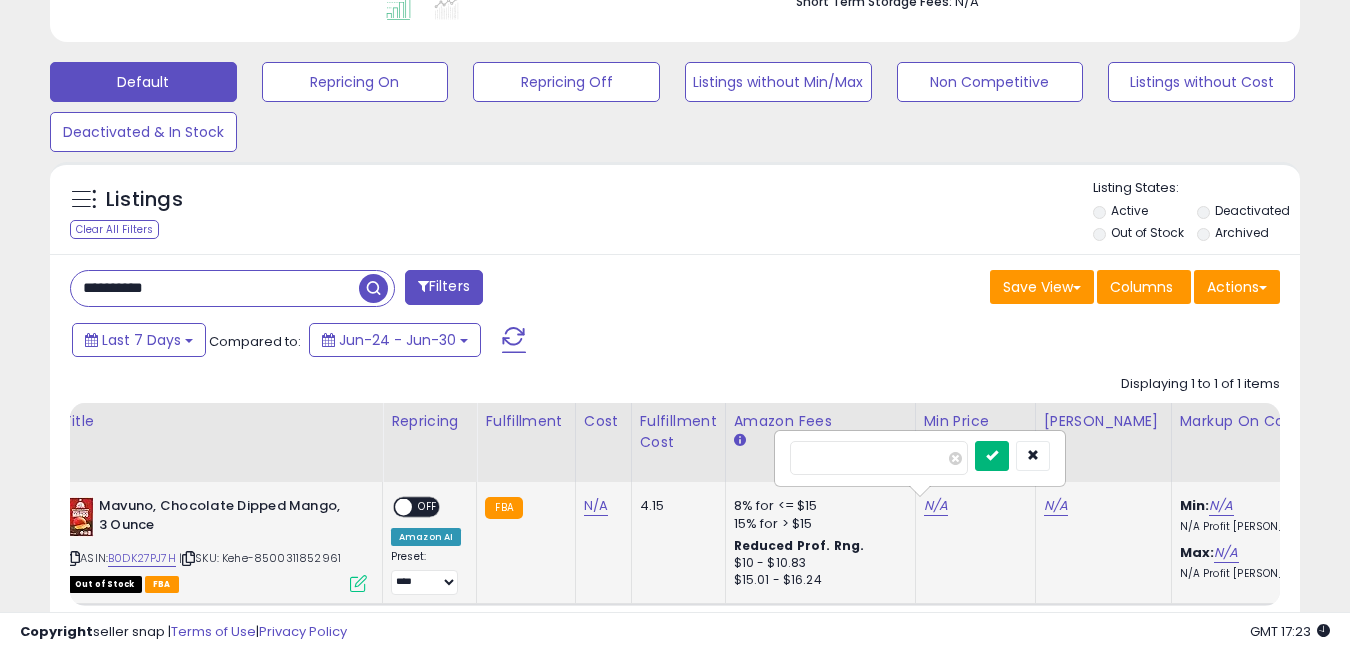 type on "*" 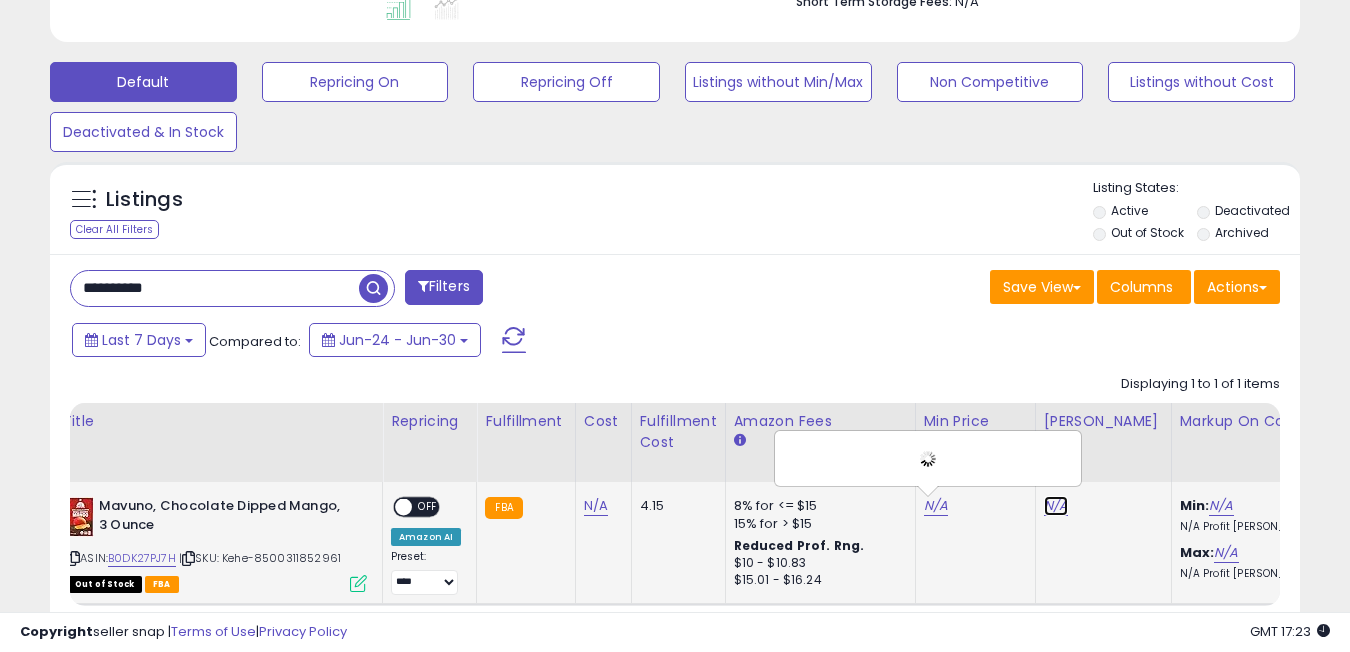 click on "N/A" at bounding box center (1056, 506) 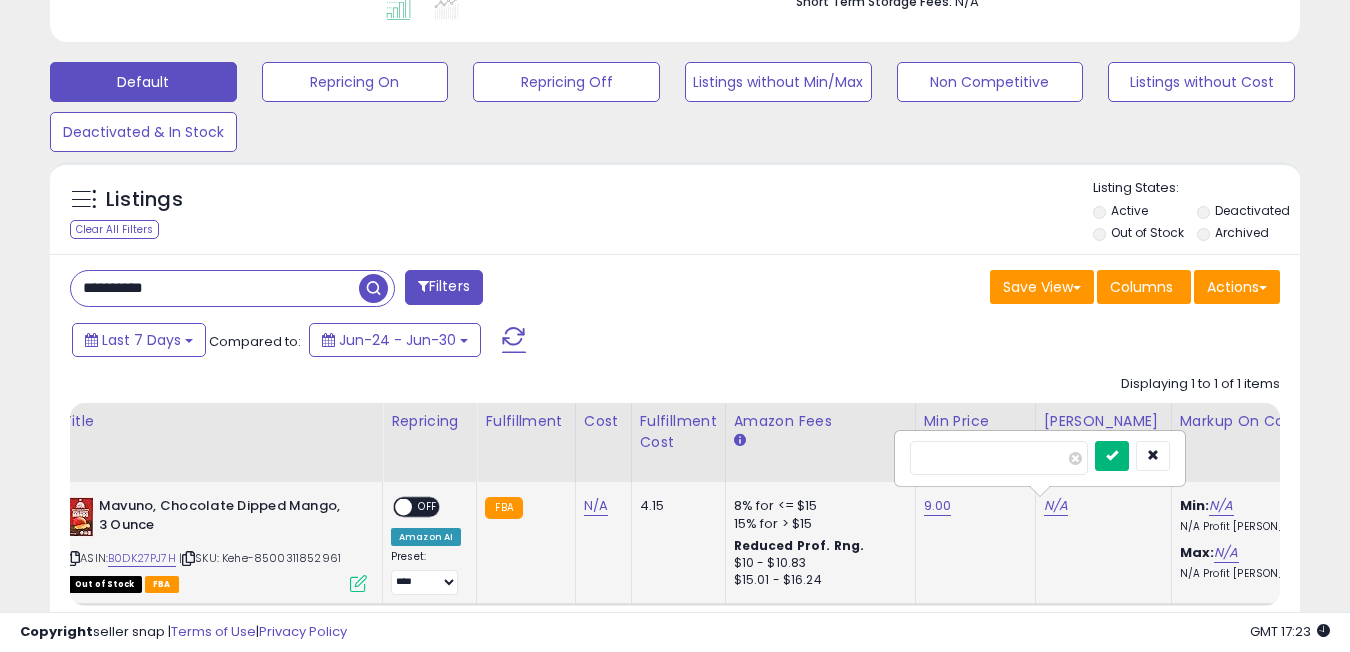 type on "**" 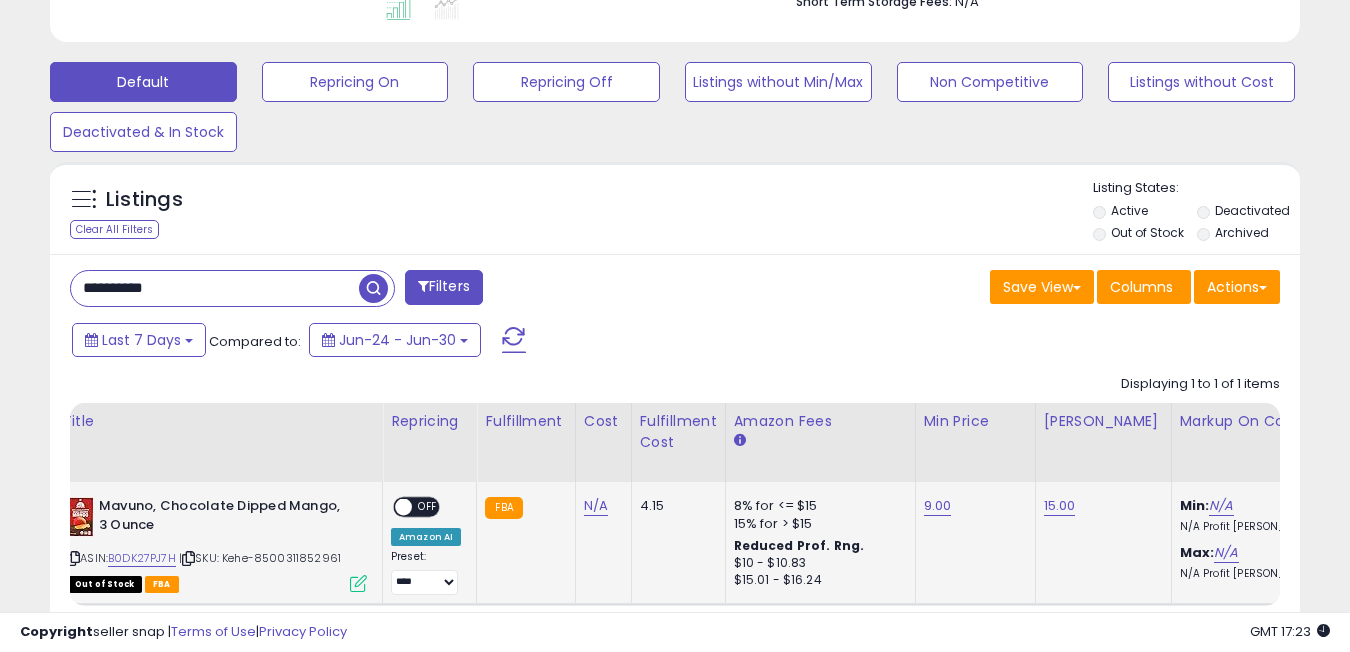 scroll, scrollTop: 598, scrollLeft: 0, axis: vertical 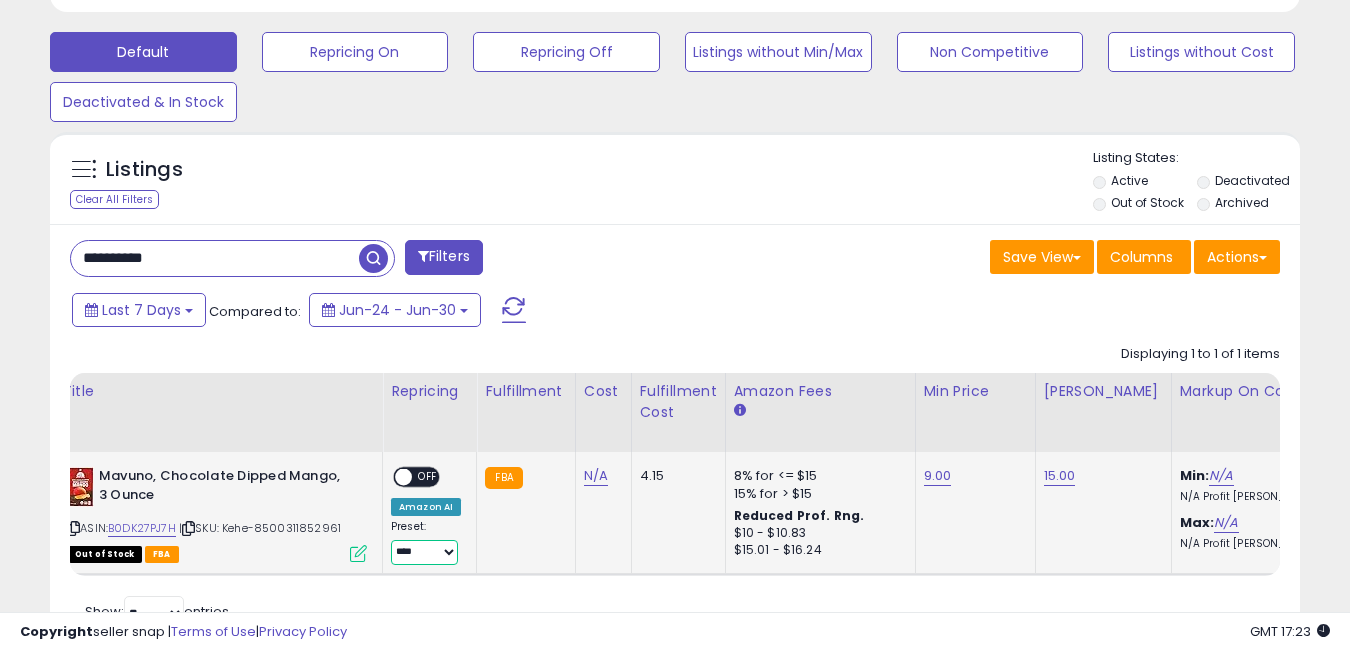 click on "**********" at bounding box center [424, 552] 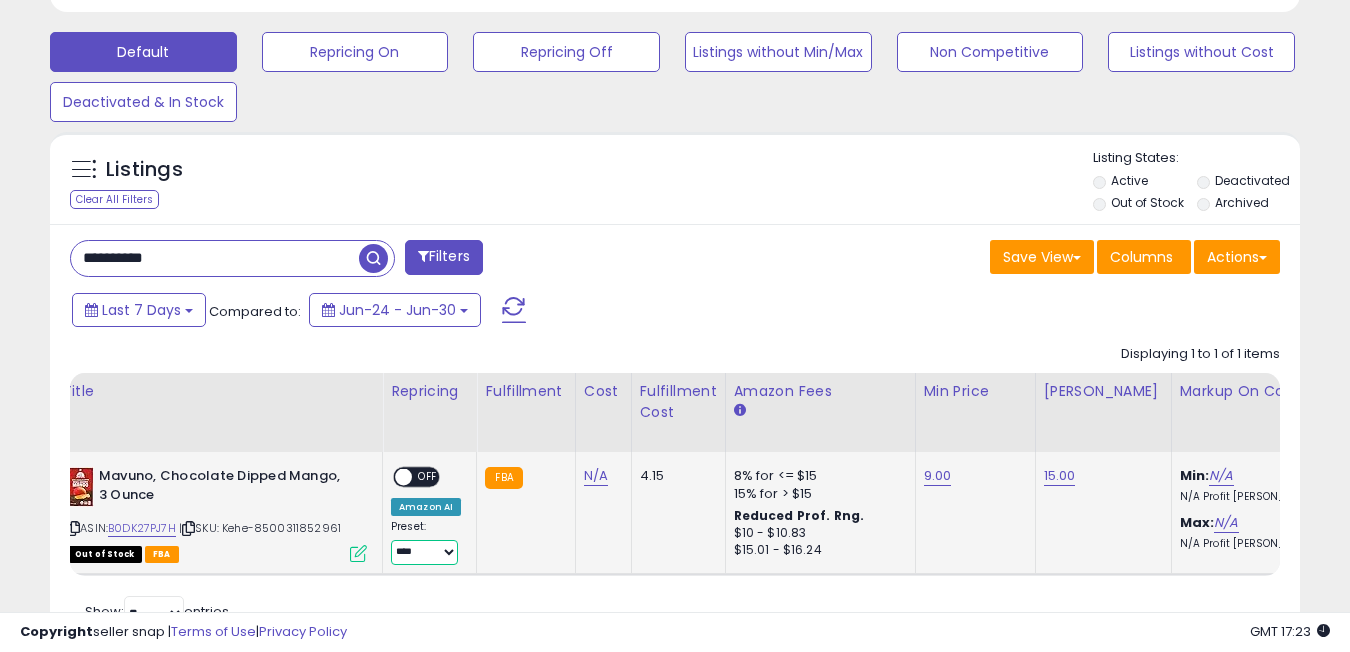 select on "**********" 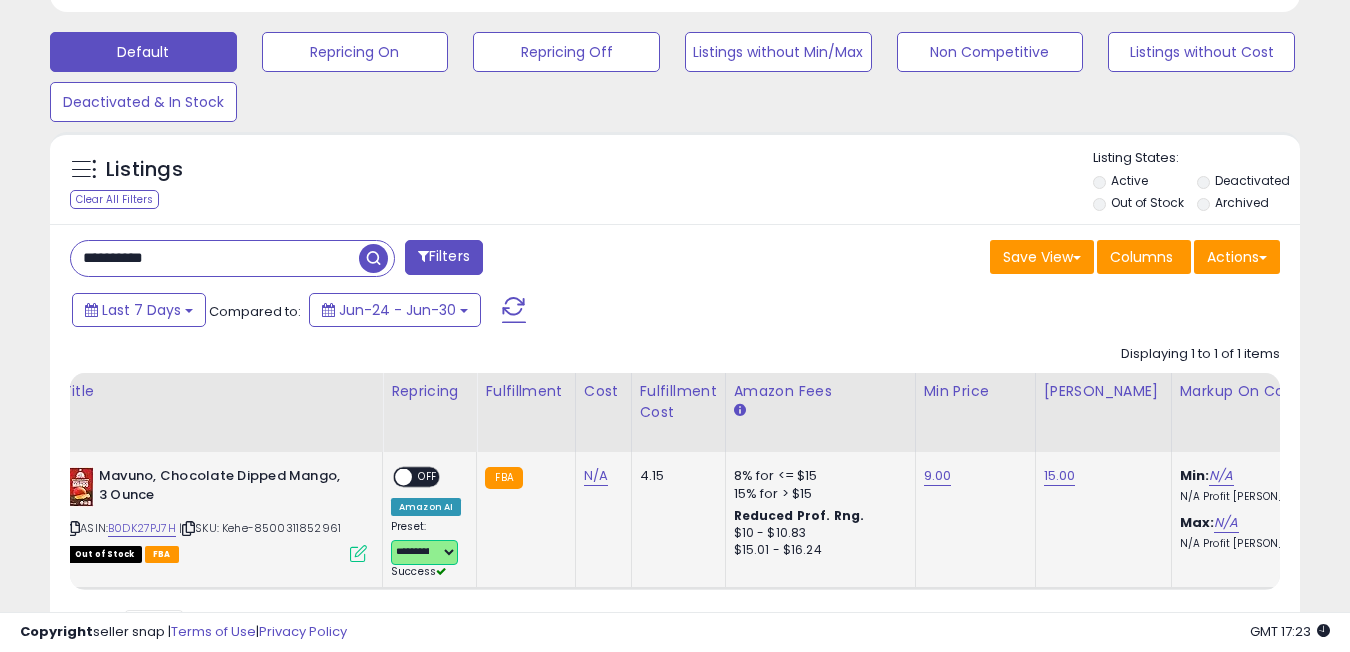 click at bounding box center [403, 477] 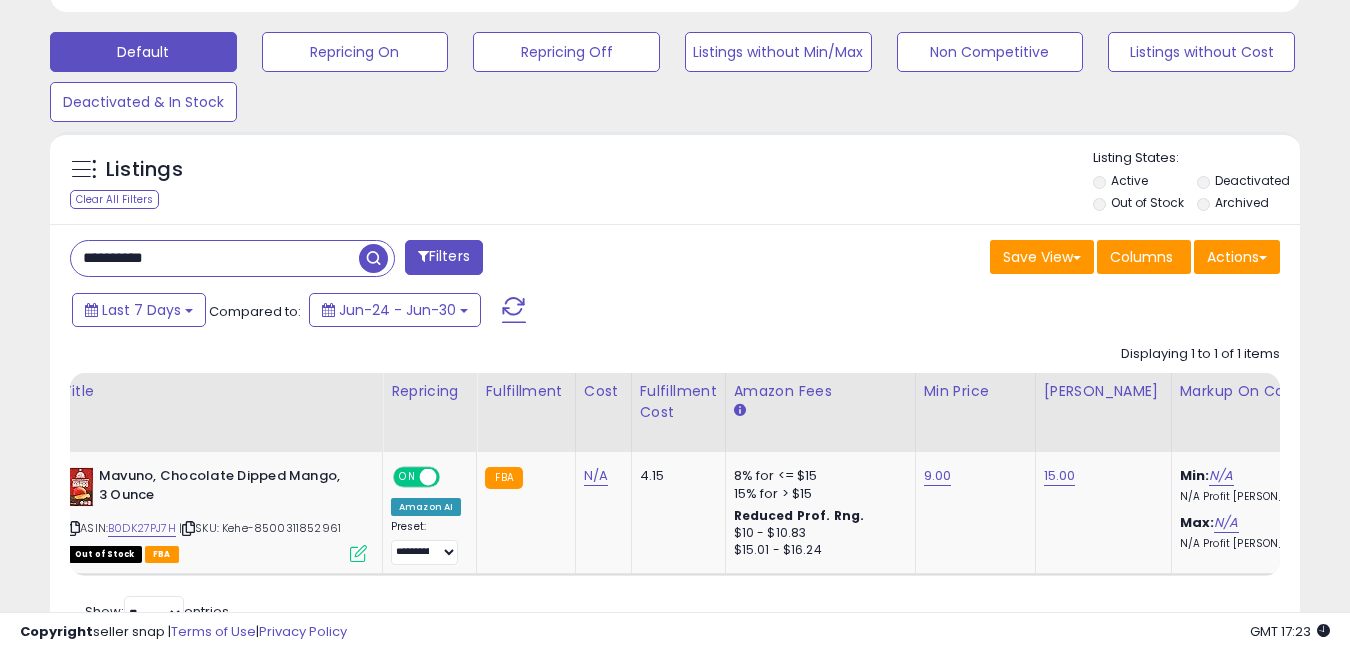 click on "**********" at bounding box center (215, 258) 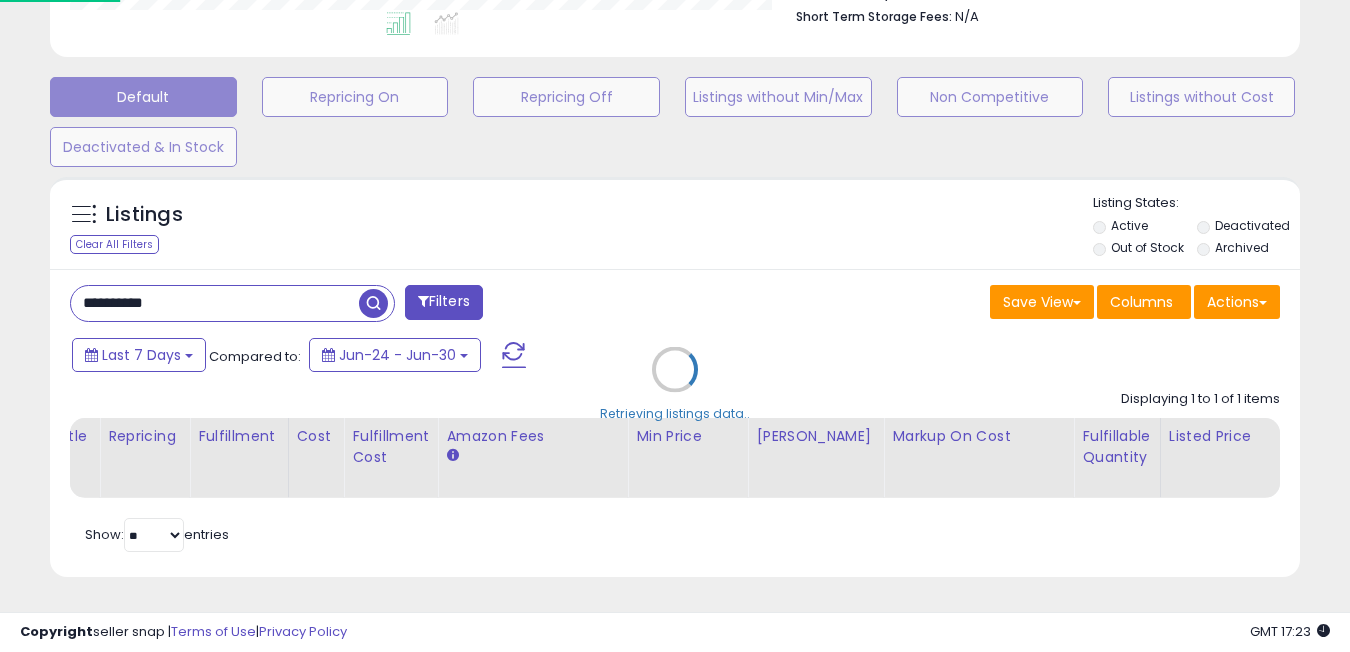 scroll, scrollTop: 999590, scrollLeft: 999268, axis: both 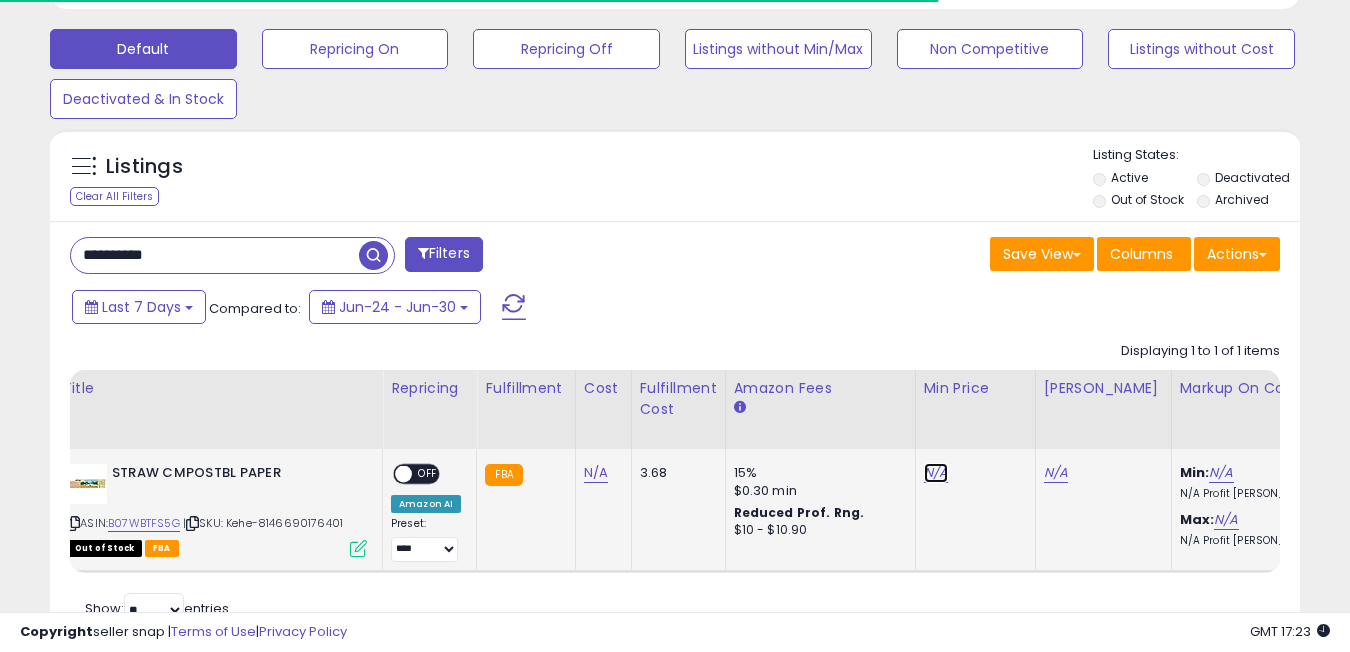 click on "N/A" at bounding box center [936, 473] 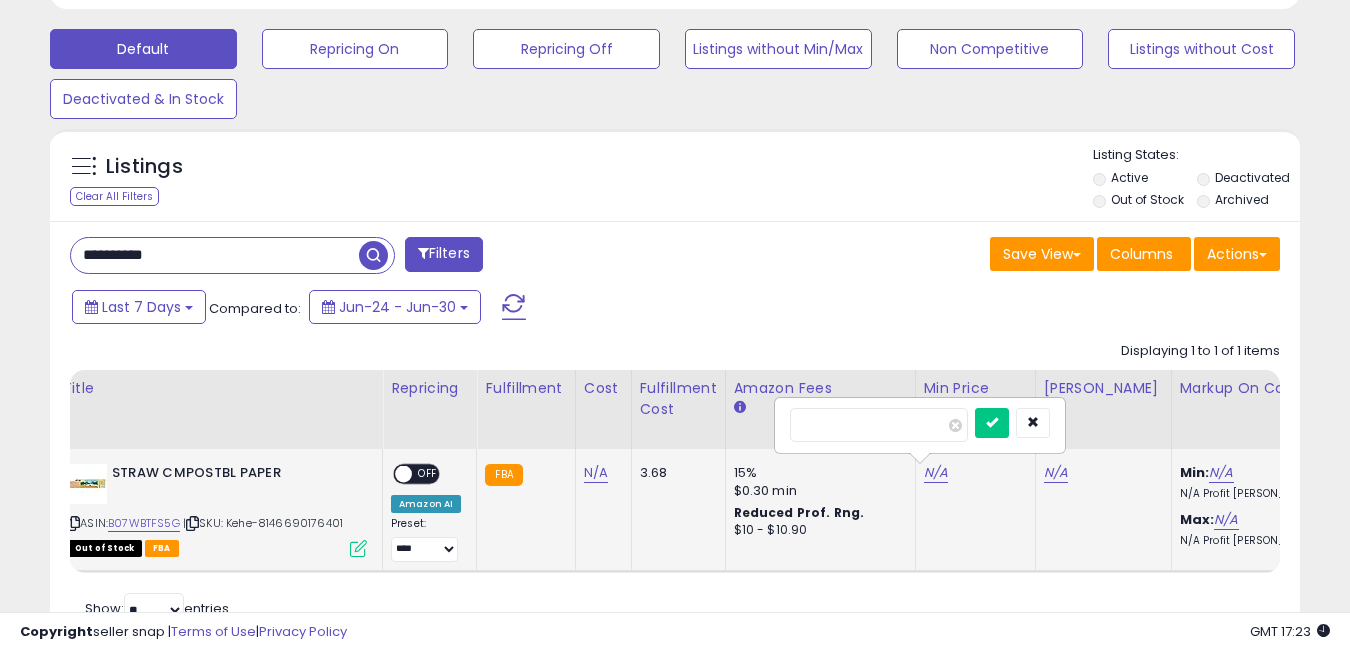 scroll, scrollTop: 999590, scrollLeft: 999276, axis: both 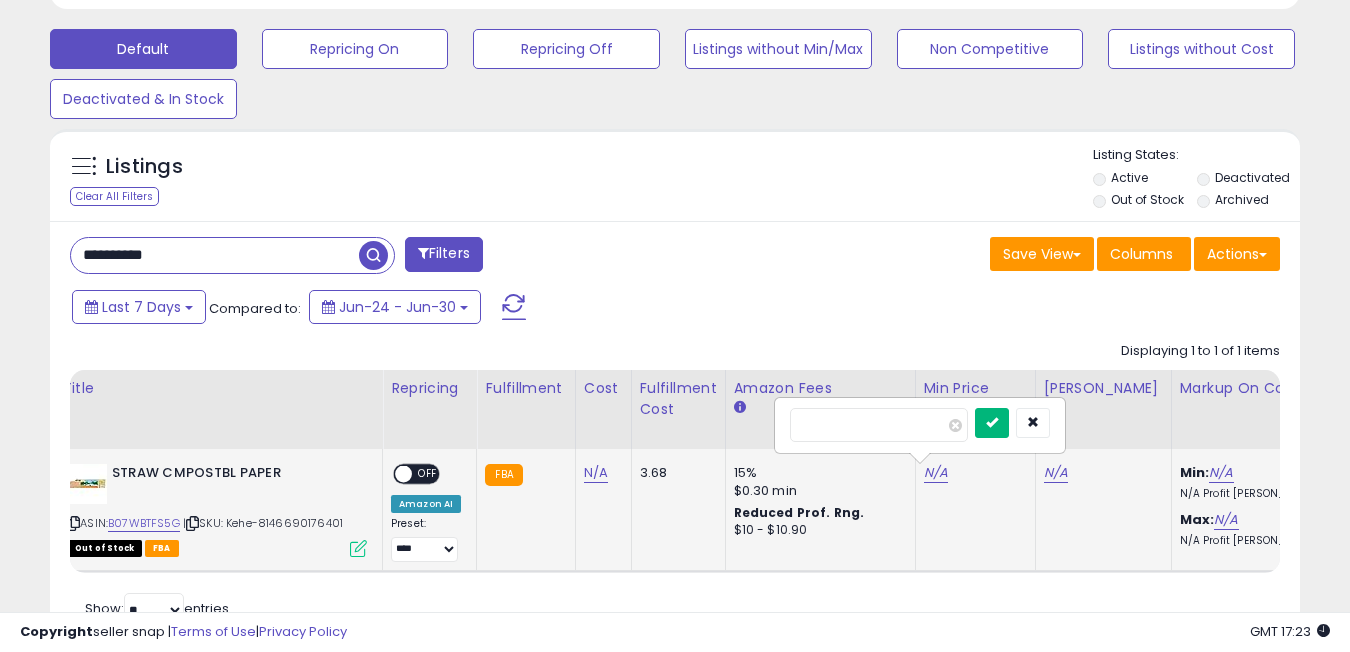 type on "***" 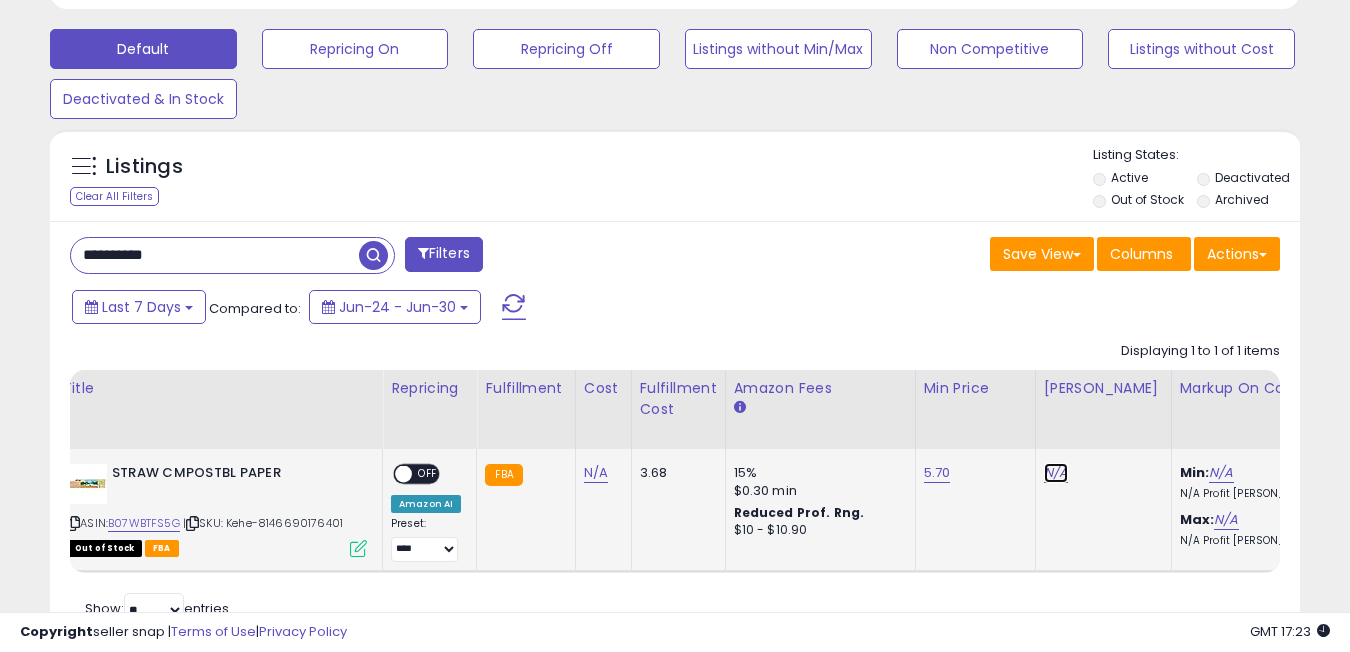 click on "N/A" at bounding box center [1056, 473] 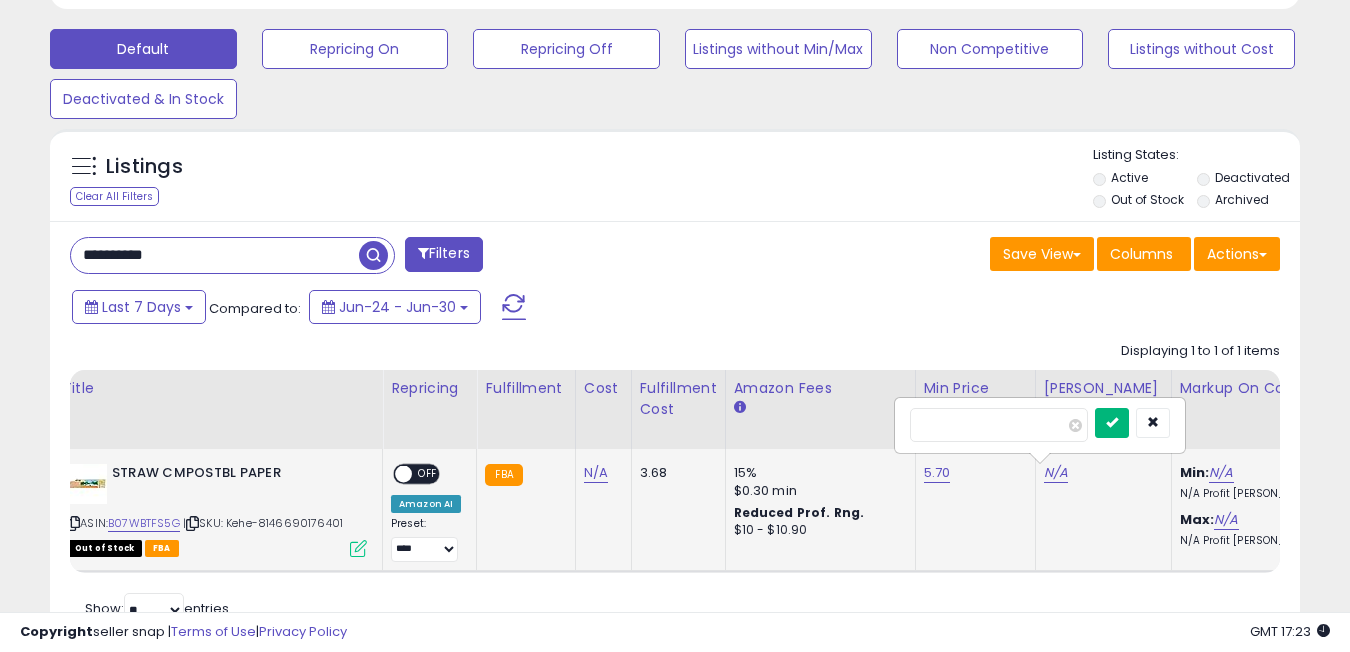type on "****" 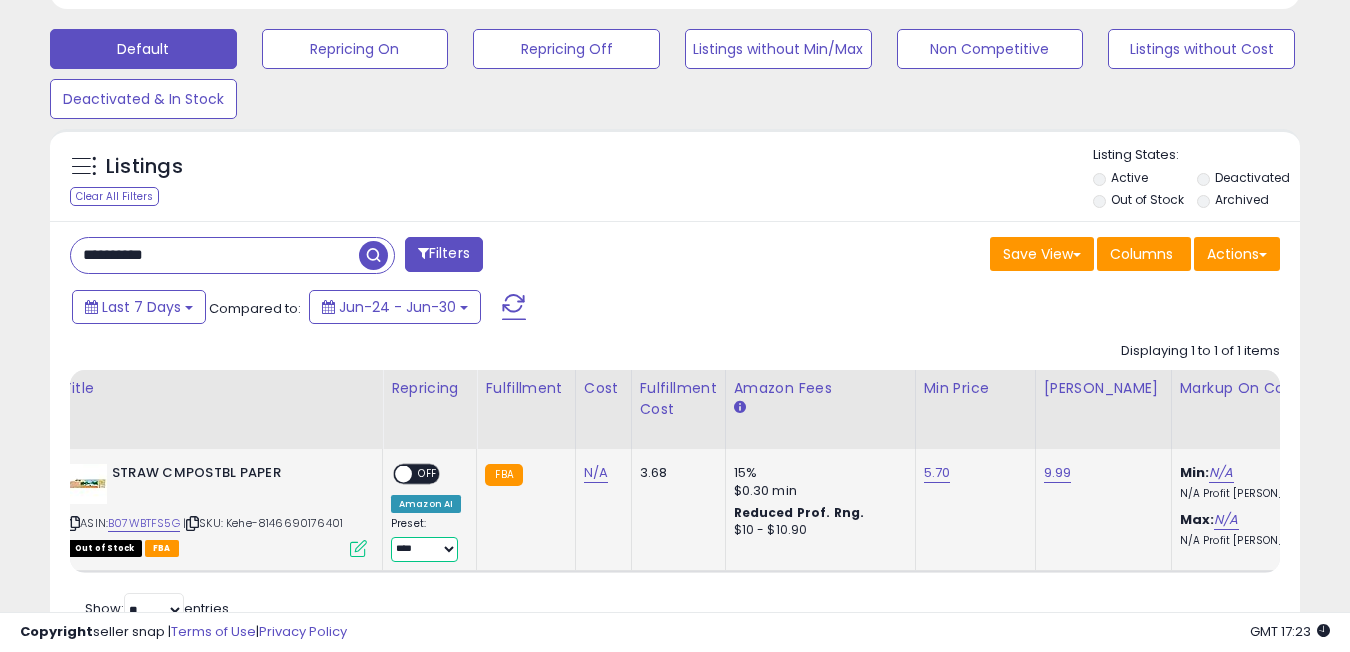 click on "**********" at bounding box center [424, 549] 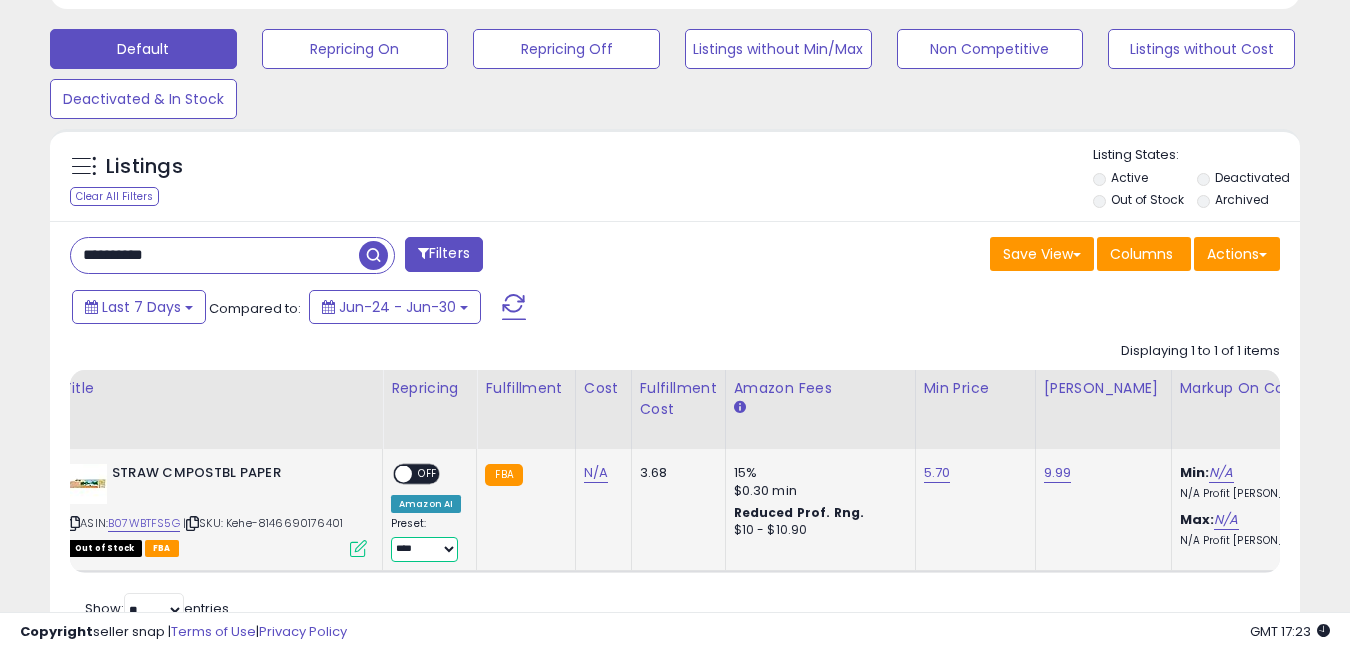 select on "**********" 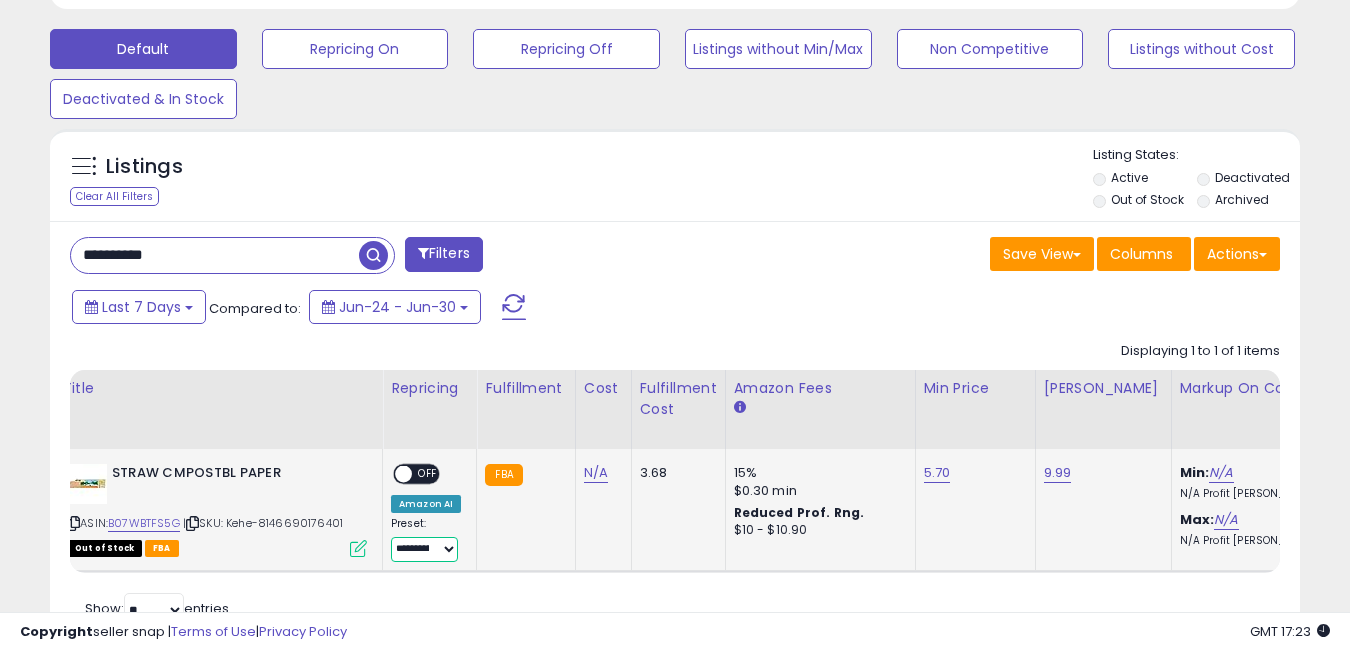 click at bounding box center (403, 474) 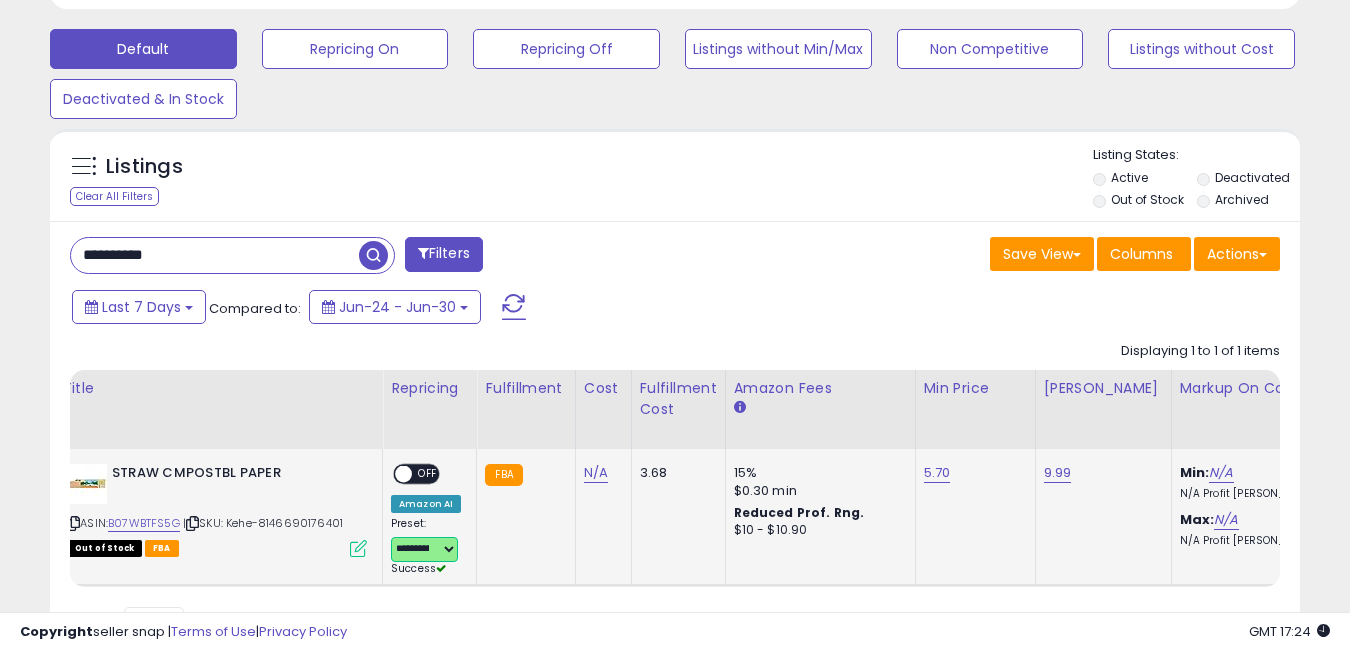 click at bounding box center [403, 474] 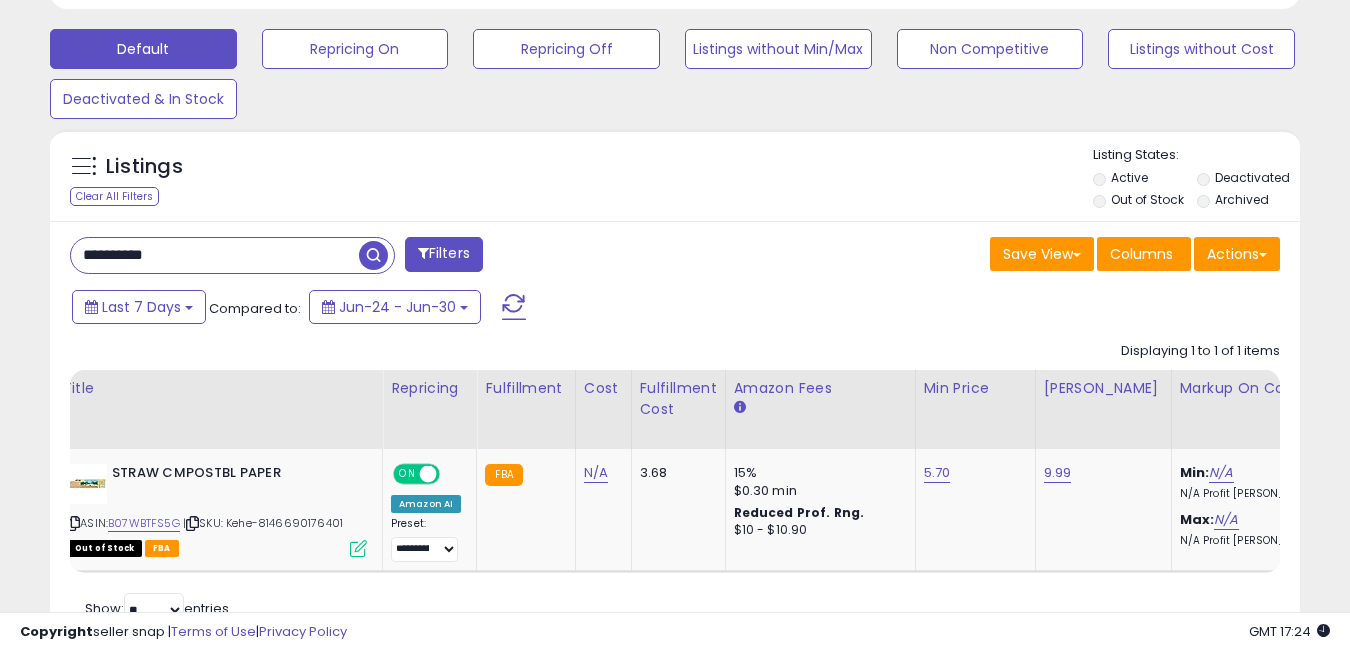 click on "**********" at bounding box center [215, 255] 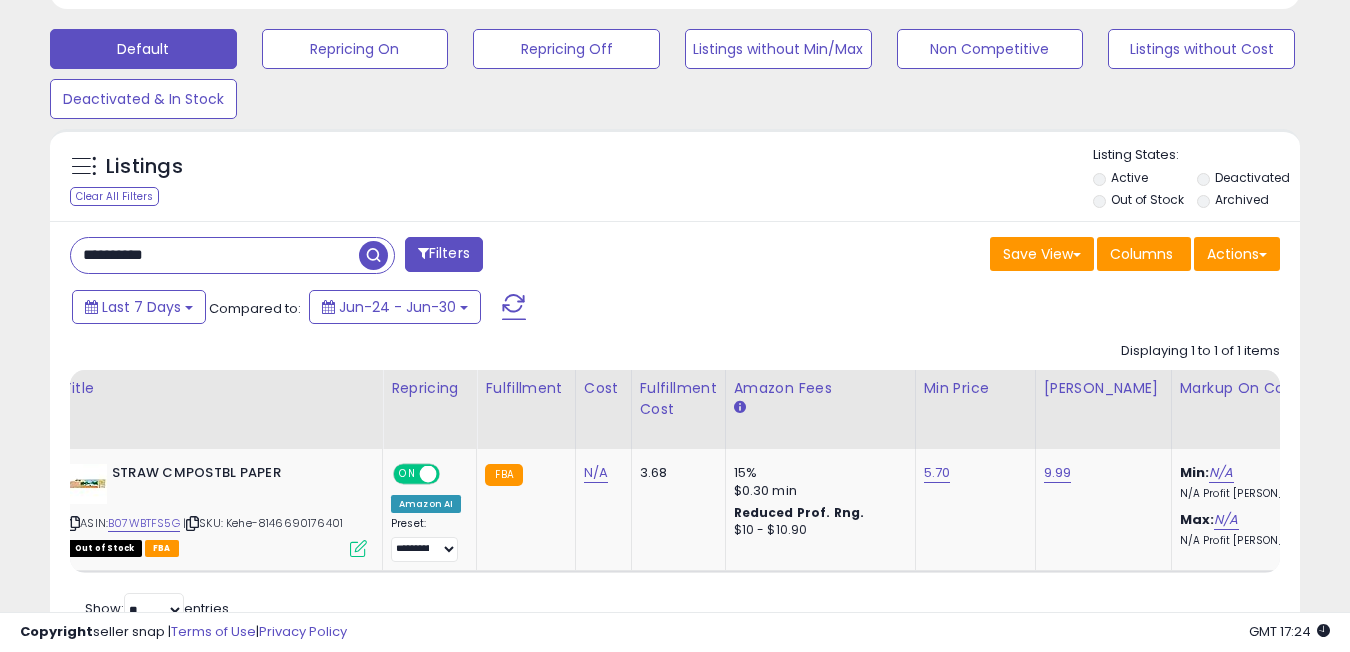 click on "**********" at bounding box center [215, 255] 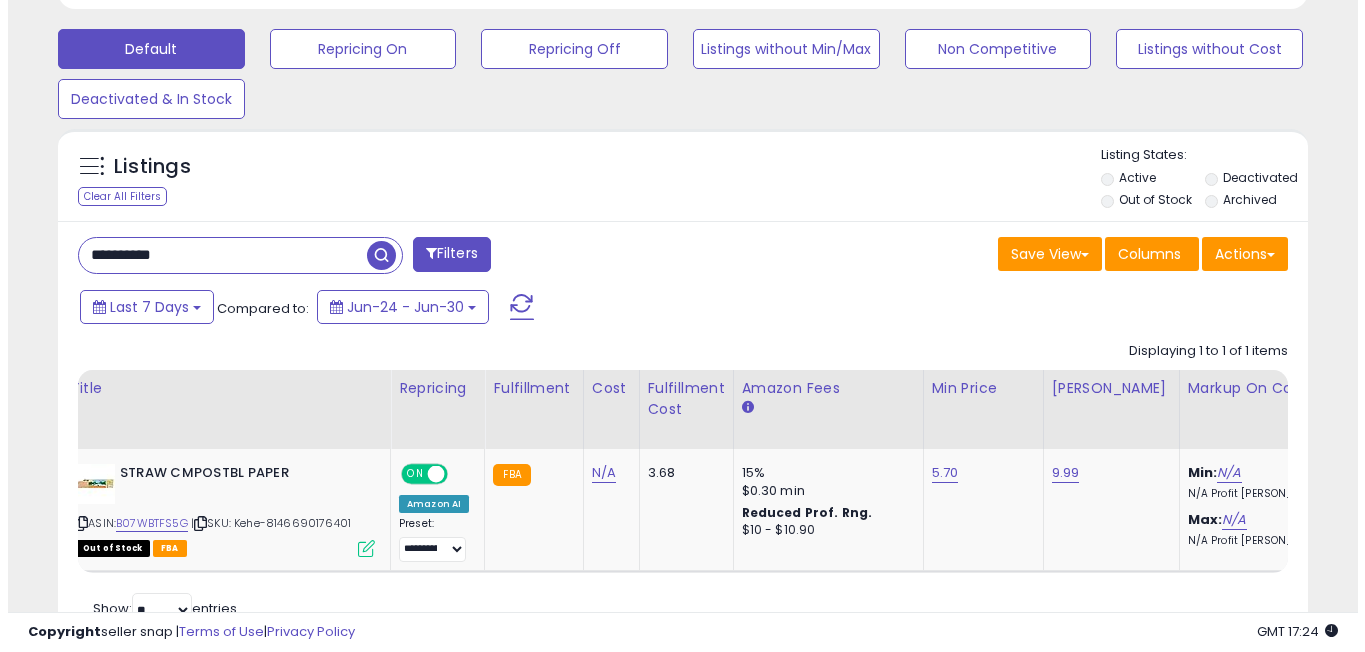 scroll, scrollTop: 568, scrollLeft: 0, axis: vertical 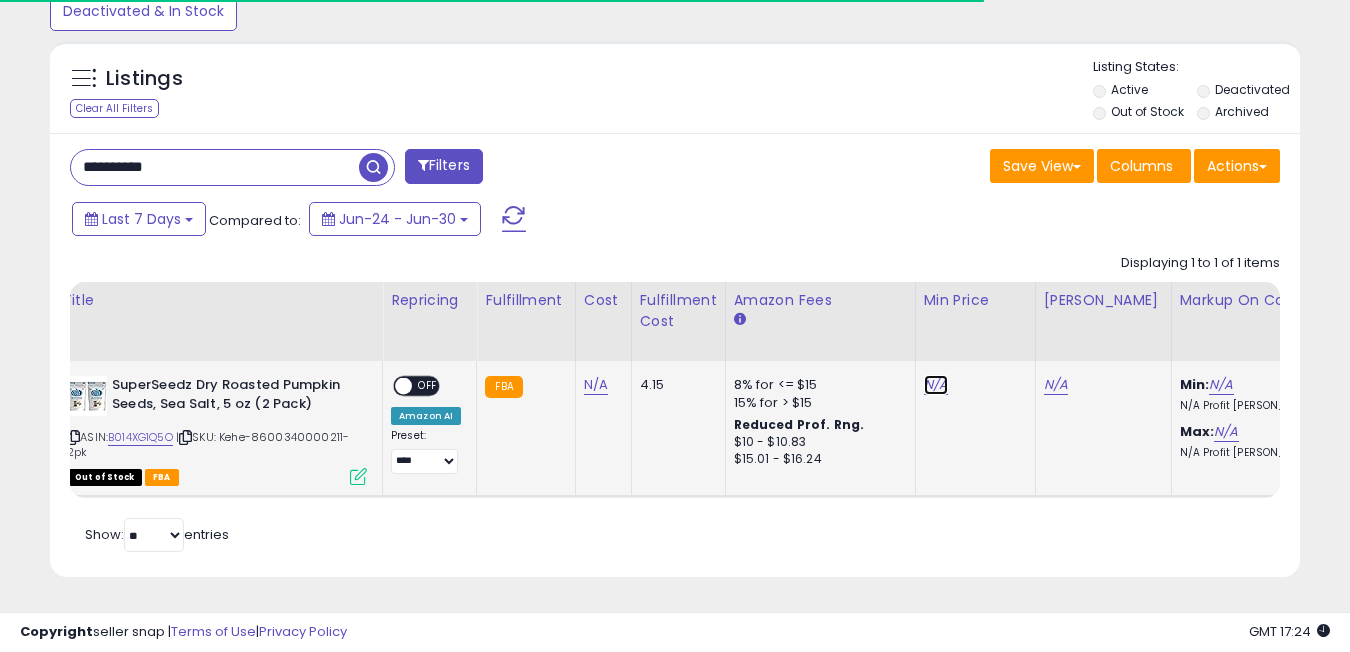 click on "N/A" at bounding box center [936, 385] 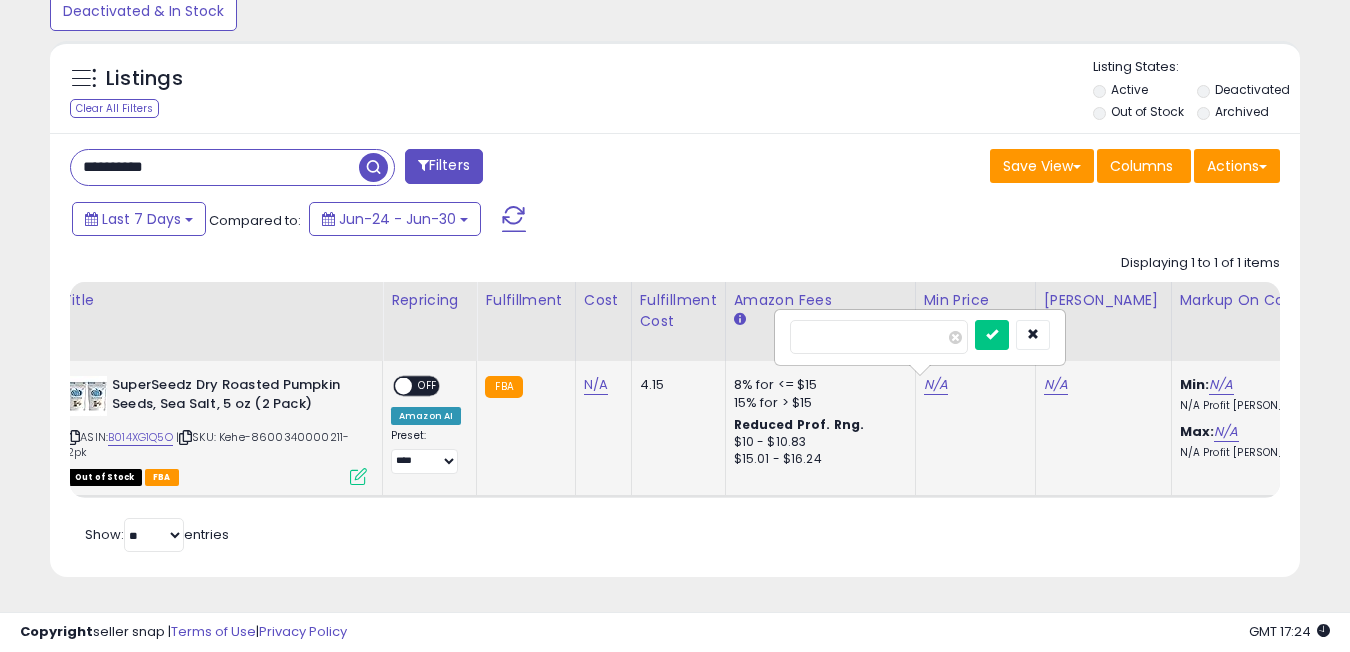 scroll, scrollTop: 999590, scrollLeft: 999276, axis: both 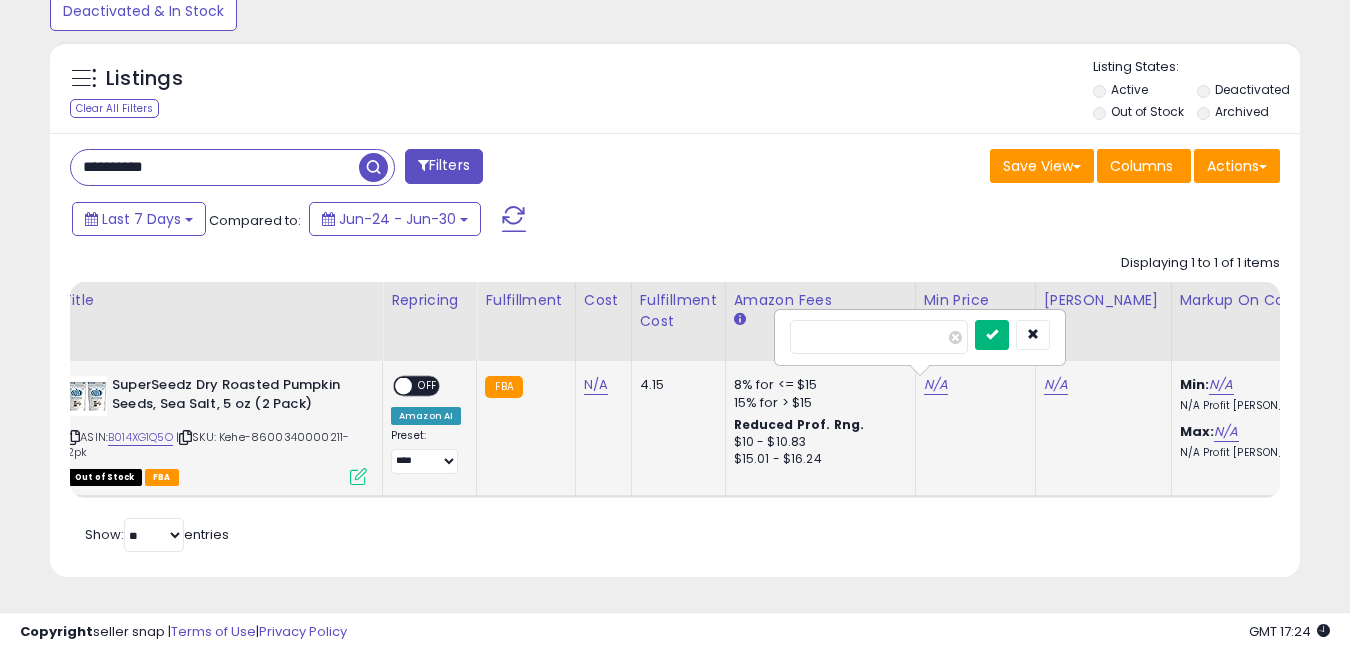 type on "**" 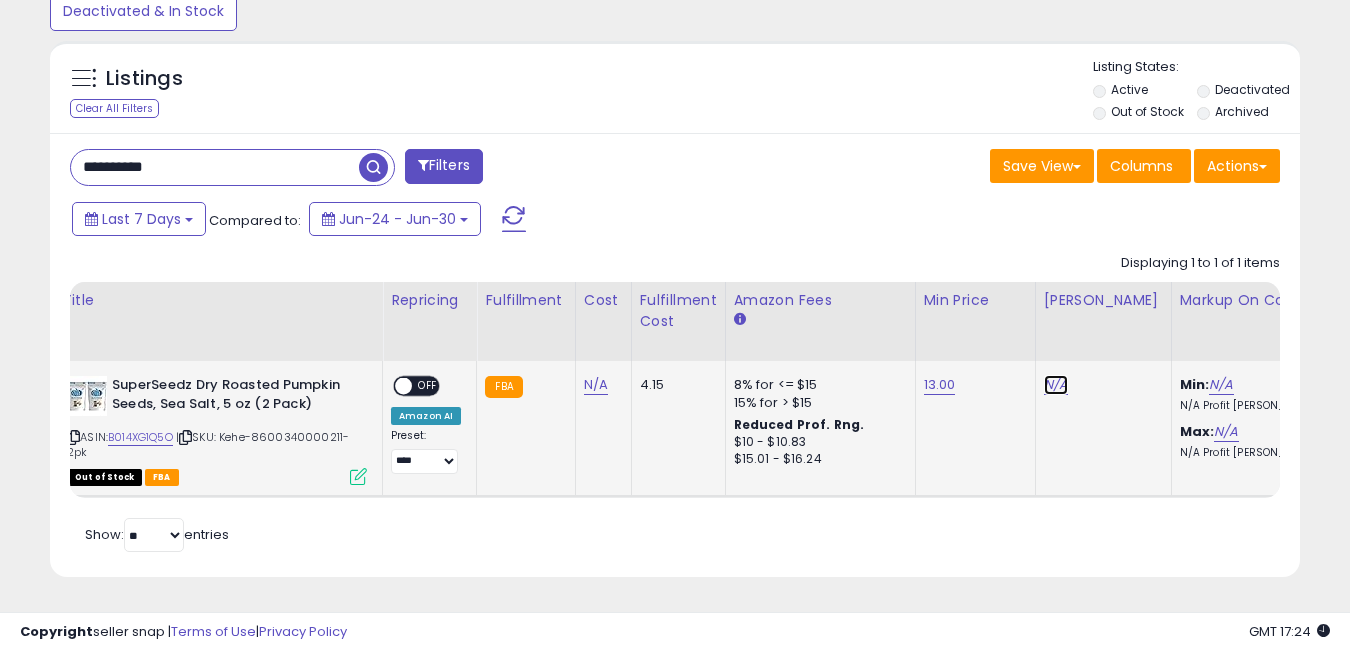 click on "N/A" at bounding box center (1056, 385) 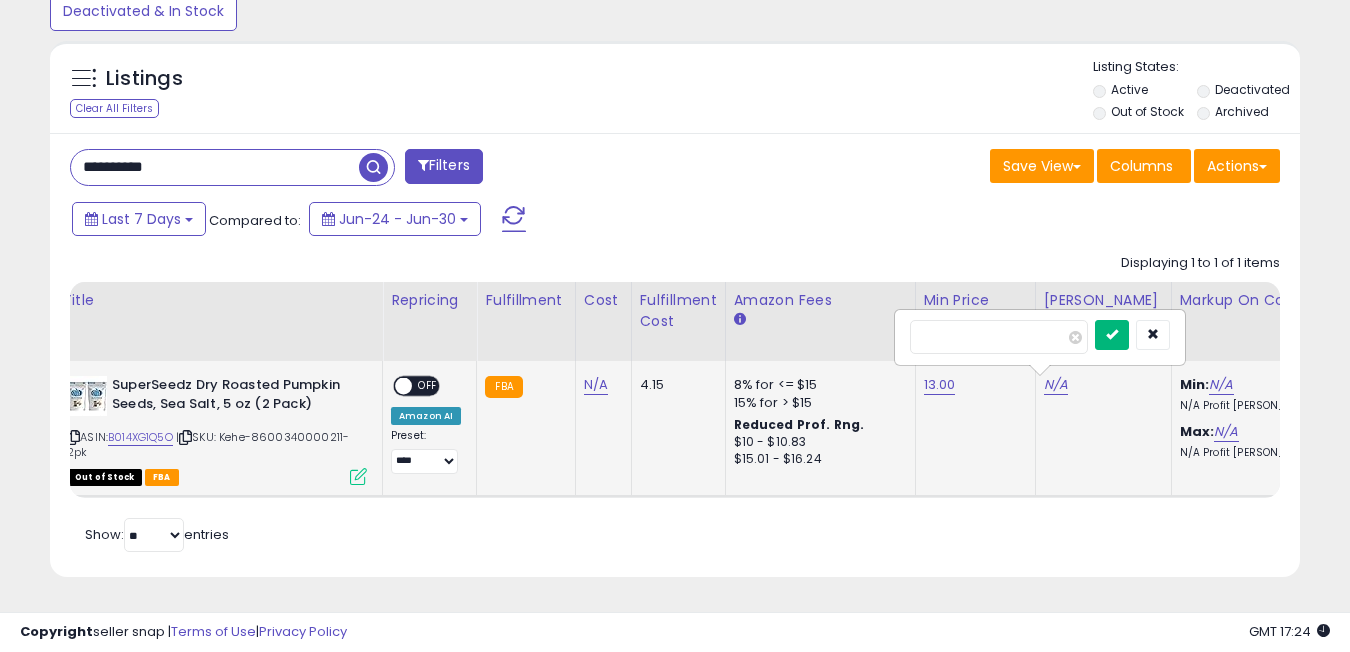 type on "**" 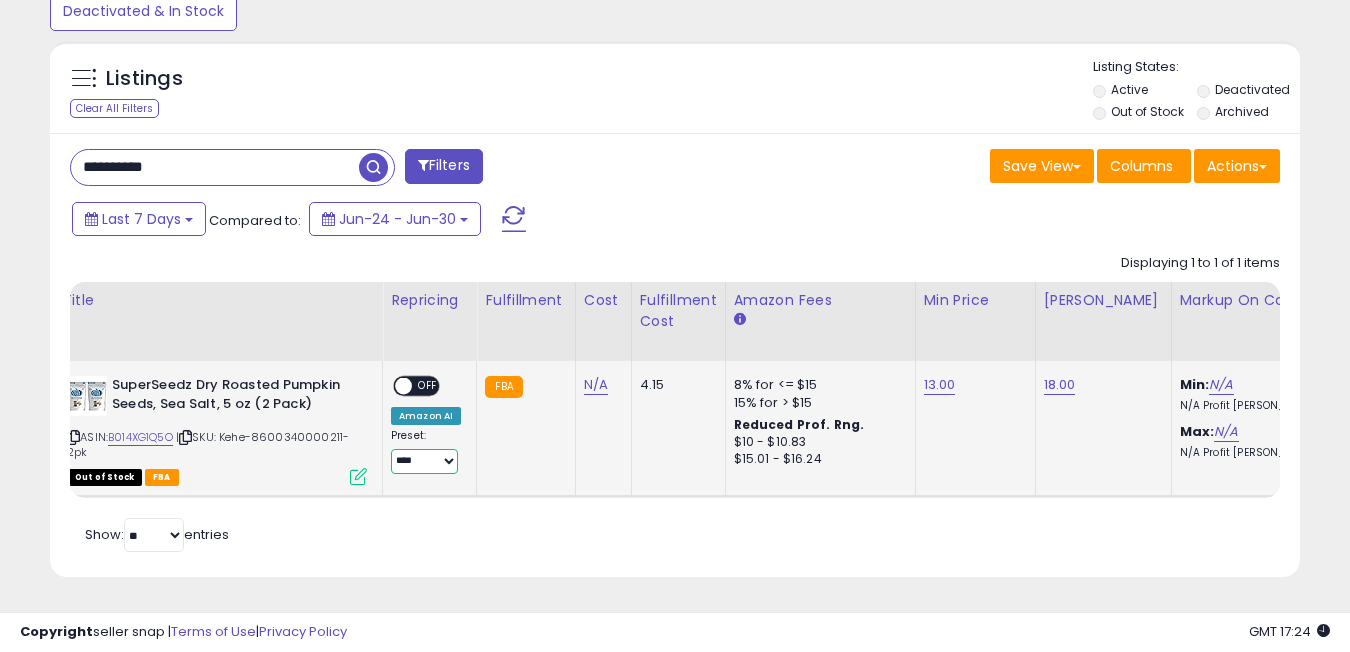click on "**********" at bounding box center (424, 461) 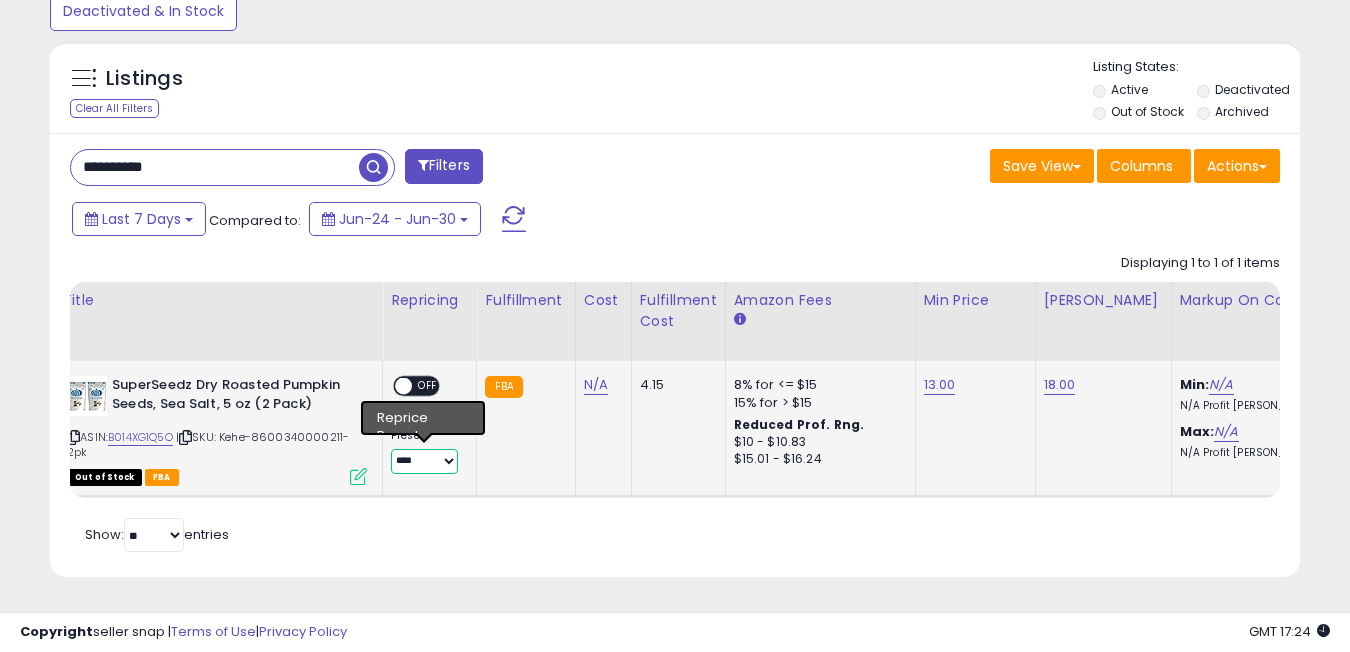 select on "**********" 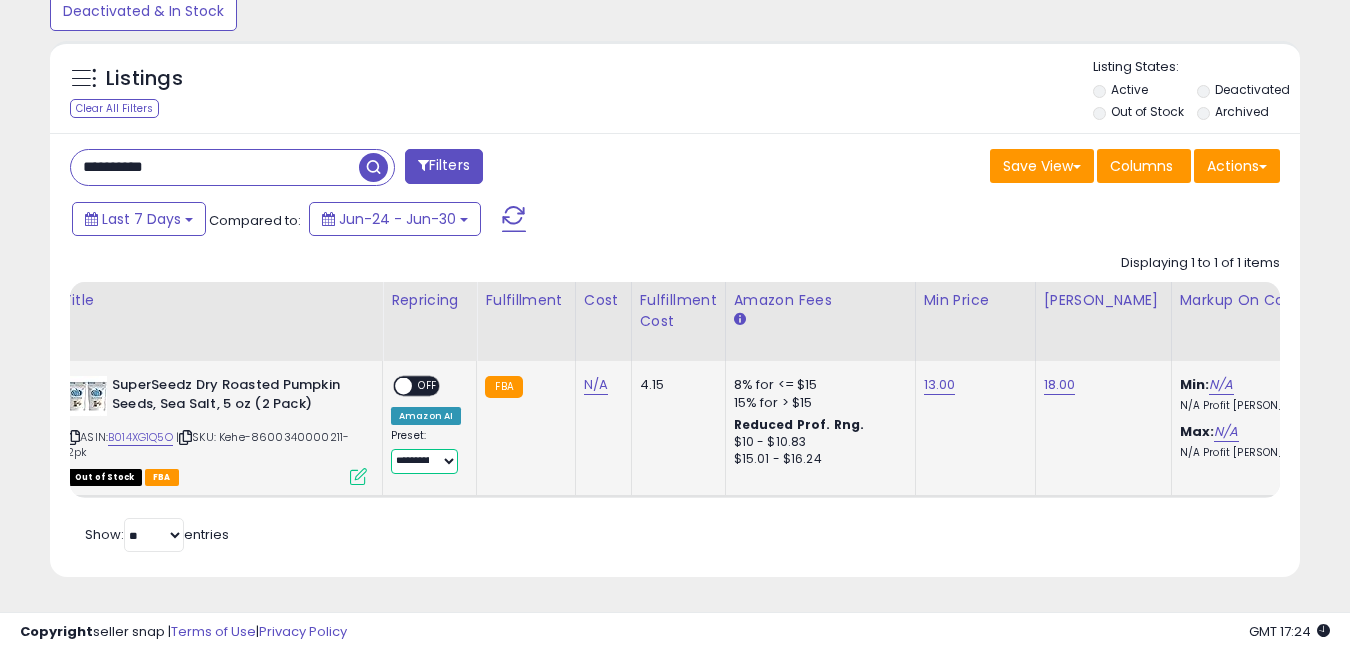 click at bounding box center [403, 386] 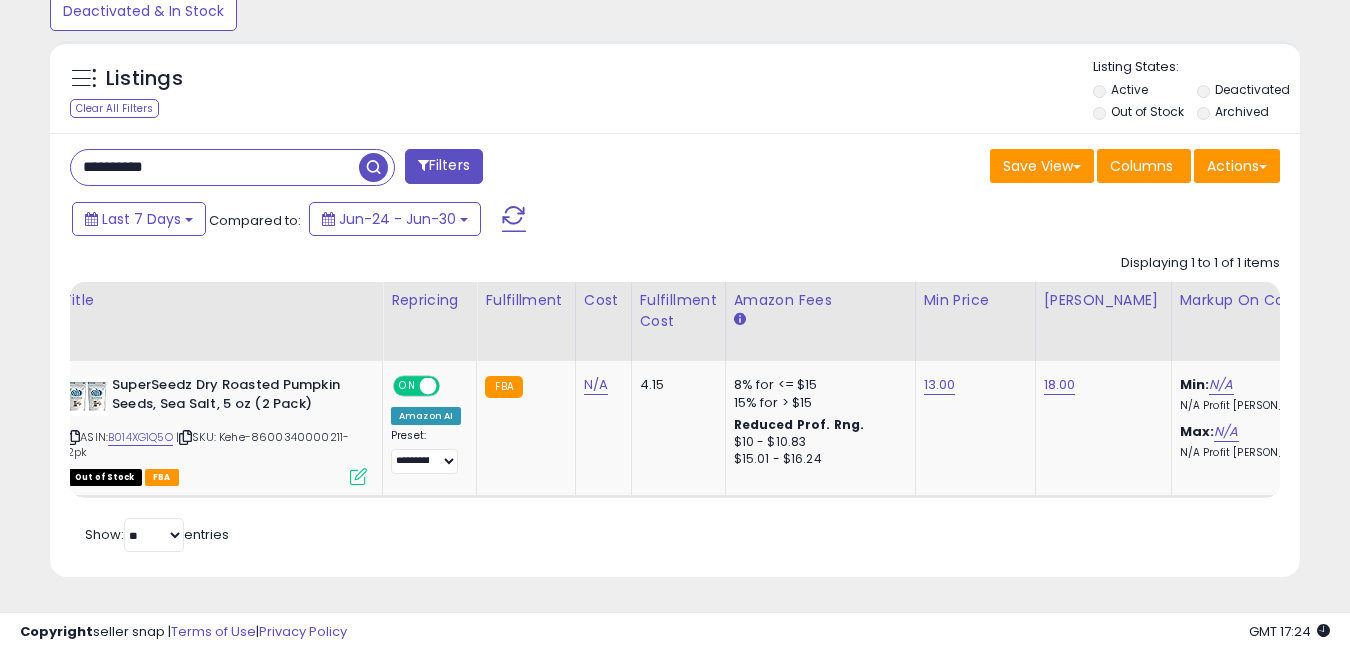 click on "**********" at bounding box center [215, 167] 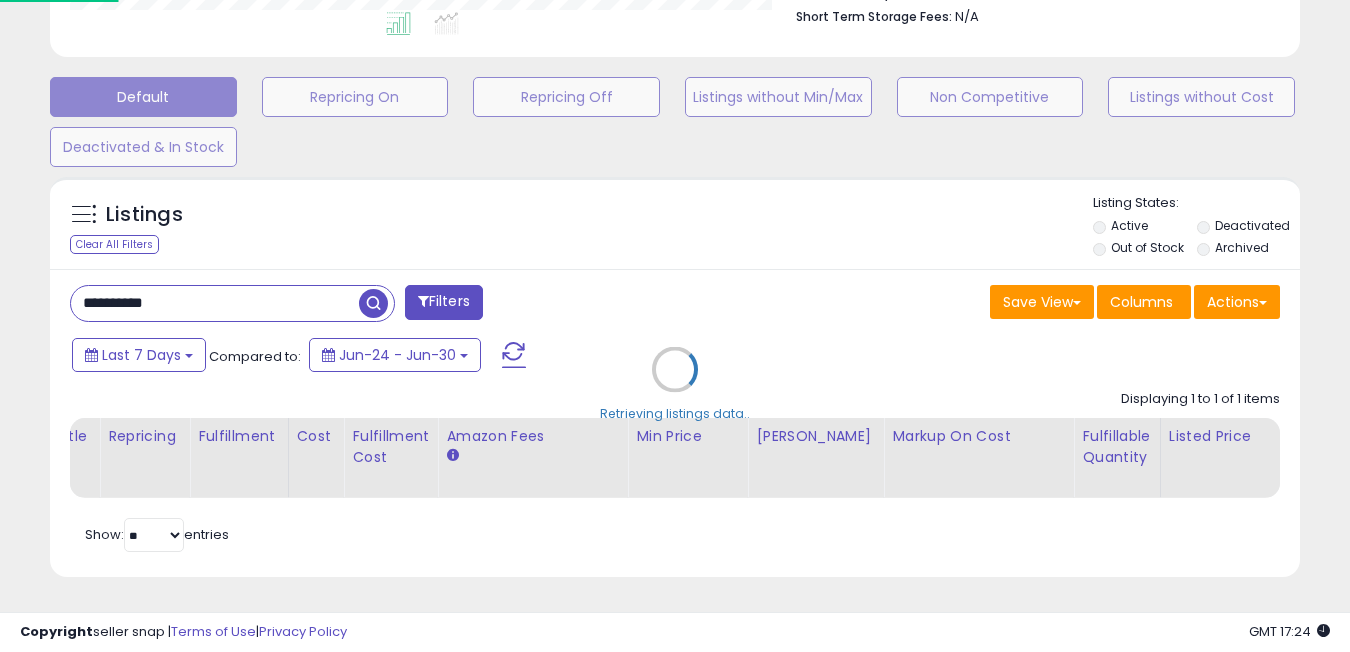 scroll, scrollTop: 999590, scrollLeft: 999268, axis: both 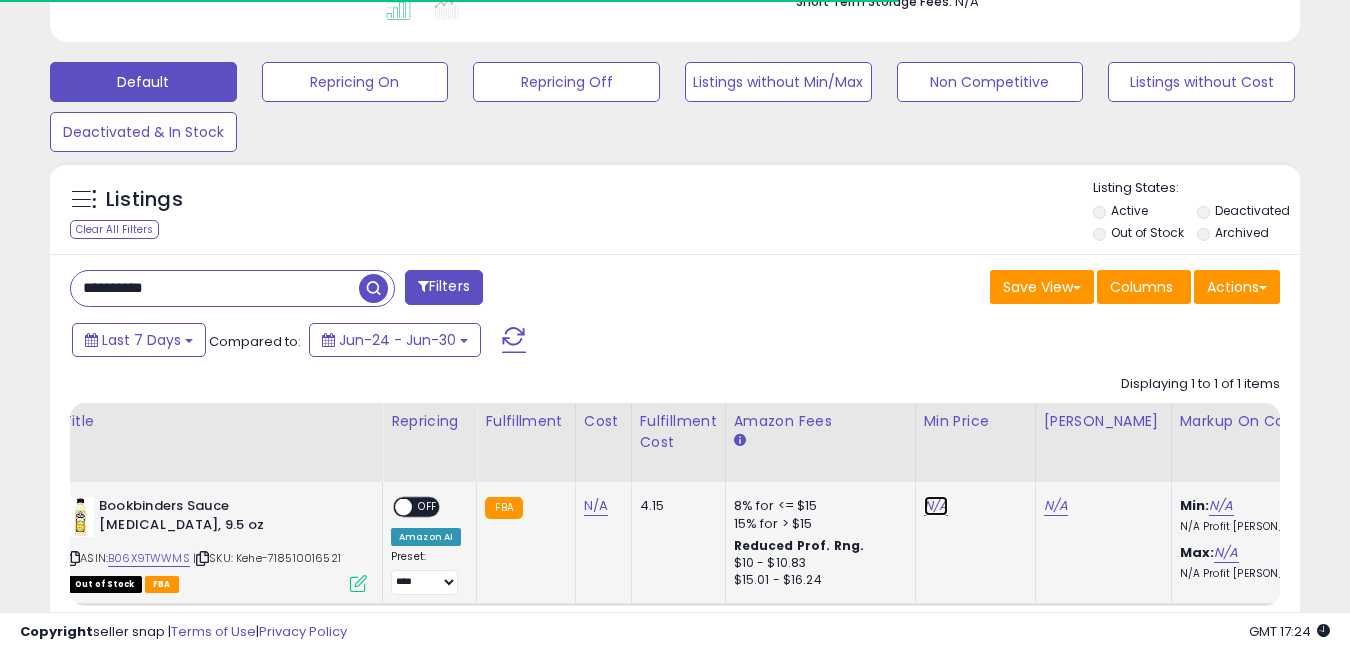 click on "N/A" at bounding box center (936, 506) 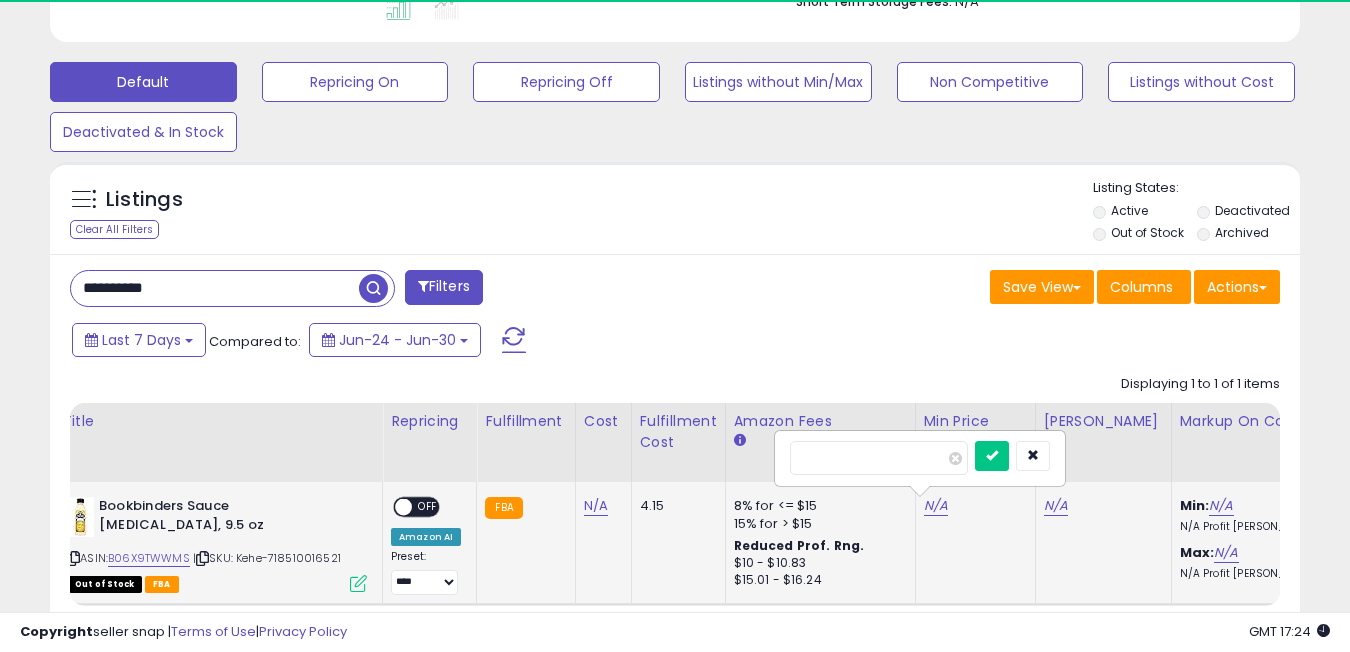 scroll, scrollTop: 999590, scrollLeft: 999276, axis: both 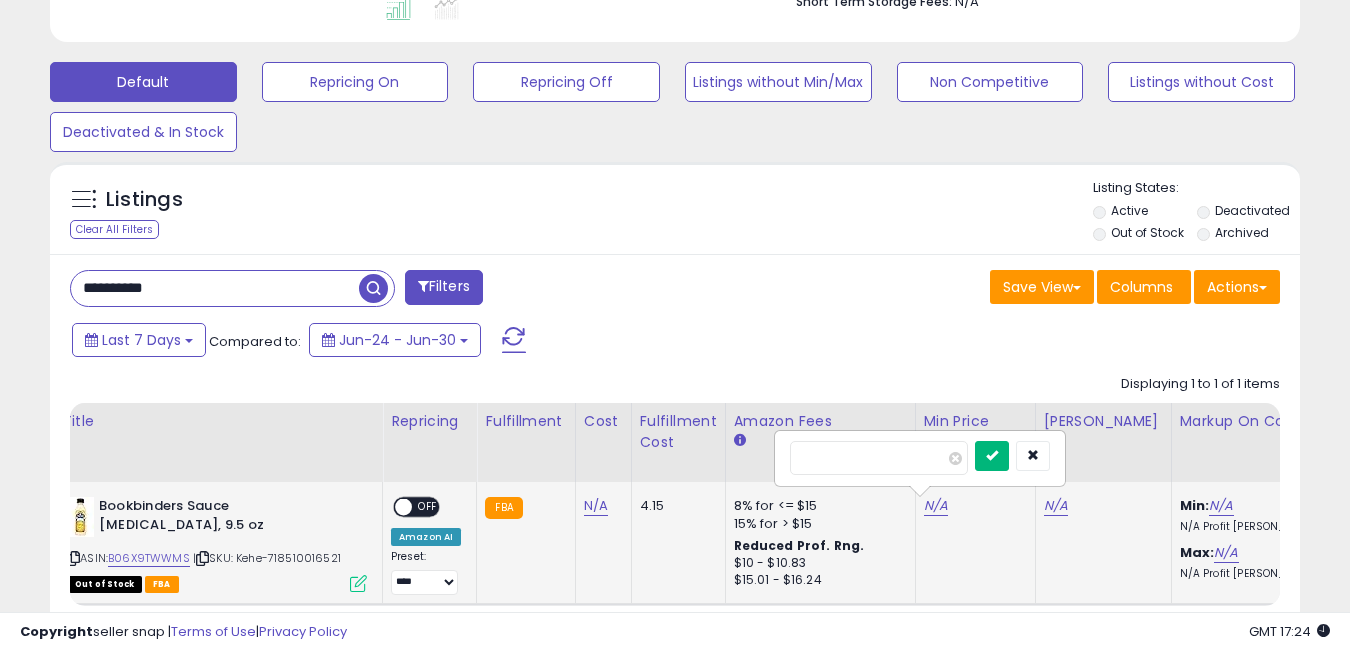 type on "*" 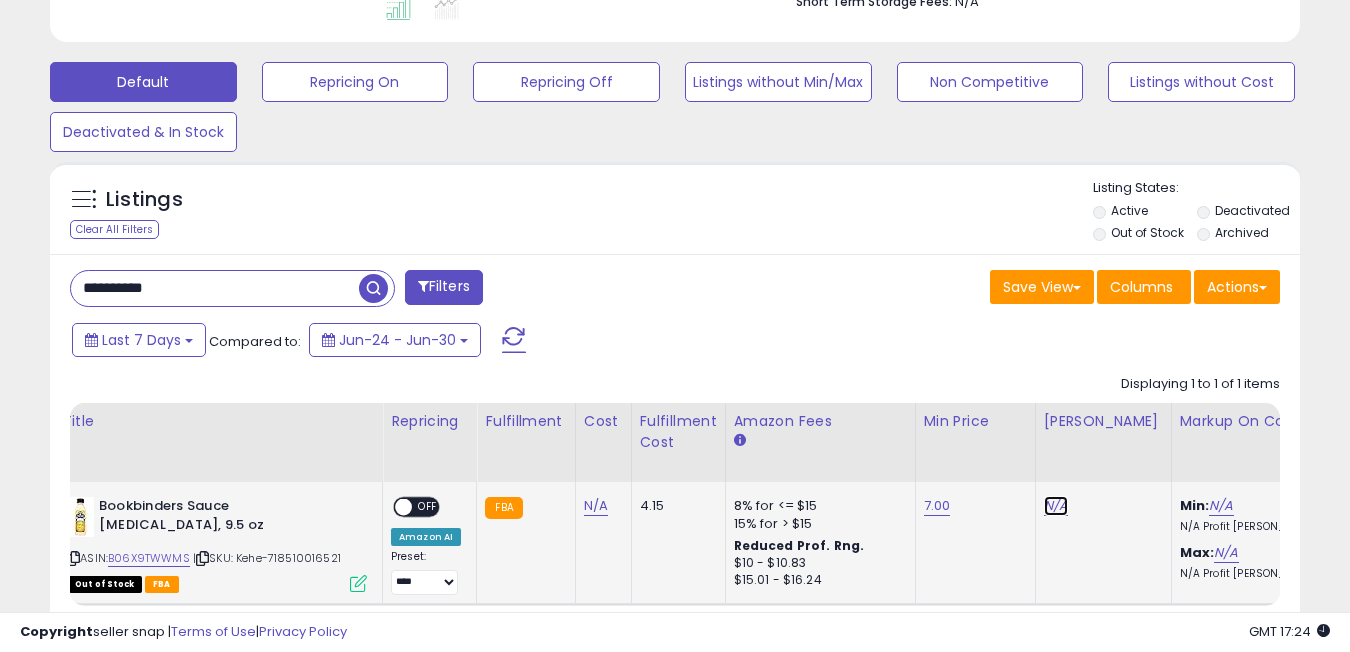 click on "N/A" at bounding box center [1056, 506] 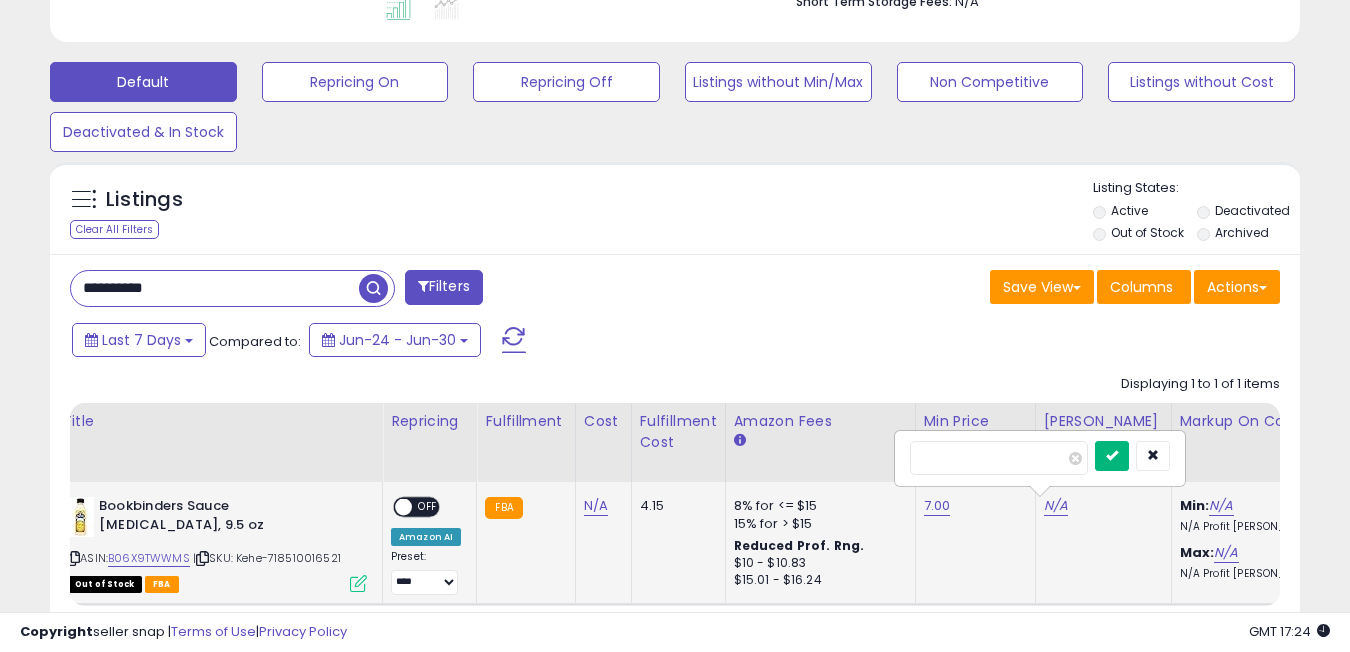 type on "****" 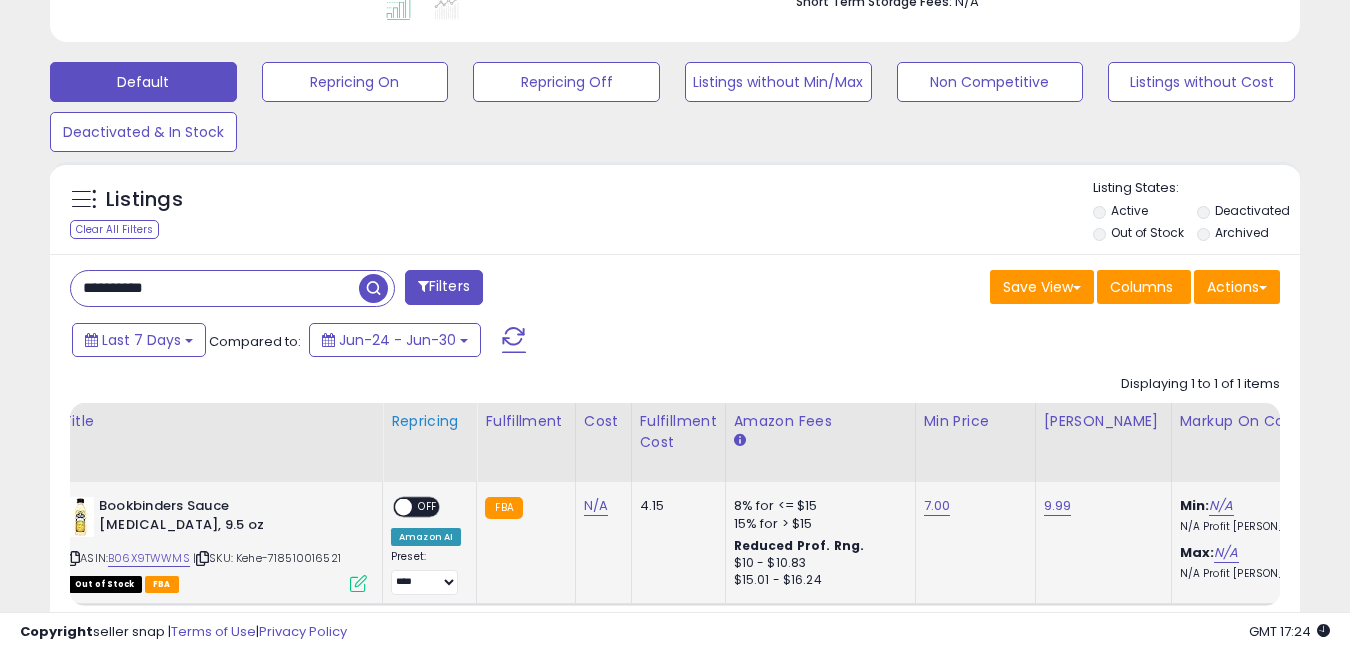 scroll, scrollTop: 691, scrollLeft: 0, axis: vertical 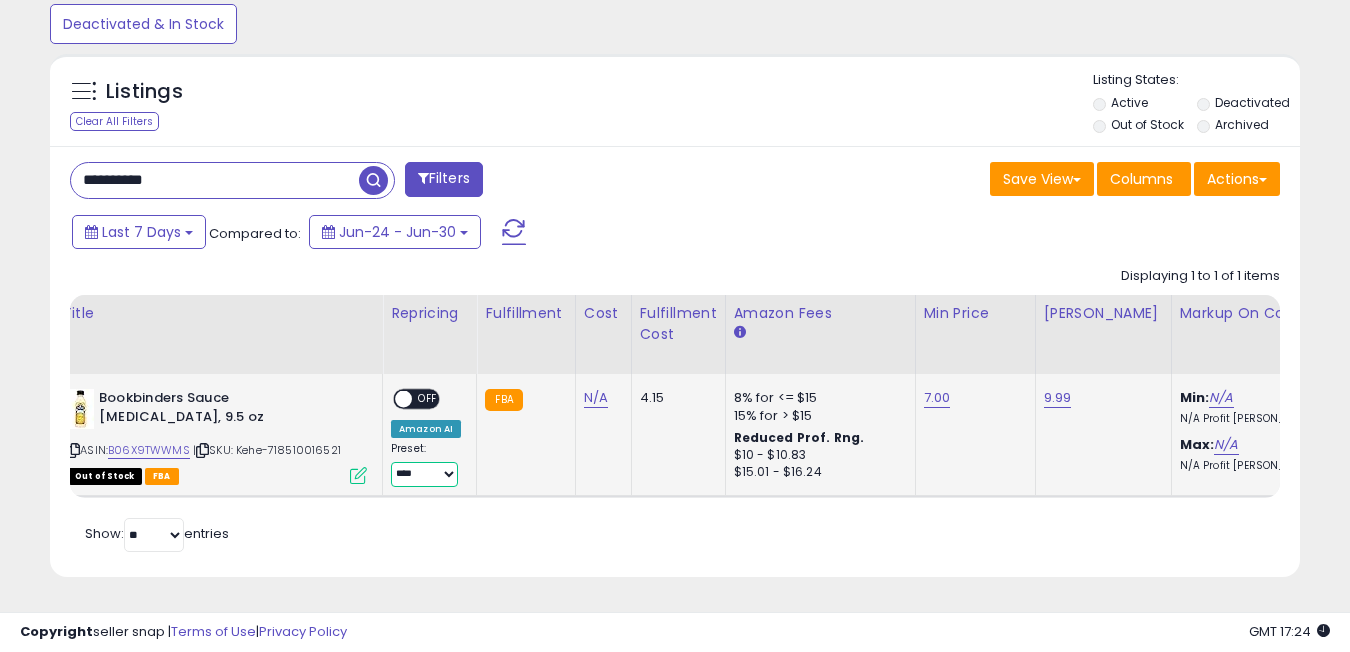 click on "**********" at bounding box center [424, 474] 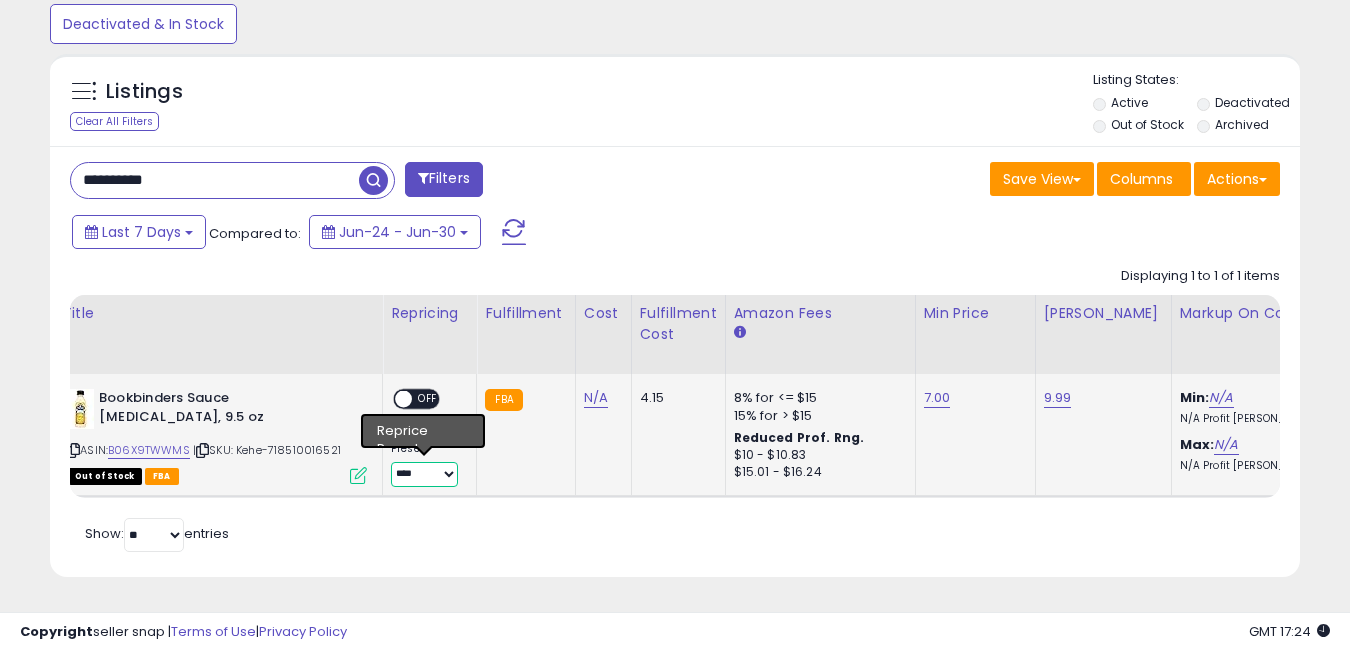 select on "**********" 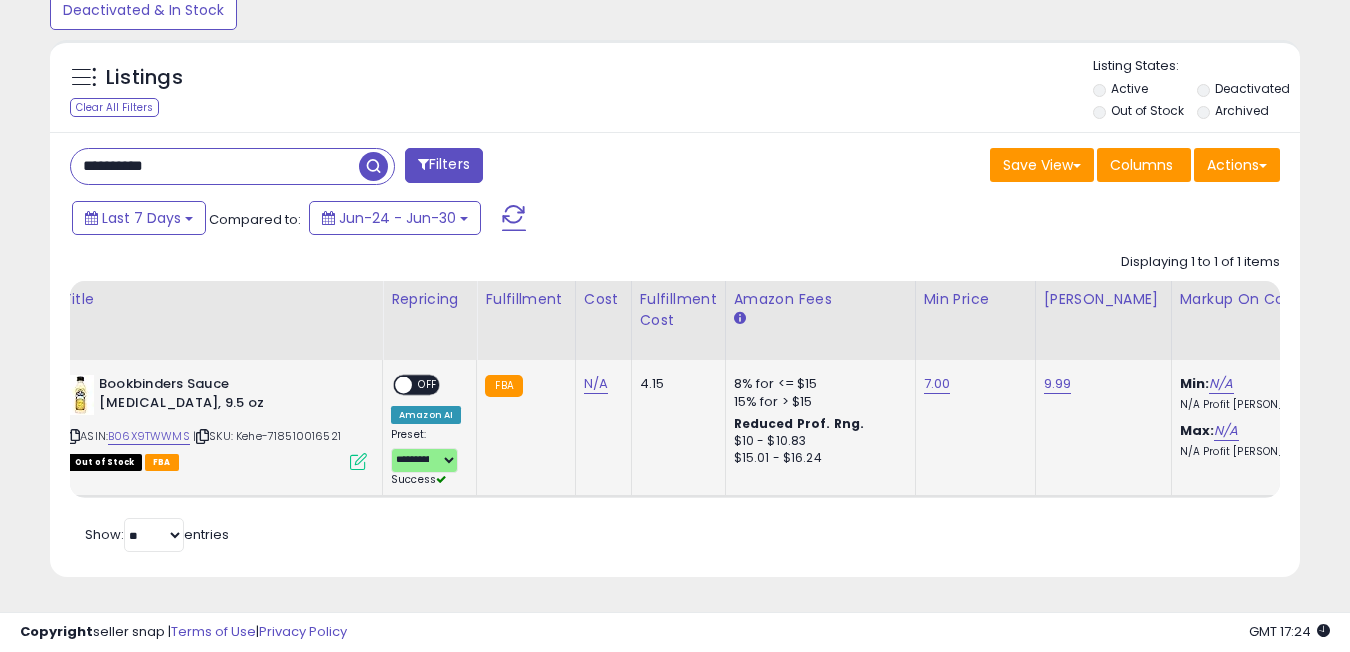 click on "ON   OFF" at bounding box center (394, 385) 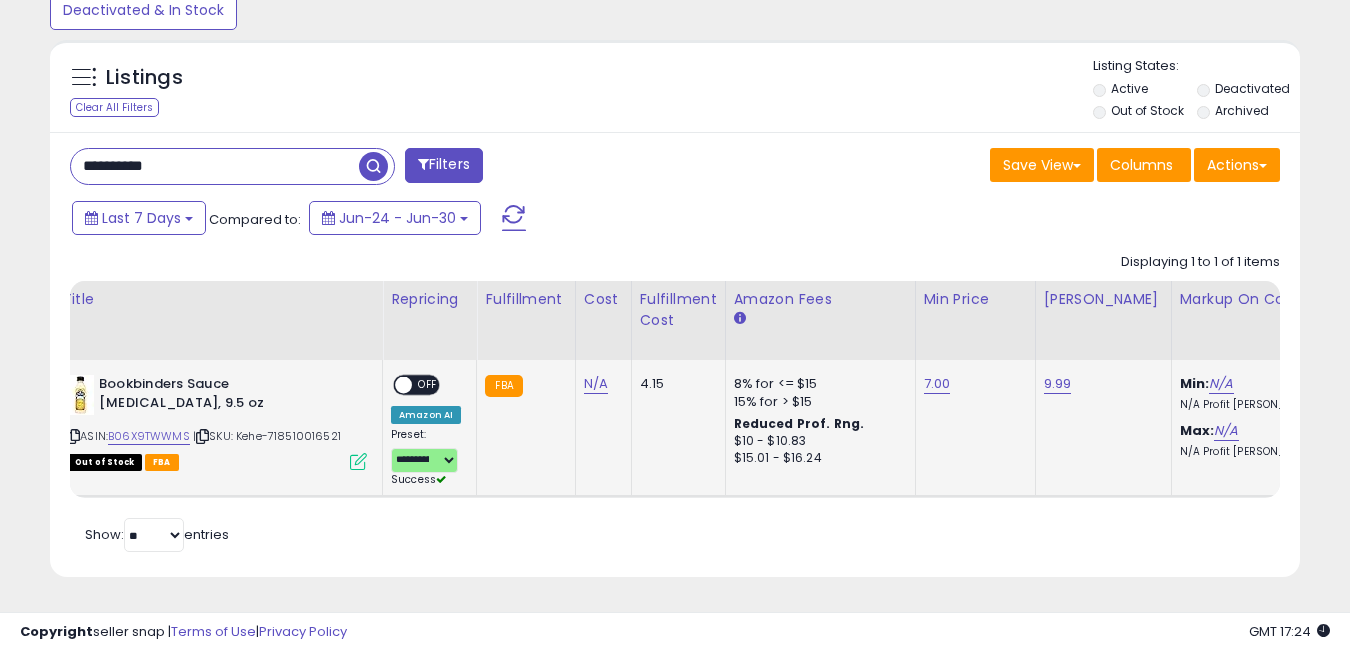 click on "OFF" at bounding box center (428, 385) 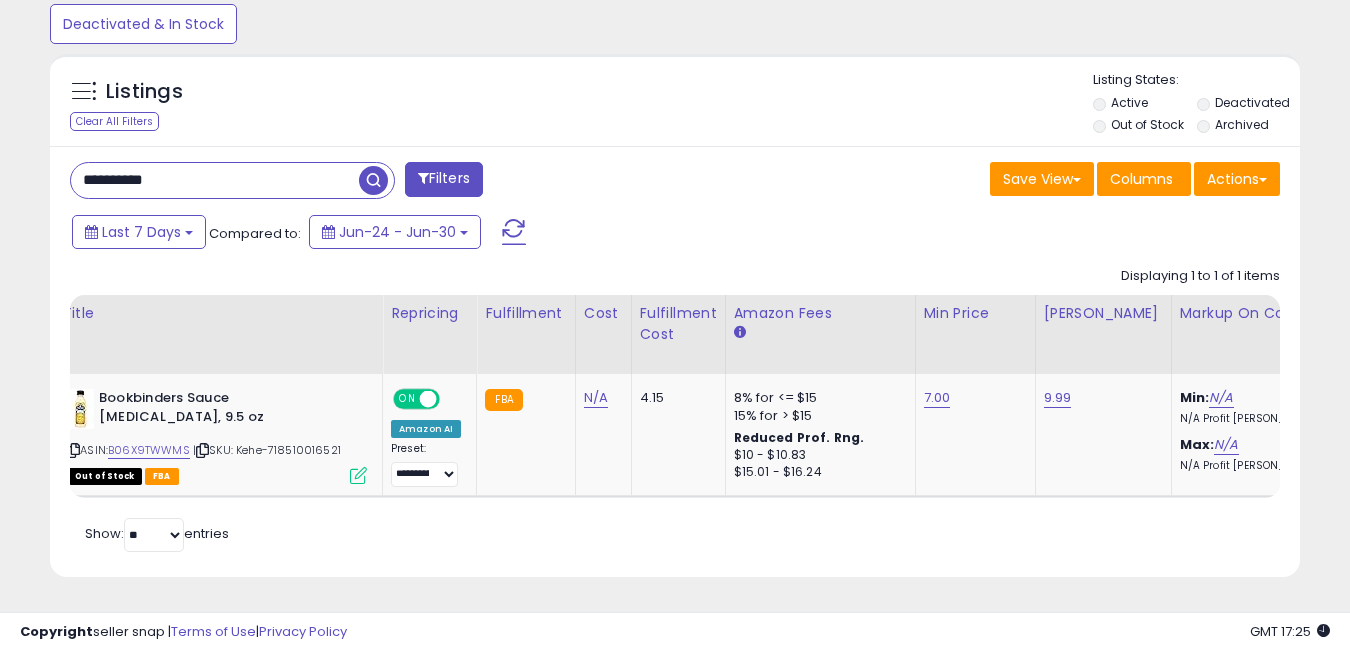 click on "**********" at bounding box center [215, 180] 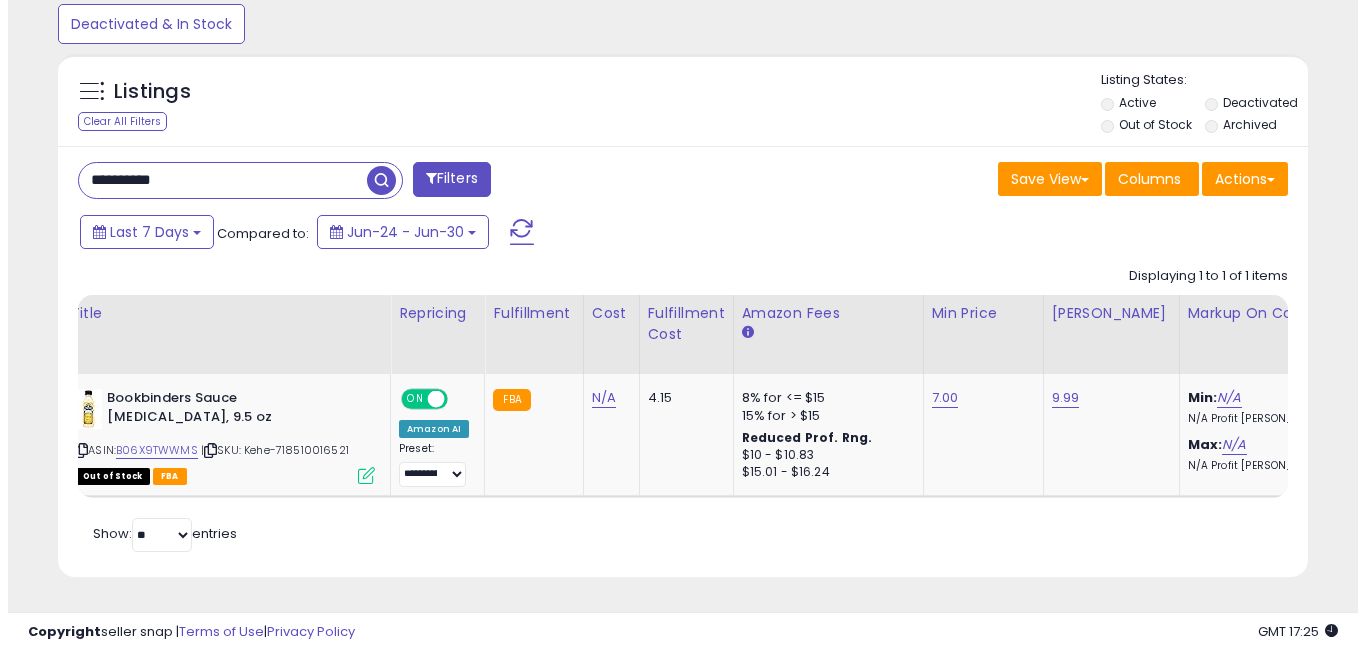 scroll, scrollTop: 568, scrollLeft: 0, axis: vertical 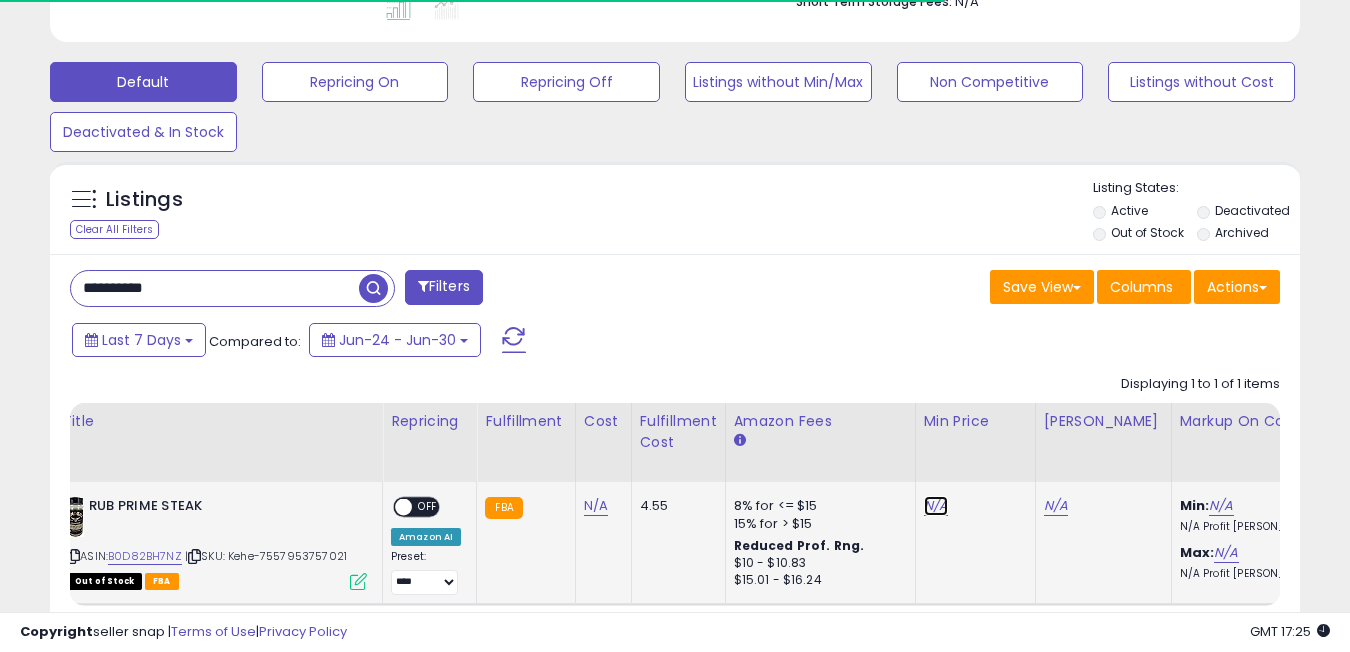 click on "N/A" at bounding box center [936, 506] 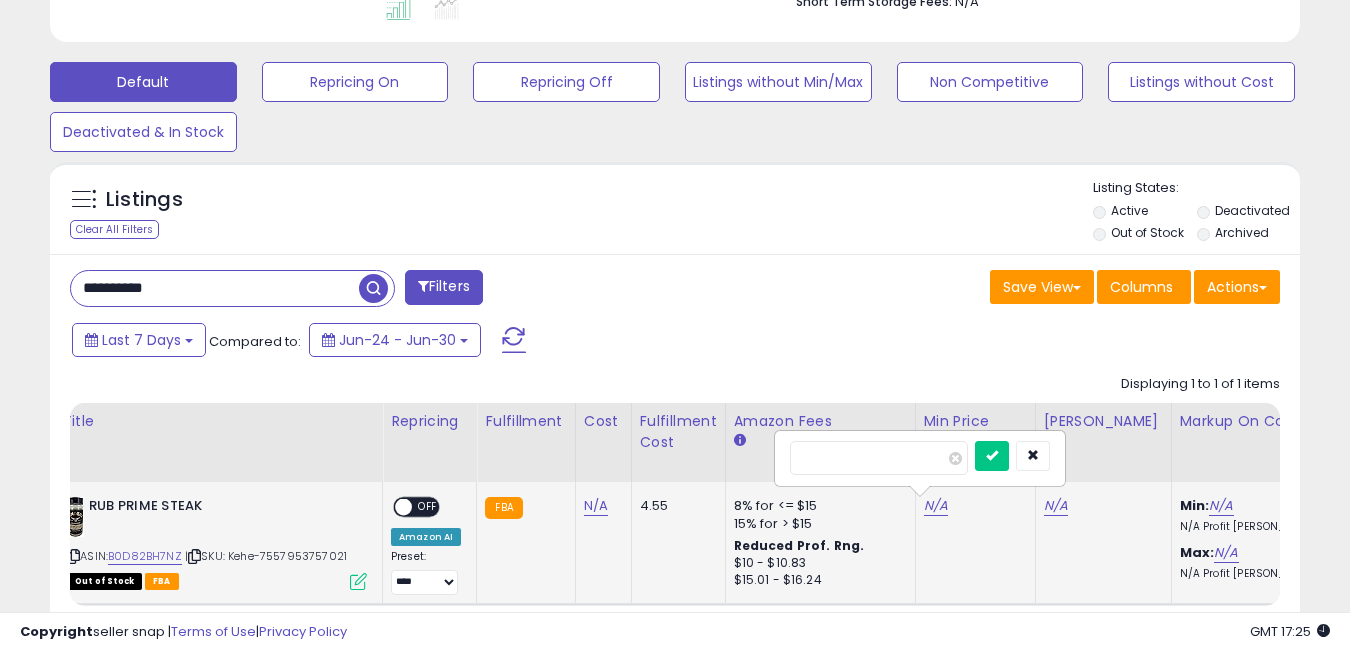 scroll, scrollTop: 999590, scrollLeft: 999276, axis: both 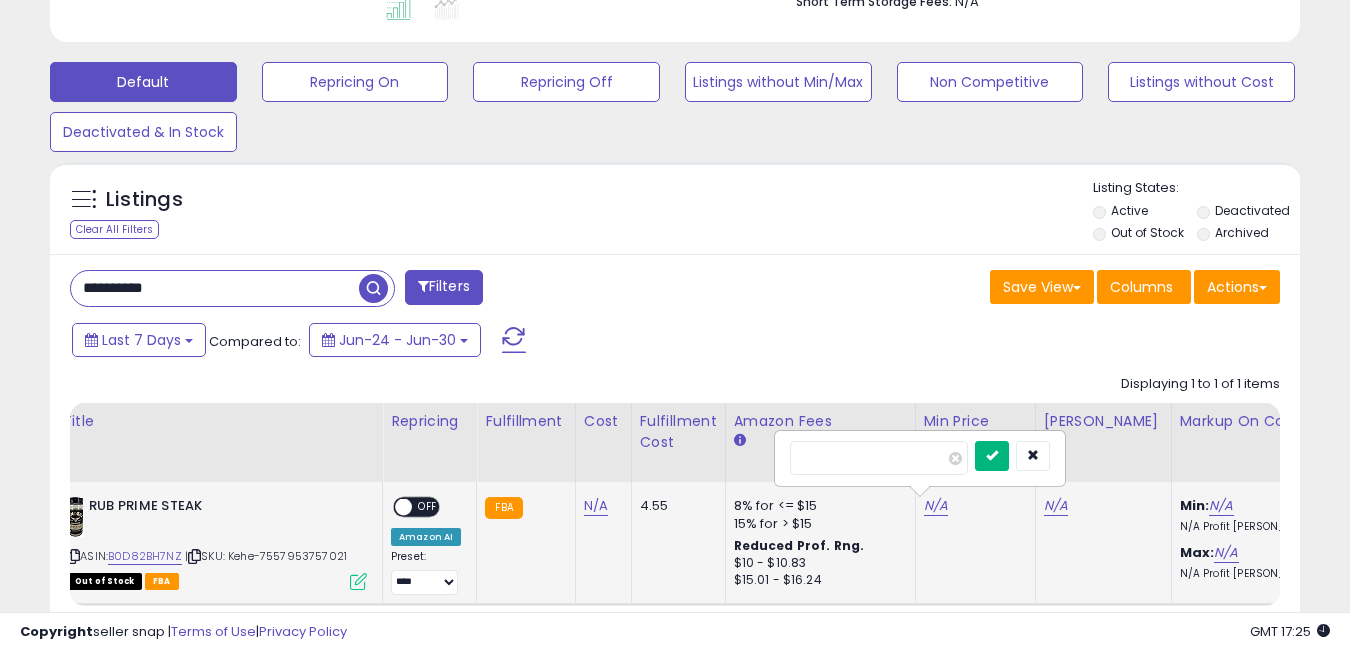 type on "**" 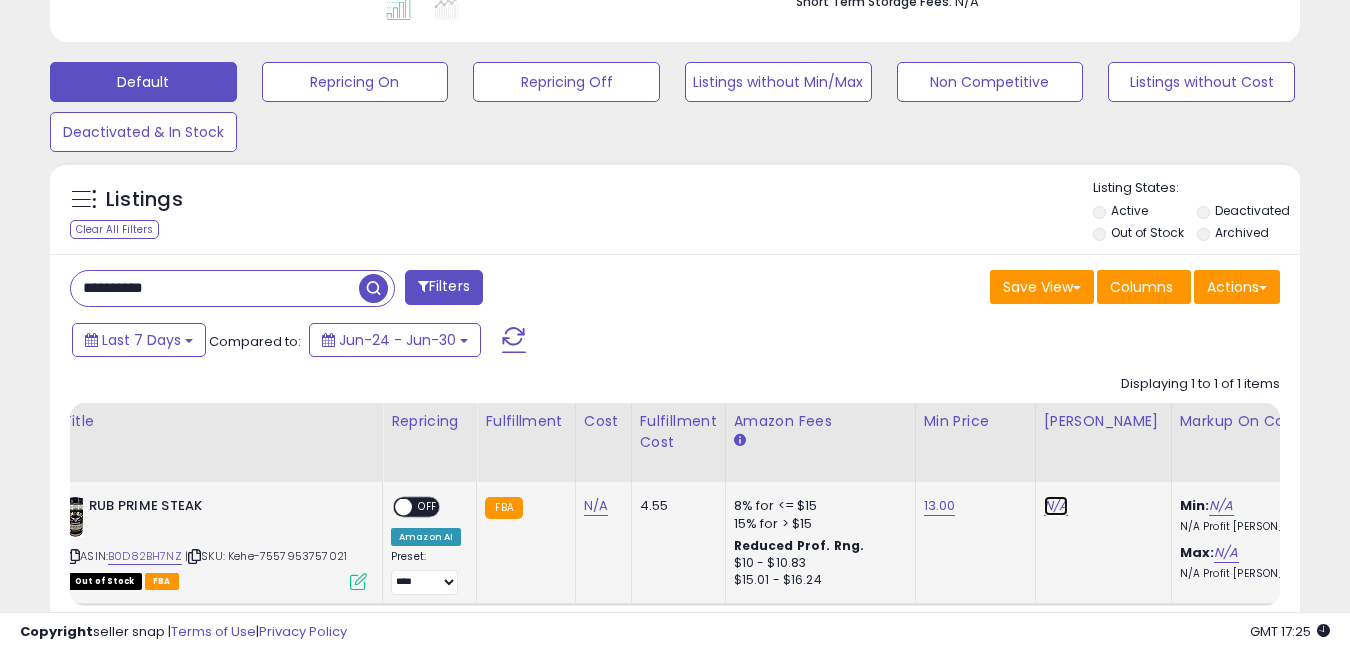 click on "N/A" at bounding box center [1056, 506] 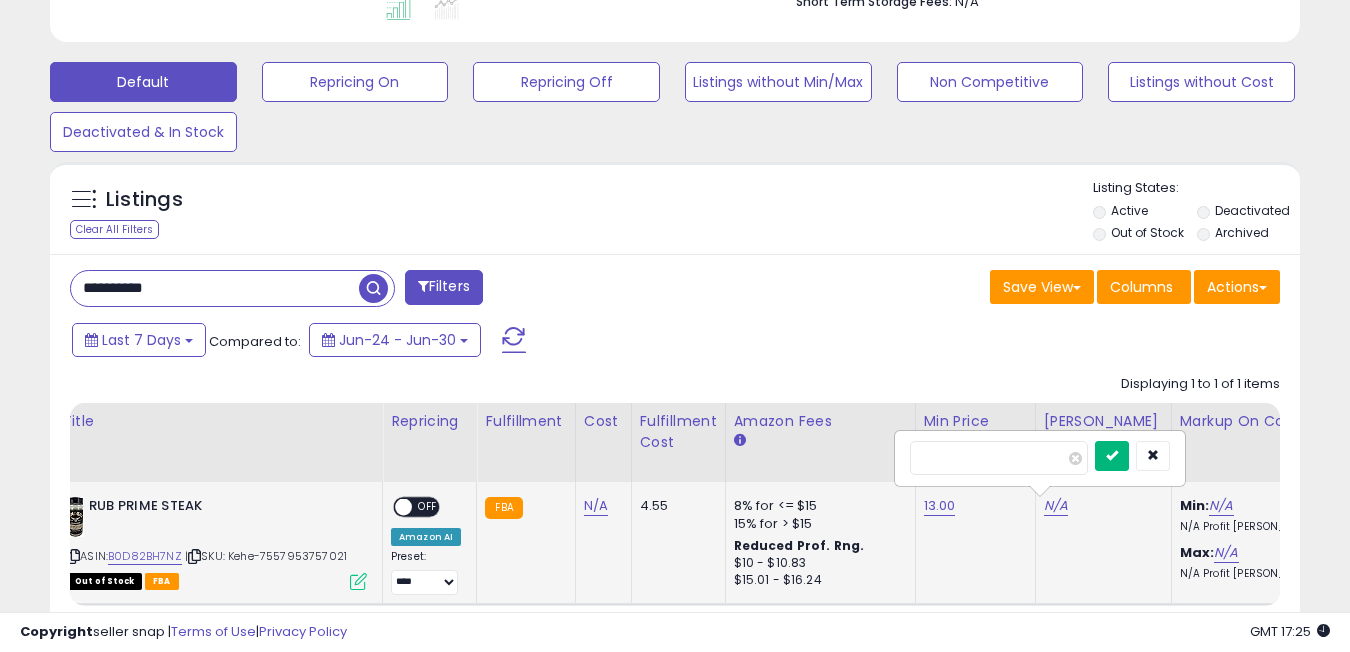 type on "**" 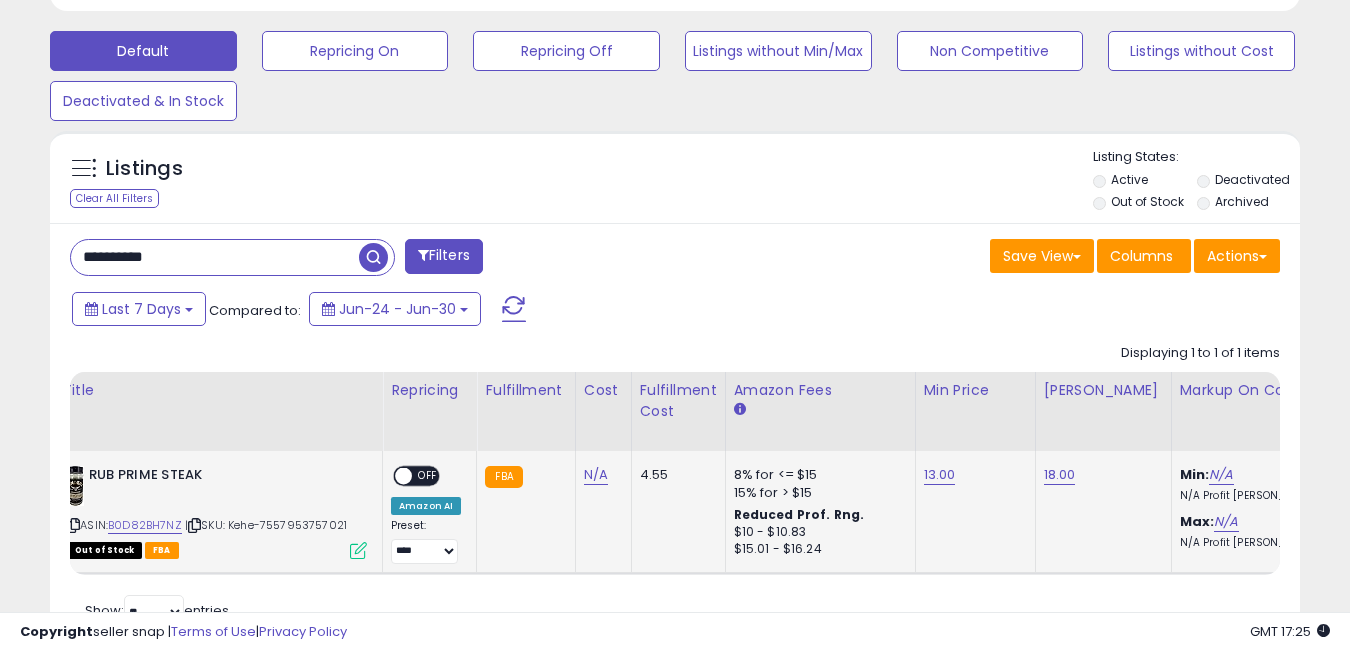 scroll, scrollTop: 691, scrollLeft: 0, axis: vertical 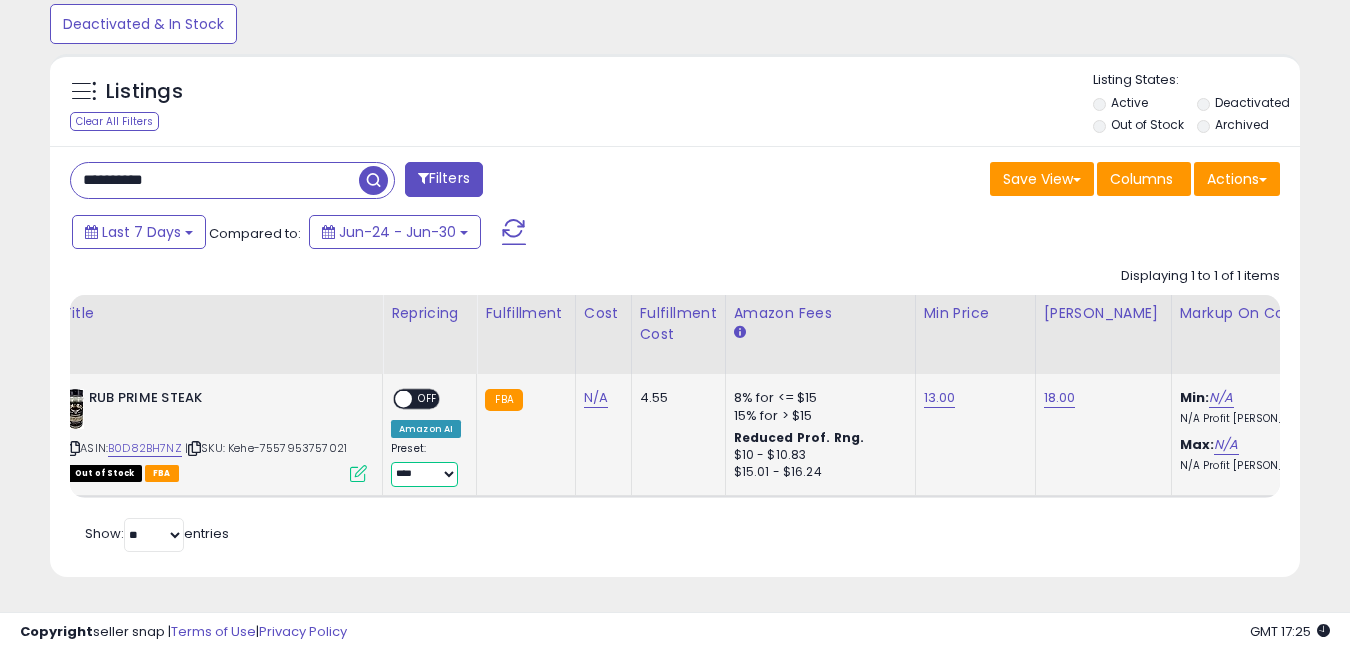 click on "**********" at bounding box center [424, 474] 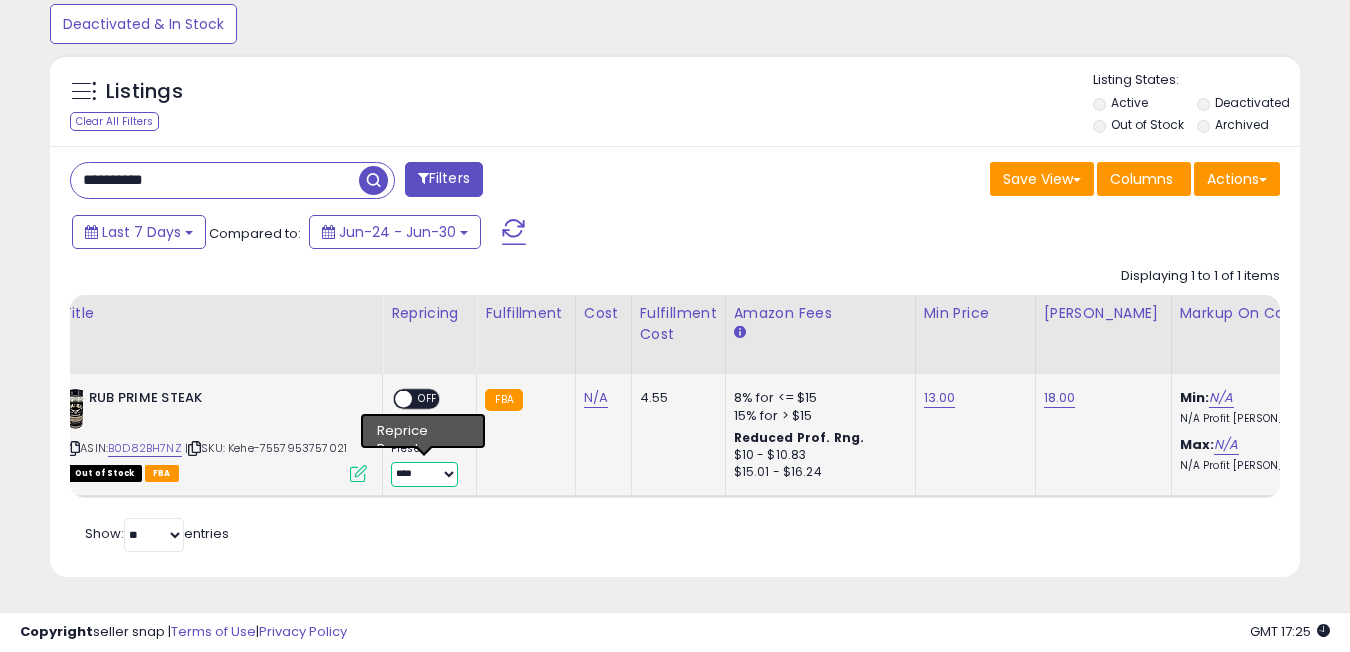 select on "**********" 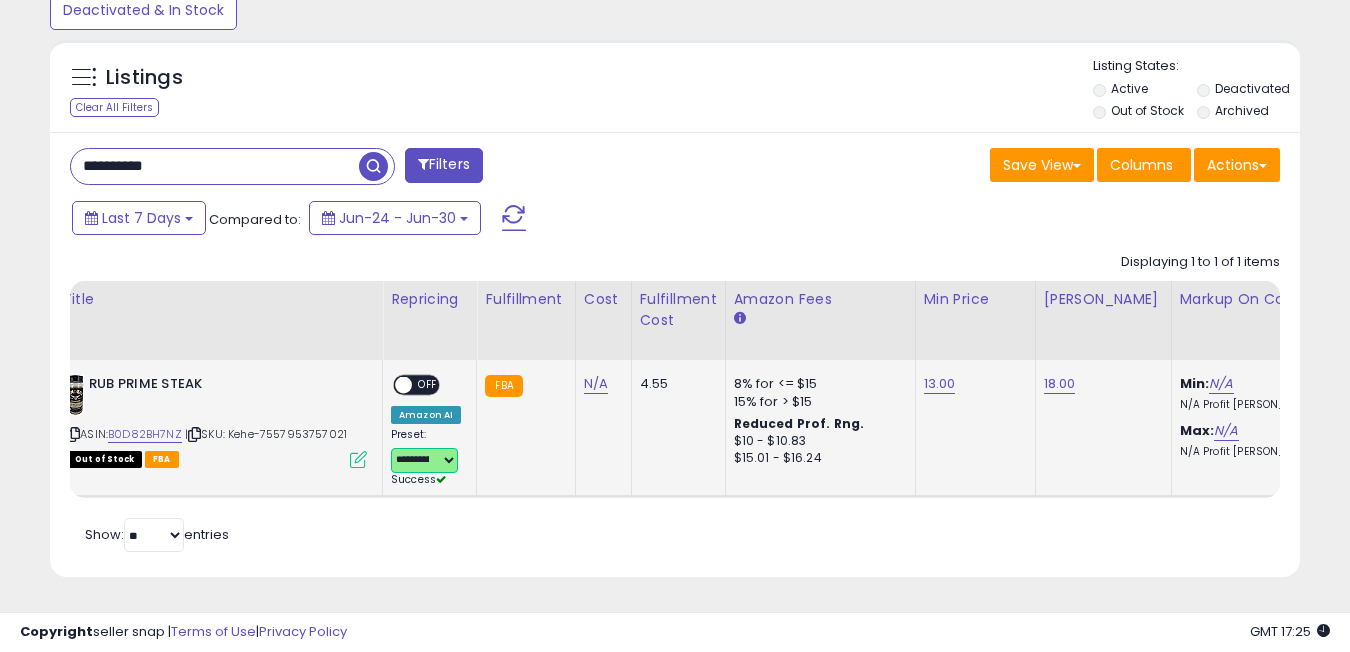 click at bounding box center [403, 385] 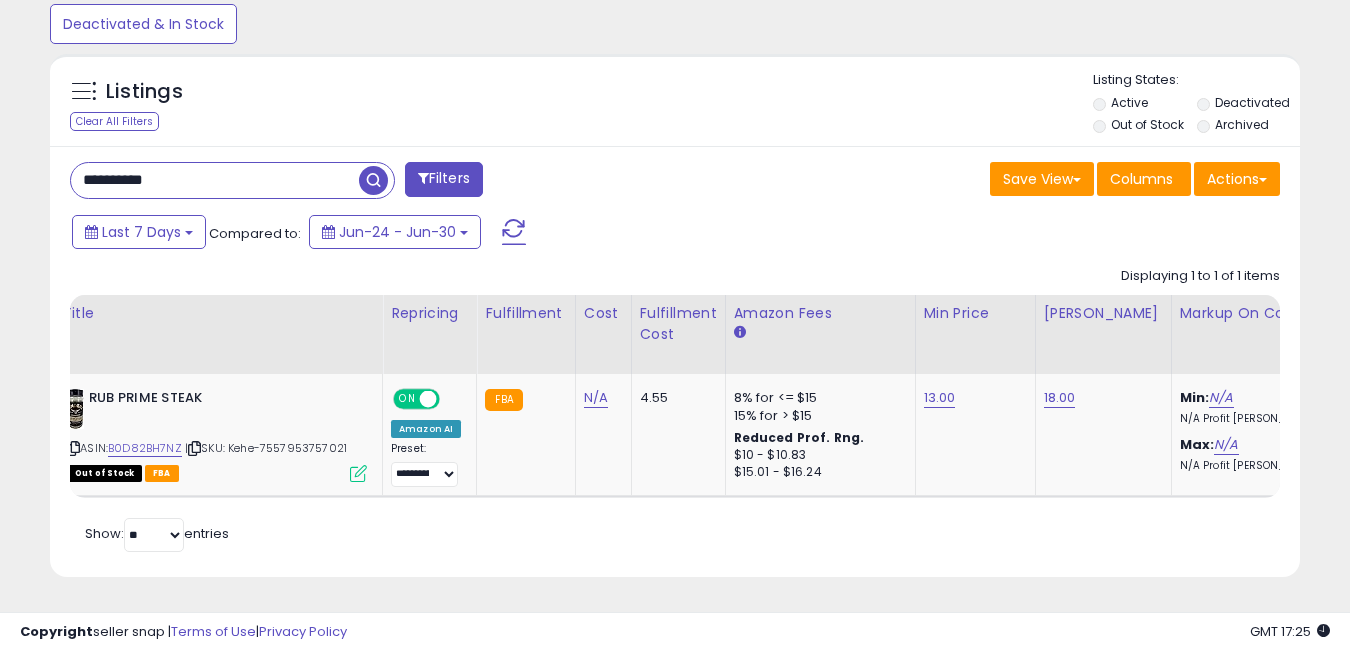 click on "**********" at bounding box center [215, 180] 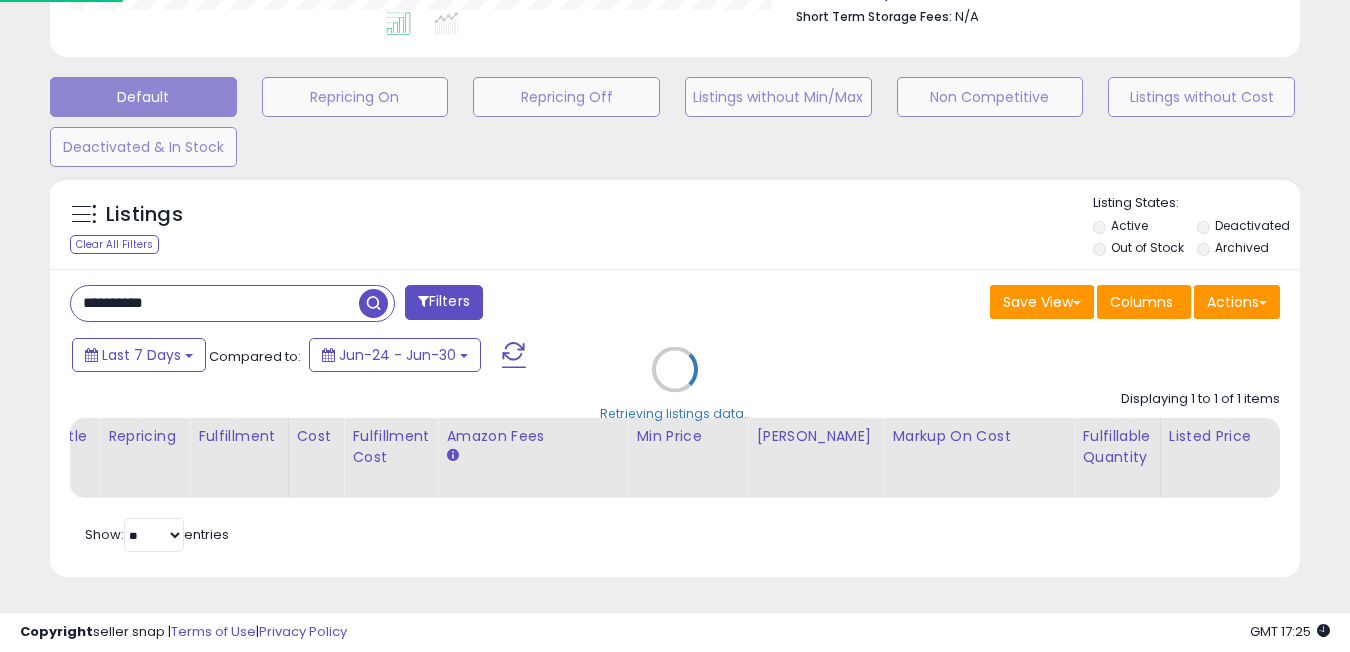 scroll, scrollTop: 999590, scrollLeft: 999268, axis: both 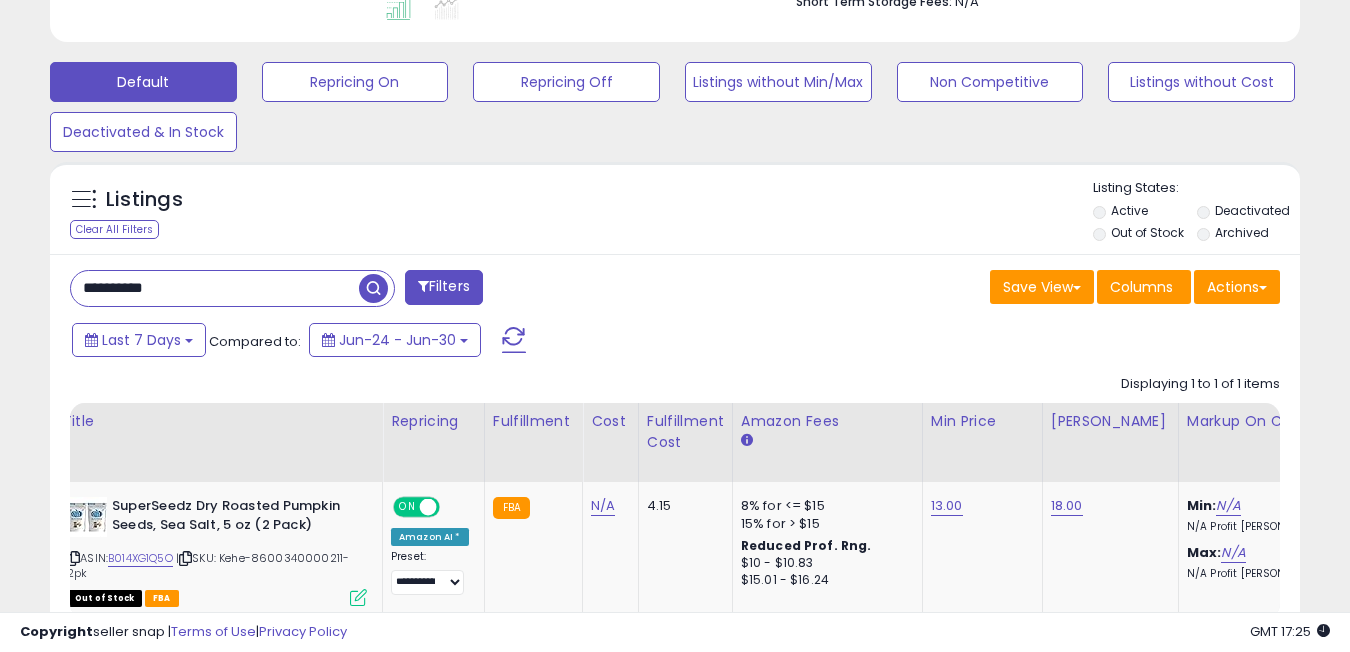 click on "**********" at bounding box center (215, 288) 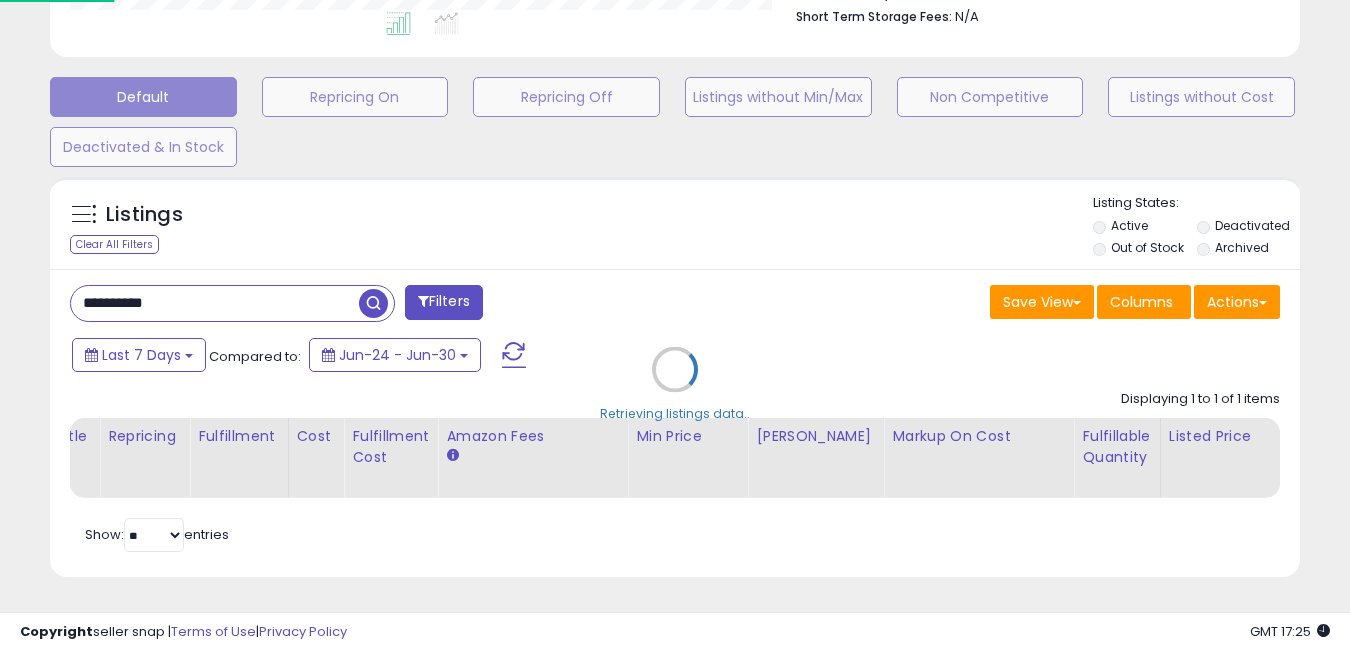 scroll, scrollTop: 999590, scrollLeft: 999268, axis: both 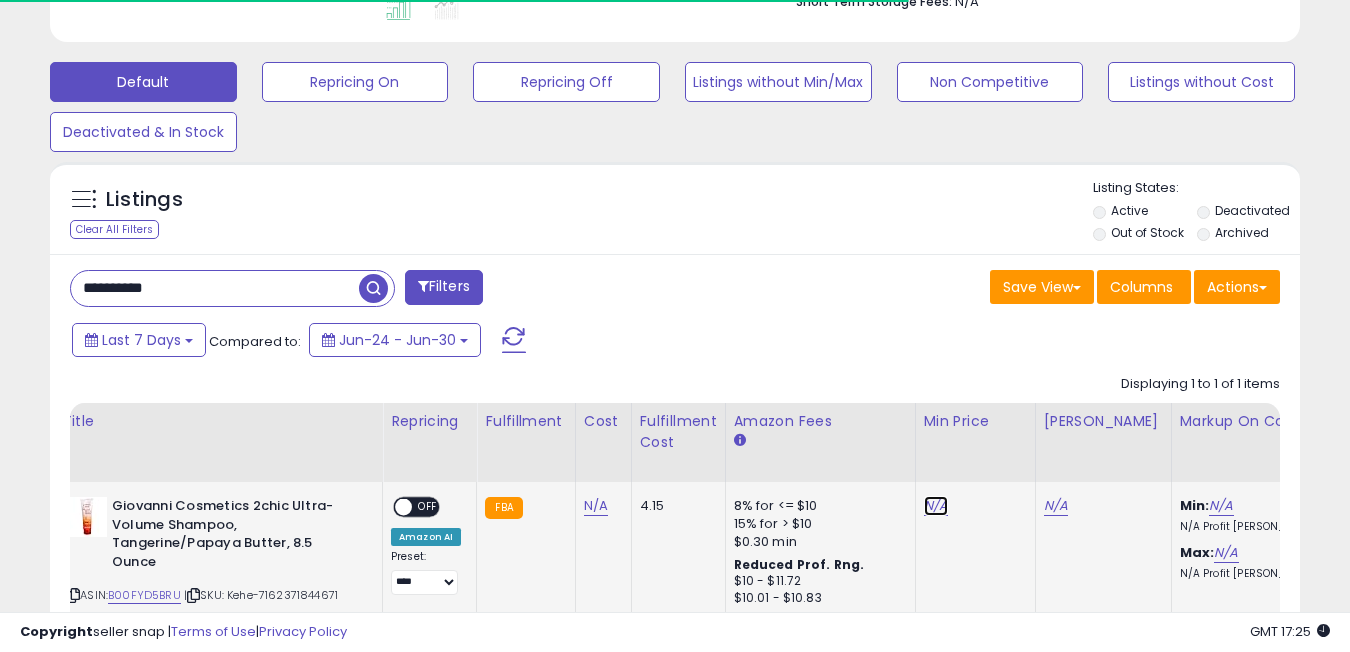 click on "N/A" at bounding box center (936, 506) 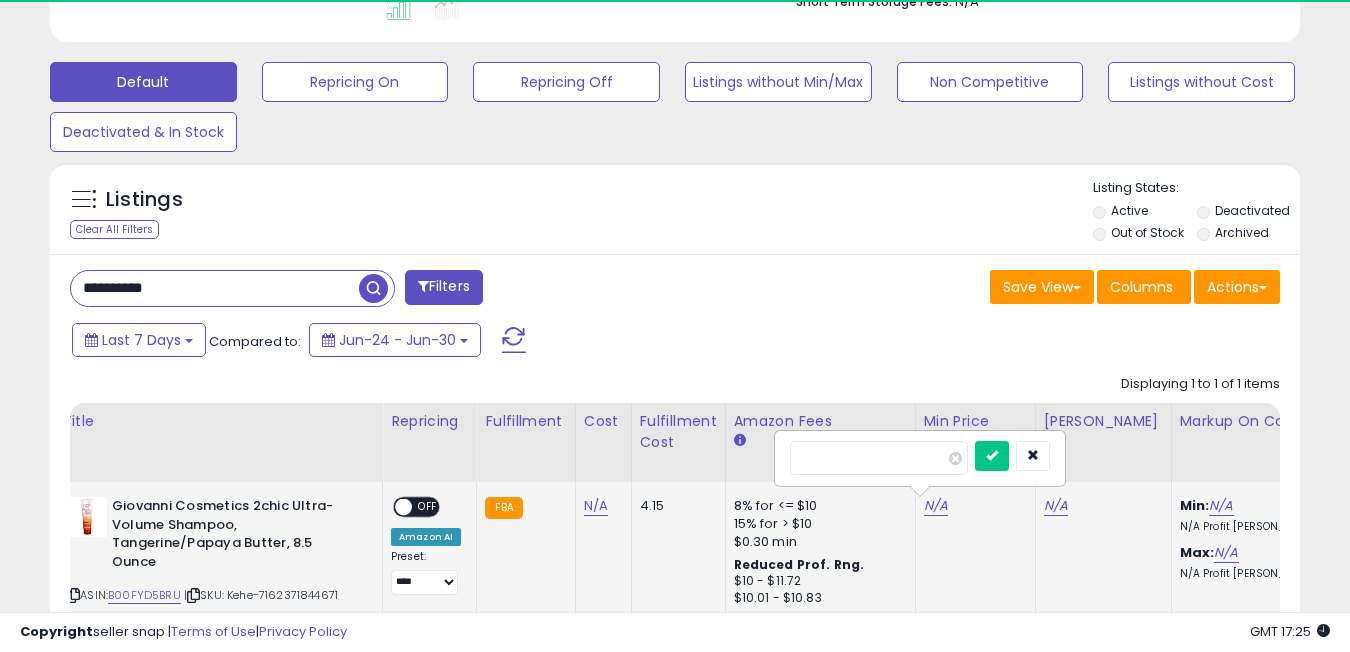 scroll, scrollTop: 999590, scrollLeft: 999276, axis: both 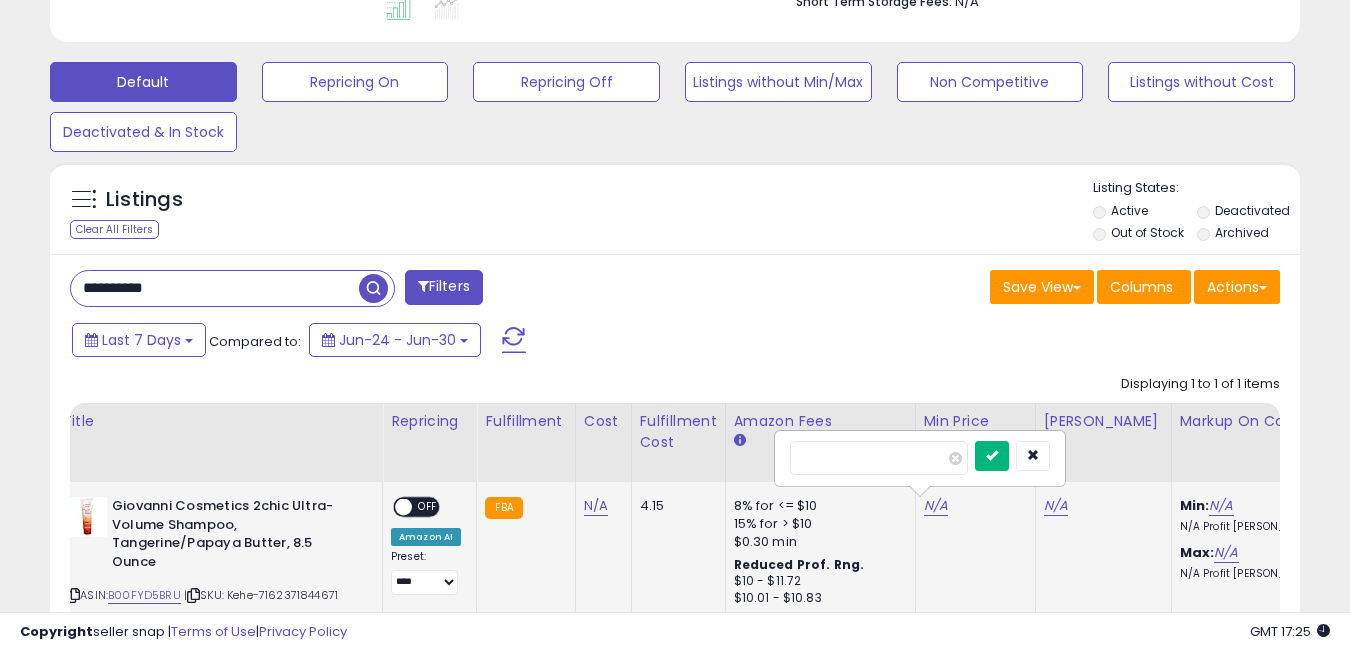 type on "**" 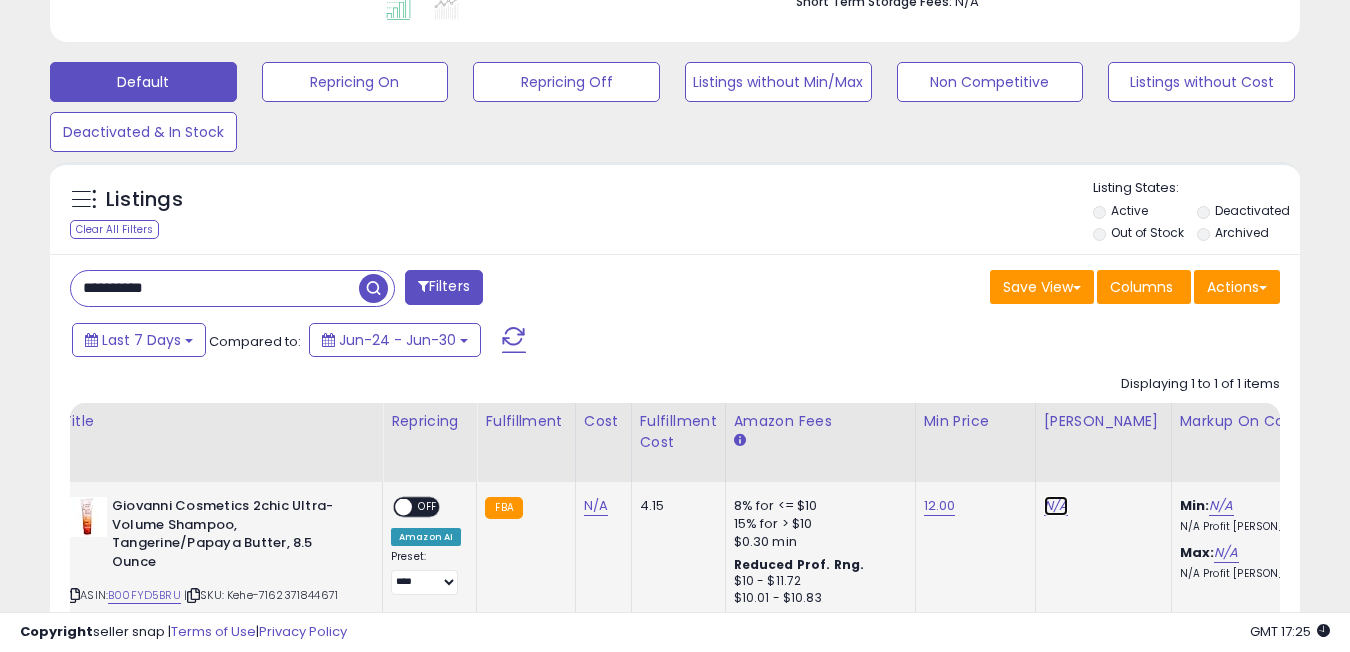 click on "N/A" at bounding box center [1056, 506] 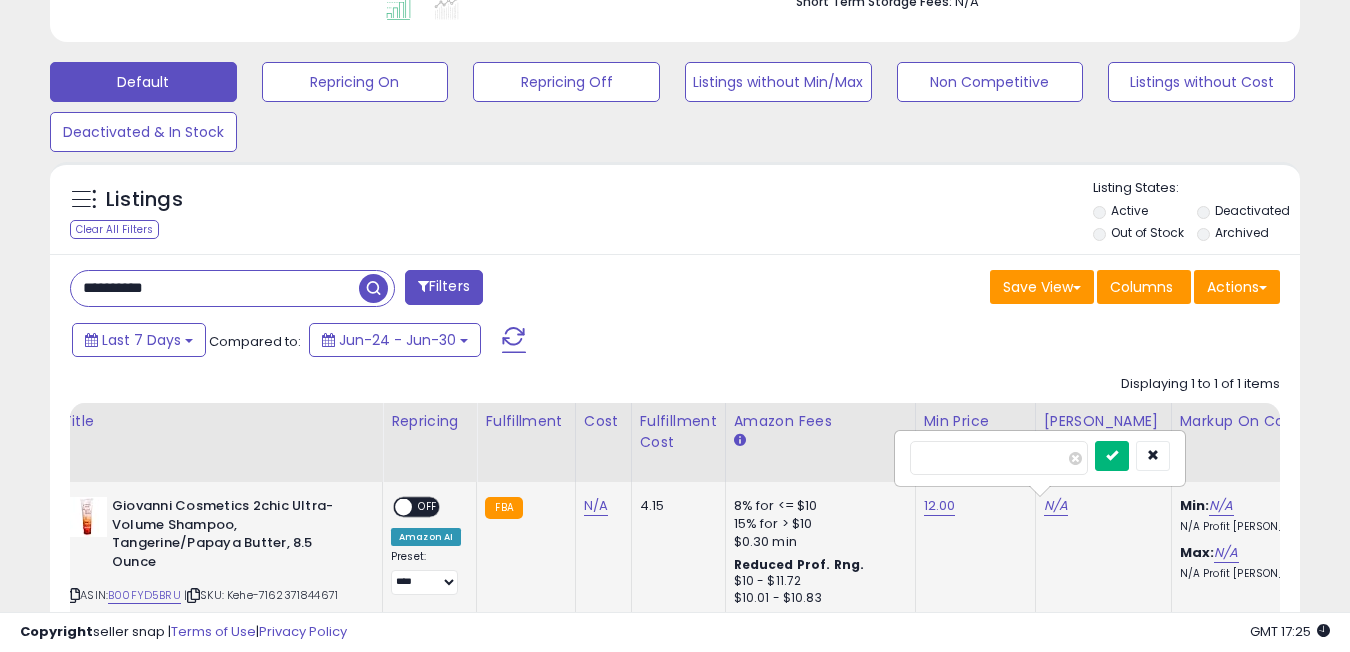 type on "**" 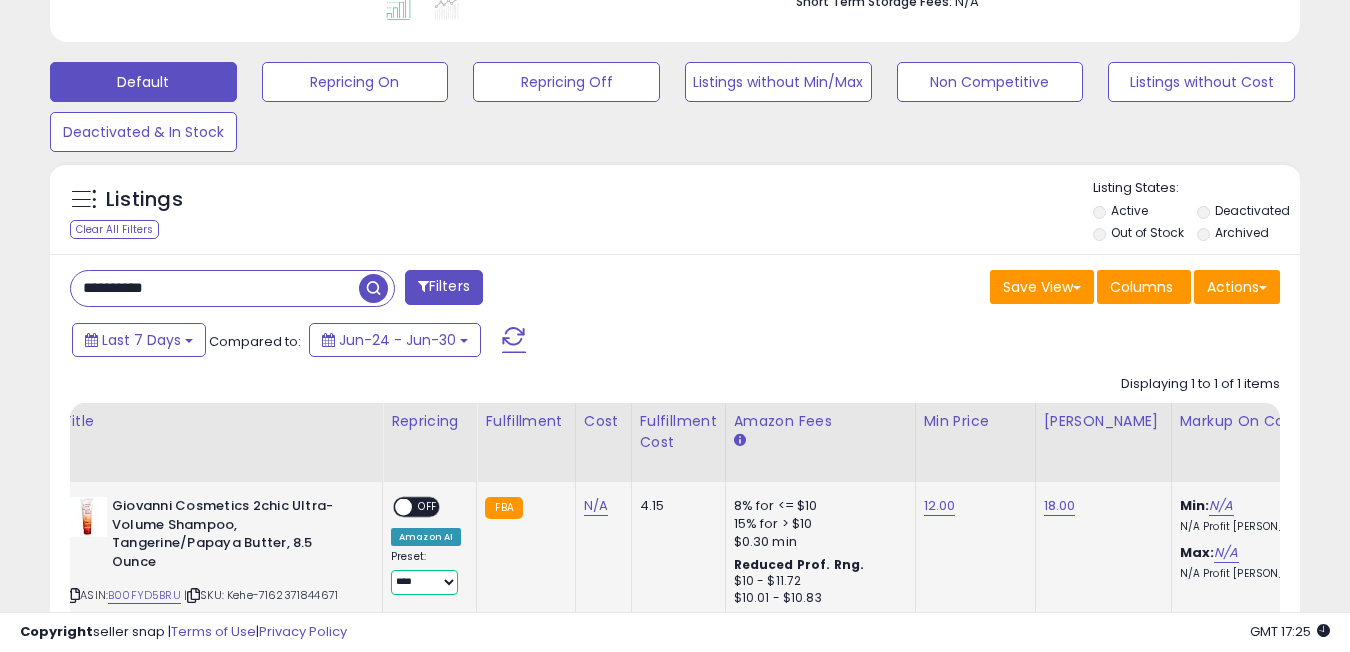 click on "**********" at bounding box center [424, 582] 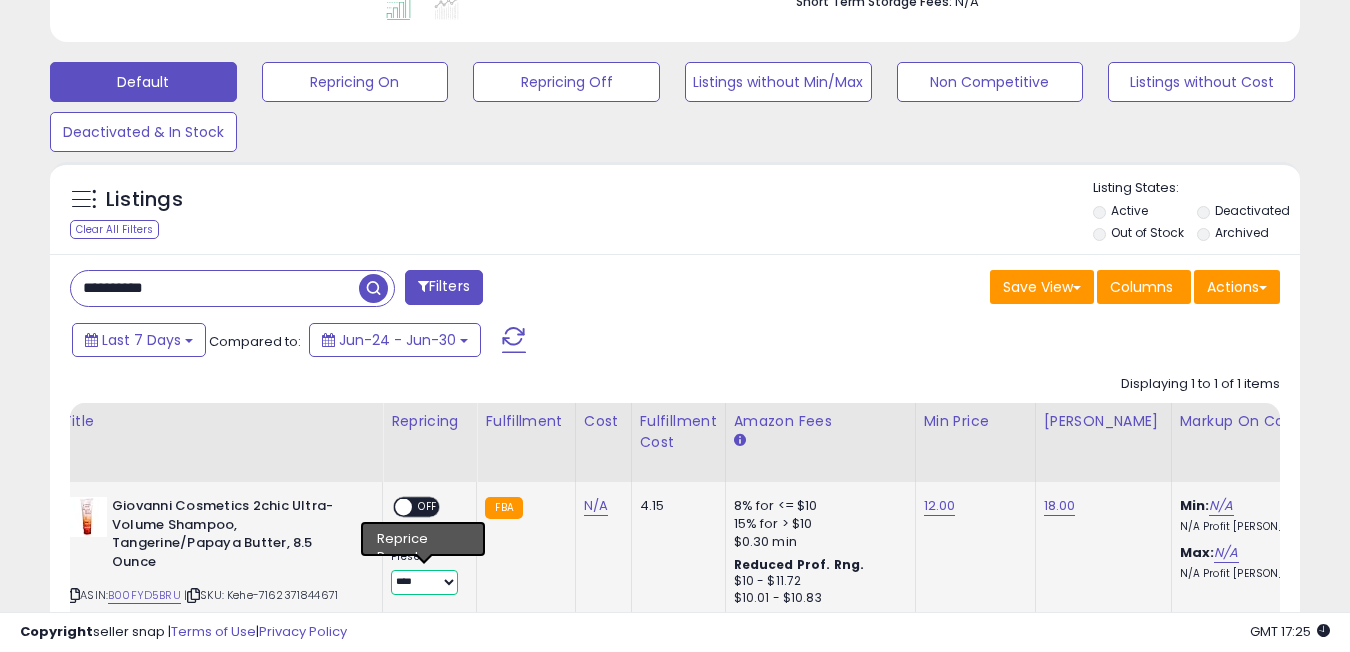 select on "**********" 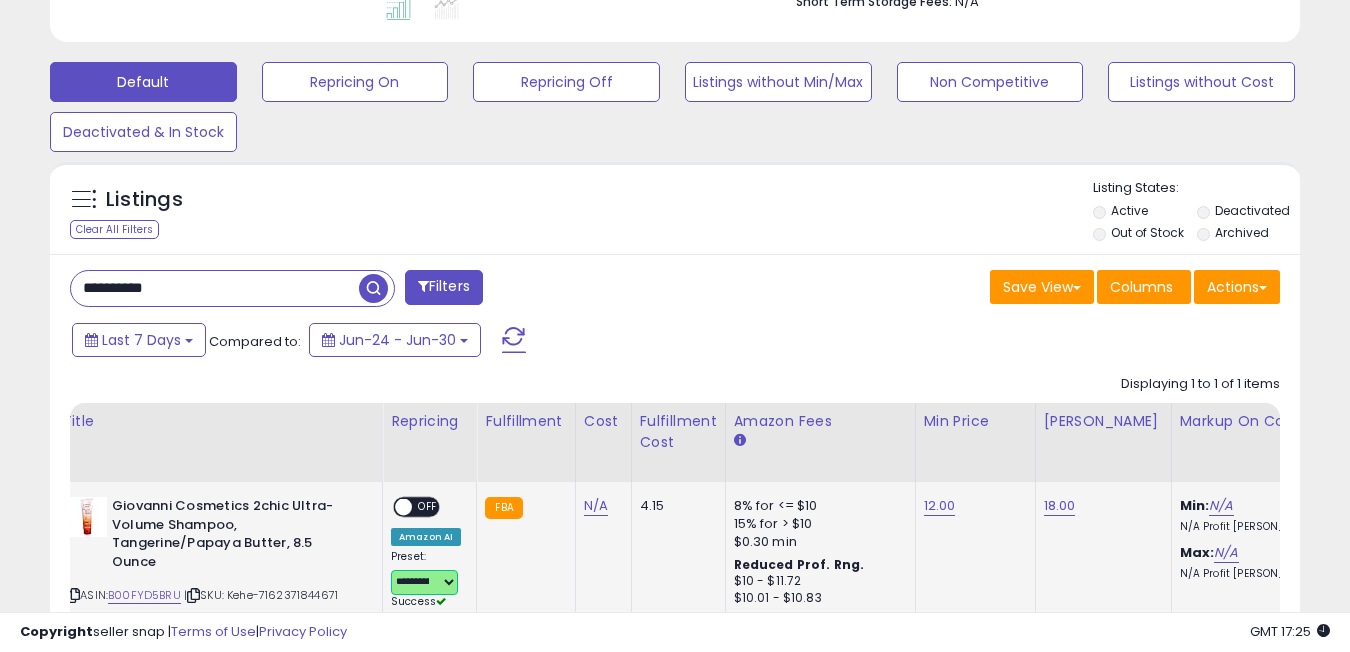 click at bounding box center [403, 507] 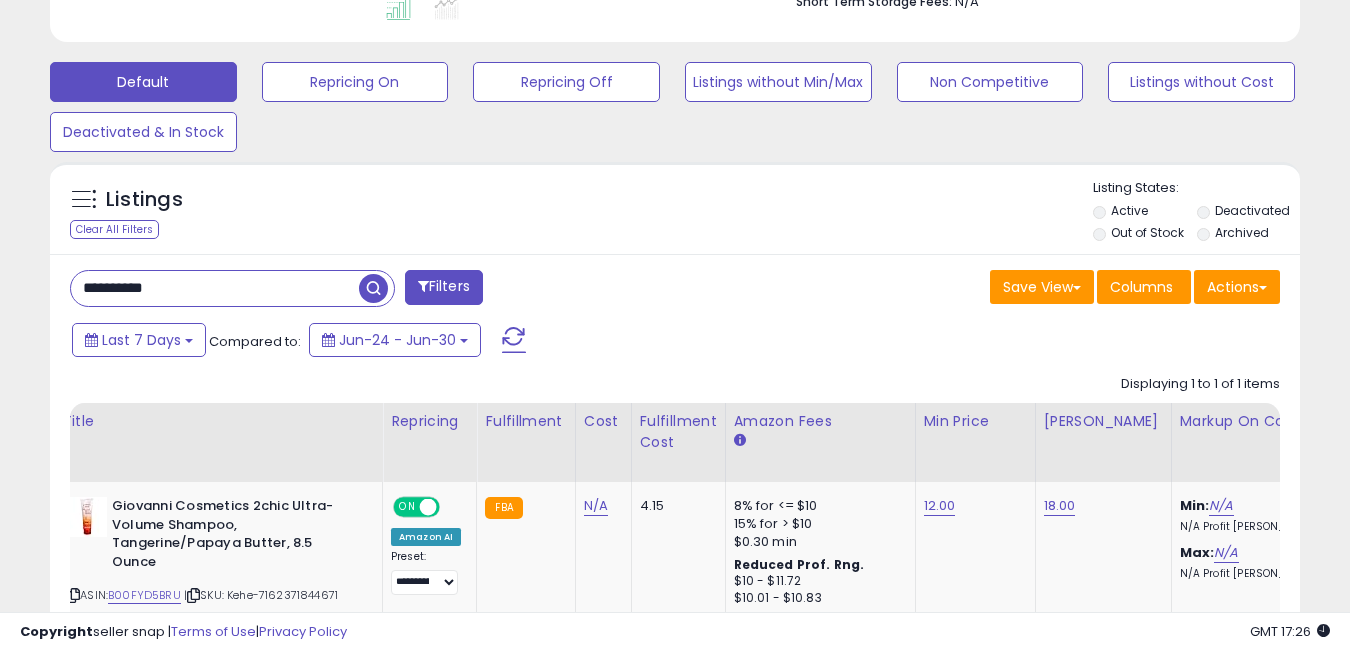 click on "**********" at bounding box center (215, 288) 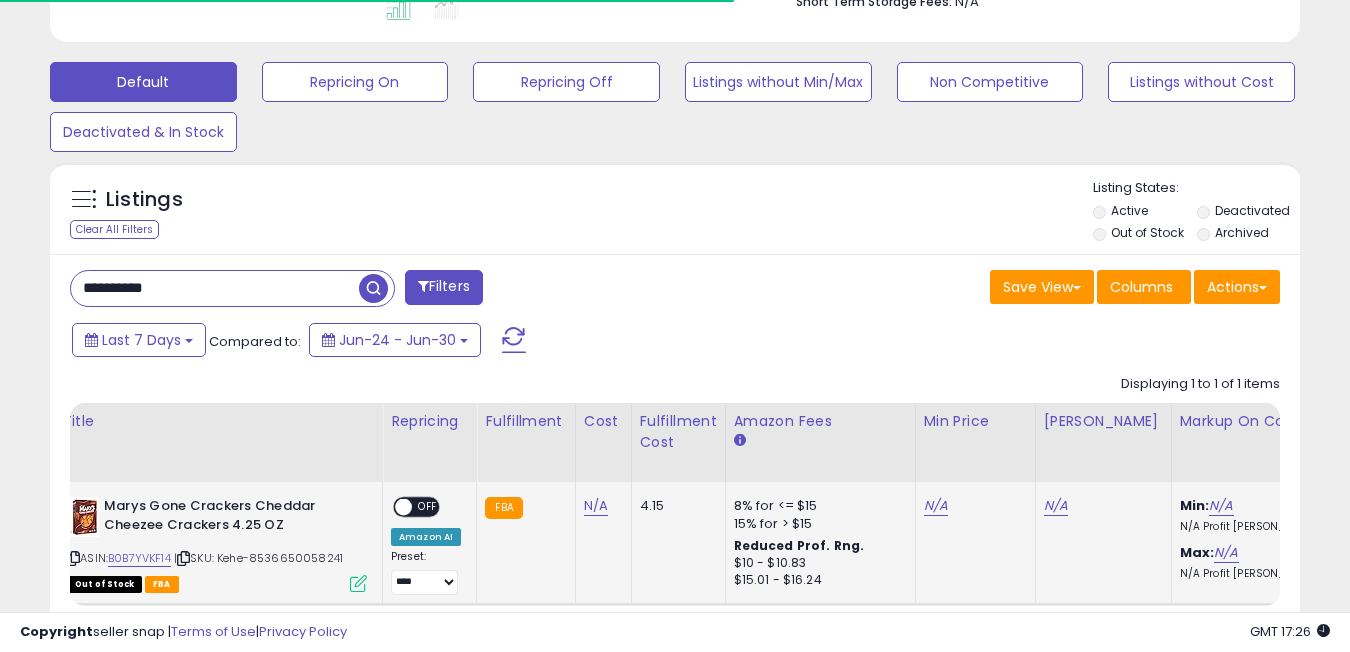 scroll, scrollTop: 410, scrollLeft: 723, axis: both 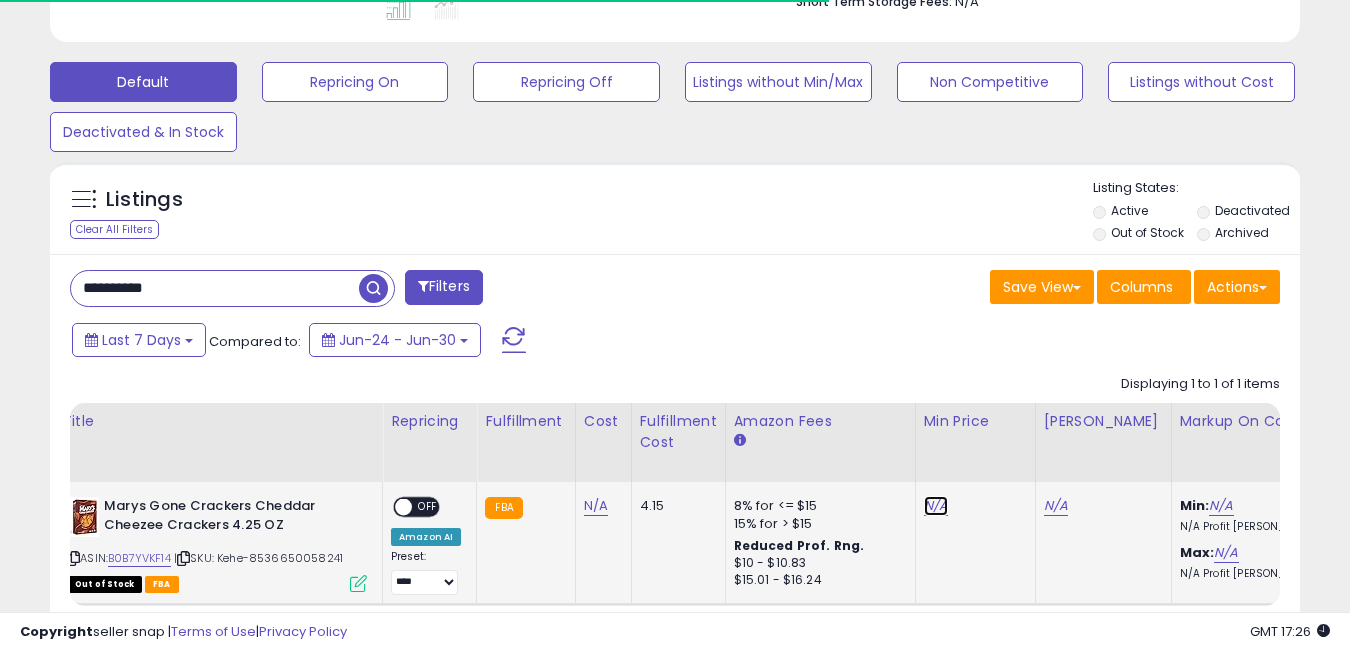 click on "N/A" at bounding box center [936, 506] 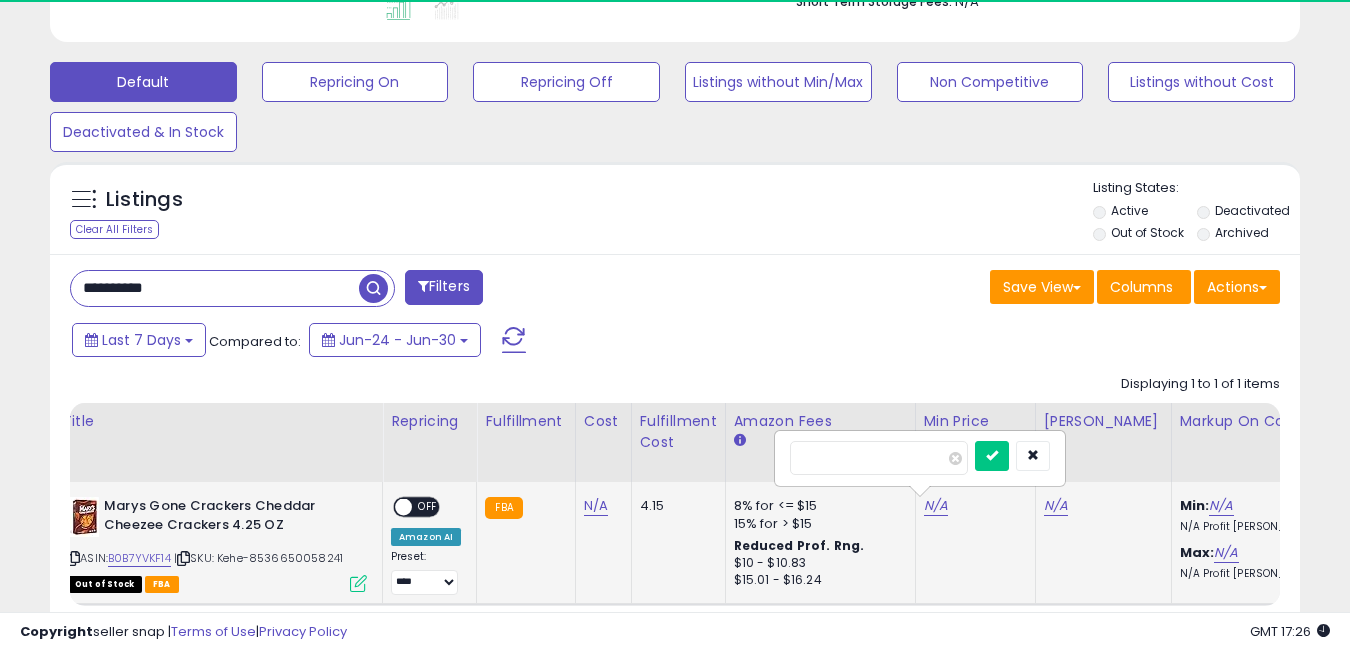 scroll, scrollTop: 999590, scrollLeft: 999276, axis: both 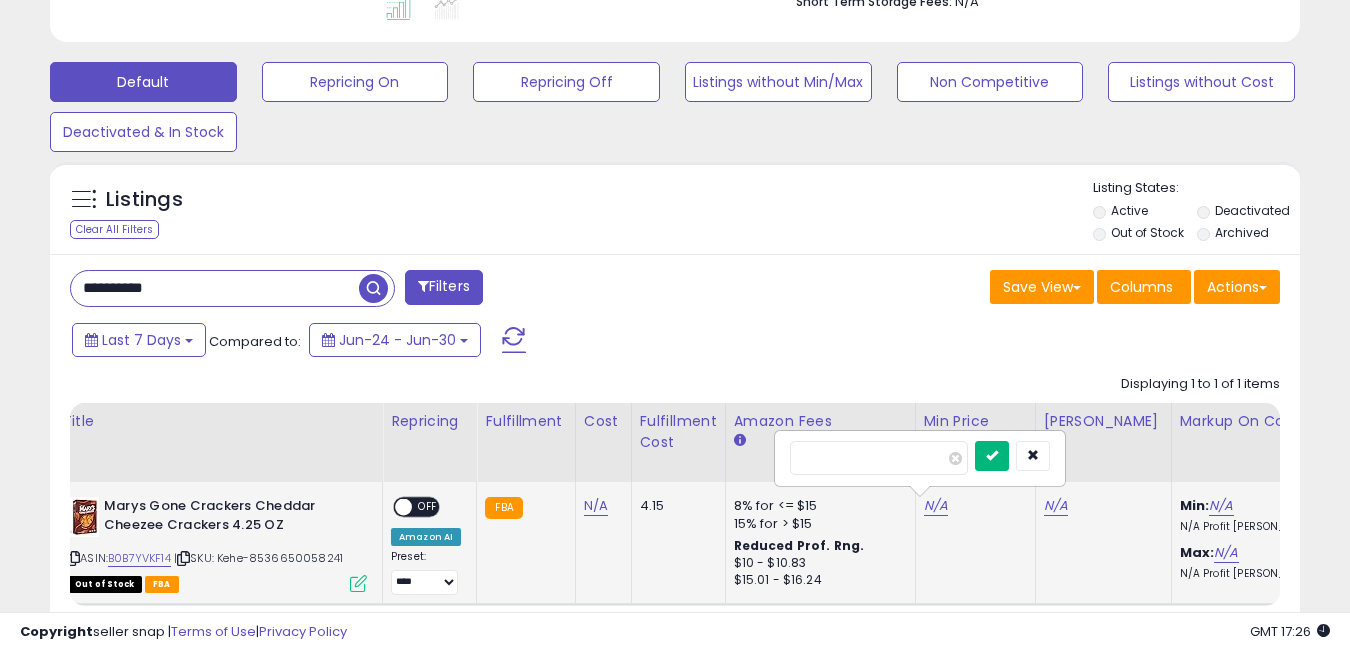 type on "*" 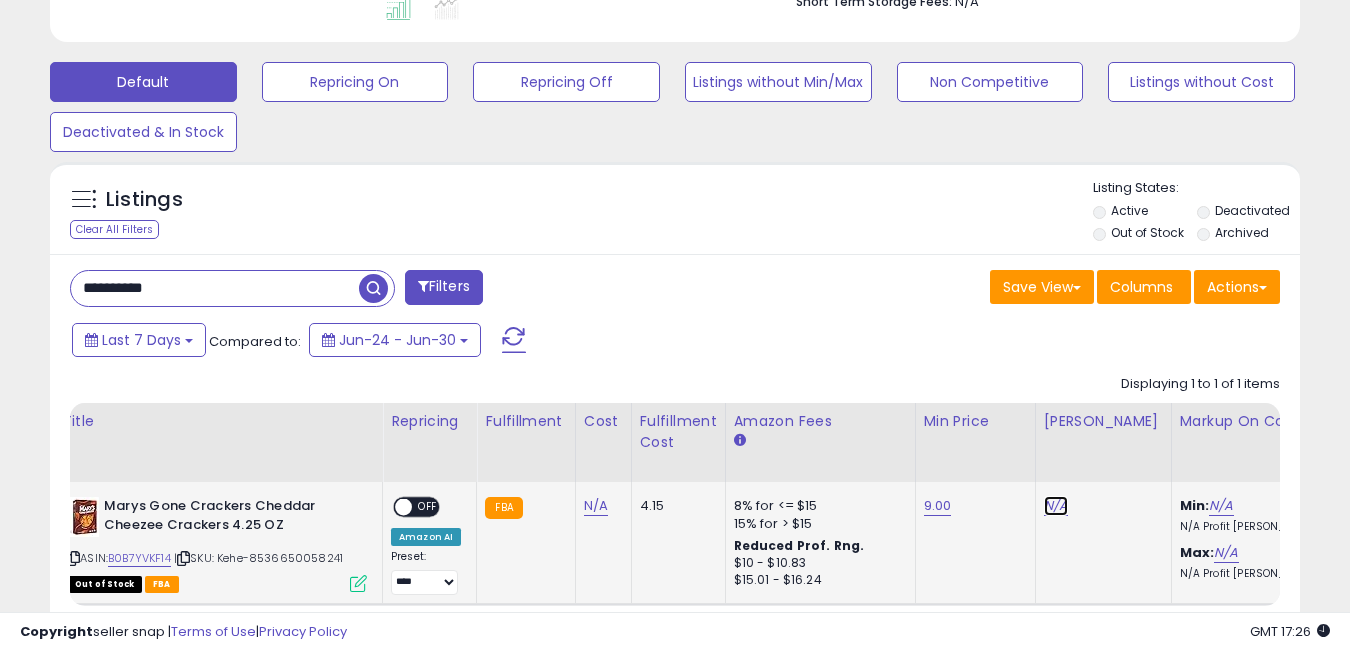 click on "N/A" at bounding box center [1056, 506] 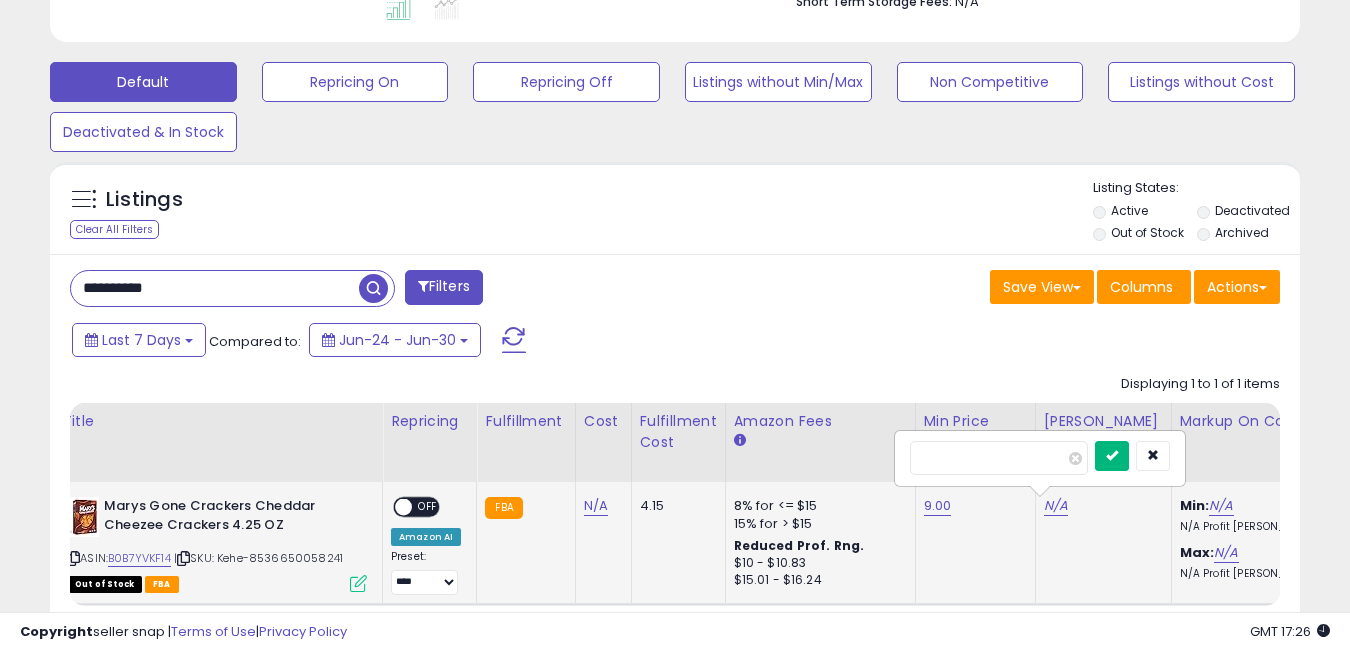 type on "****" 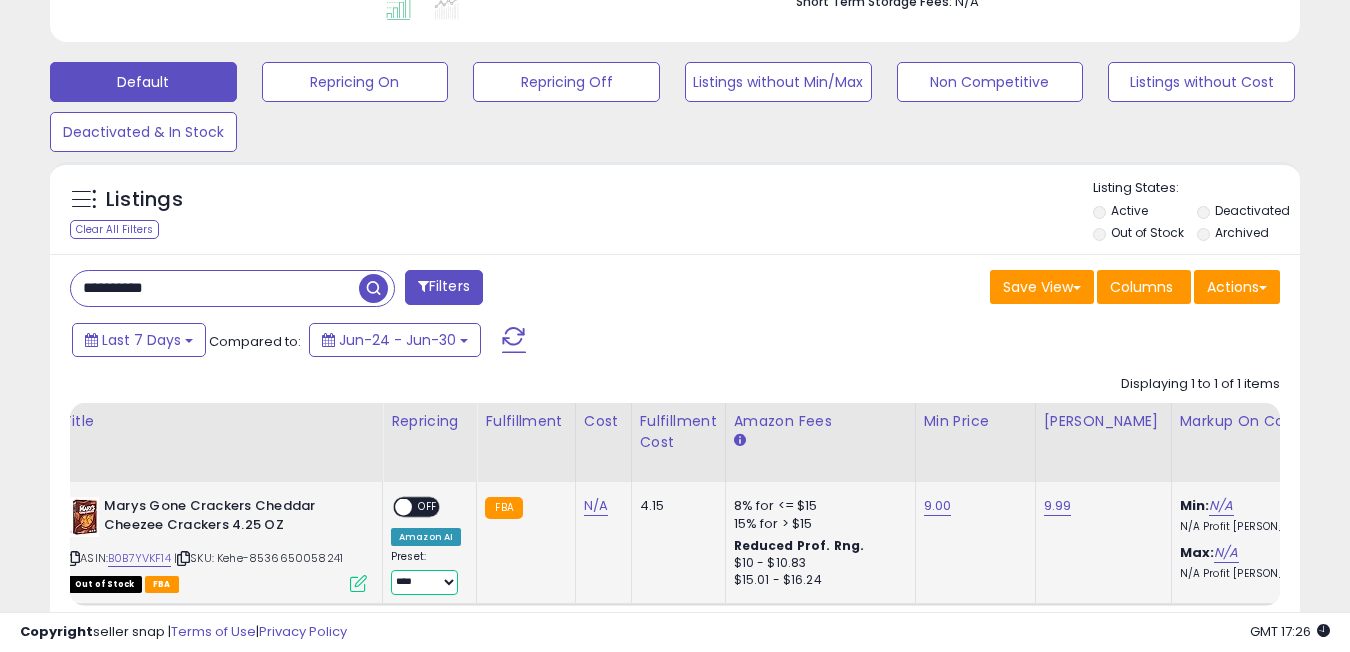 click on "**********" at bounding box center (424, 582) 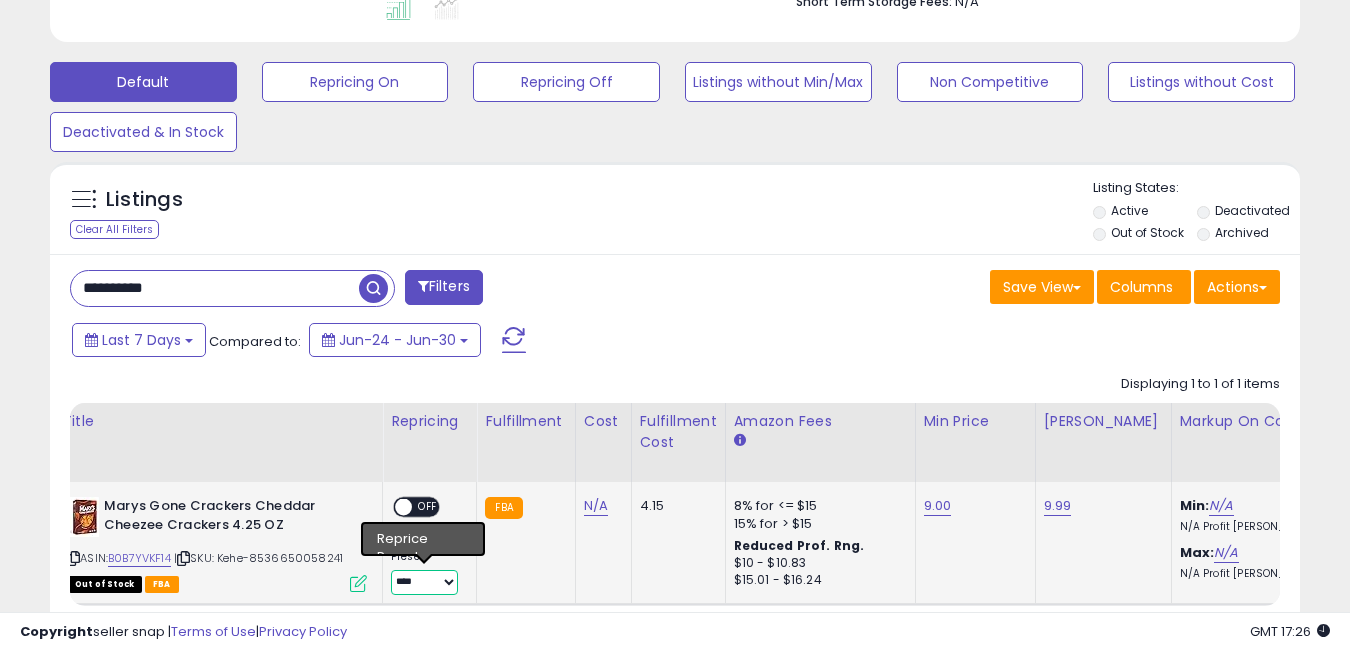 select on "**********" 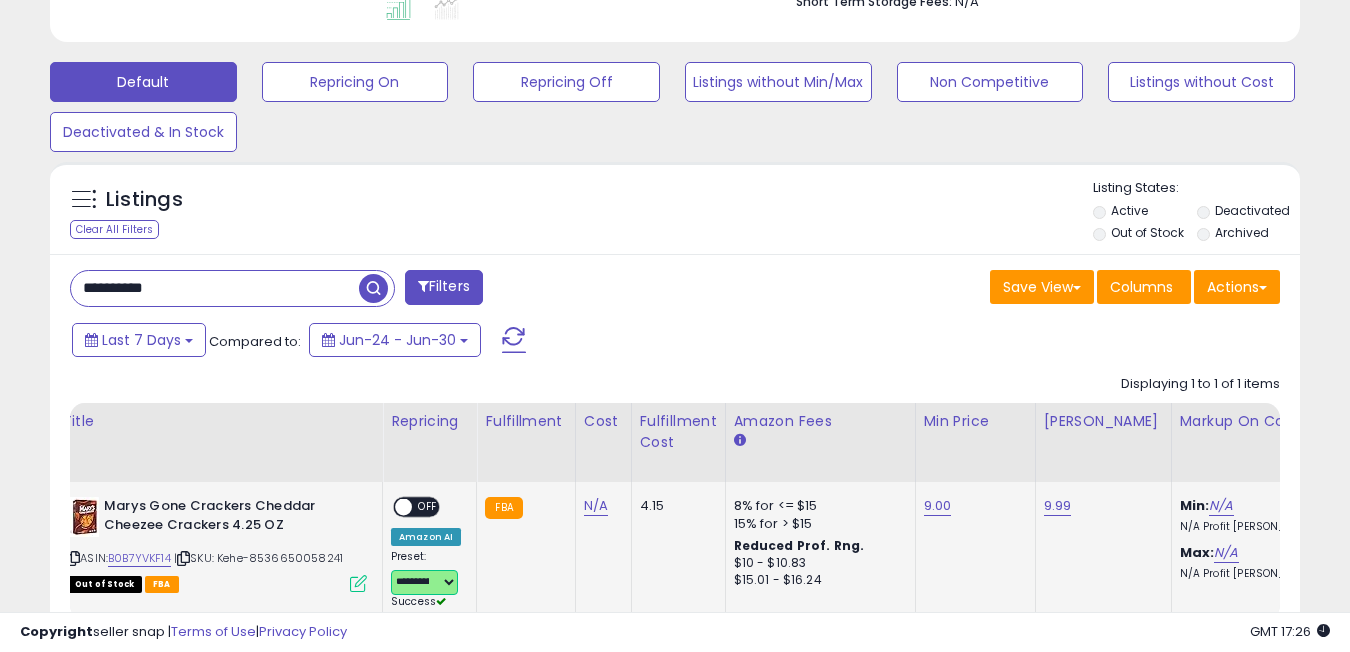 click at bounding box center (403, 507) 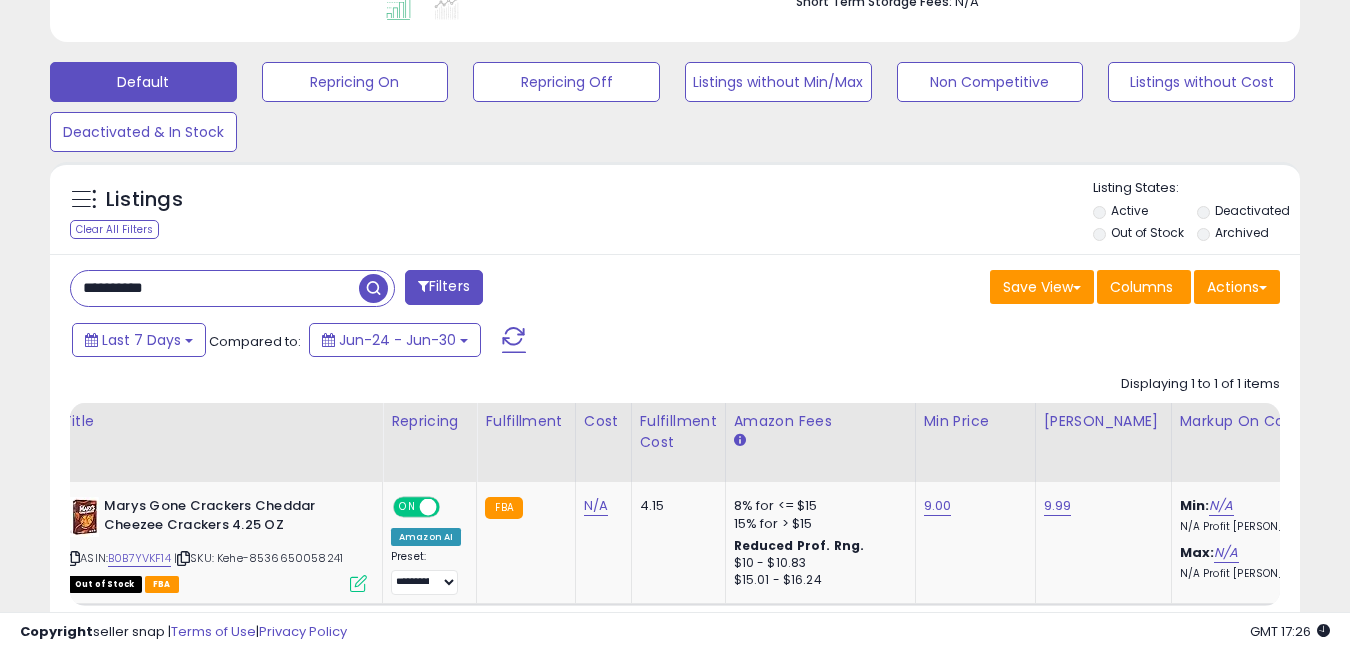 click on "**********" at bounding box center (215, 288) 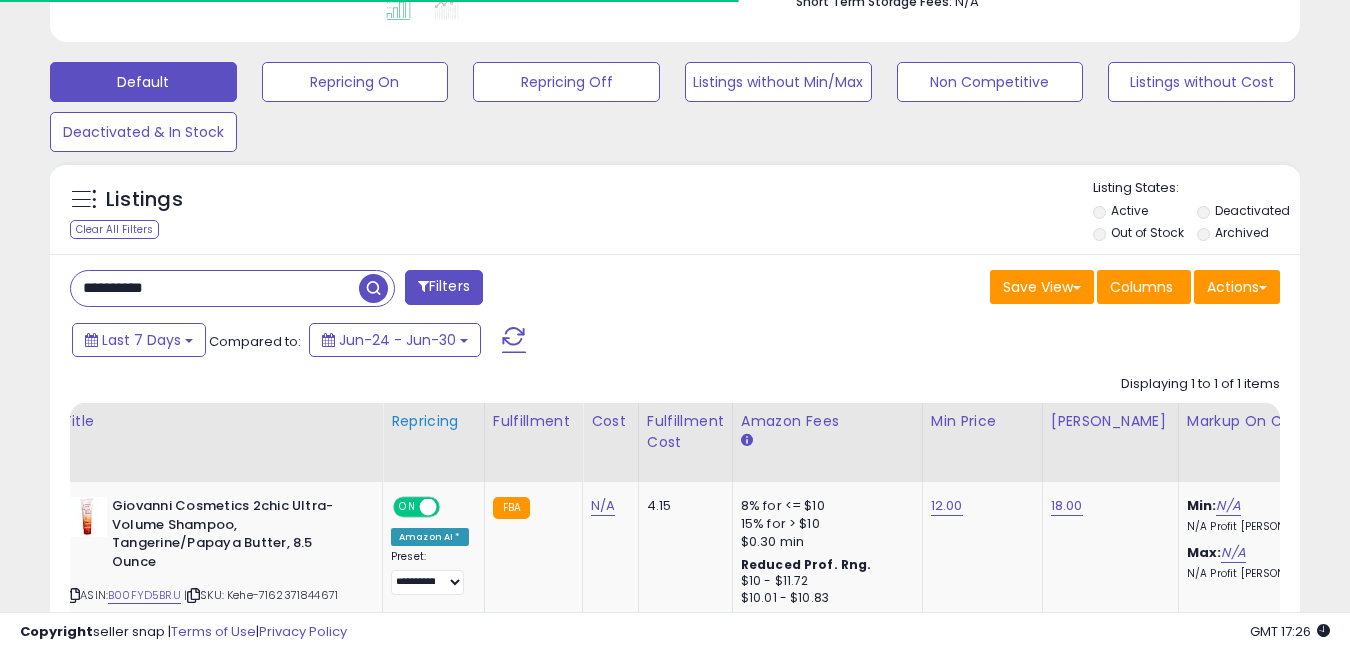 scroll, scrollTop: 410, scrollLeft: 723, axis: both 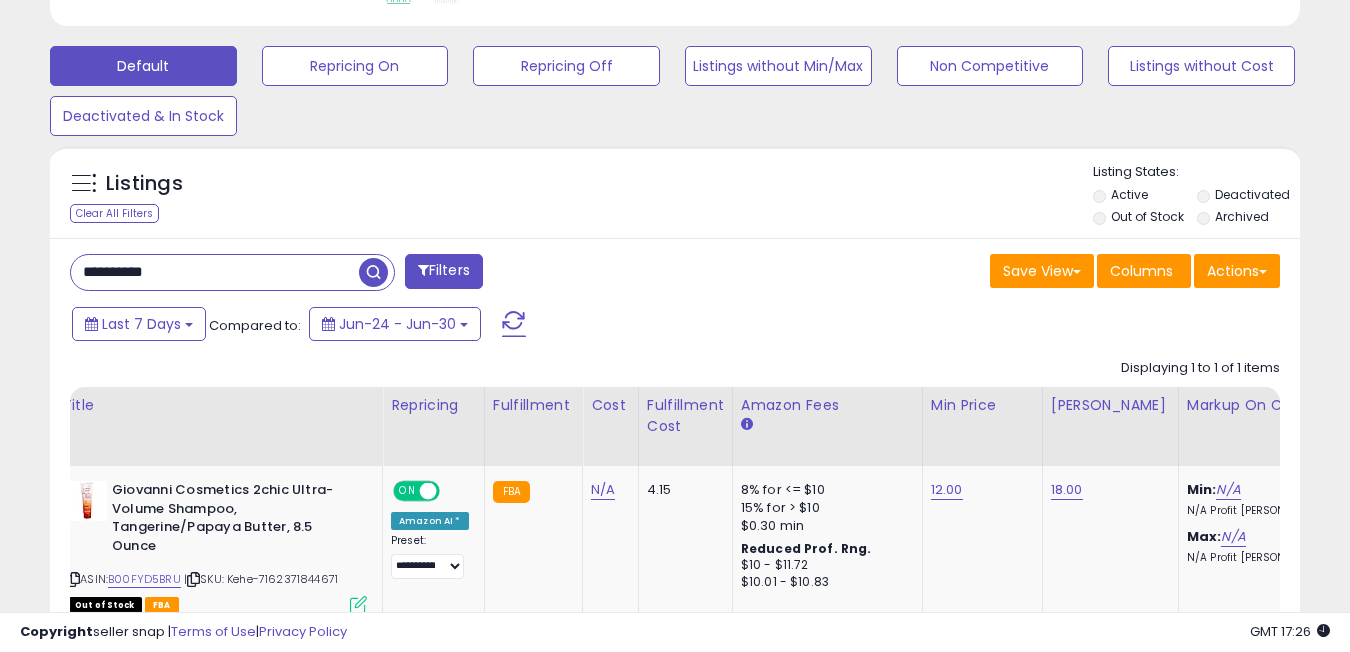 click on "**********" at bounding box center (215, 272) 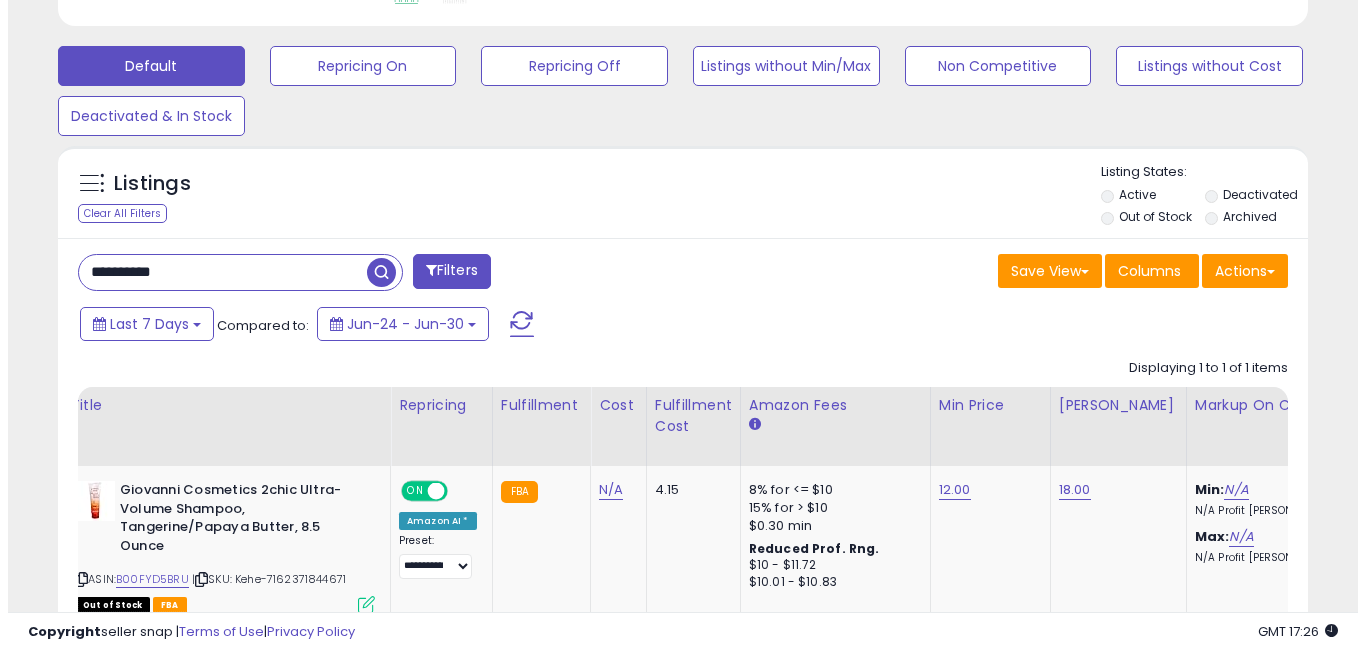scroll, scrollTop: 568, scrollLeft: 0, axis: vertical 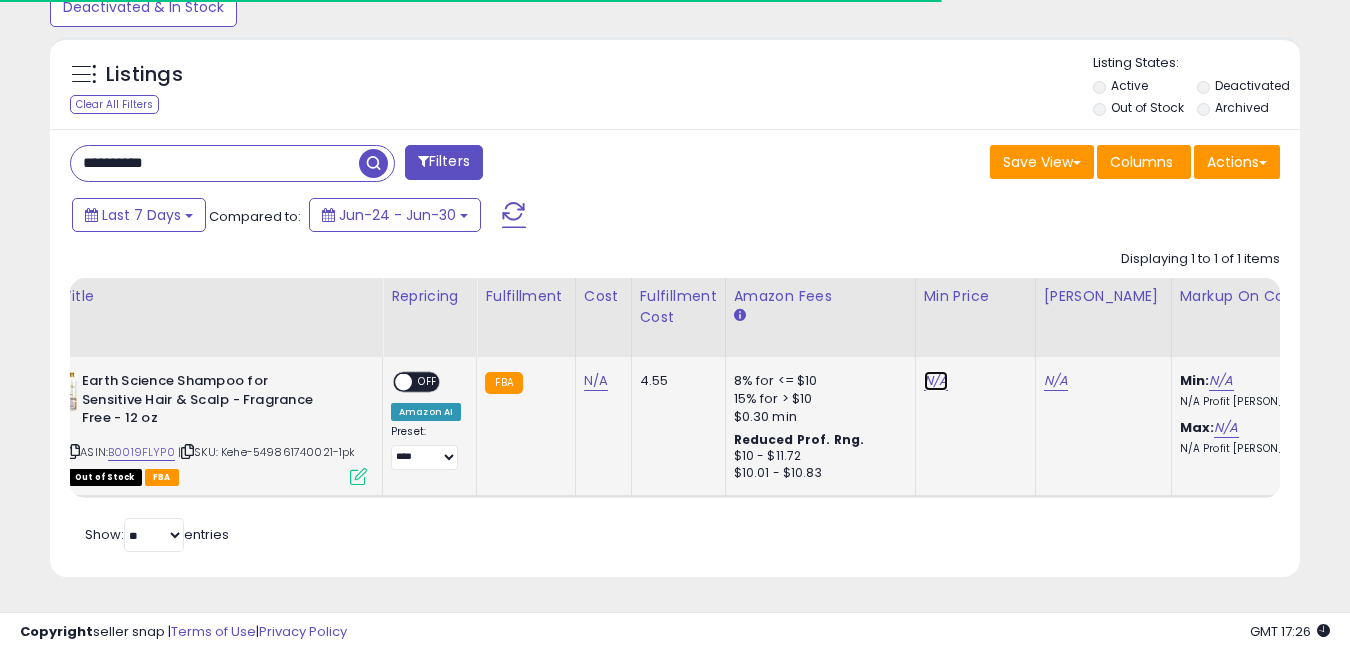 click on "N/A" at bounding box center [936, 381] 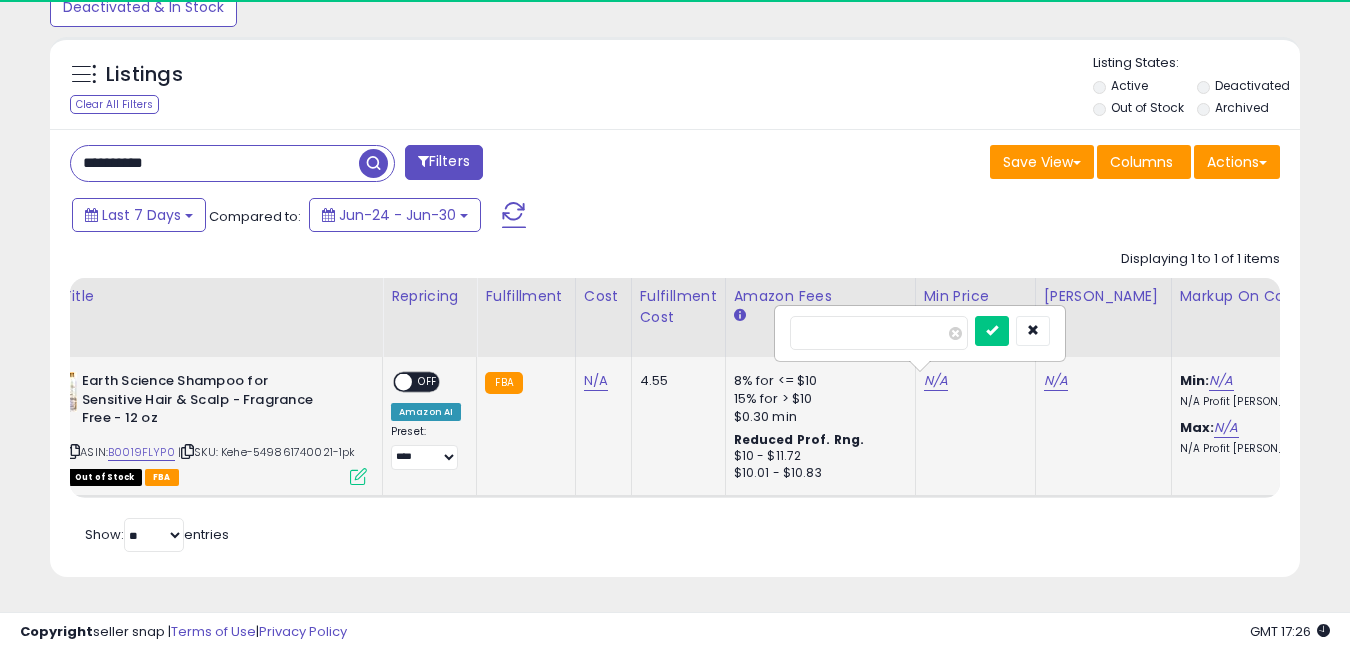 scroll, scrollTop: 999590, scrollLeft: 999276, axis: both 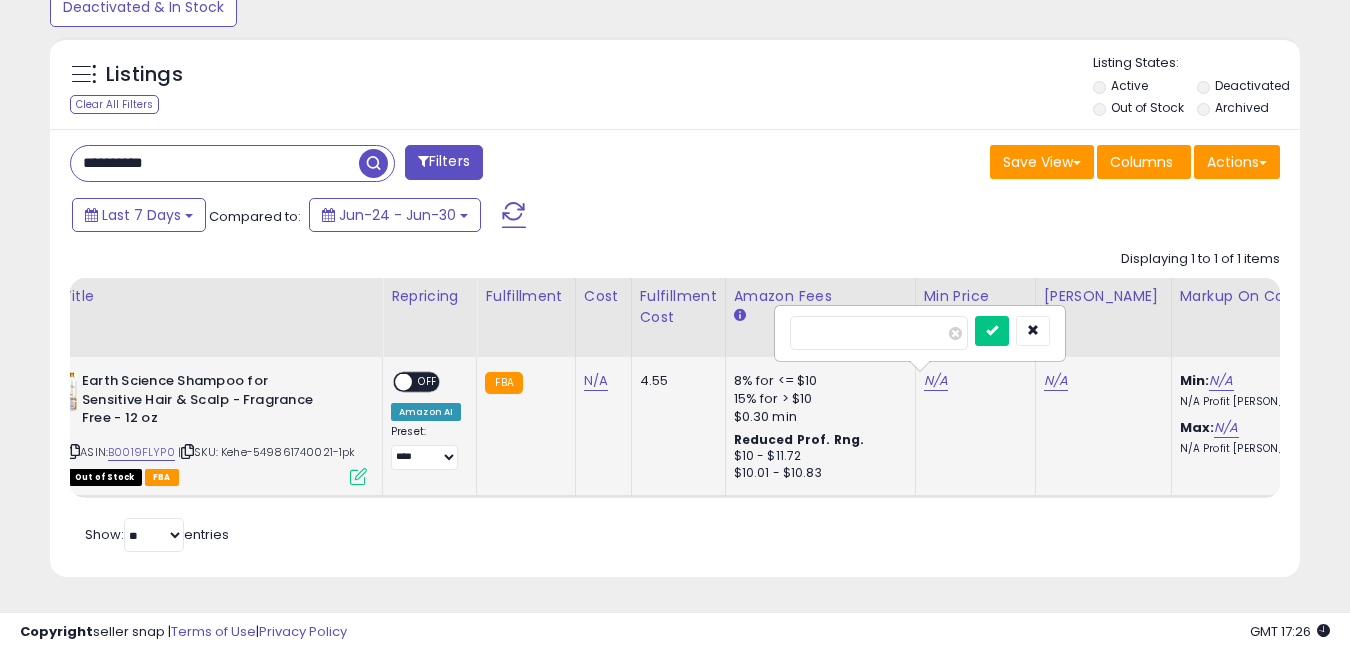 type on "**" 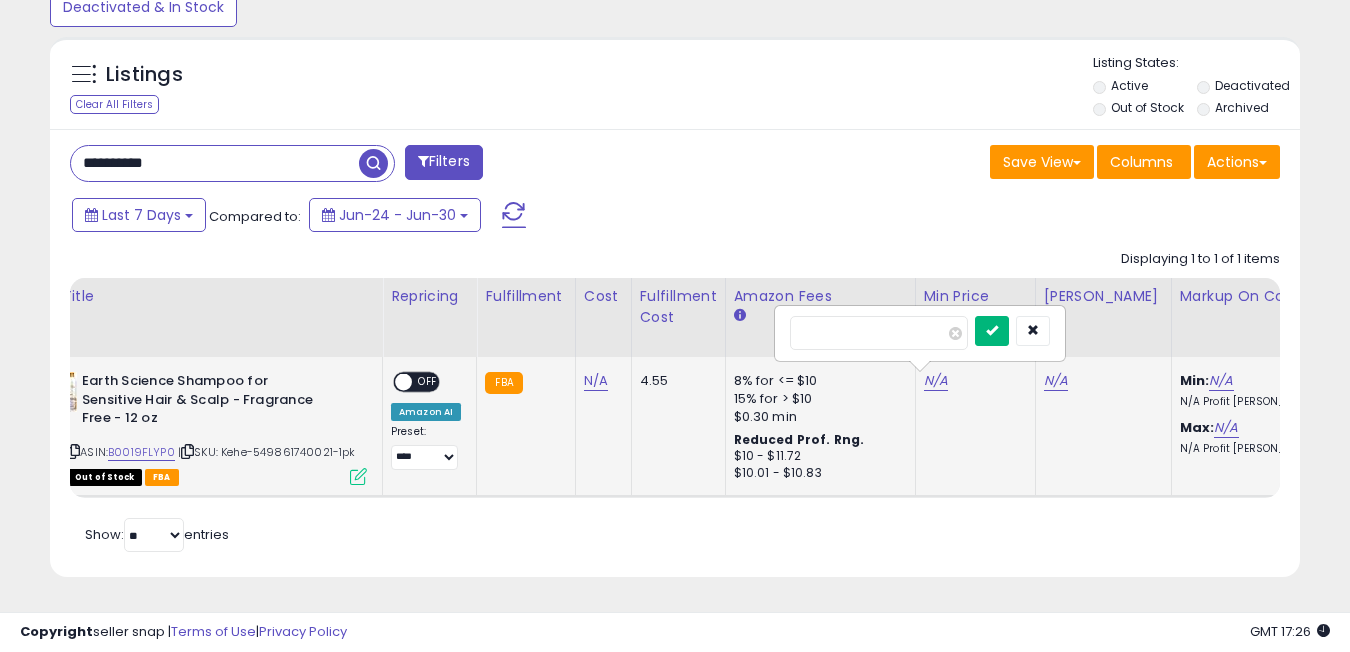 click at bounding box center [992, 330] 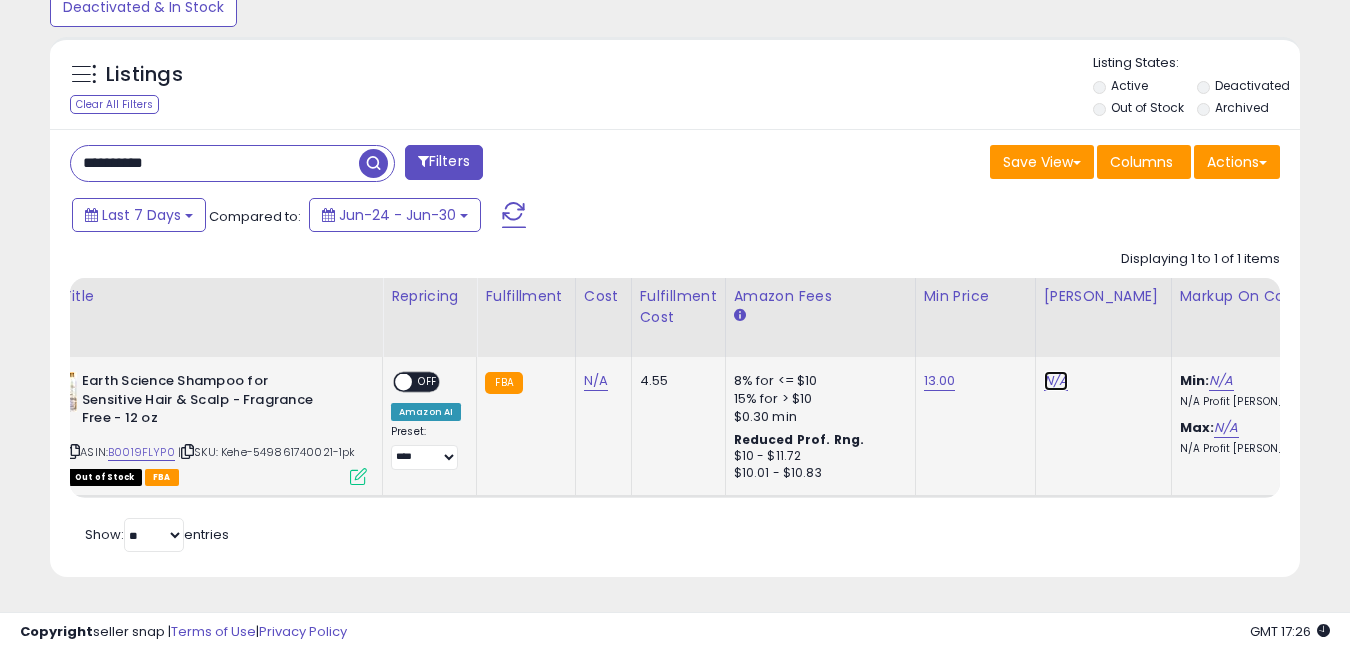 click on "N/A" at bounding box center [1056, 381] 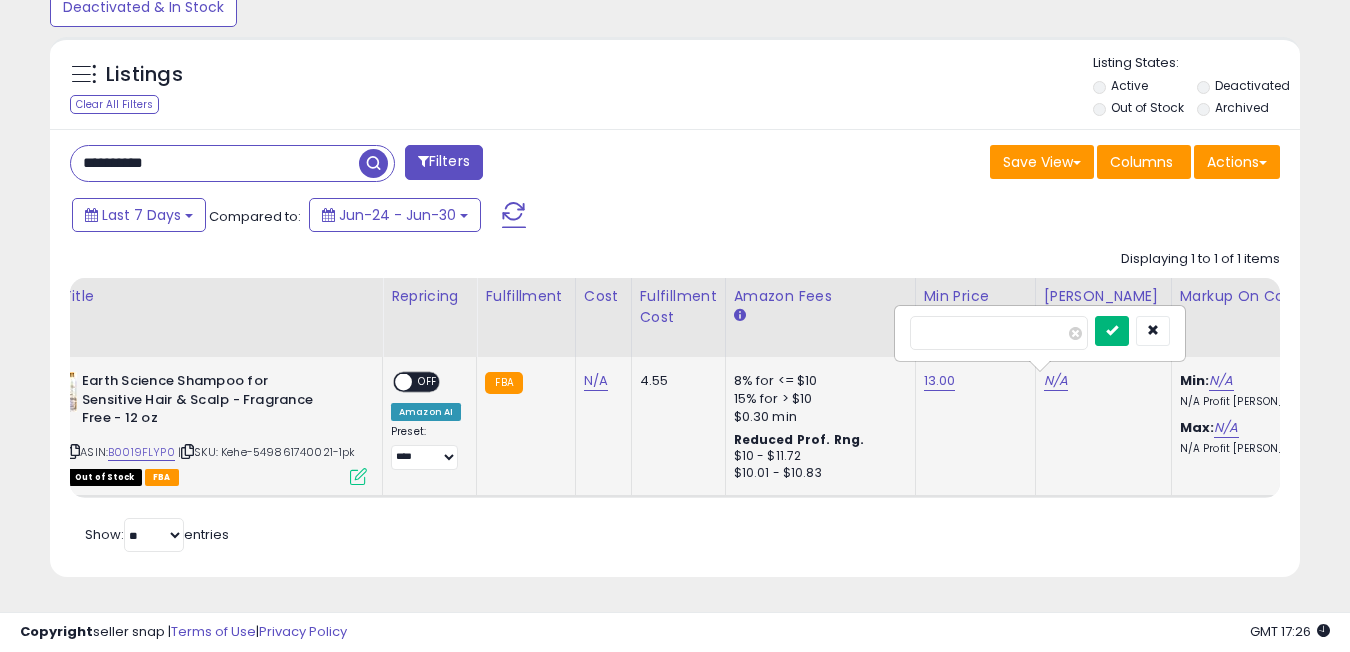 type on "**" 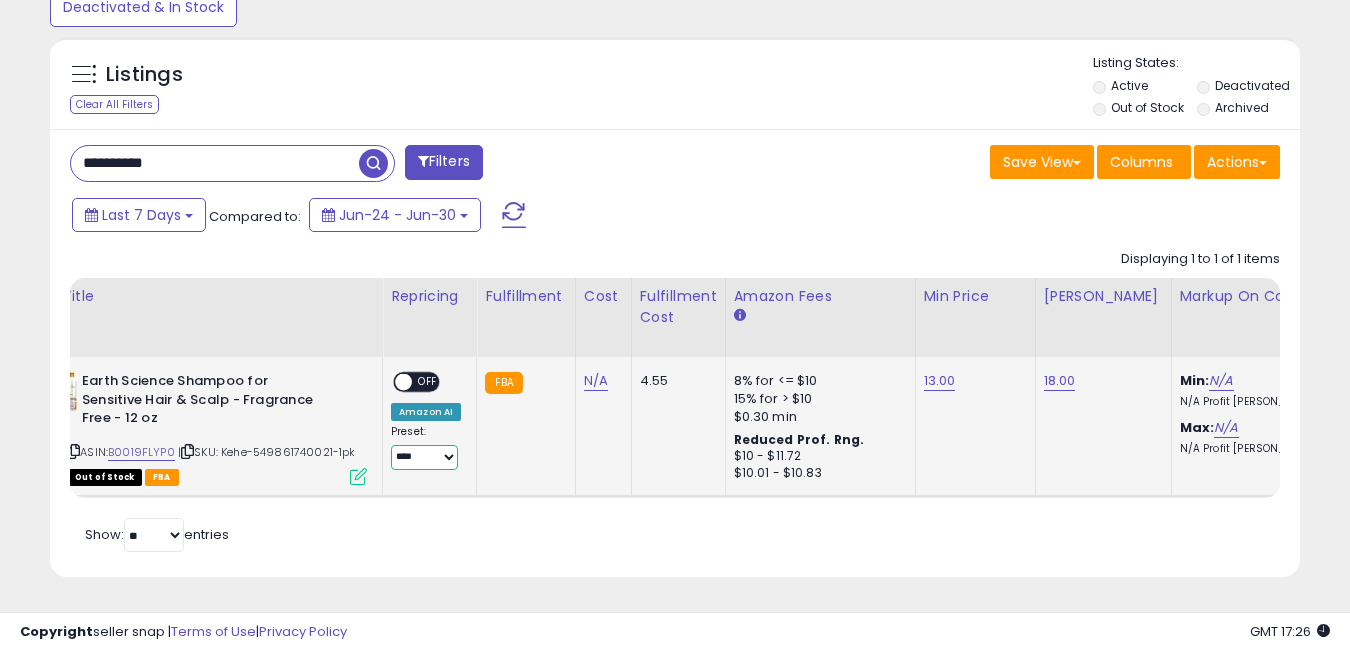 click on "**********" at bounding box center [424, 457] 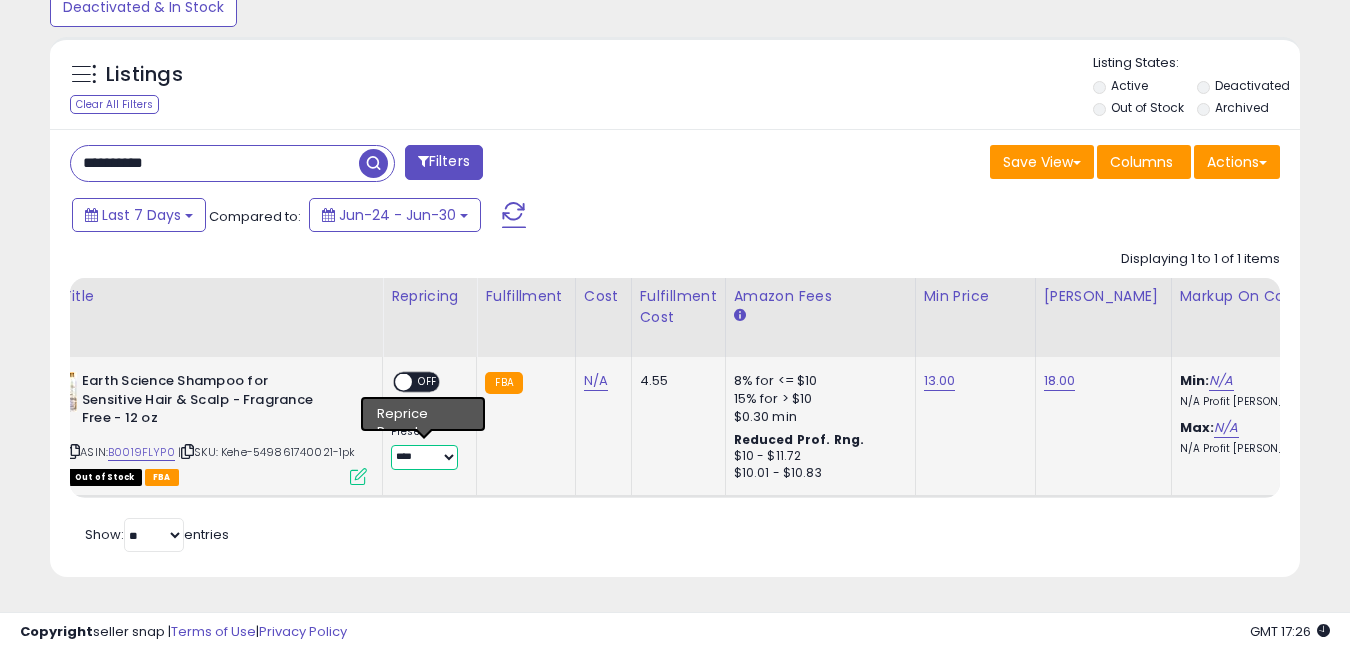 select on "**********" 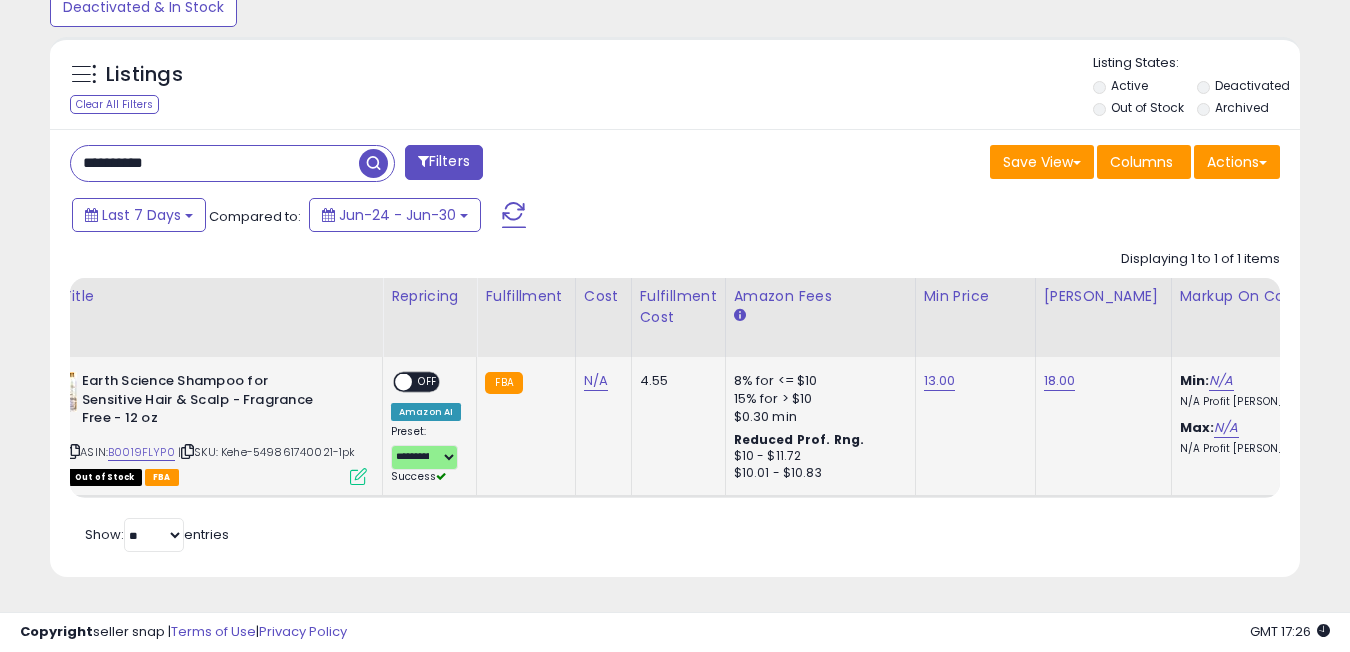 click on "OFF" at bounding box center [428, 382] 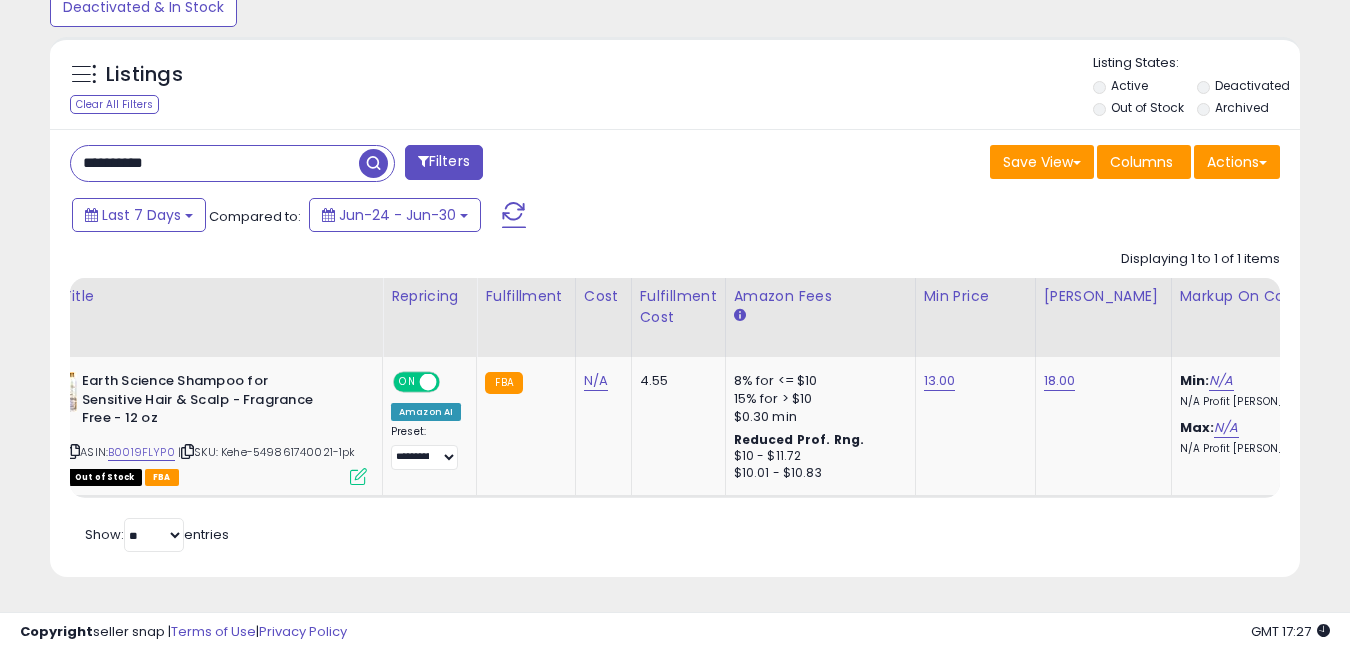 click on "**********" at bounding box center (215, 163) 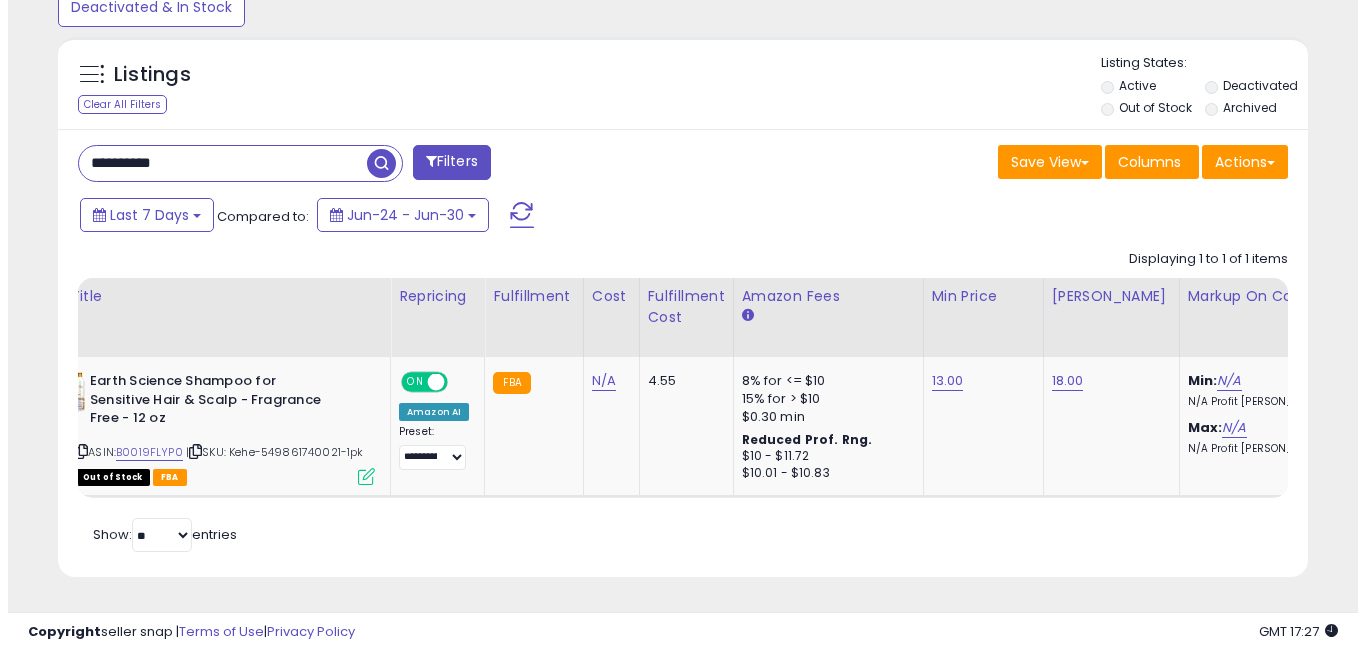scroll, scrollTop: 568, scrollLeft: 0, axis: vertical 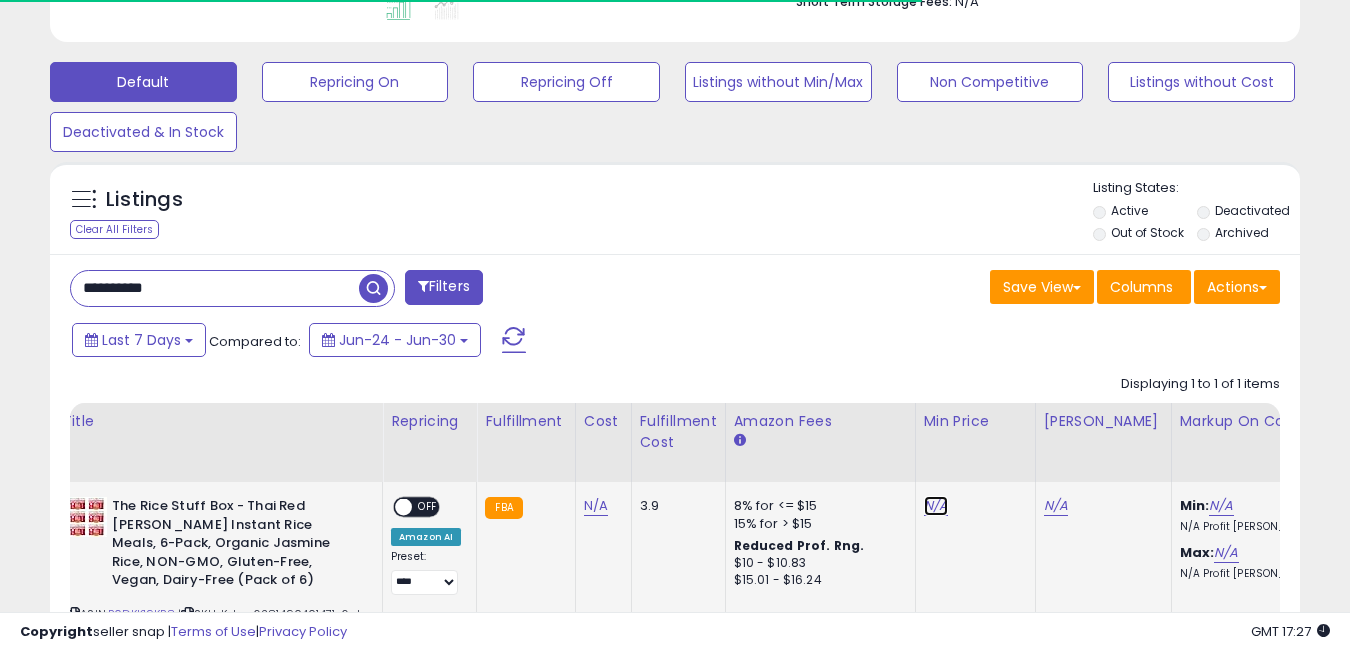 click on "N/A" at bounding box center [936, 506] 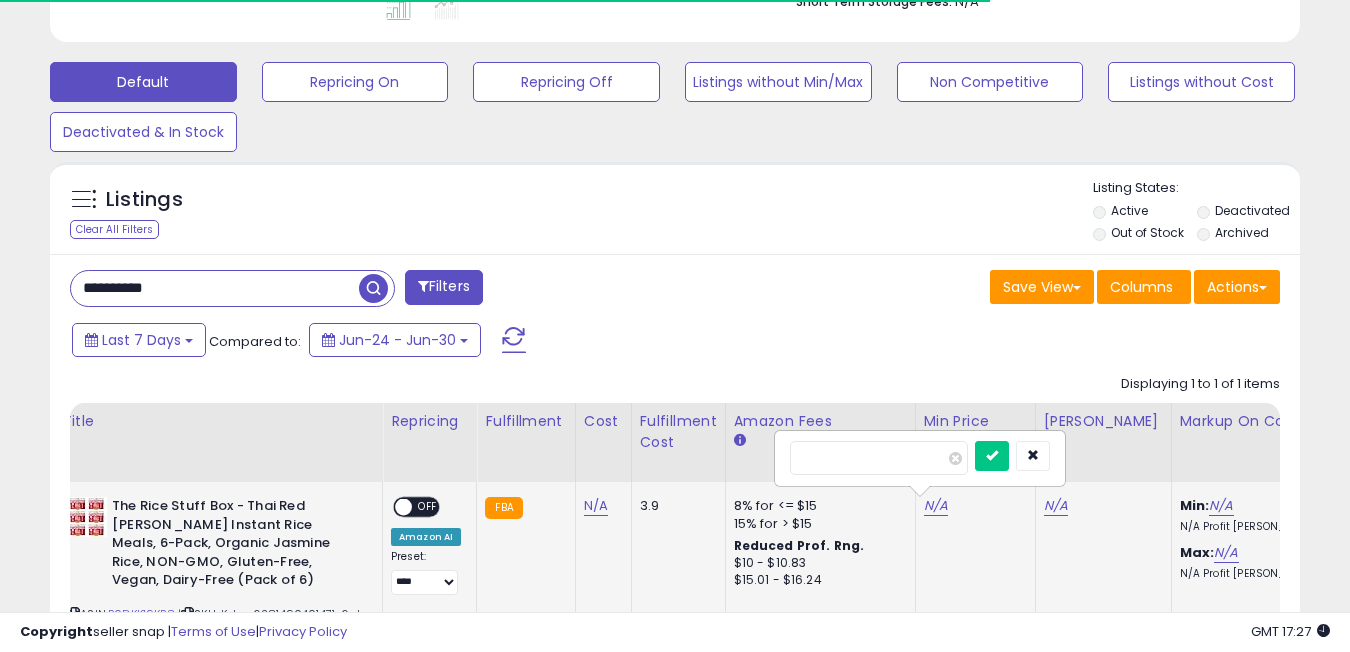 scroll, scrollTop: 999590, scrollLeft: 999276, axis: both 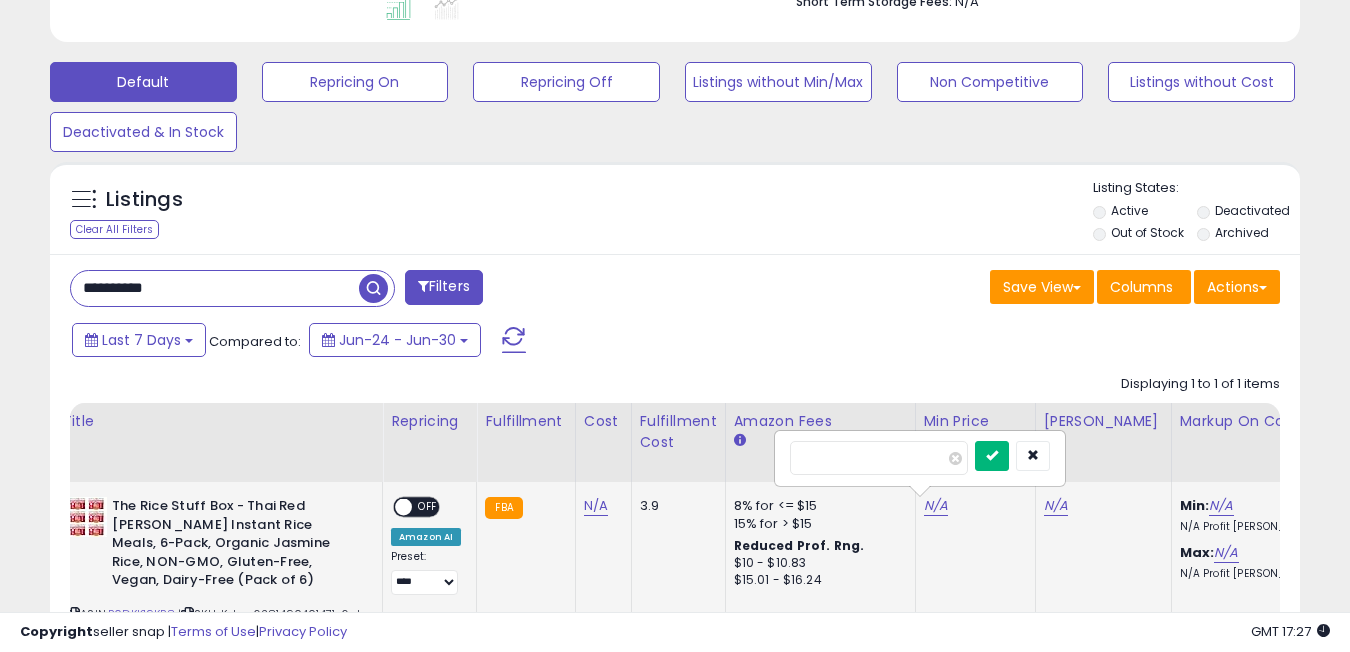 type on "**" 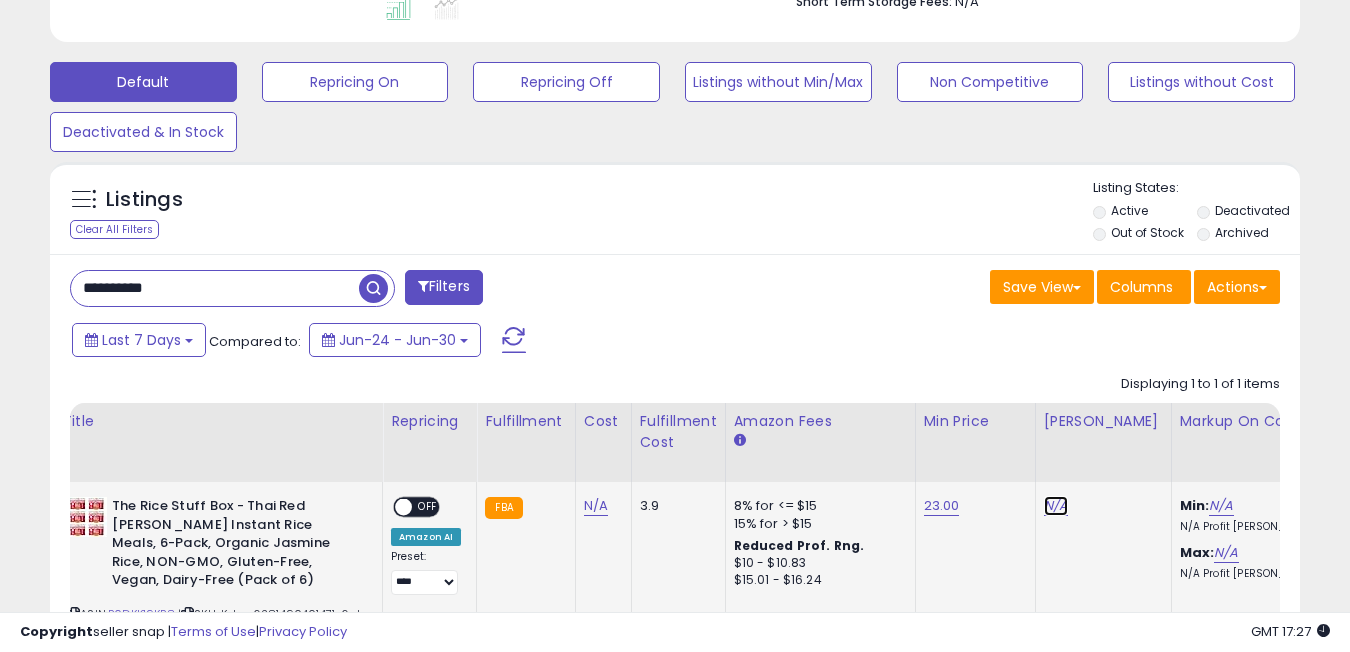 click on "N/A" at bounding box center [1056, 506] 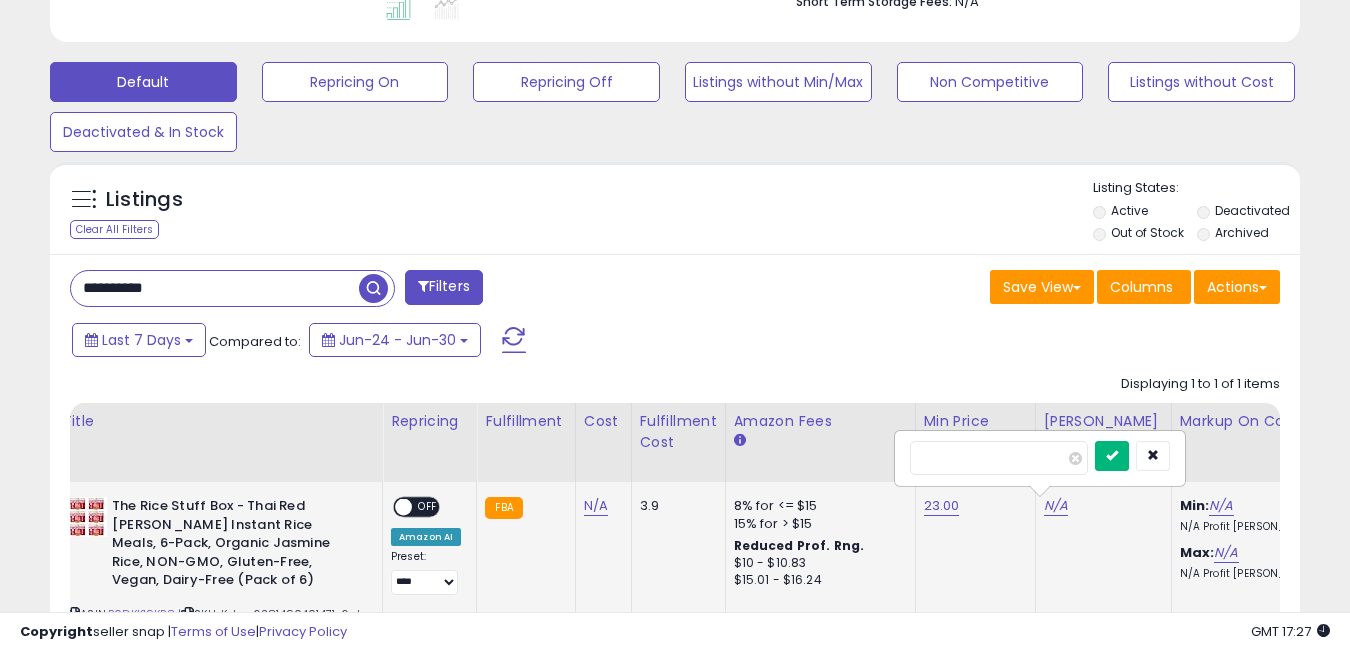 type on "**" 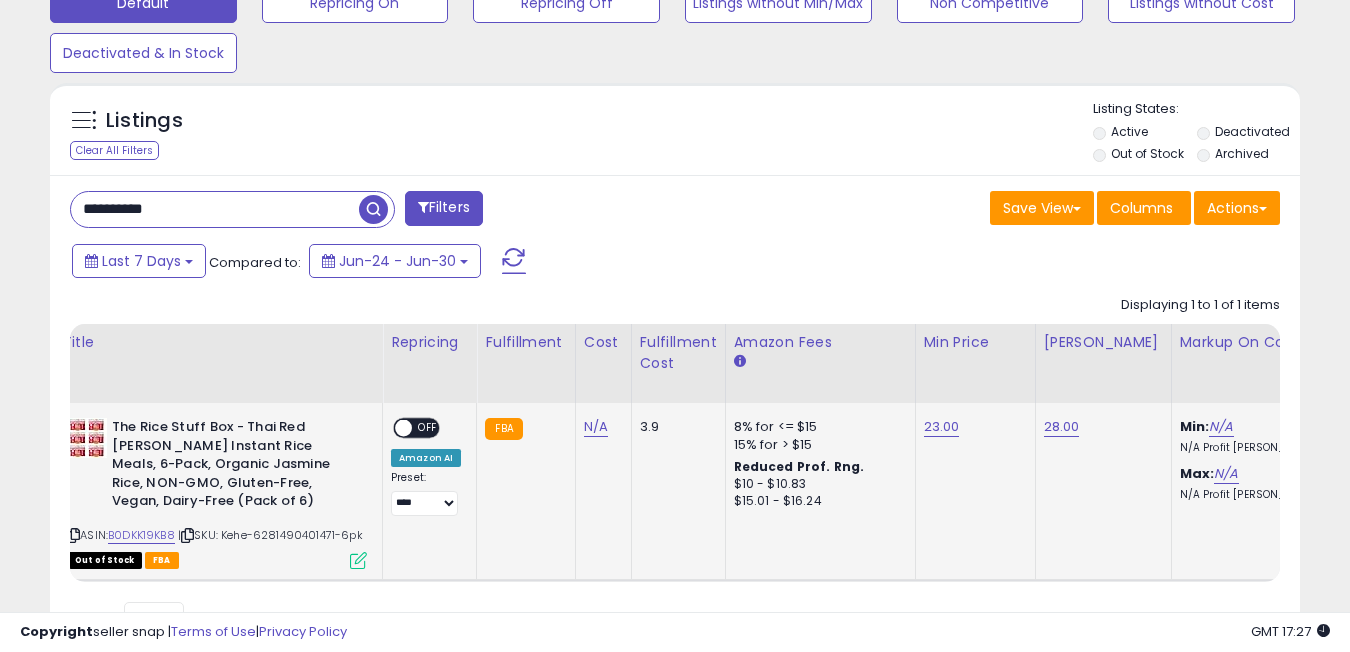 scroll, scrollTop: 664, scrollLeft: 0, axis: vertical 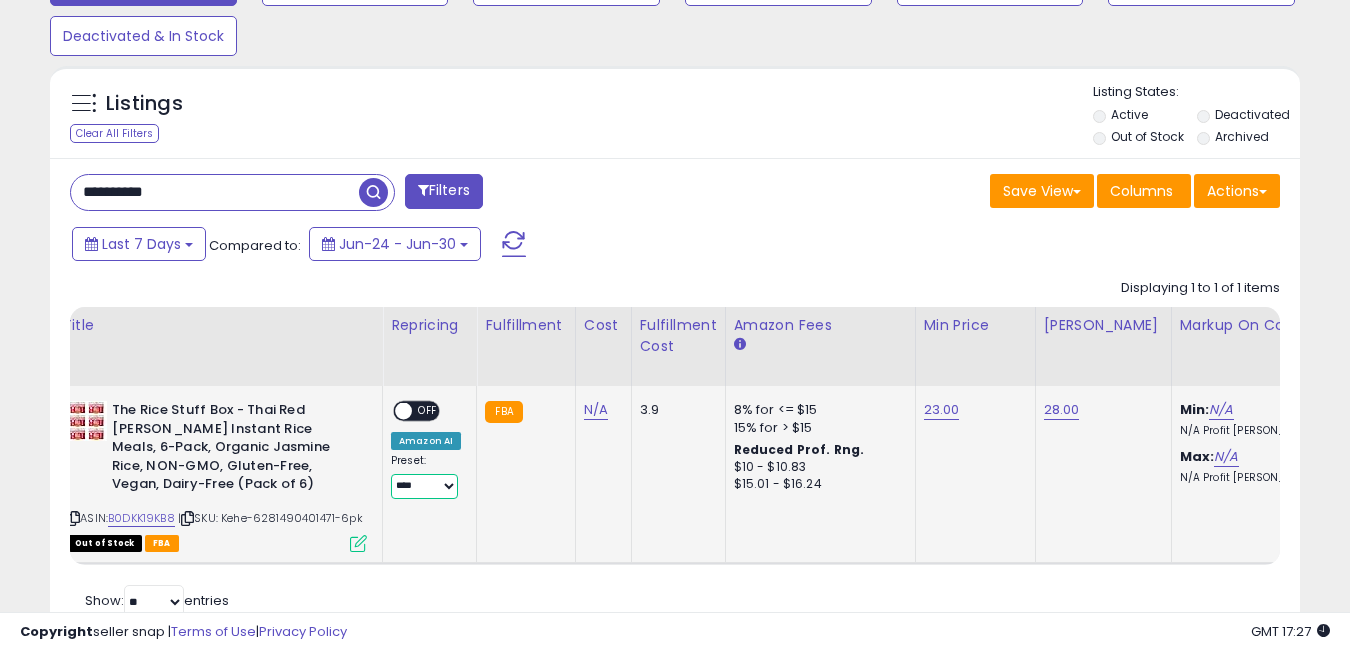 click on "**********" at bounding box center [424, 486] 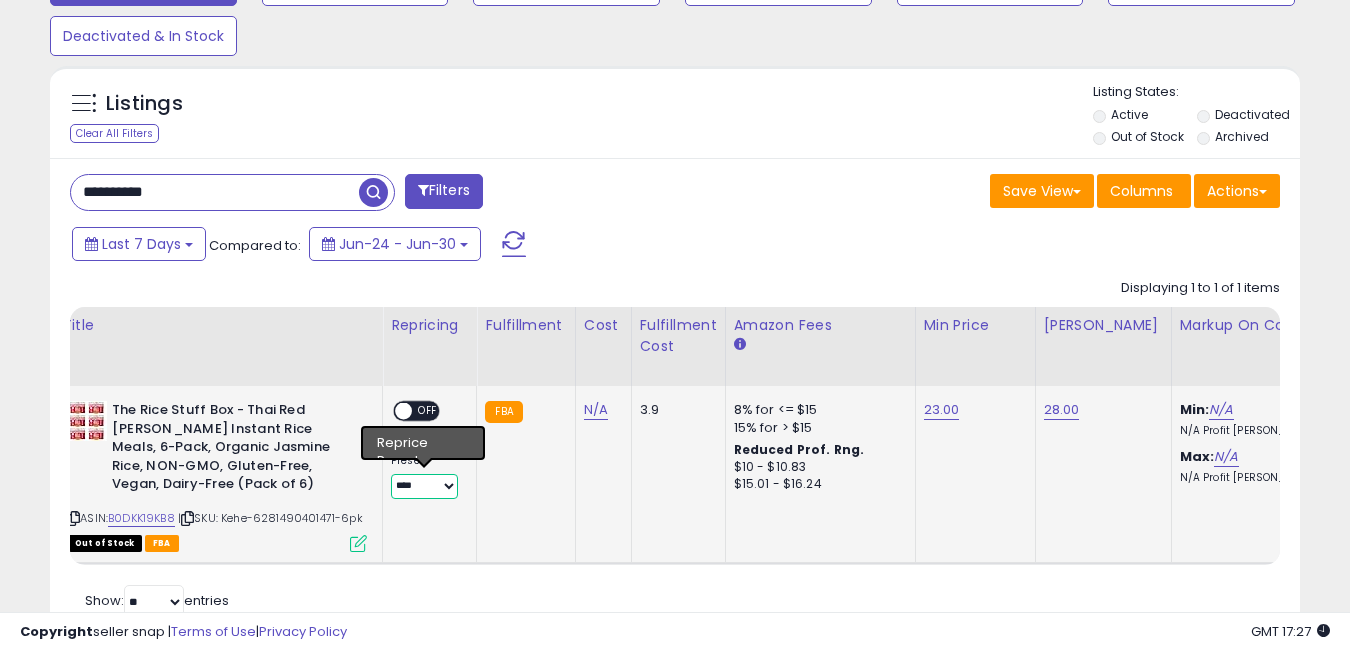select on "**********" 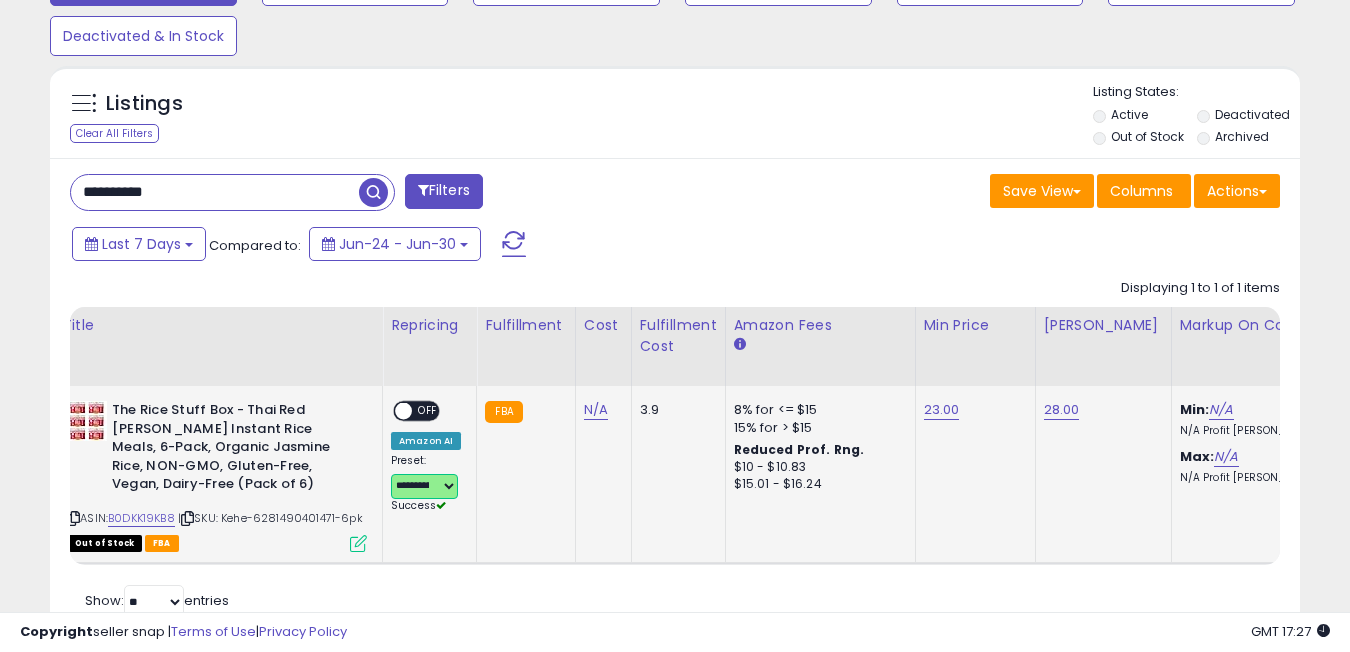click at bounding box center [403, 411] 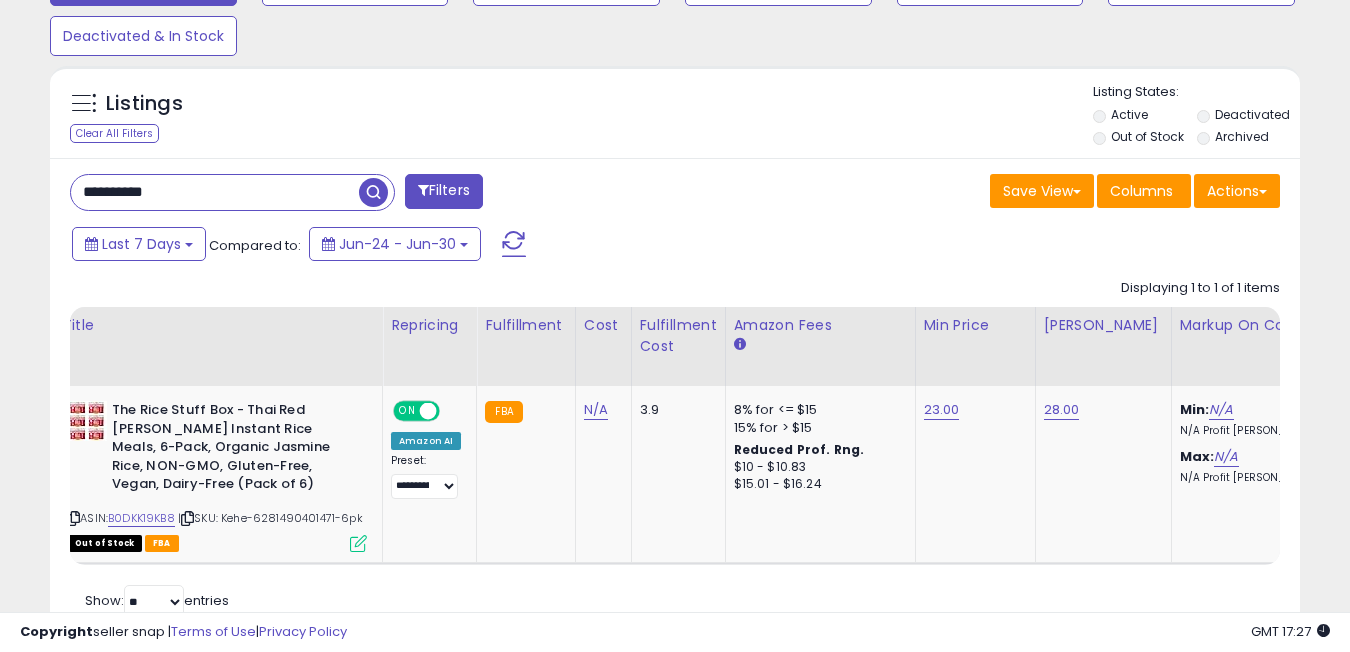 click on "**********" at bounding box center (215, 192) 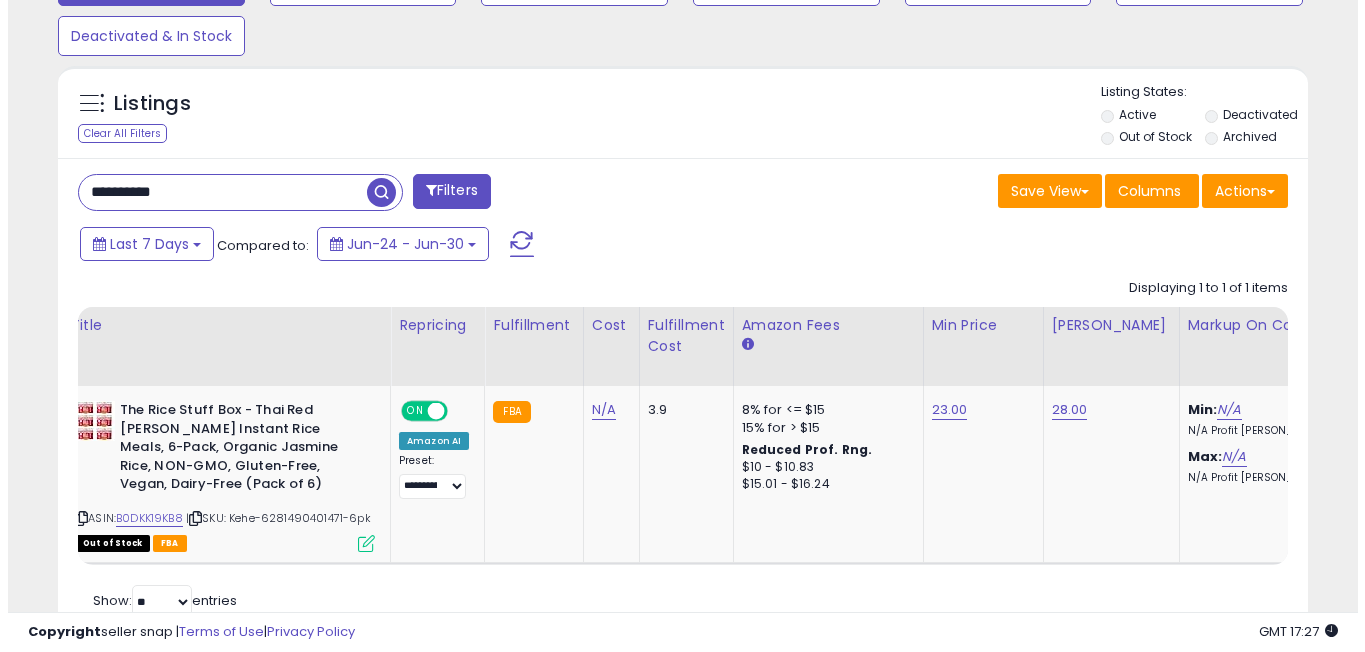scroll, scrollTop: 568, scrollLeft: 0, axis: vertical 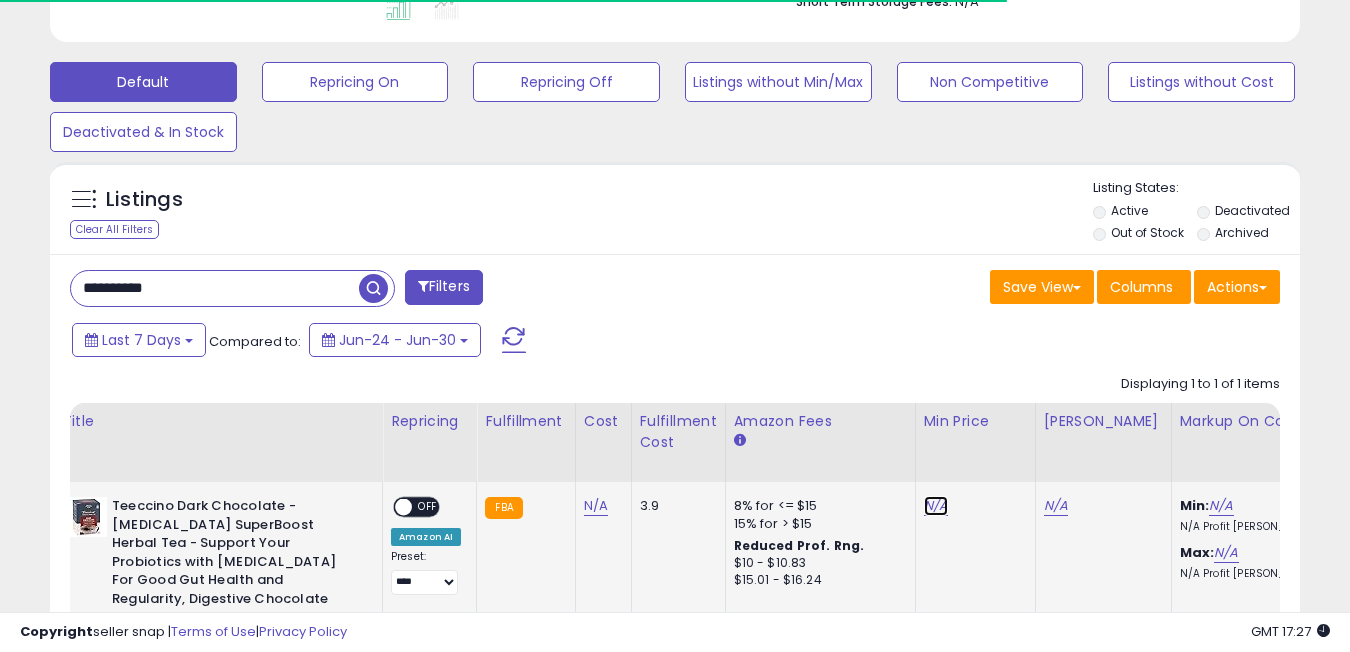 click on "N/A" at bounding box center (936, 506) 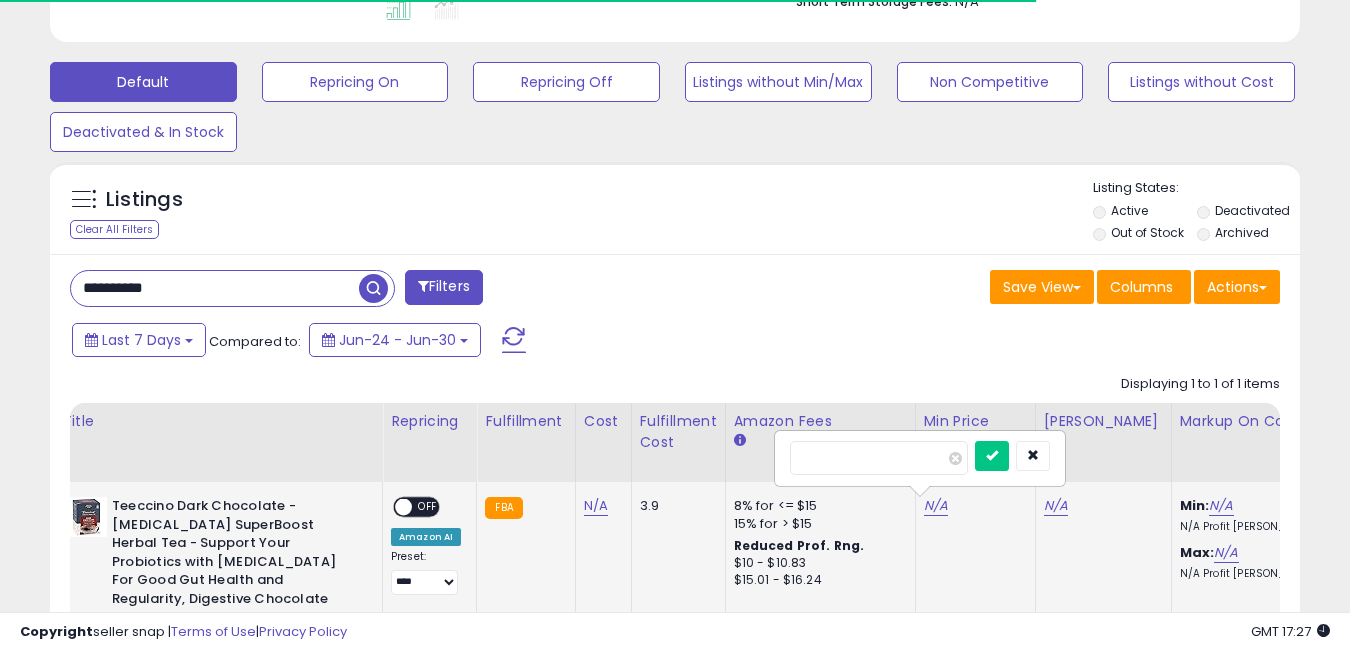 scroll, scrollTop: 999590, scrollLeft: 999276, axis: both 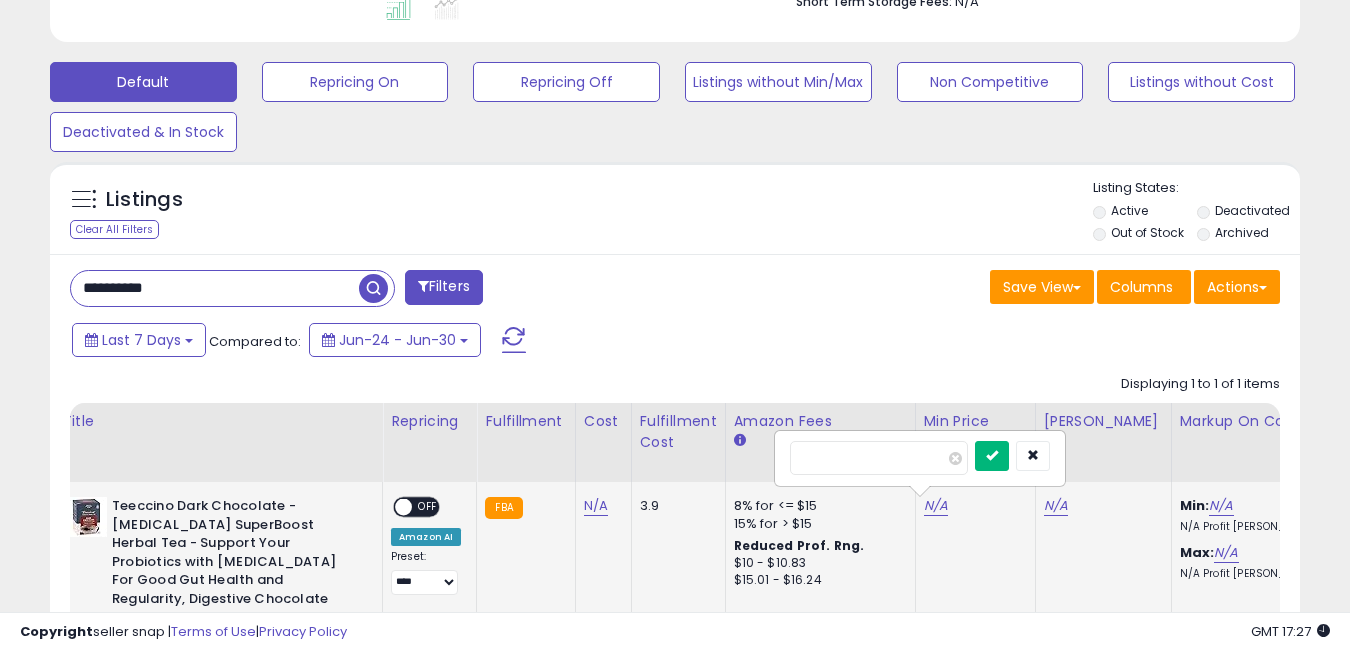 type on "*" 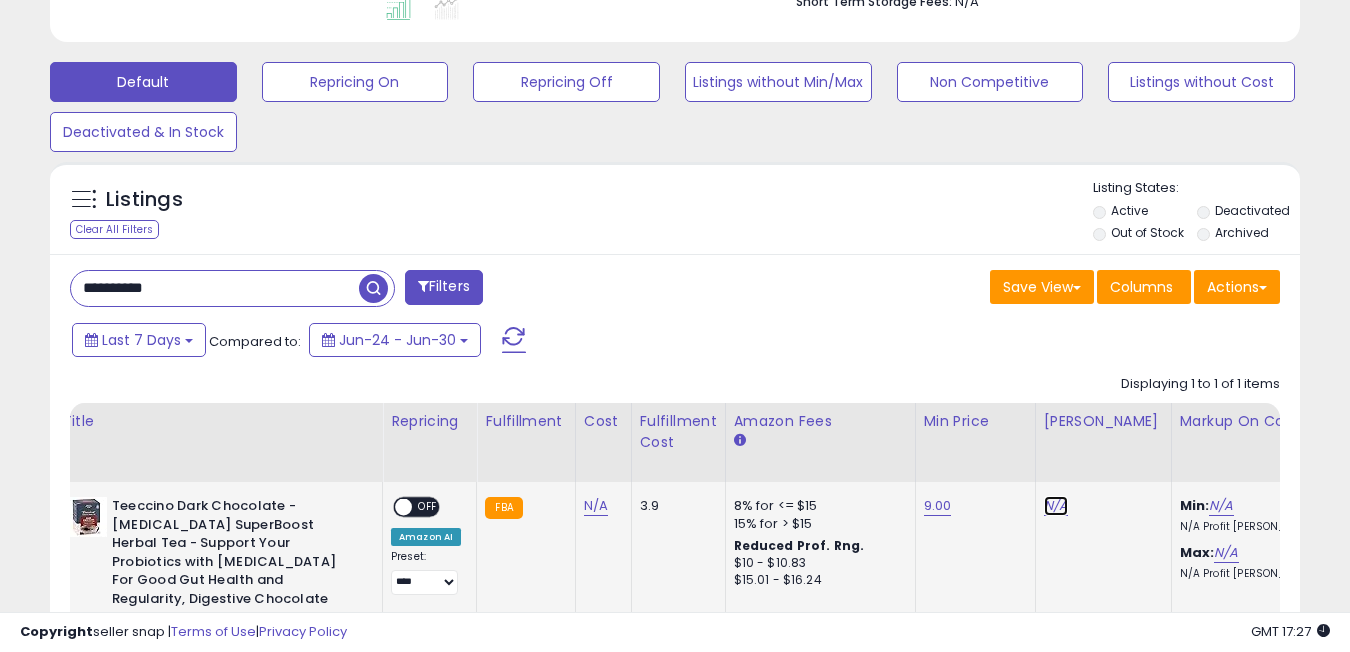 click on "N/A" at bounding box center (1056, 506) 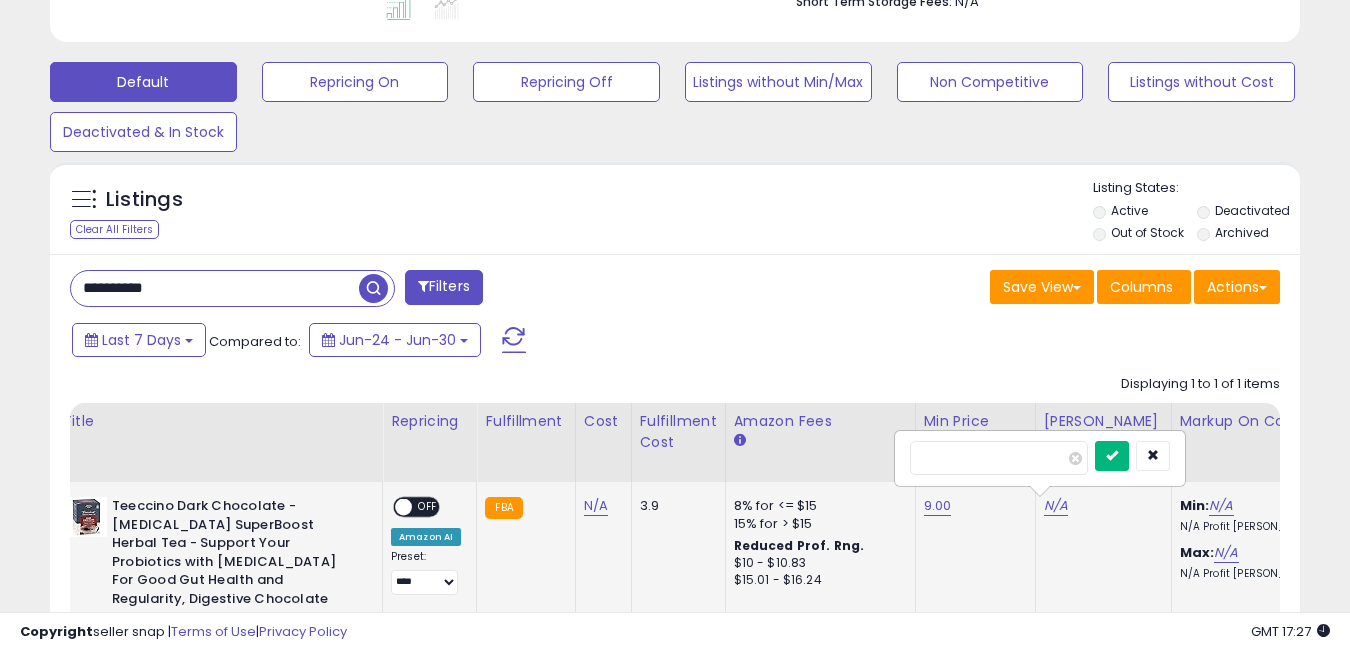 type on "****" 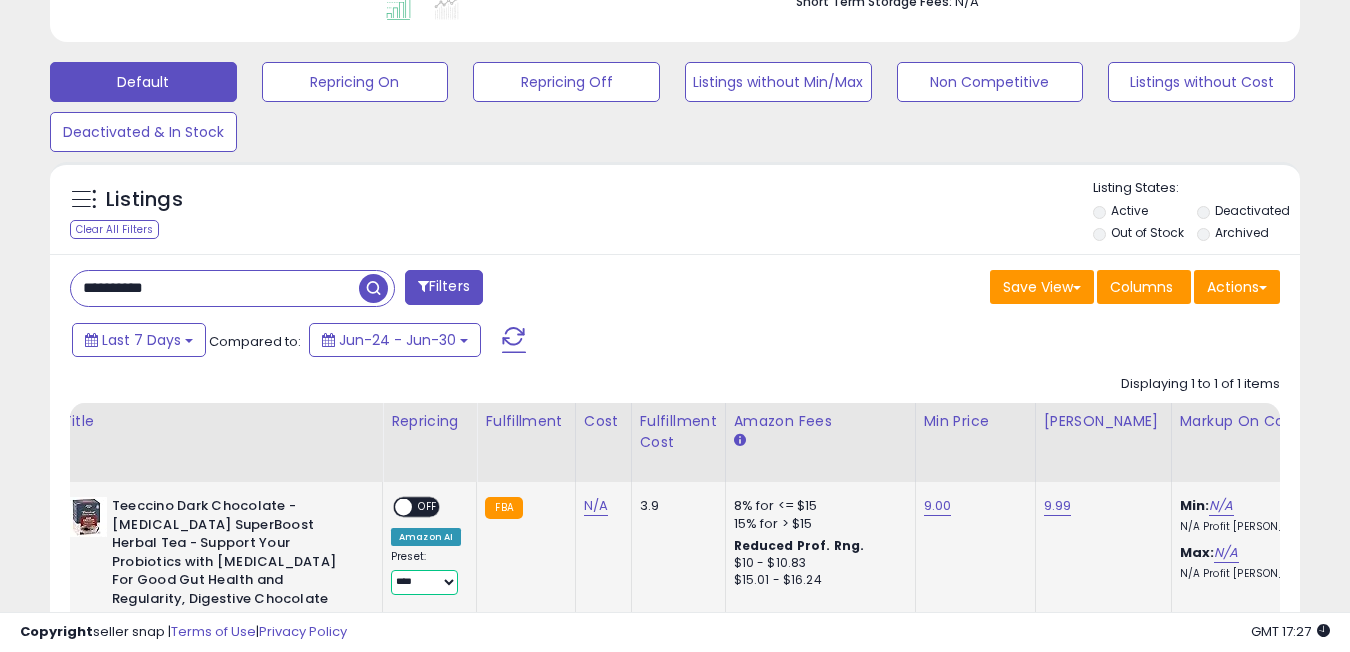 click on "**********" at bounding box center [424, 582] 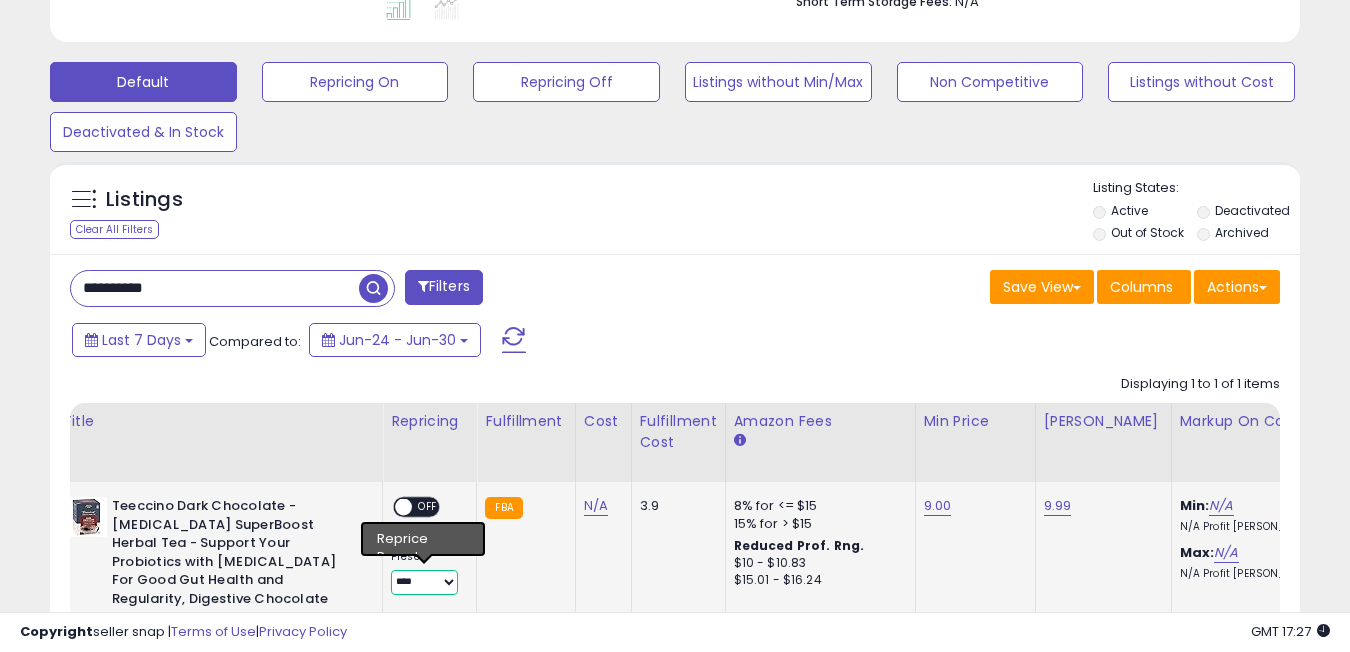 select on "**********" 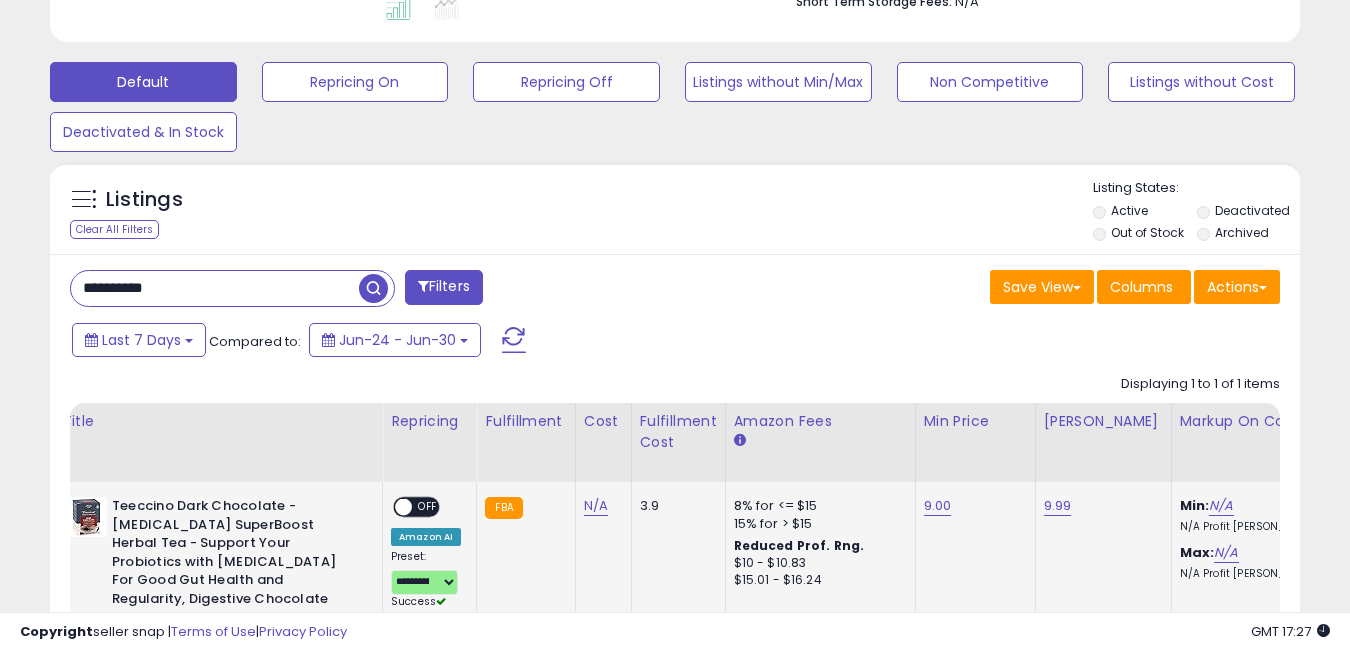 click on "OFF" at bounding box center (428, 507) 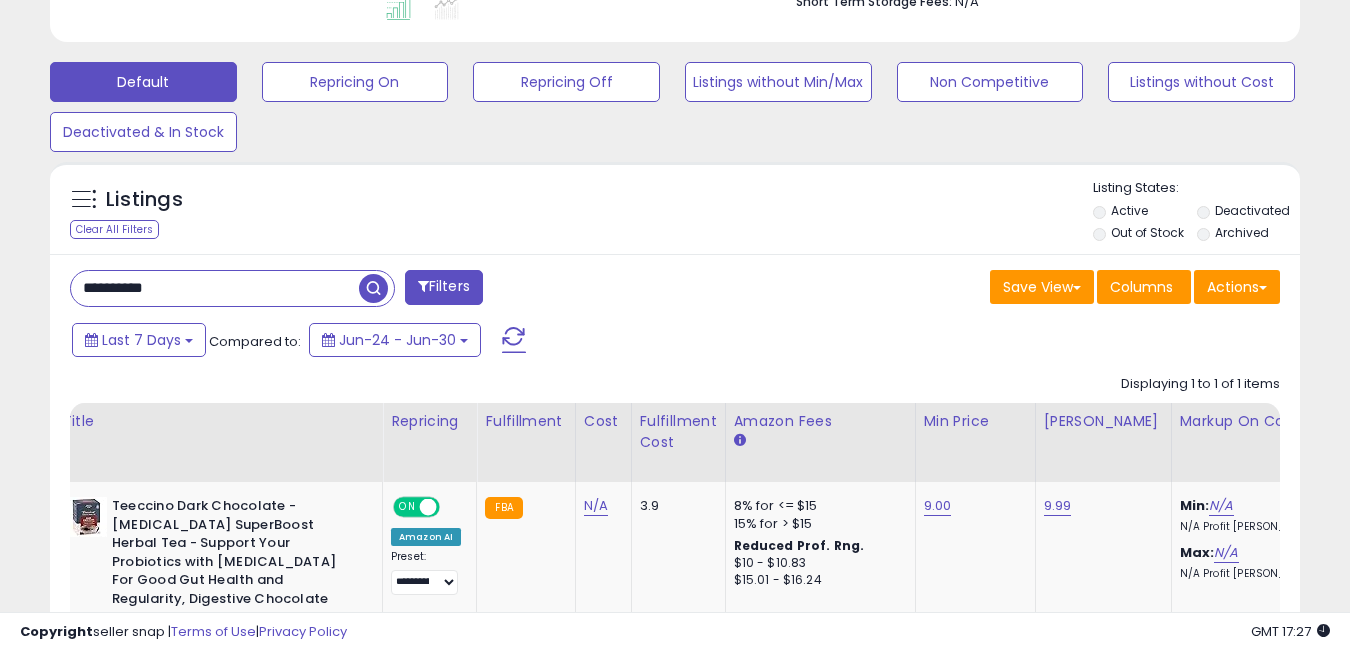click on "**********" at bounding box center (215, 288) 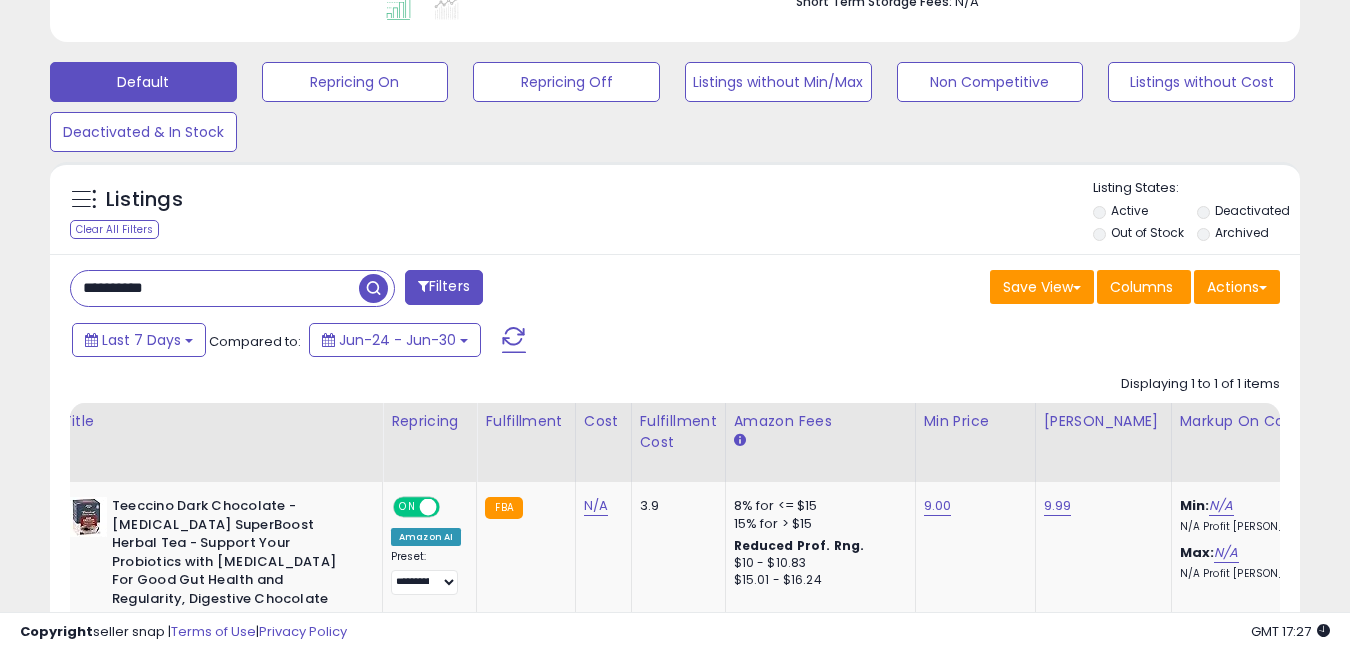 click on "**********" at bounding box center [215, 288] 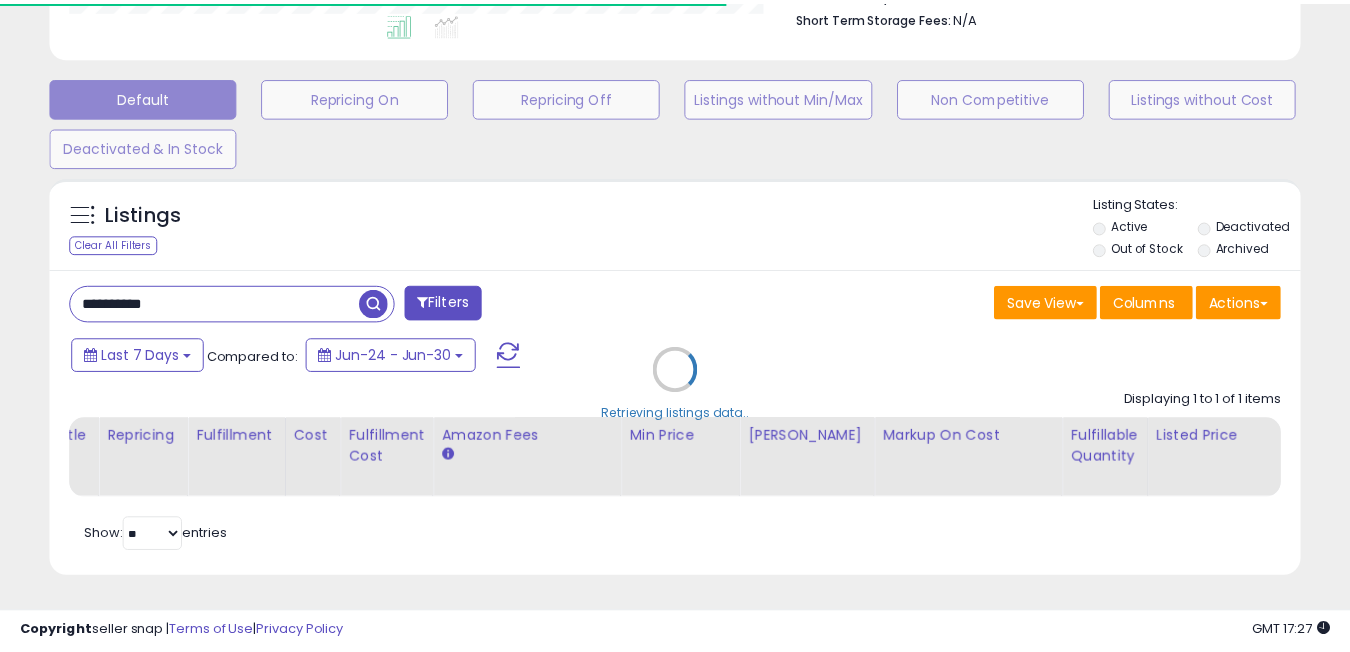 scroll, scrollTop: 410, scrollLeft: 723, axis: both 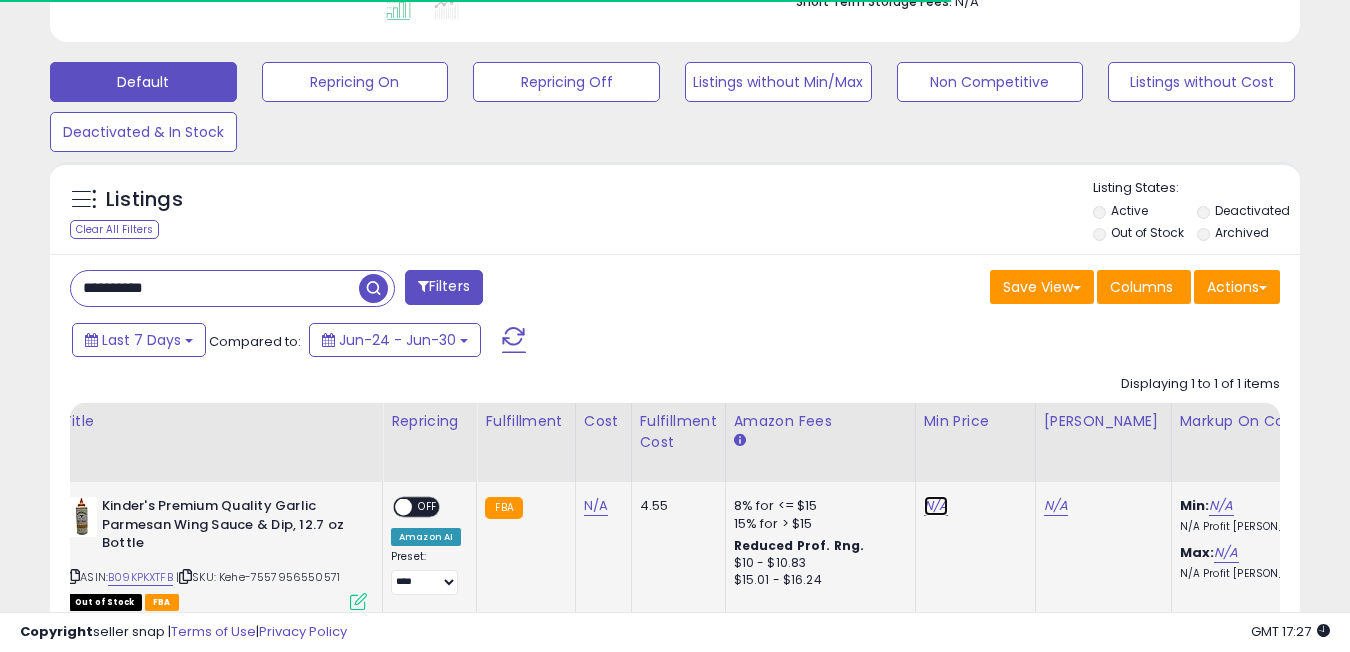 click on "N/A" at bounding box center (936, 506) 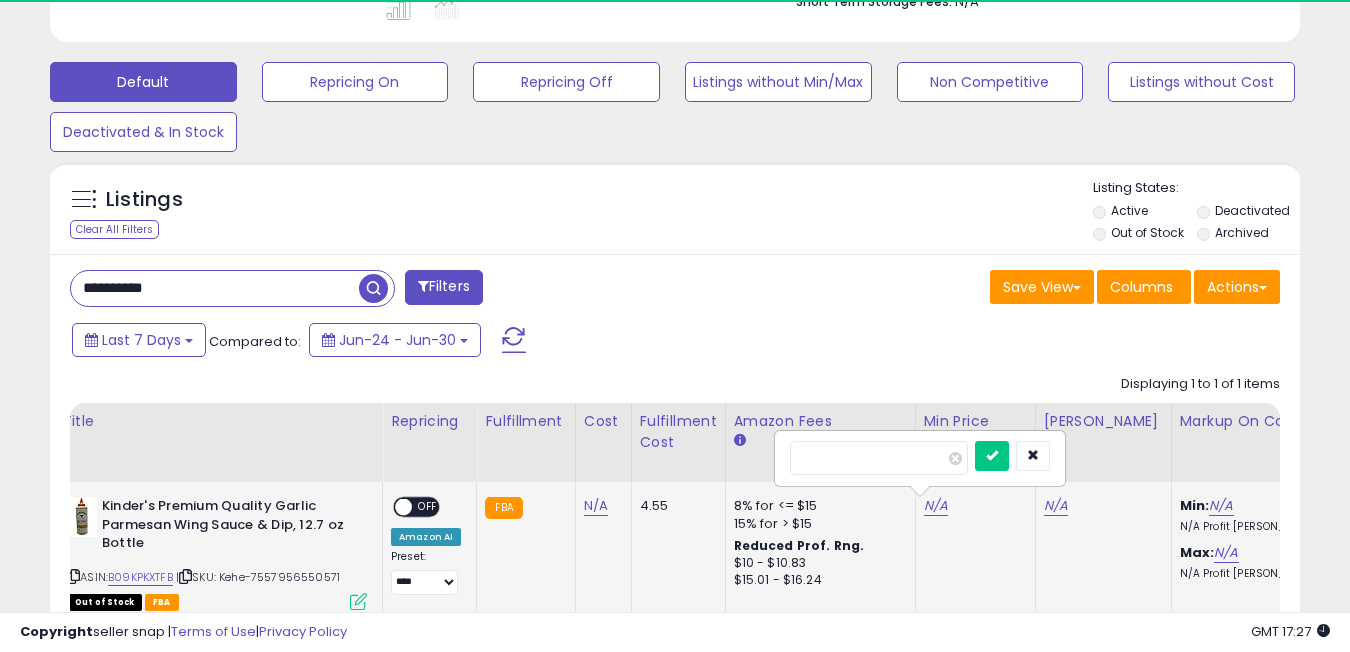 scroll, scrollTop: 999590, scrollLeft: 999276, axis: both 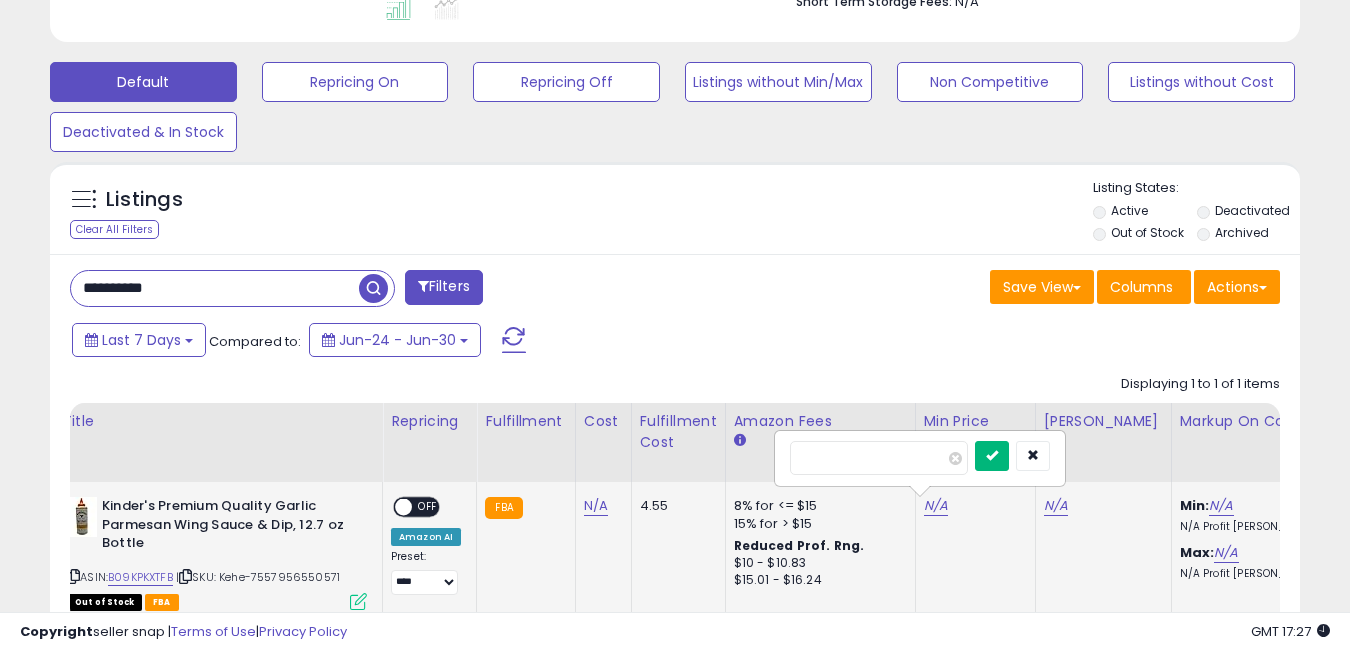 type on "*" 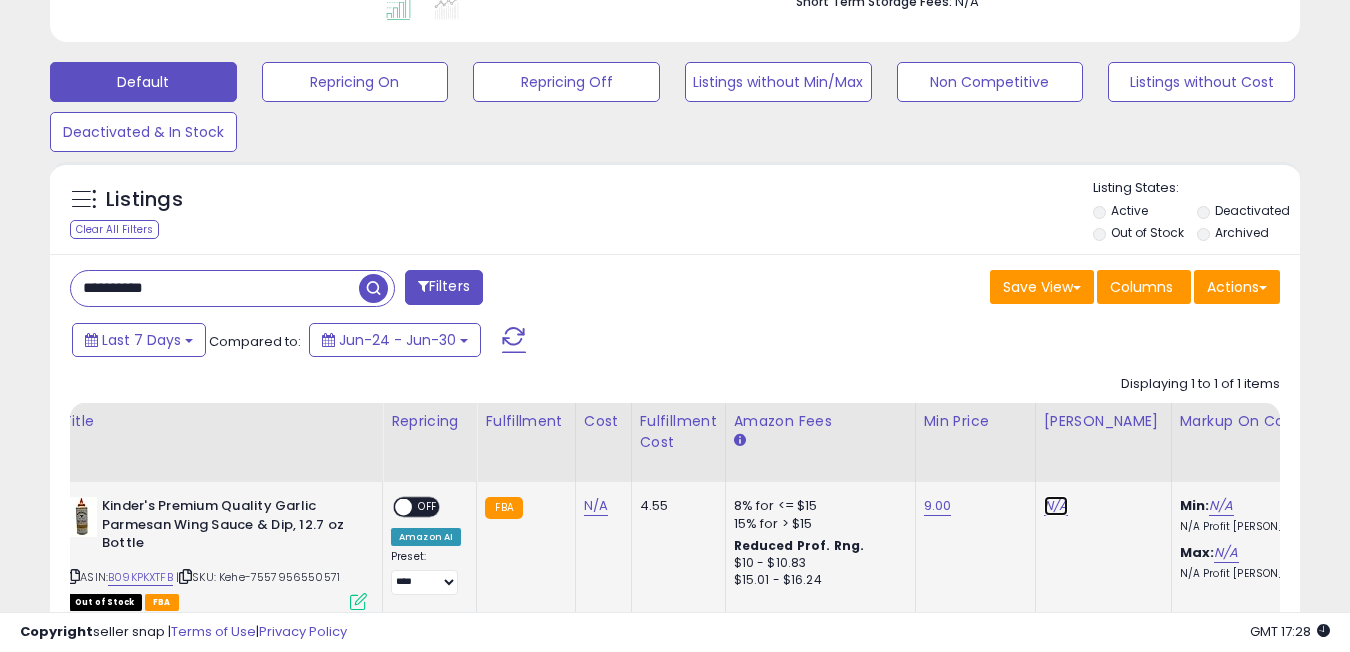 click on "N/A" at bounding box center (1056, 506) 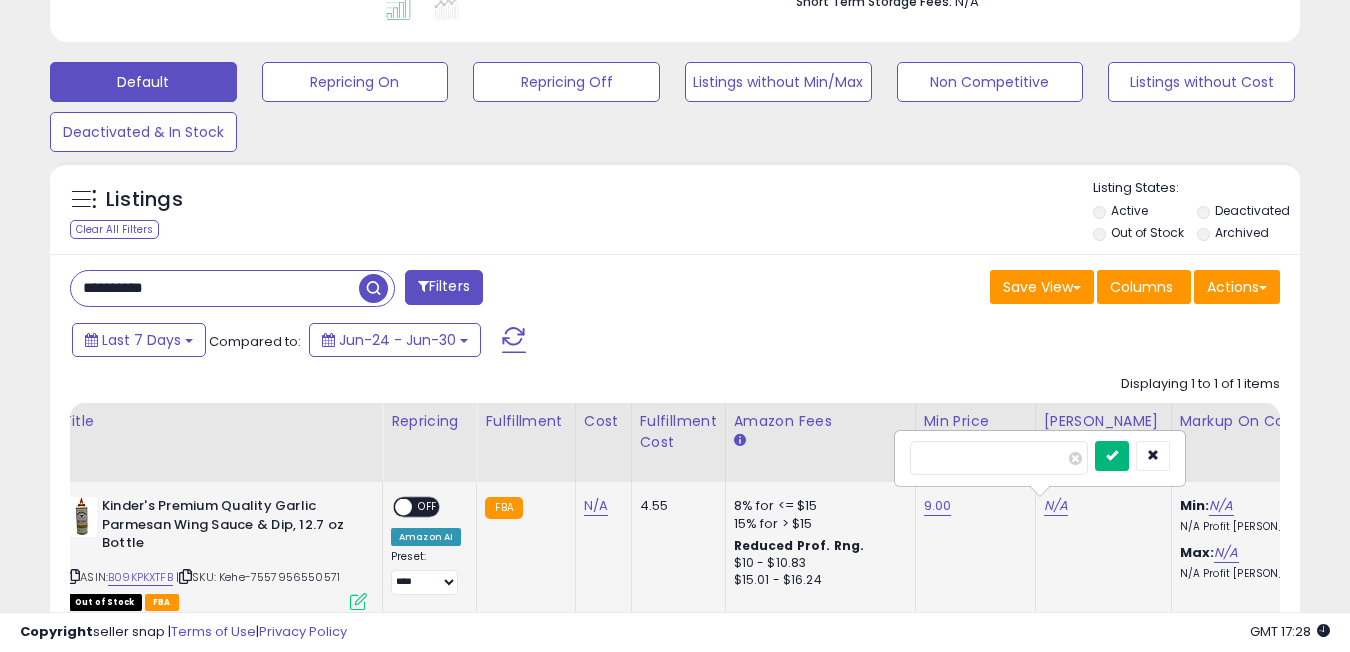 type on "**" 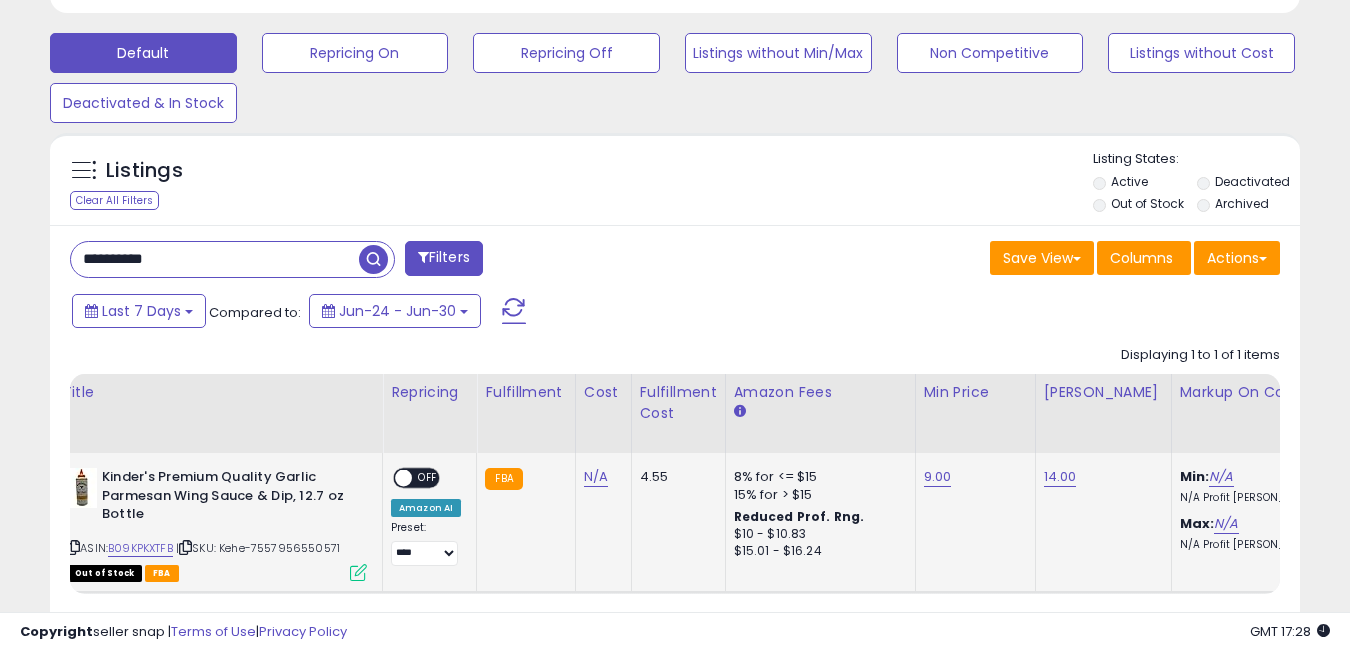 scroll, scrollTop: 598, scrollLeft: 0, axis: vertical 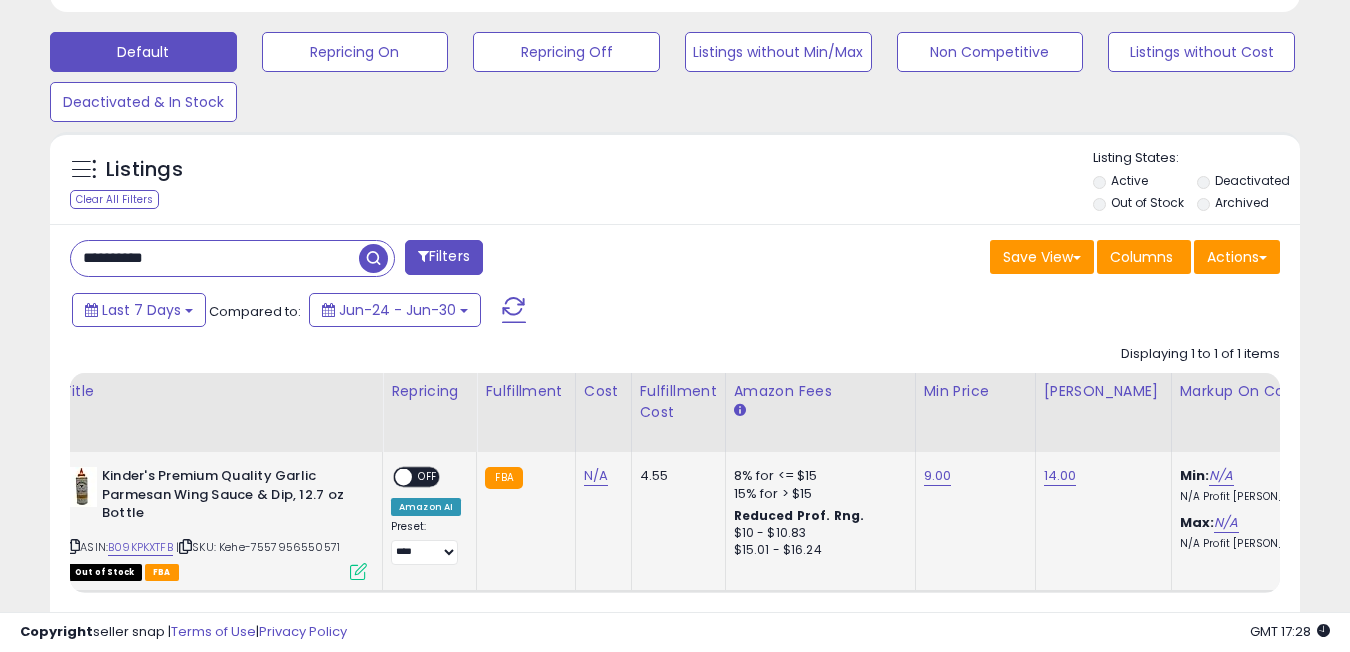 click on "**********" at bounding box center (426, 542) 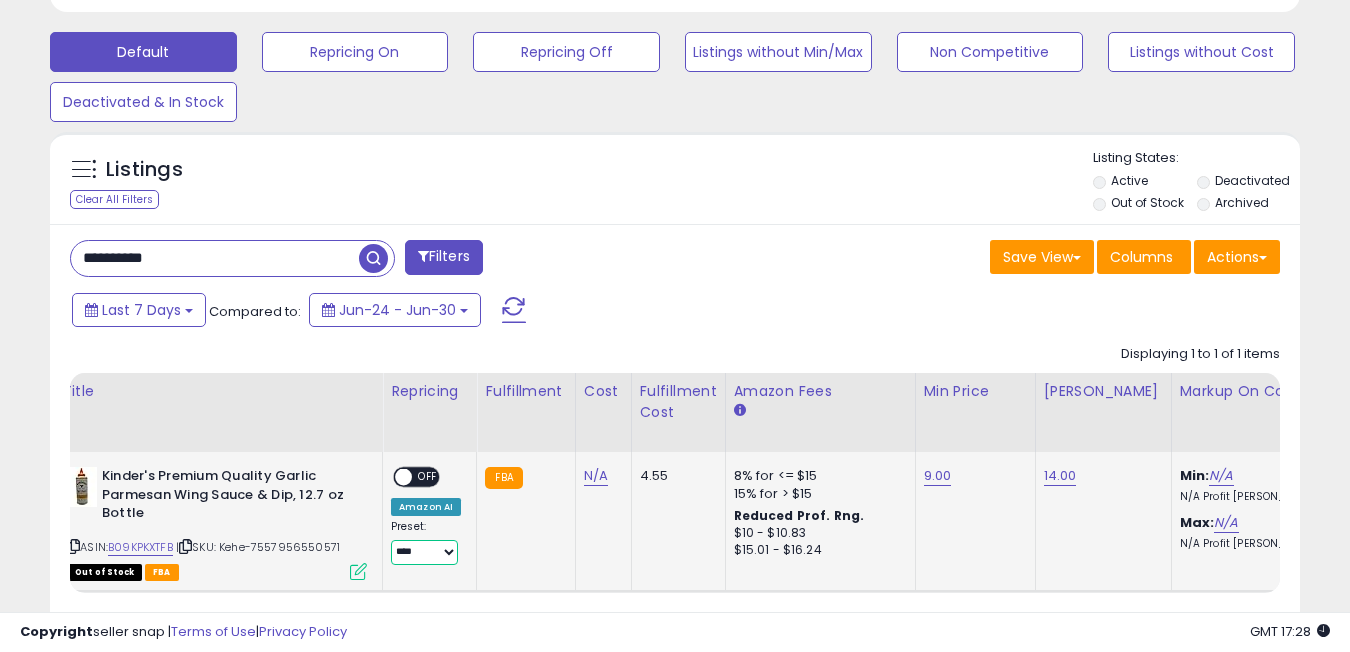 click on "**********" at bounding box center [424, 552] 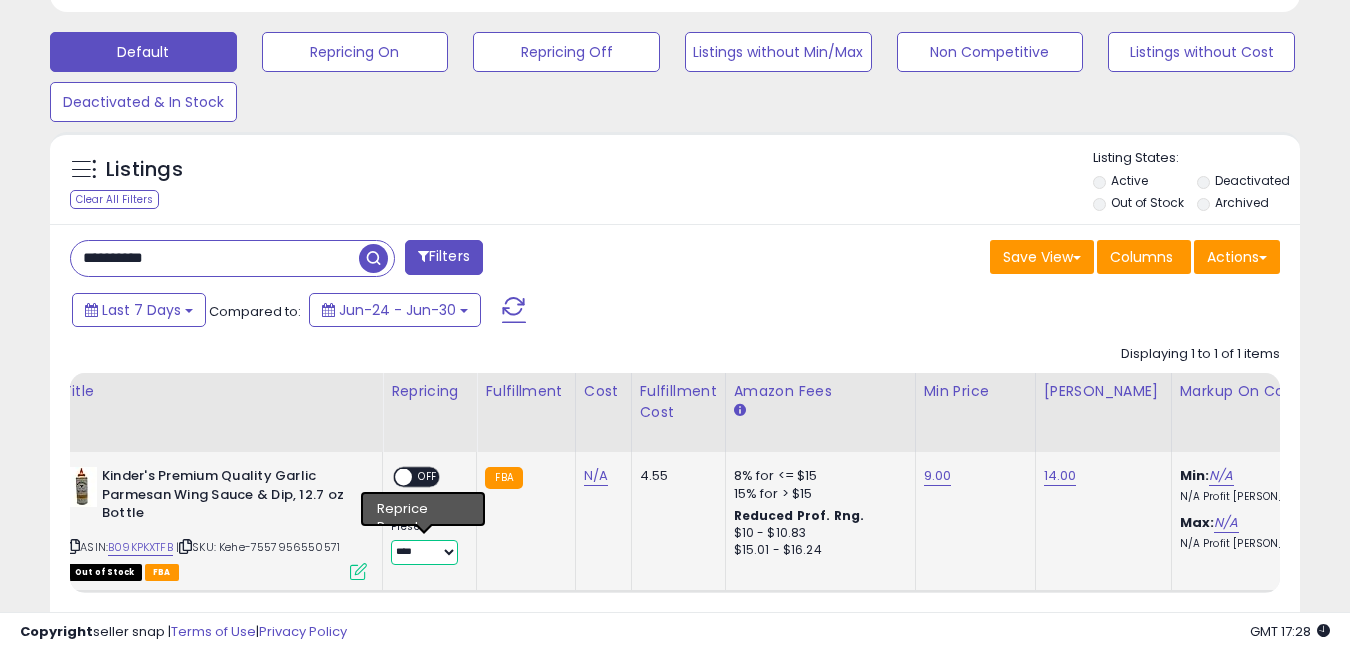 select on "**********" 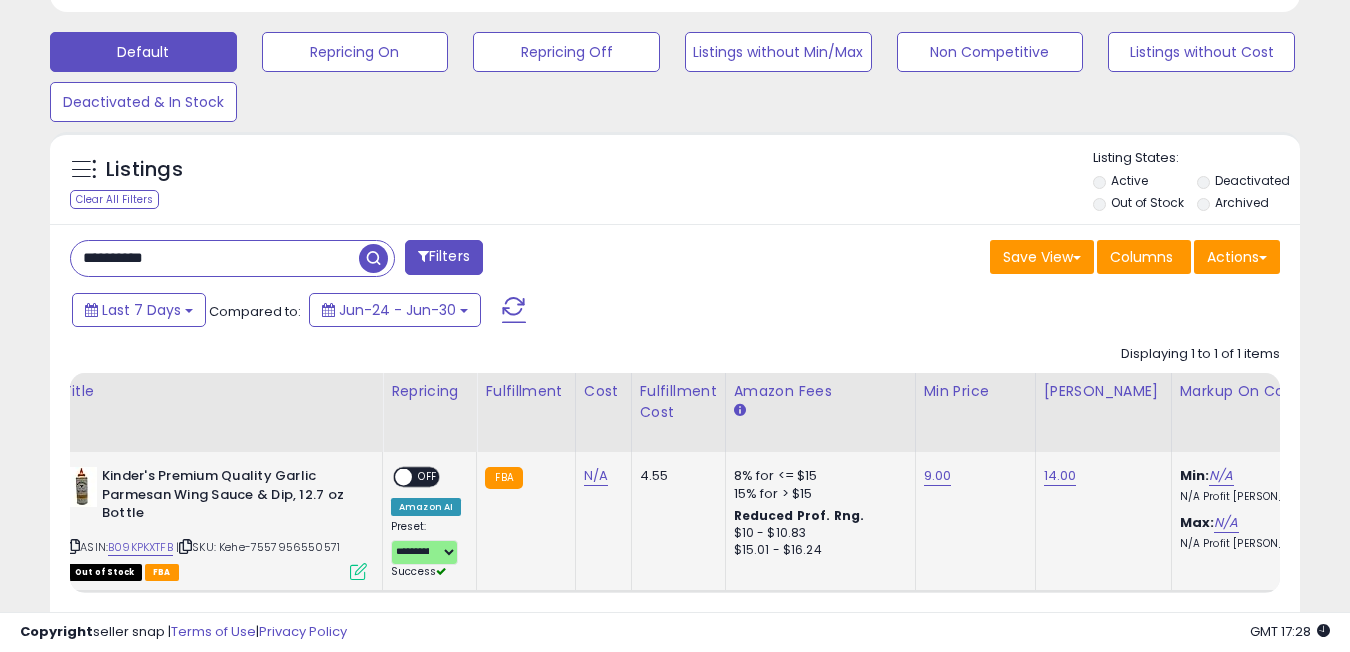 click on "OFF" at bounding box center (428, 477) 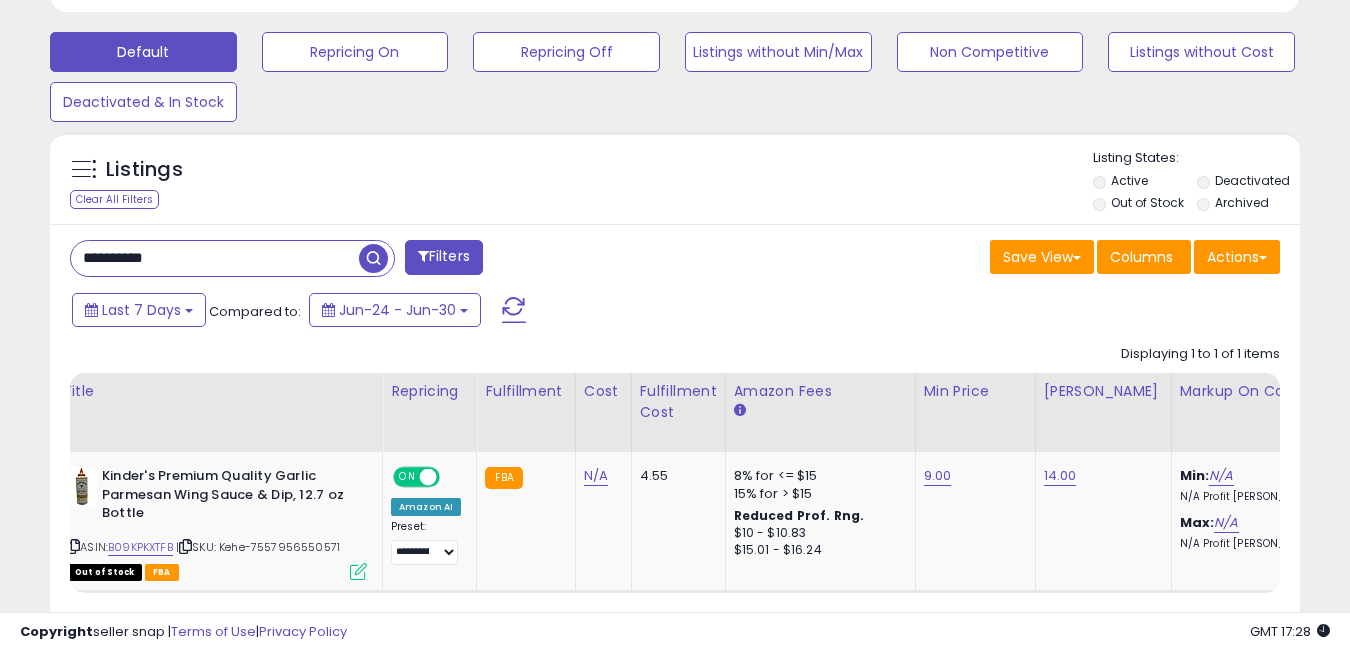 click on "**********" at bounding box center (215, 258) 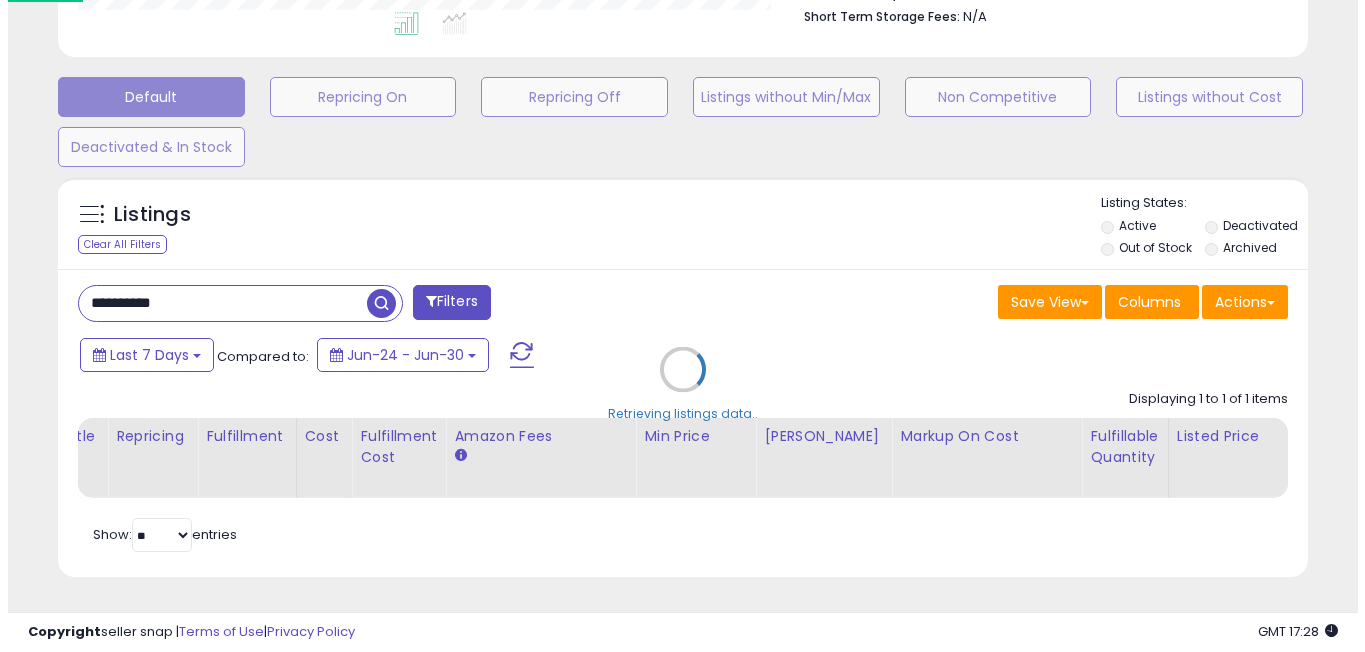 scroll, scrollTop: 568, scrollLeft: 0, axis: vertical 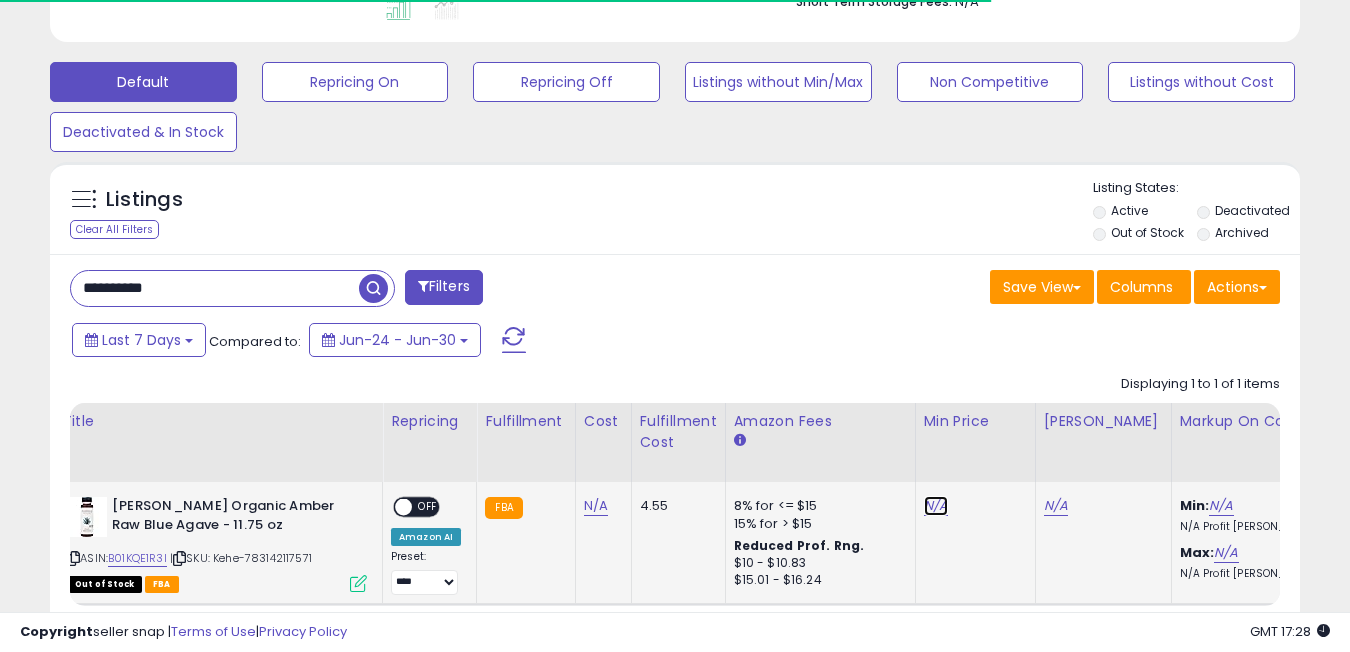 click on "N/A" at bounding box center (936, 506) 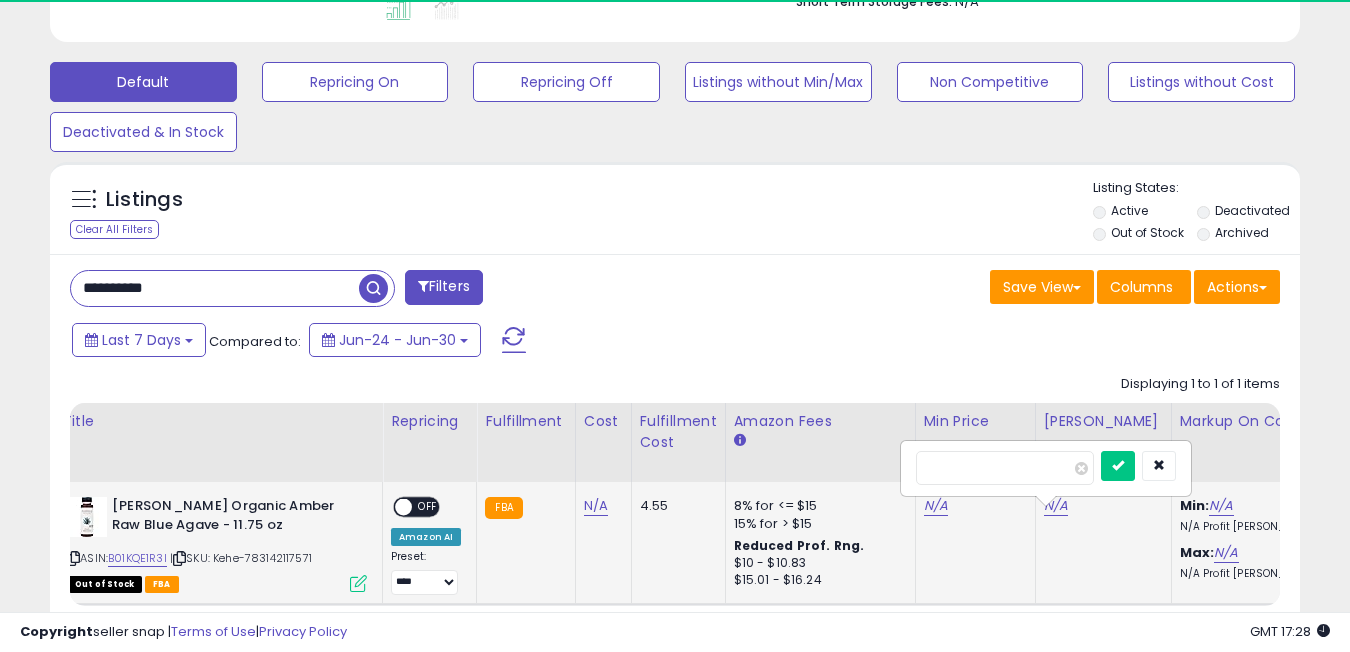 scroll, scrollTop: 999590, scrollLeft: 999276, axis: both 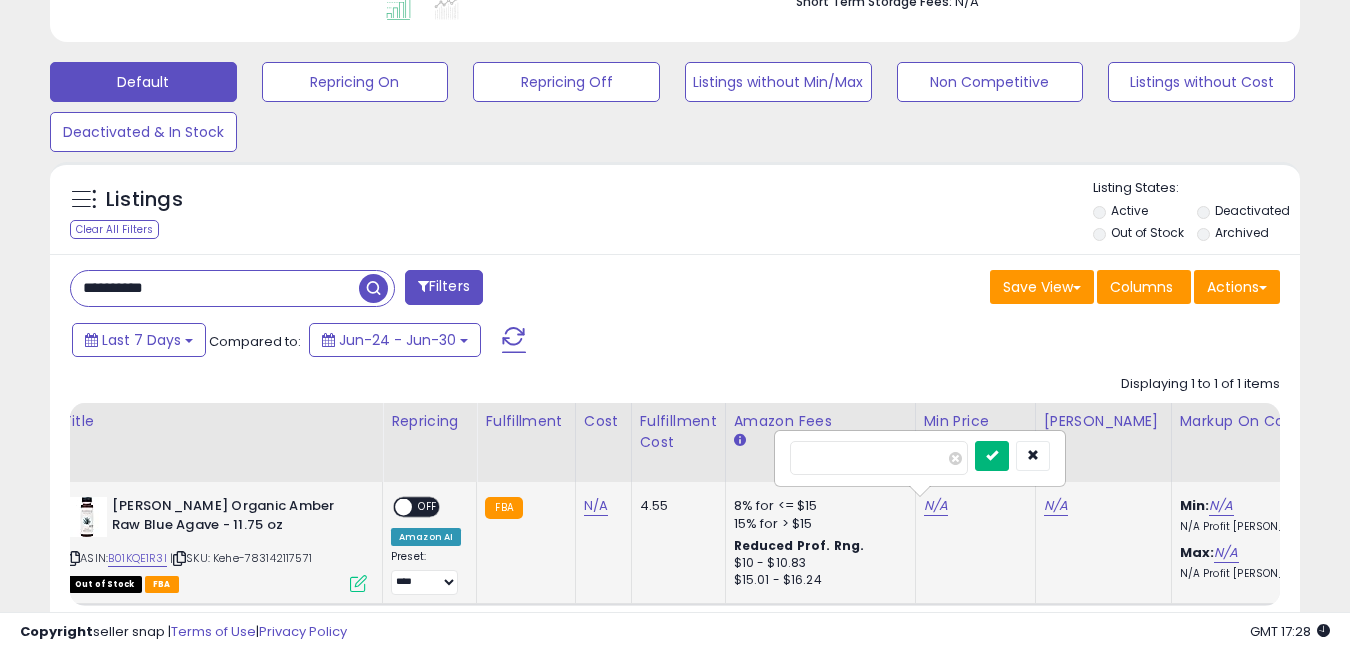 type on "*" 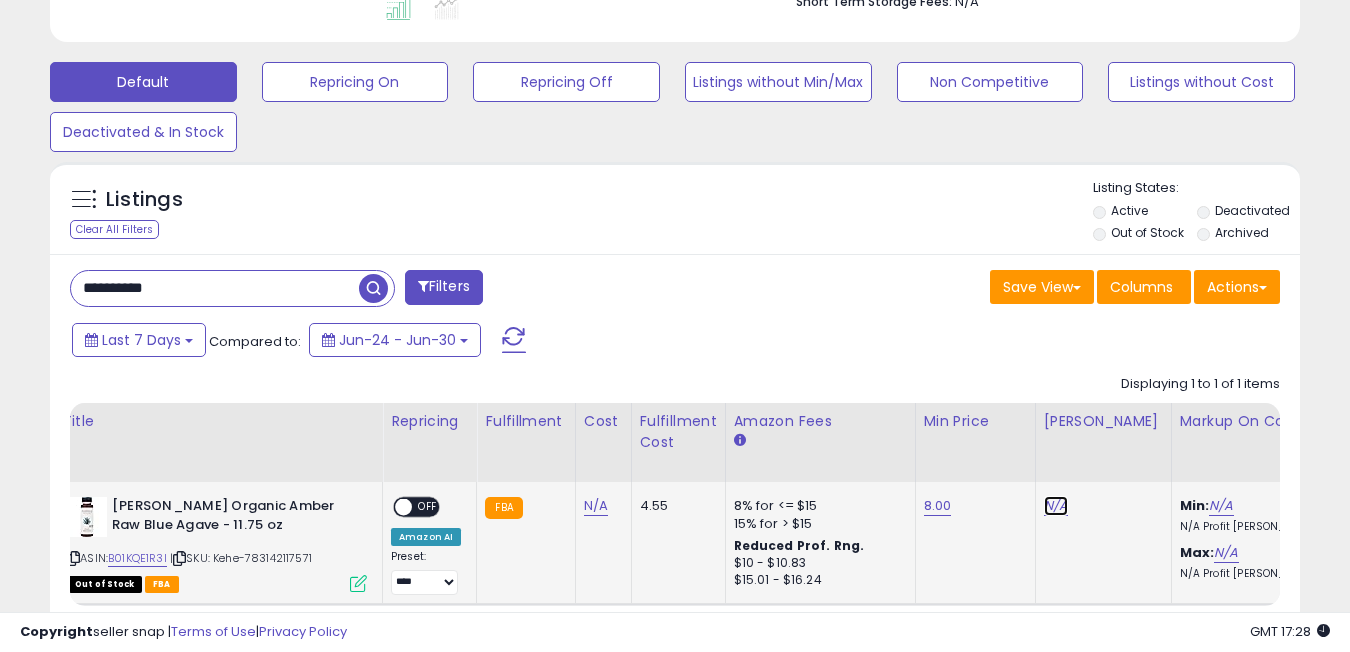 click on "N/A" at bounding box center [1056, 506] 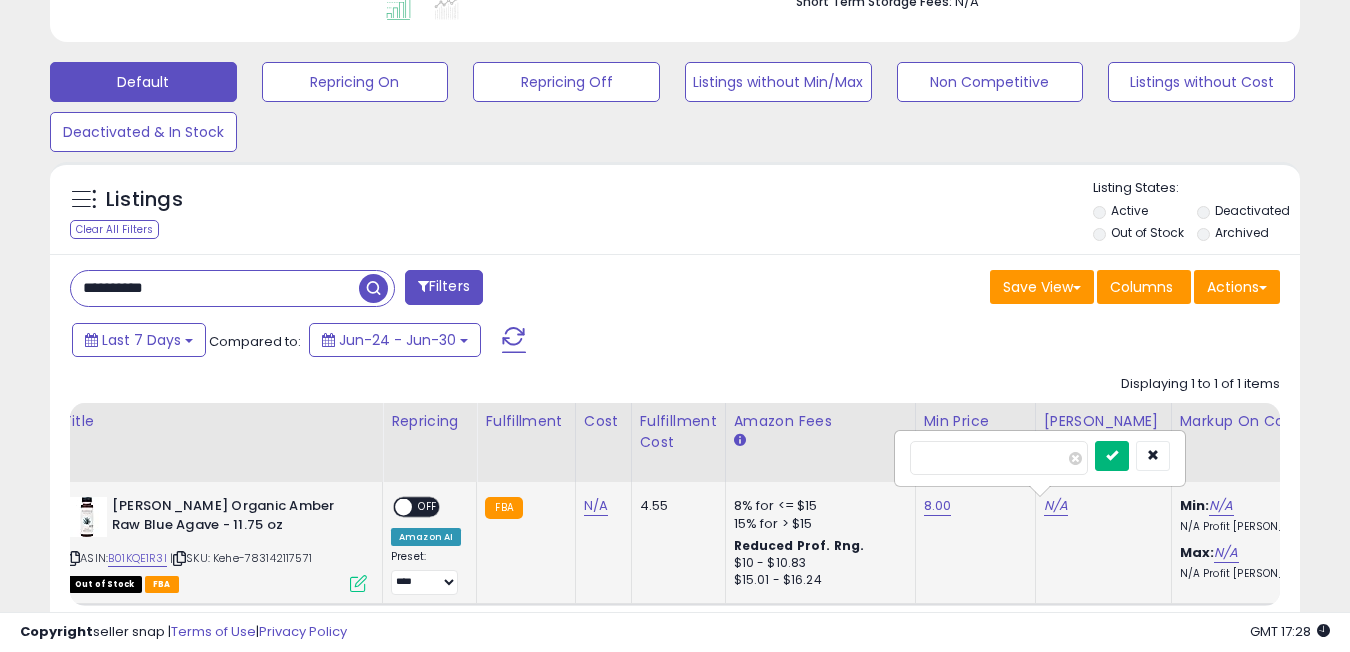 type on "****" 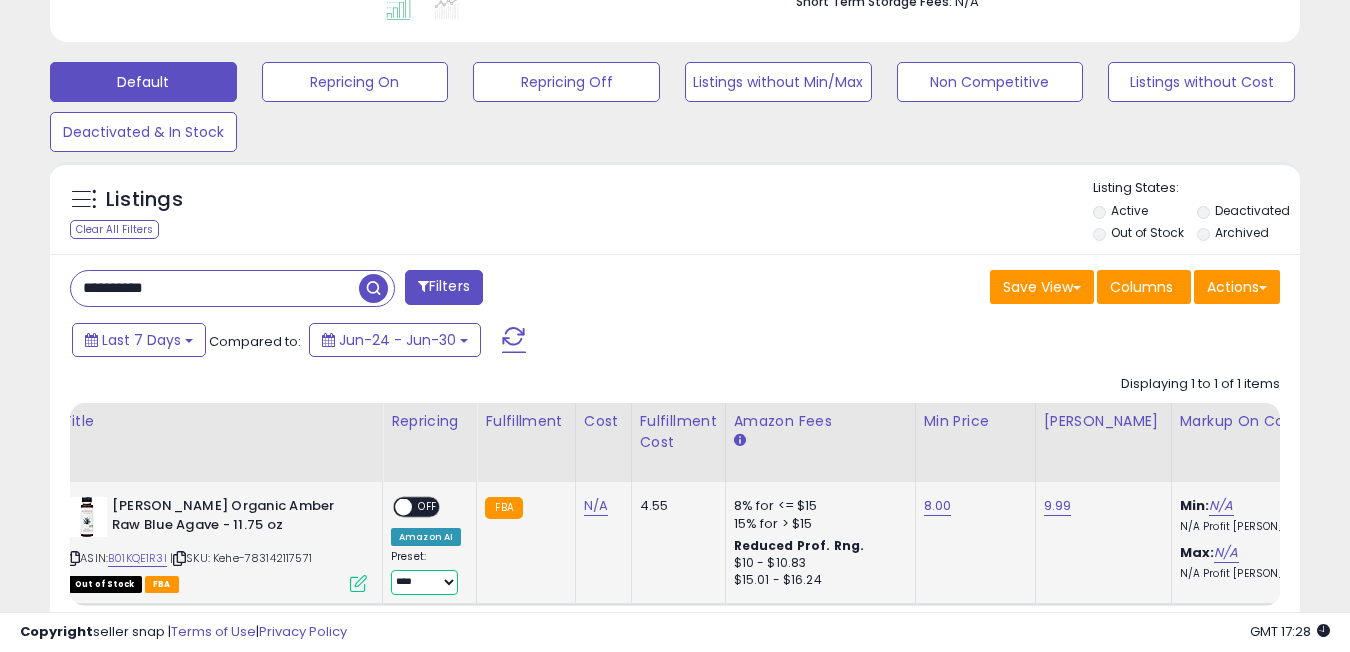click on "**********" at bounding box center (424, 582) 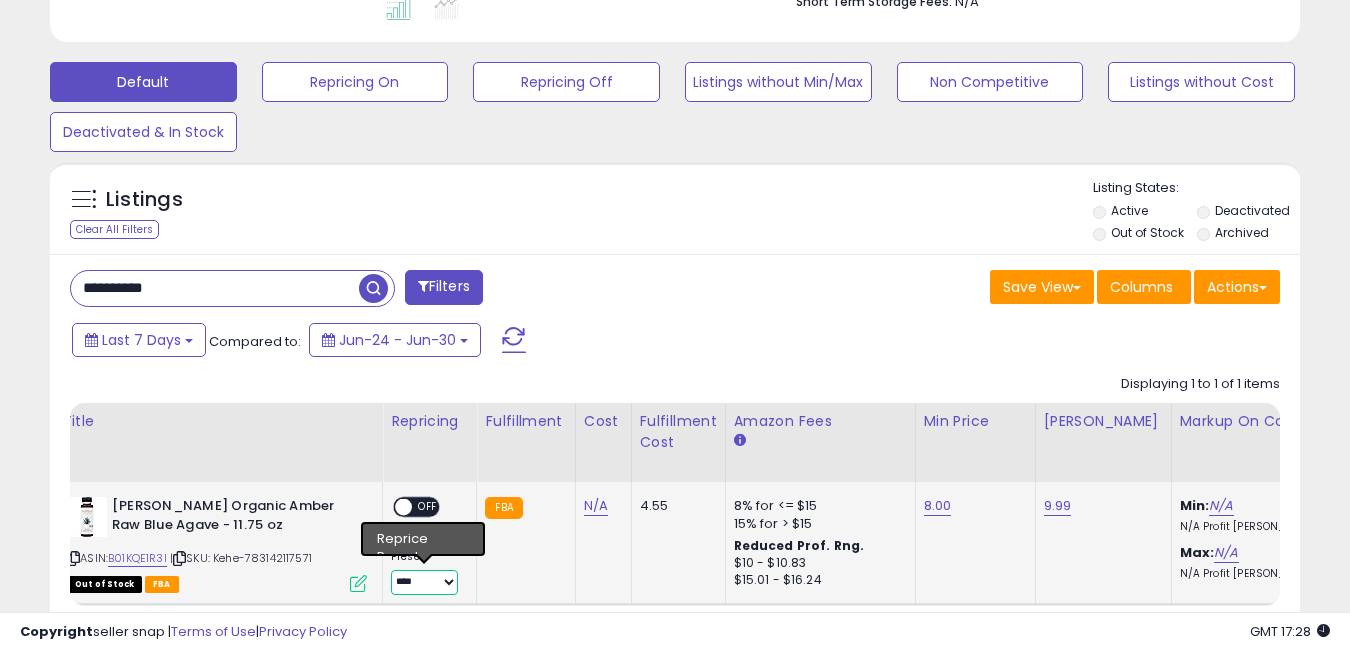select on "**********" 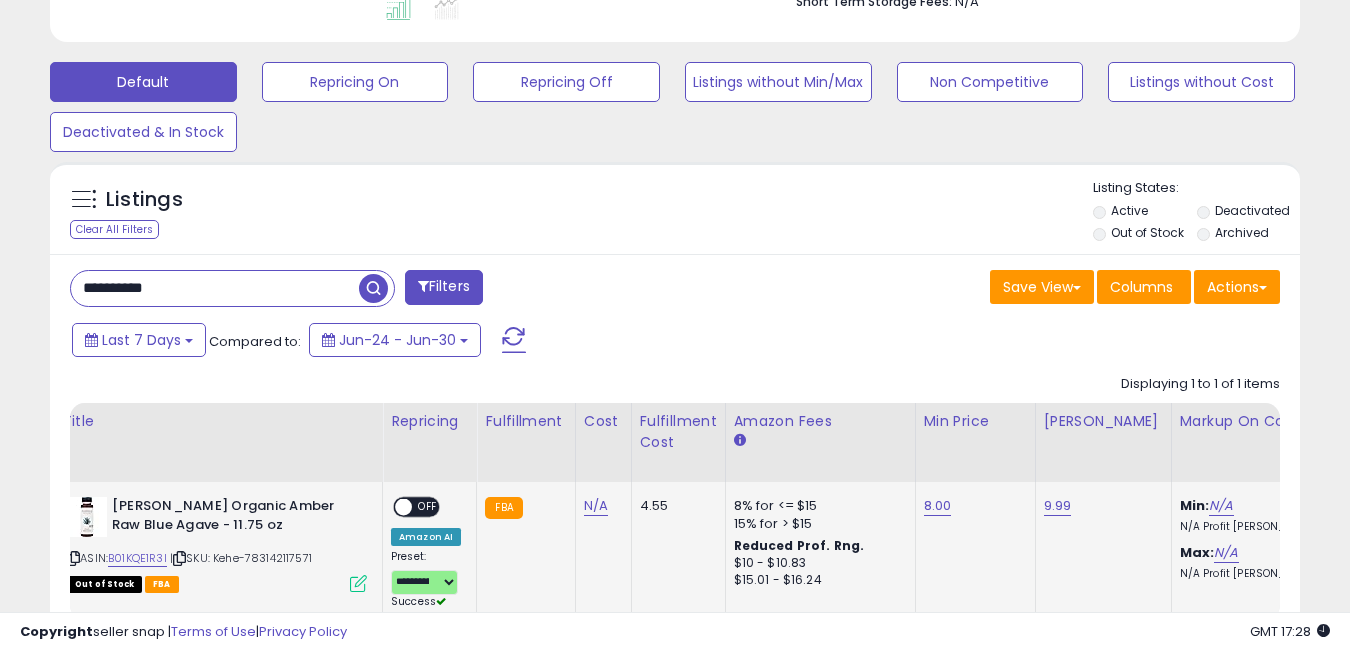 click on "ON   OFF" at bounding box center (394, 507) 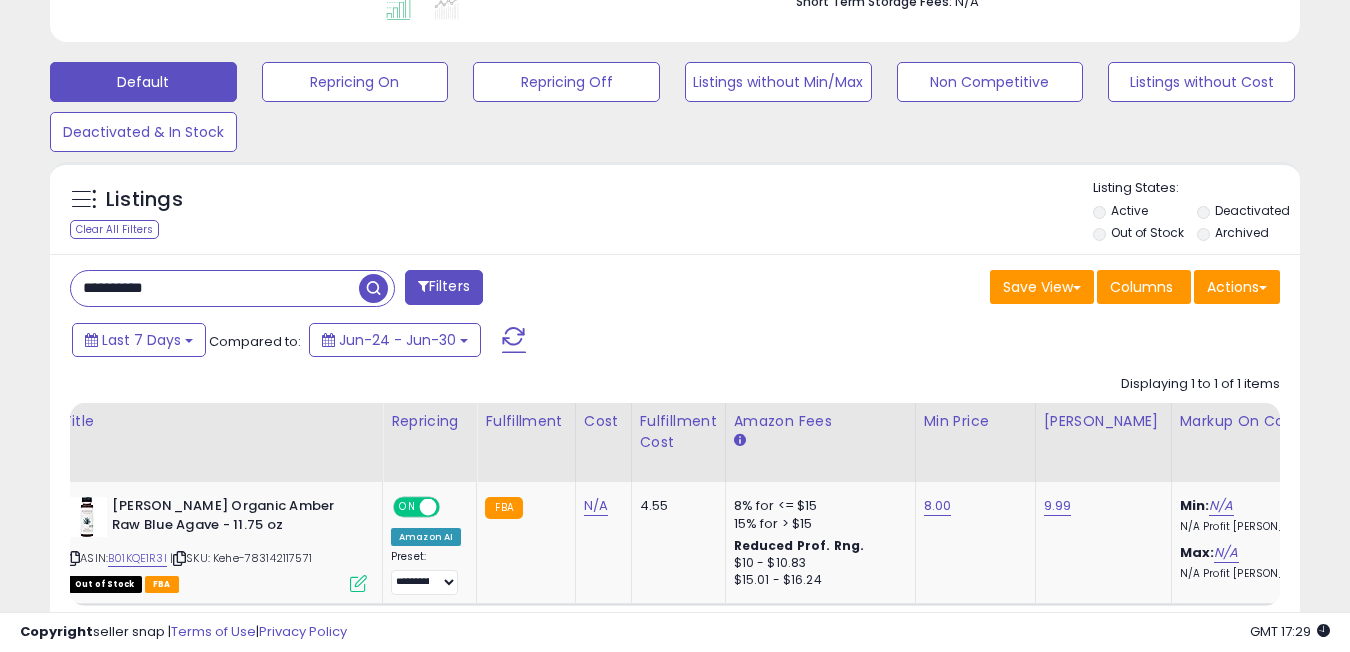 click on "**********" at bounding box center (215, 288) 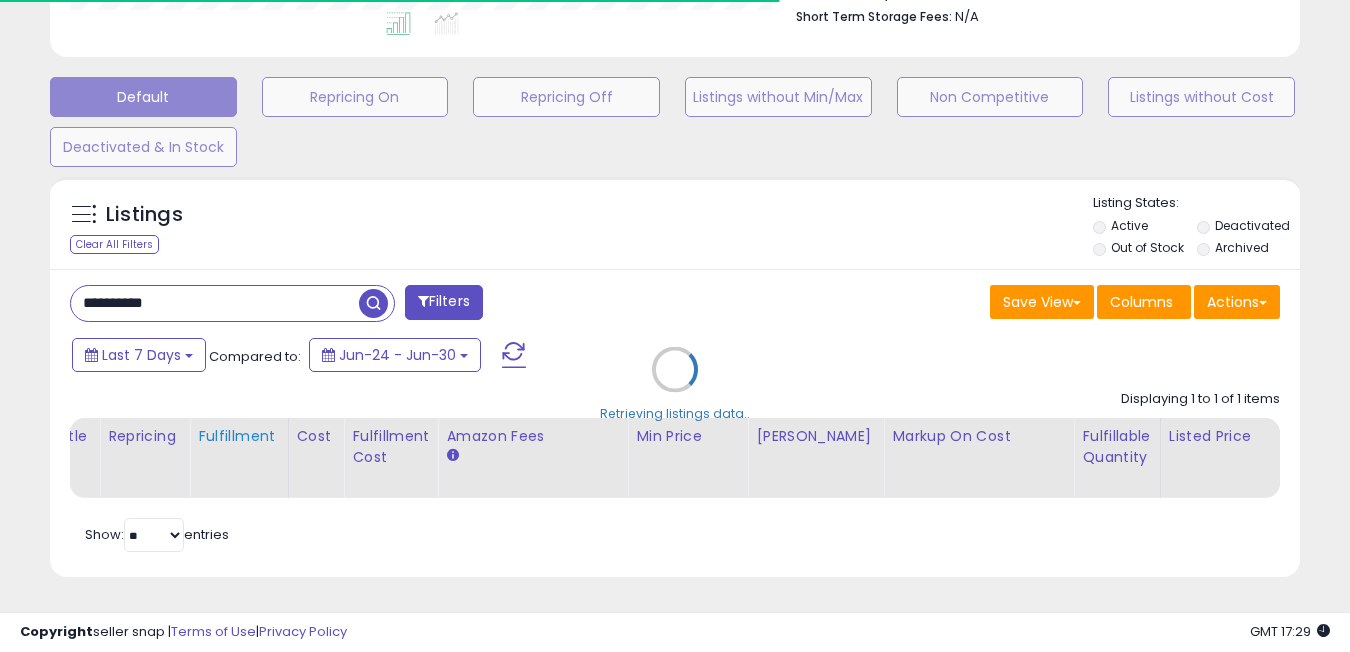 scroll, scrollTop: 410, scrollLeft: 723, axis: both 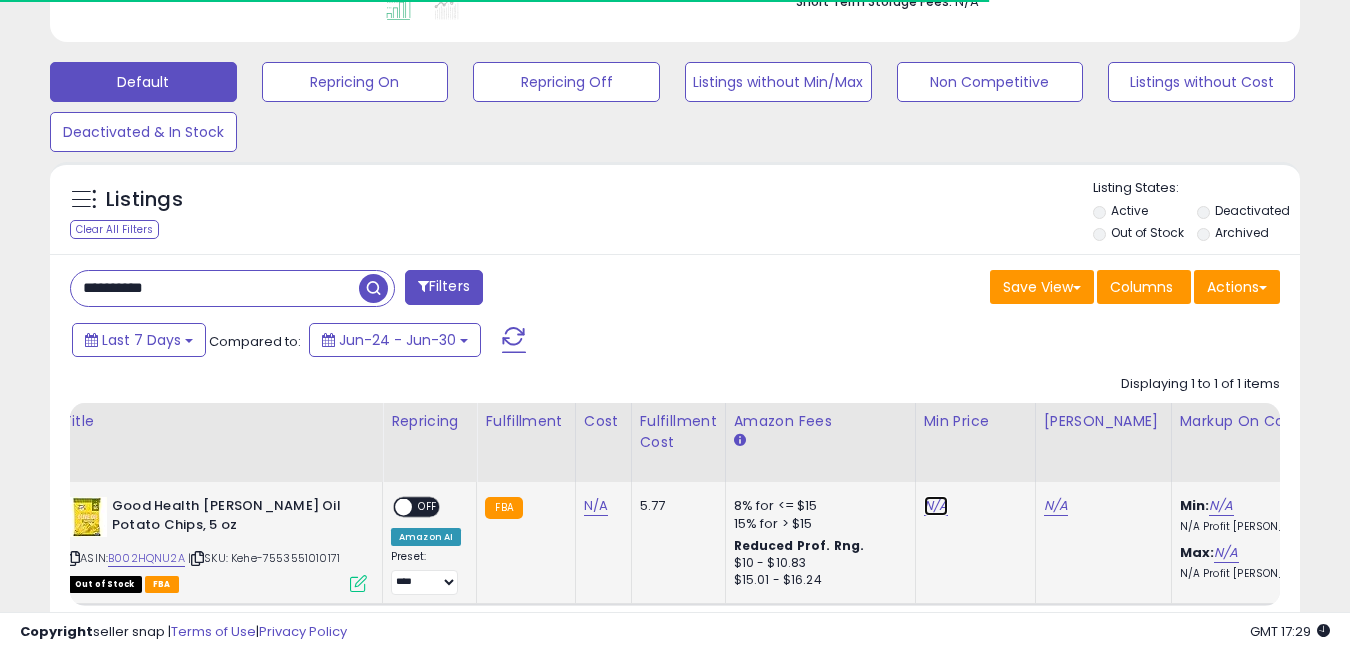click on "N/A" at bounding box center [936, 506] 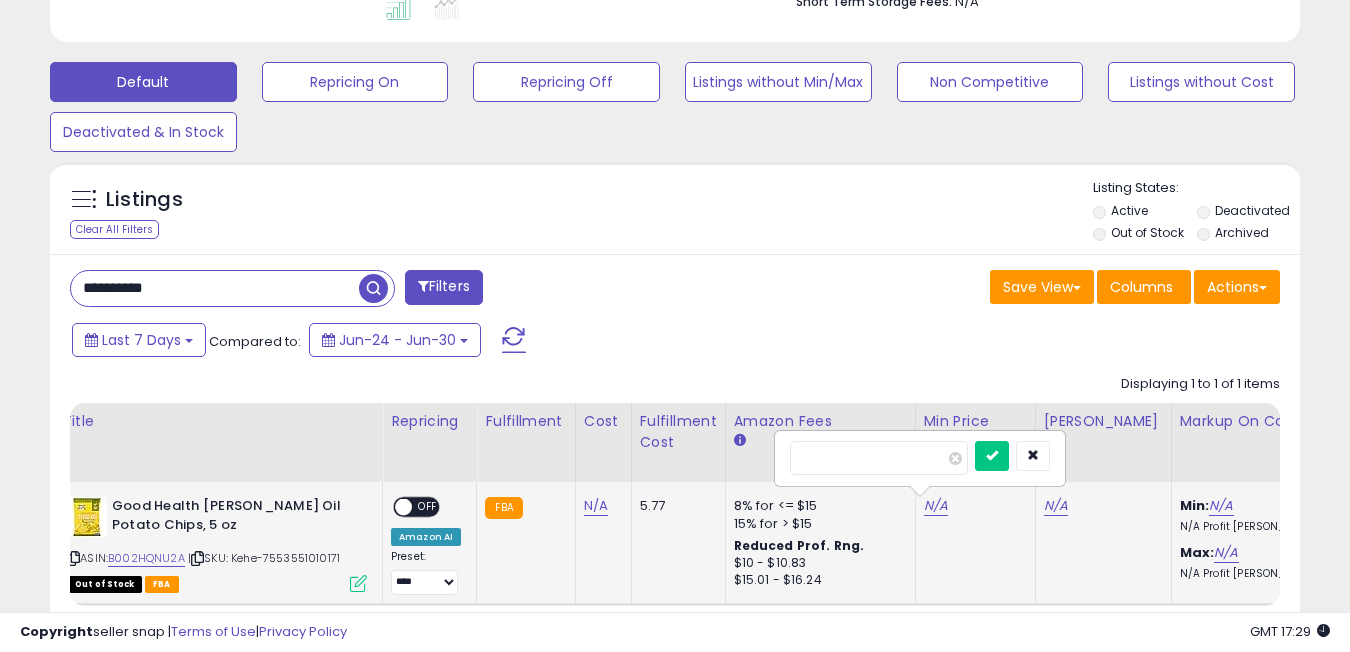 scroll, scrollTop: 999590, scrollLeft: 999276, axis: both 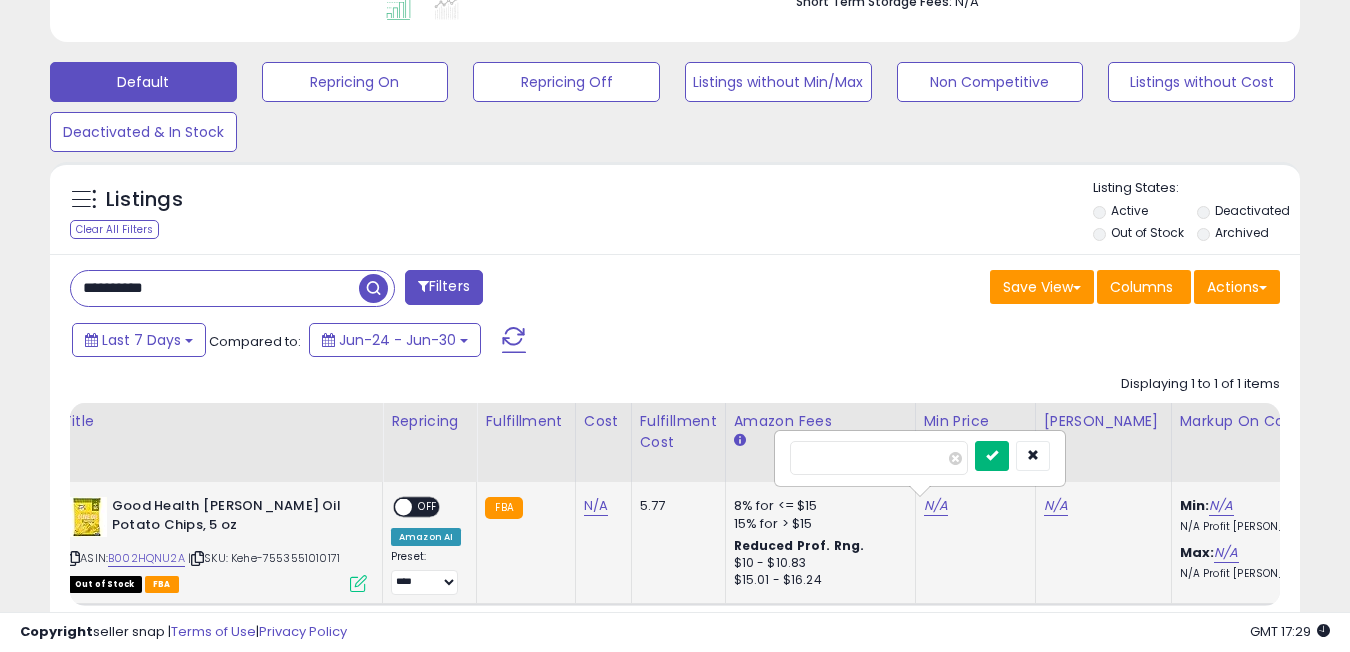 type on "*" 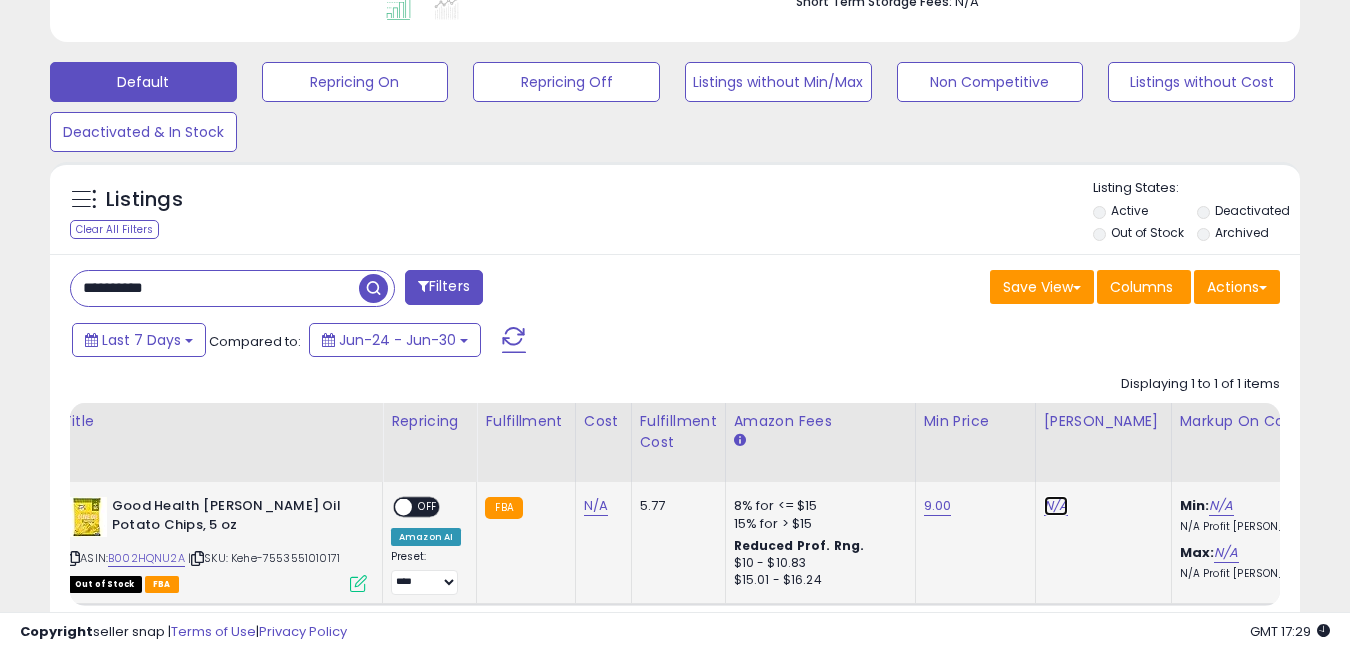 click on "N/A" at bounding box center (1056, 506) 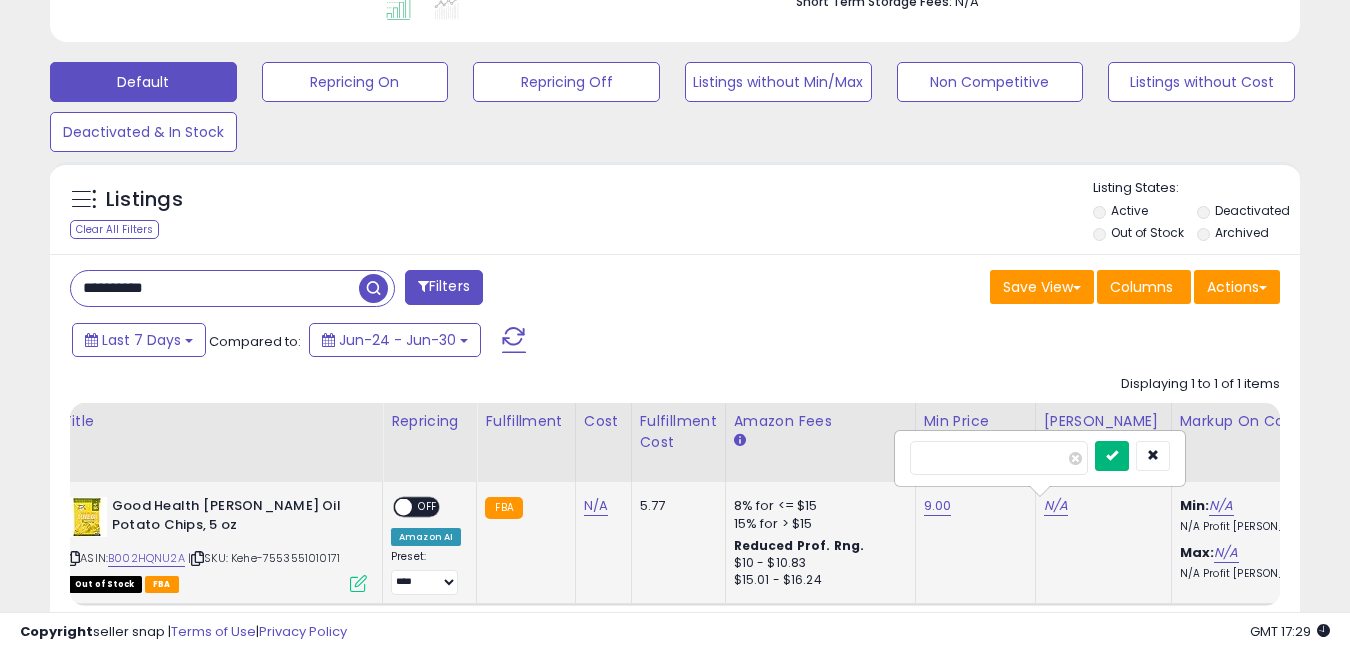 type on "**" 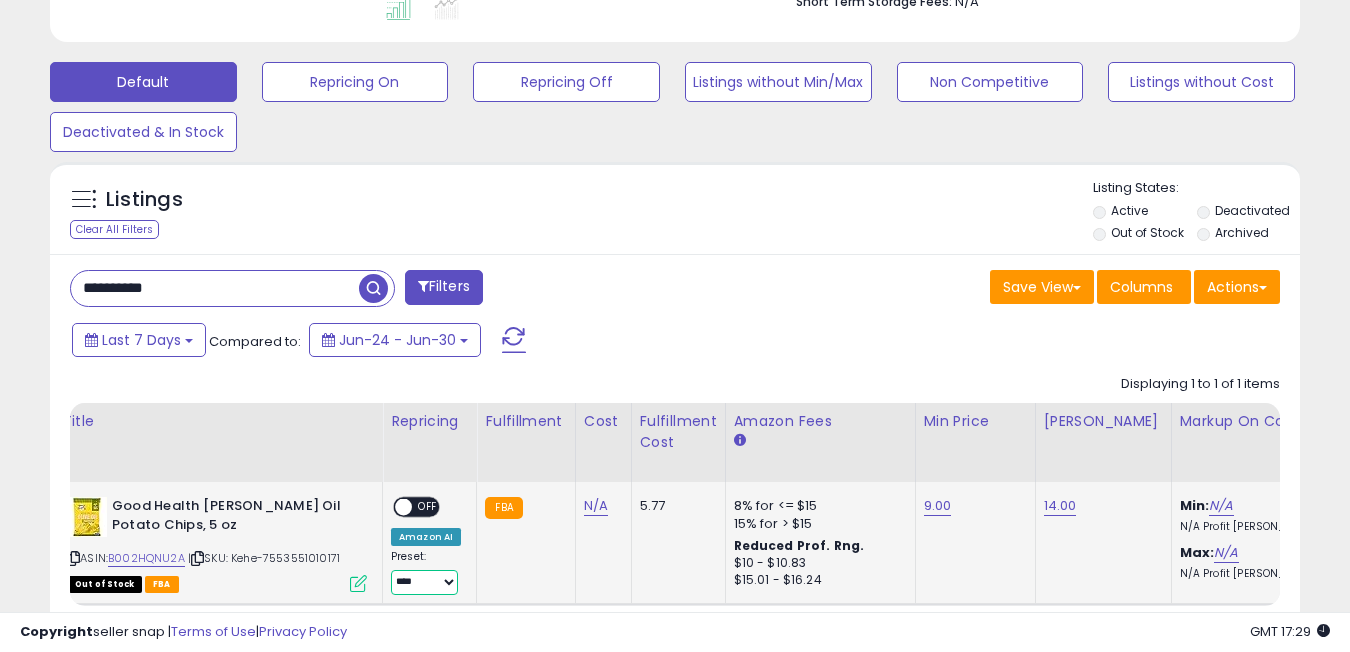 click on "**********" at bounding box center [424, 582] 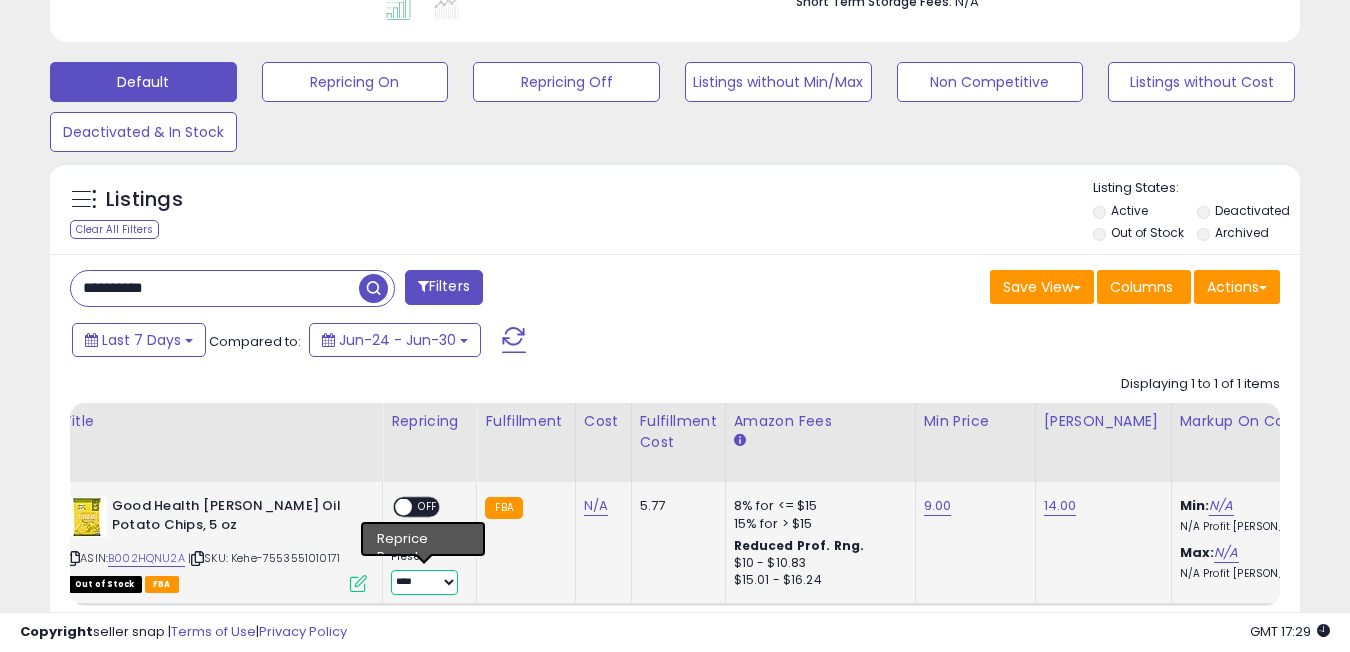 select on "**********" 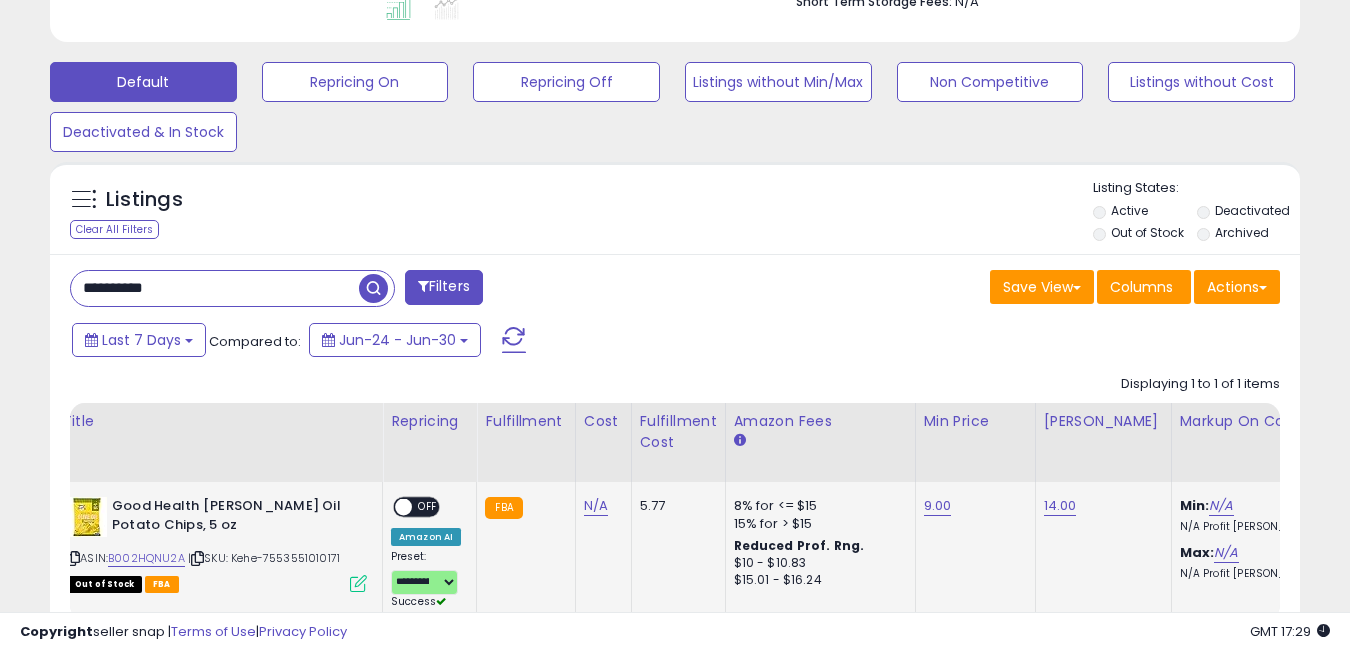 click on "OFF" at bounding box center (428, 507) 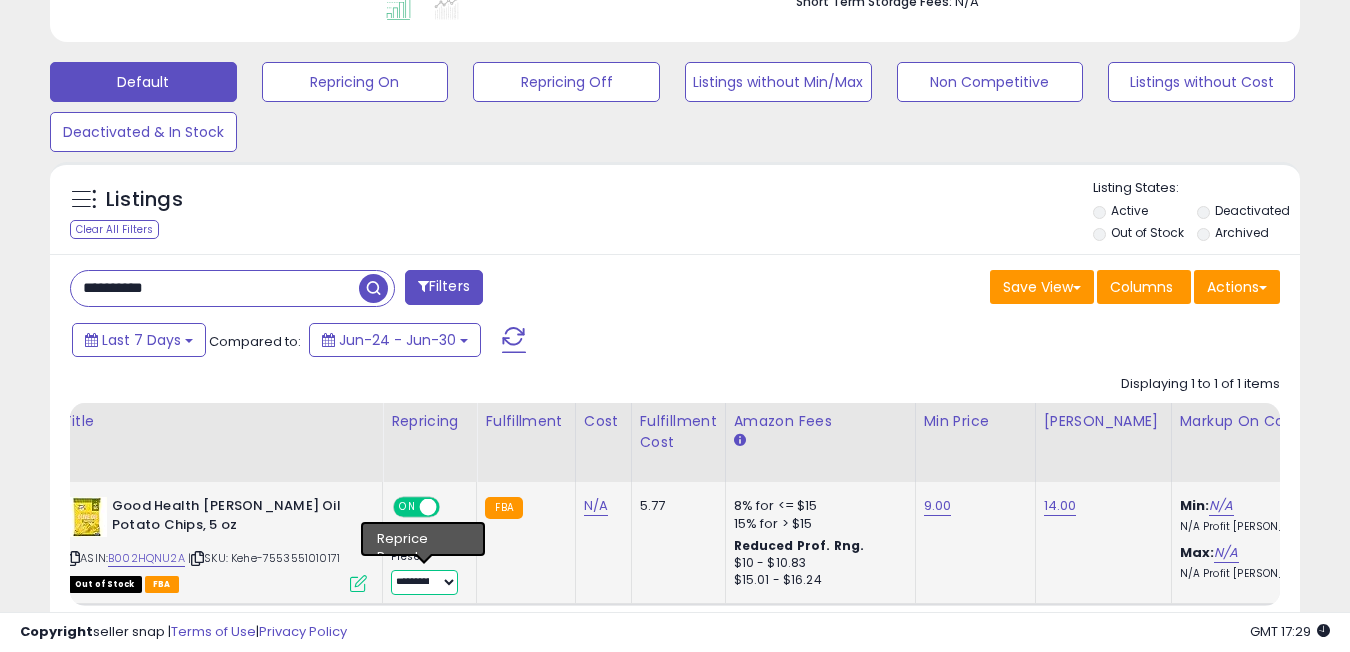 click on "**********" at bounding box center [424, 582] 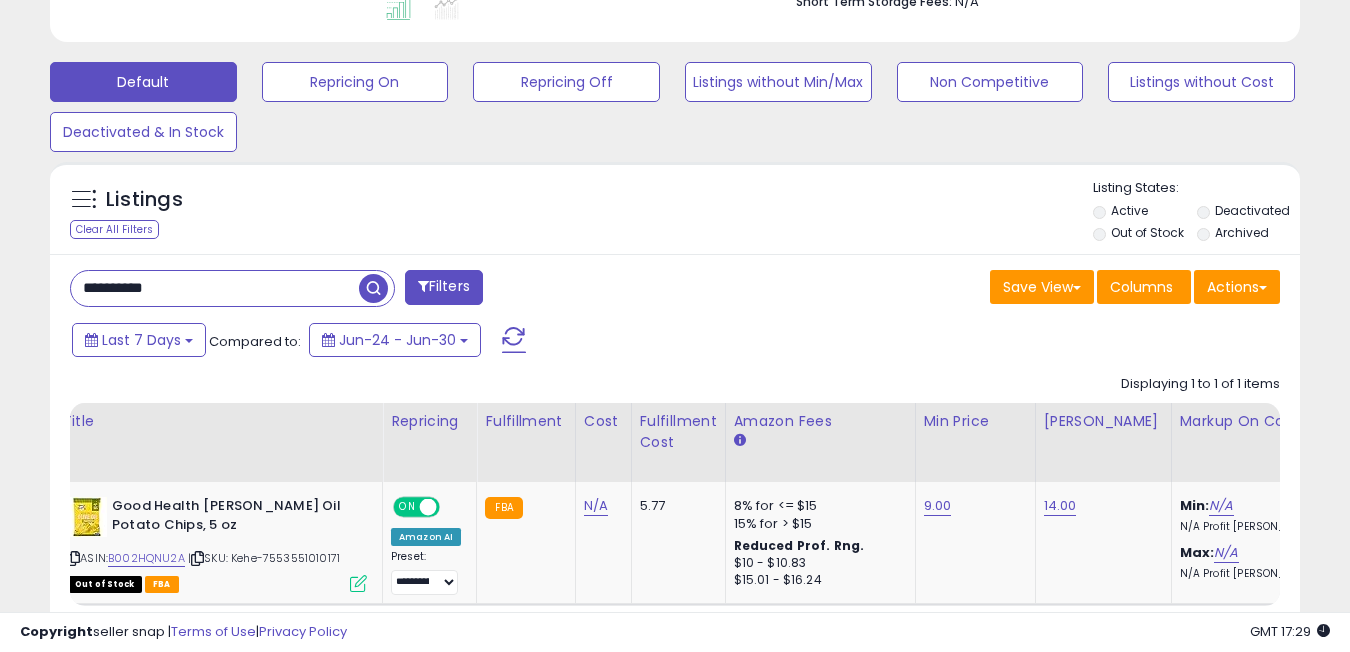 click on "**********" at bounding box center (215, 288) 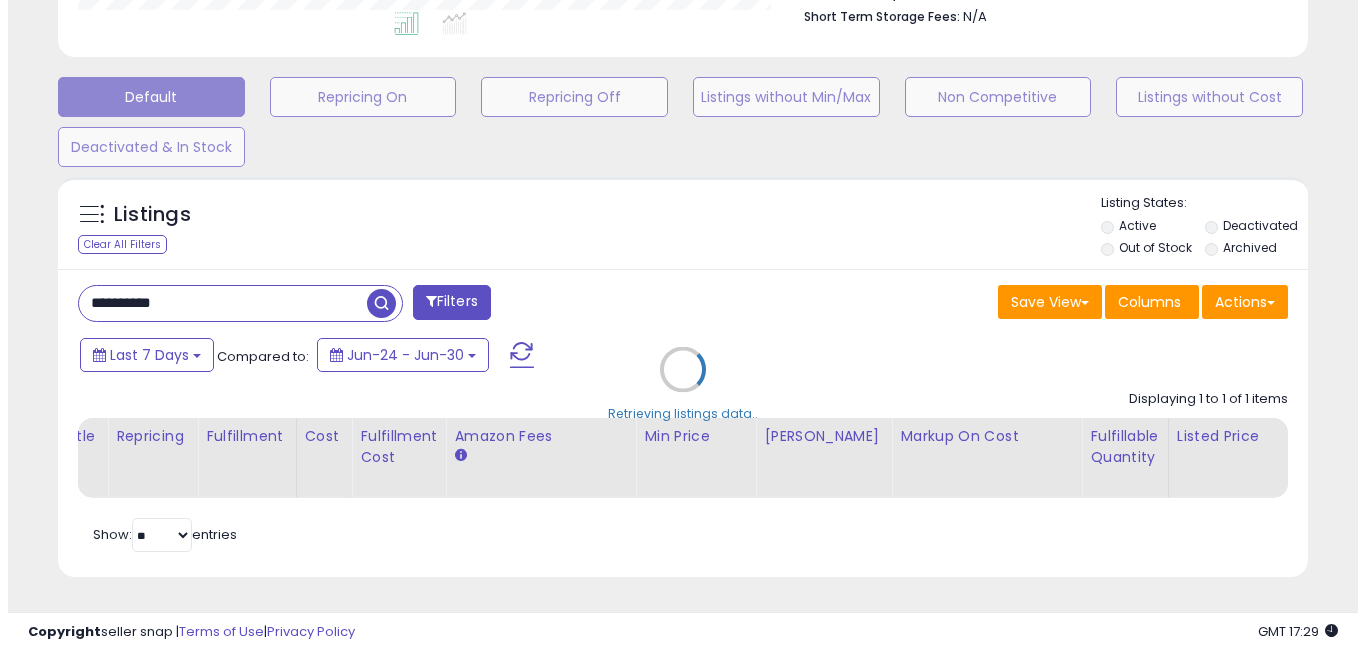 scroll, scrollTop: 999590, scrollLeft: 999268, axis: both 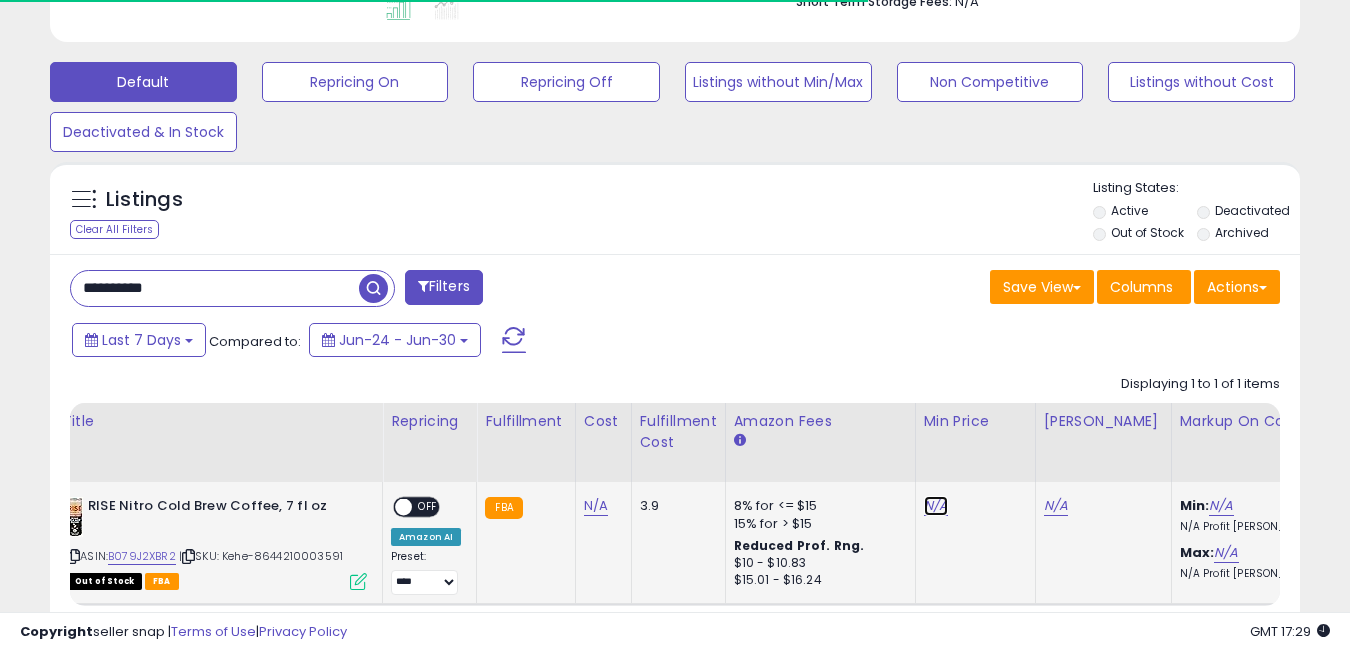 click on "N/A" at bounding box center (936, 506) 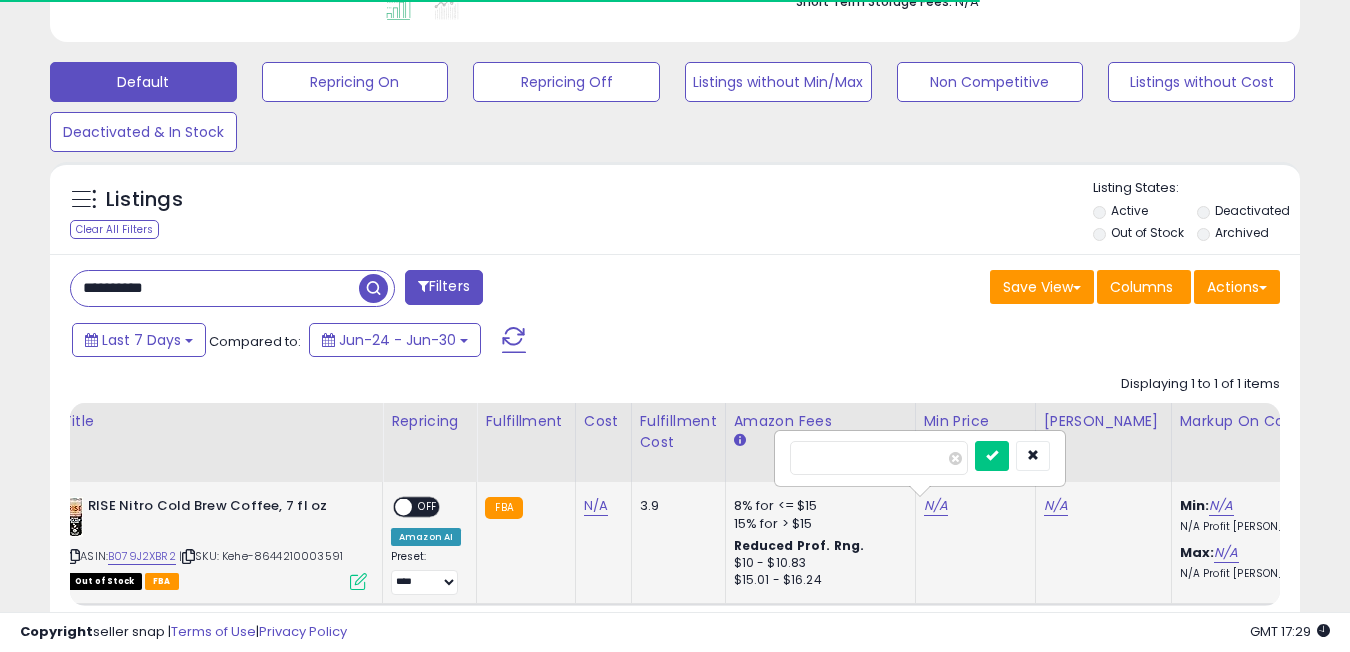 scroll, scrollTop: 999590, scrollLeft: 999276, axis: both 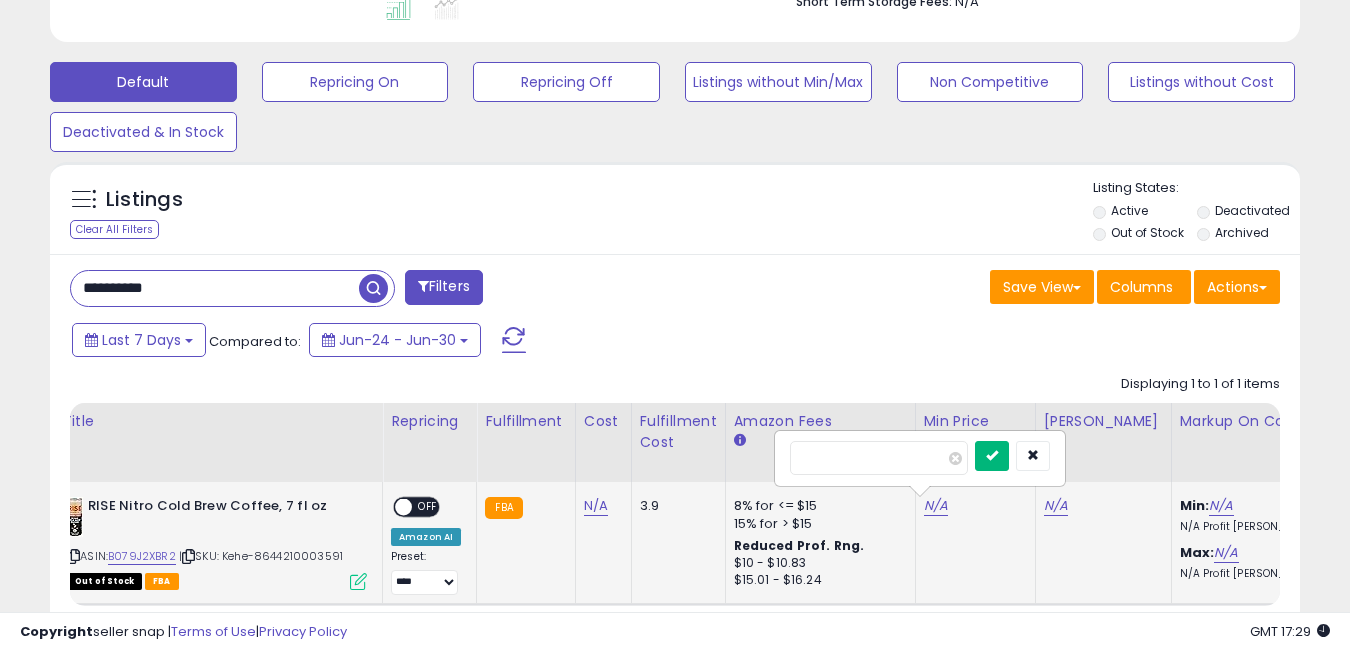 type on "*" 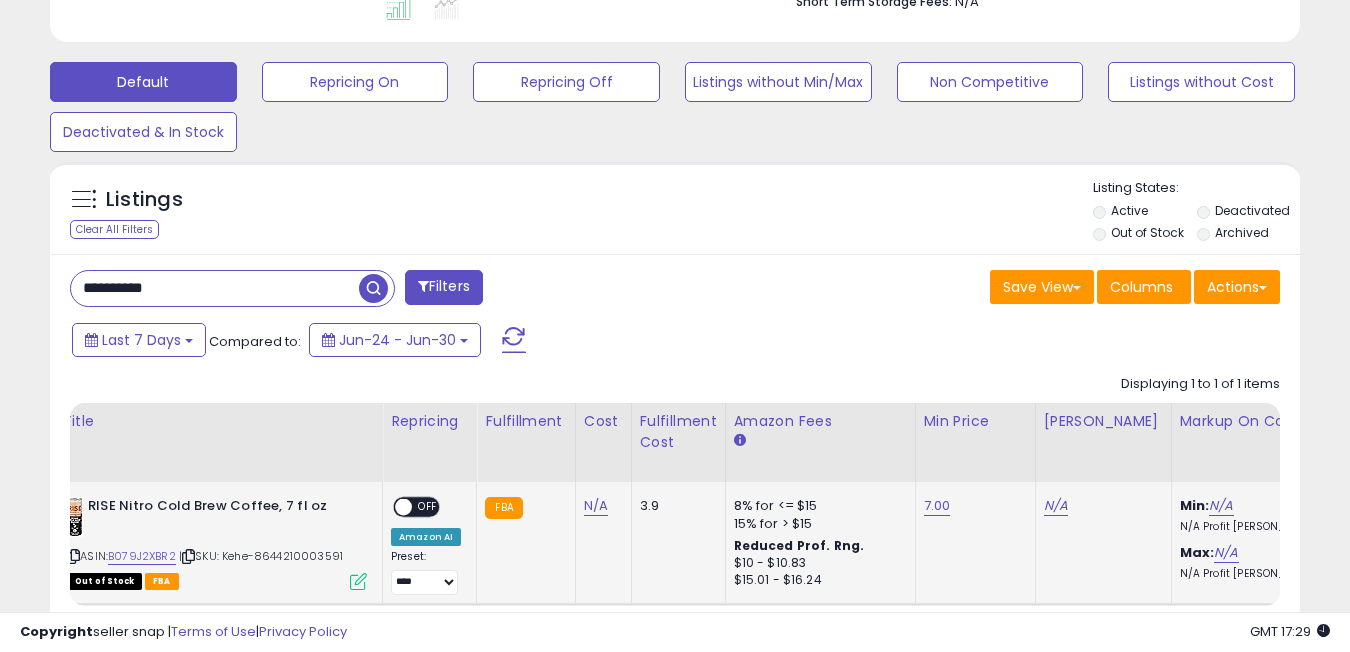 click on "N/A" 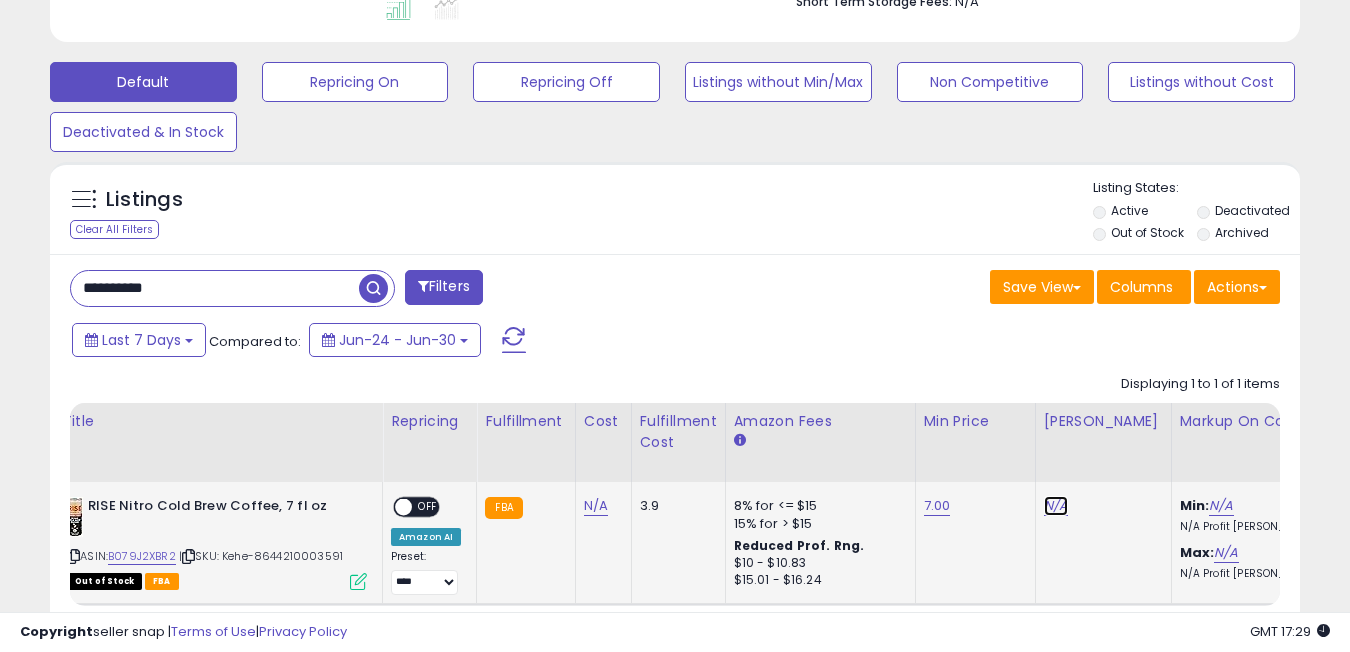 click on "N/A" at bounding box center [1056, 506] 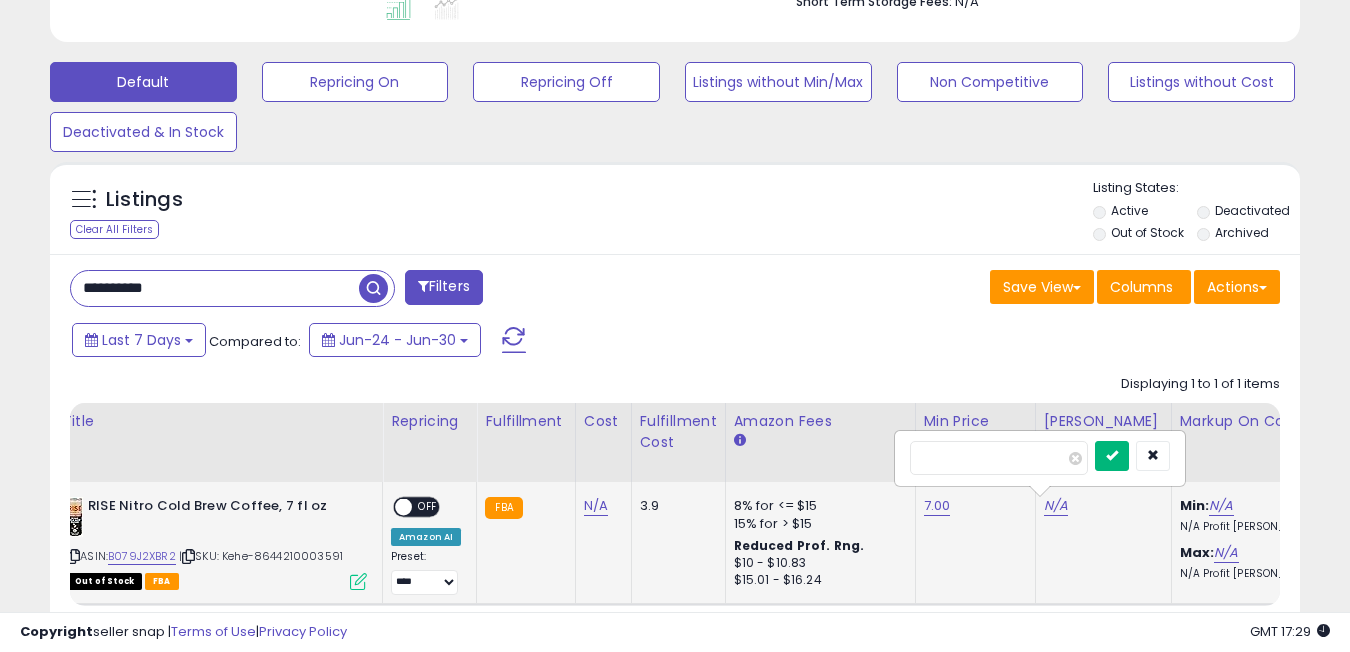 type on "****" 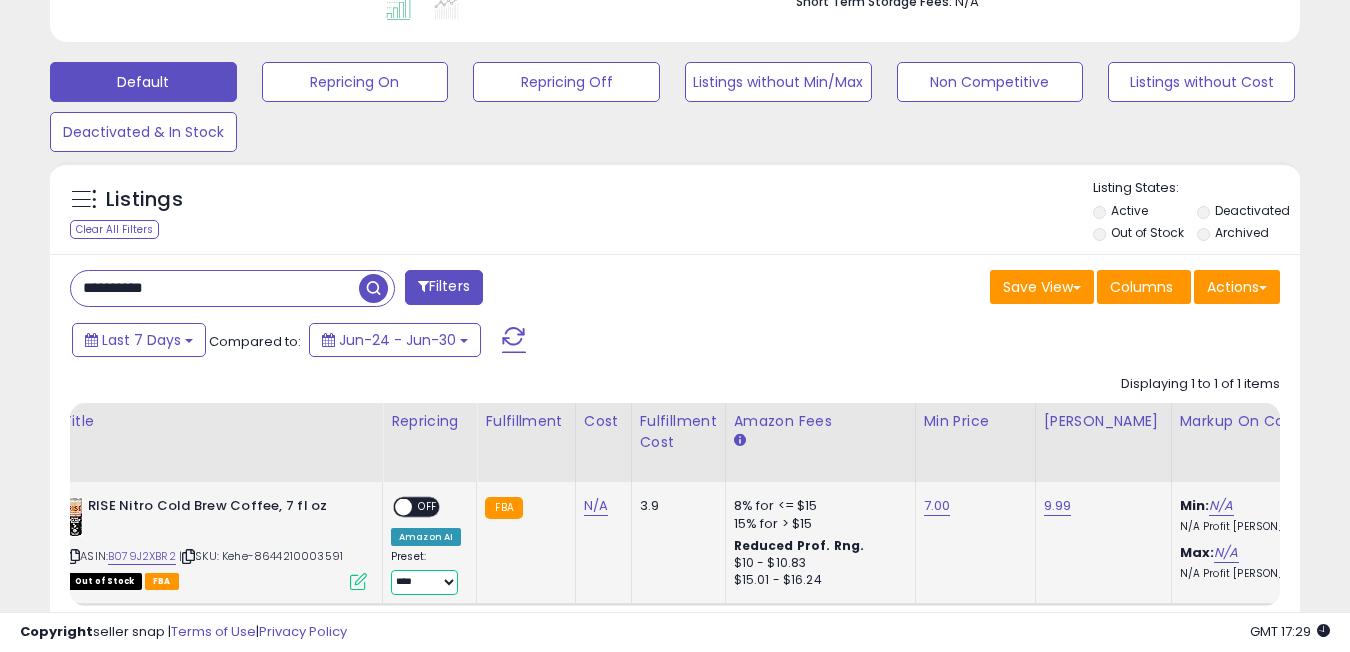 click on "**********" at bounding box center [424, 582] 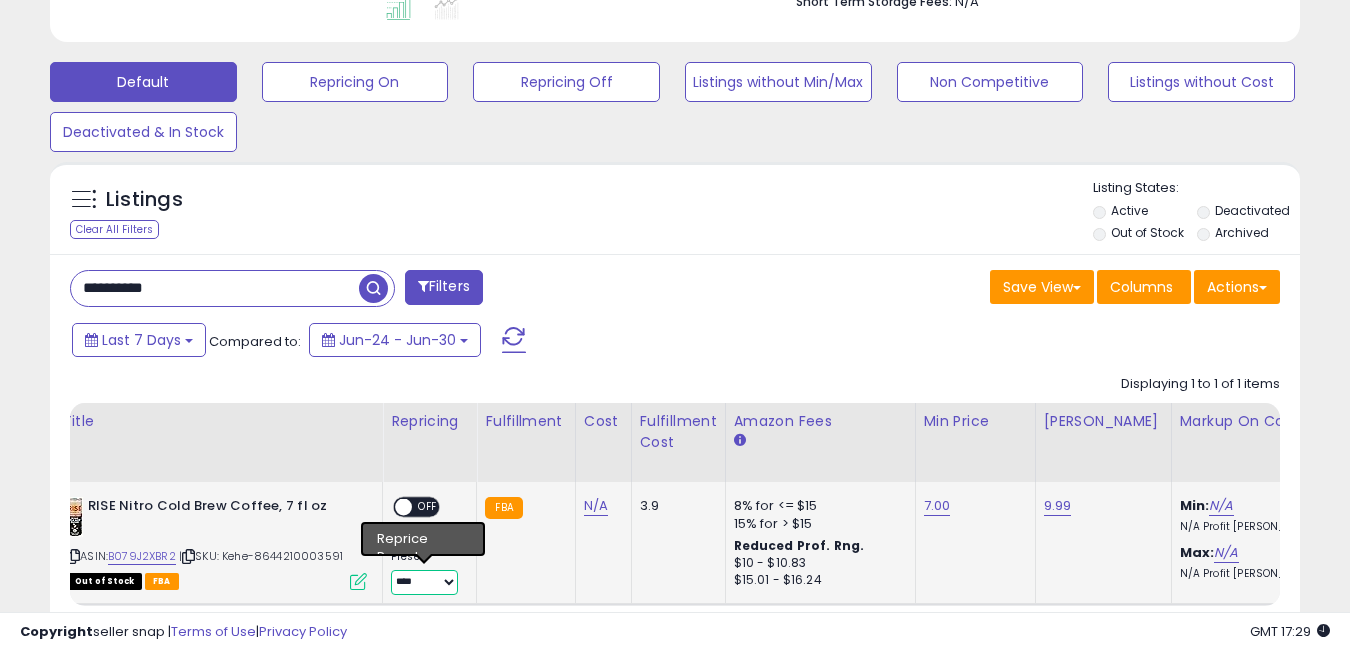 select on "**********" 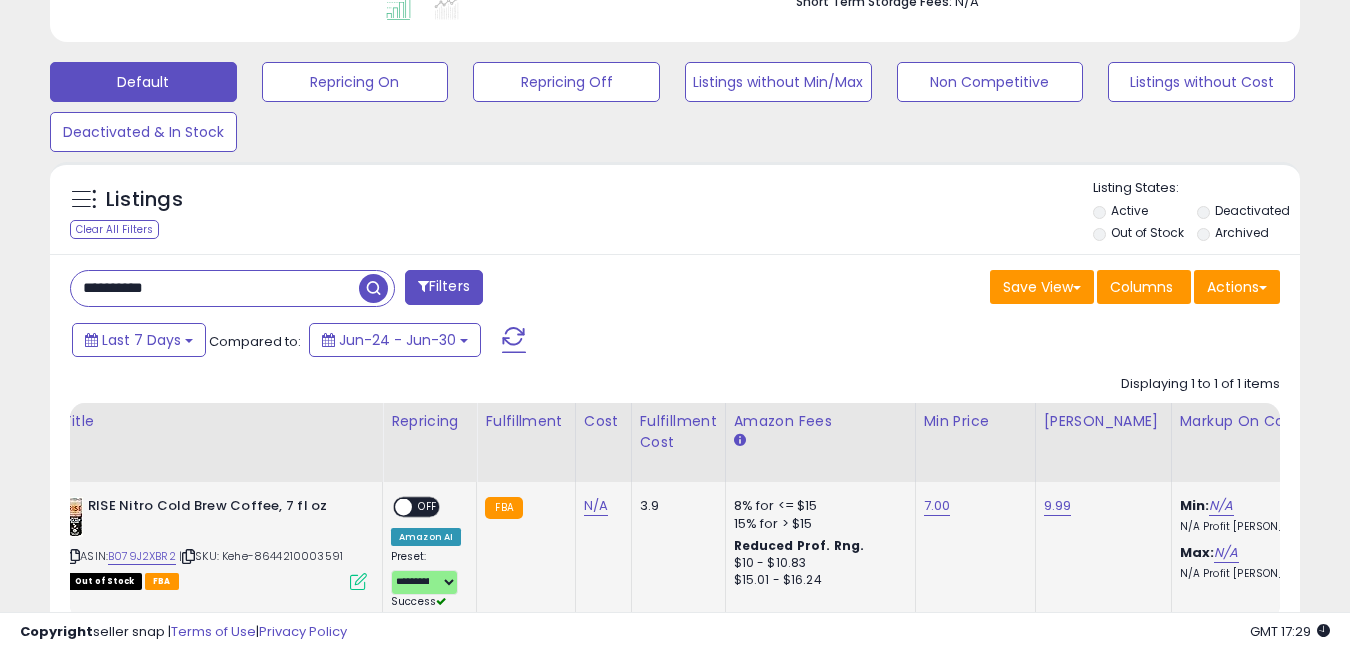click on "OFF" at bounding box center (428, 507) 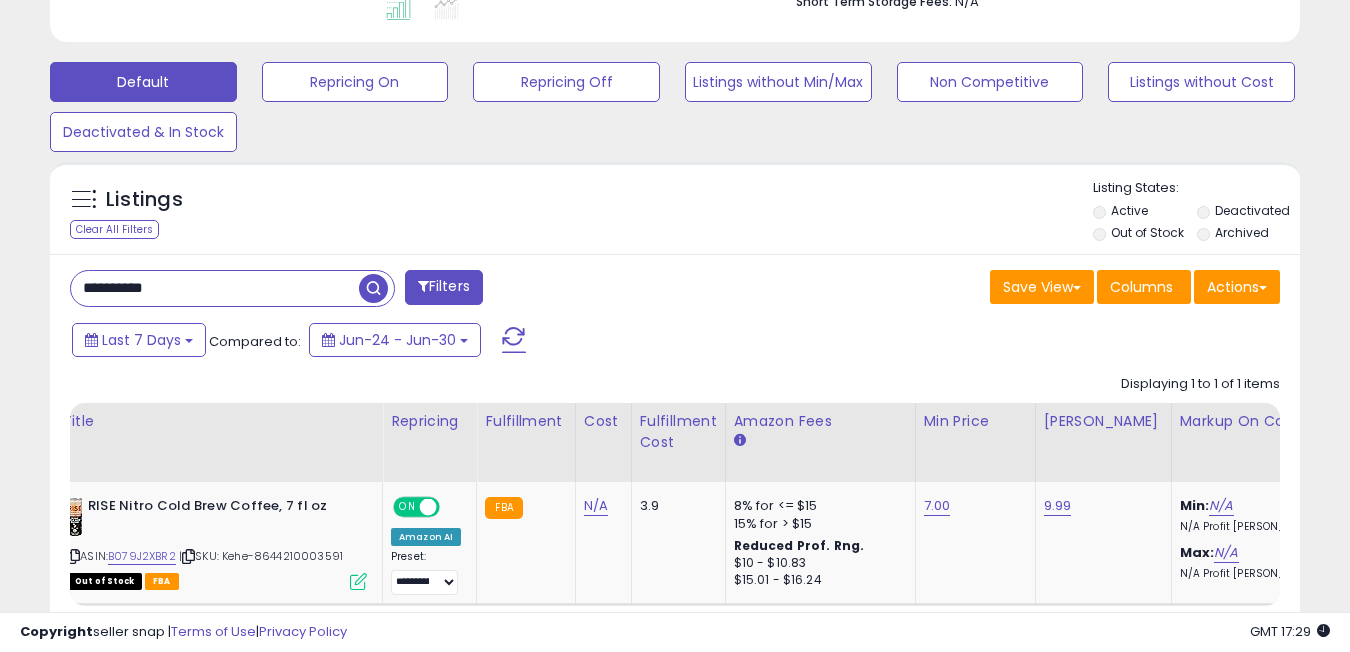 click on "**********" at bounding box center (215, 288) 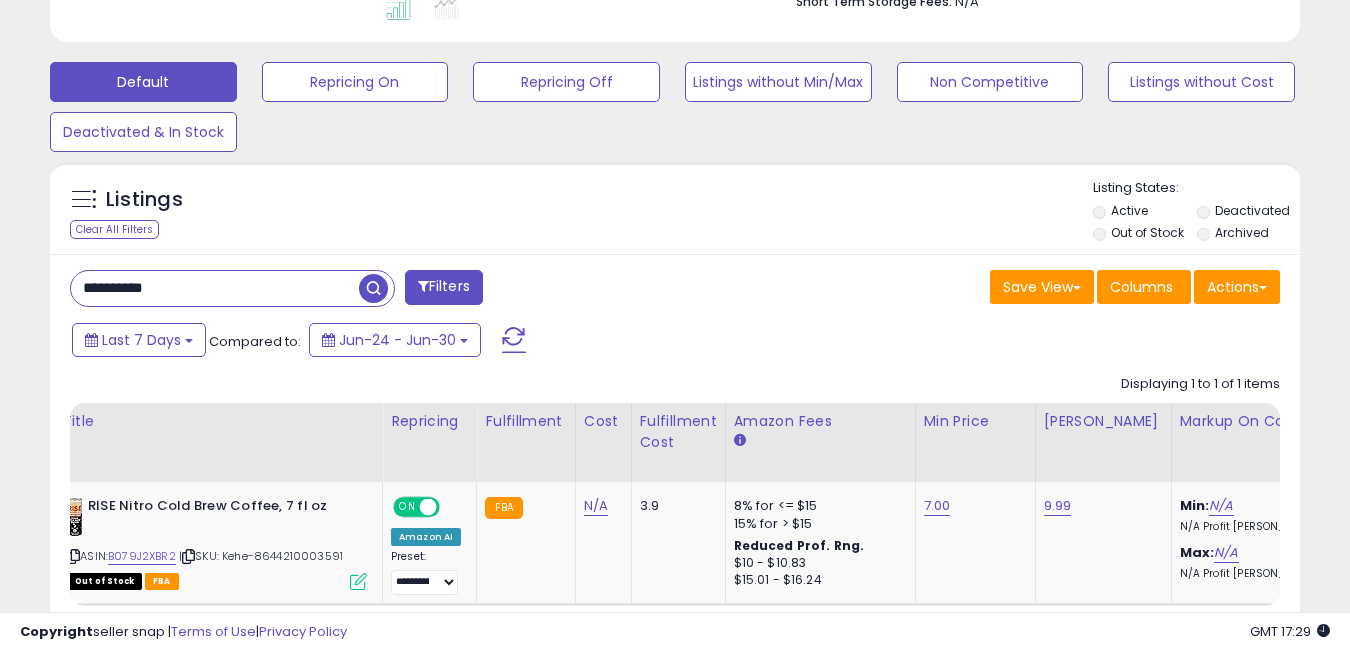 click on "**********" at bounding box center [215, 288] 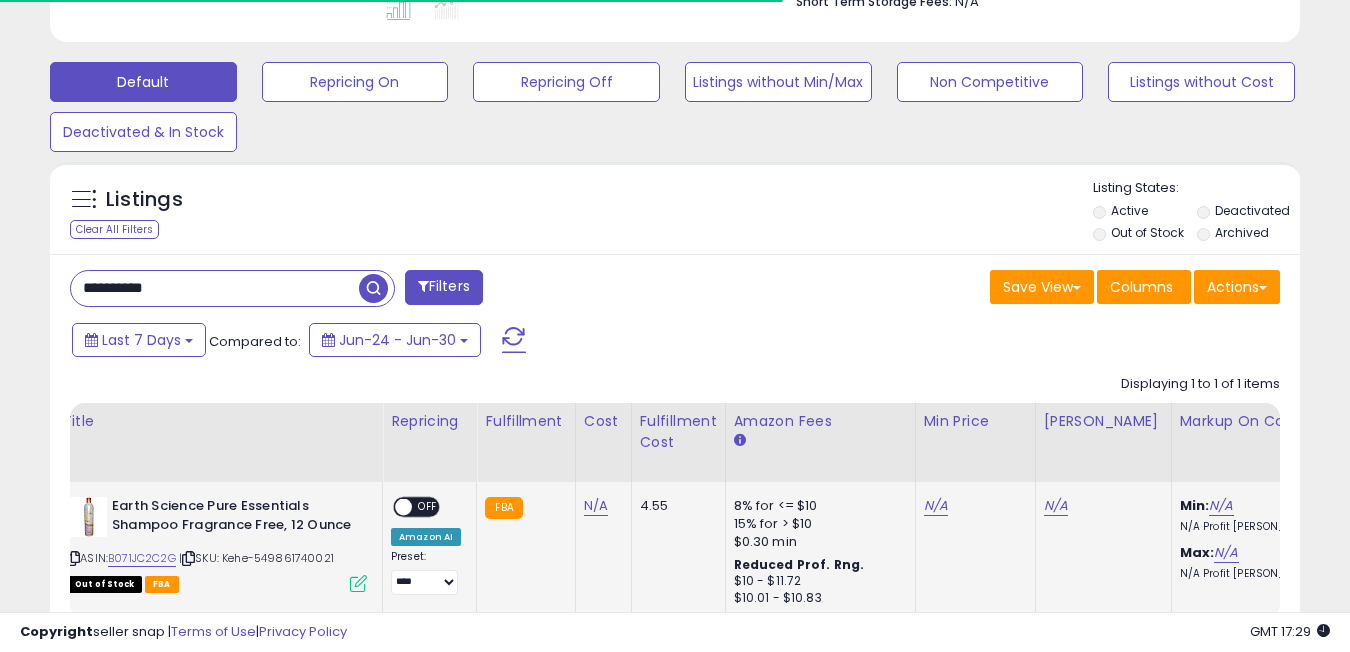 scroll, scrollTop: 410, scrollLeft: 723, axis: both 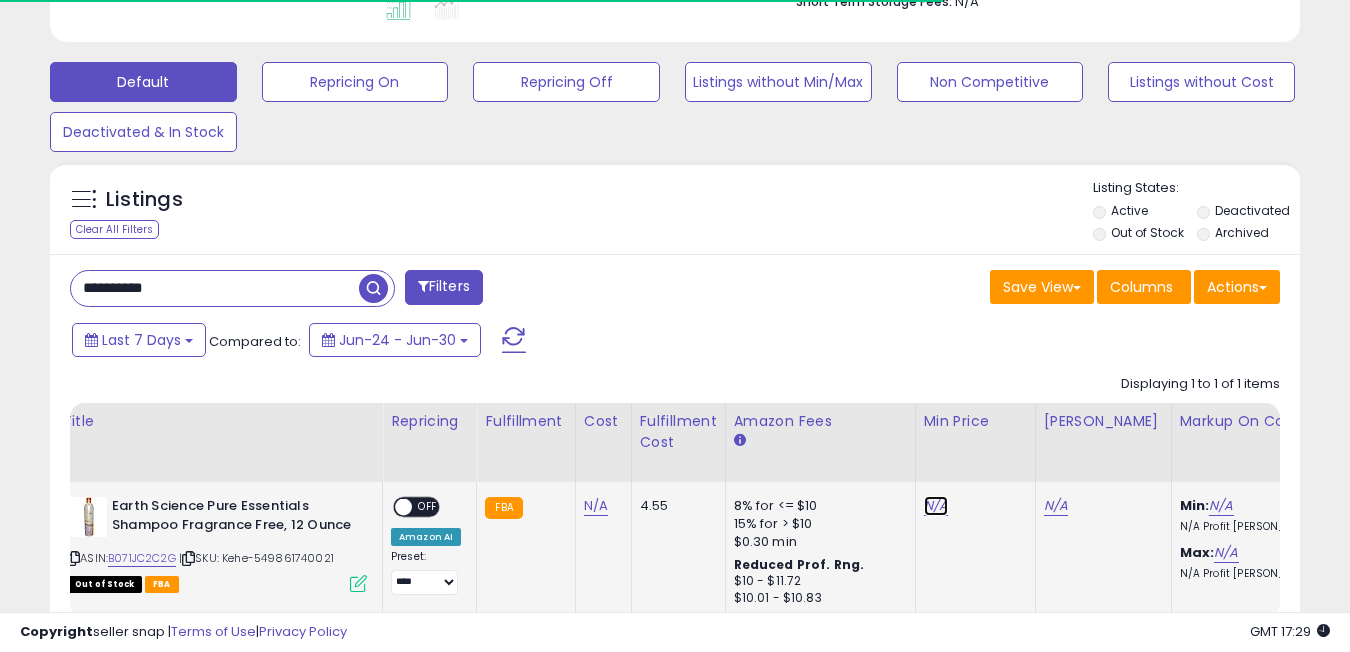 click on "N/A" at bounding box center [936, 506] 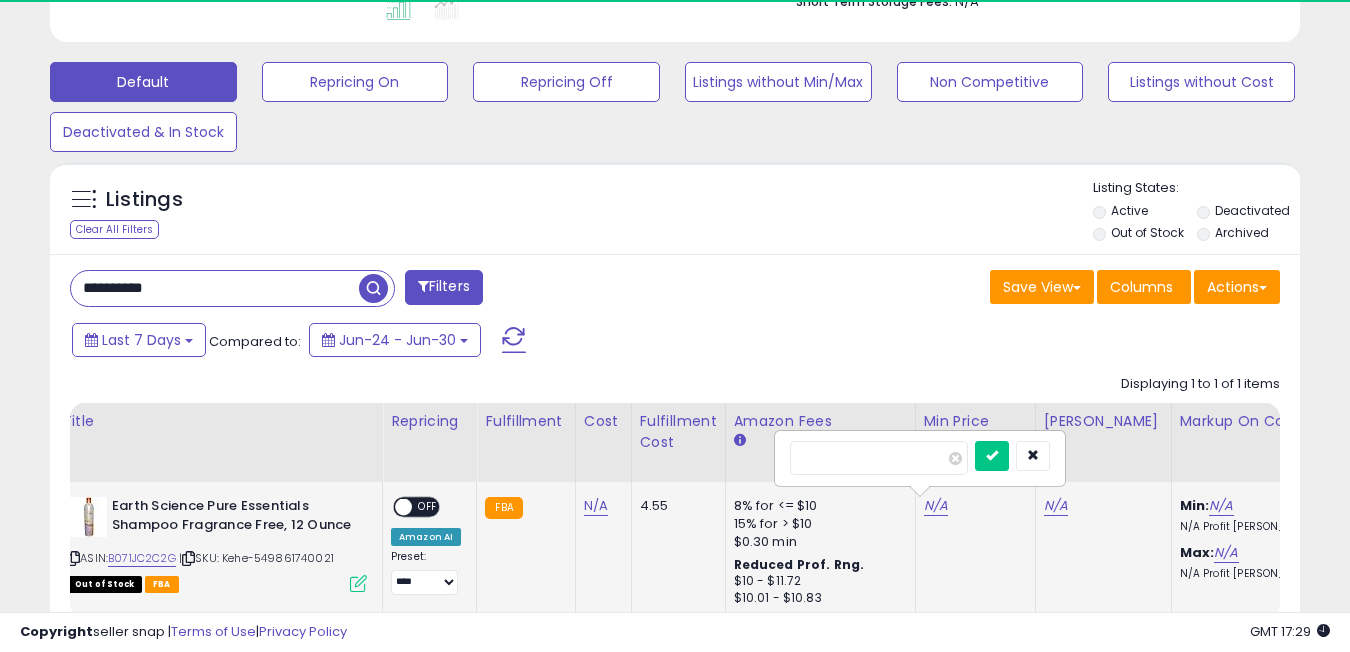 scroll, scrollTop: 999590, scrollLeft: 999276, axis: both 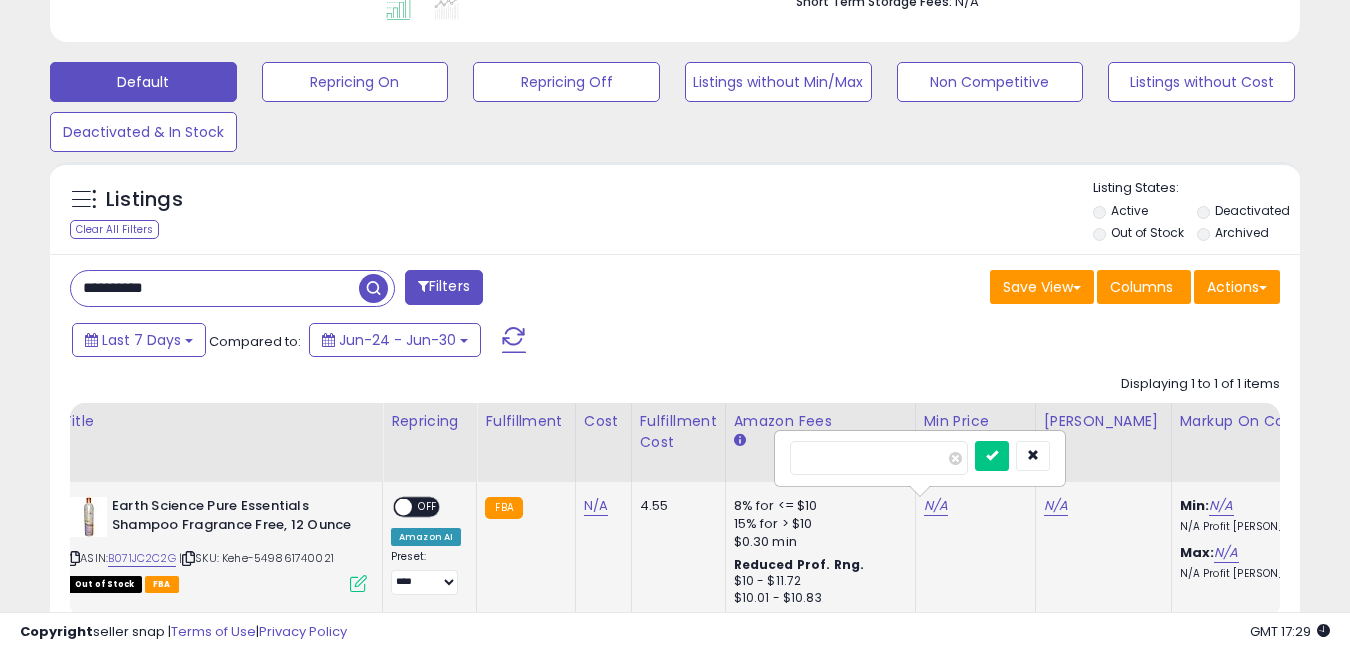 type on "**" 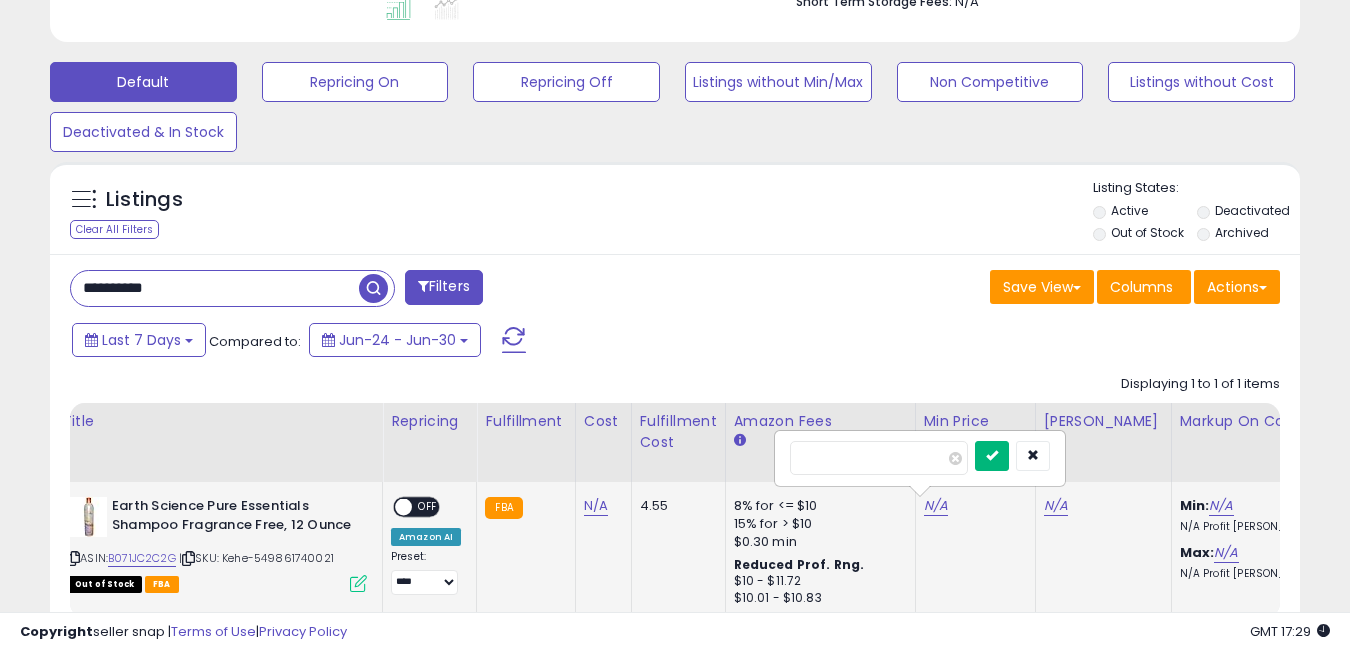 click at bounding box center (992, 455) 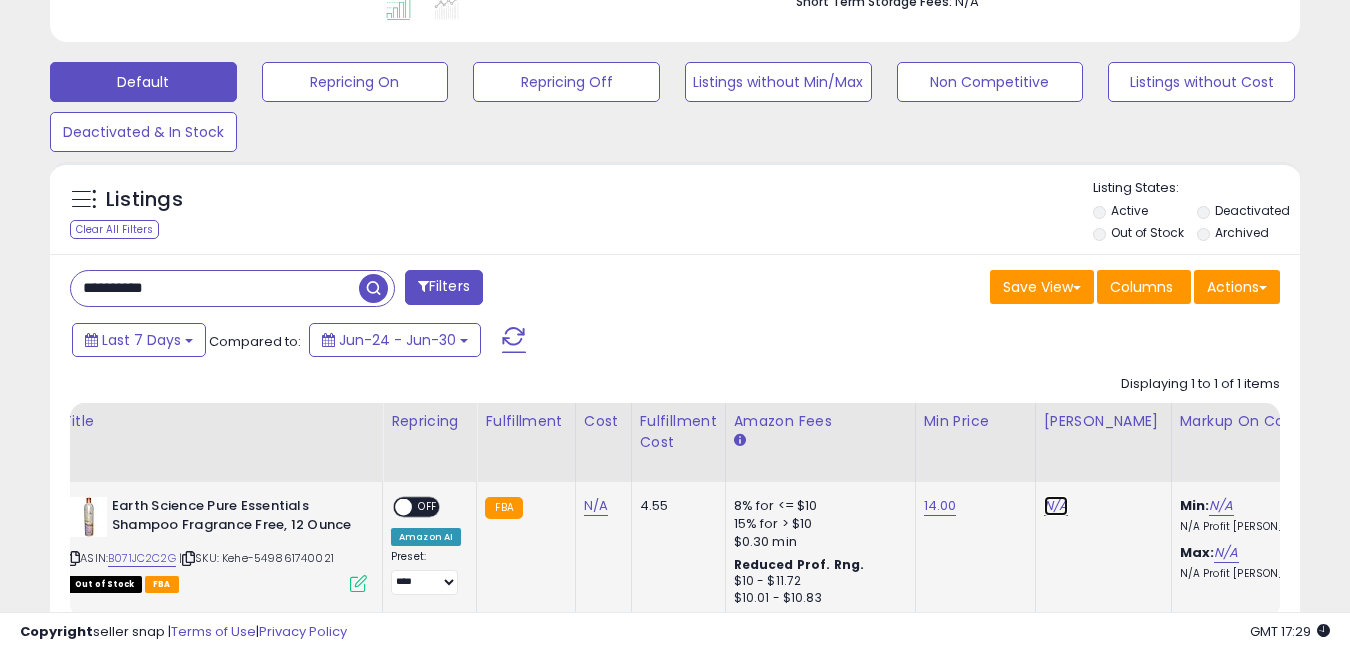 click on "N/A" at bounding box center [1056, 506] 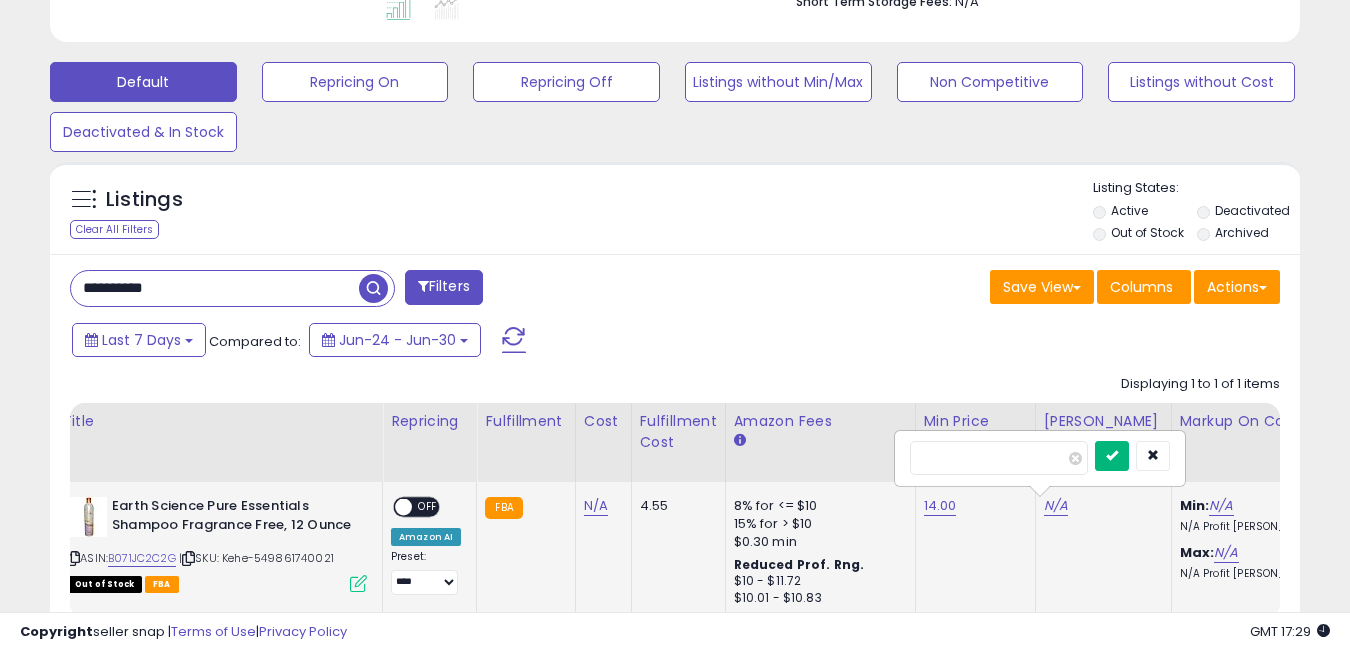 type on "**" 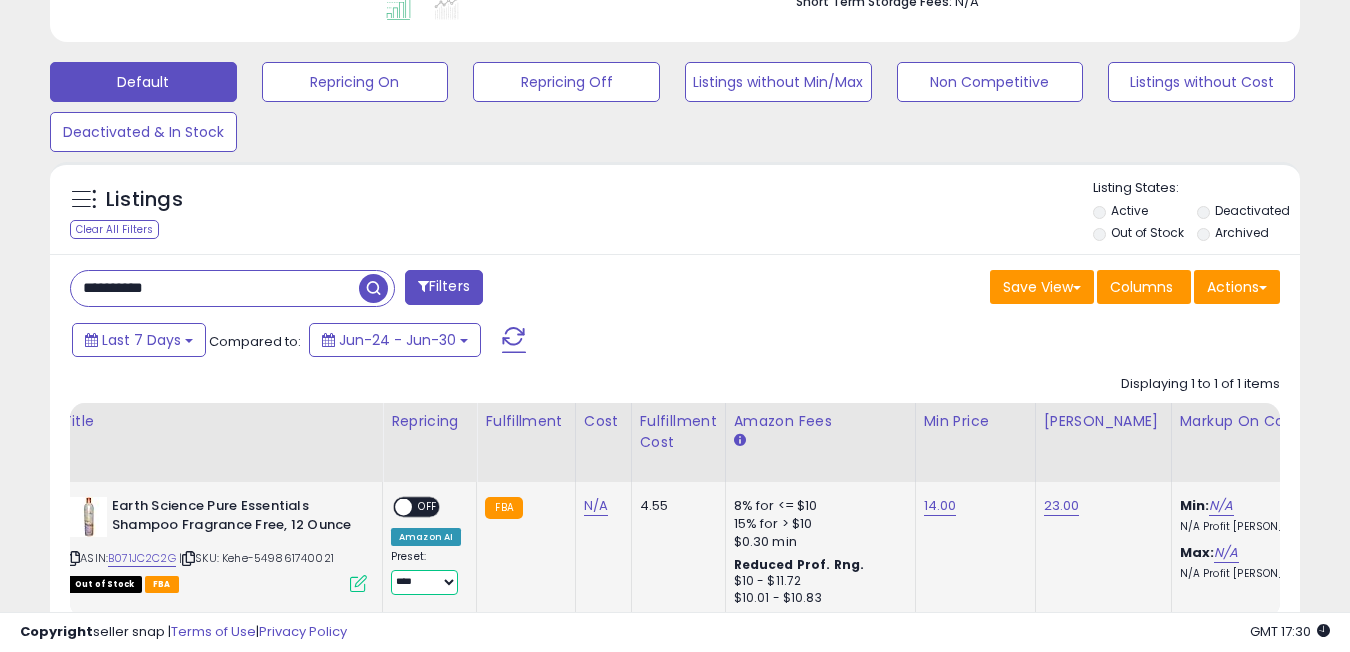 click on "**********" at bounding box center (424, 582) 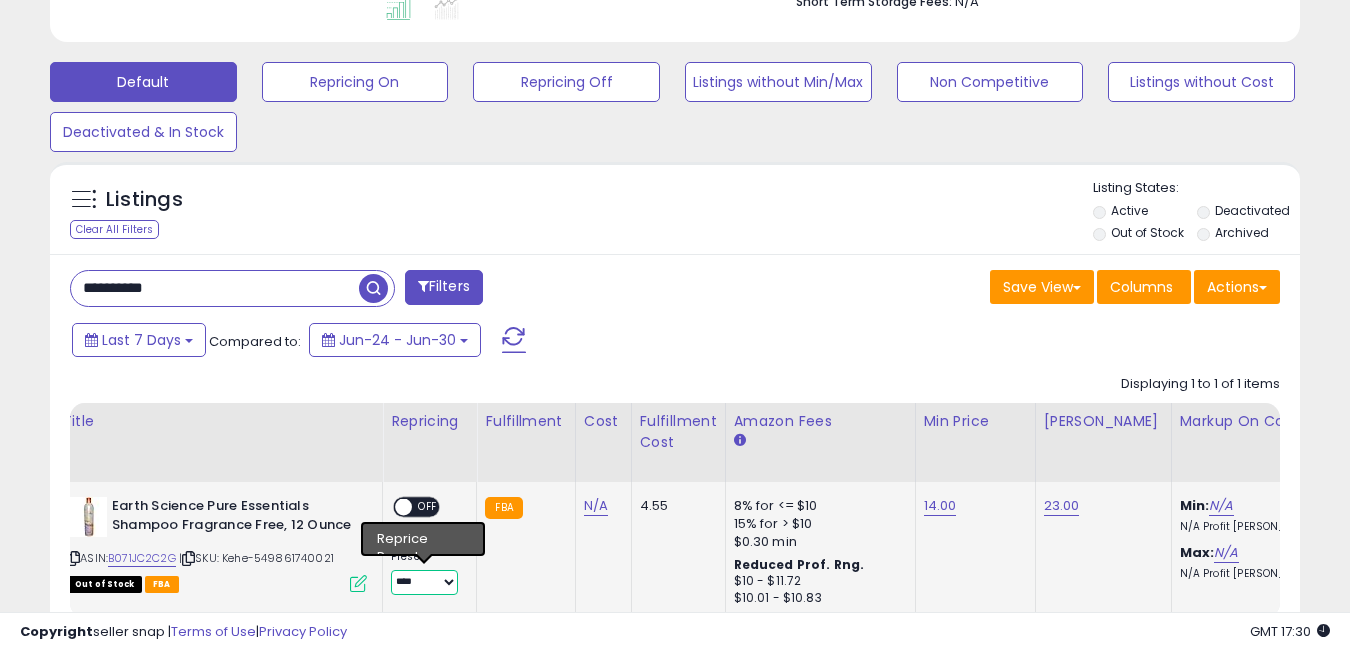 select on "**********" 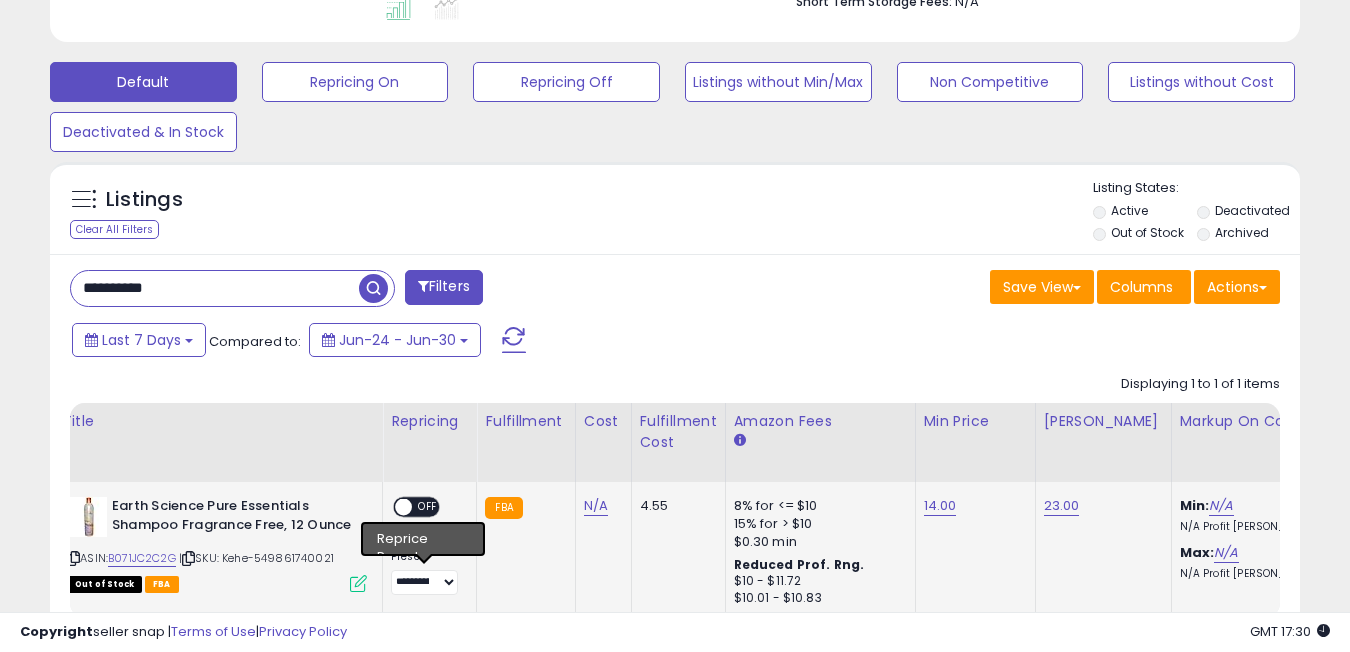 click on "OFF" at bounding box center [428, 507] 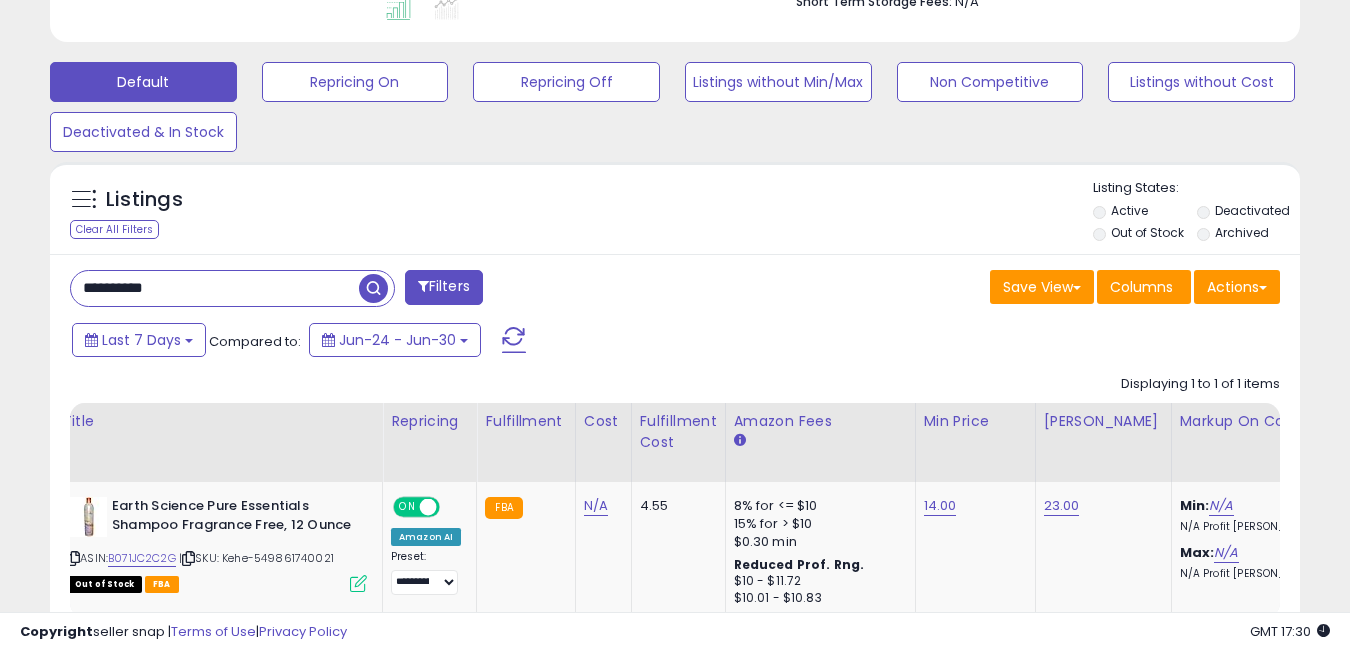 click on "**********" at bounding box center (215, 288) 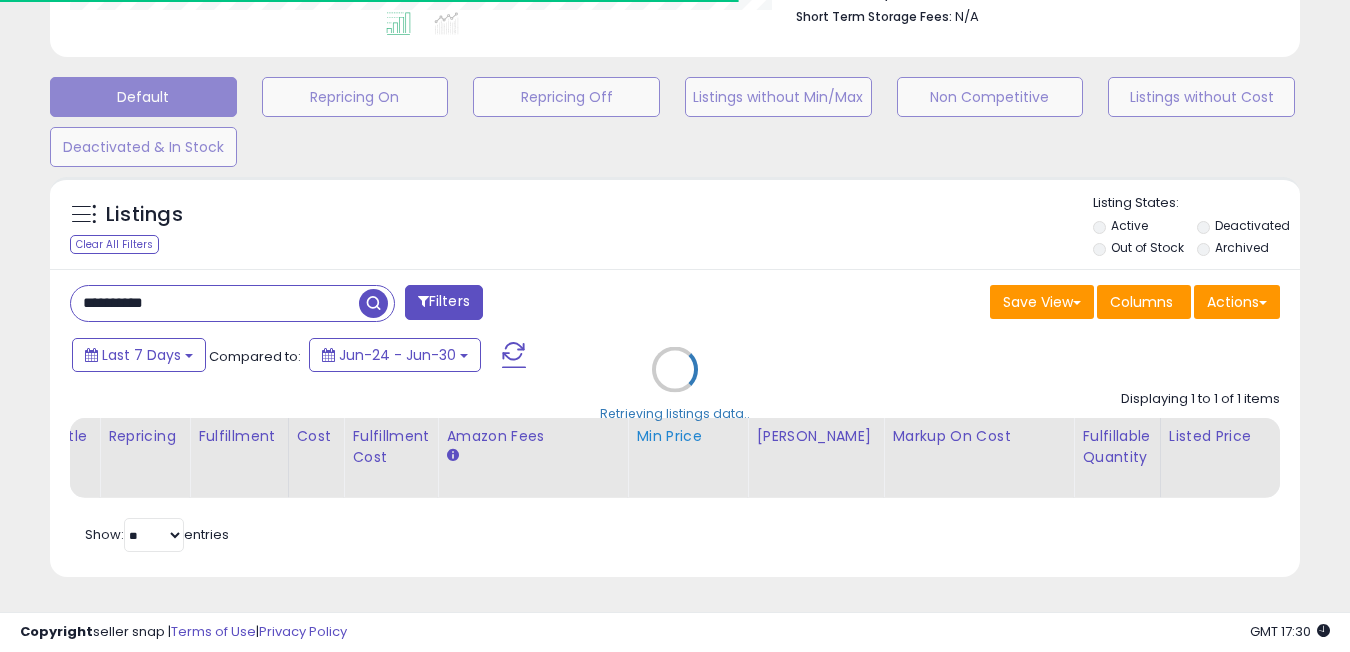 scroll, scrollTop: 410, scrollLeft: 723, axis: both 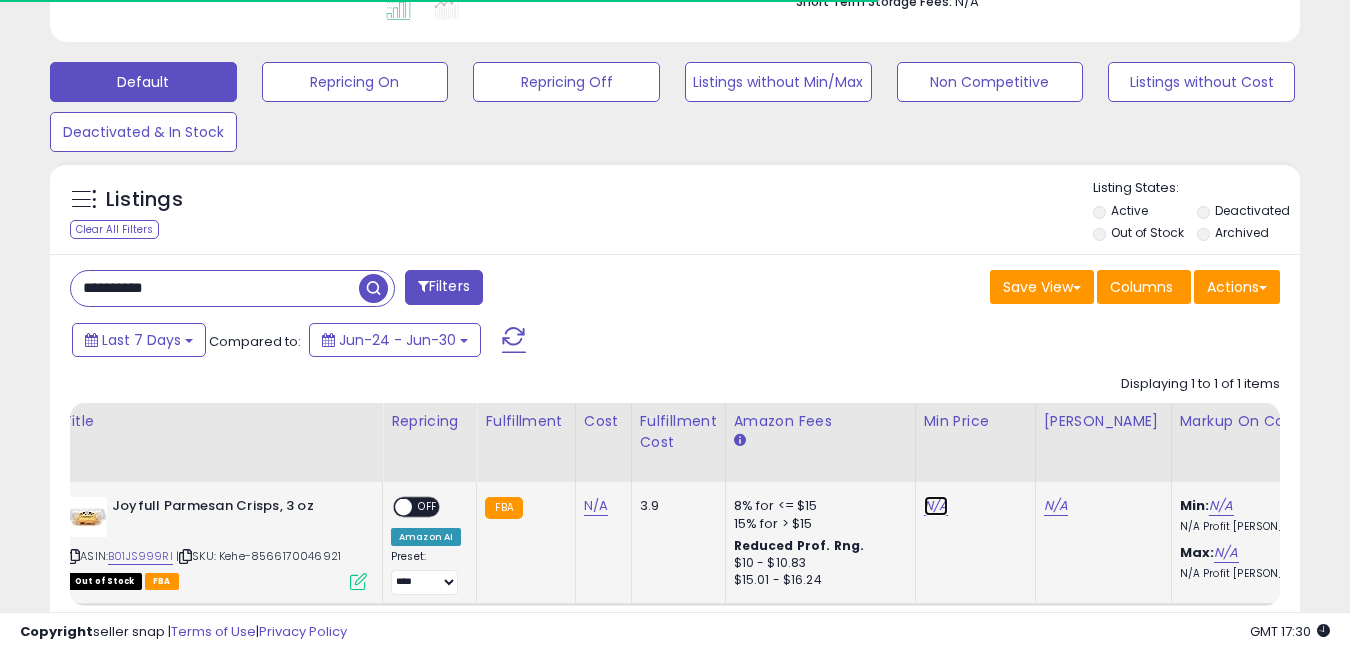 click on "N/A" at bounding box center [936, 506] 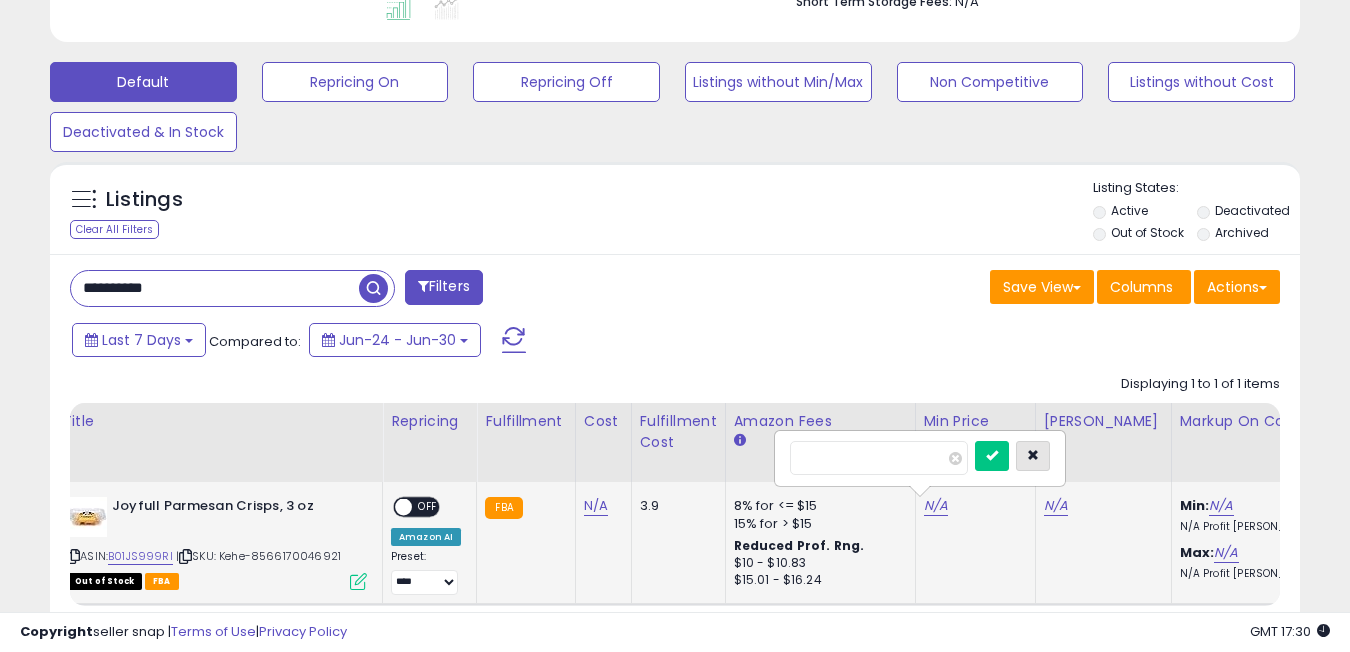 scroll, scrollTop: 999590, scrollLeft: 999276, axis: both 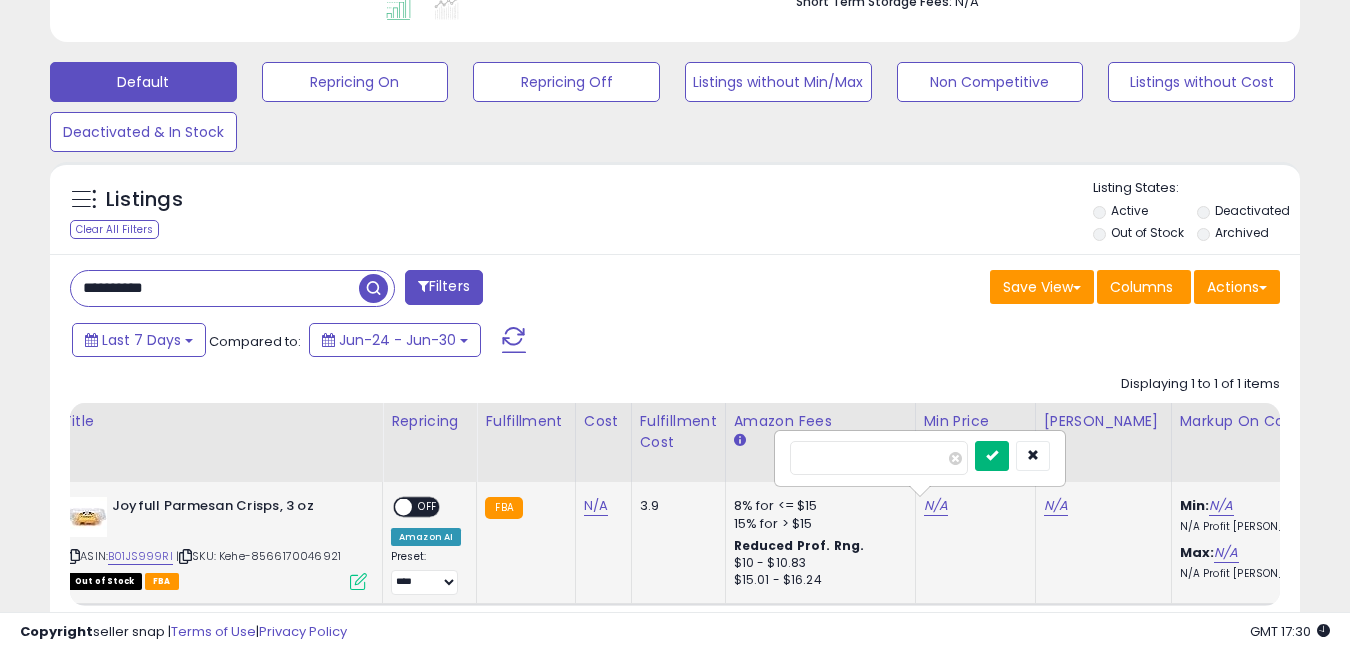 type on "*" 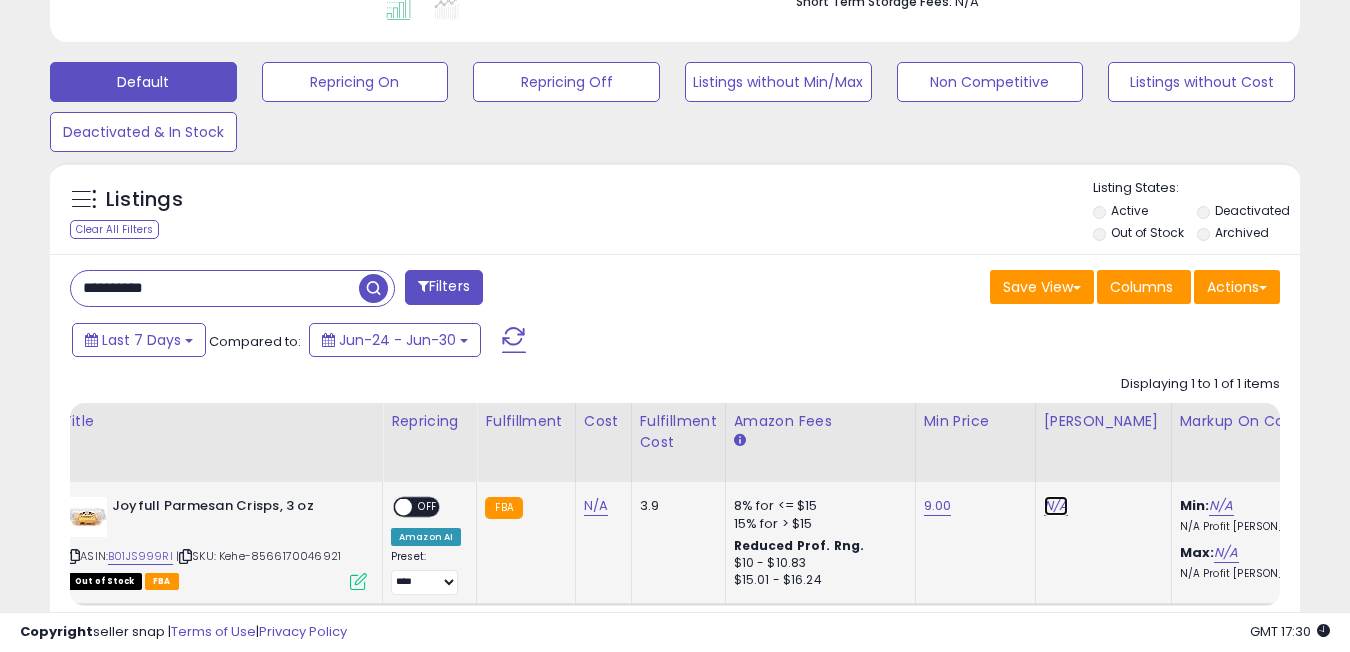 click on "N/A" at bounding box center (1056, 506) 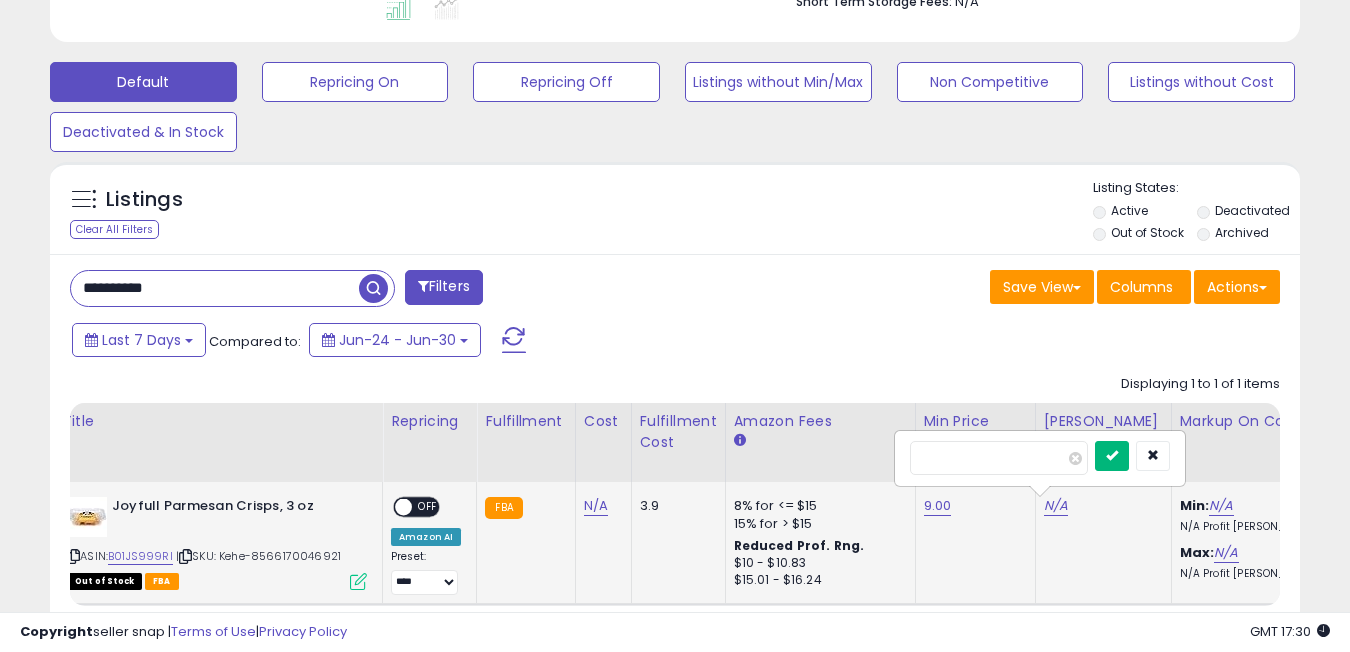 type on "**" 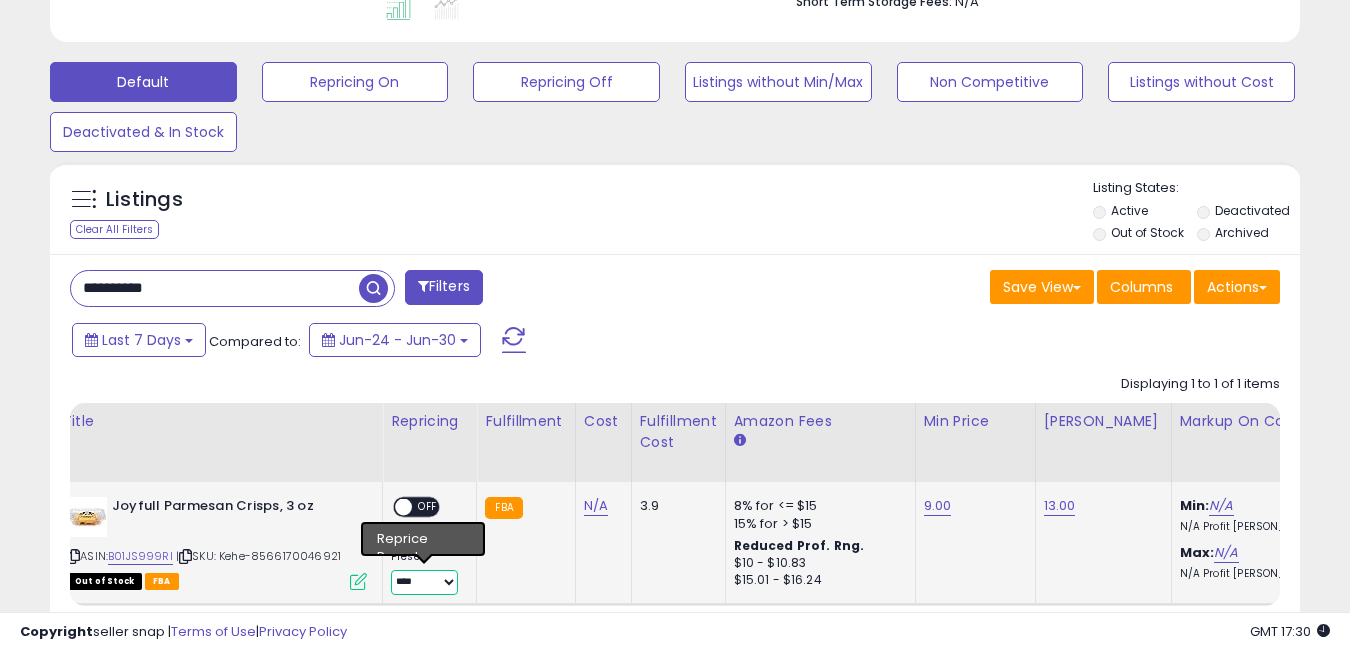 click on "**********" at bounding box center (424, 582) 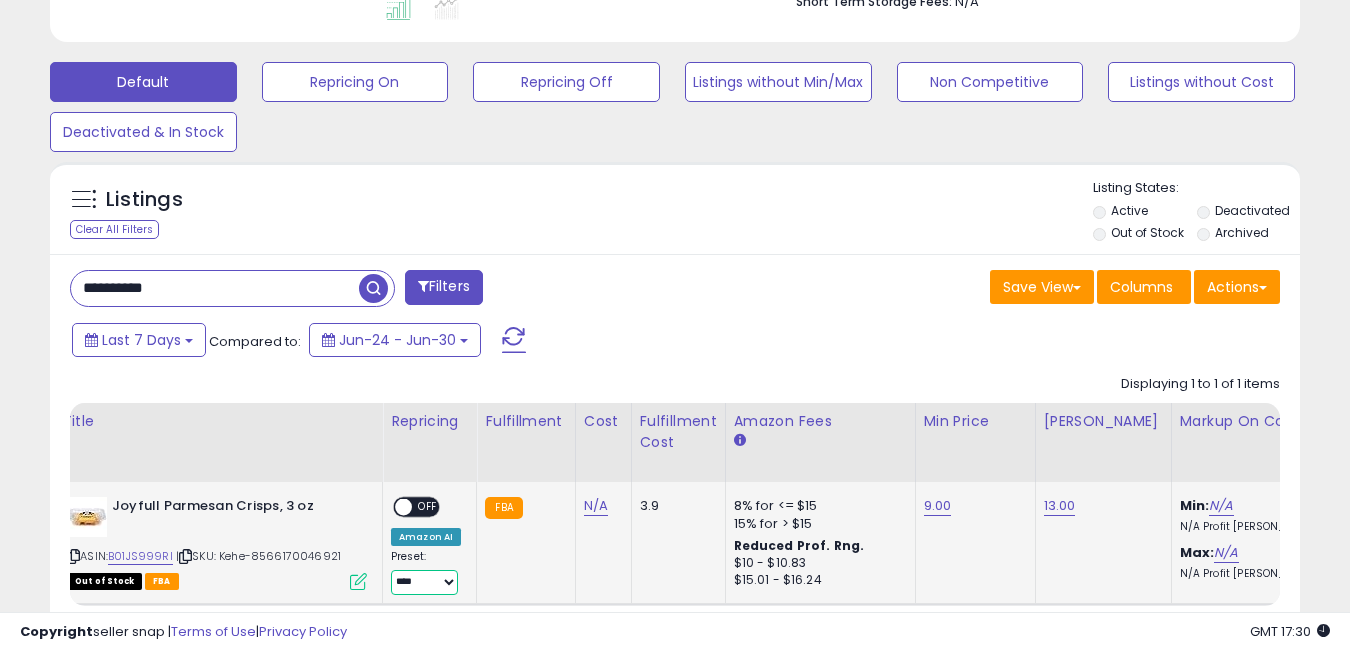 select on "**********" 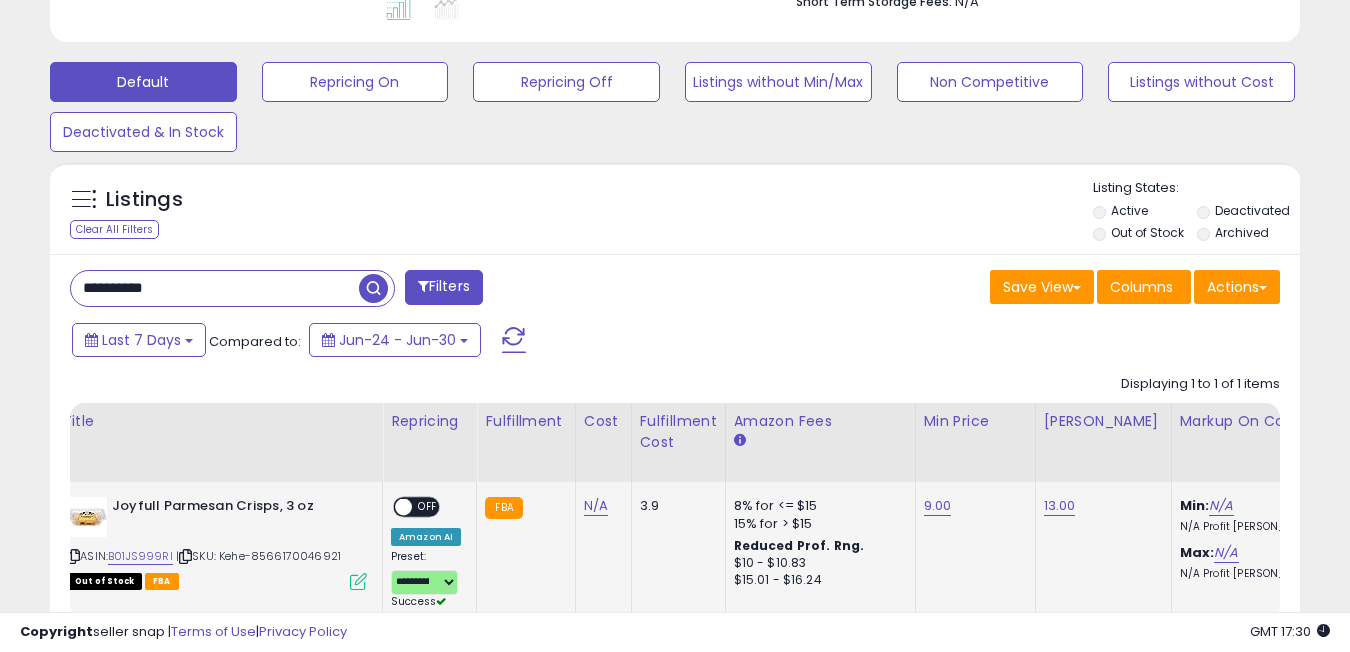 click on "ON   OFF" at bounding box center (416, 507) 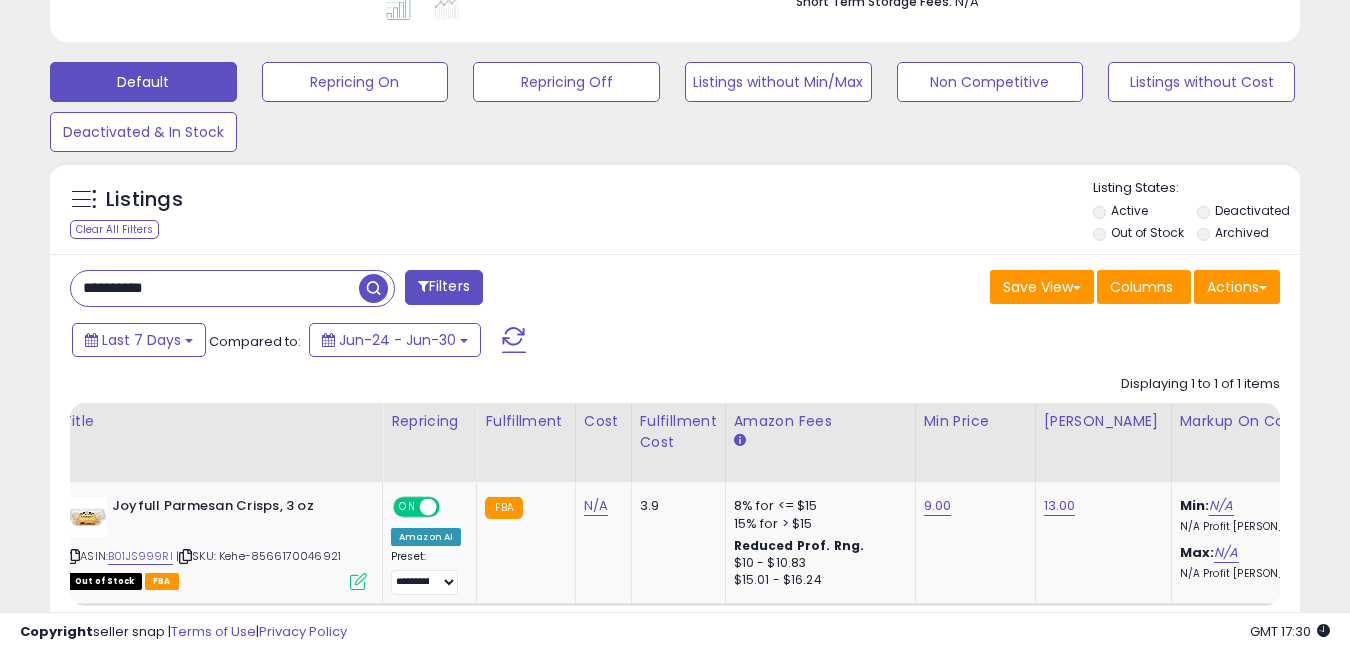 click on "**********" at bounding box center (215, 288) 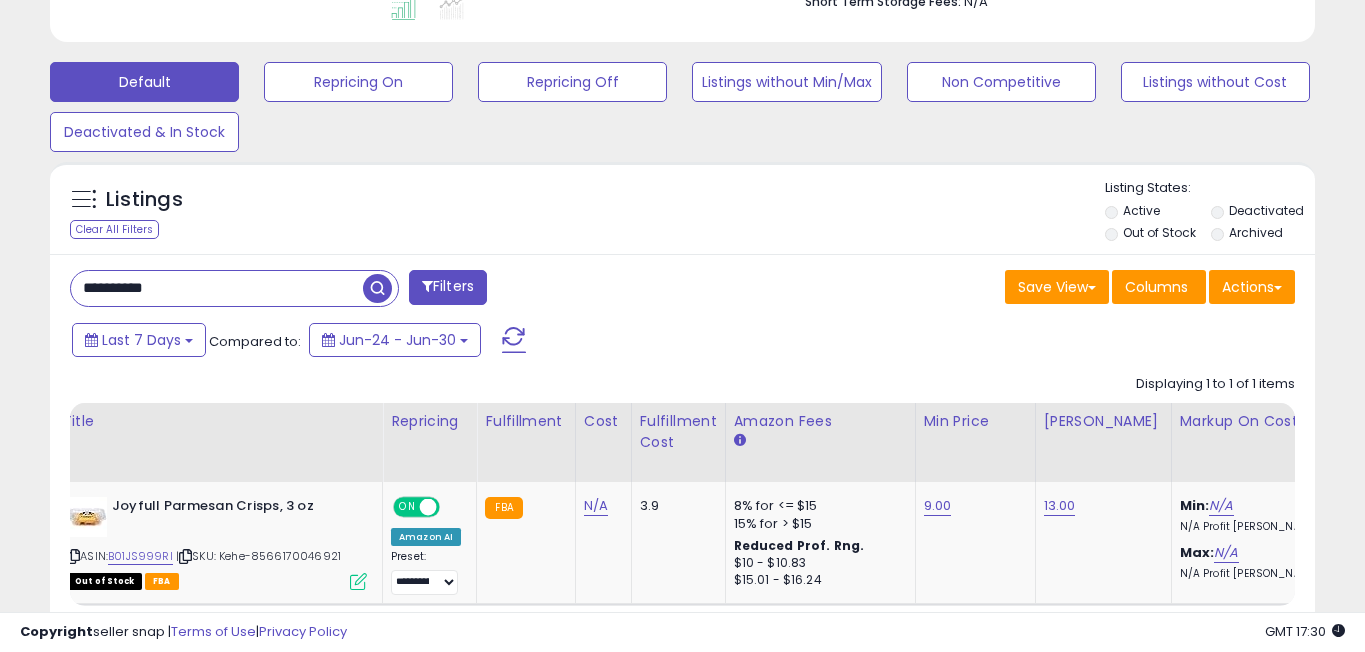 scroll, scrollTop: 999590, scrollLeft: 999268, axis: both 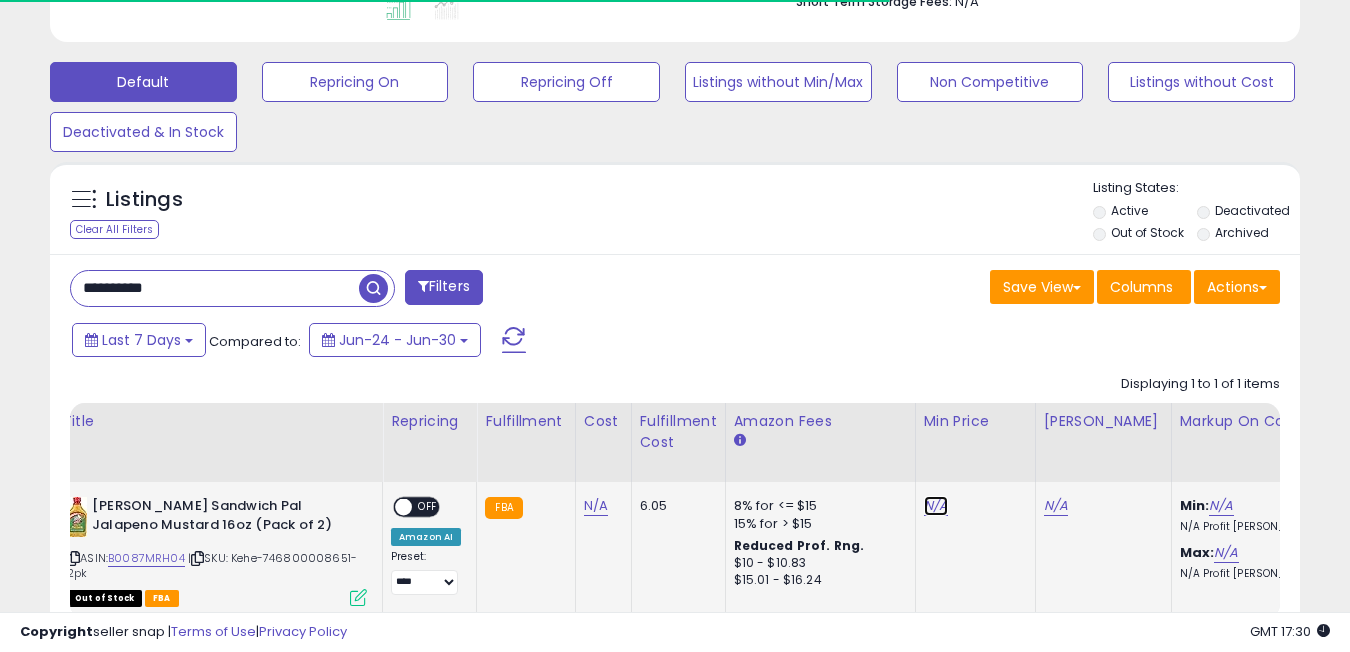 click on "N/A" at bounding box center [936, 506] 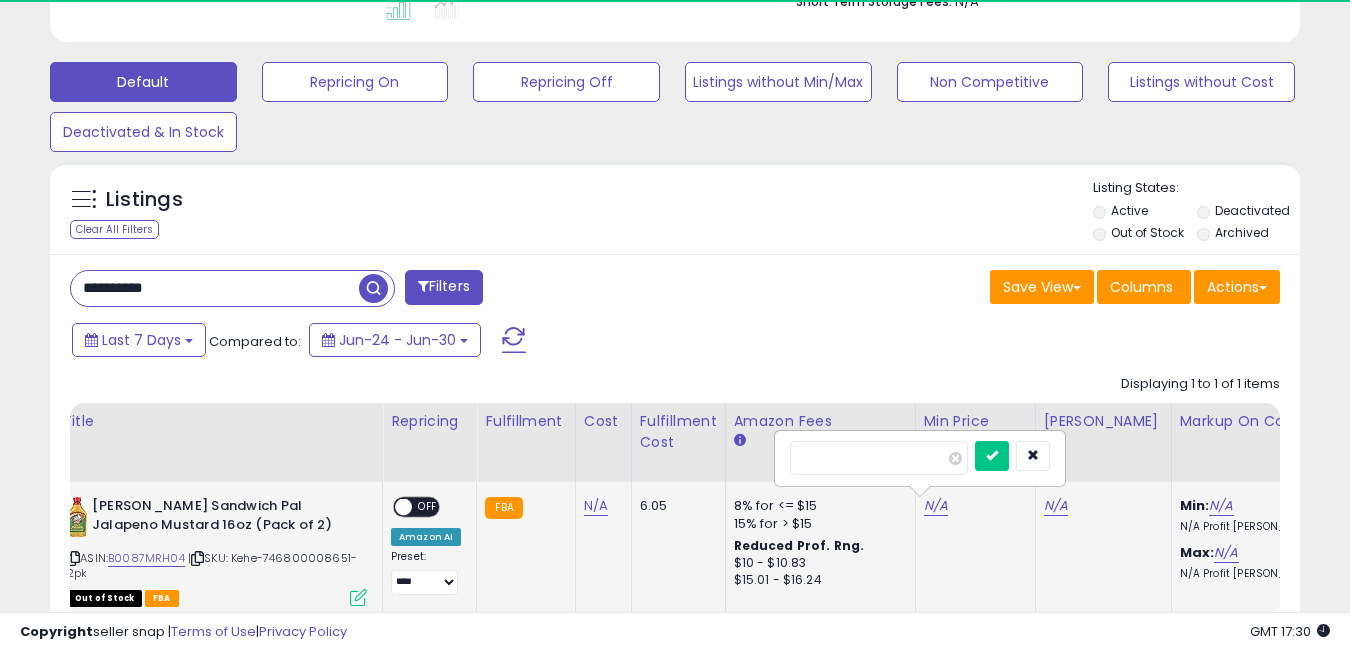 scroll, scrollTop: 999590, scrollLeft: 999276, axis: both 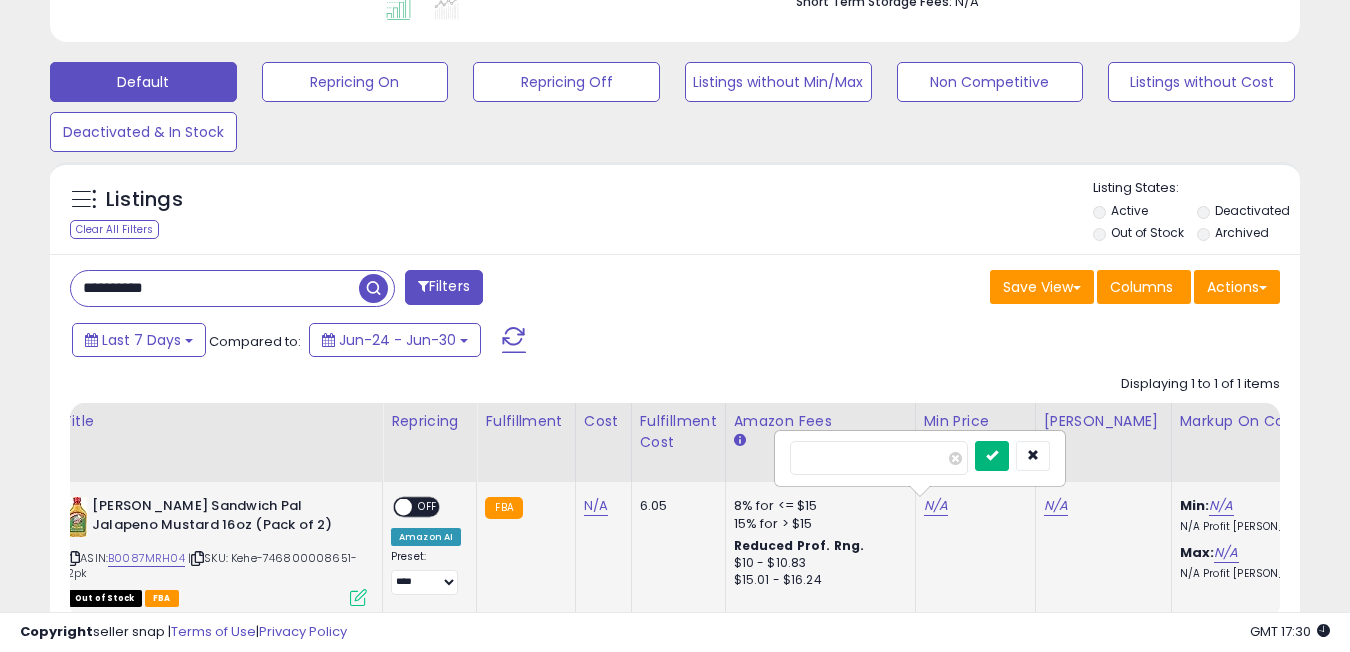 type on "**" 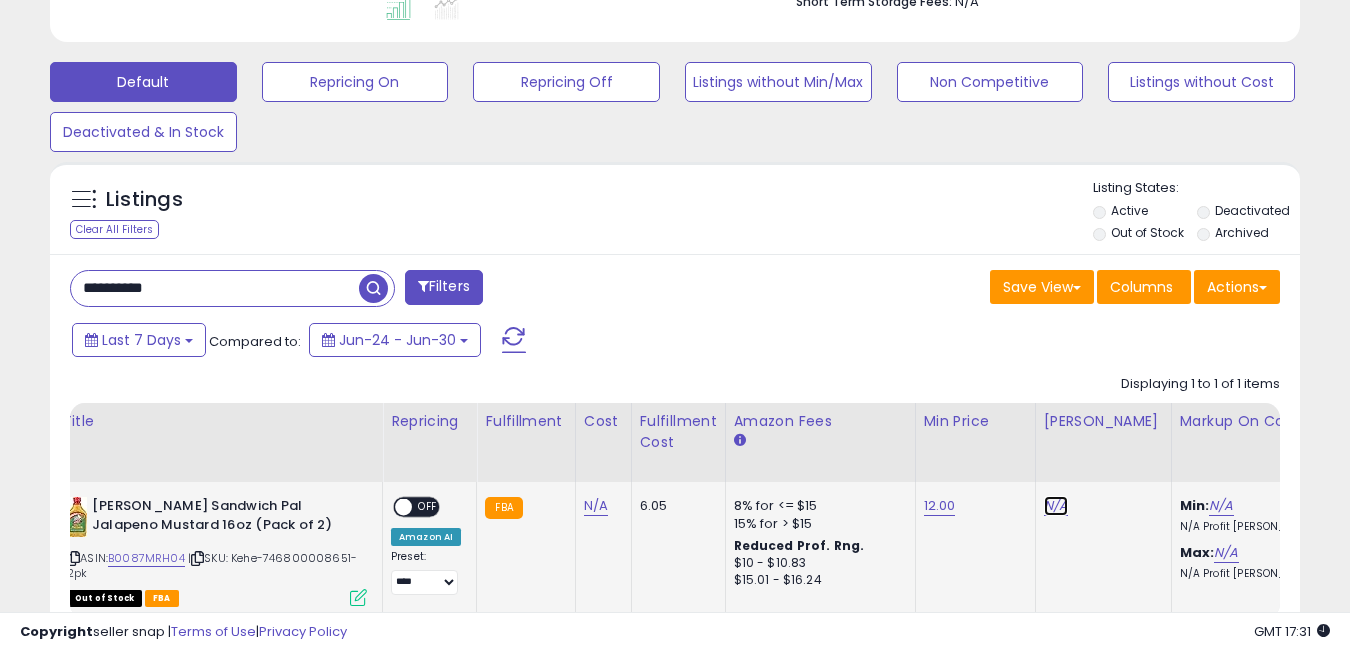 click on "N/A" at bounding box center [1056, 506] 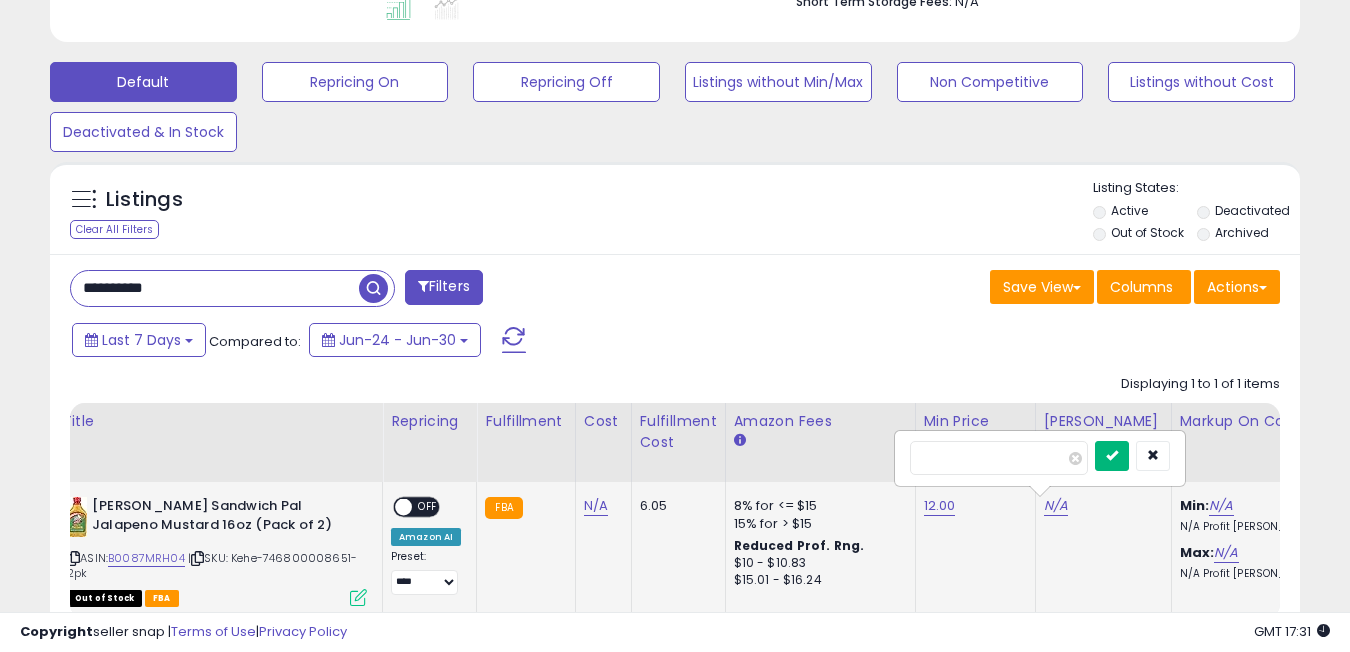 type on "**" 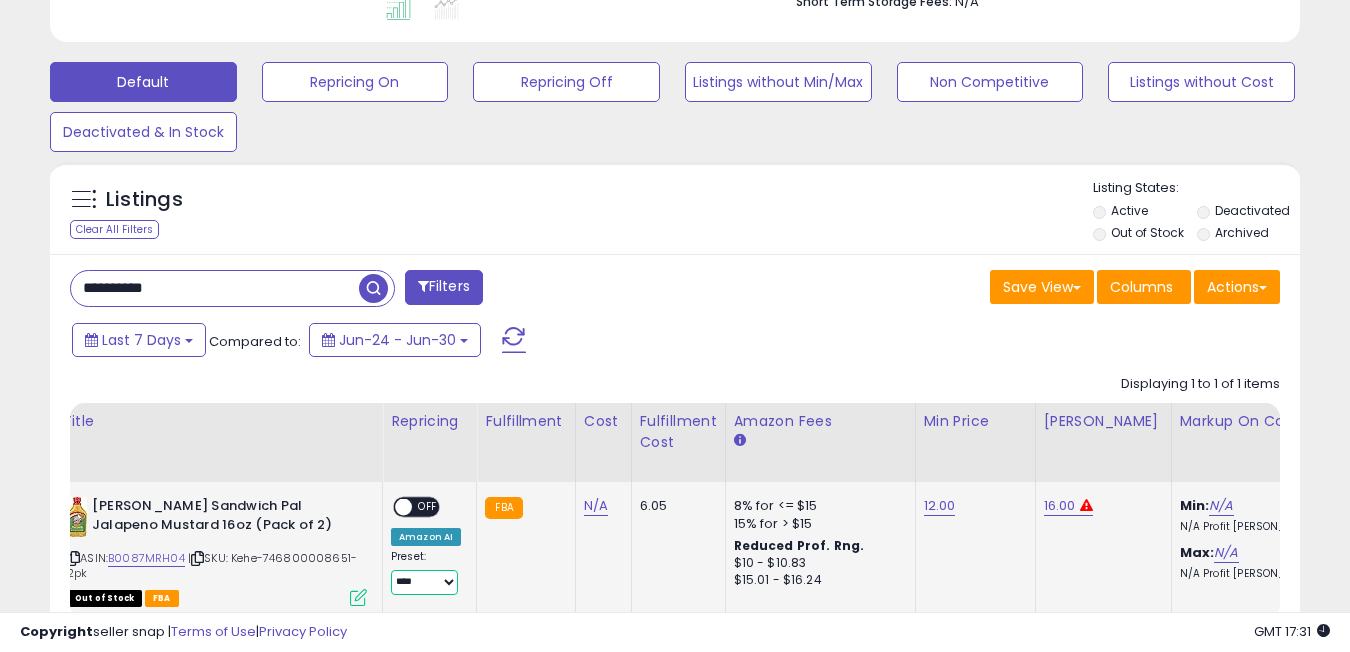 click on "**********" at bounding box center (424, 582) 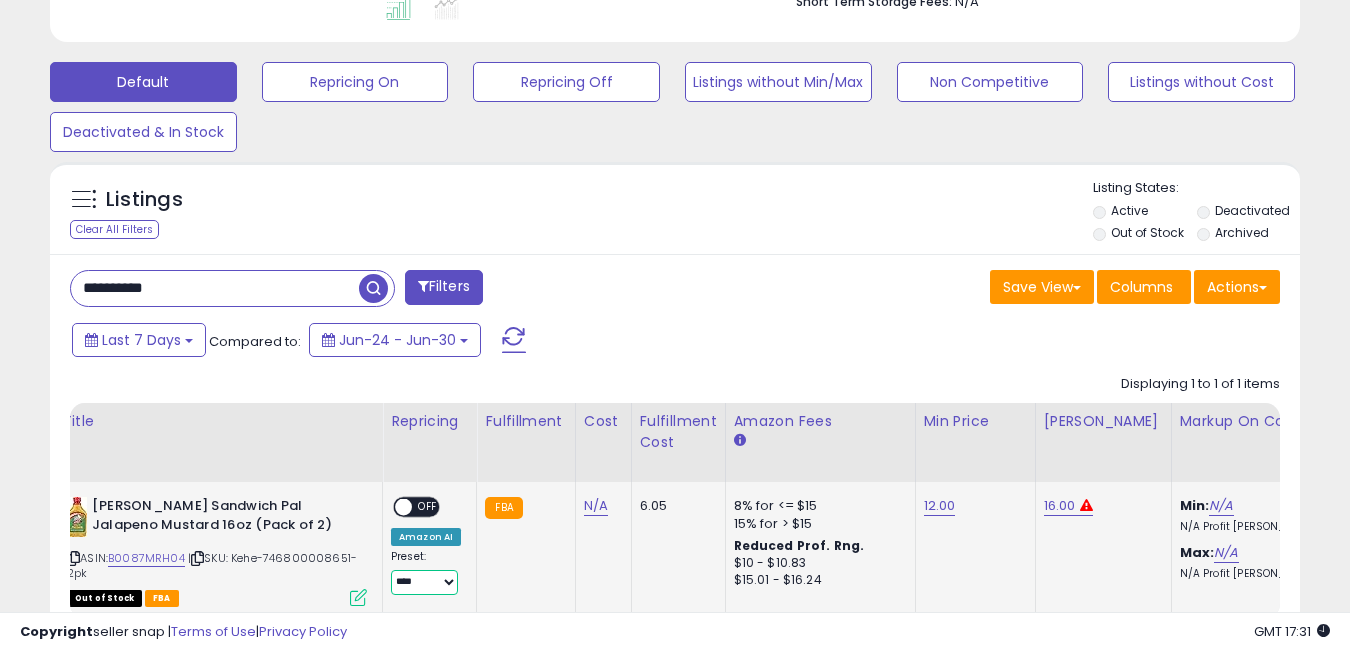 select on "**********" 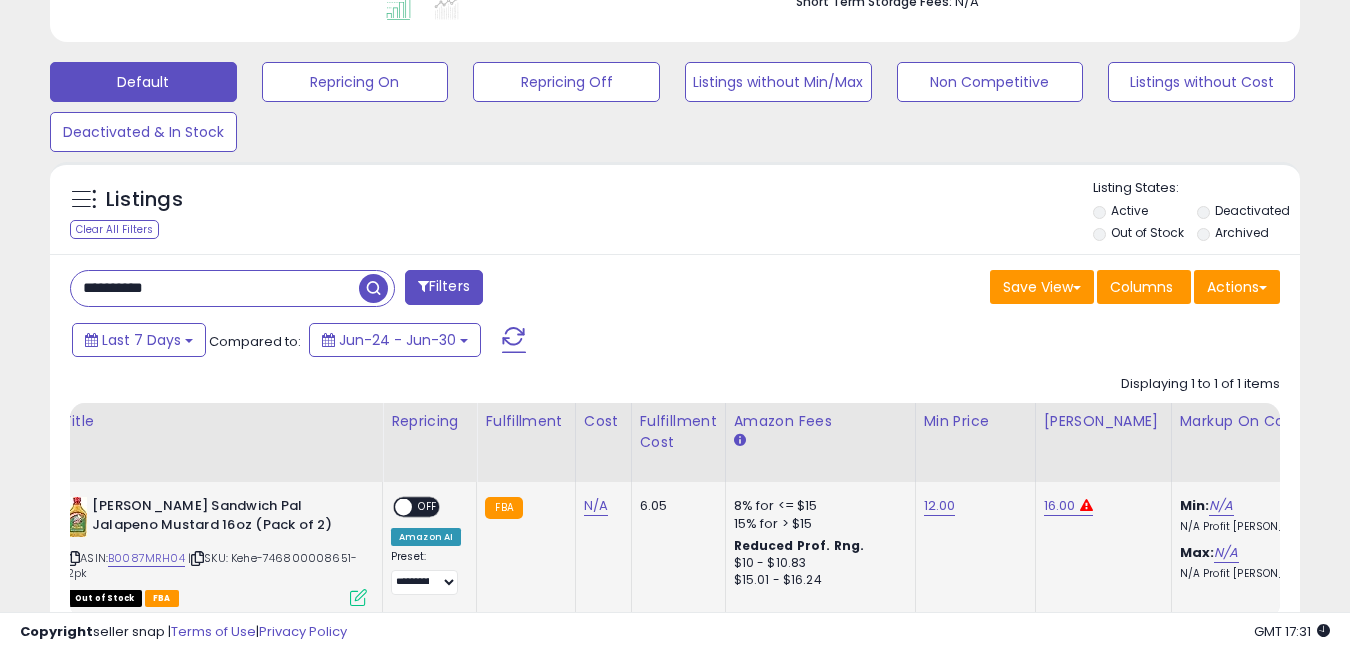 click on "OFF" at bounding box center (428, 507) 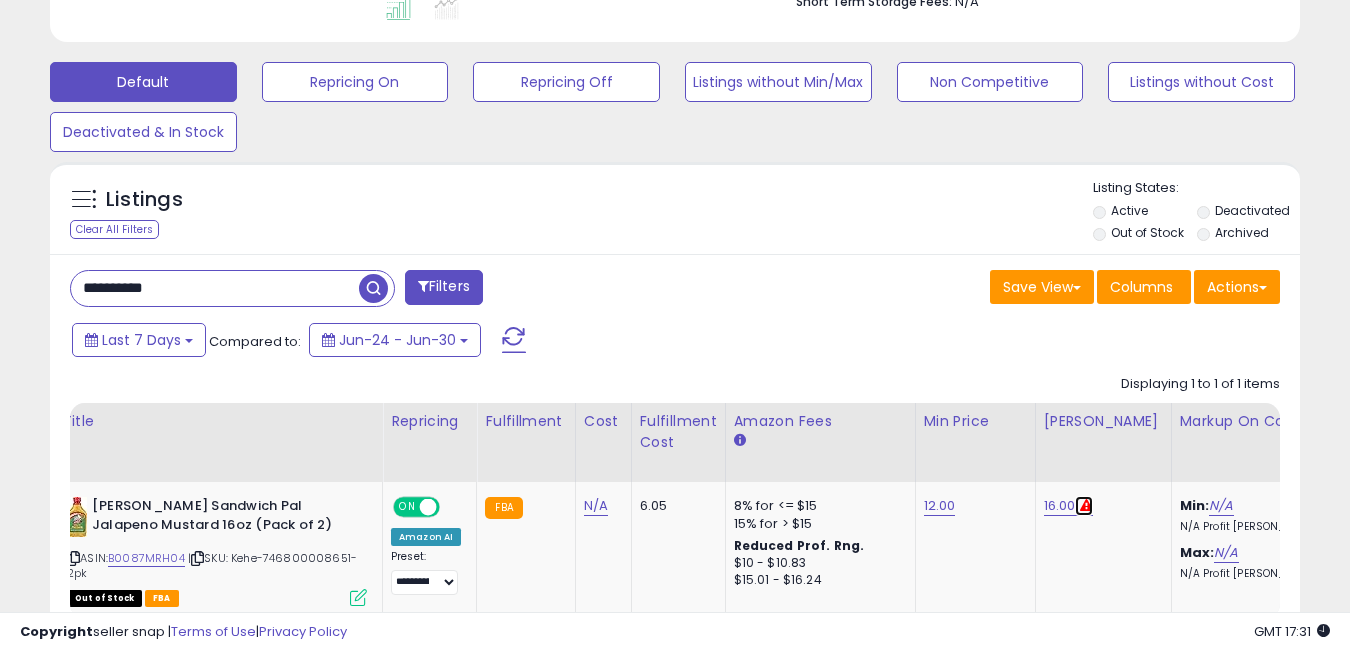 click at bounding box center [1086, 505] 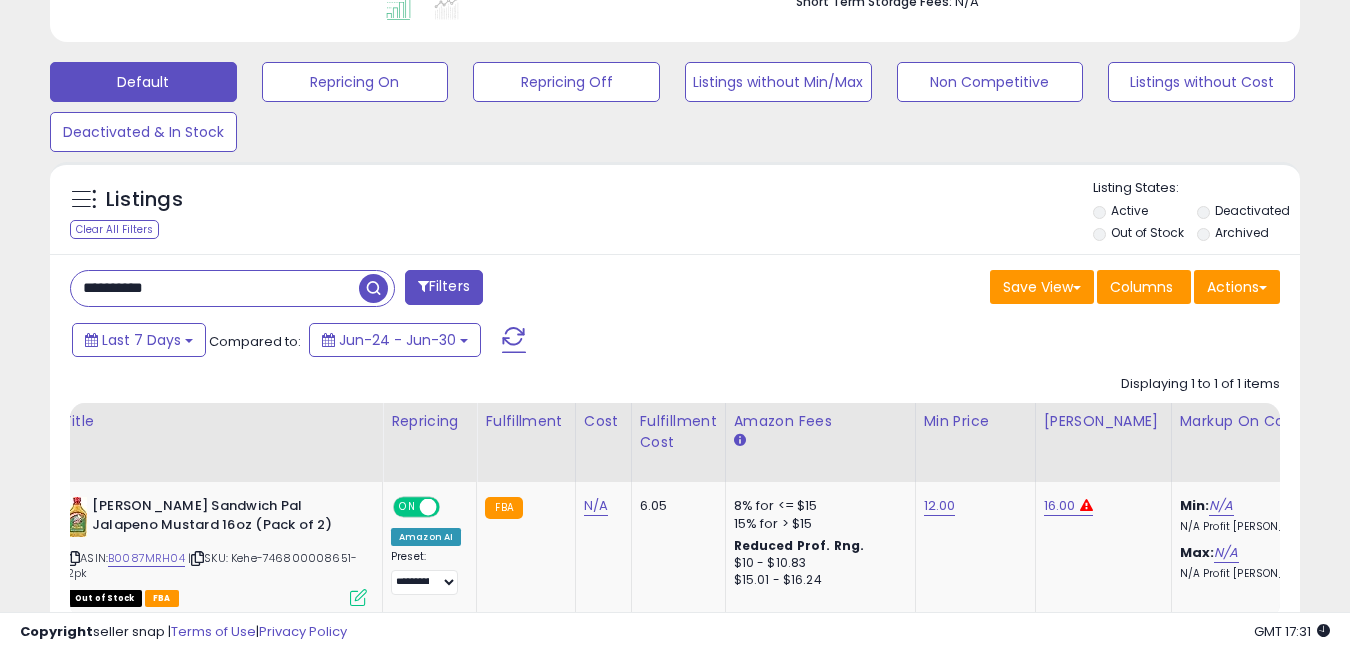 click on "**********" at bounding box center (215, 288) 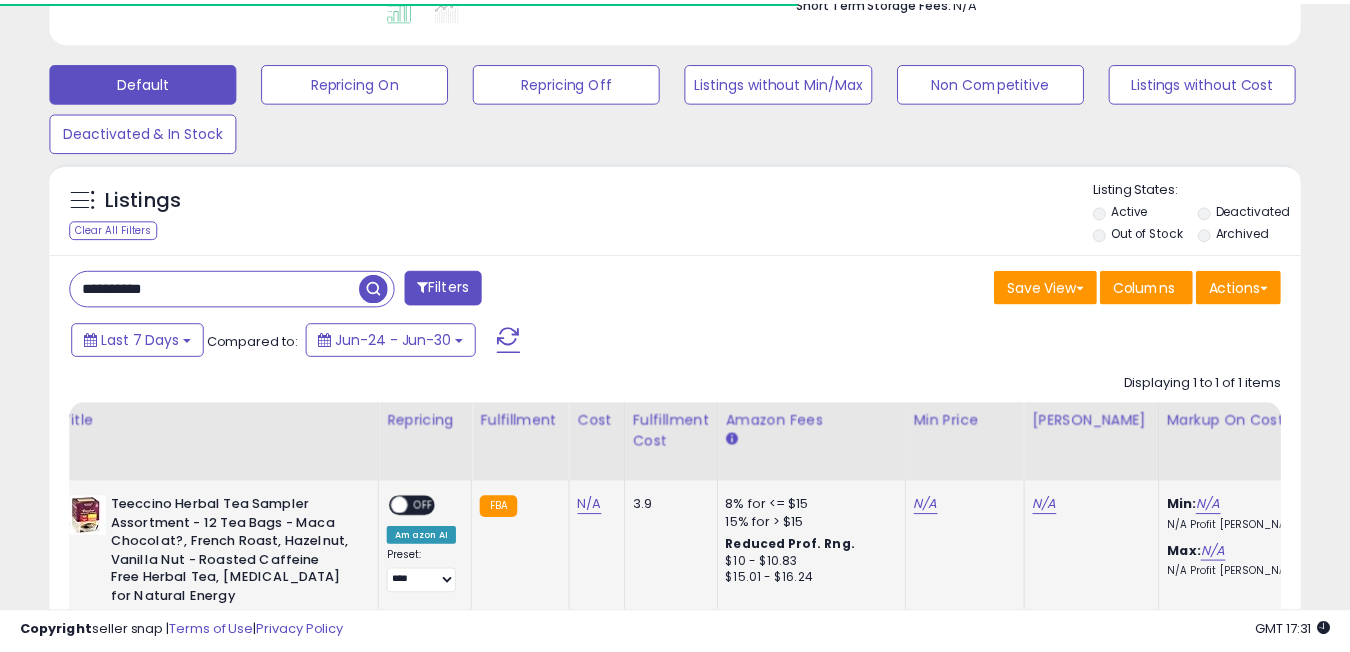 scroll, scrollTop: 410, scrollLeft: 723, axis: both 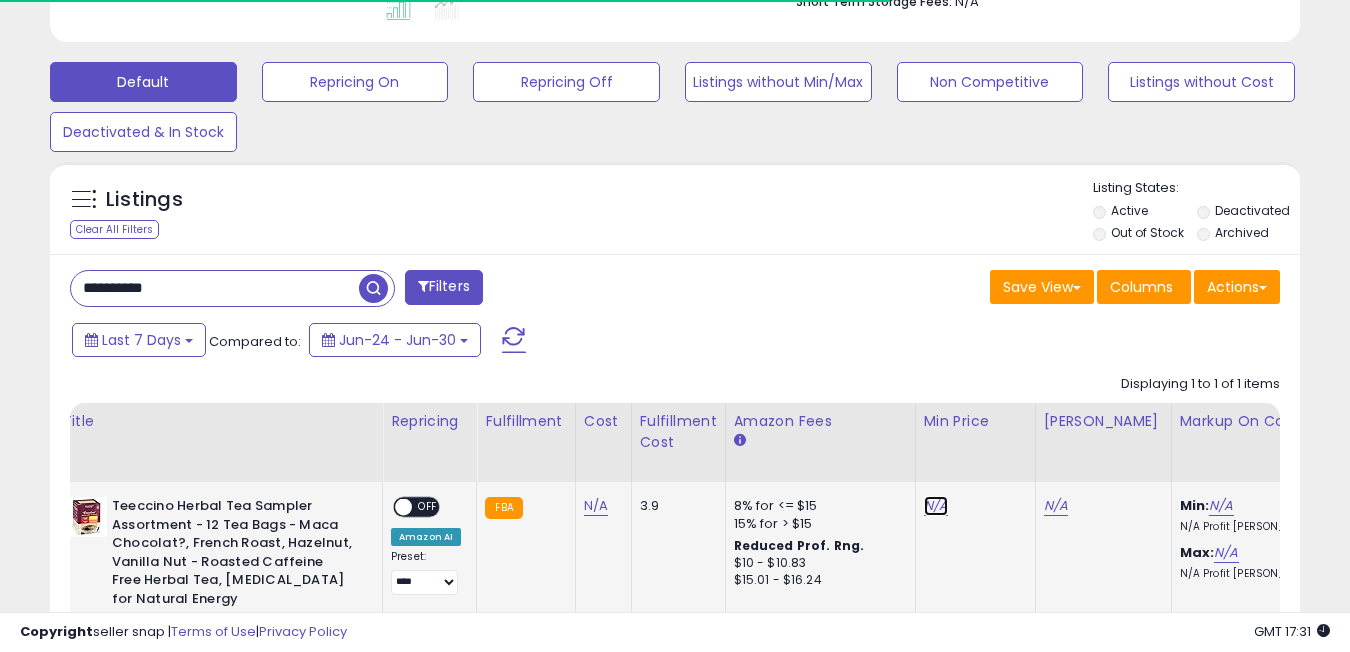 click on "N/A" at bounding box center [936, 506] 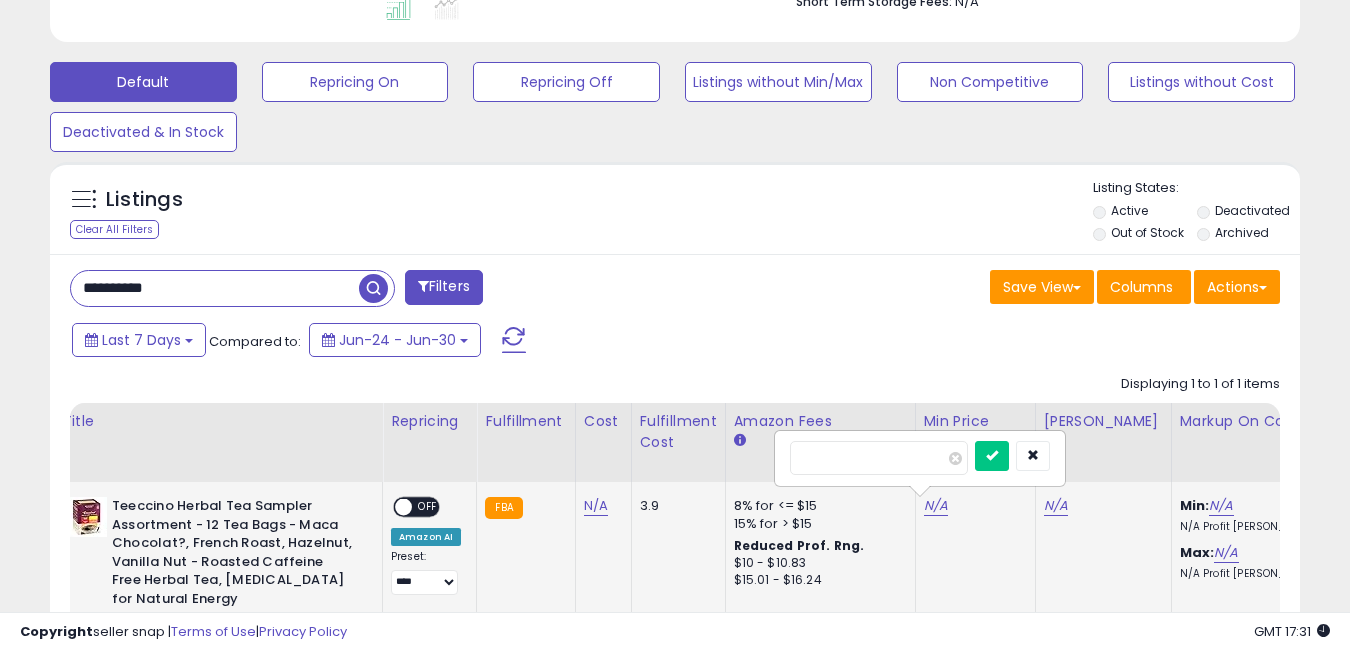 scroll, scrollTop: 999590, scrollLeft: 999276, axis: both 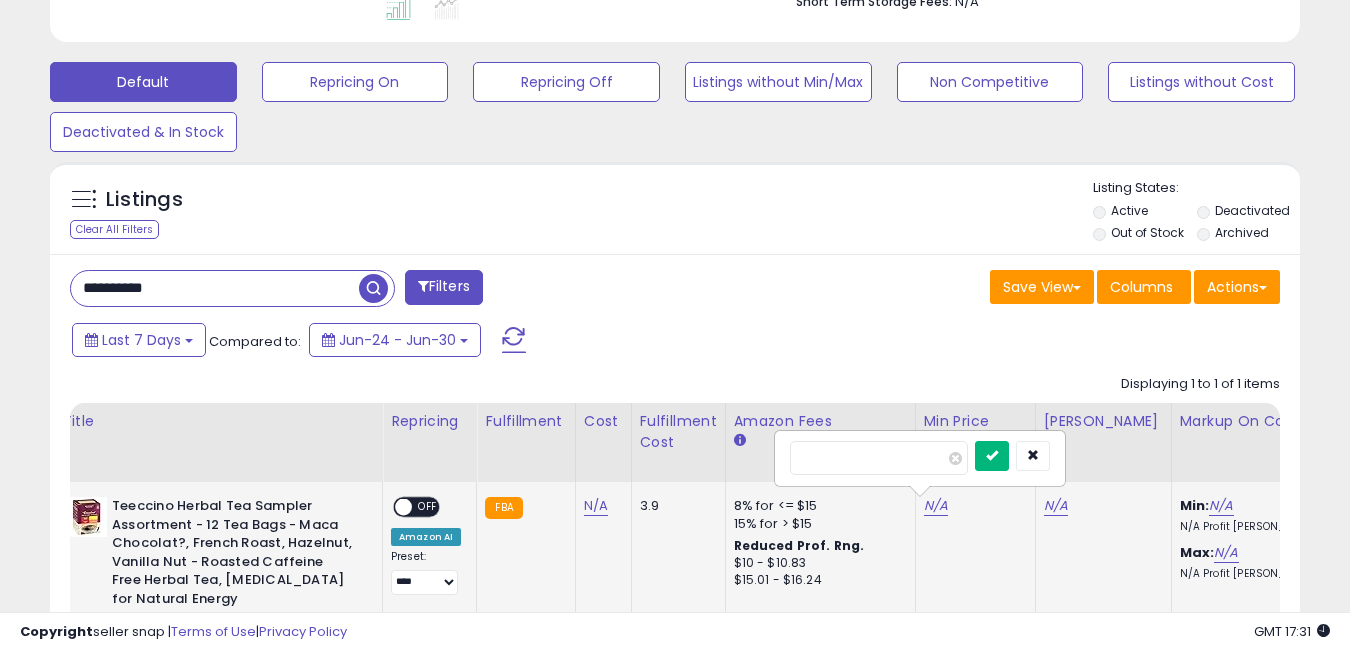 type on "***" 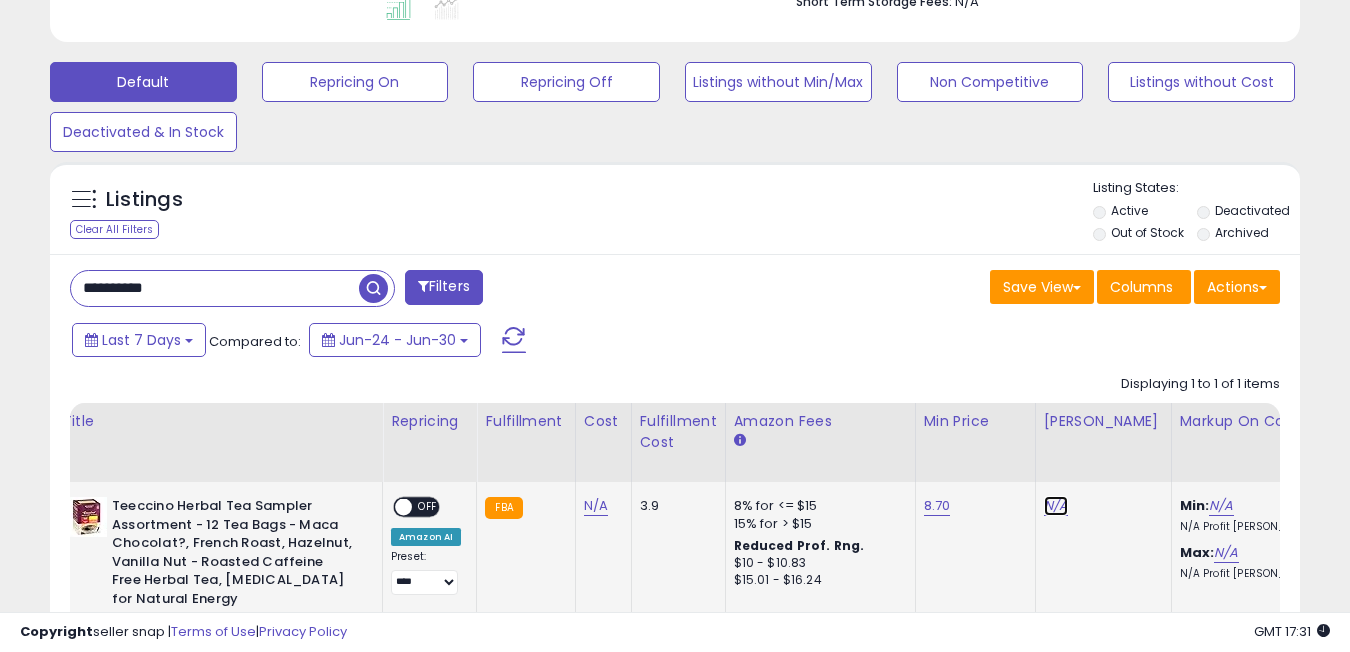click on "N/A" at bounding box center [1056, 506] 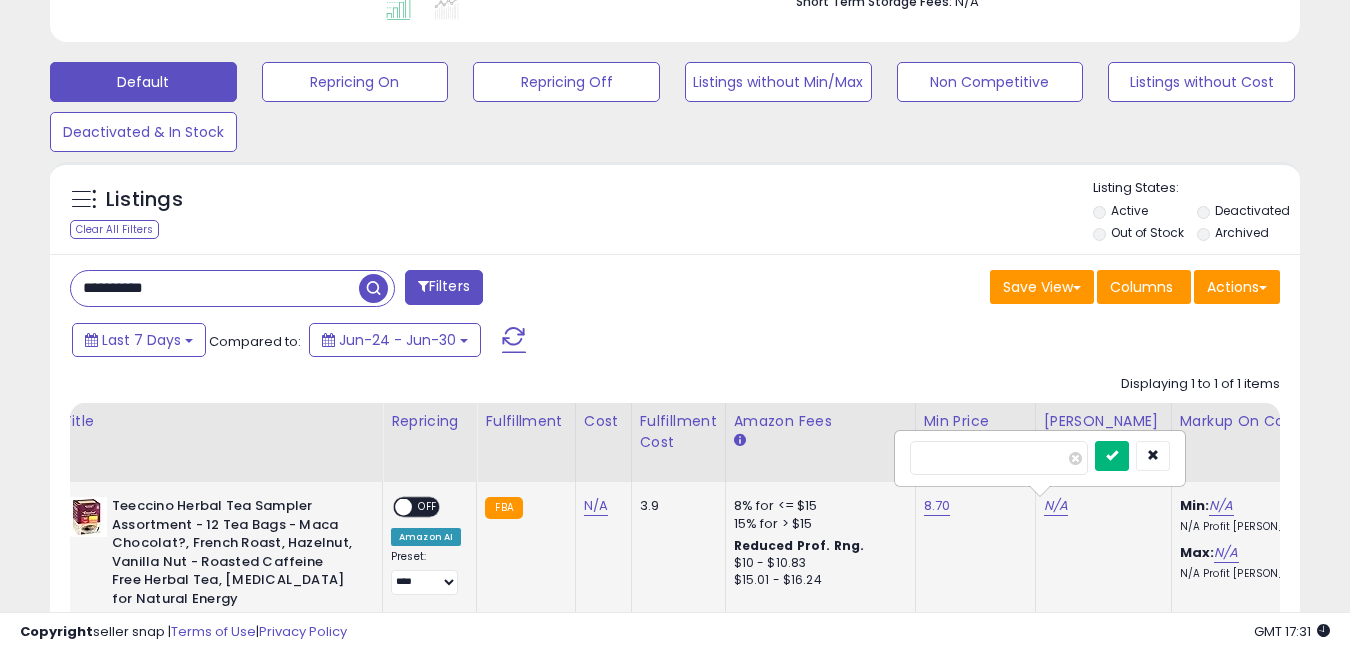 type on "****" 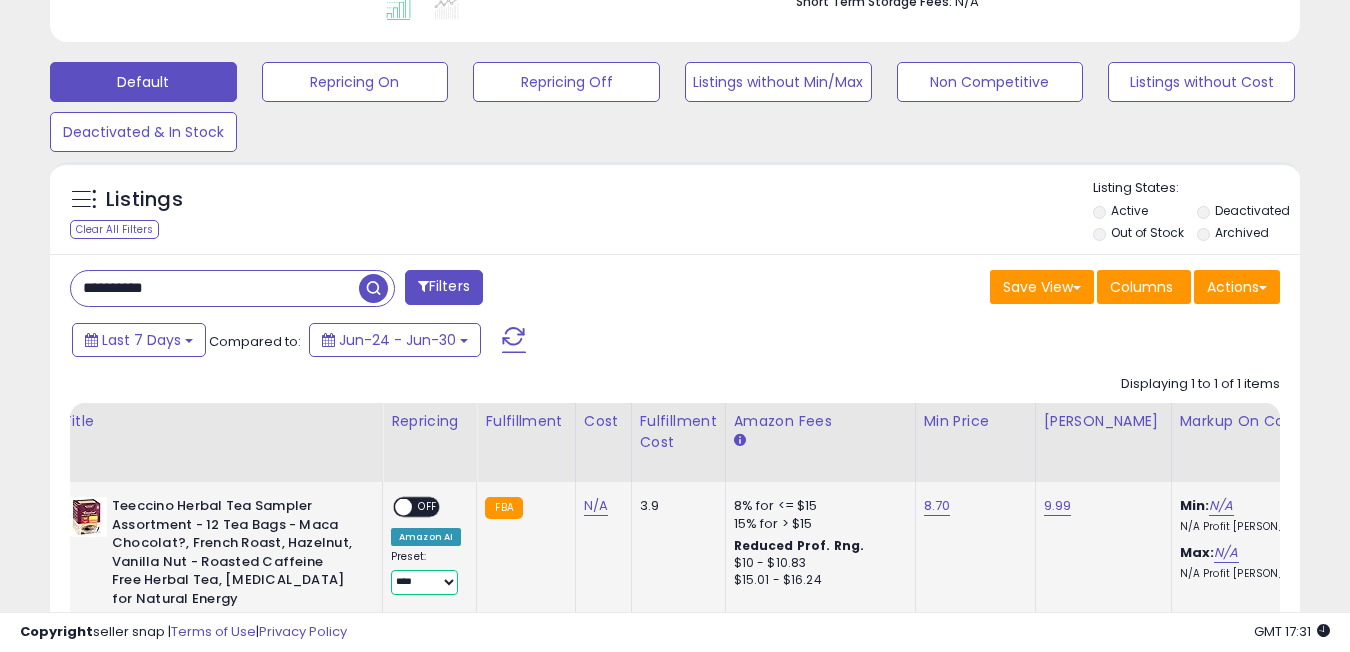 click on "**********" at bounding box center [424, 582] 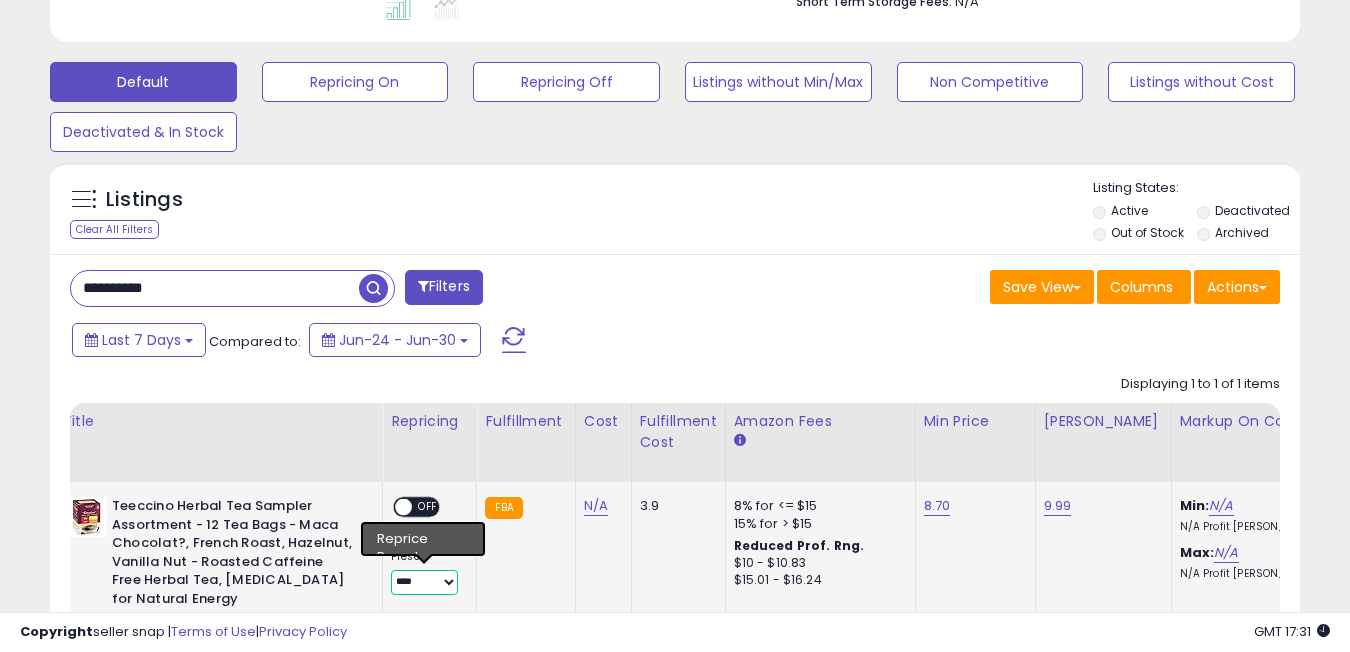 select on "**********" 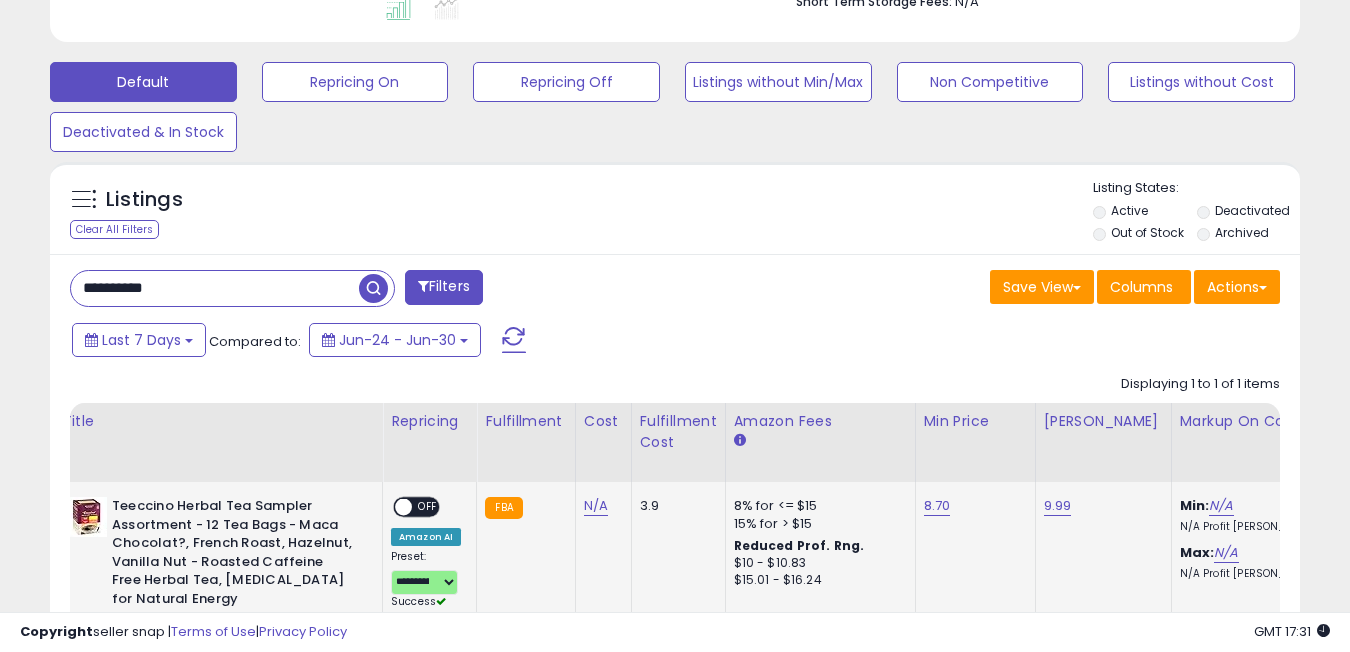 click on "ON   OFF" at bounding box center [394, 507] 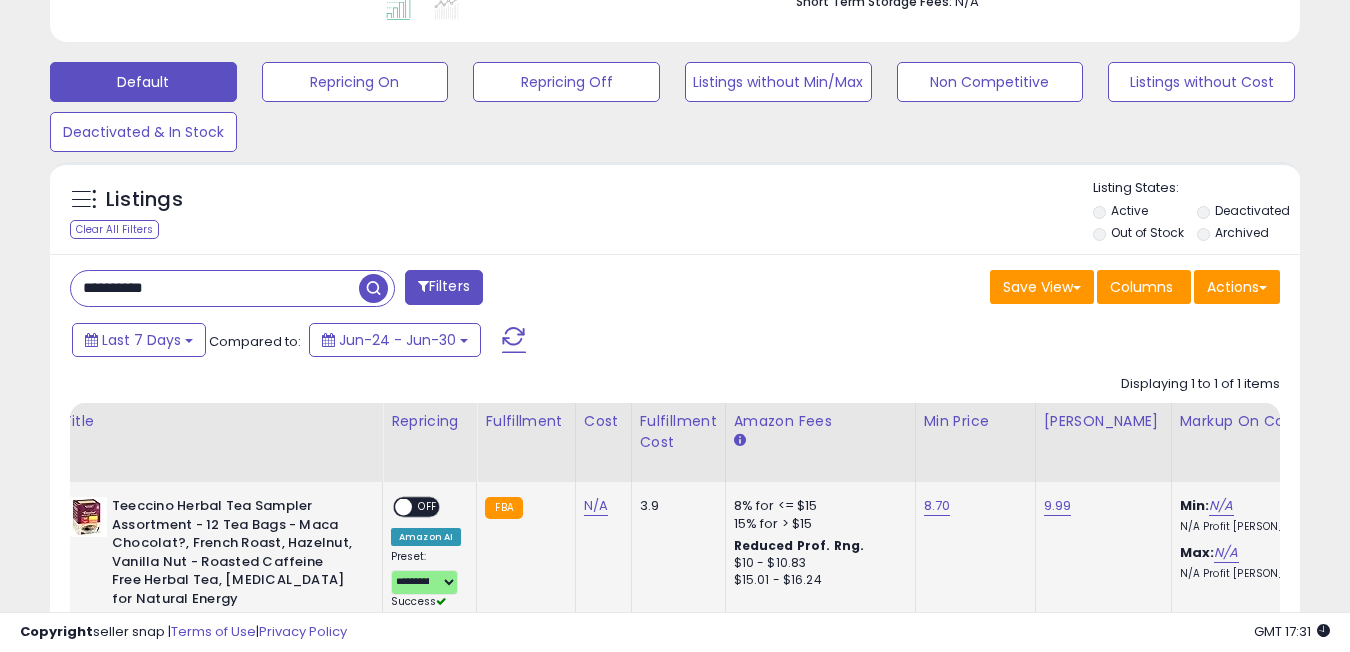 click on "OFF" at bounding box center [428, 507] 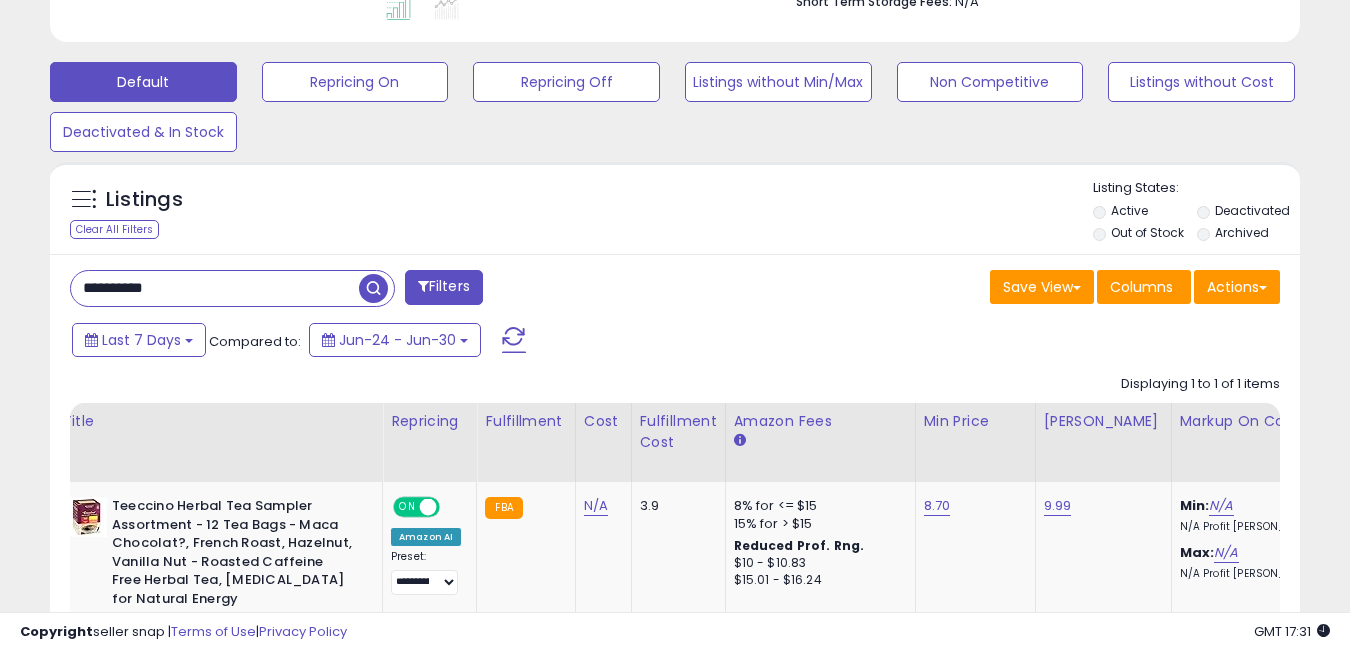 click on "**********" at bounding box center [215, 288] 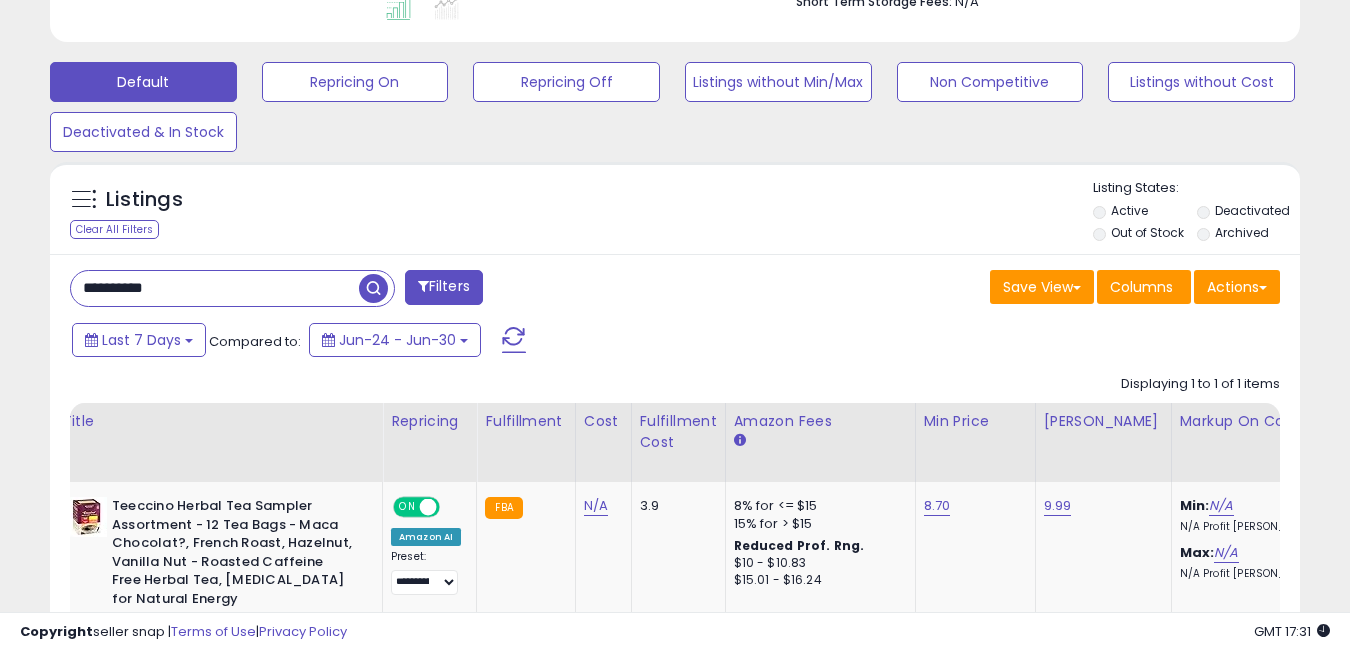 click on "**********" at bounding box center (215, 288) 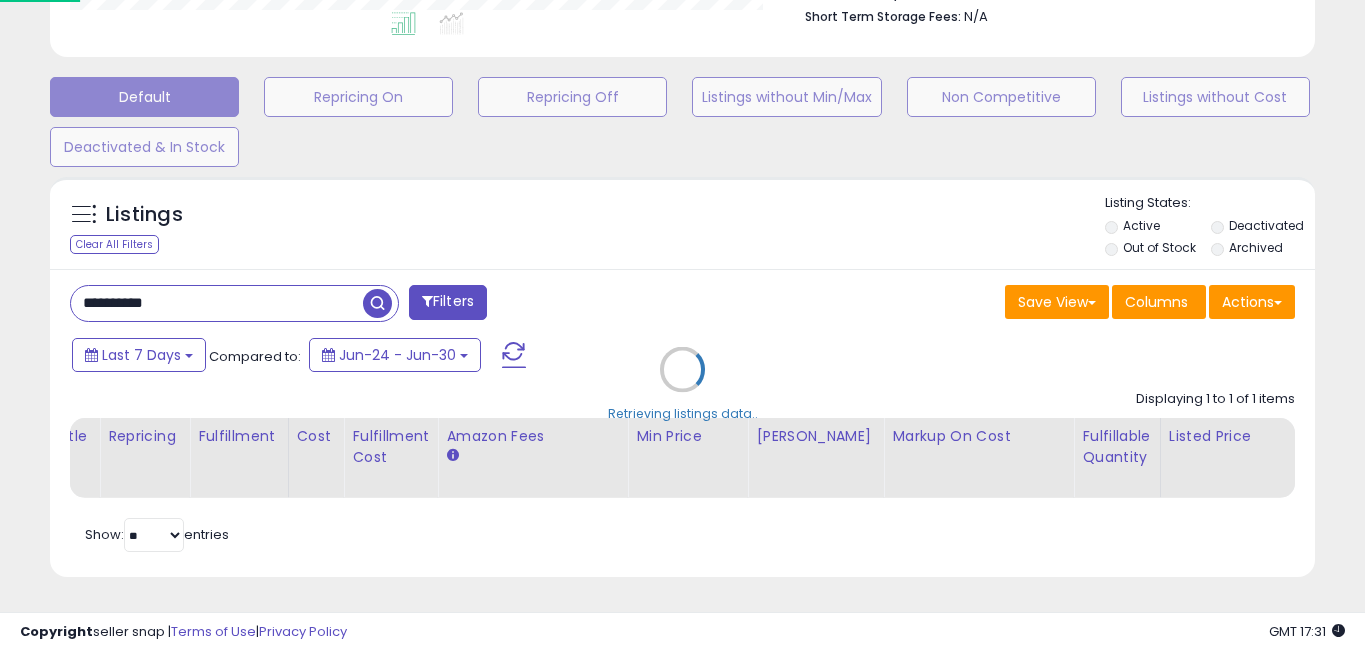 scroll, scrollTop: 999590, scrollLeft: 999268, axis: both 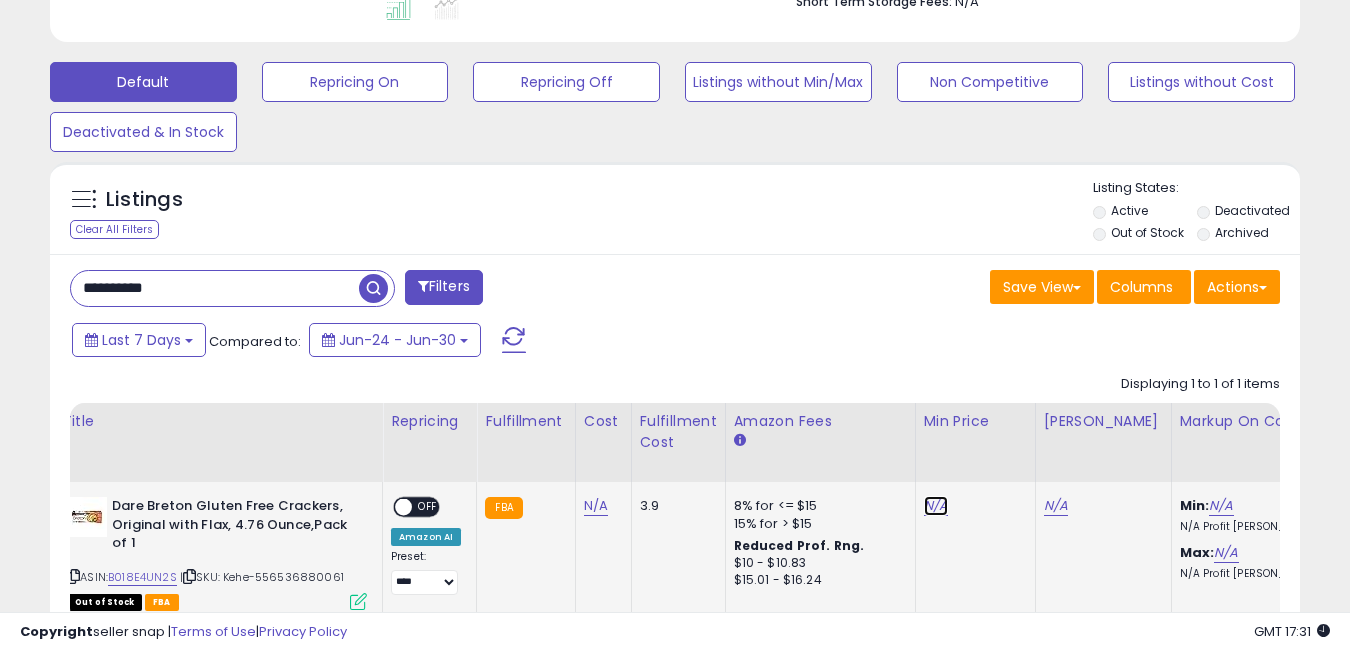 click on "N/A" at bounding box center [936, 506] 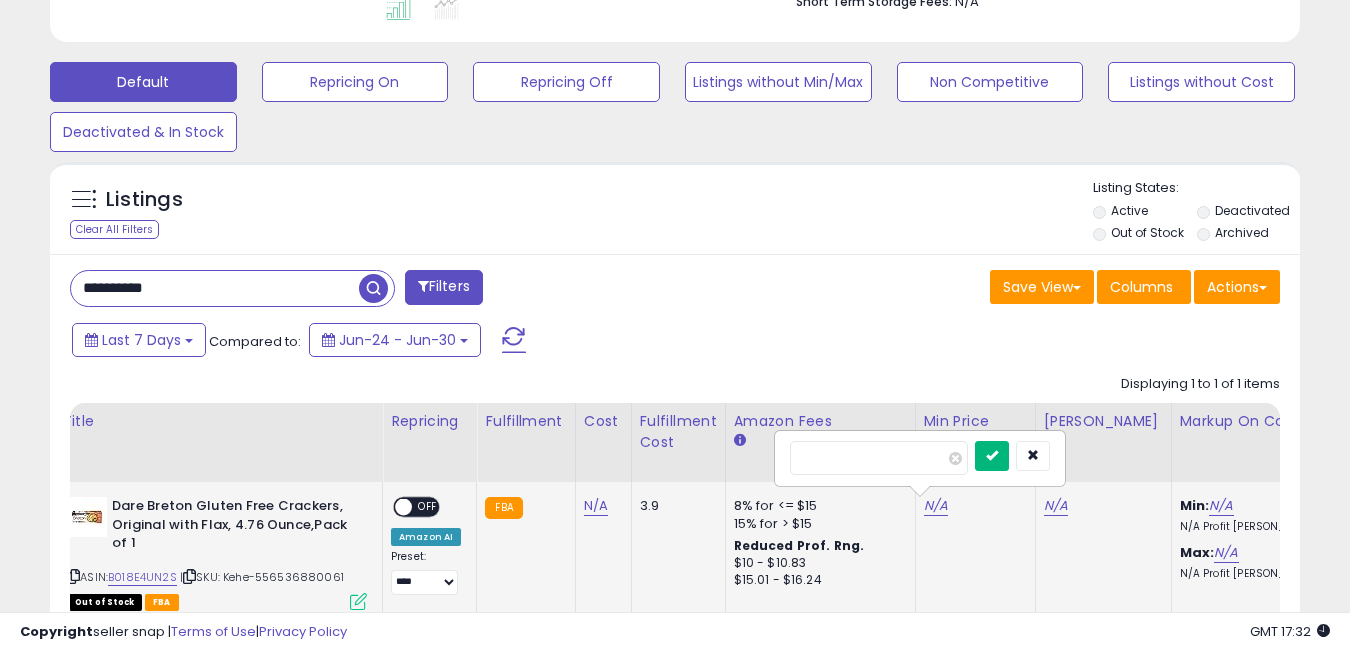 type on "*" 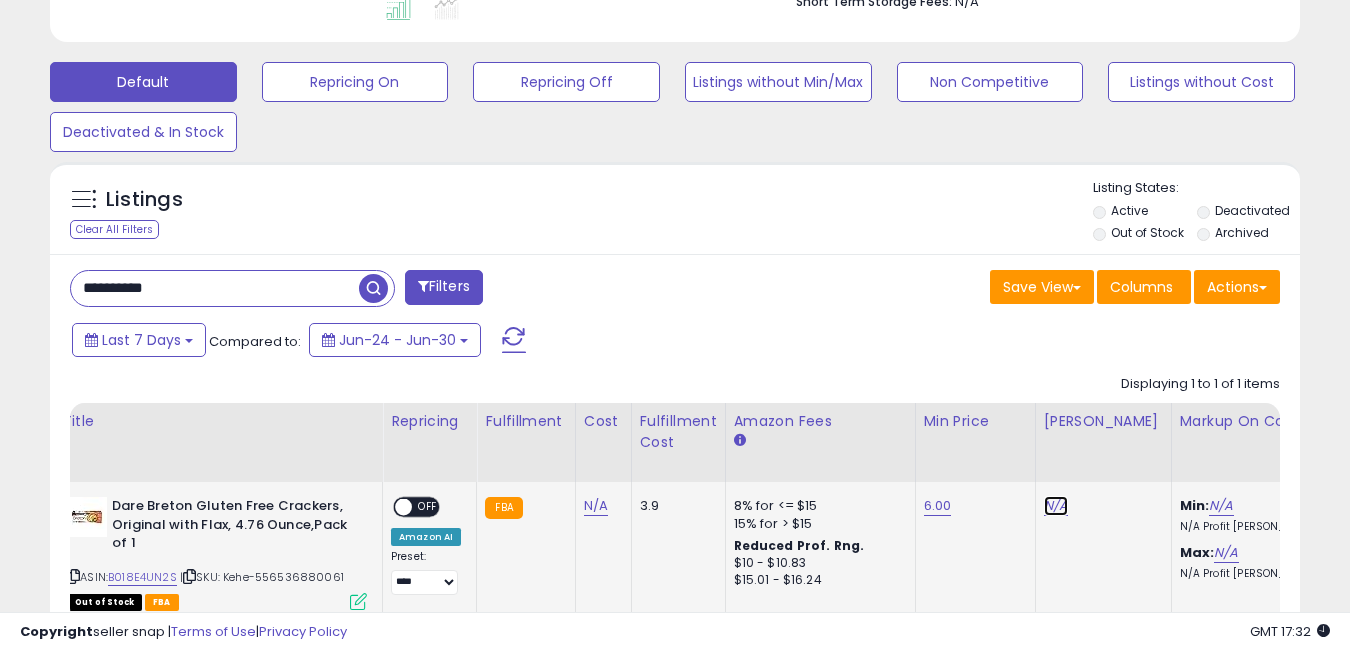click on "N/A" at bounding box center (1056, 506) 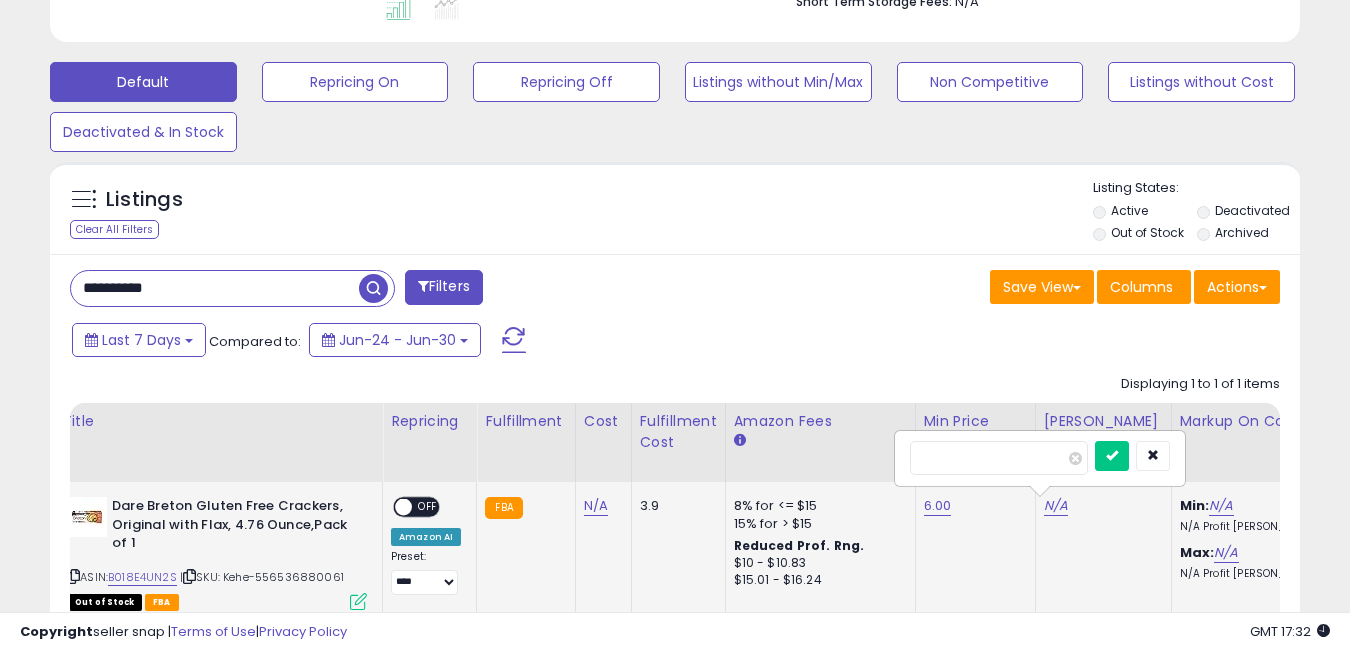 type on "****" 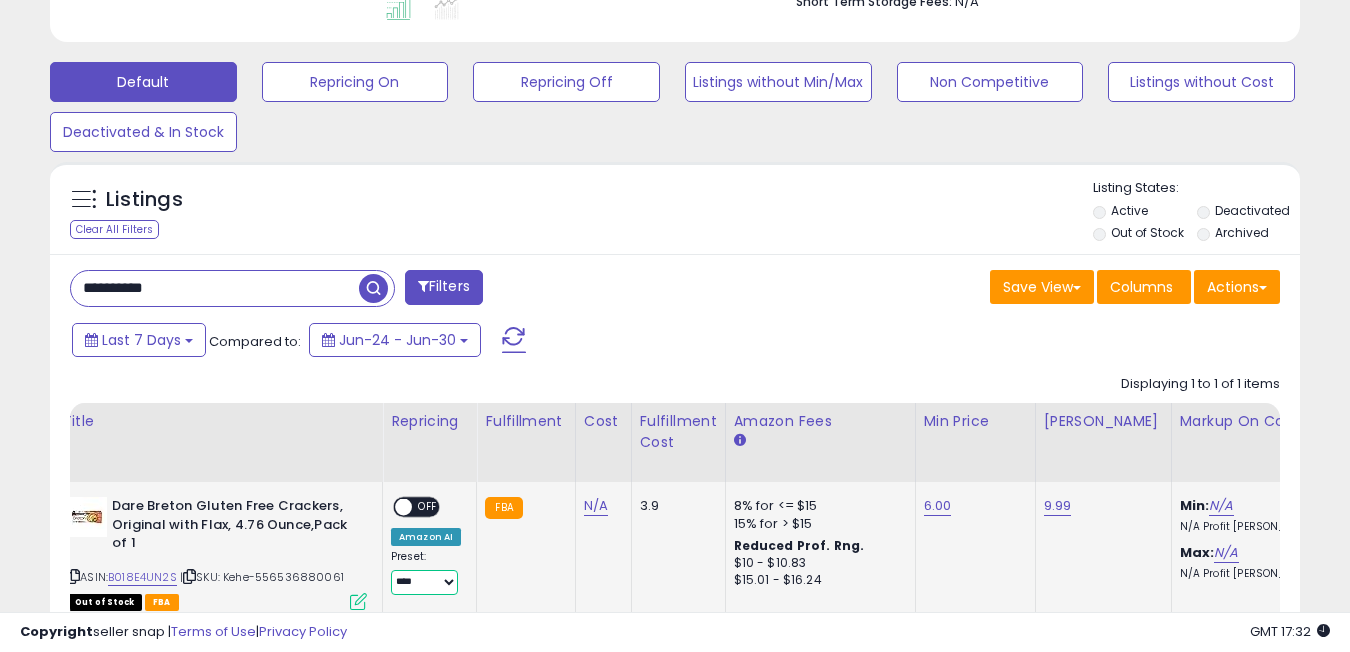 click on "**********" at bounding box center [424, 582] 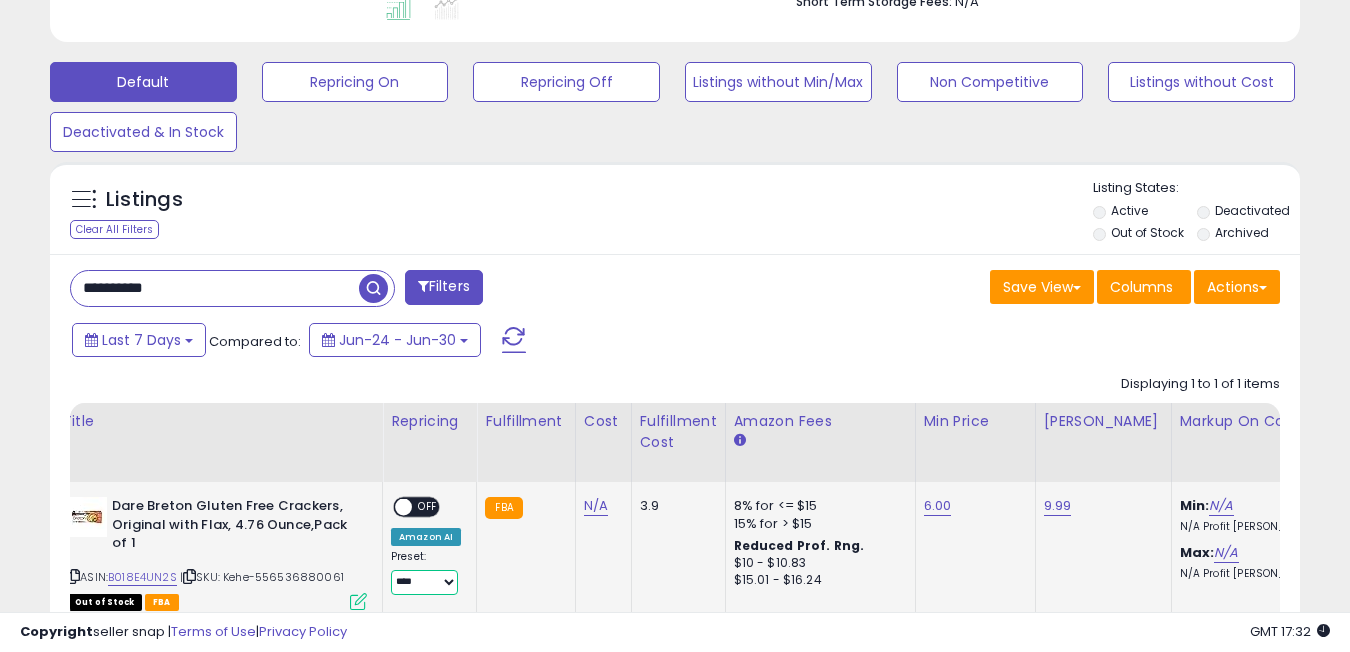 select on "**********" 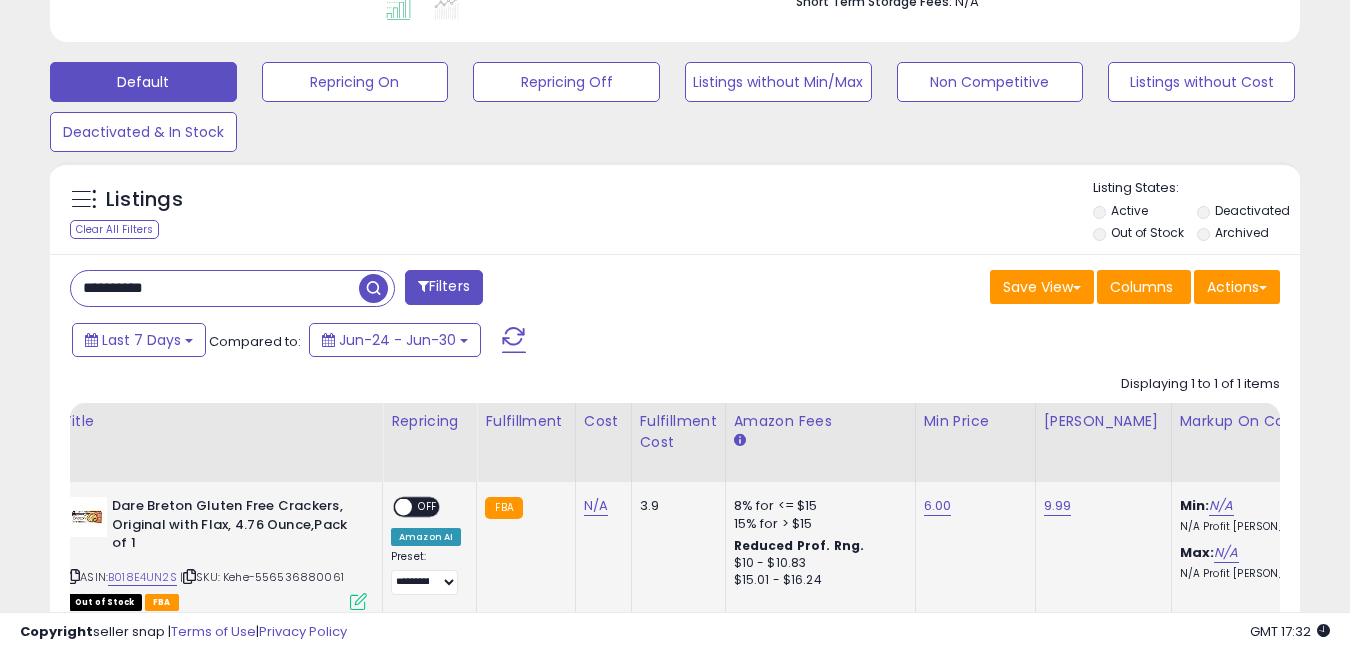 click on "OFF" at bounding box center (428, 507) 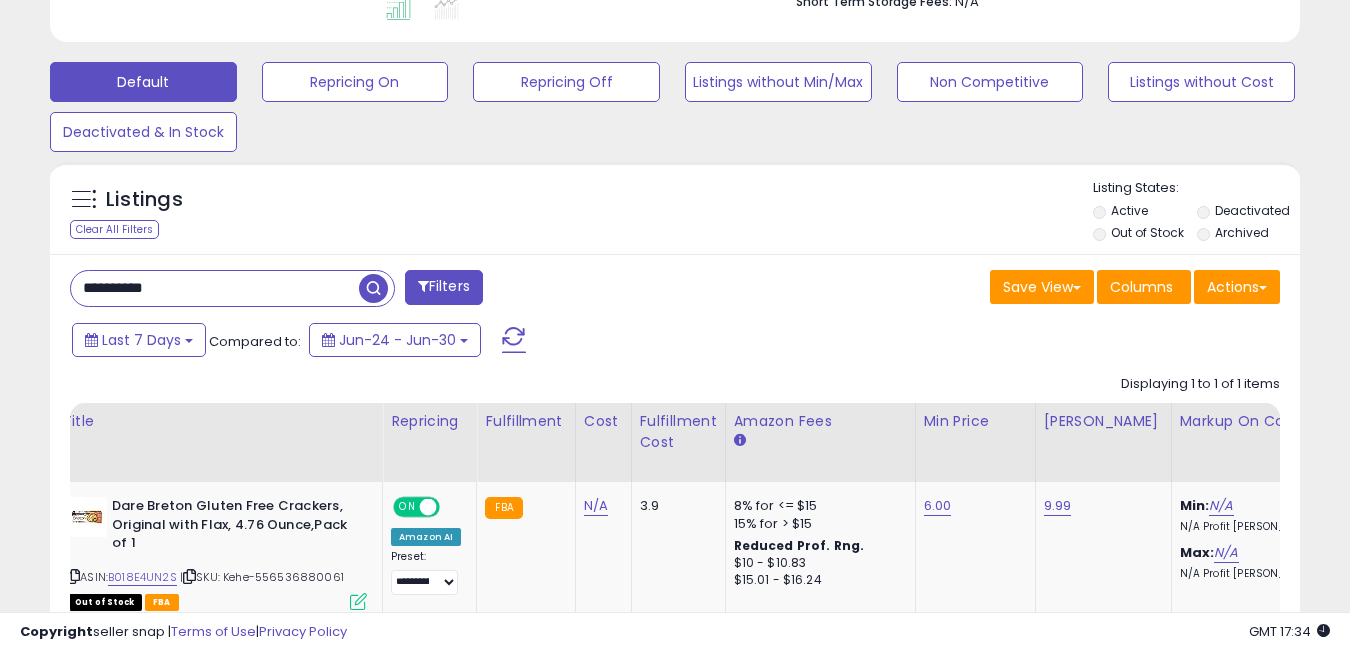click on "**********" at bounding box center (215, 288) 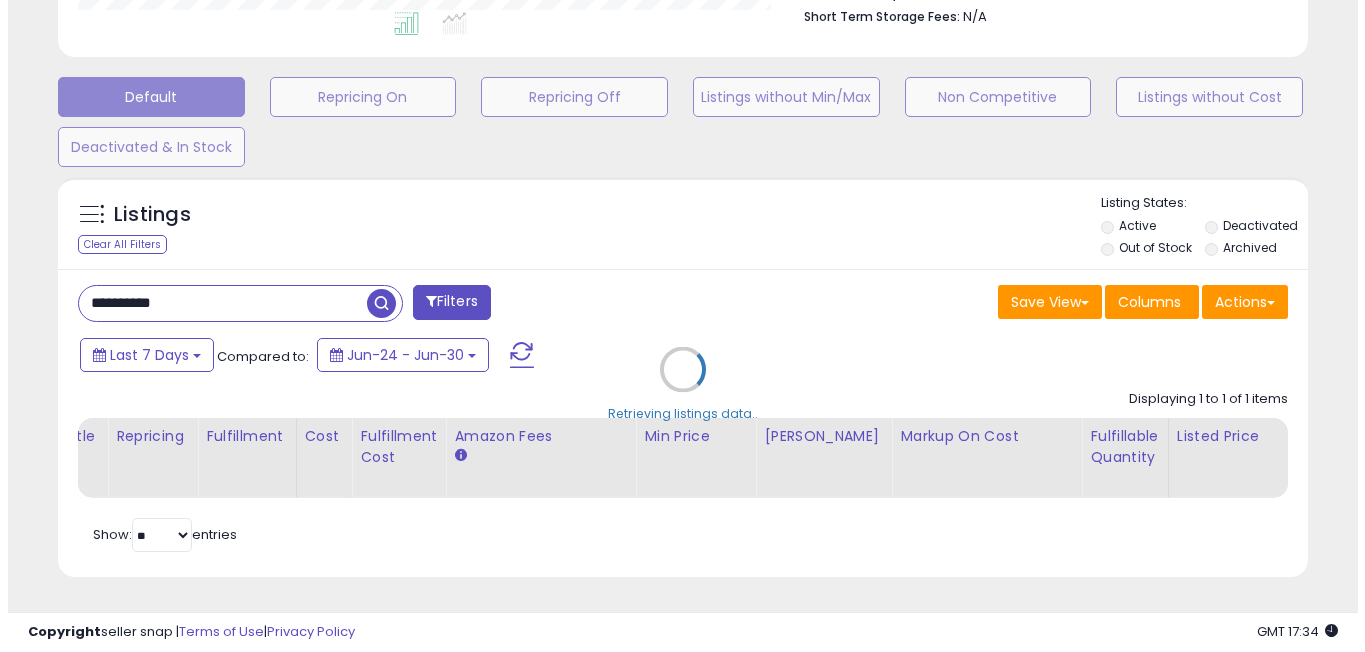 scroll, scrollTop: 999590, scrollLeft: 999268, axis: both 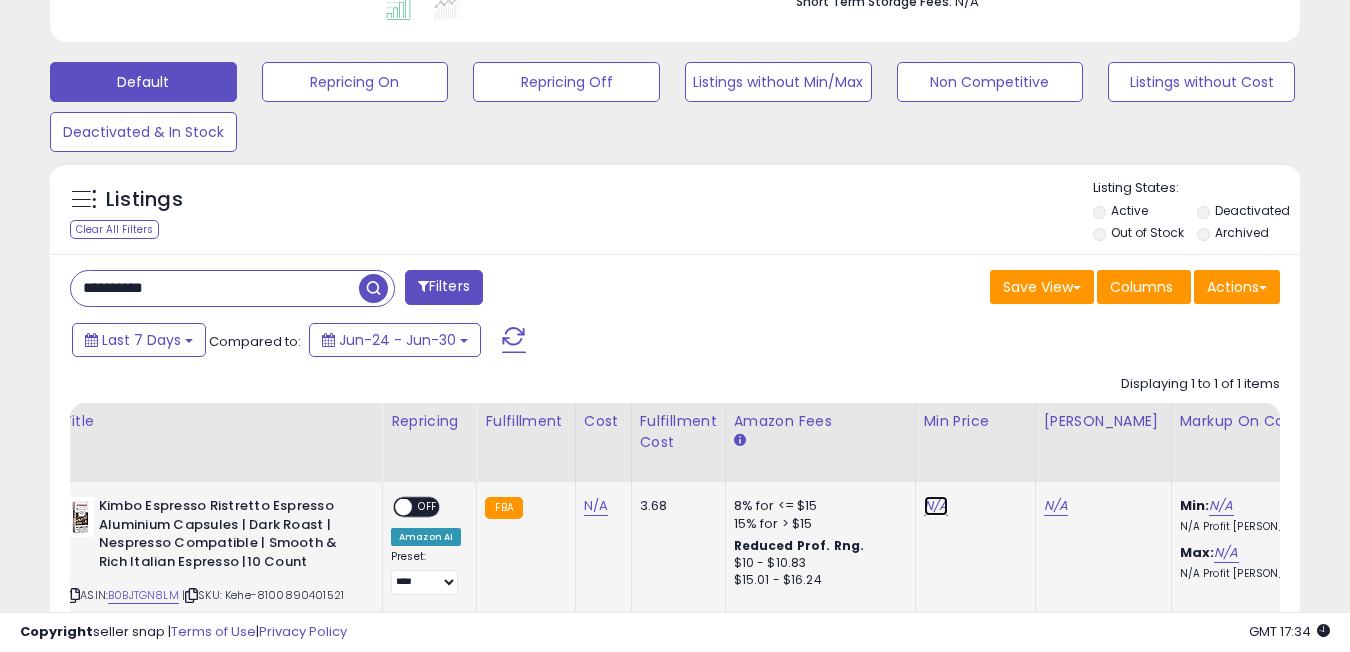 click on "N/A" at bounding box center [936, 506] 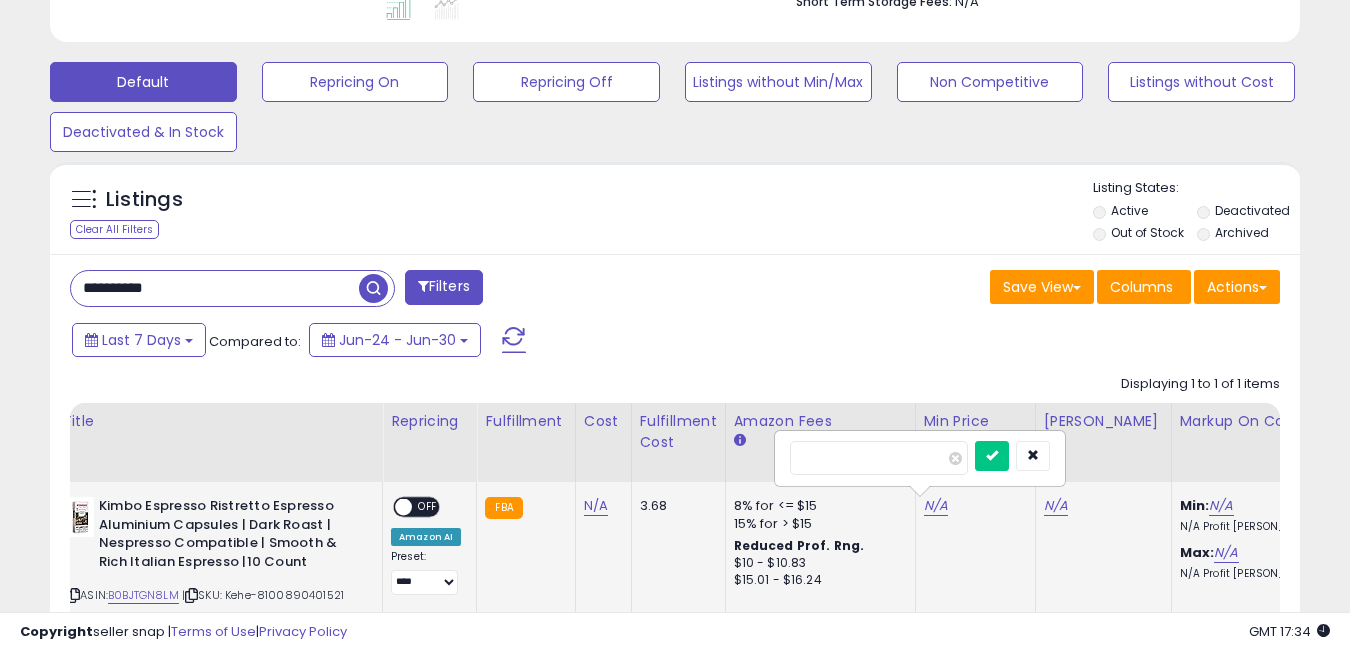 type on "****" 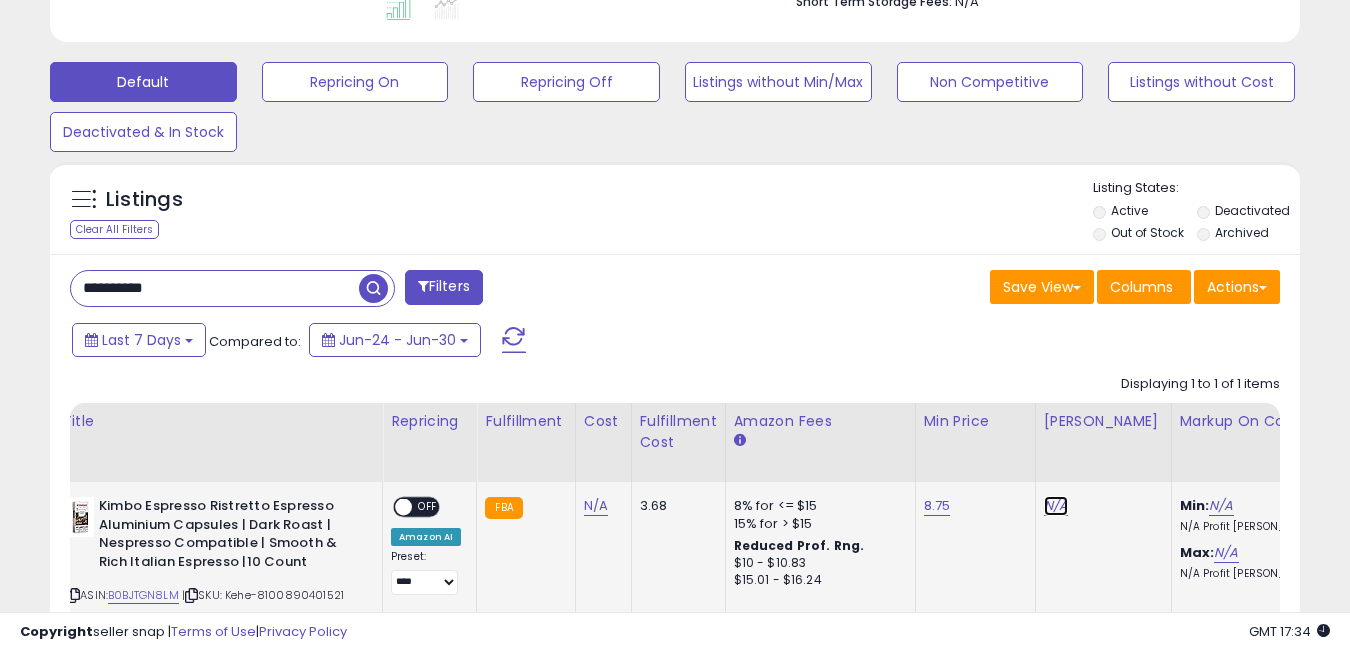 click on "N/A" at bounding box center [1056, 506] 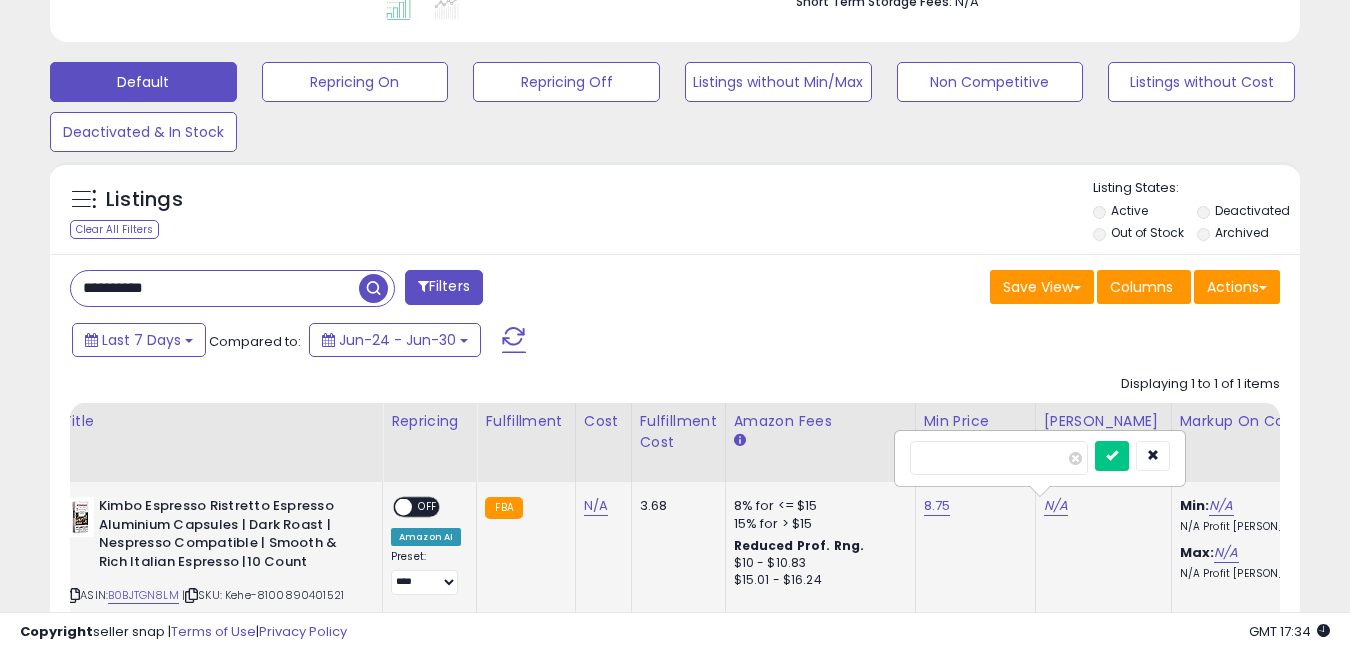 type on "****" 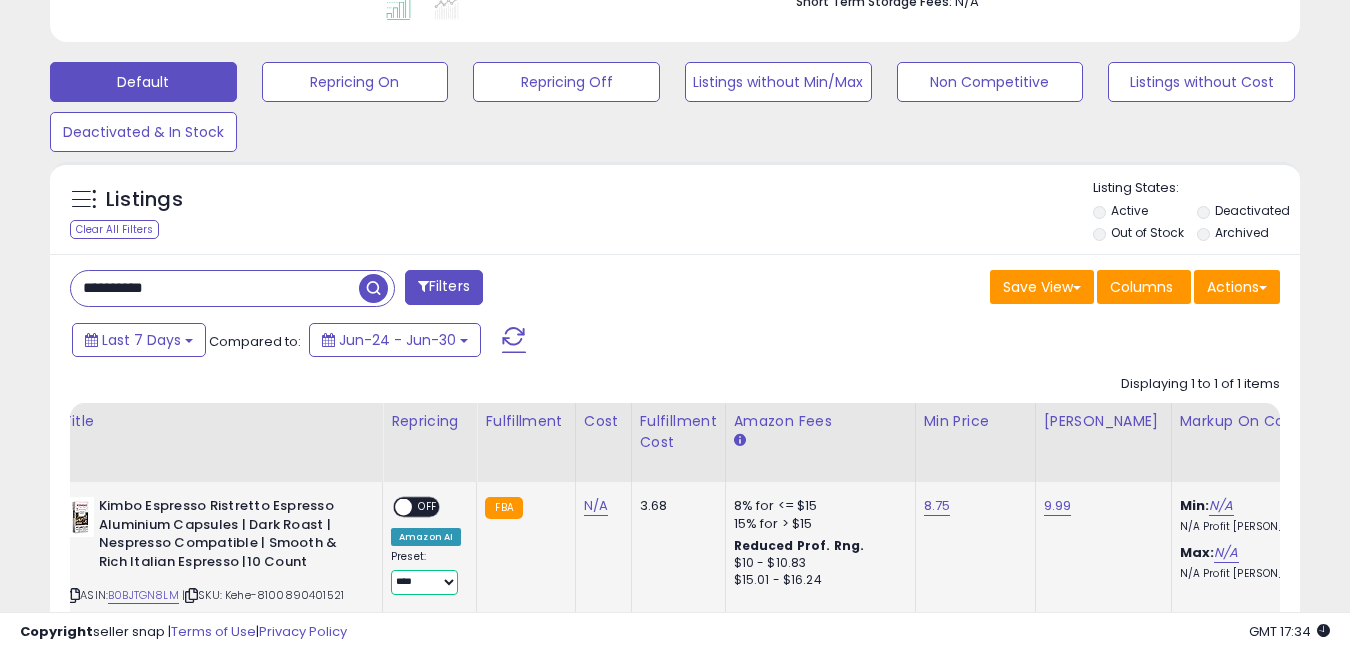 click on "**********" at bounding box center [424, 582] 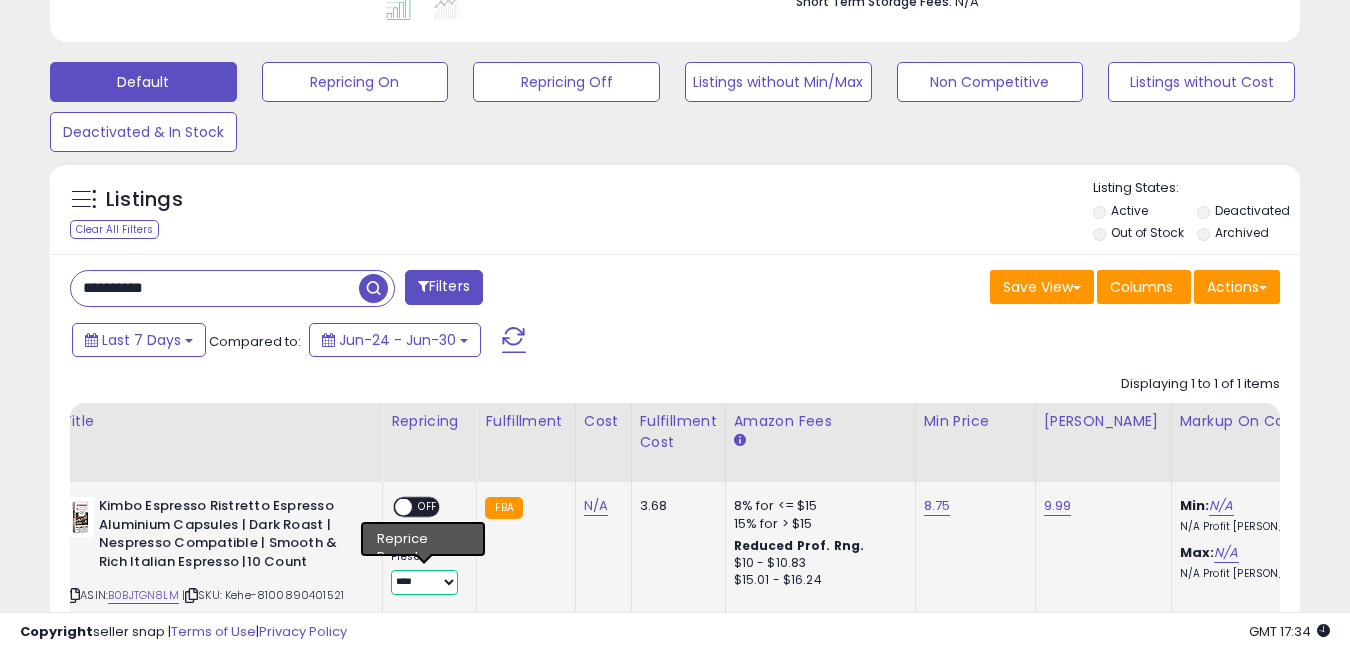 select on "**********" 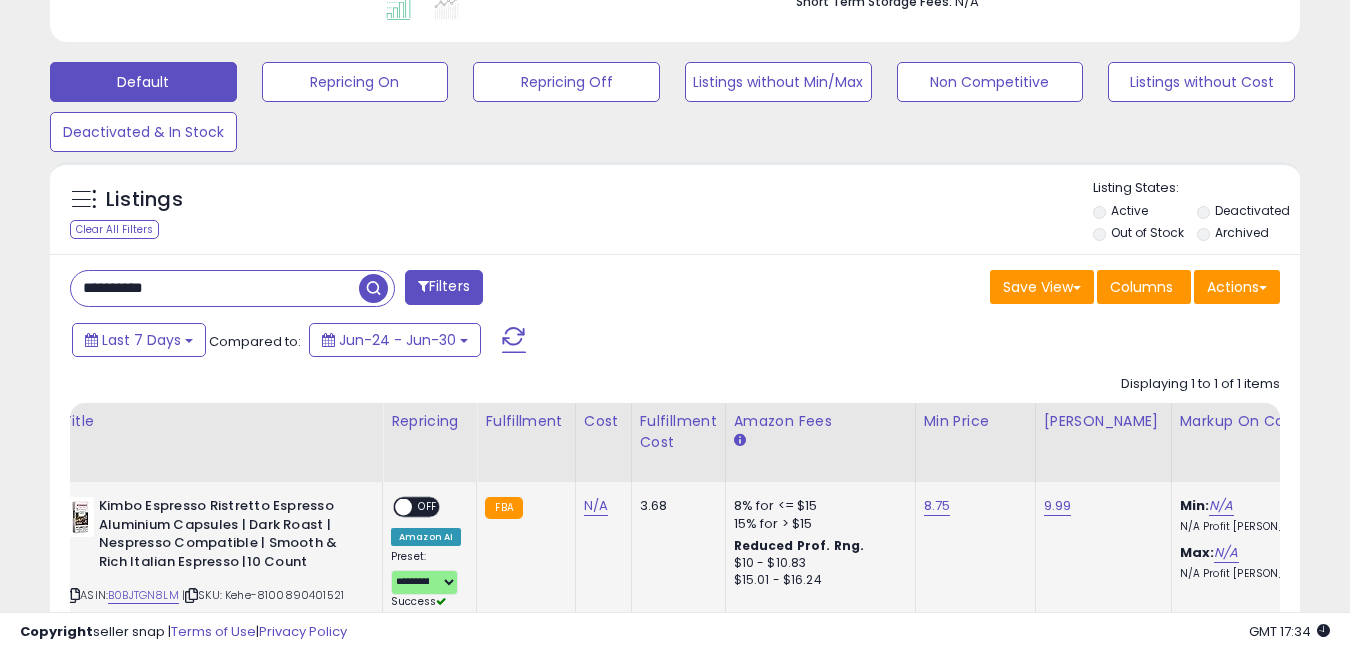click on "Amazon AI" at bounding box center (426, 537) 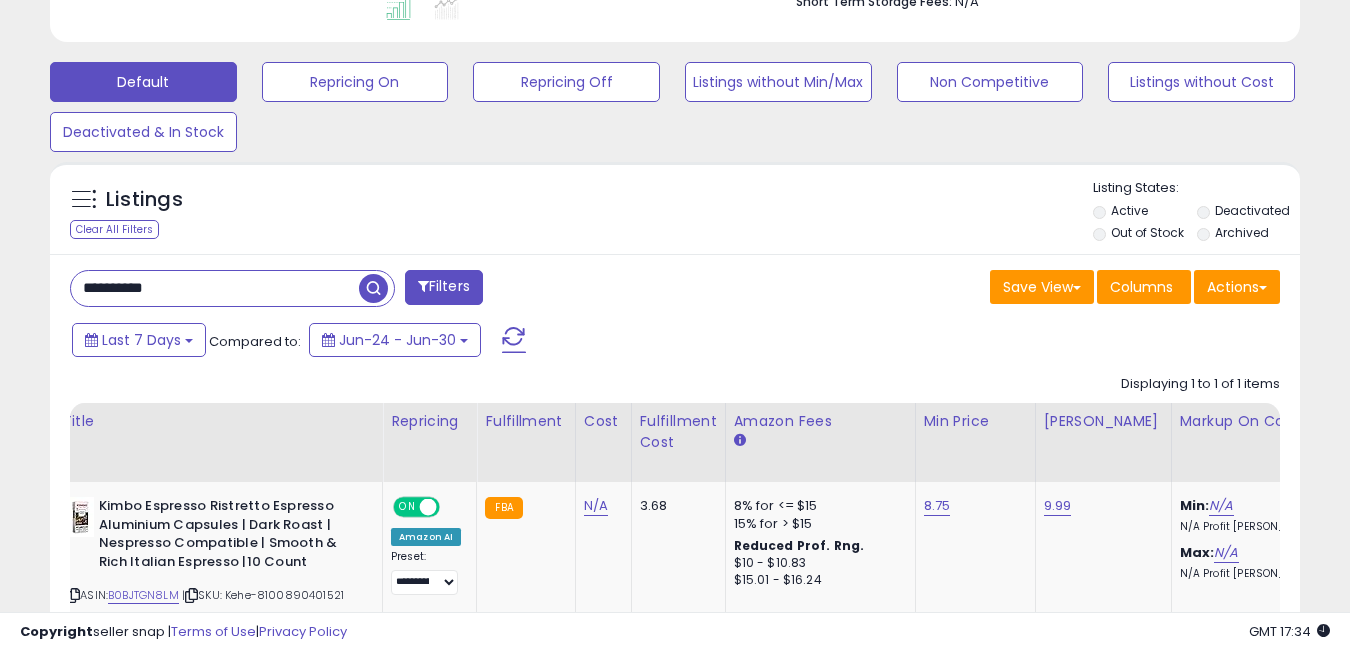 click on "**********" at bounding box center (215, 288) 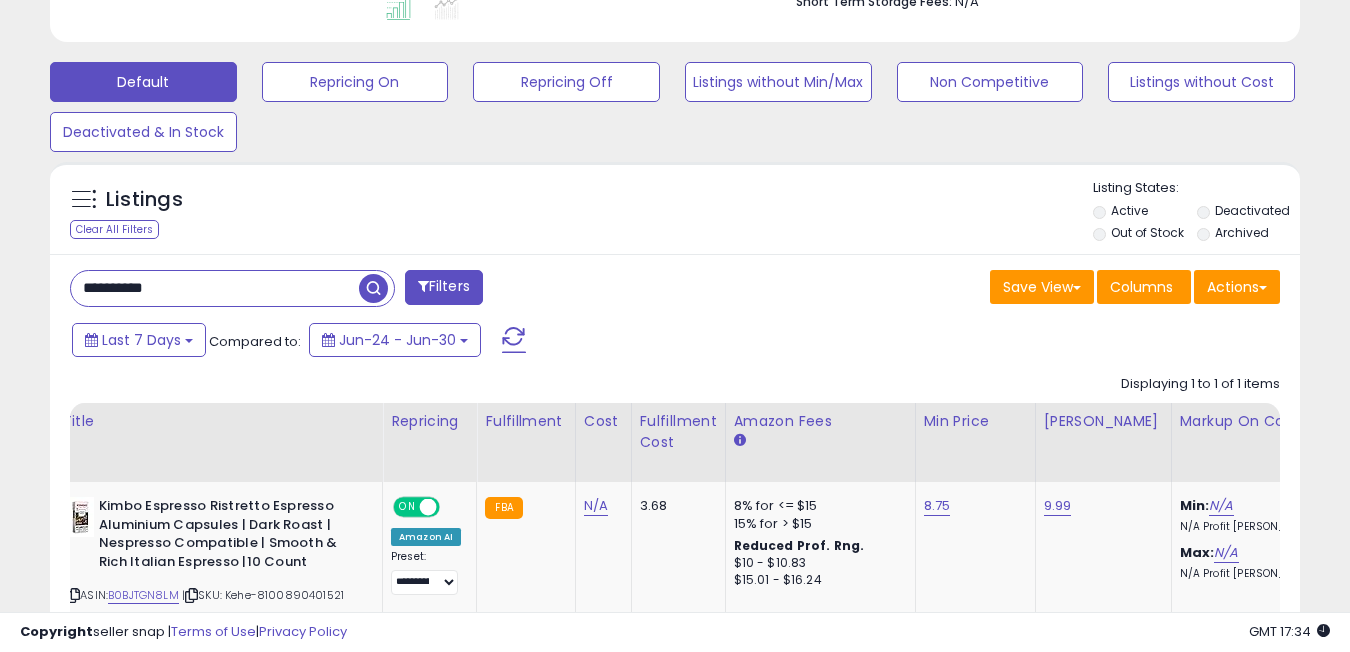 click on "**********" at bounding box center (215, 288) 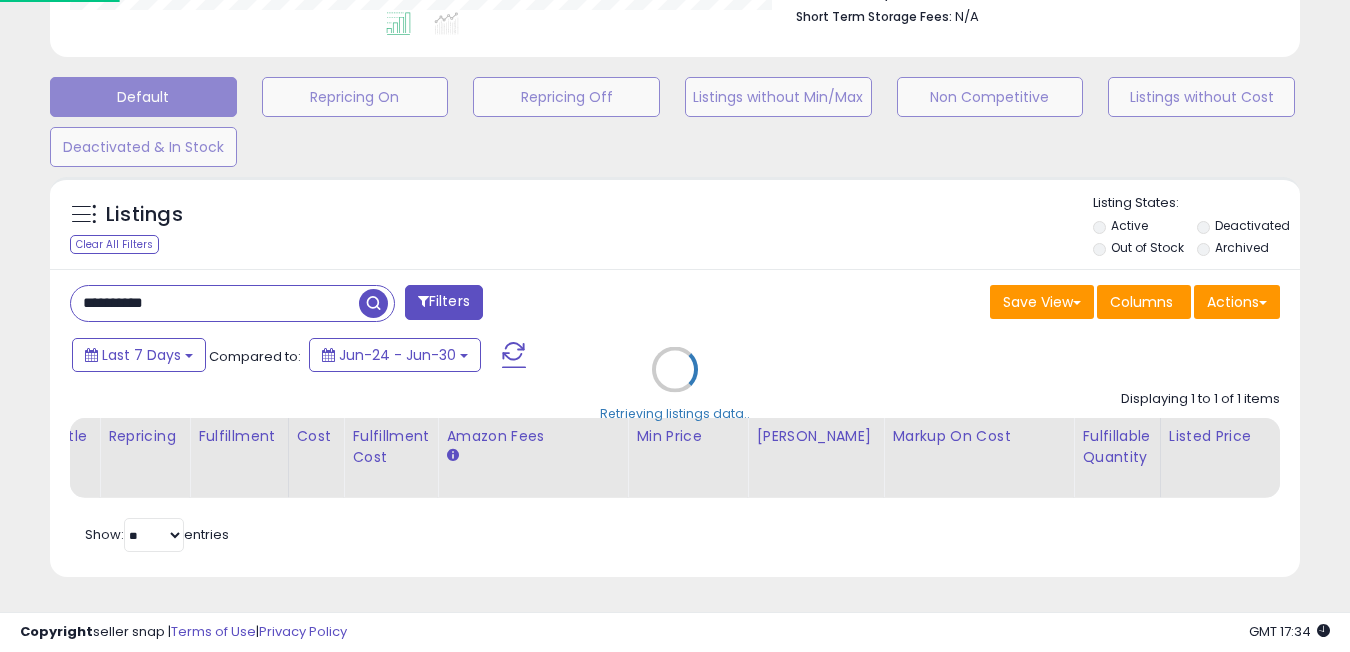 scroll, scrollTop: 999590, scrollLeft: 999268, axis: both 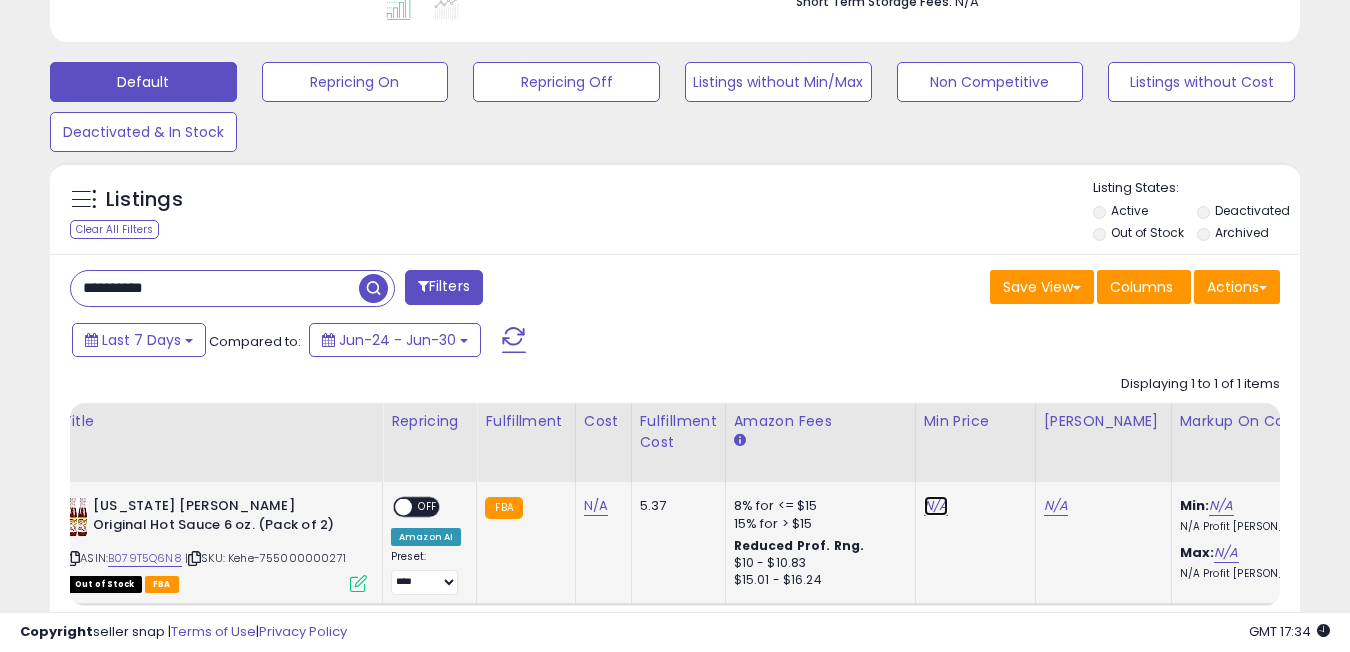 click on "N/A" at bounding box center [936, 506] 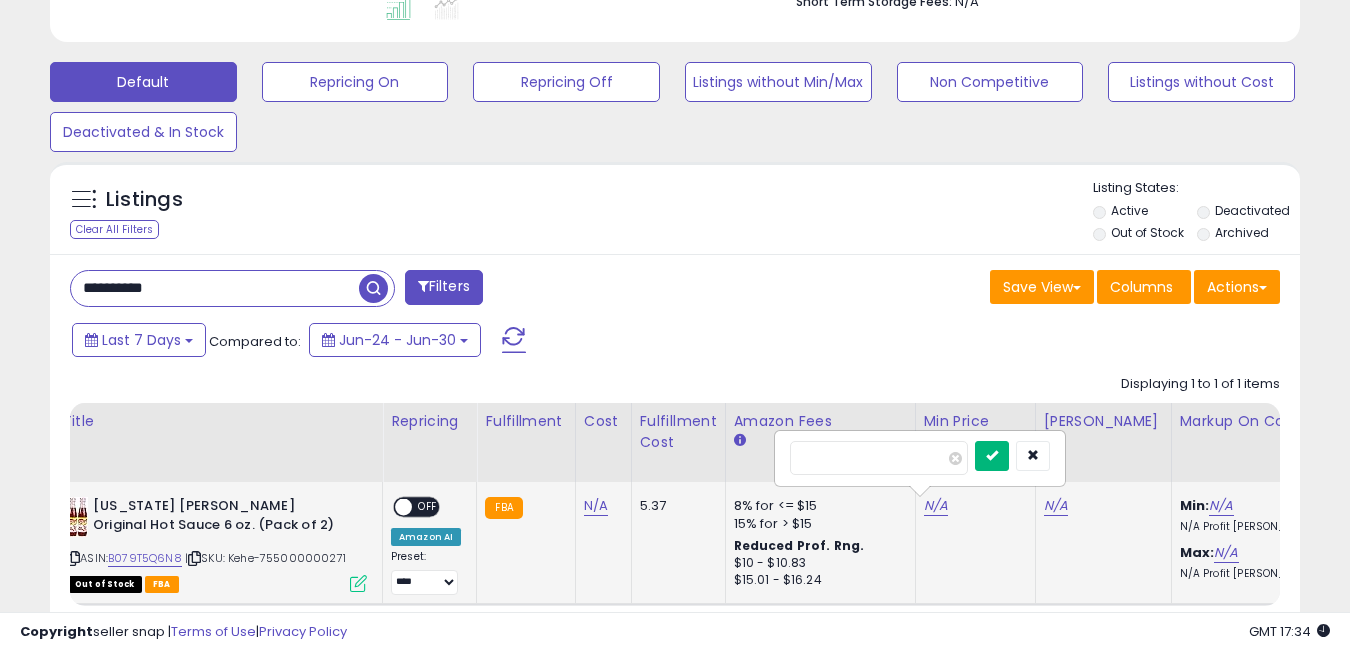 type on "*" 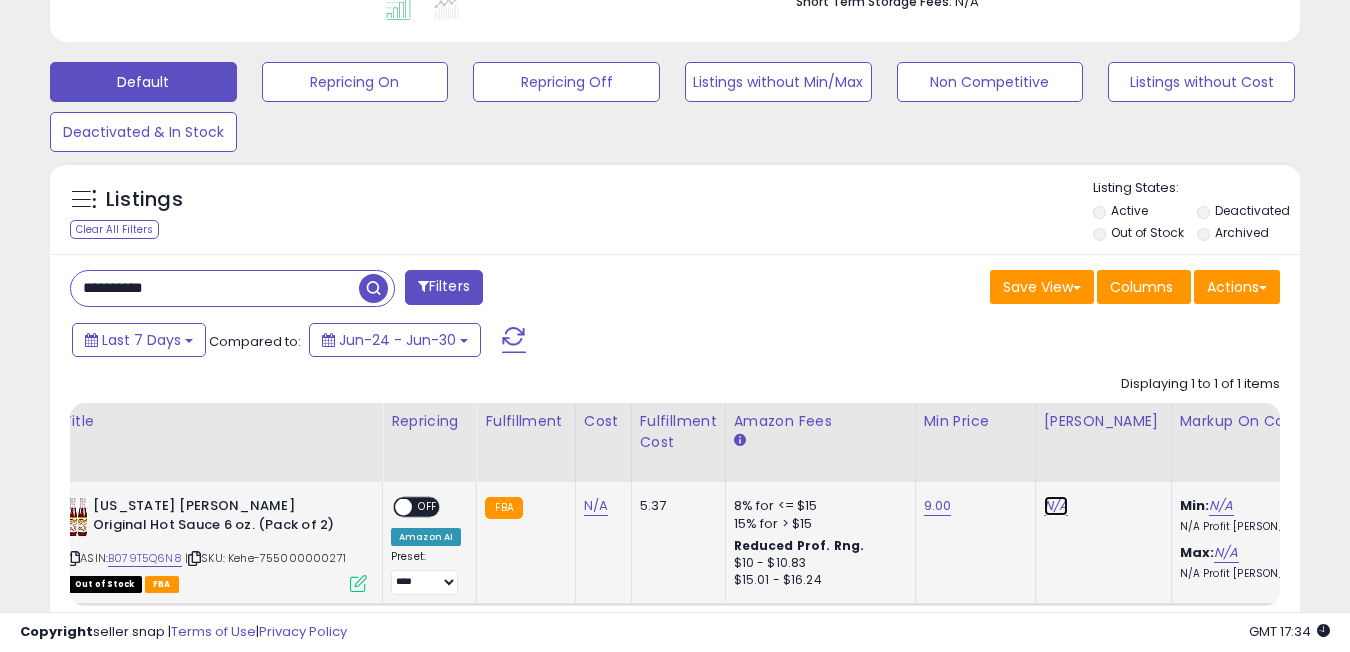 click on "N/A" at bounding box center [1056, 506] 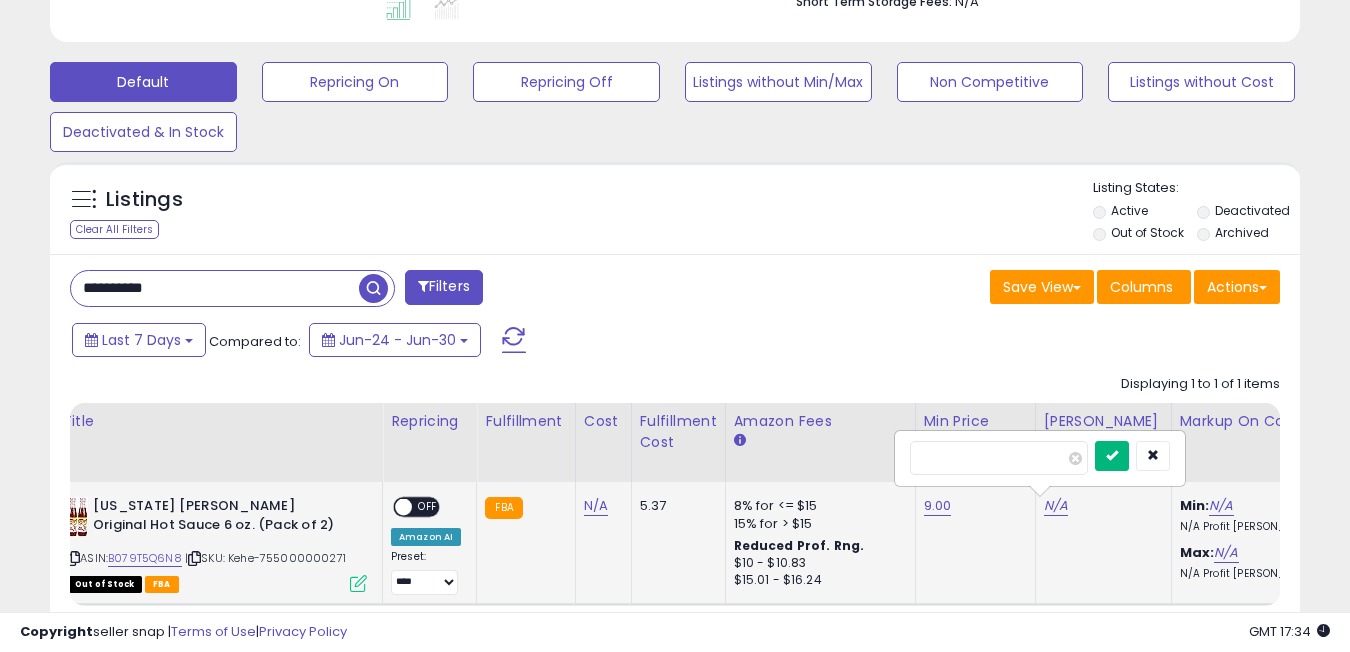 type on "**" 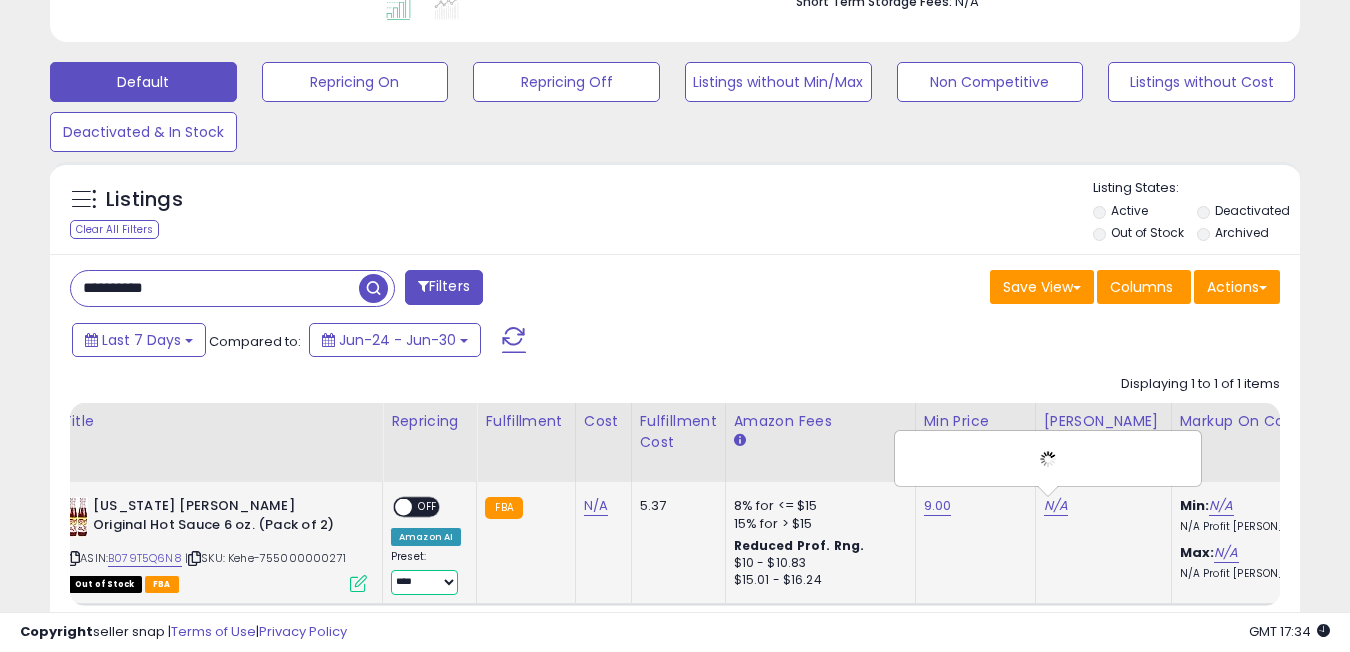 click on "**********" at bounding box center (424, 582) 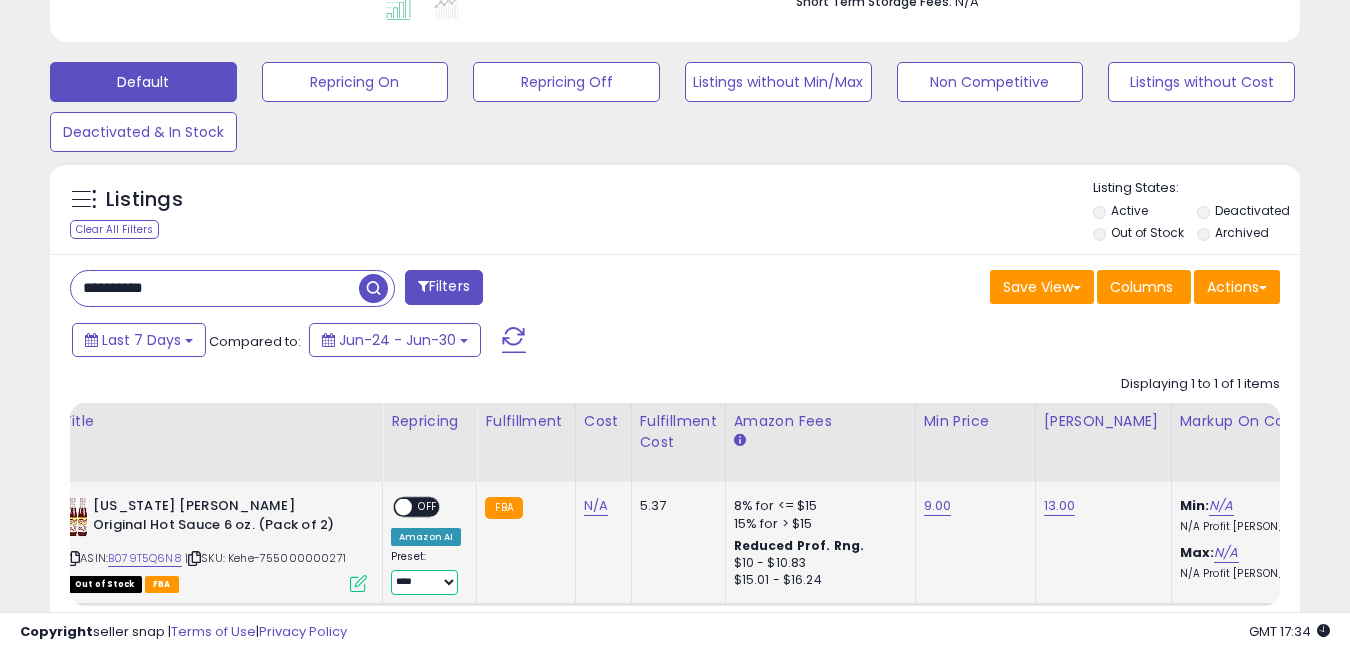 select on "**********" 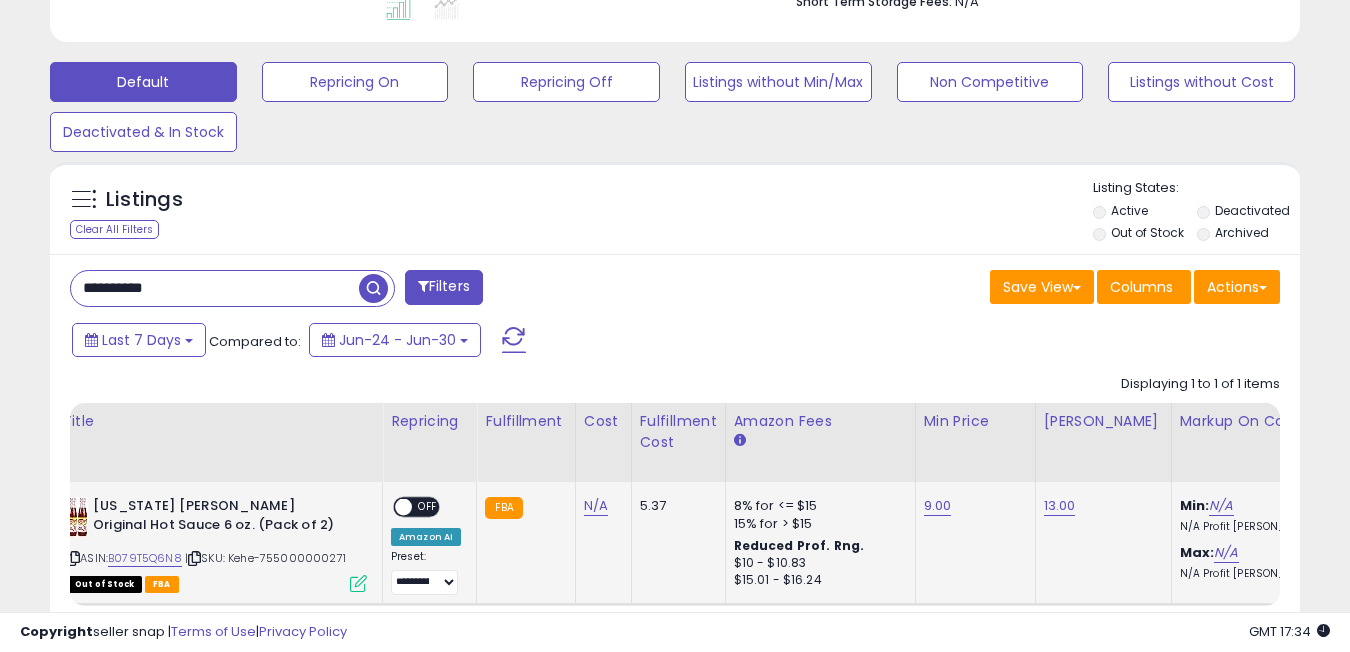 click on "ON   OFF" at bounding box center (394, 507) 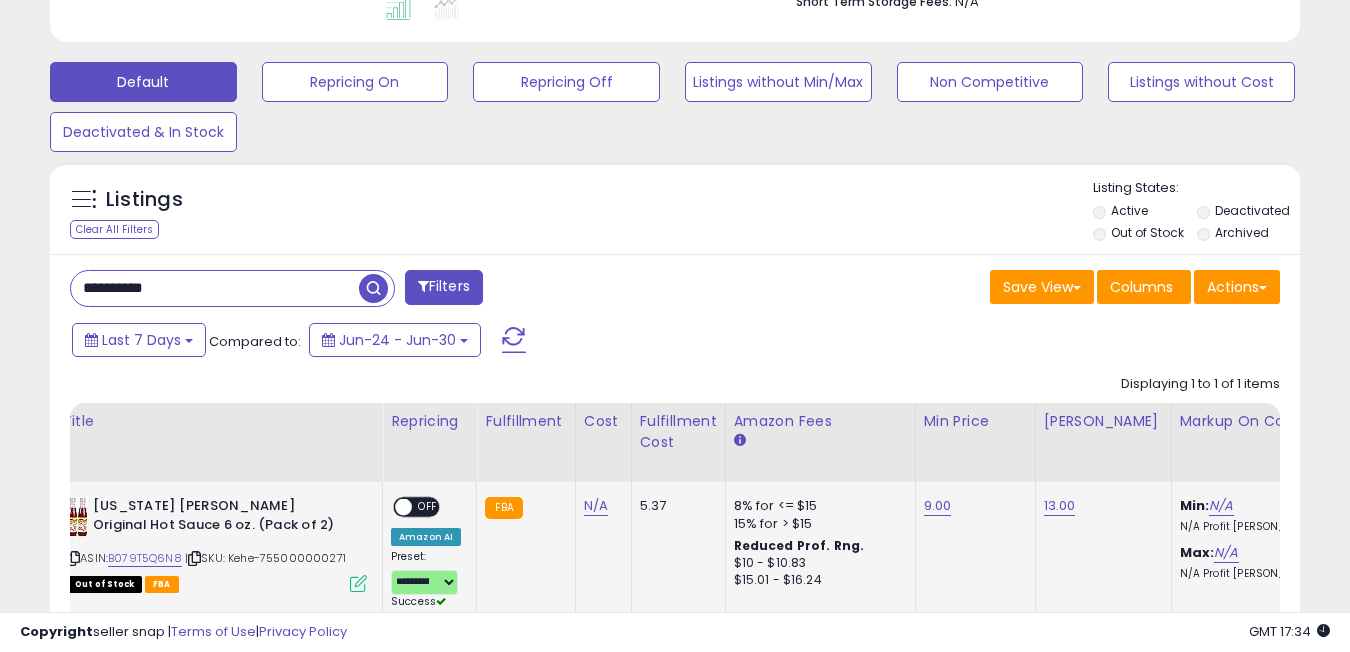 click on "ON   OFF" at bounding box center (394, 507) 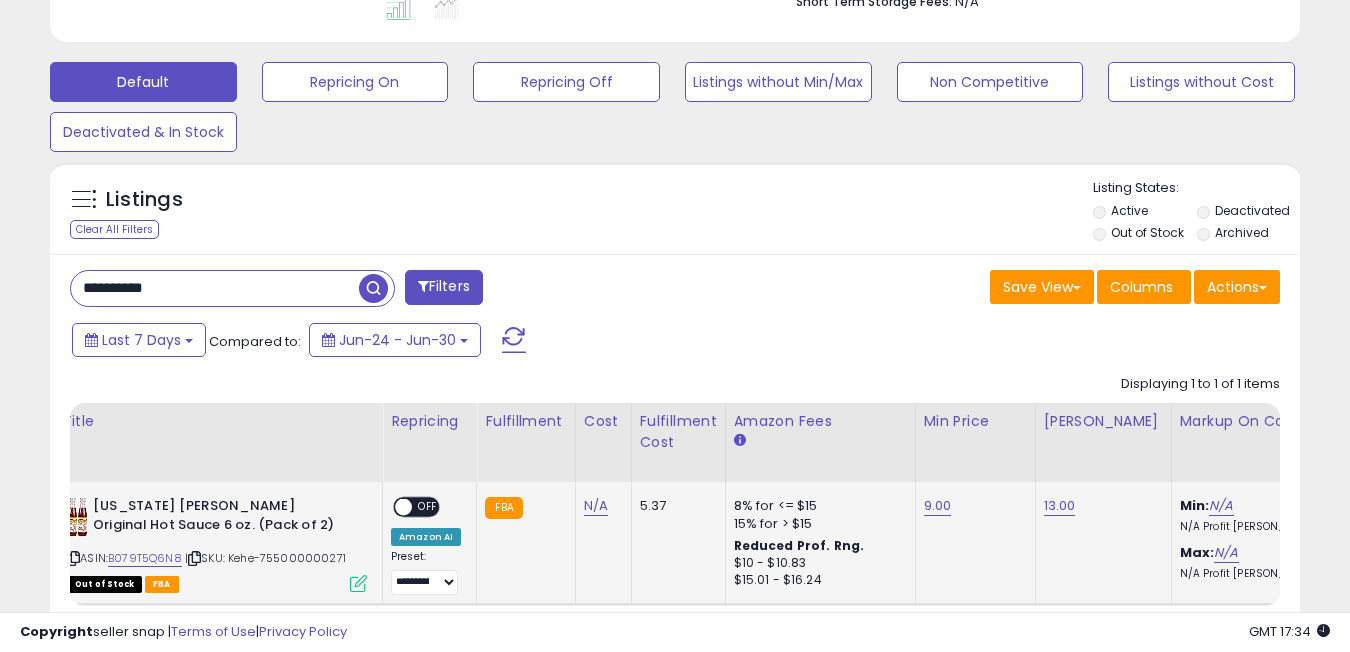 click on "OFF" at bounding box center [428, 507] 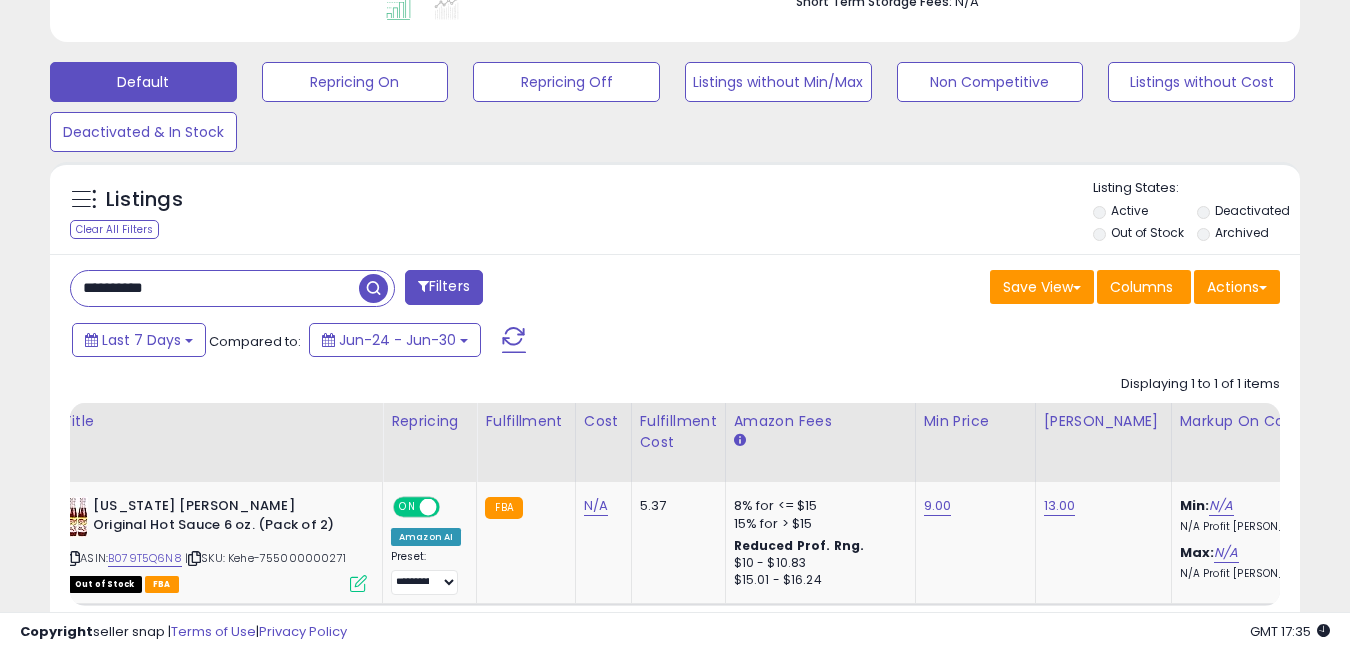 click on "**********" at bounding box center (215, 288) 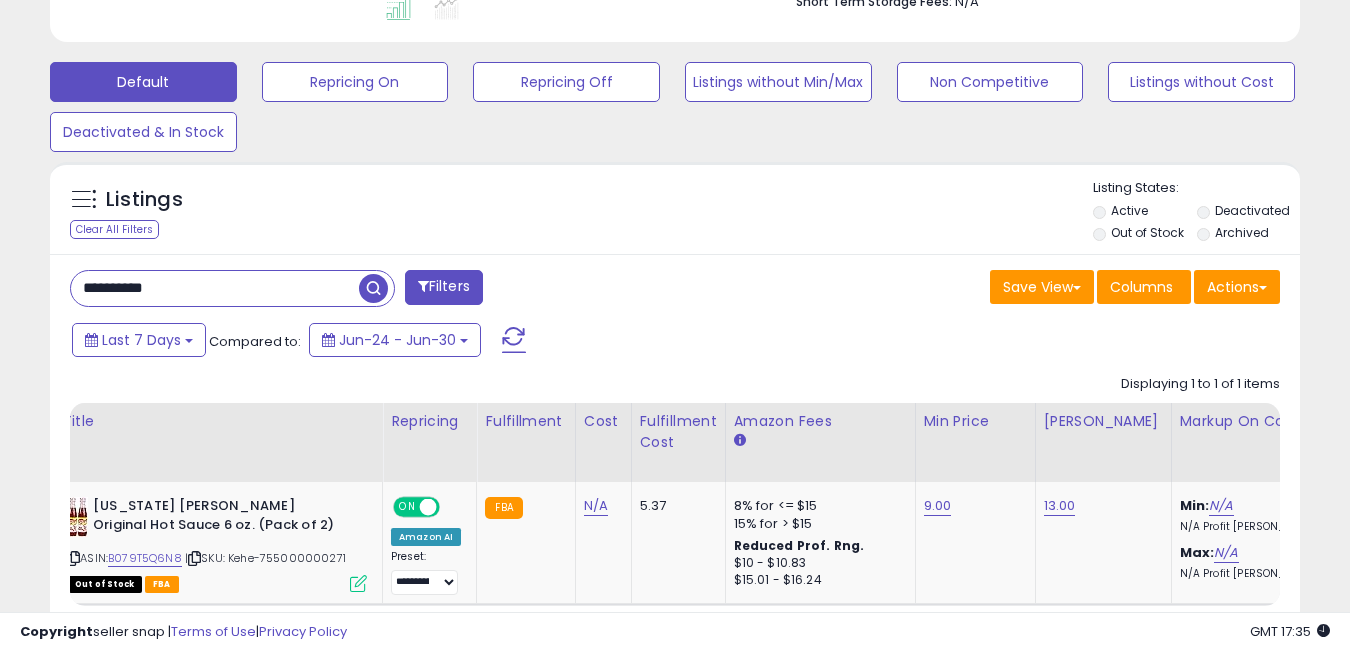 paste 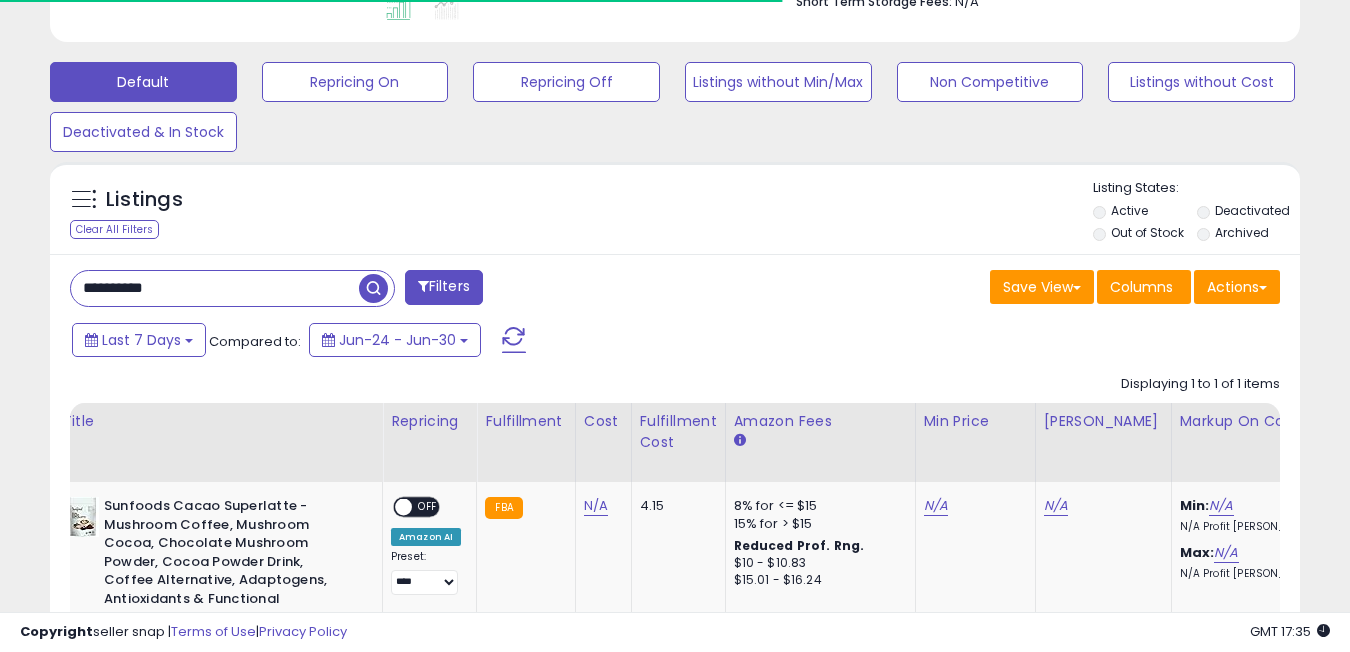scroll, scrollTop: 410, scrollLeft: 723, axis: both 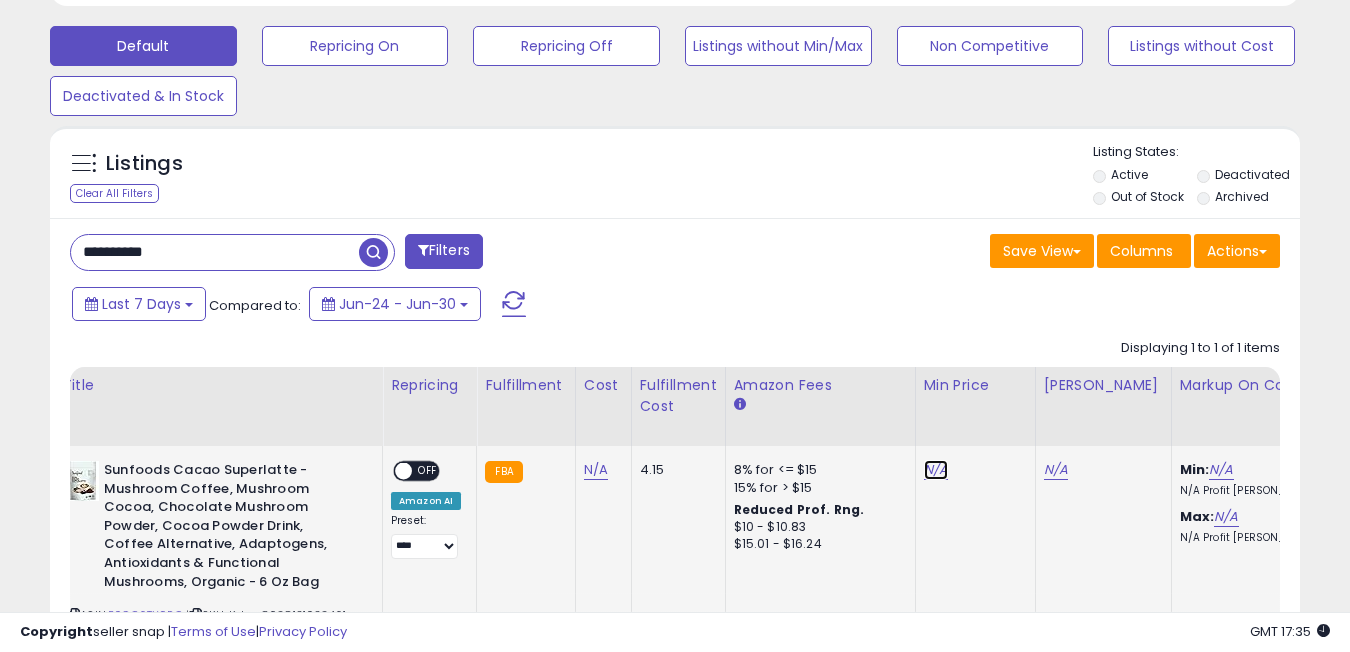 click on "N/A" at bounding box center [936, 470] 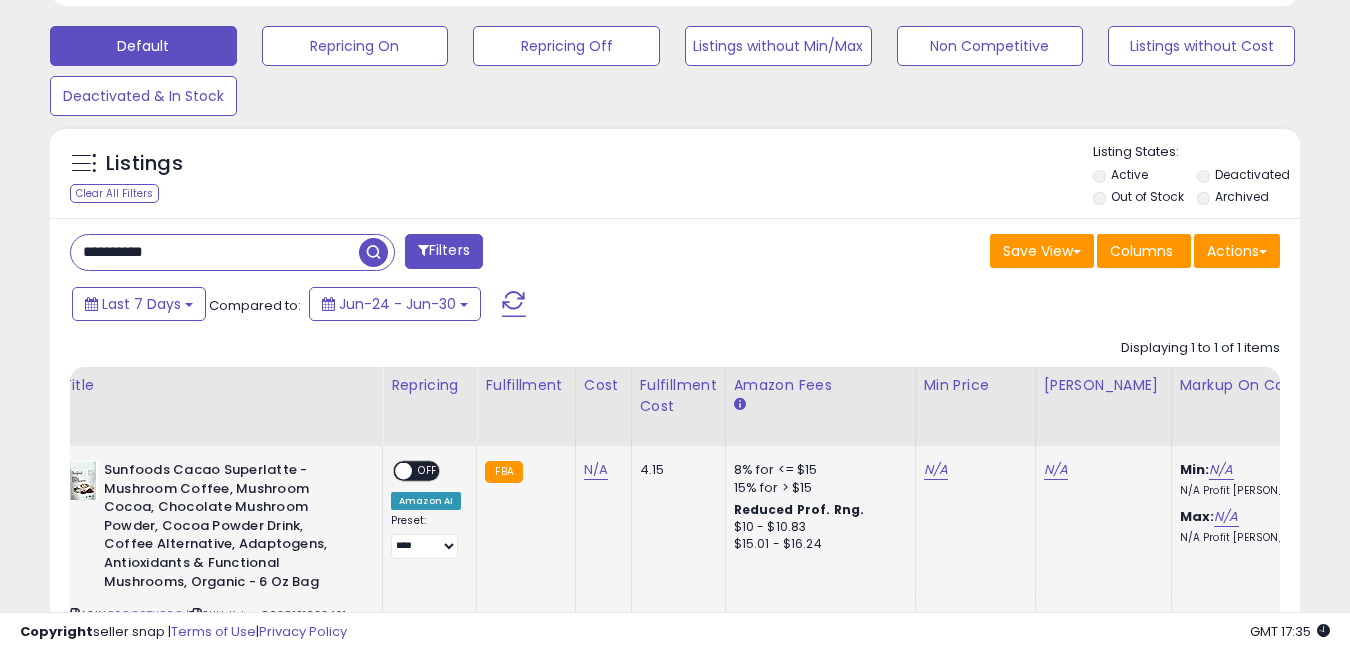 scroll, scrollTop: 999590, scrollLeft: 999276, axis: both 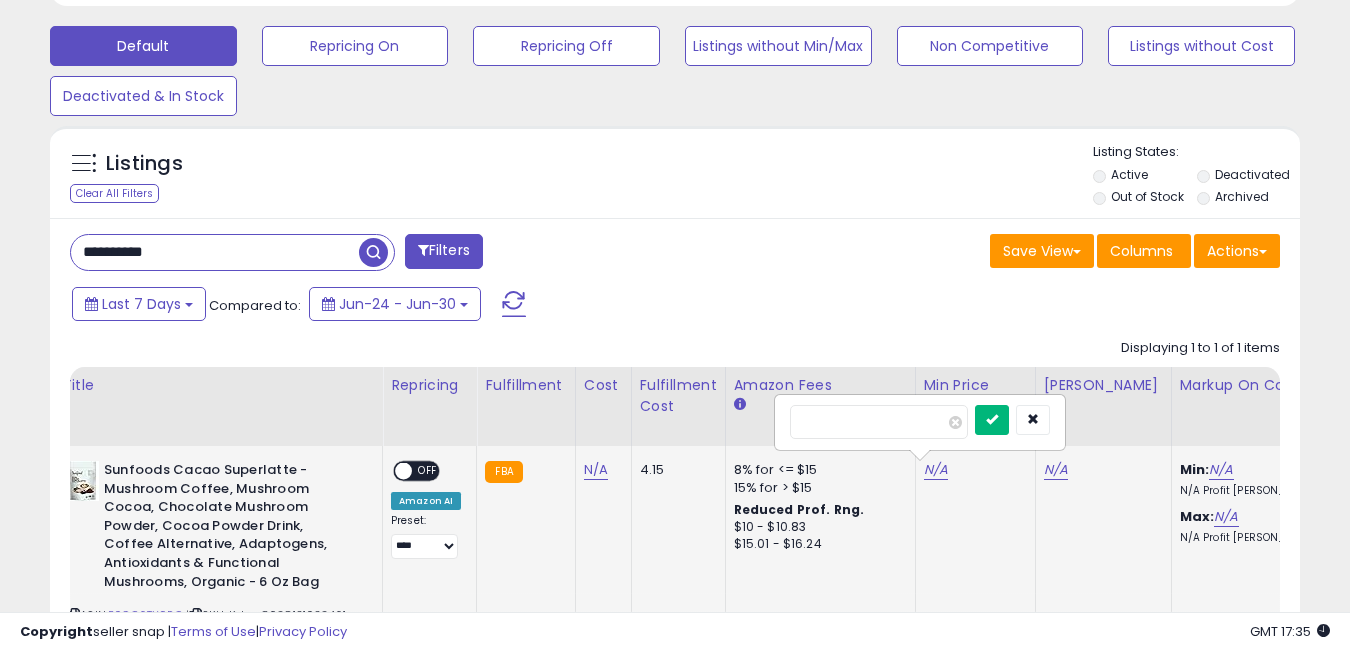type on "**" 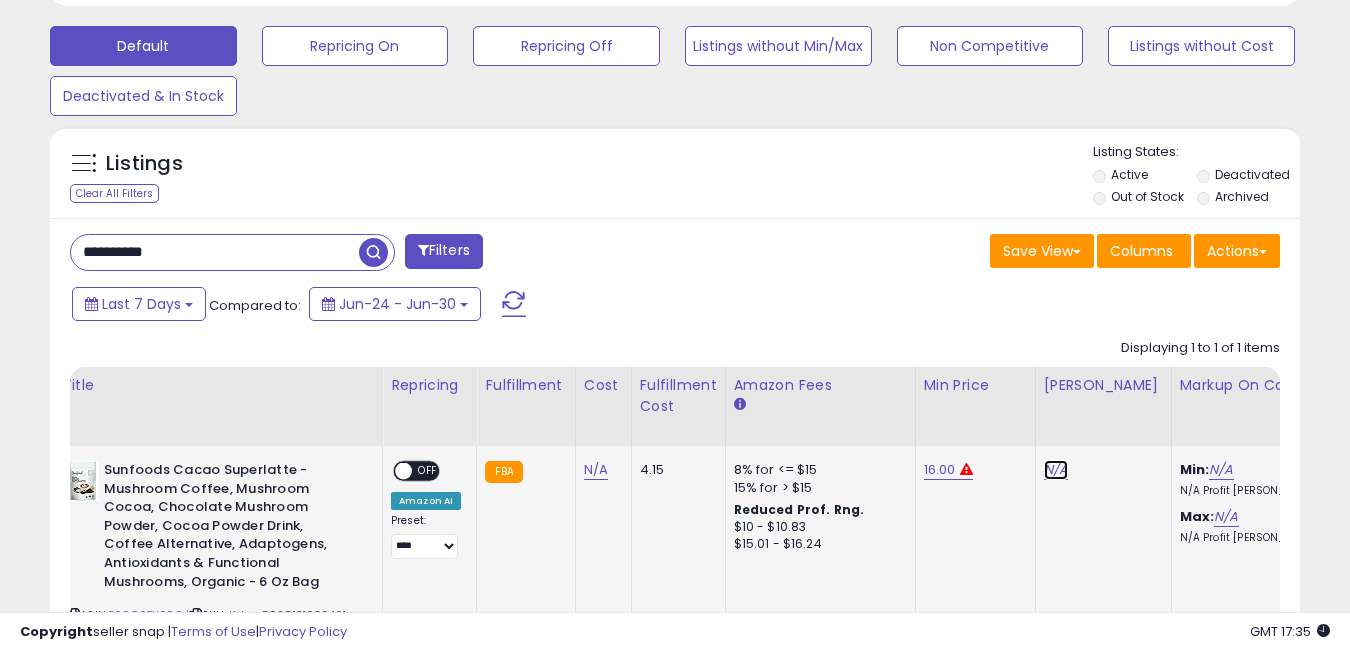 click on "N/A" at bounding box center (1056, 470) 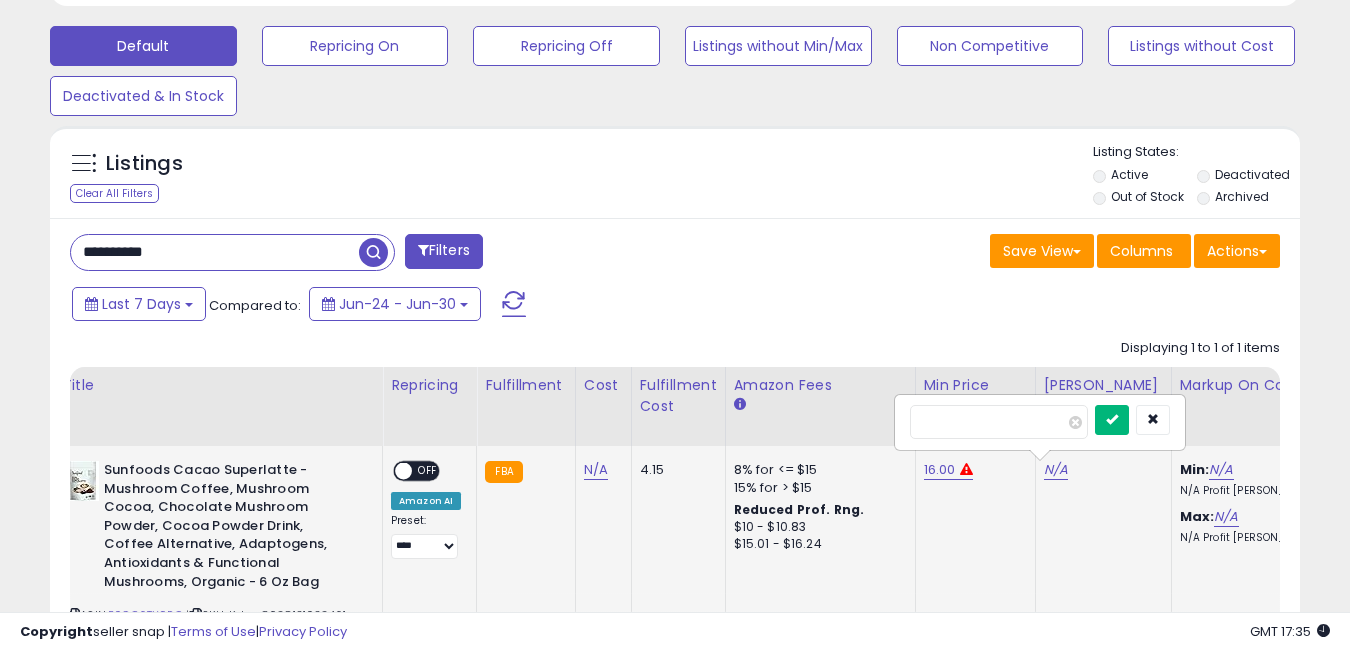 type on "**" 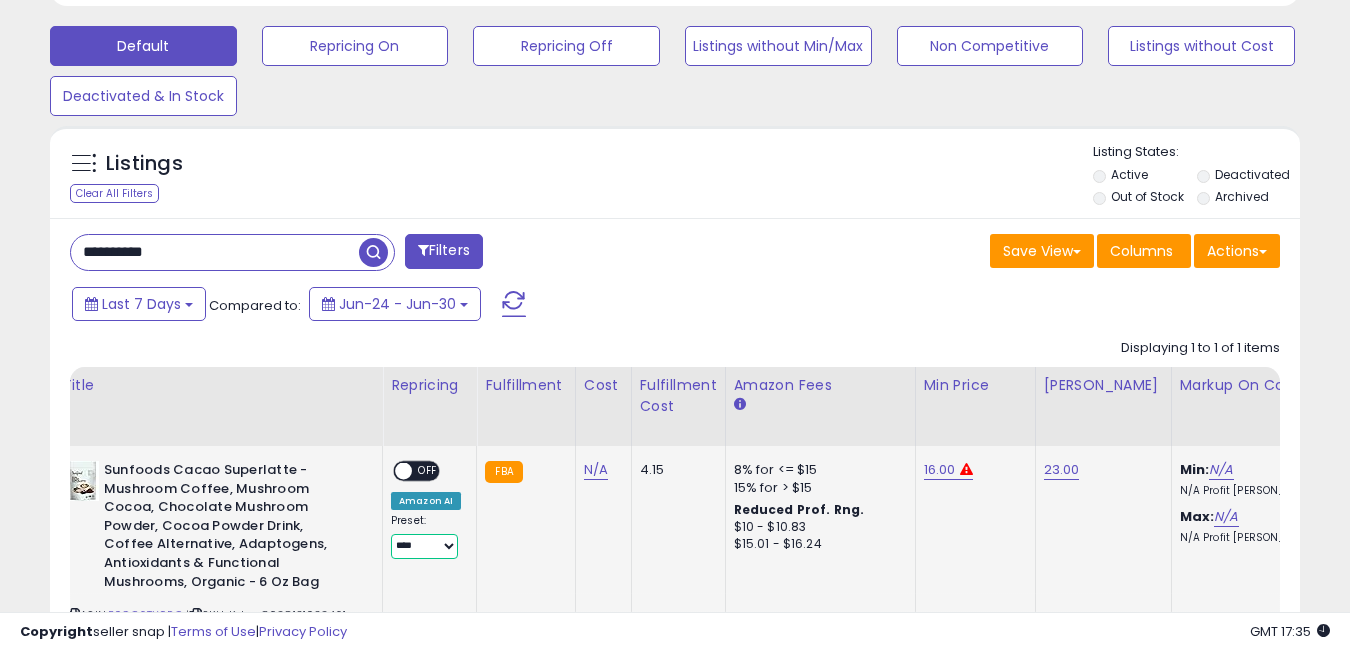 click on "**********" at bounding box center [424, 546] 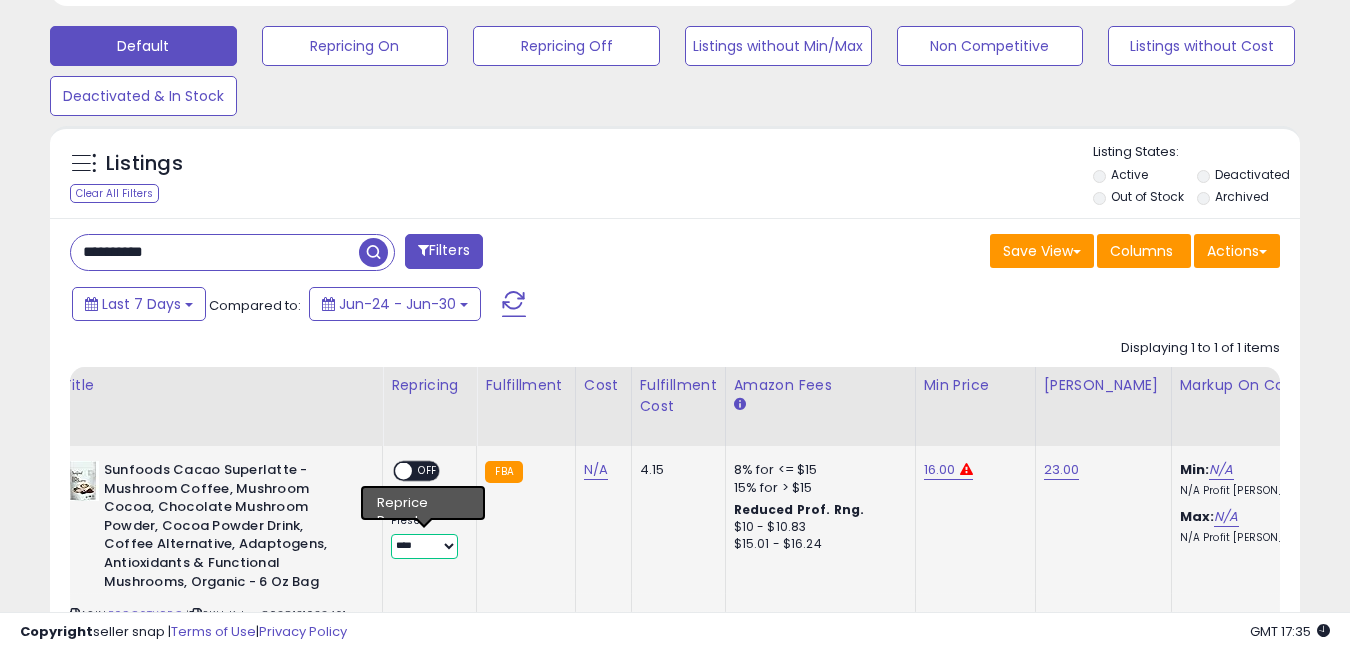 select on "**********" 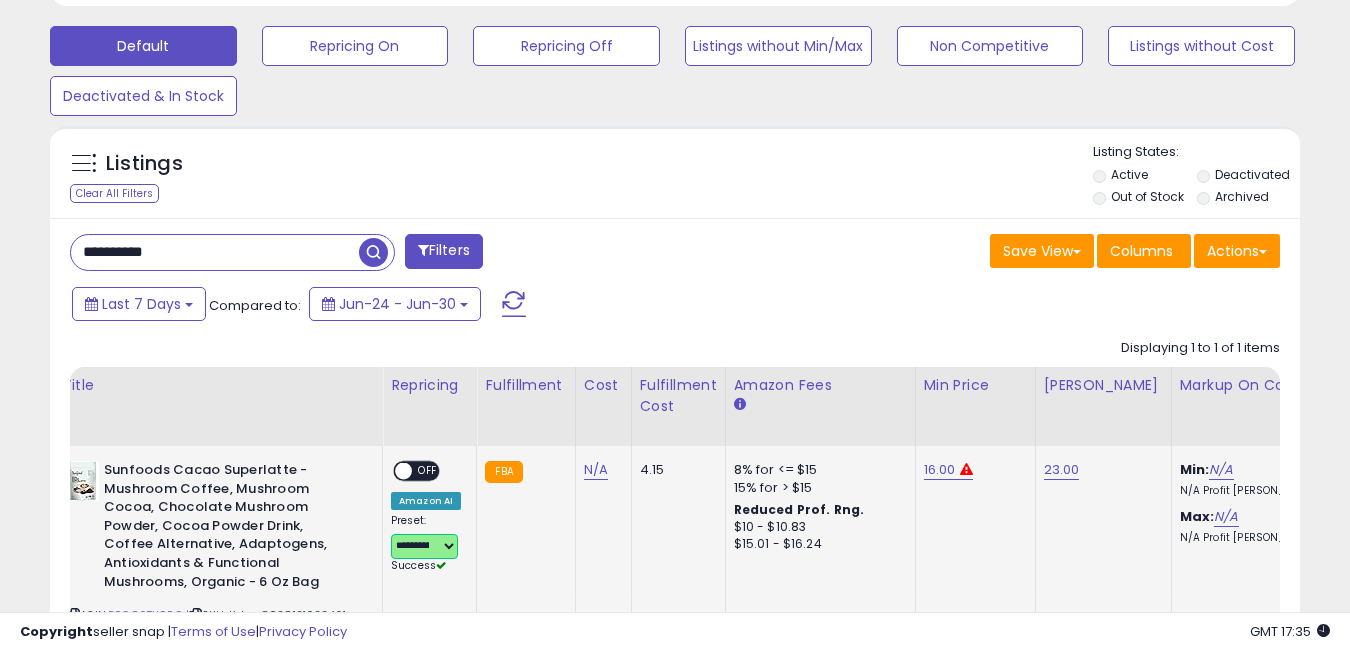 click at bounding box center [403, 471] 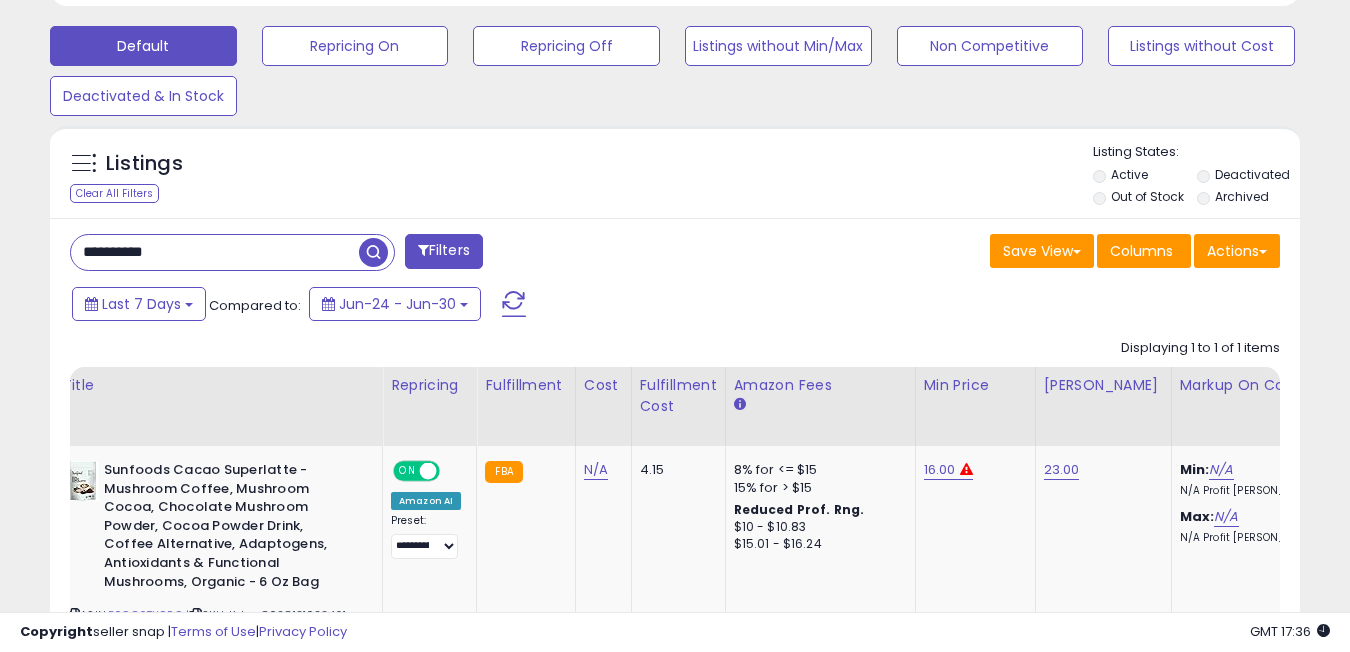 click on "**********" at bounding box center (215, 252) 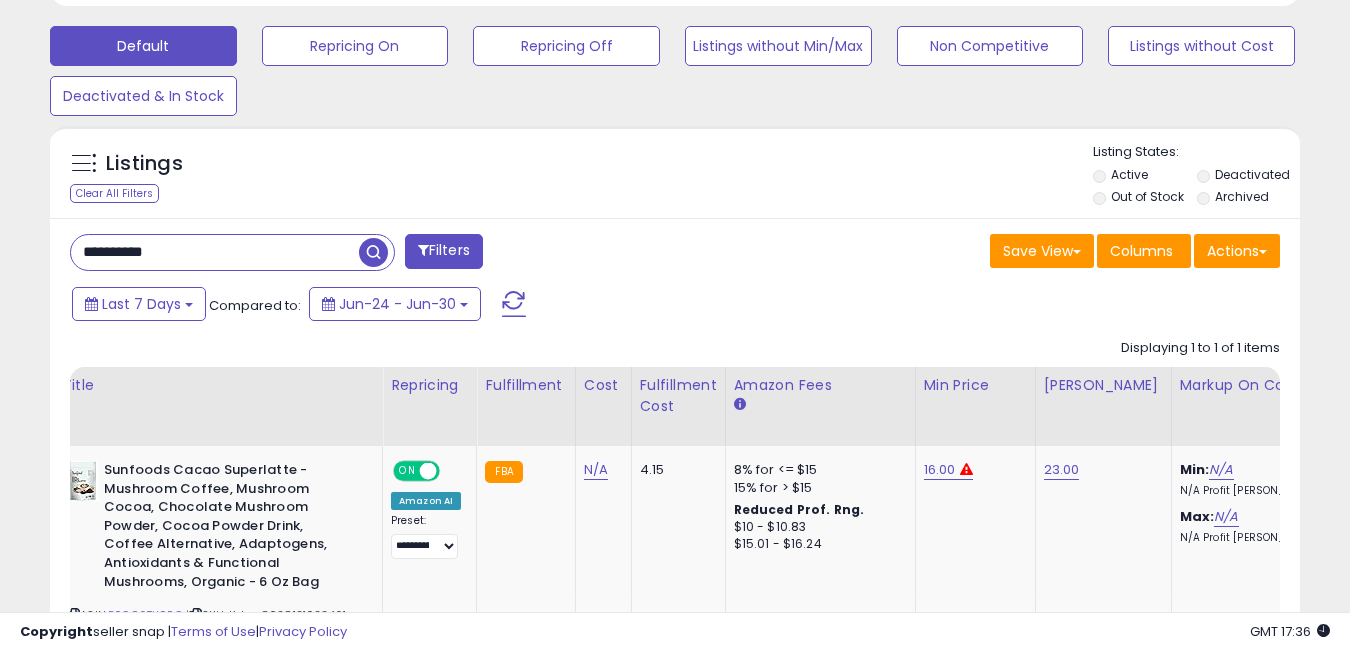 type on "**********" 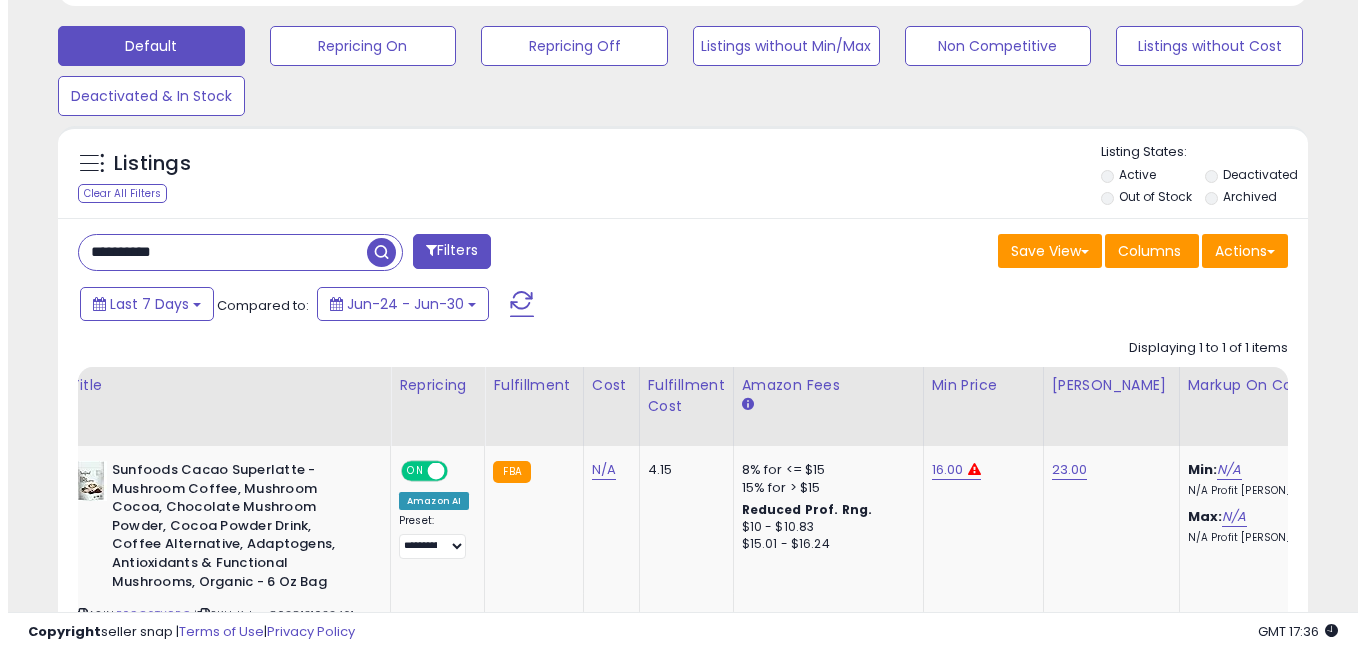 scroll, scrollTop: 568, scrollLeft: 0, axis: vertical 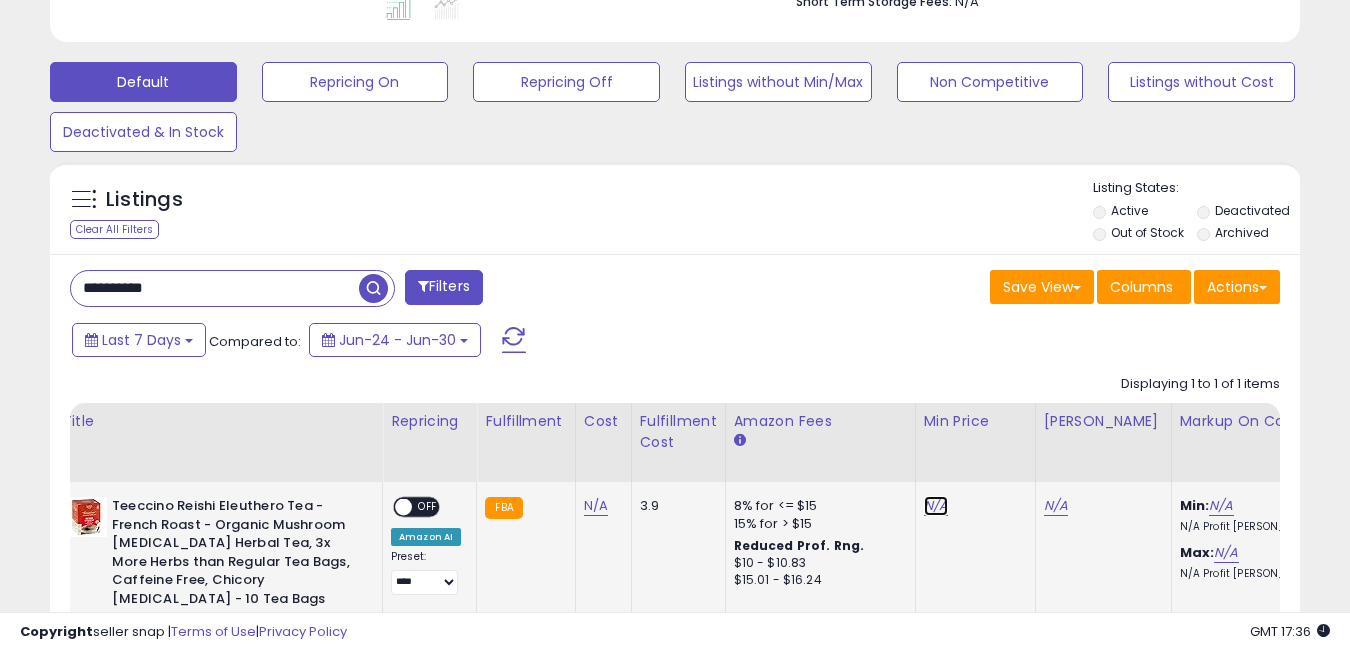 click on "N/A" at bounding box center (936, 506) 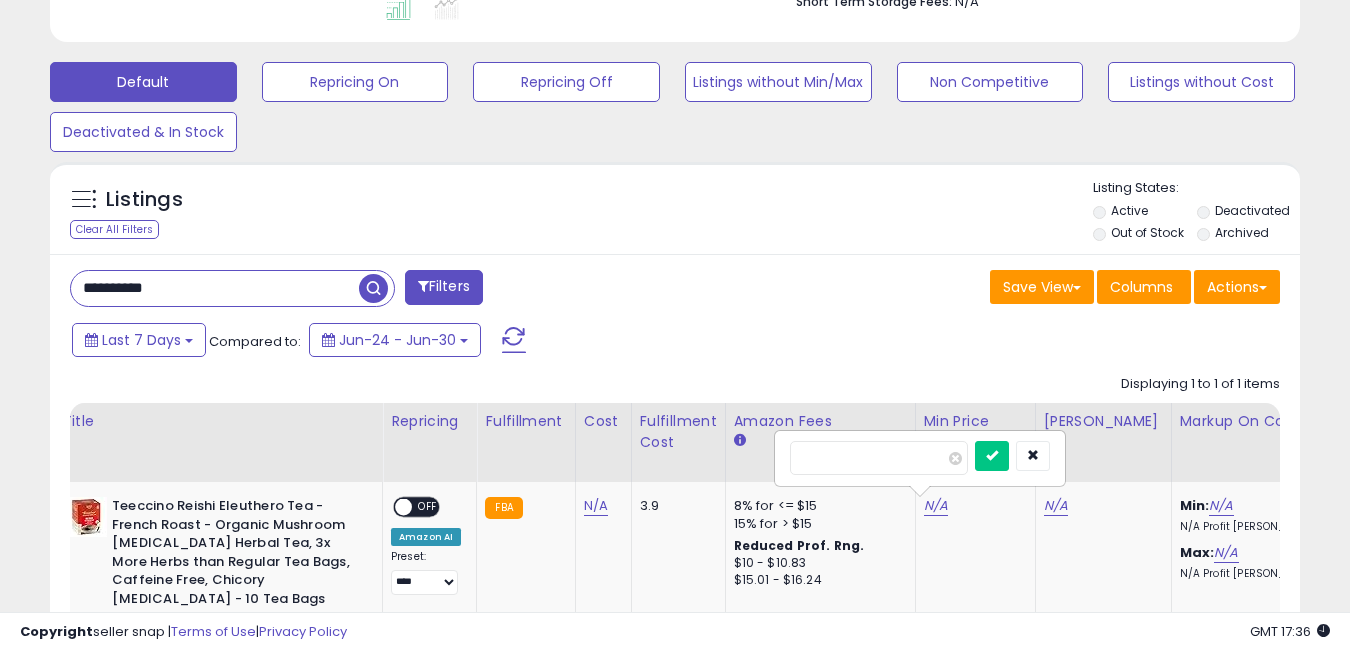 type on "***" 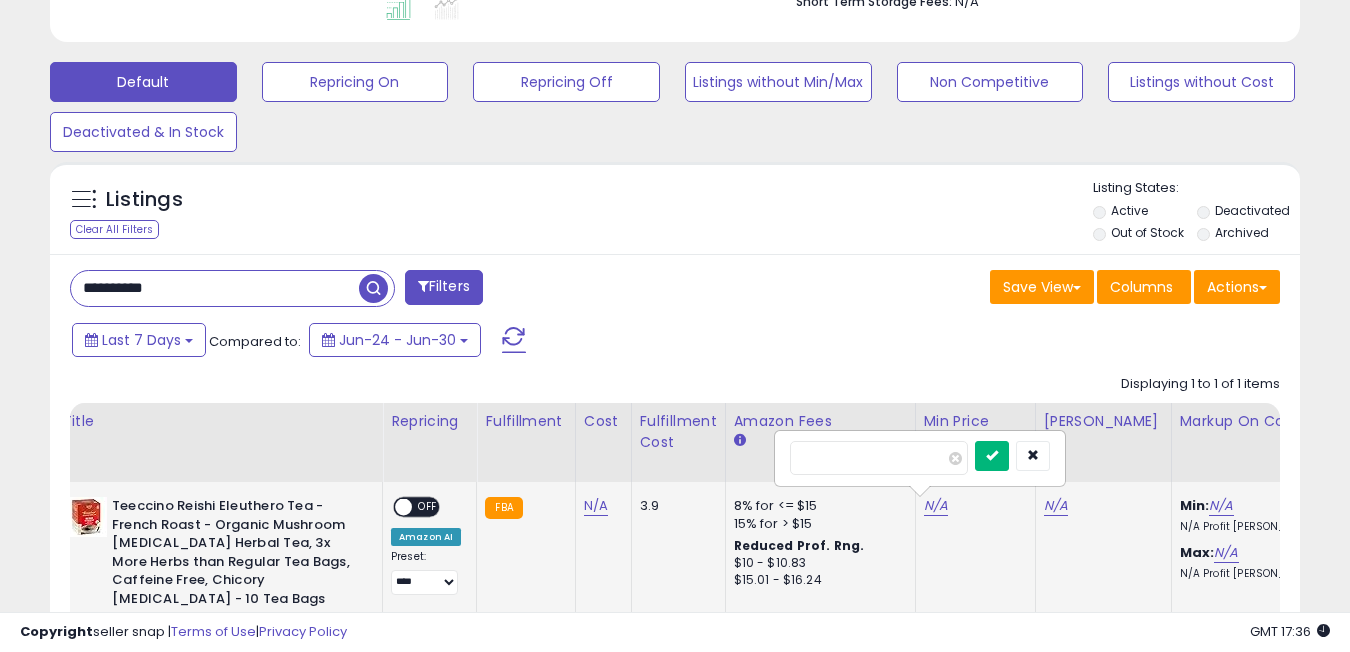 click at bounding box center (992, 456) 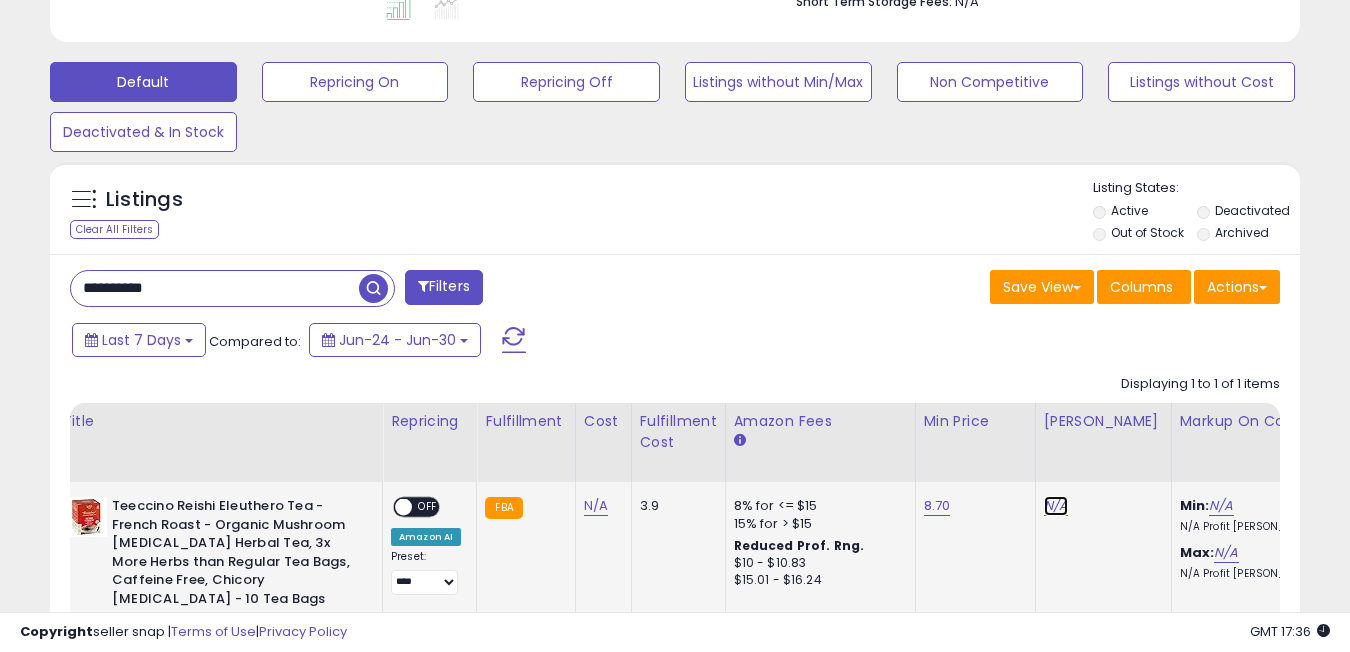 click on "N/A" at bounding box center (1056, 506) 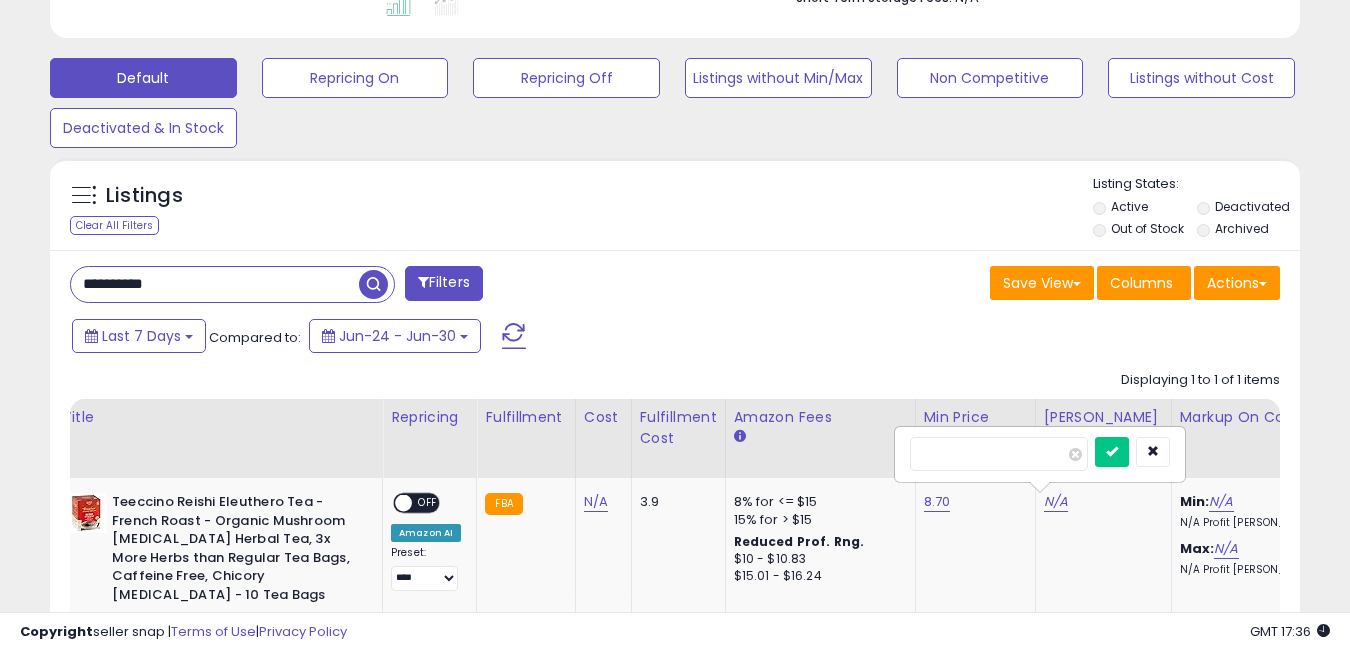 scroll, scrollTop: 572, scrollLeft: 0, axis: vertical 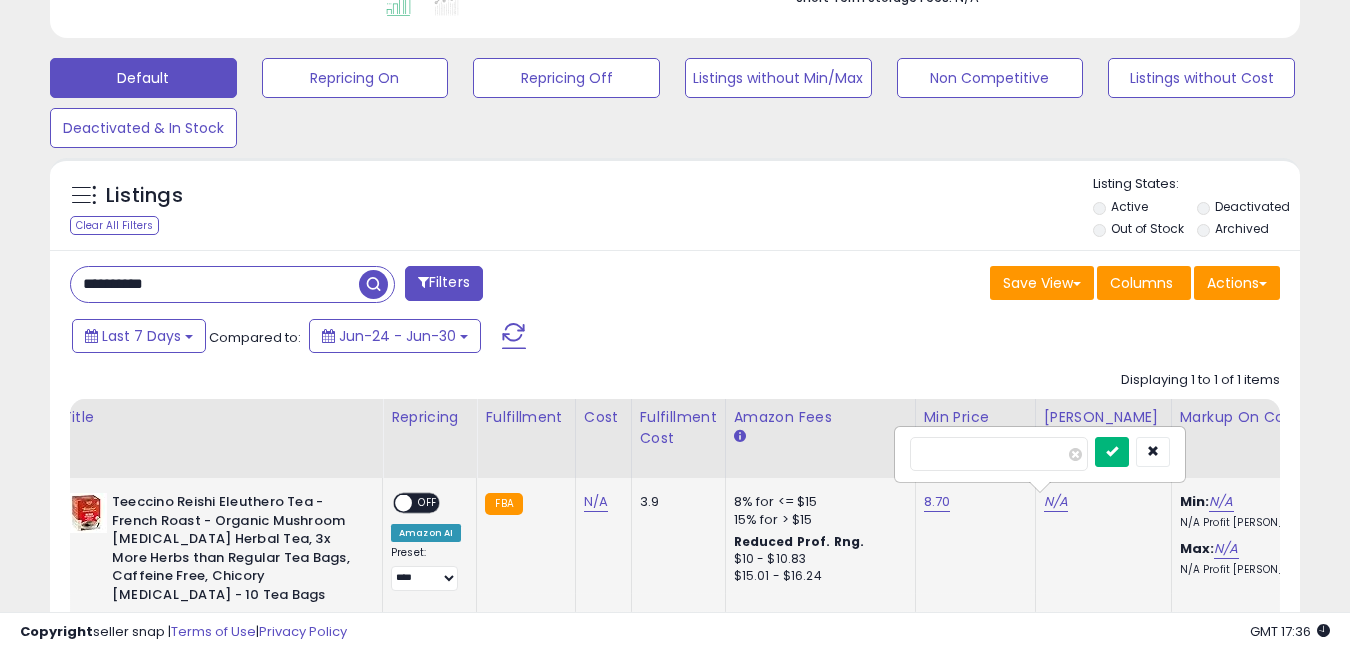 type on "****" 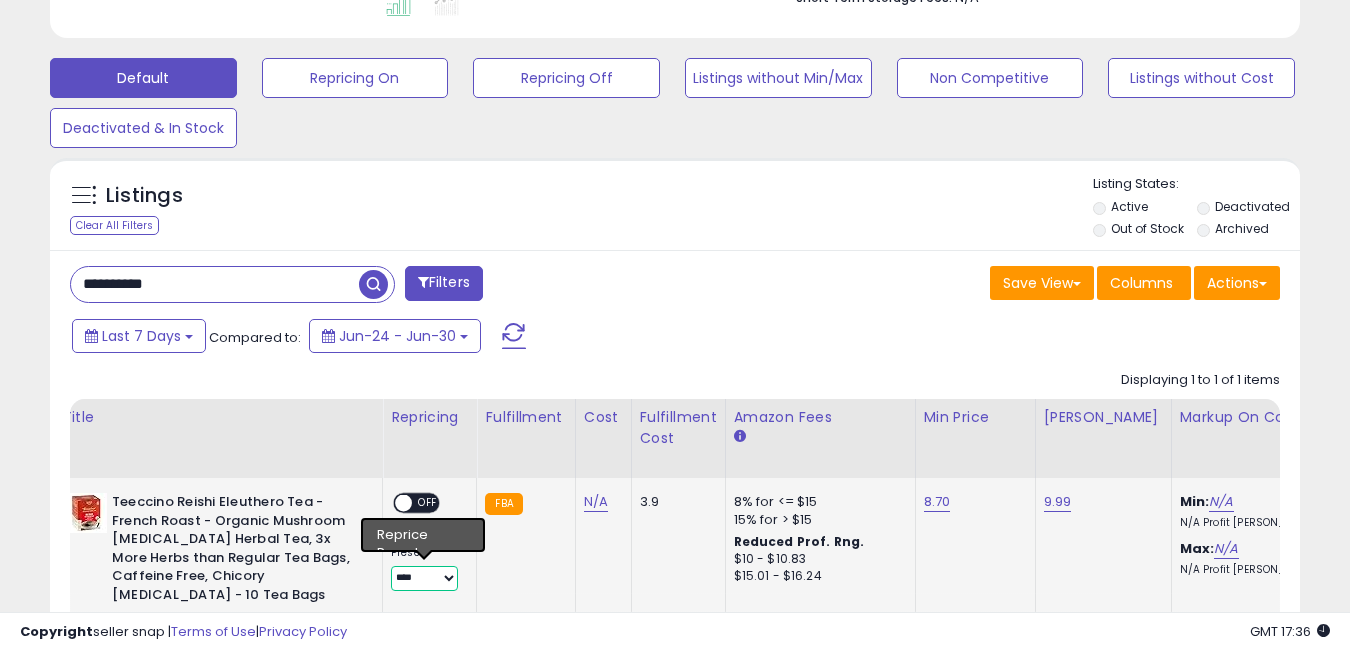 click on "**********" at bounding box center (424, 578) 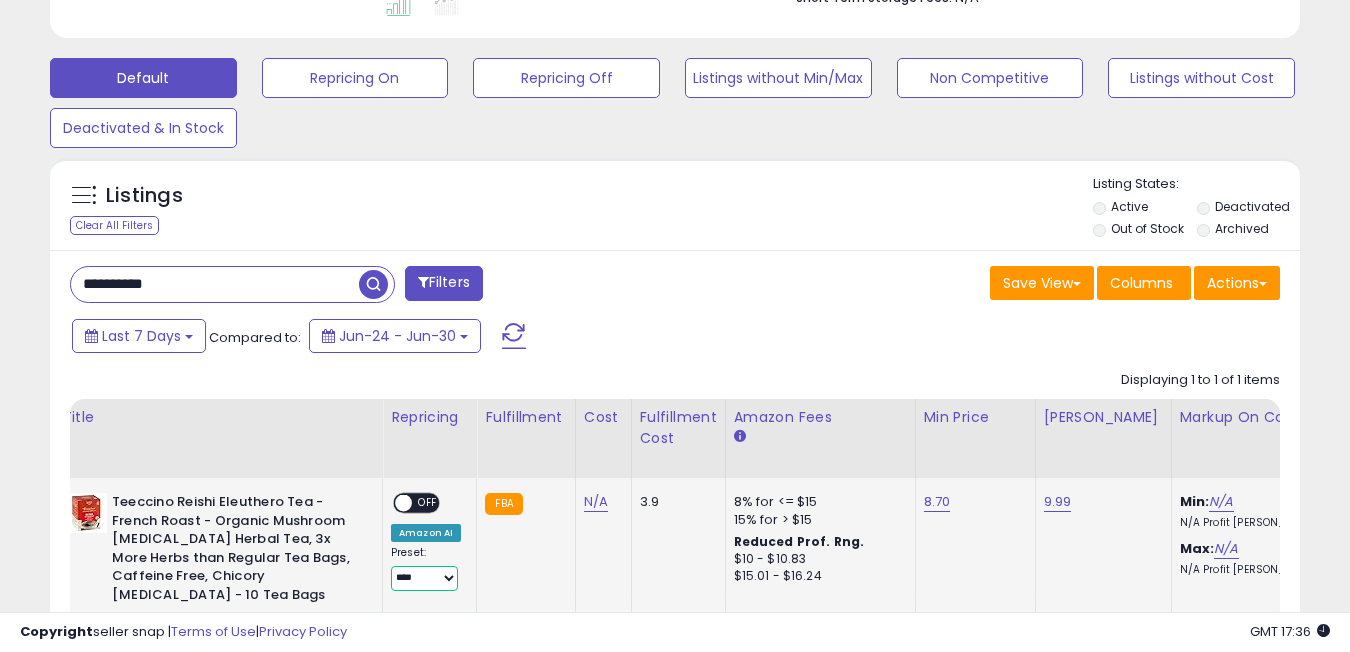 select on "**********" 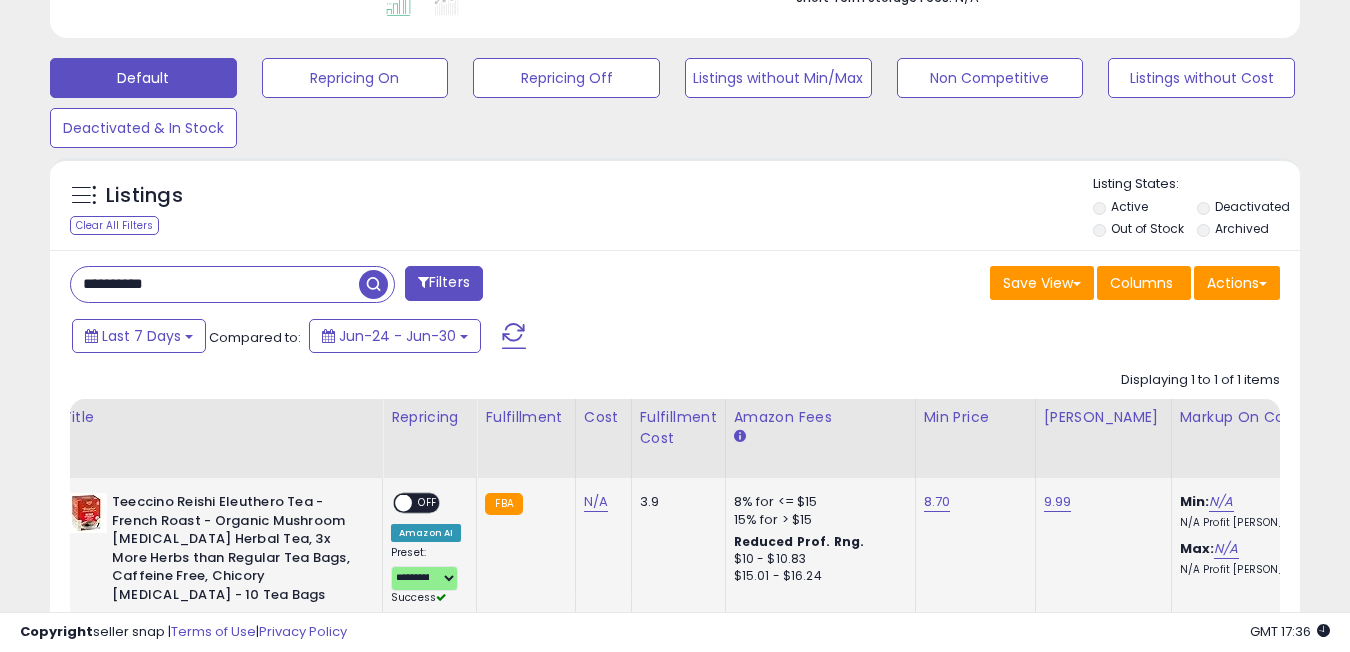 click on "**********" at bounding box center [426, 549] 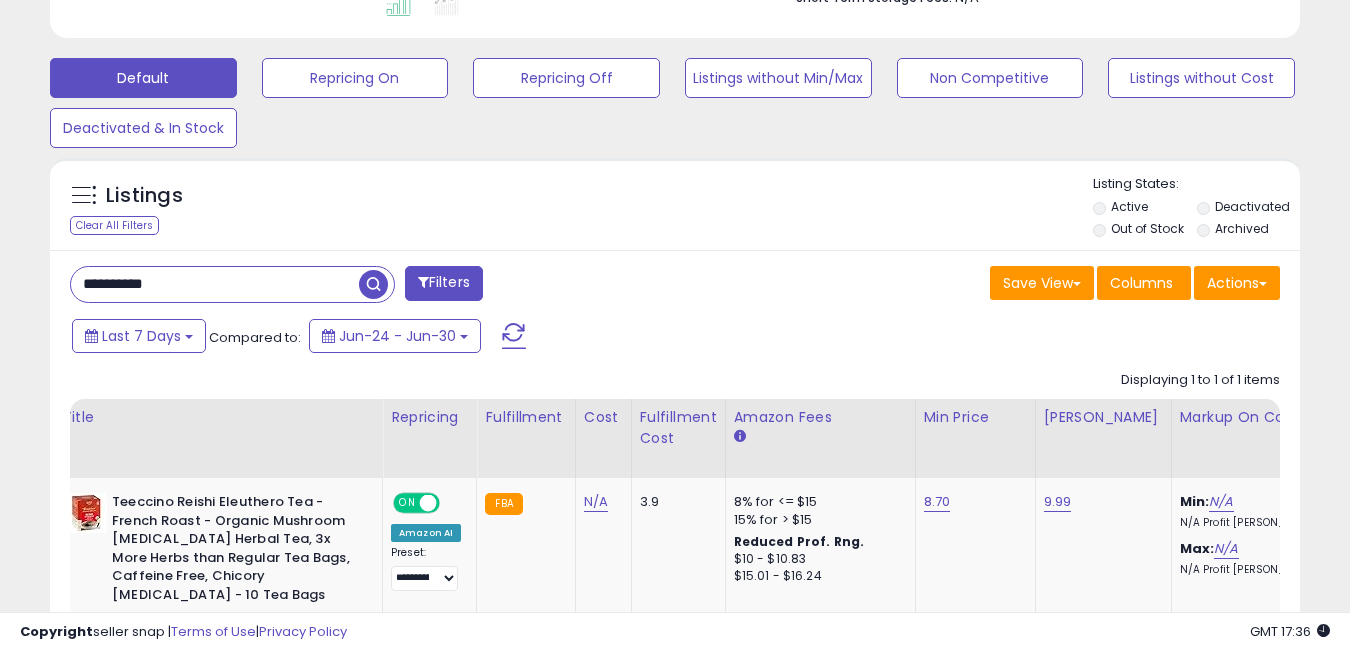 click on "**********" at bounding box center (215, 284) 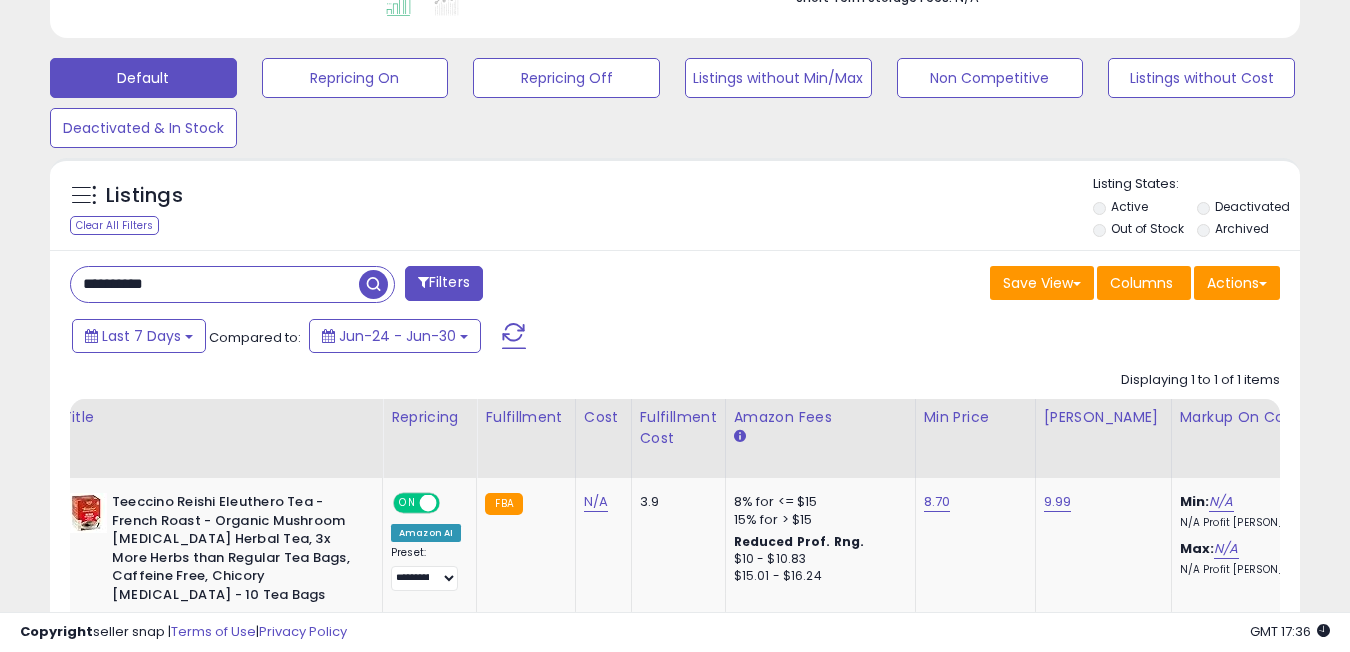 paste 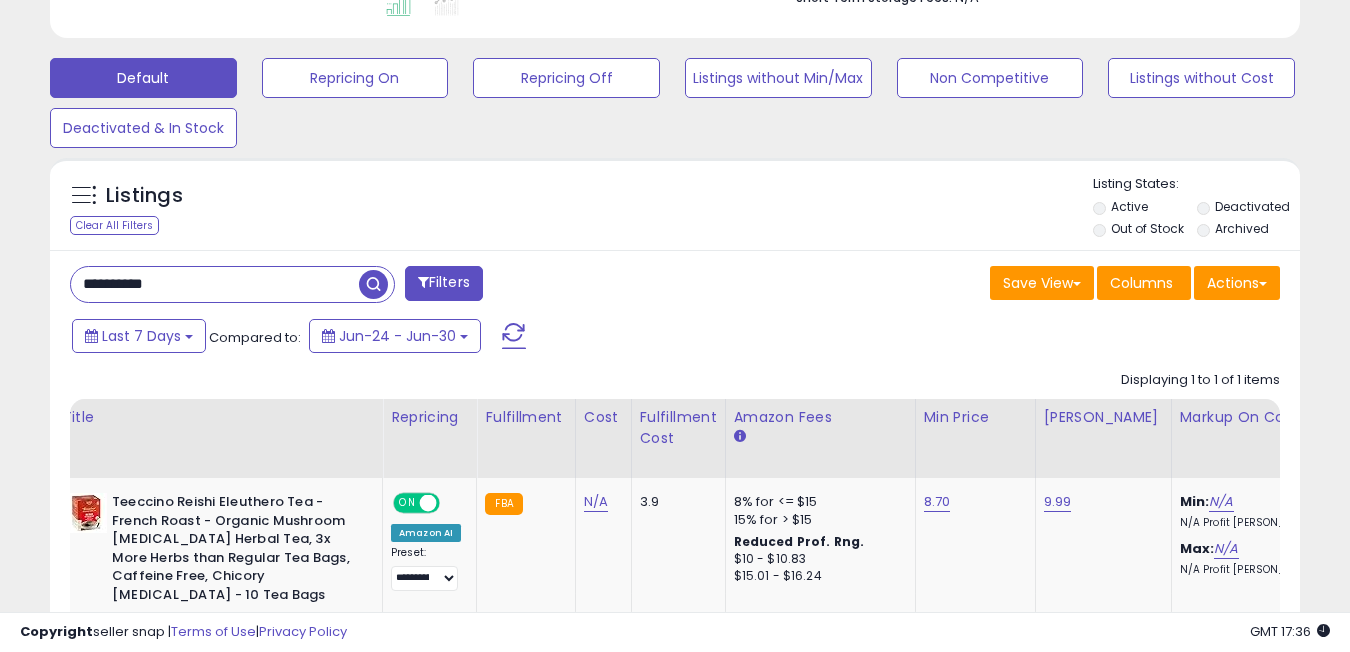 type on "**********" 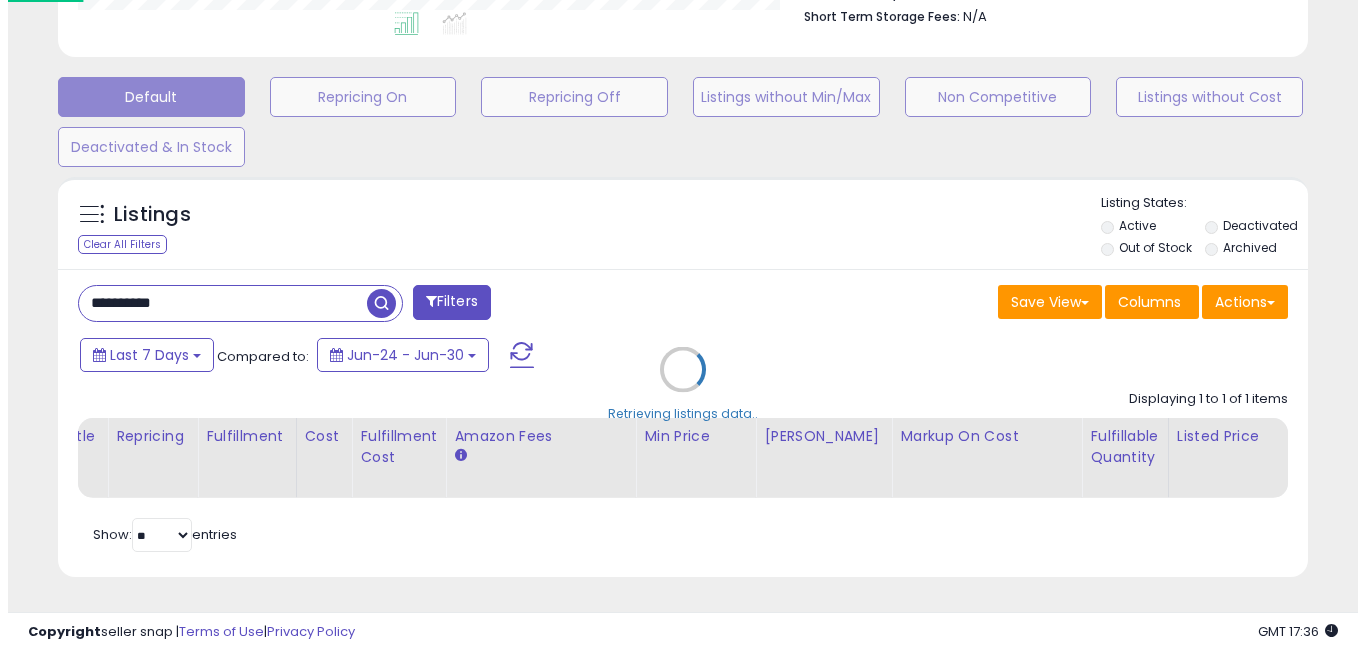scroll, scrollTop: 568, scrollLeft: 0, axis: vertical 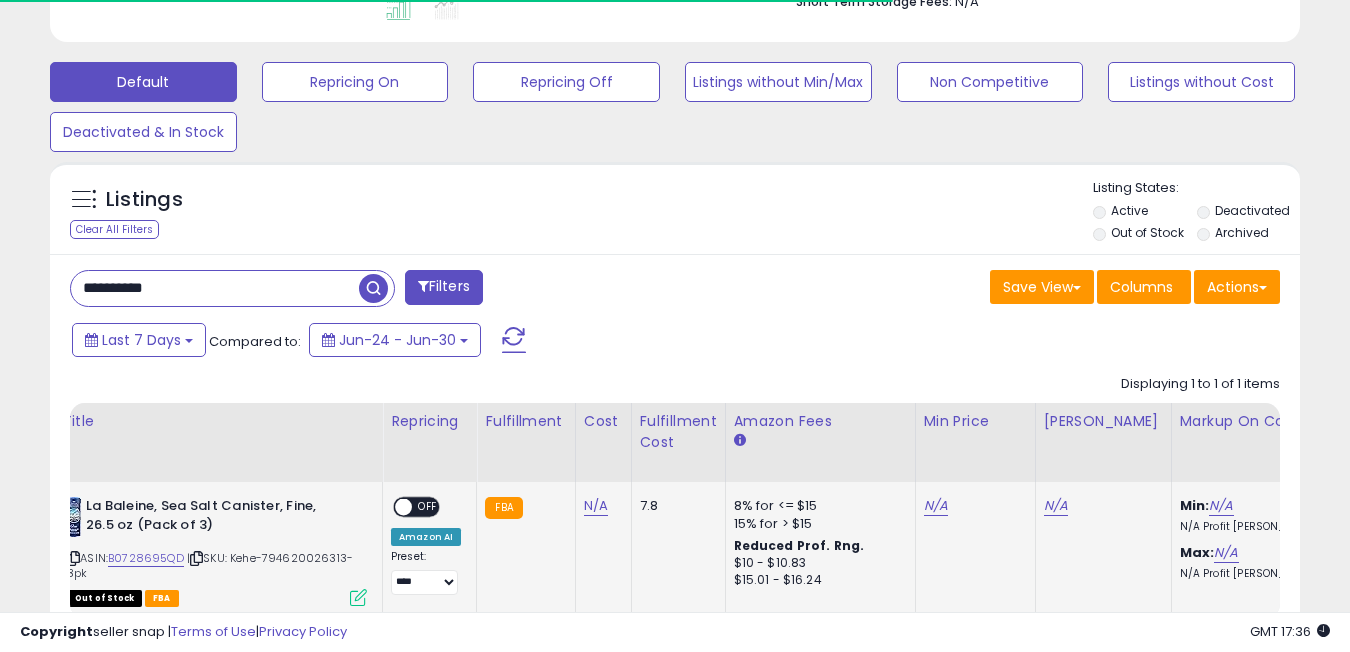 click on "8% for <= $15 15% for > $15 Reduced Prof. Rng. $10 - $10.83 $15.01 - $16.24" 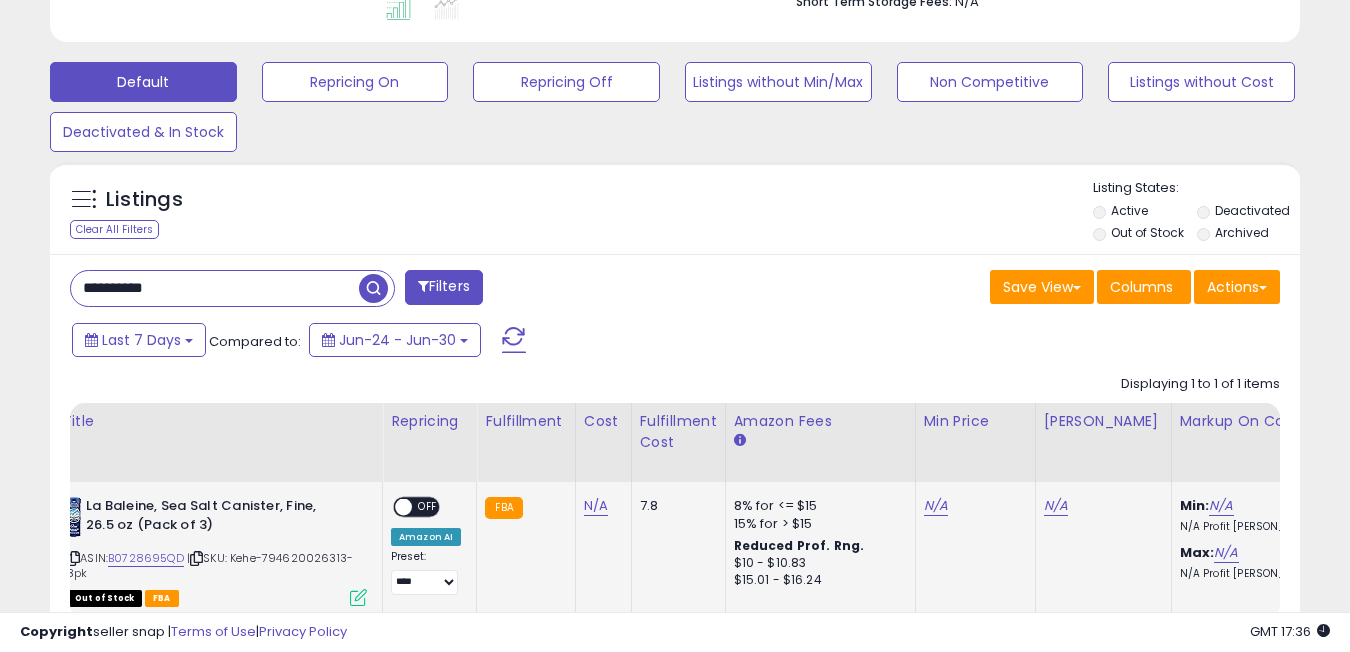 scroll, scrollTop: 999590, scrollLeft: 999276, axis: both 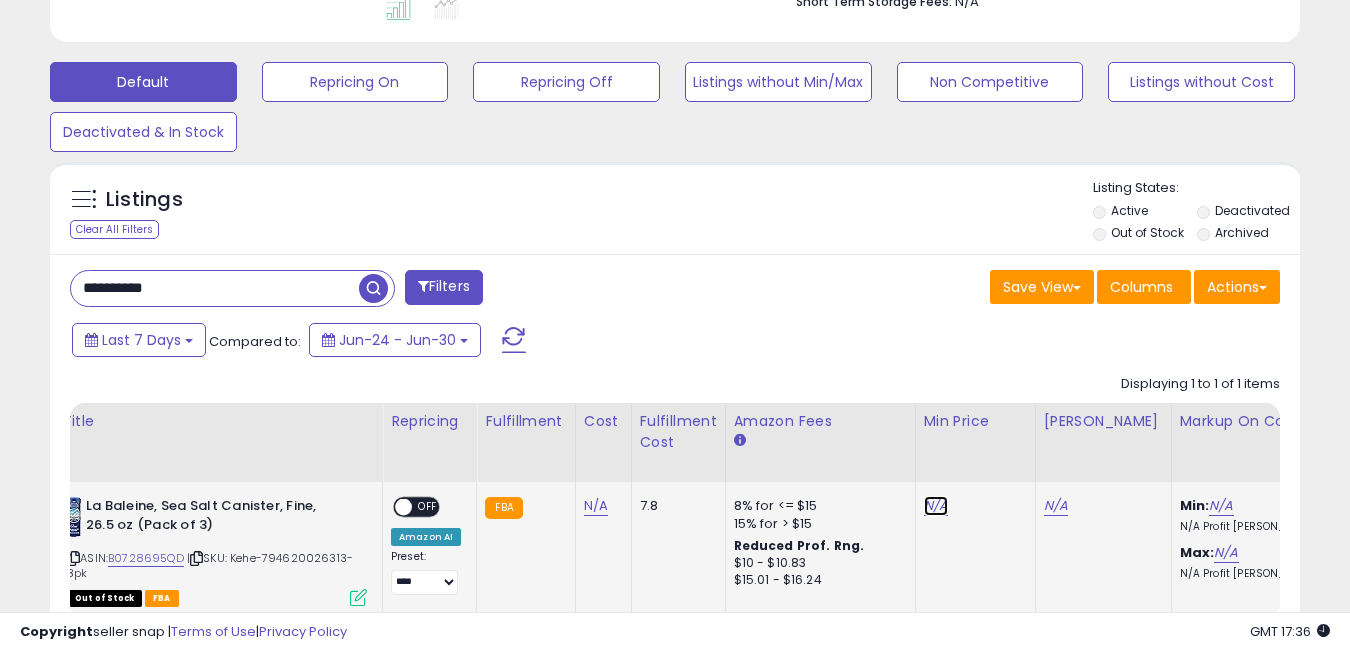 click on "N/A" at bounding box center [936, 506] 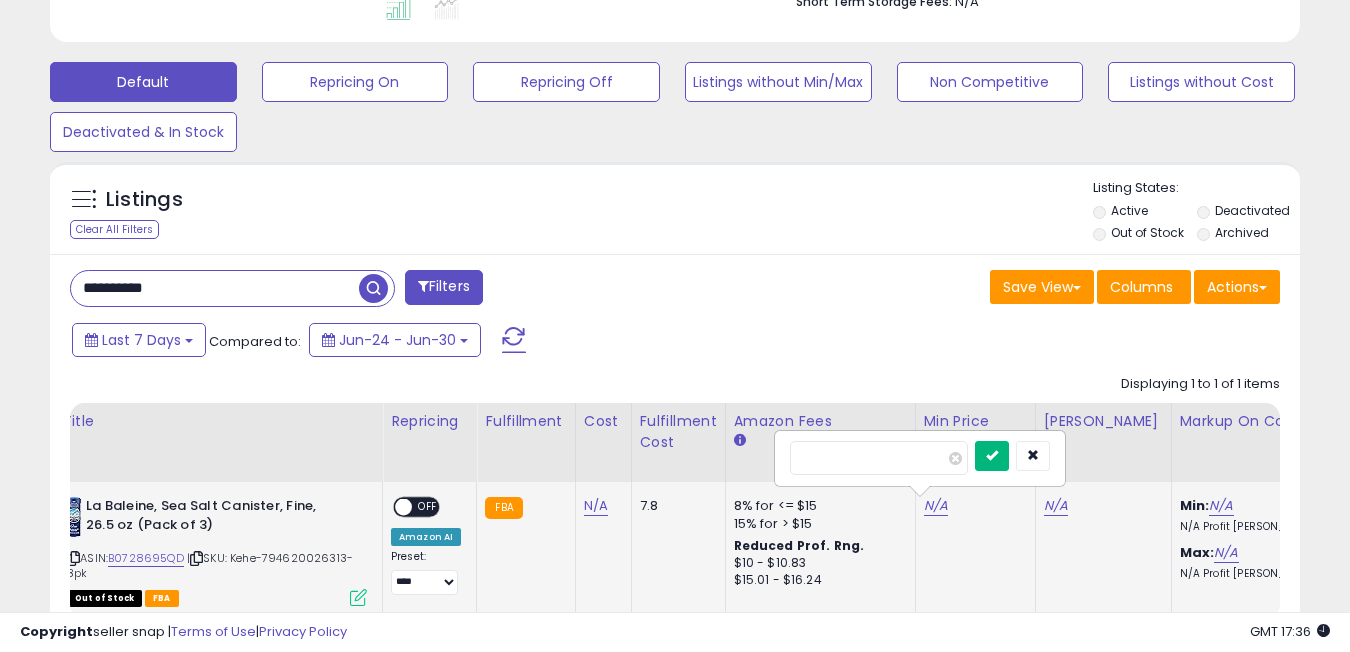 type on "**" 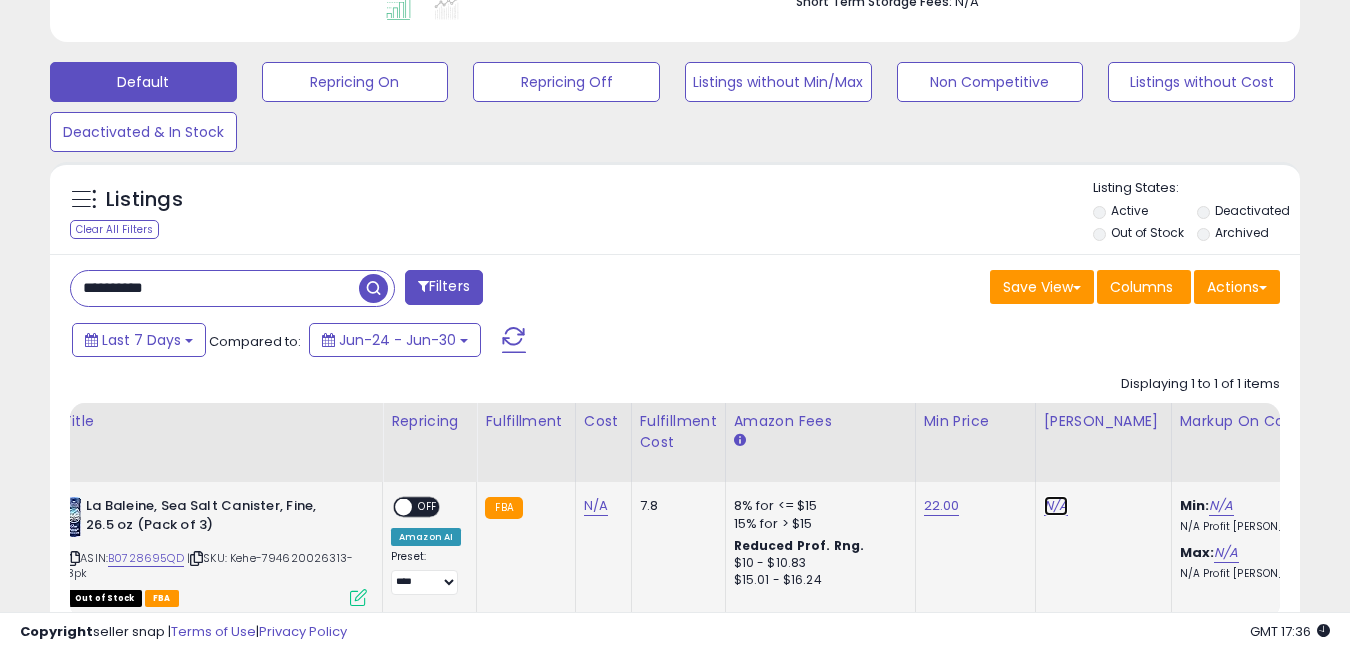 click on "N/A" at bounding box center [1056, 506] 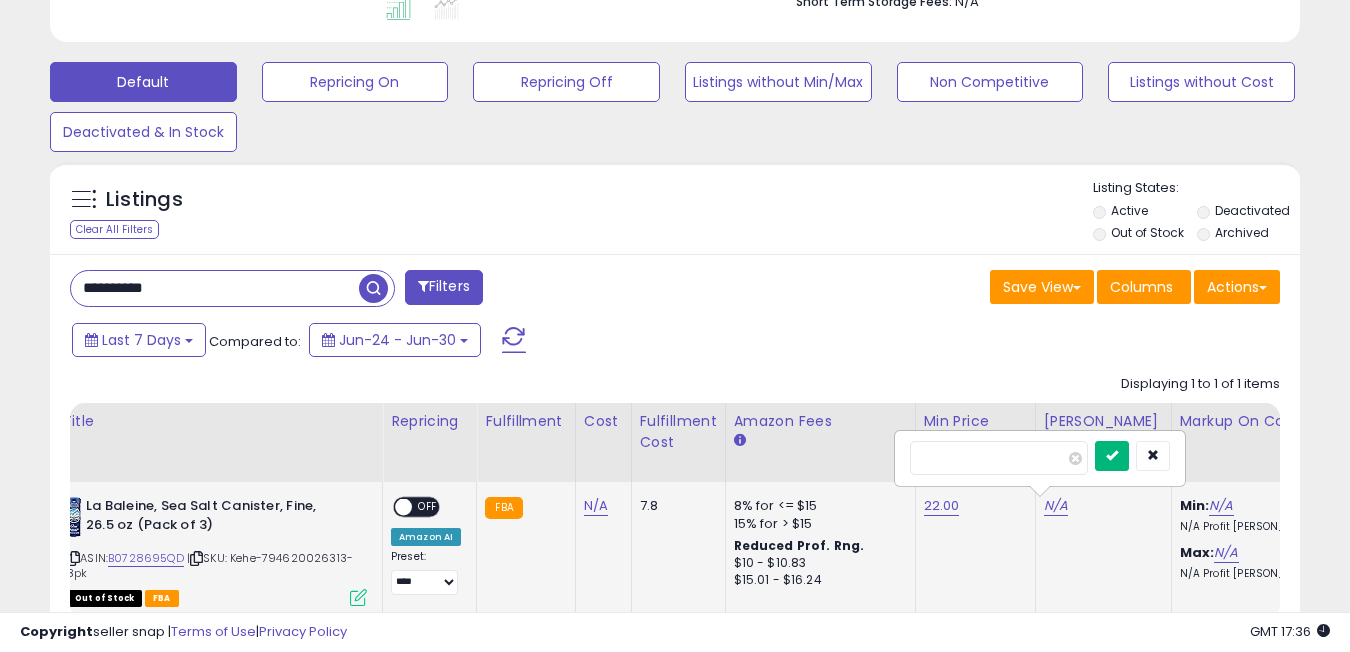 type on "**" 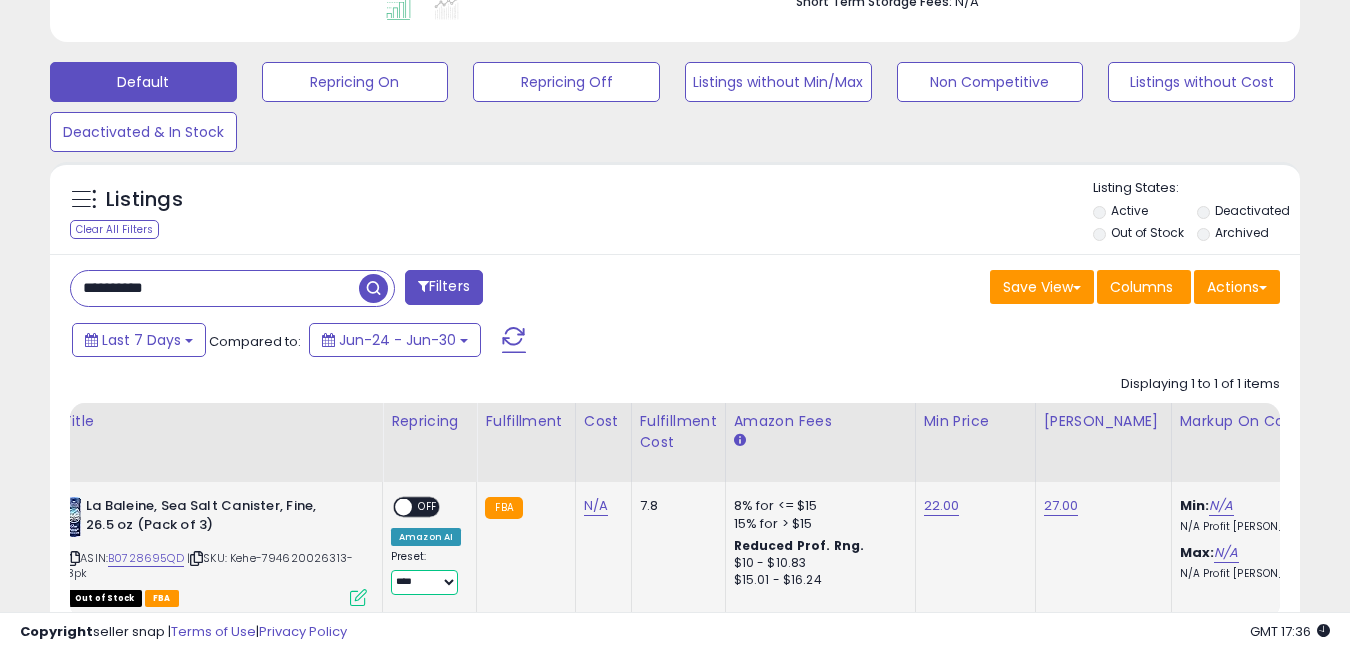 click on "**********" at bounding box center [424, 582] 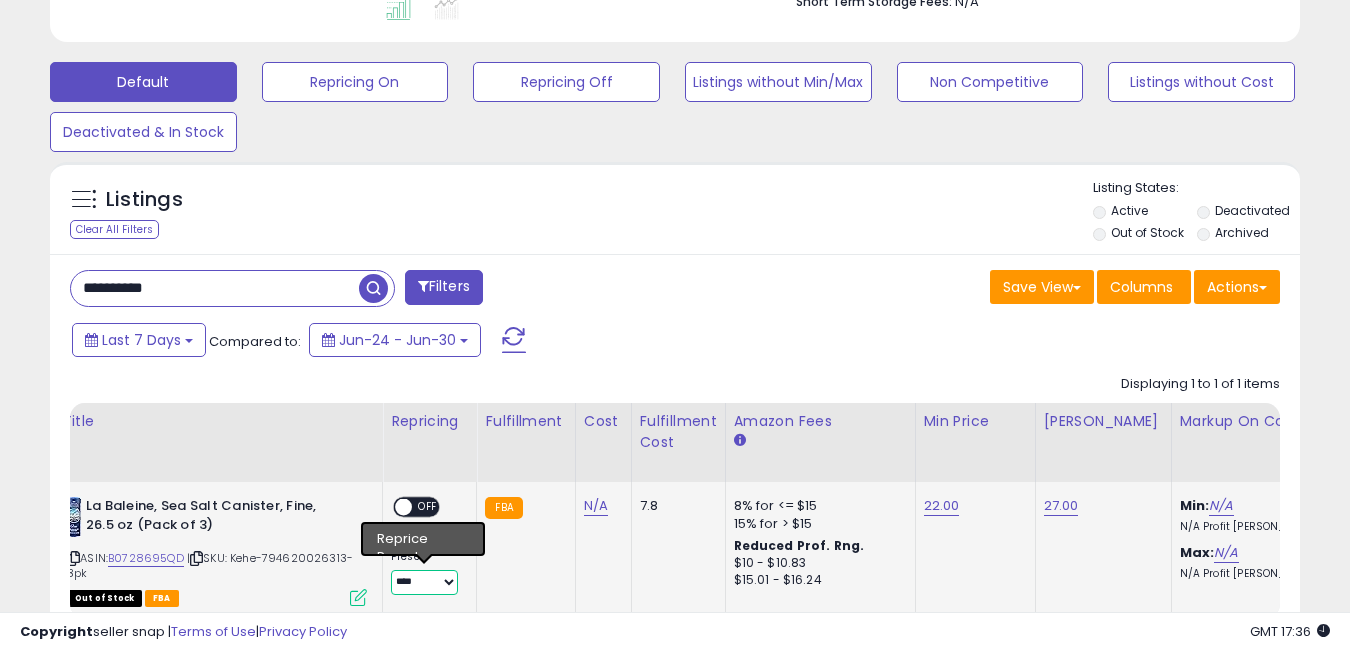 select on "**********" 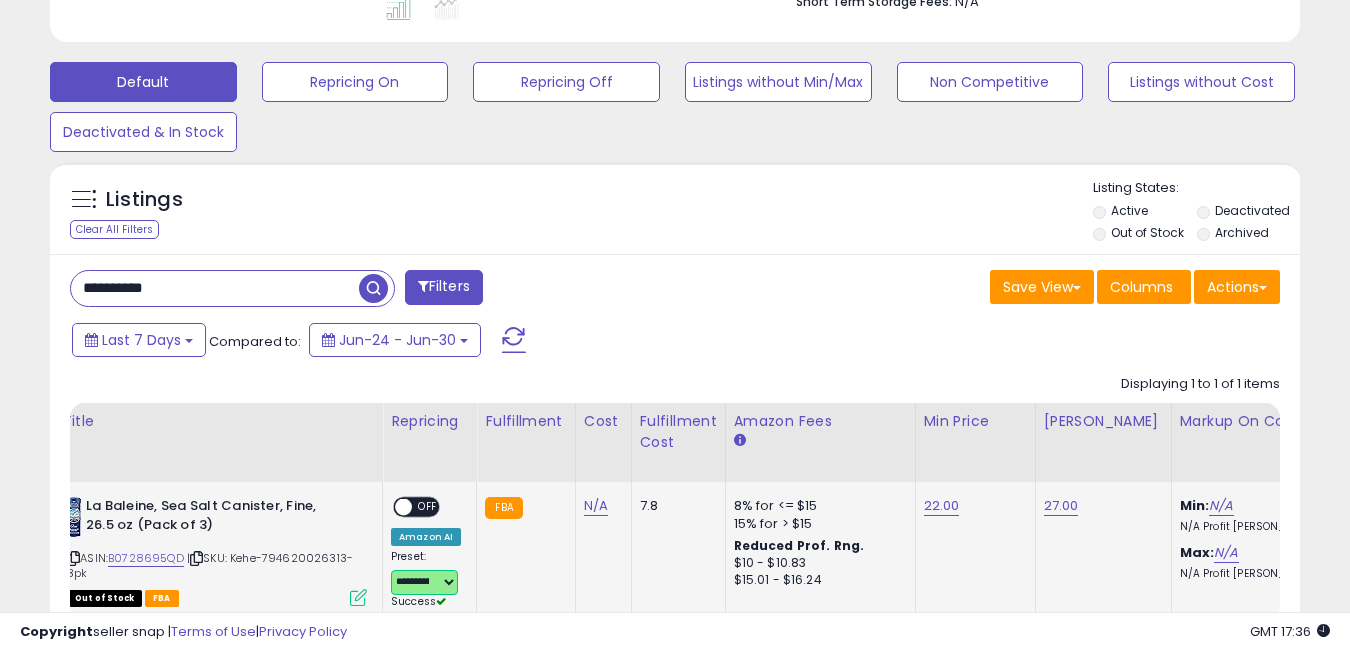 click at bounding box center (403, 507) 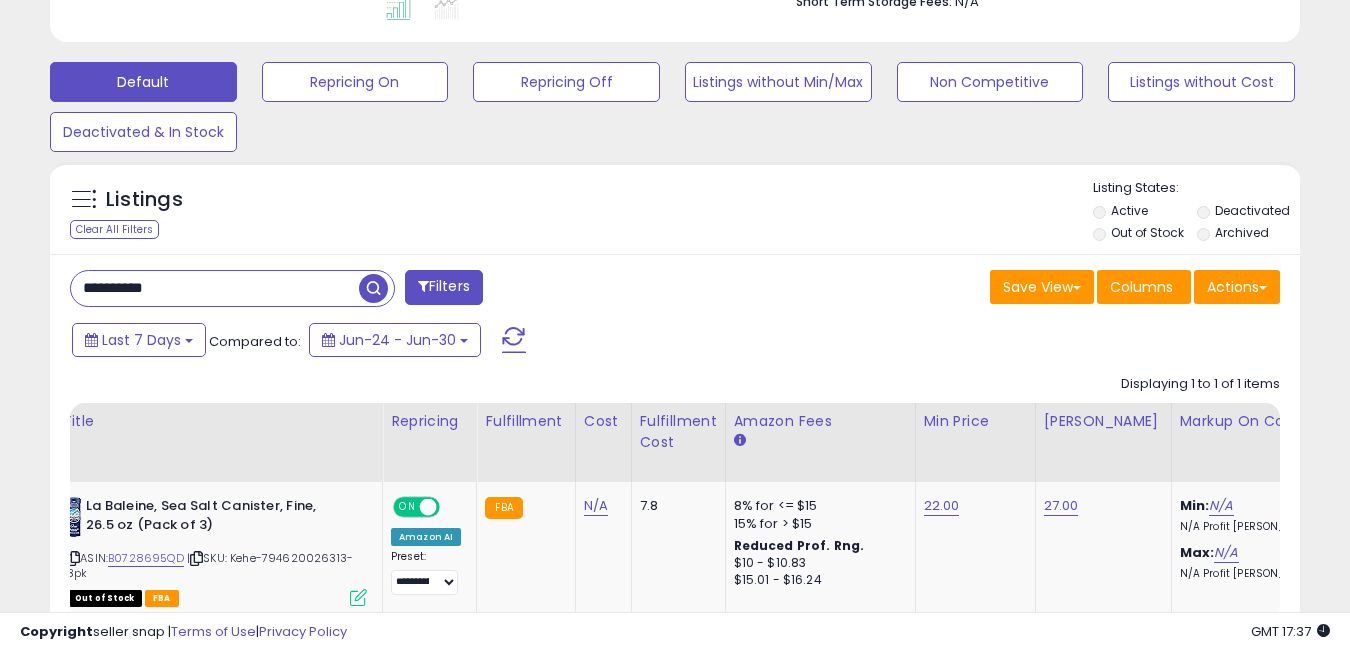 click on "**********" at bounding box center (215, 288) 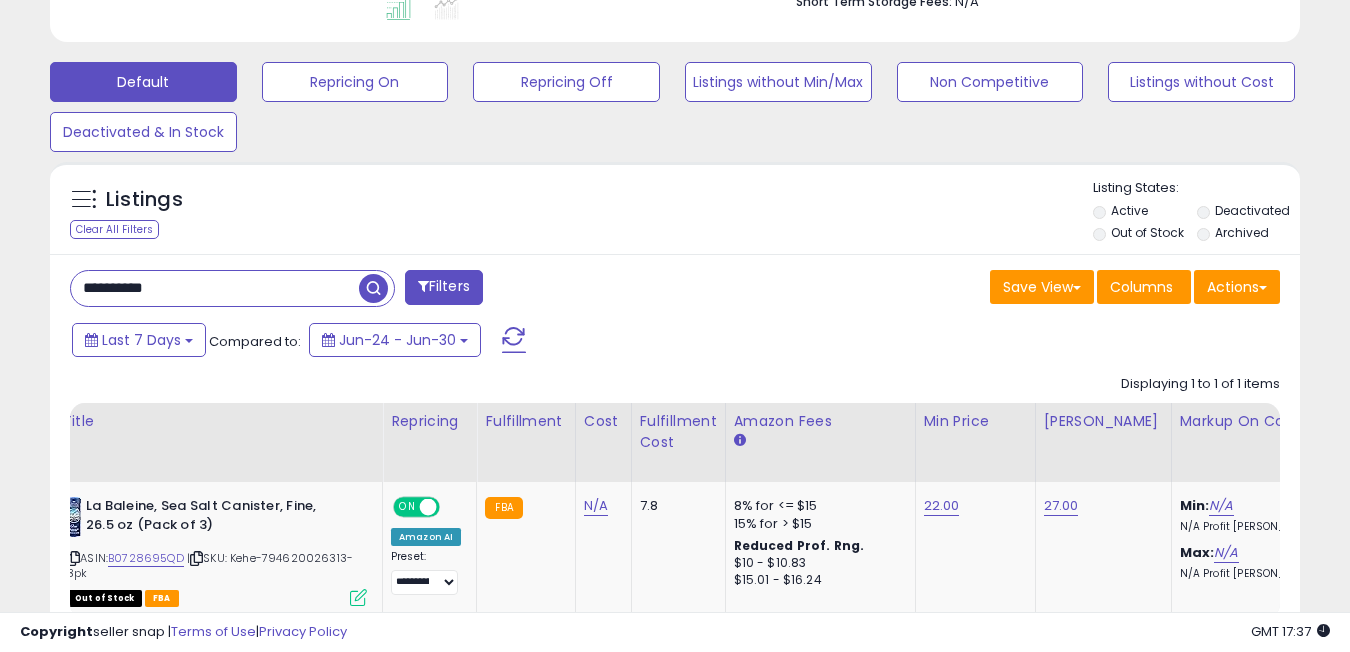paste 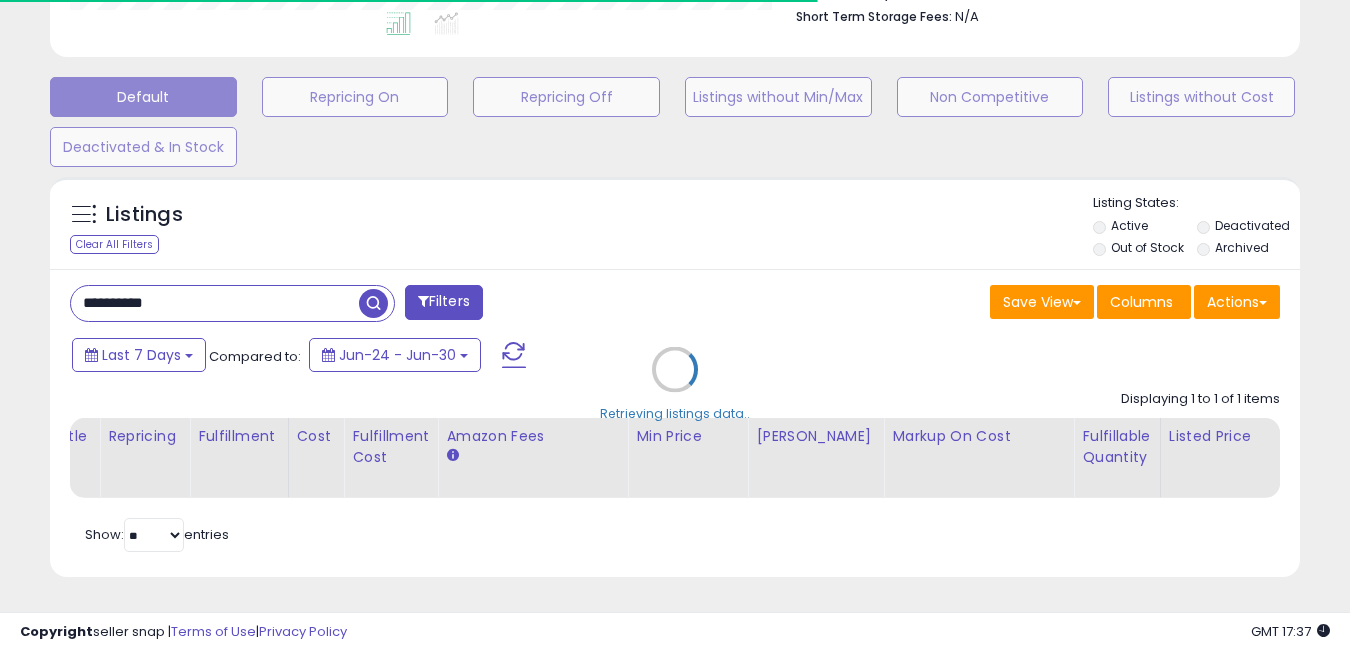scroll, scrollTop: 410, scrollLeft: 723, axis: both 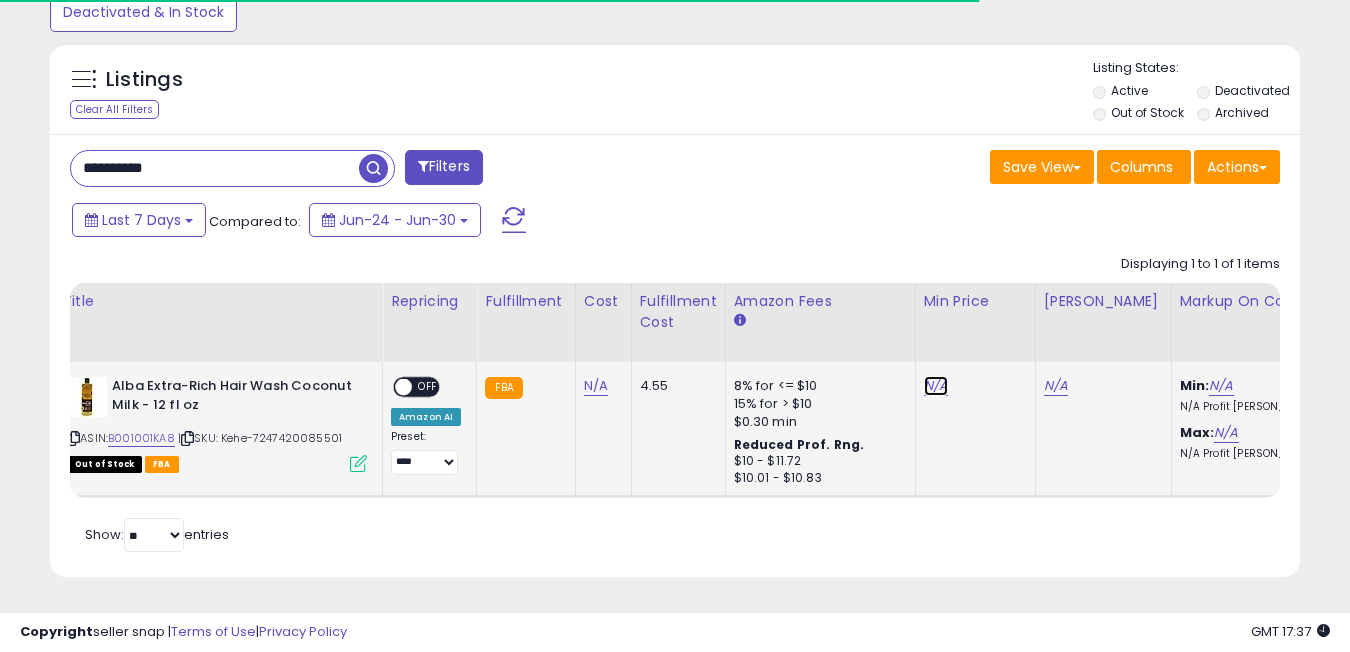 click on "N/A" at bounding box center [936, 386] 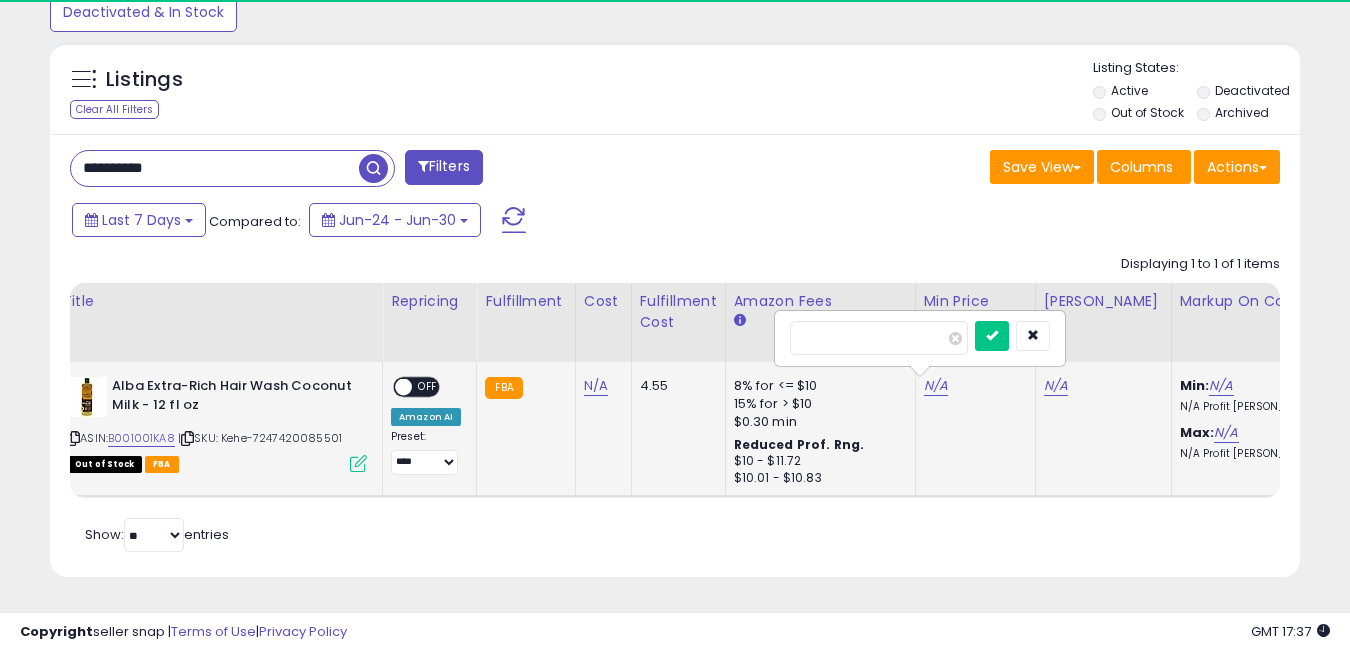 scroll, scrollTop: 999590, scrollLeft: 999276, axis: both 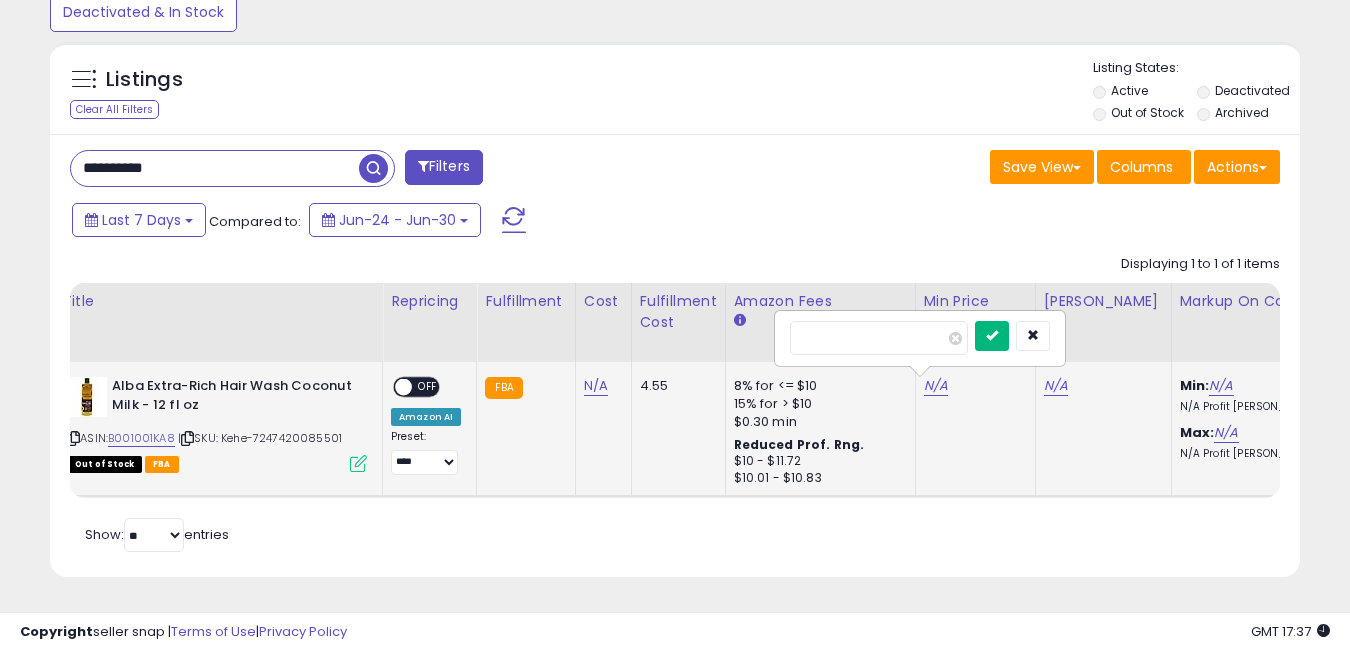 type on "**" 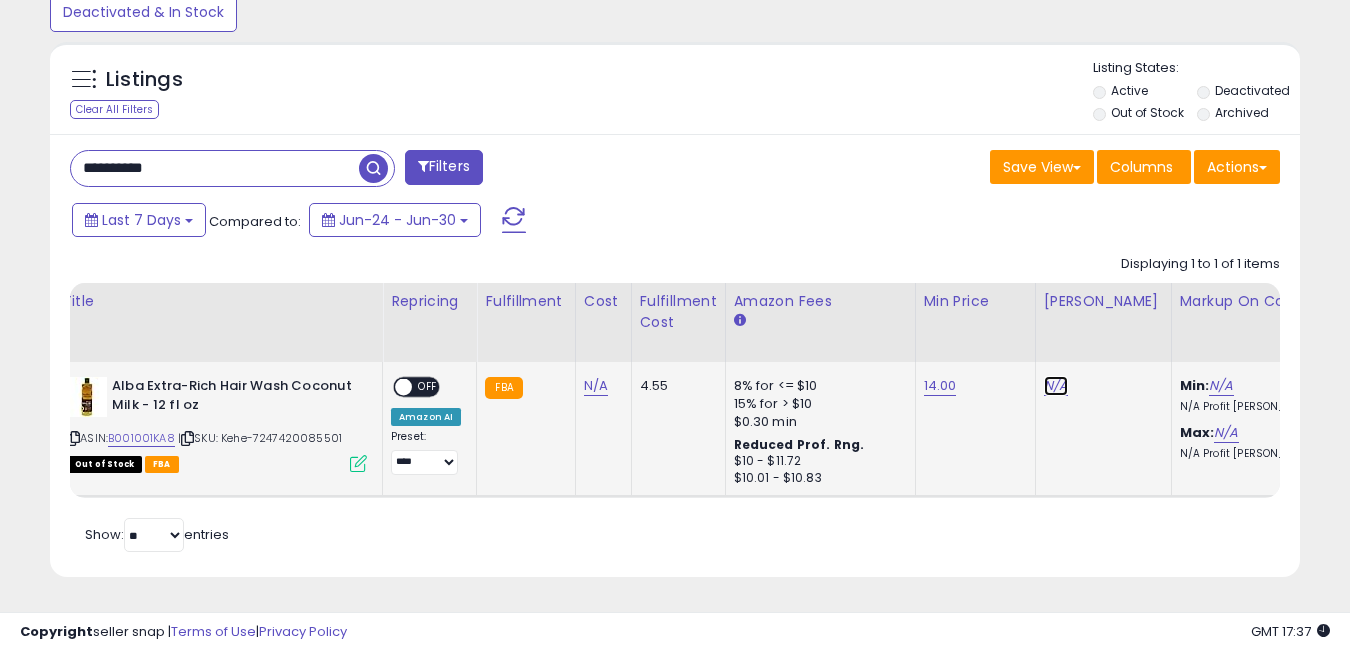 click on "N/A" at bounding box center [1056, 386] 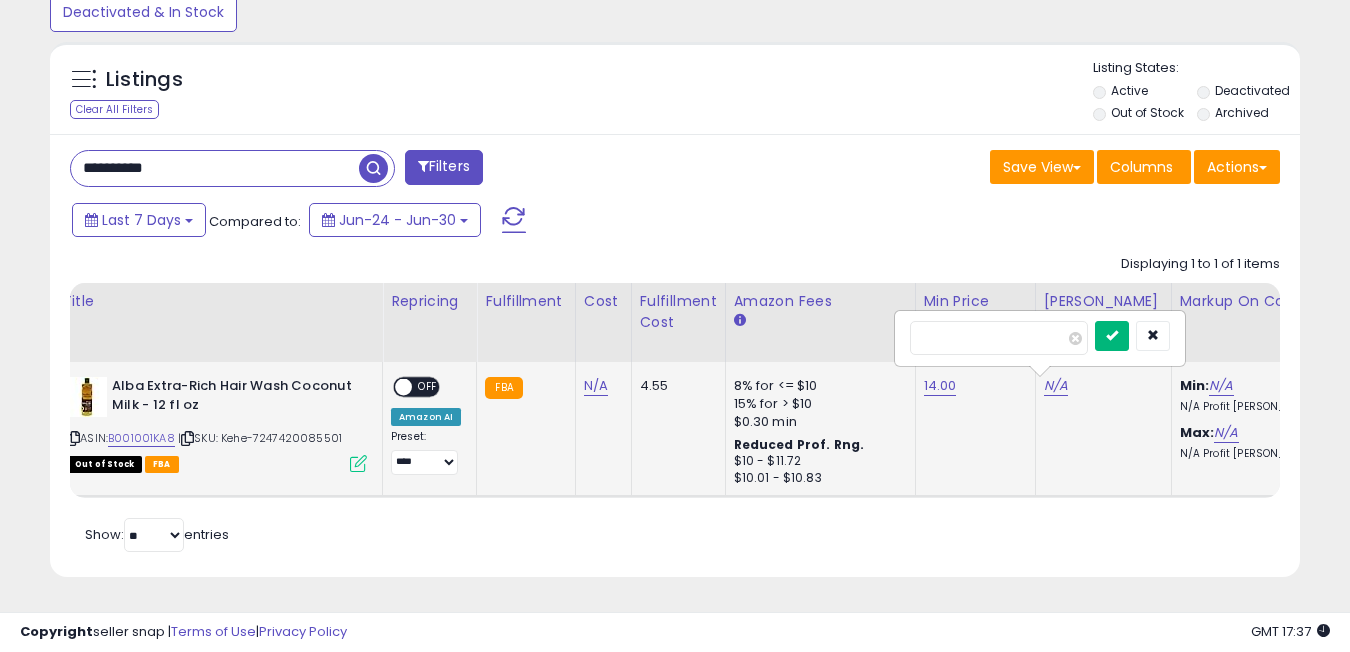 type on "**" 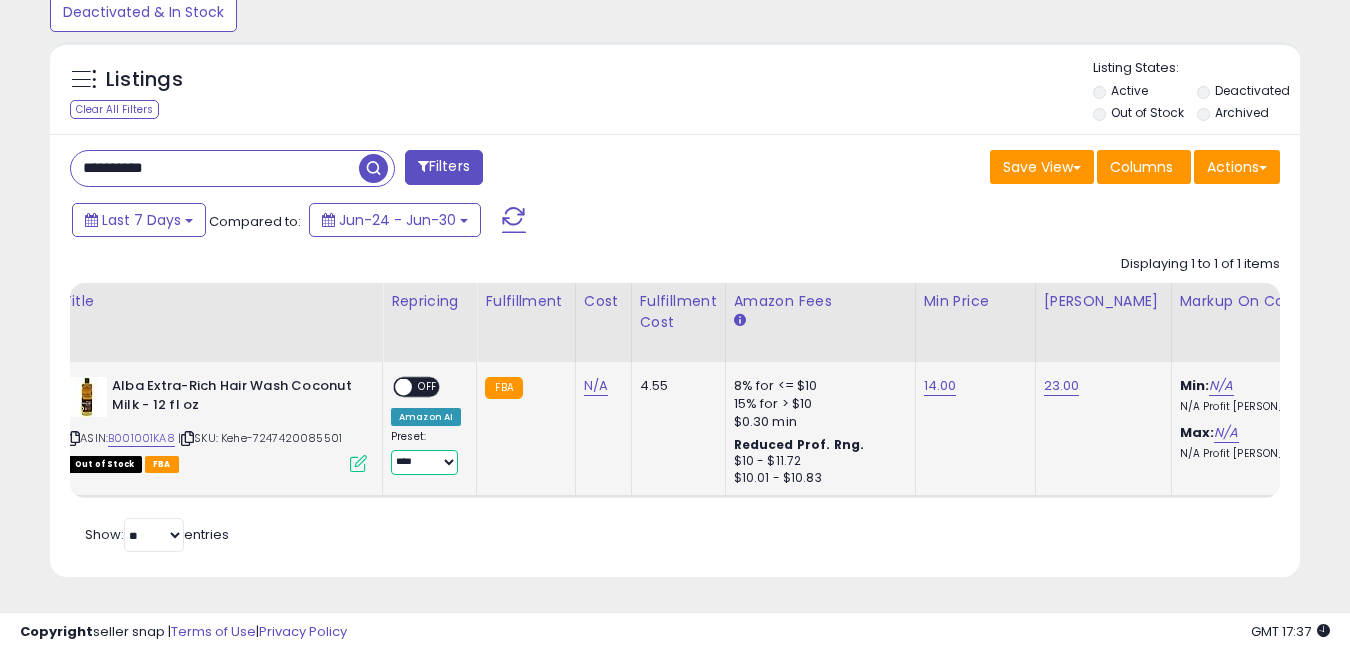 click on "**********" at bounding box center [424, 462] 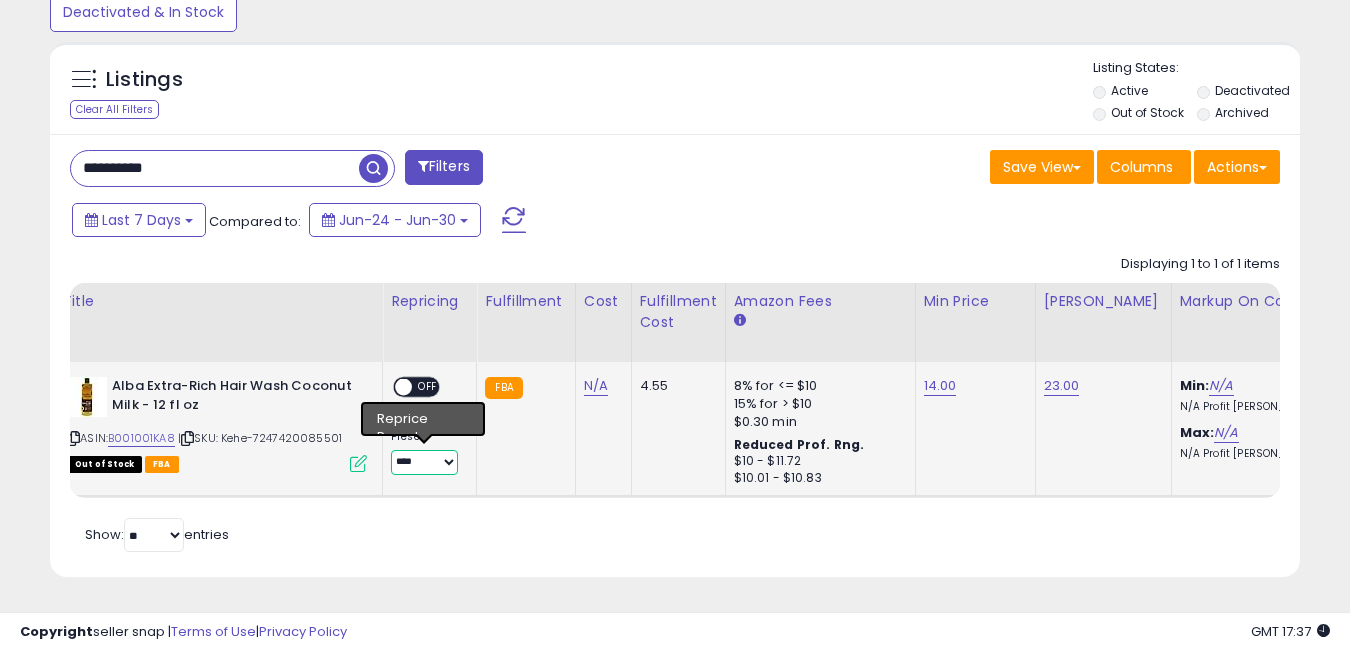select on "**********" 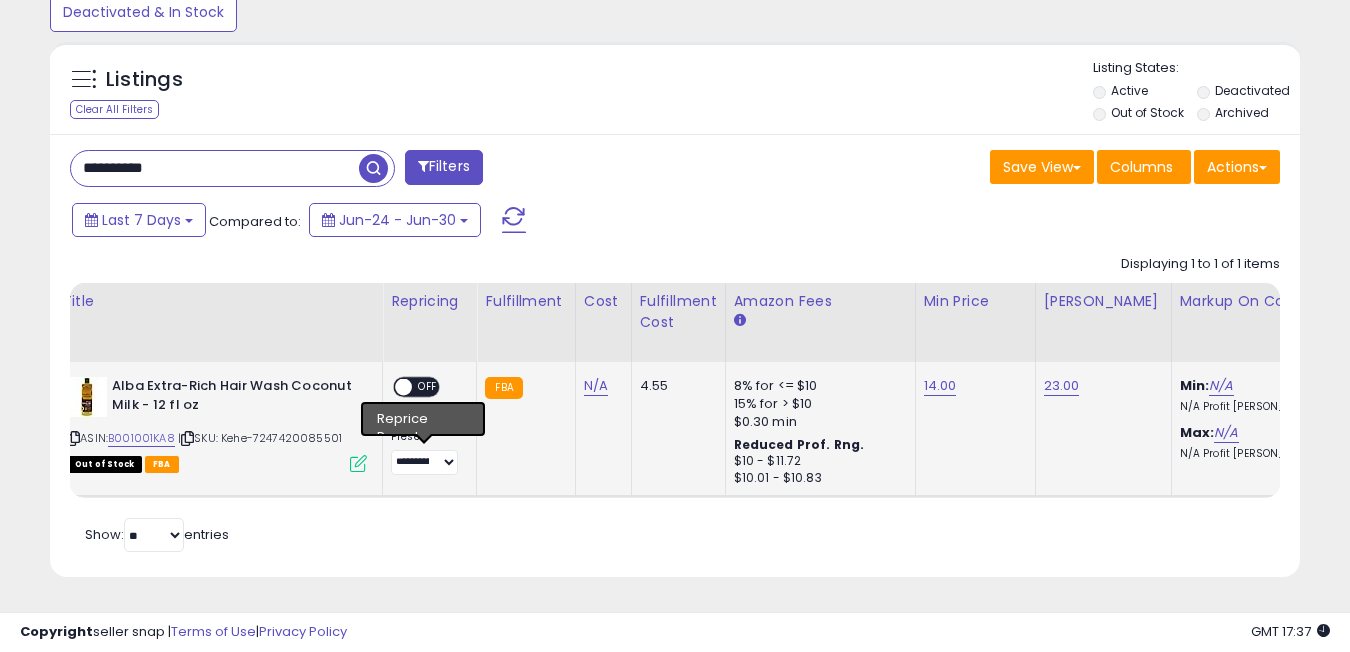 click on "ON   OFF" at bounding box center [394, 387] 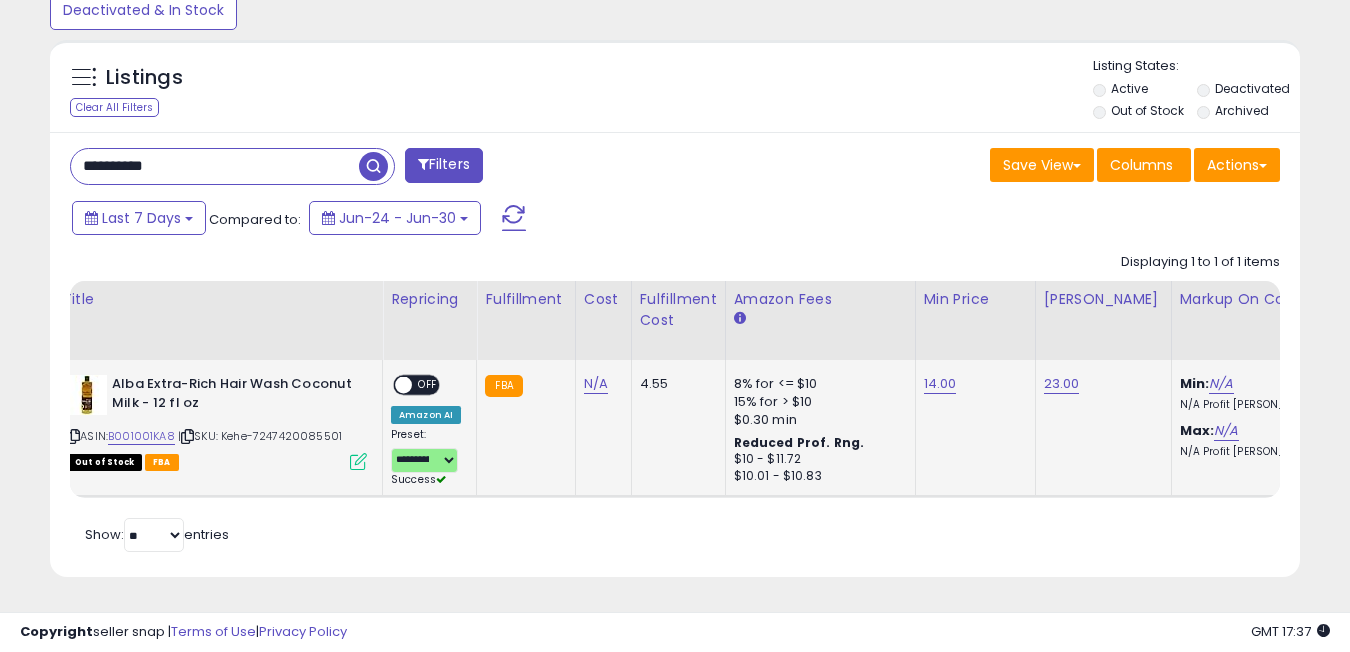 click at bounding box center (403, 385) 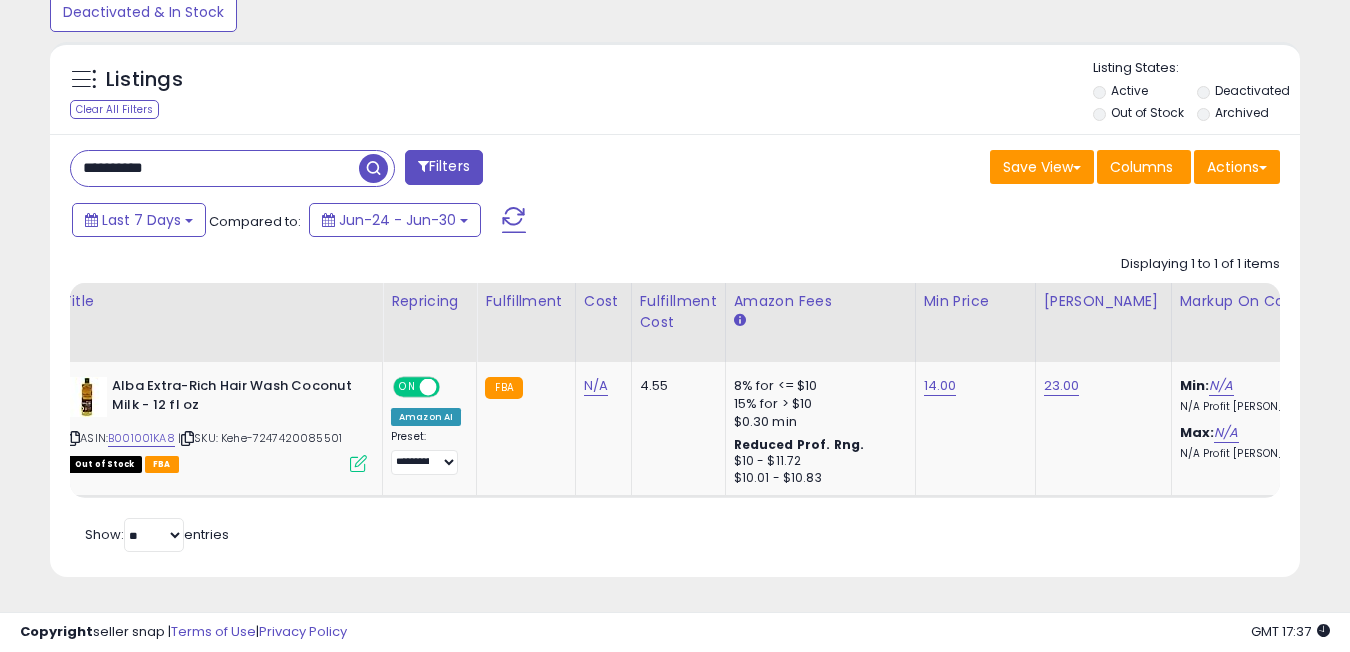 click on "**********" at bounding box center (215, 168) 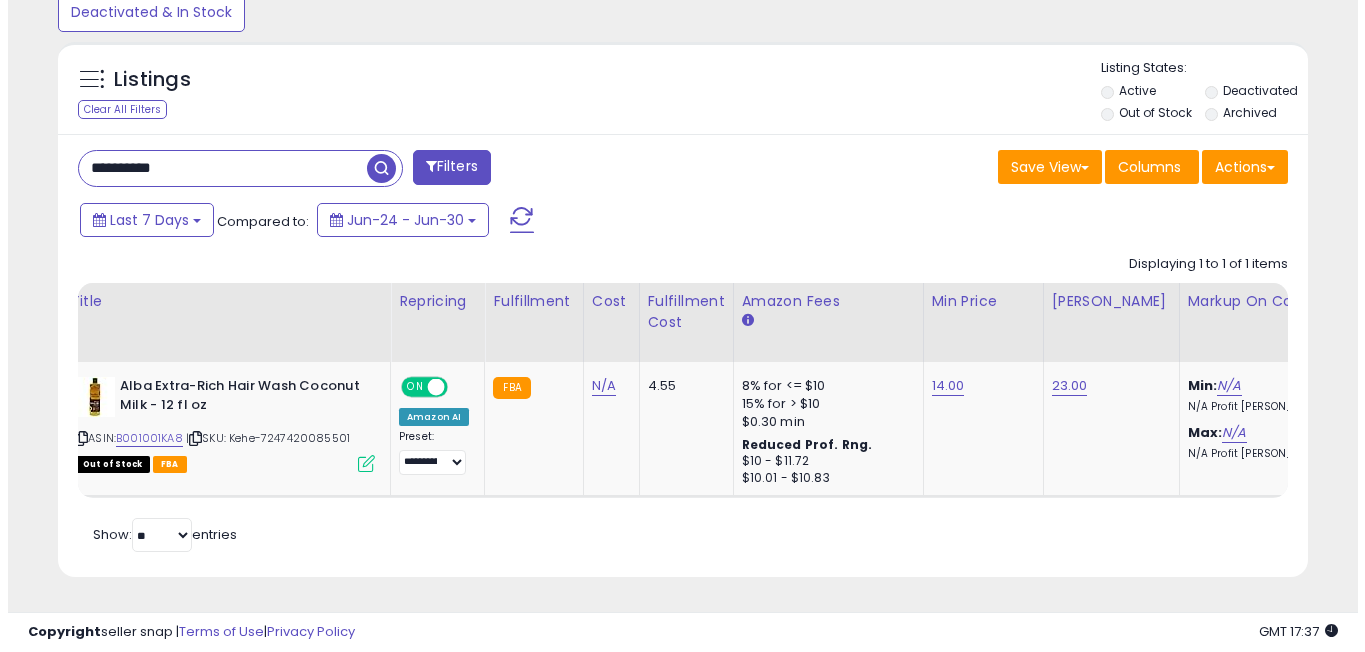 scroll, scrollTop: 568, scrollLeft: 0, axis: vertical 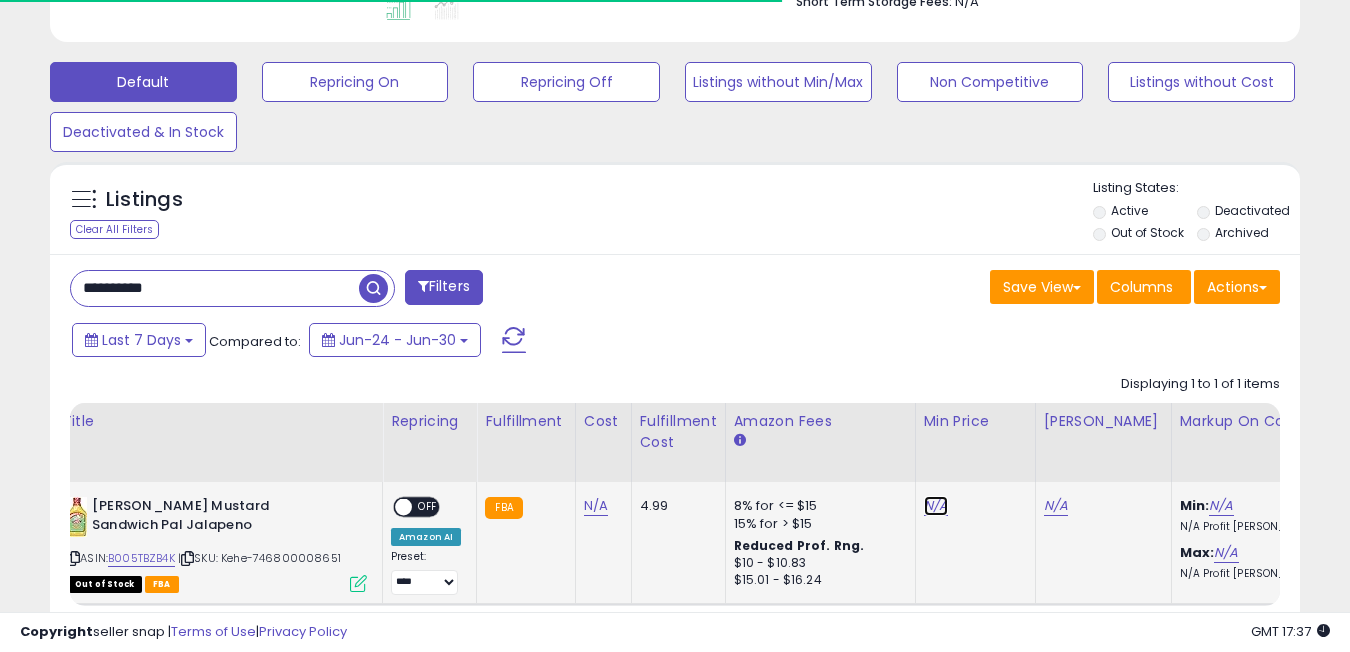 click on "N/A" at bounding box center (936, 506) 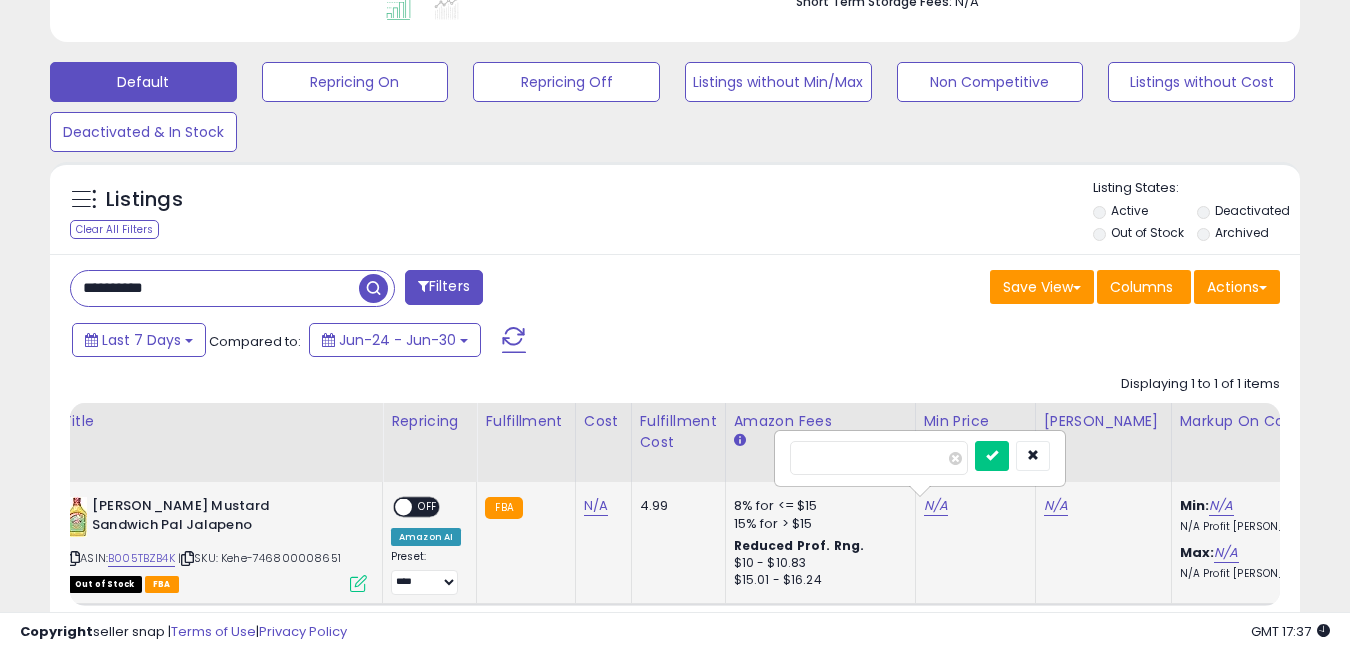 scroll, scrollTop: 999590, scrollLeft: 999276, axis: both 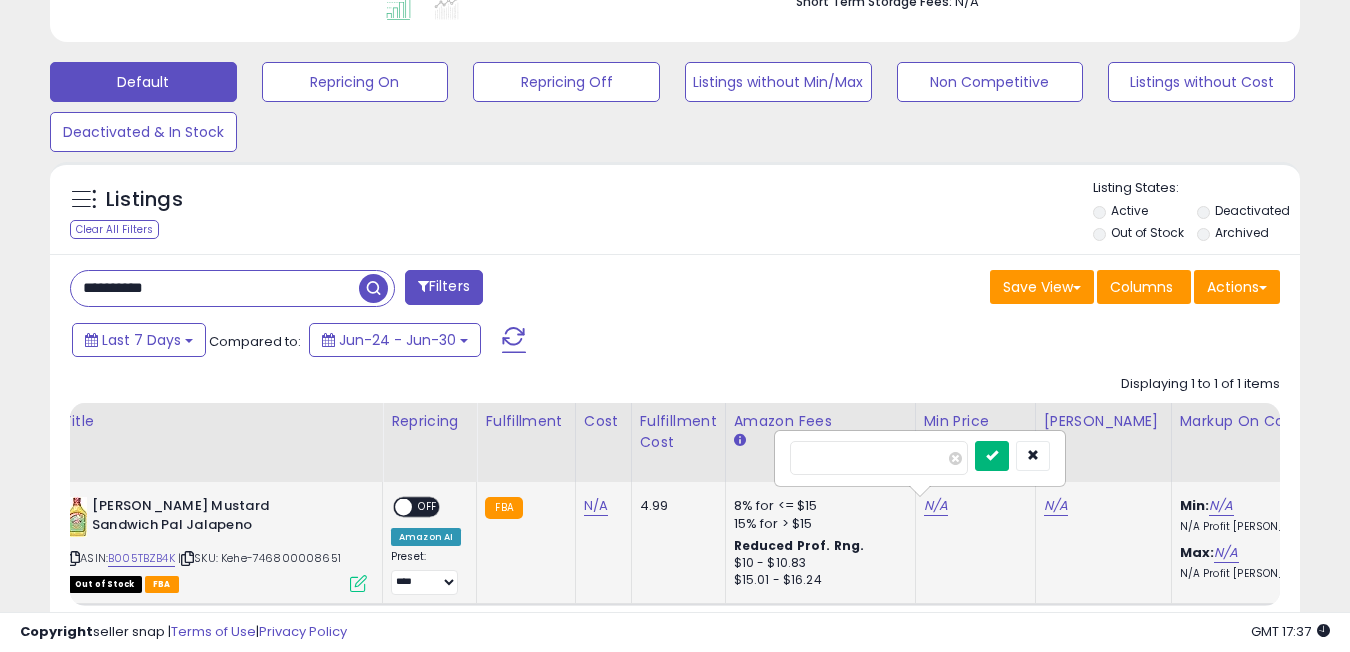 type on "*" 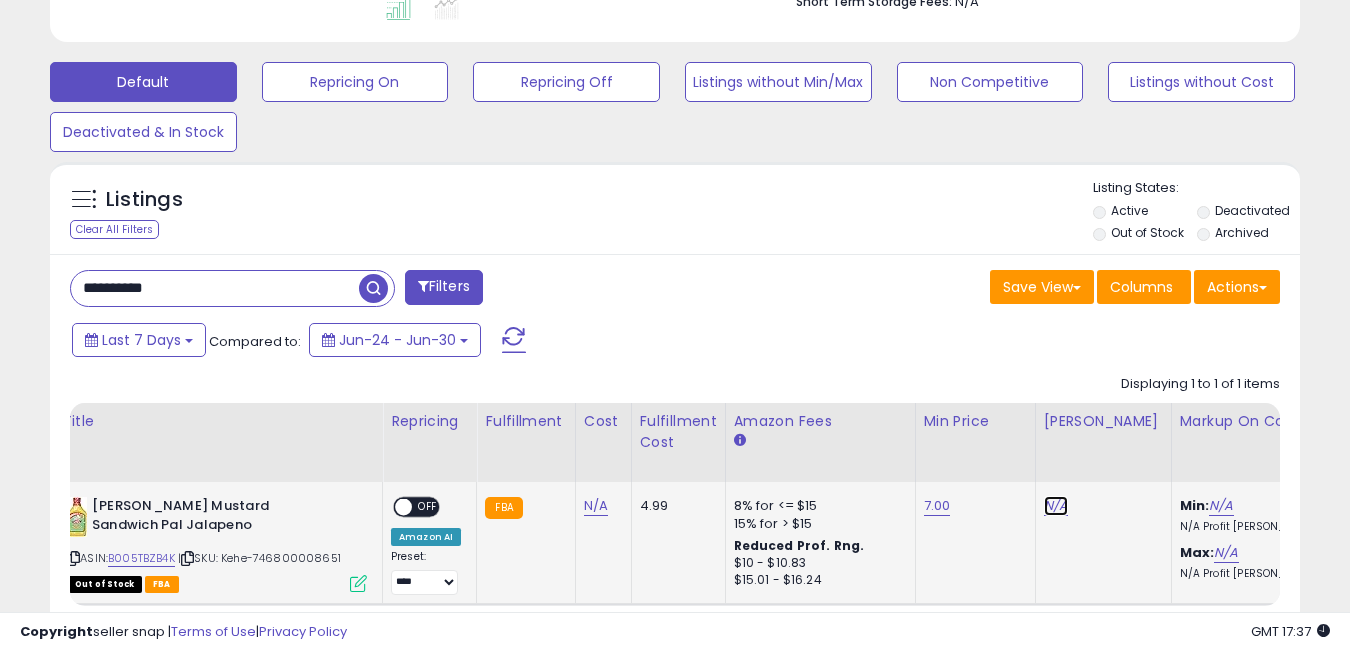 click on "N/A" at bounding box center (1056, 506) 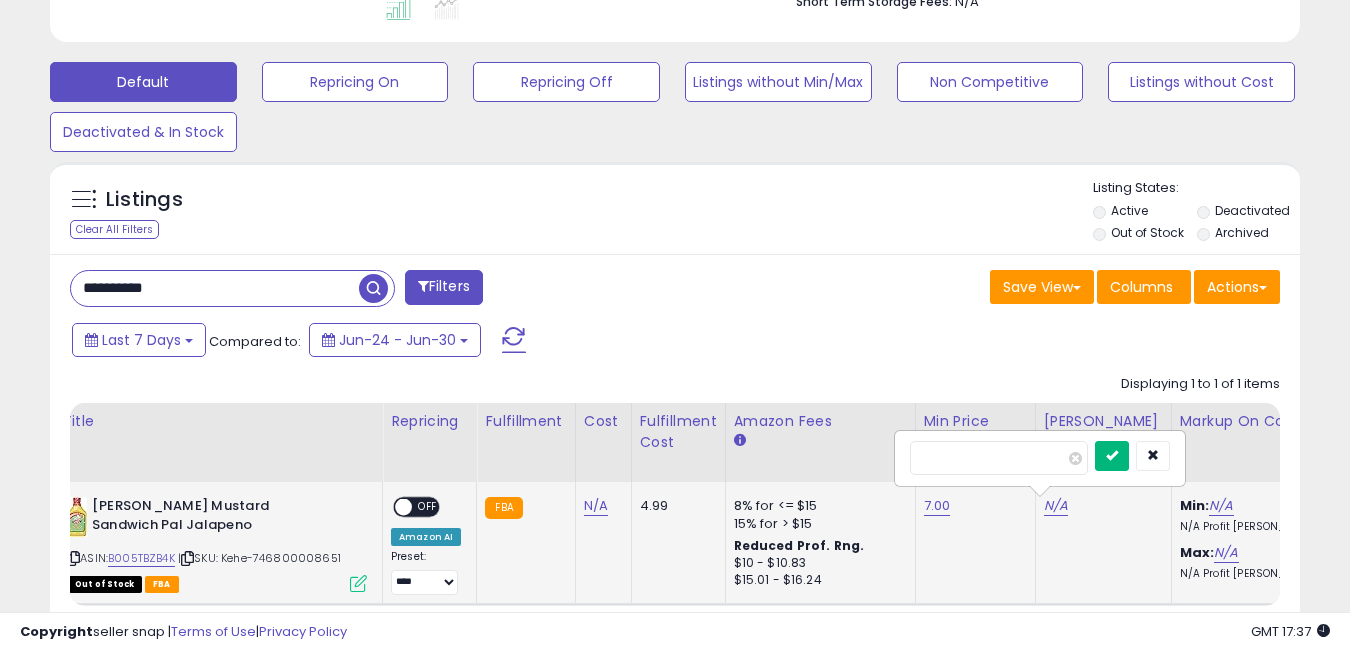 type on "****" 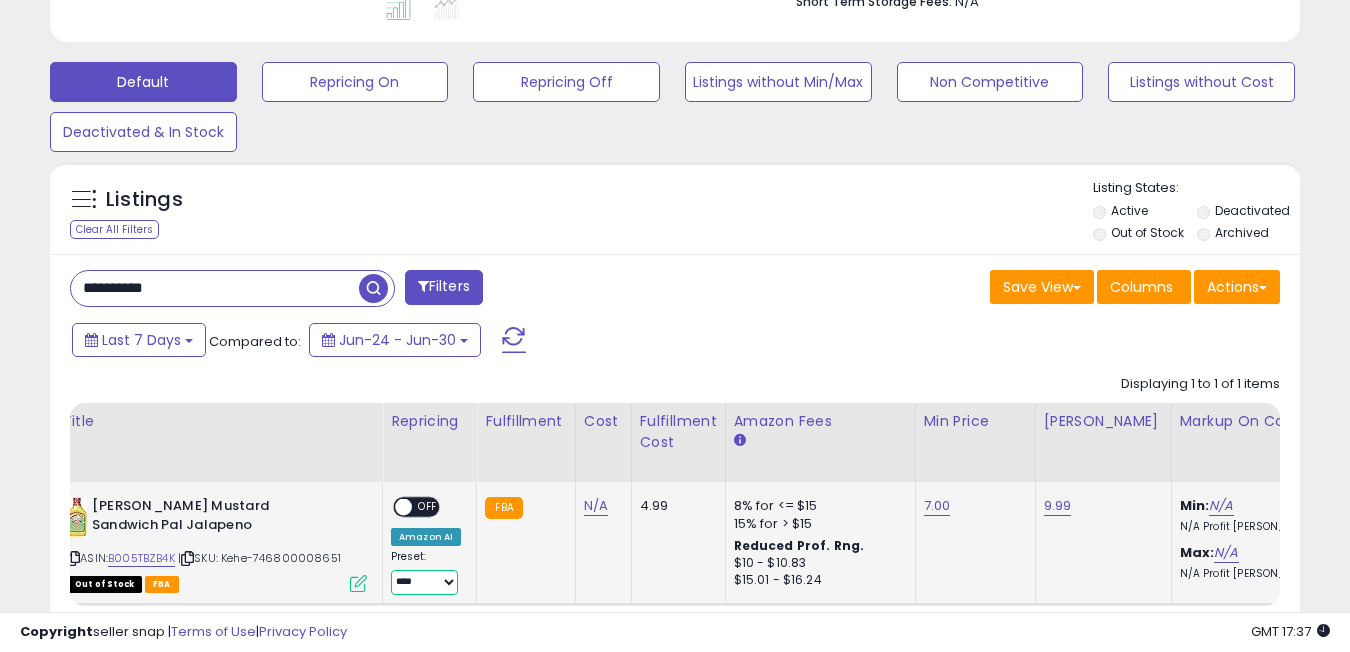 click on "**********" at bounding box center [424, 582] 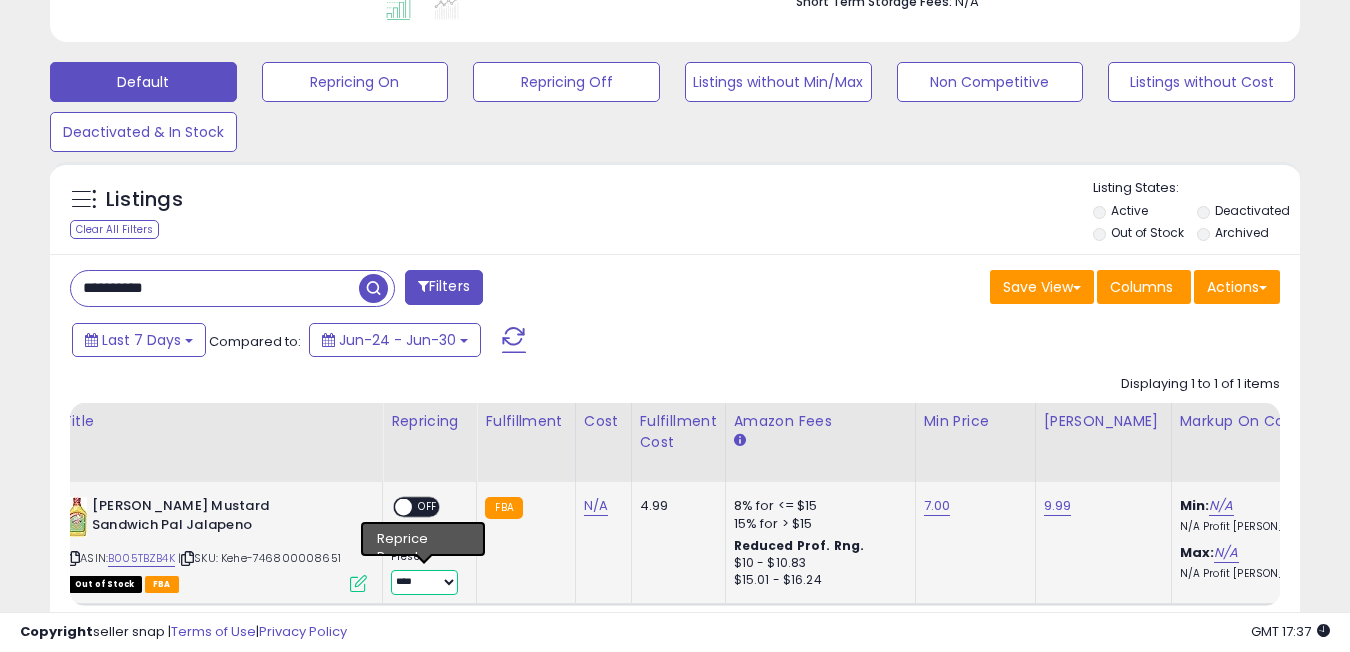 select on "**********" 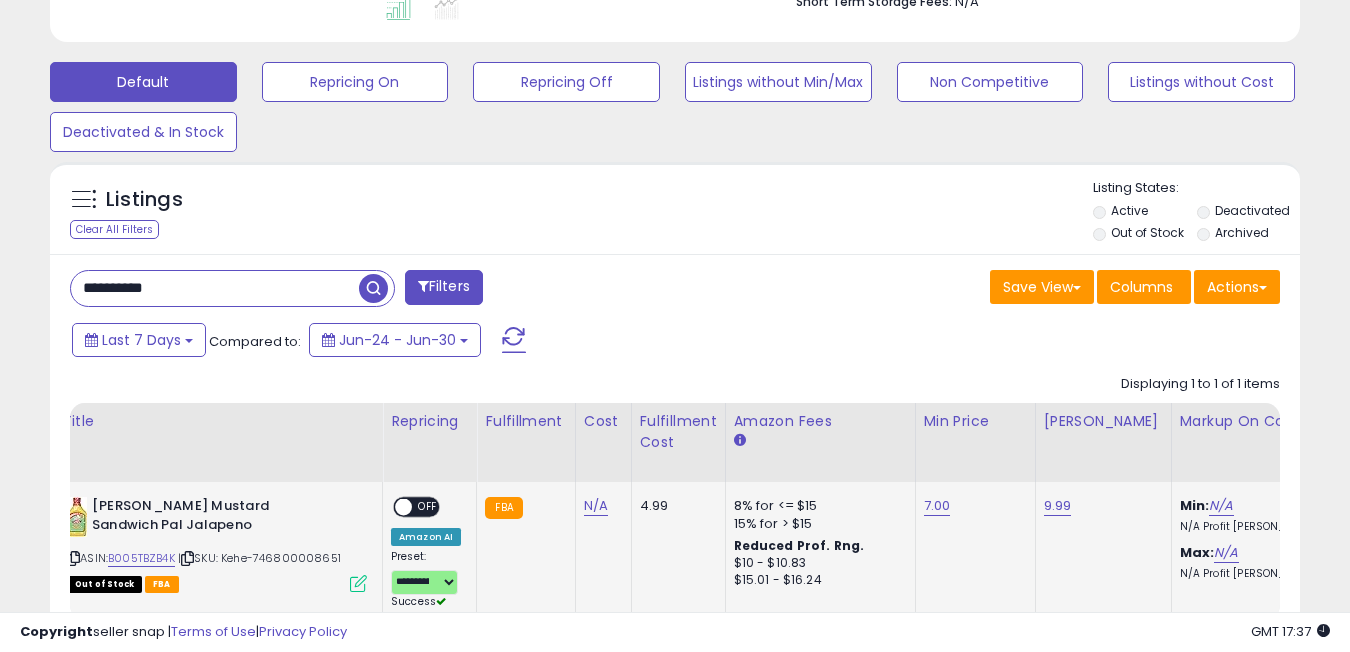 click on "**********" 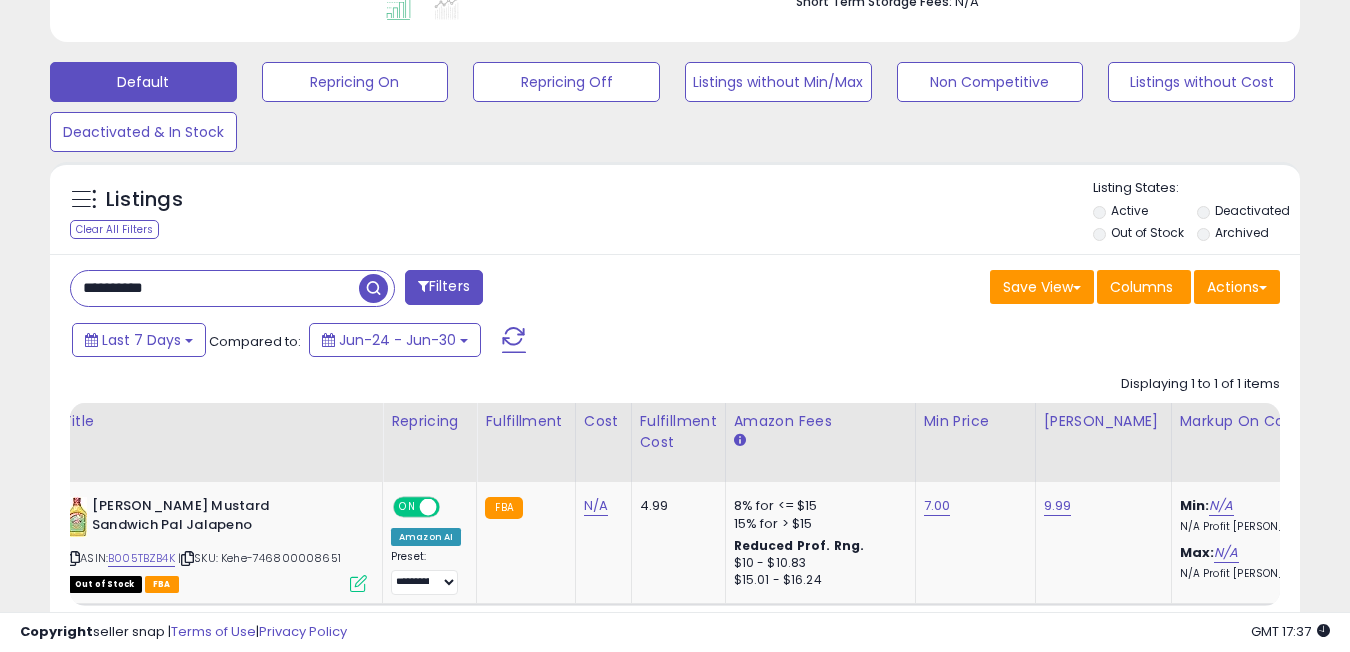 click on "**********" at bounding box center [215, 288] 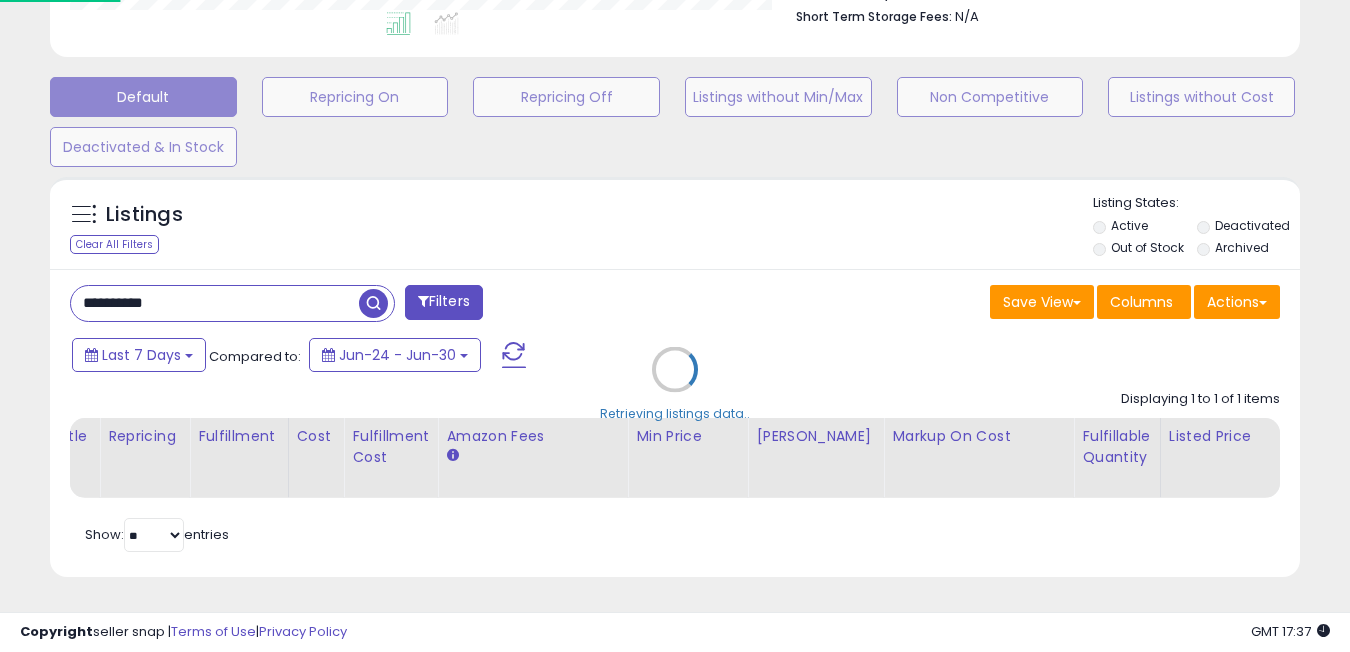 scroll, scrollTop: 999590, scrollLeft: 999268, axis: both 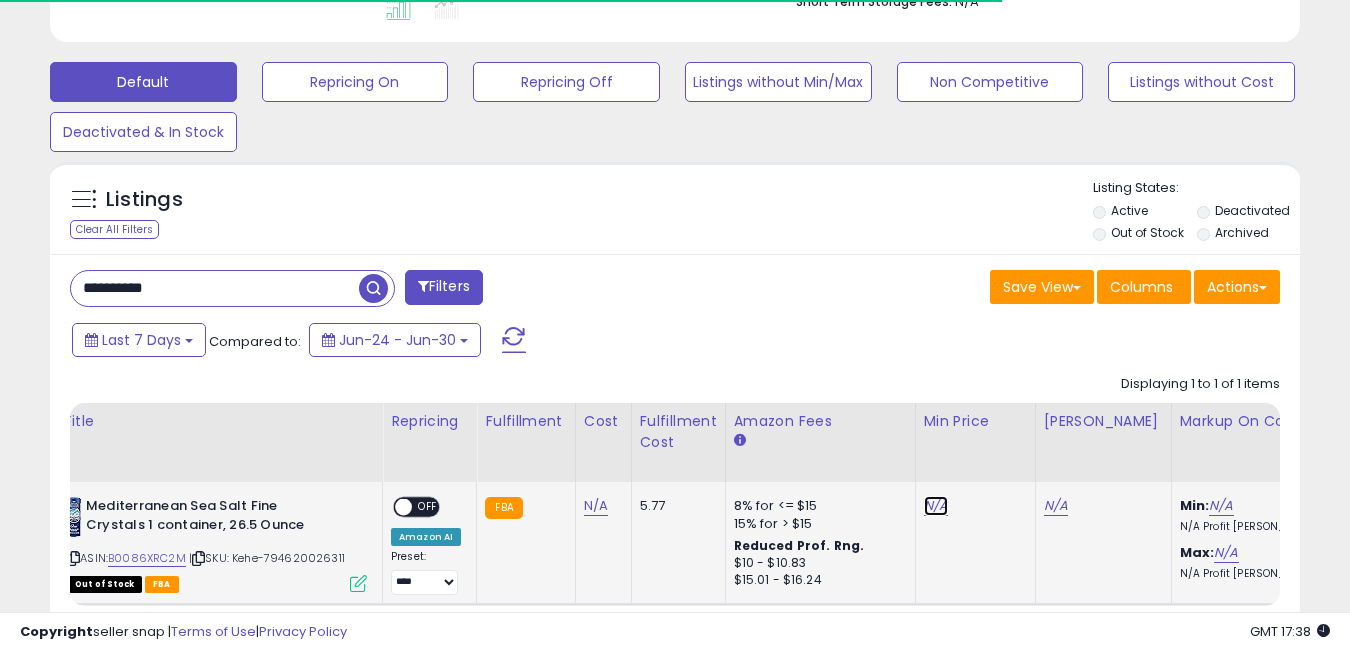 click on "N/A" at bounding box center [936, 506] 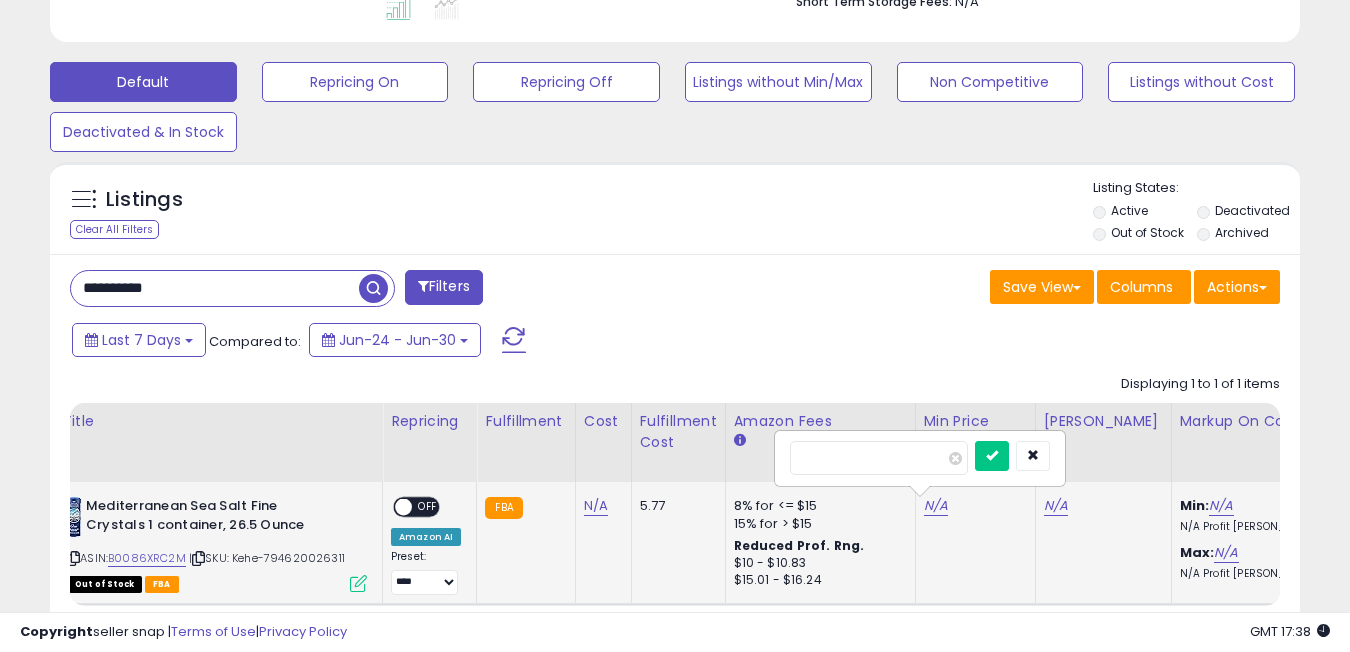 scroll, scrollTop: 999590, scrollLeft: 999276, axis: both 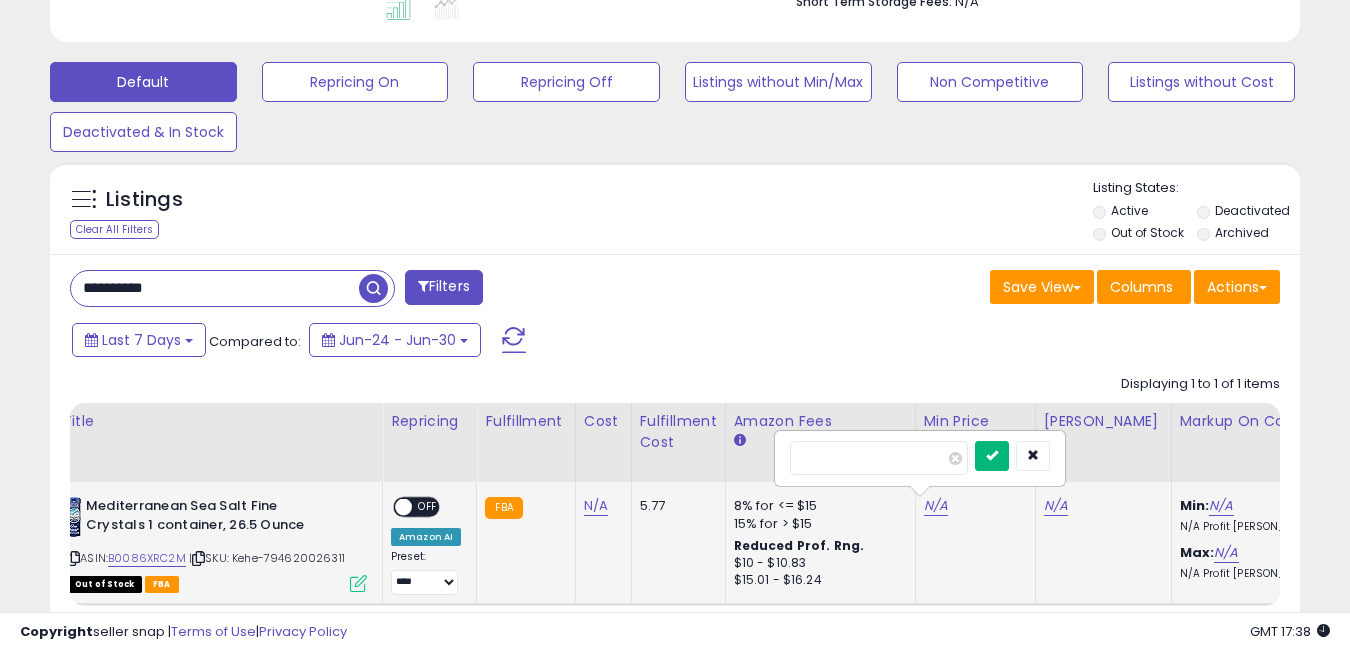 type on "**" 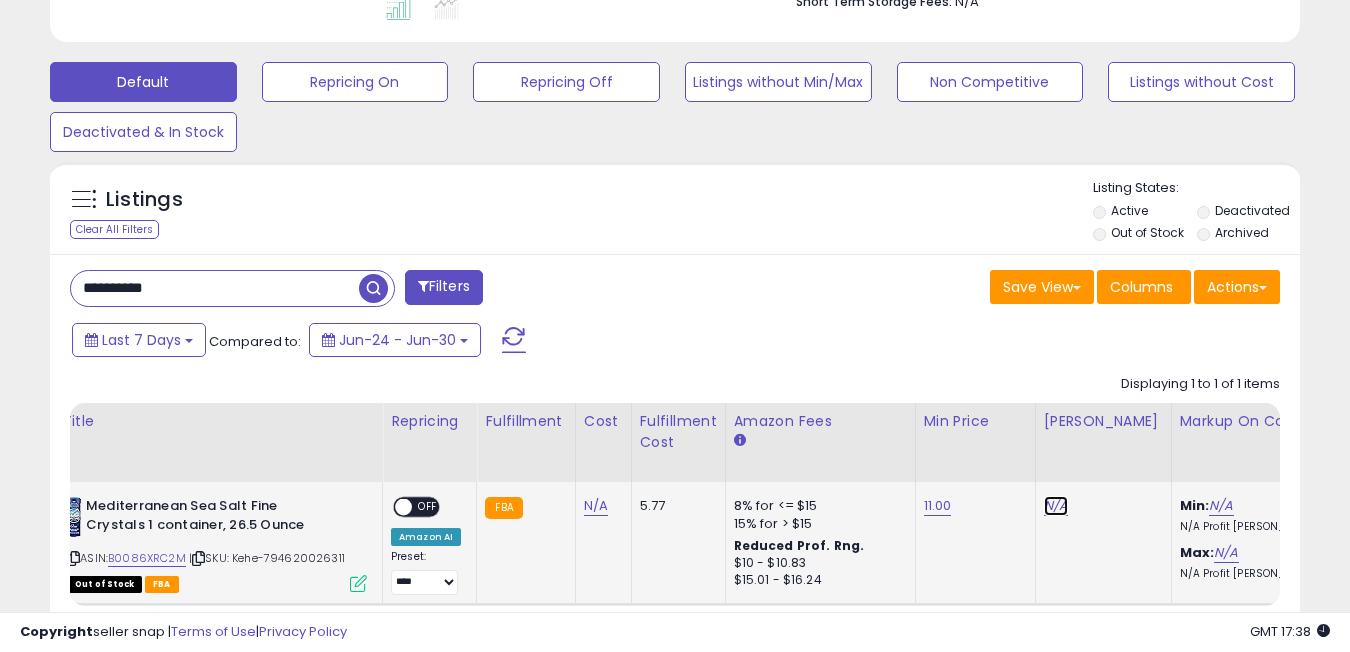 click on "N/A" at bounding box center (1056, 506) 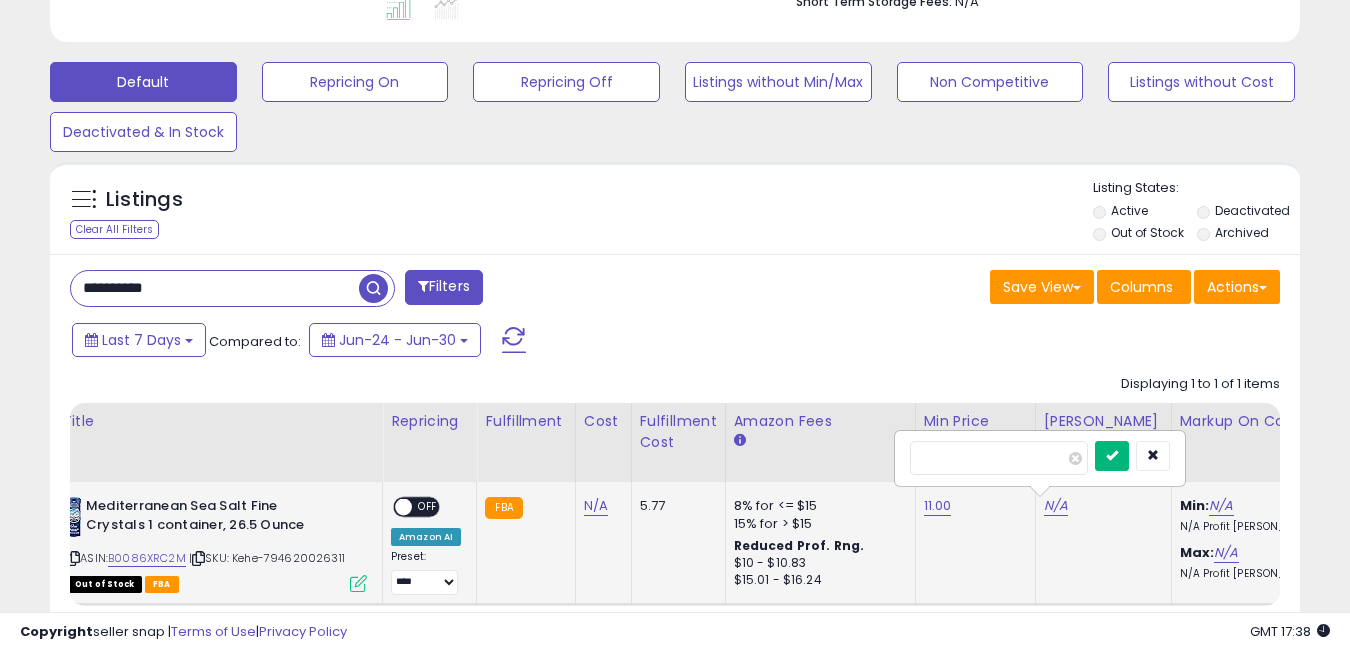 type on "**" 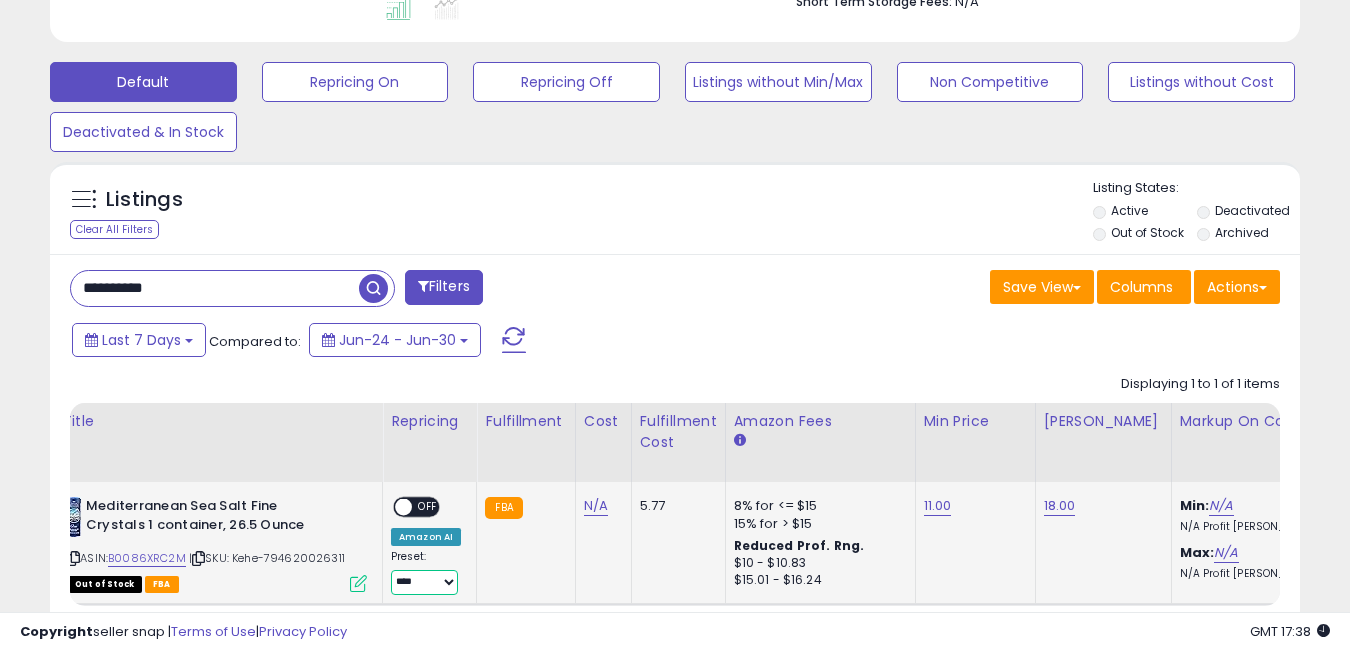 click on "**********" at bounding box center [424, 582] 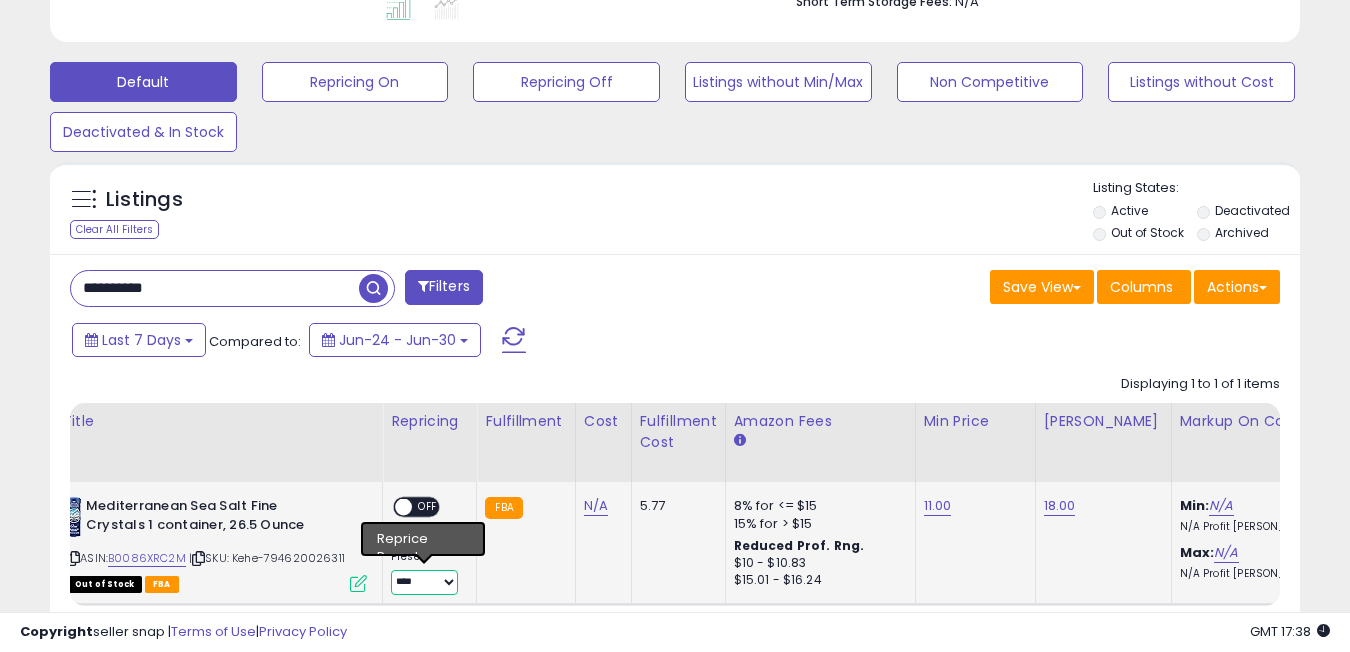 select on "**********" 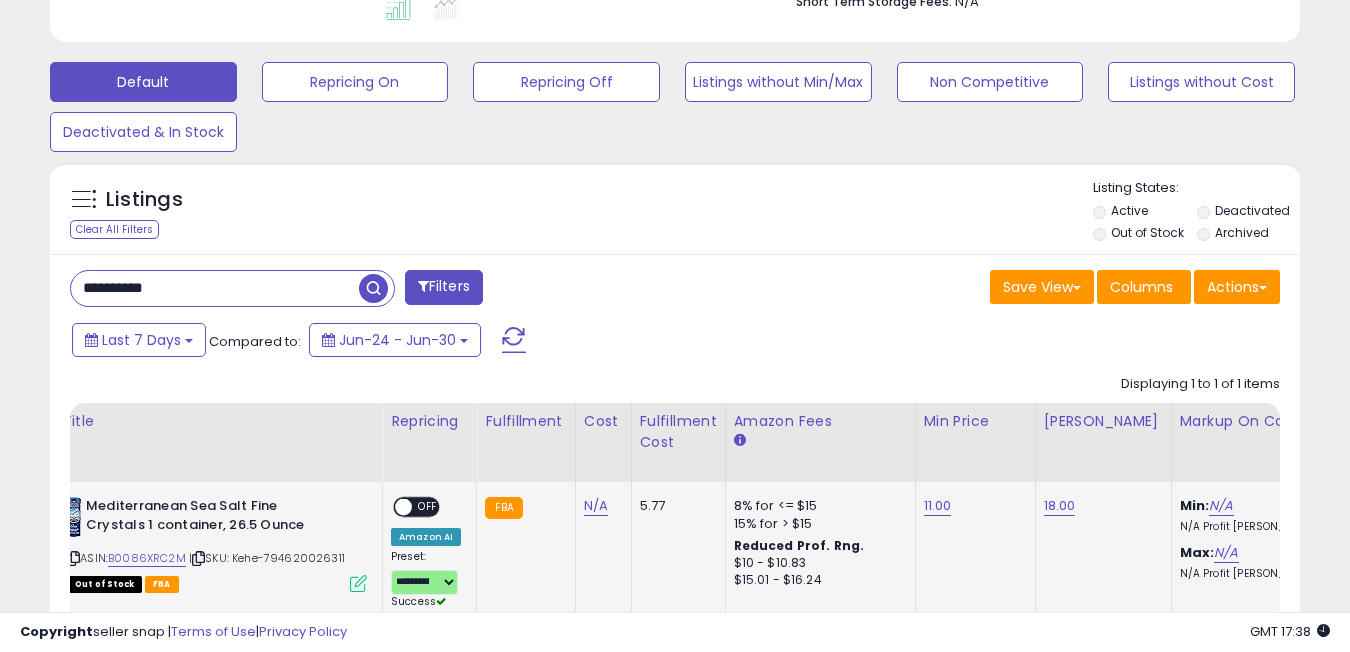 click on "ON   OFF" at bounding box center (394, 507) 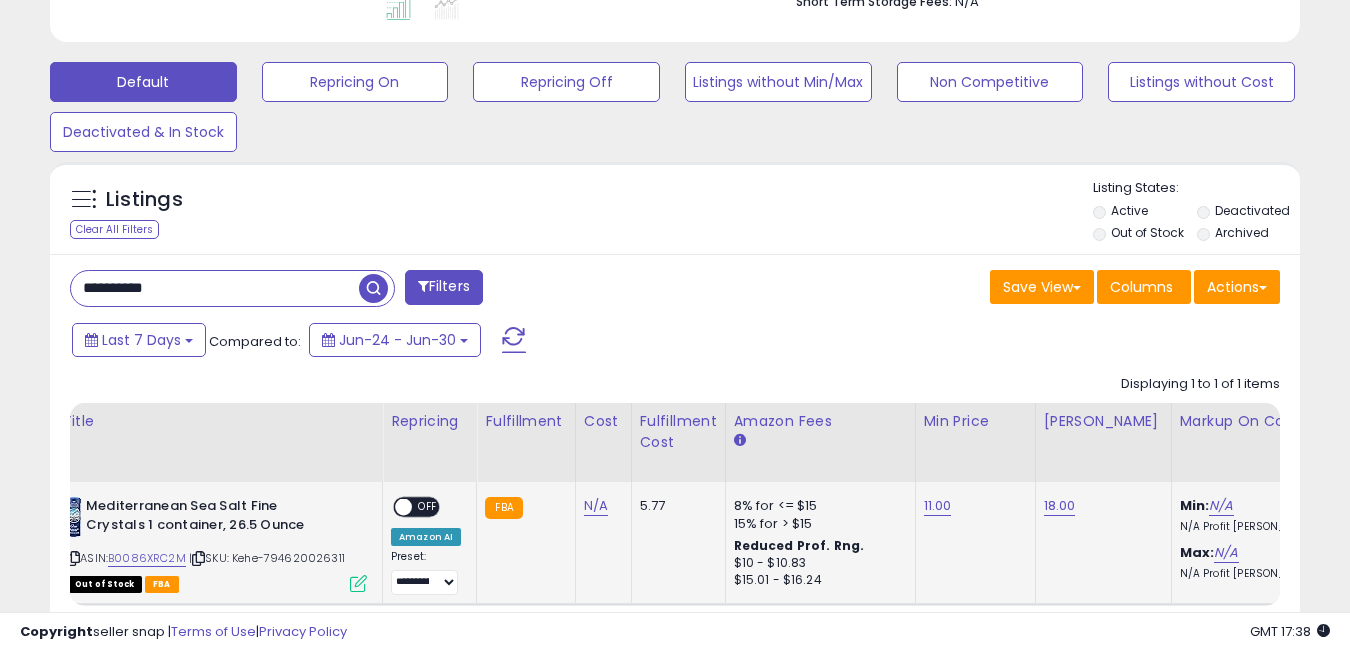 click at bounding box center [403, 507] 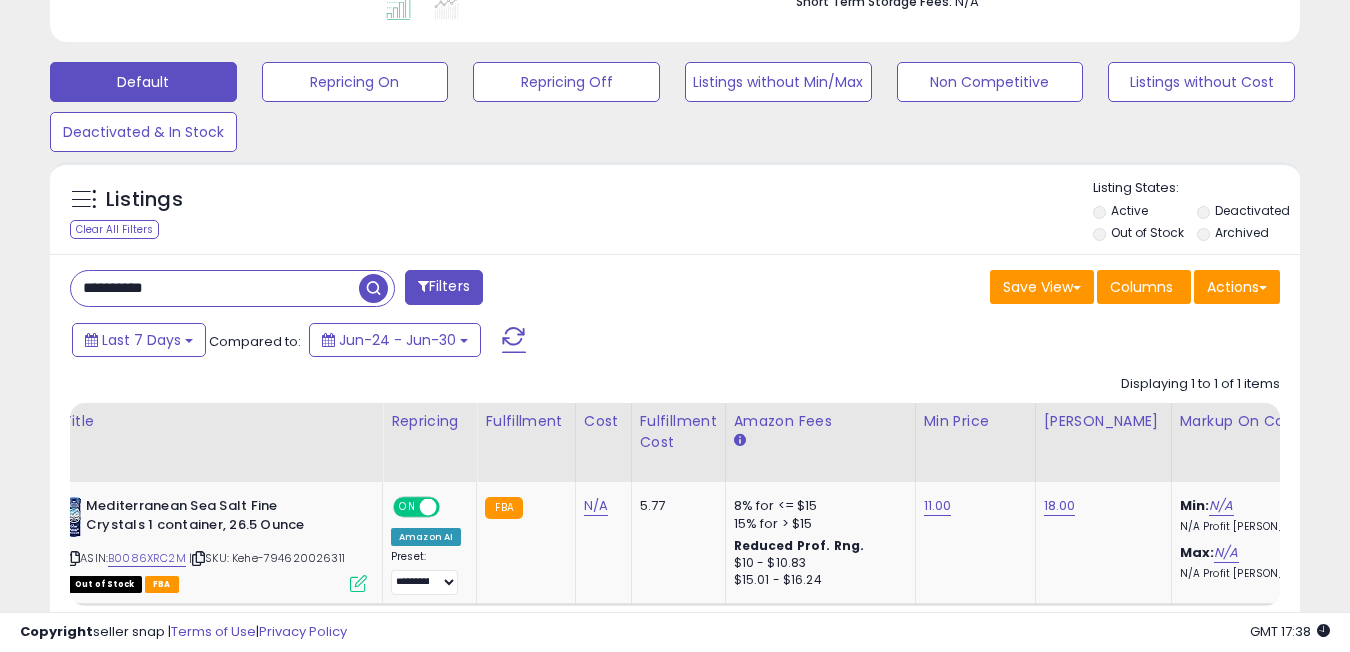 click on "**********" at bounding box center (215, 288) 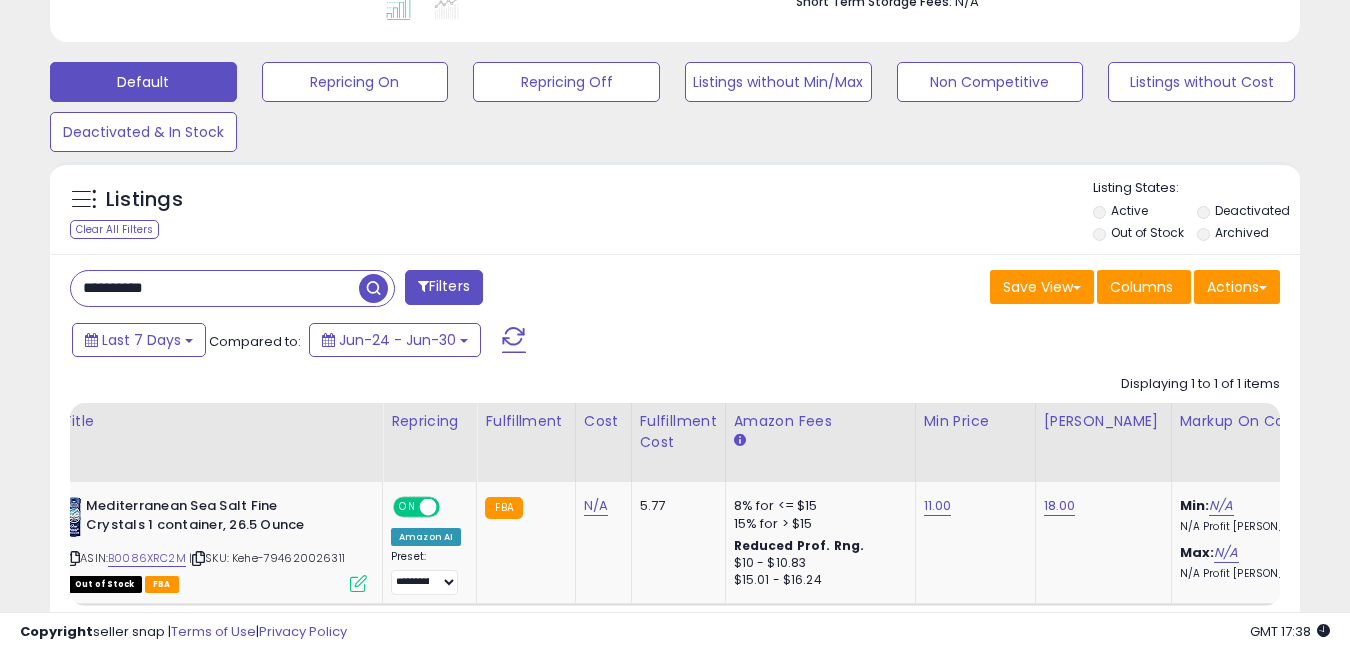 click on "**********" at bounding box center [215, 288] 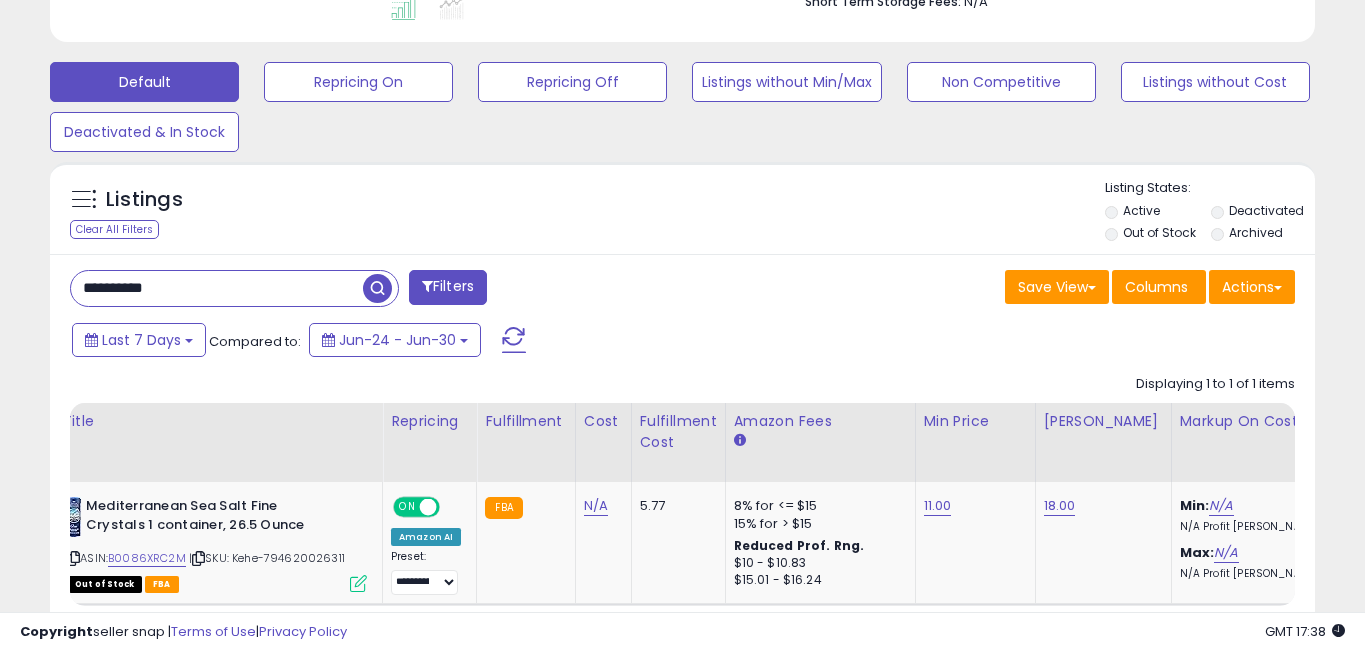 scroll, scrollTop: 999590, scrollLeft: 999268, axis: both 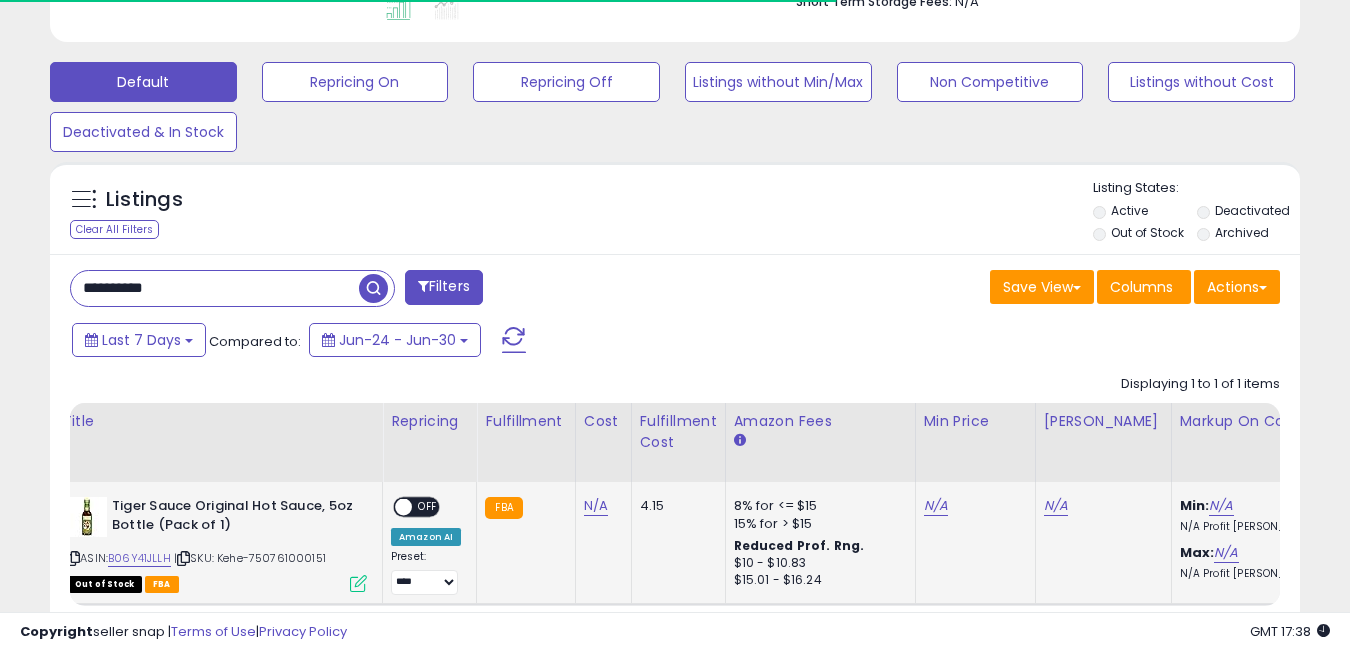 click on "N/A" 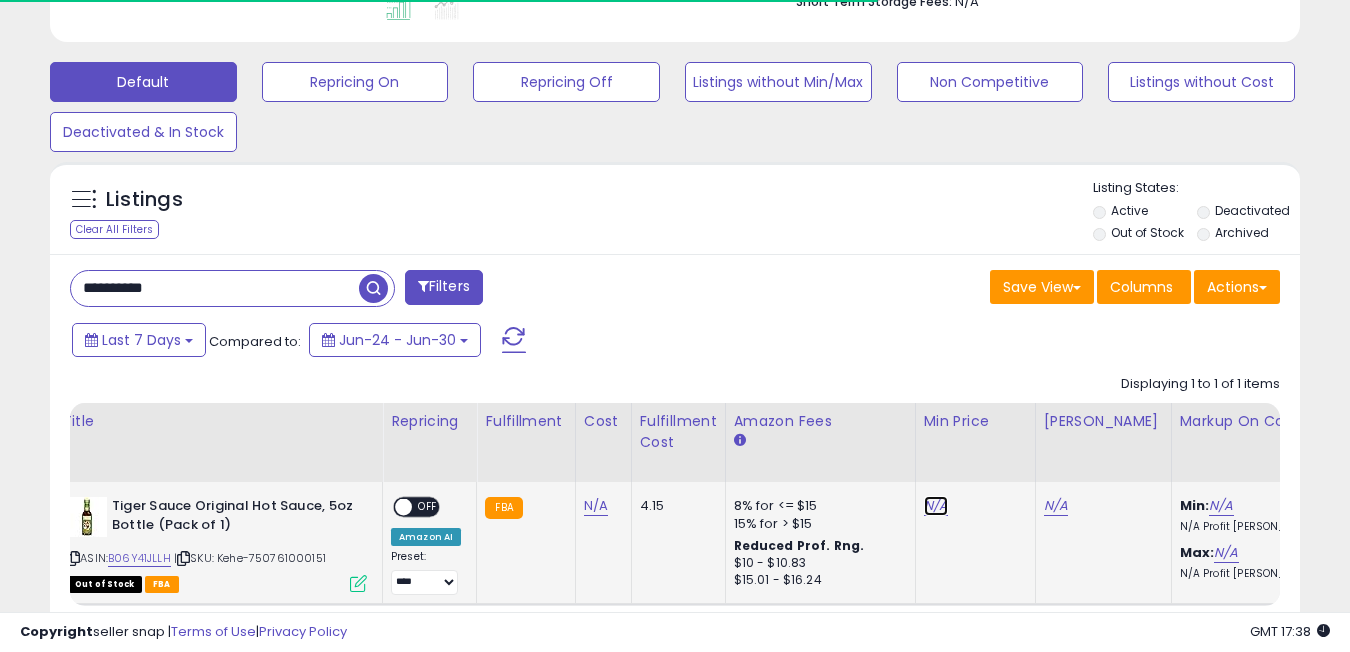 click on "N/A" at bounding box center [936, 506] 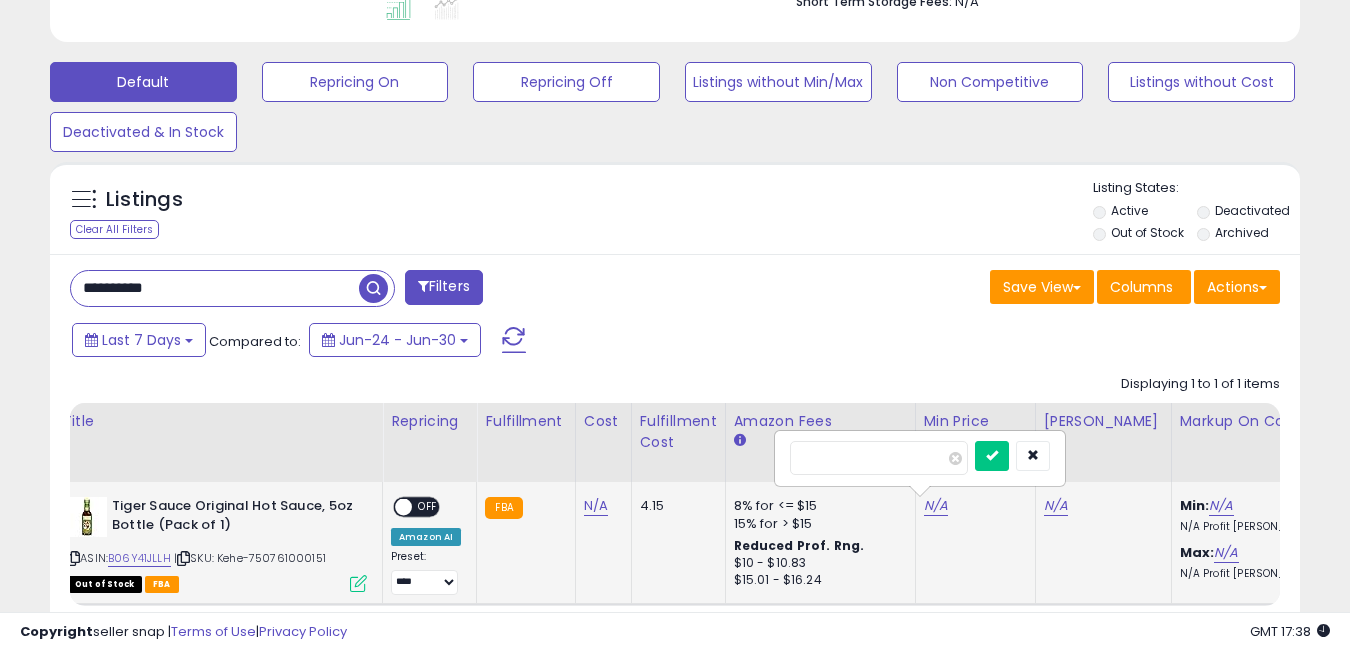 scroll, scrollTop: 999590, scrollLeft: 999276, axis: both 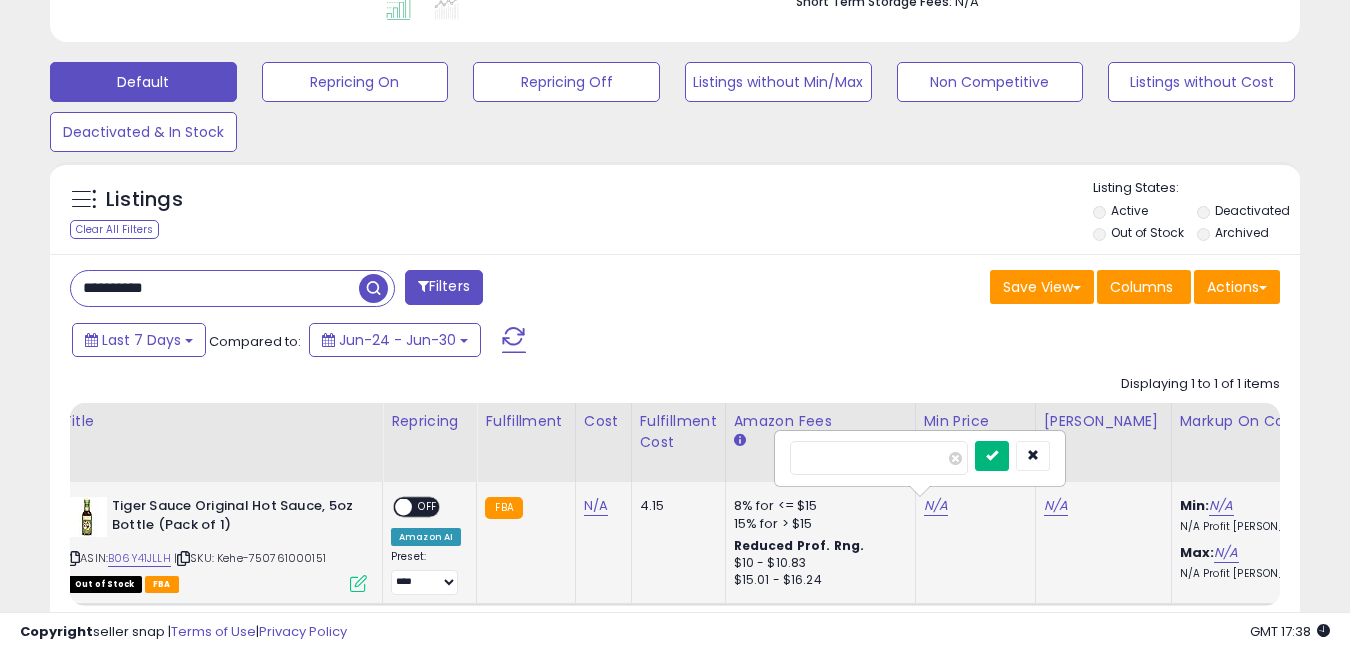 type on "*" 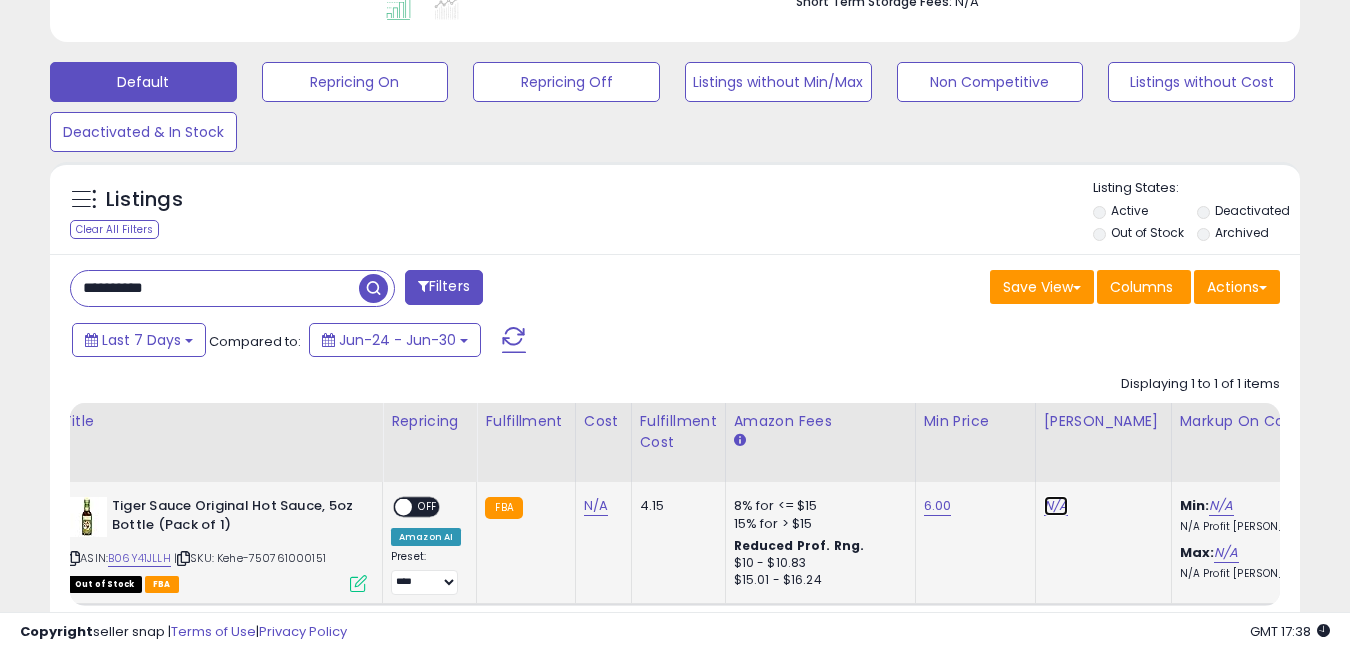 click on "N/A" at bounding box center (1056, 506) 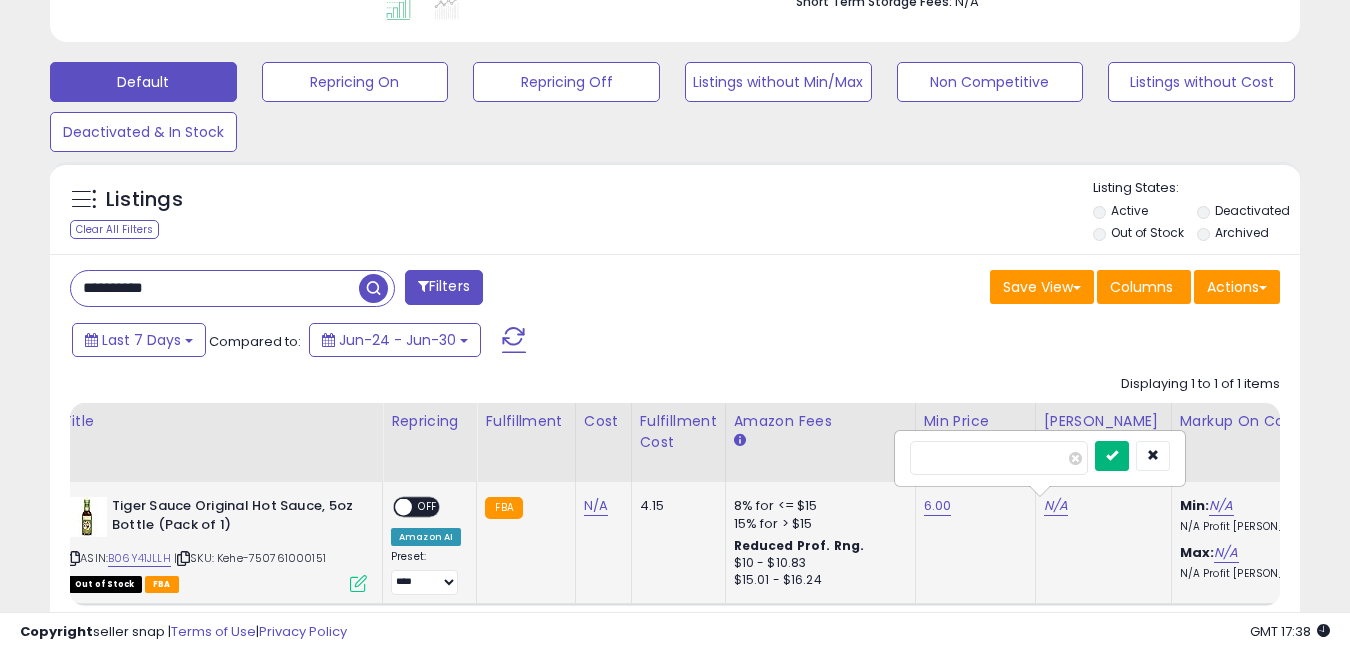type on "**" 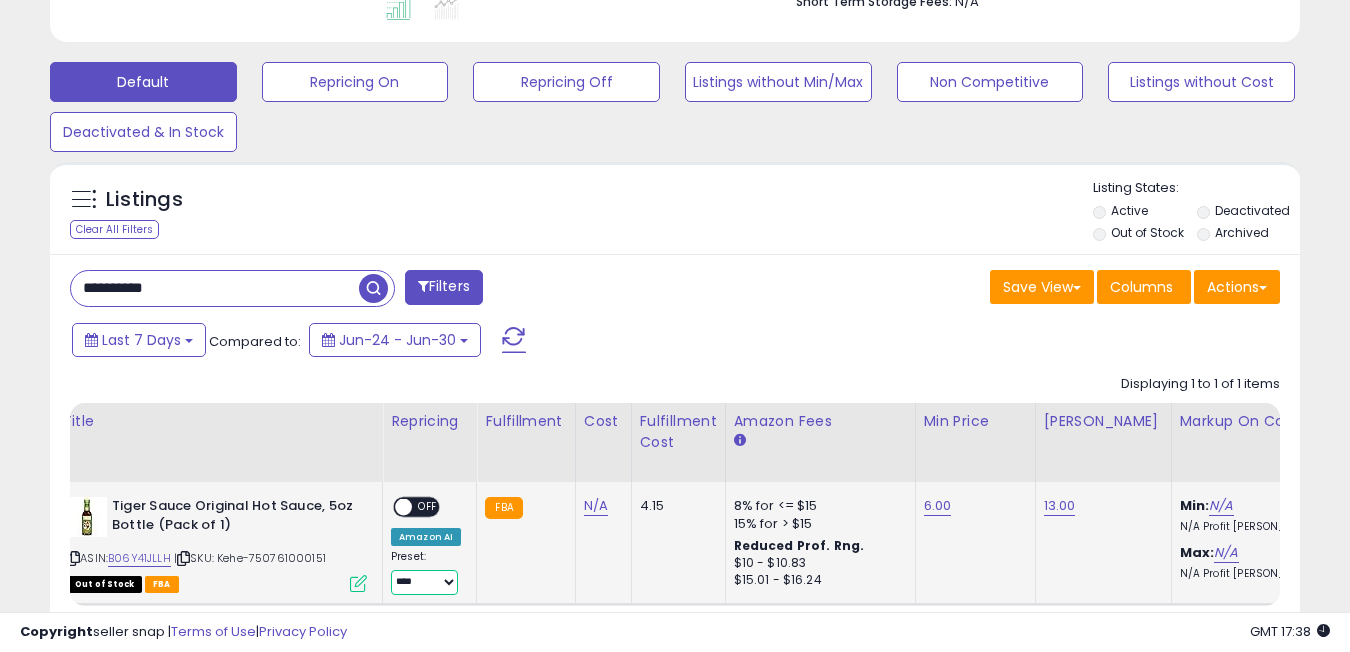 click on "**********" at bounding box center (424, 582) 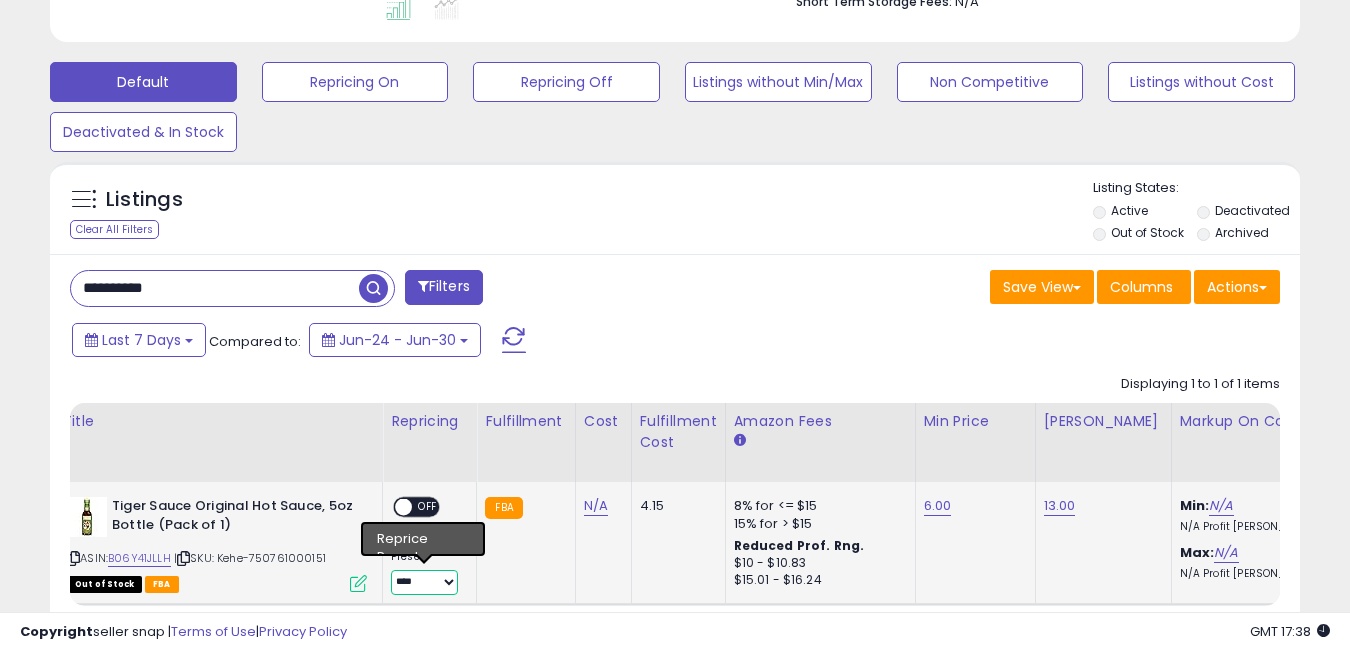 select on "**********" 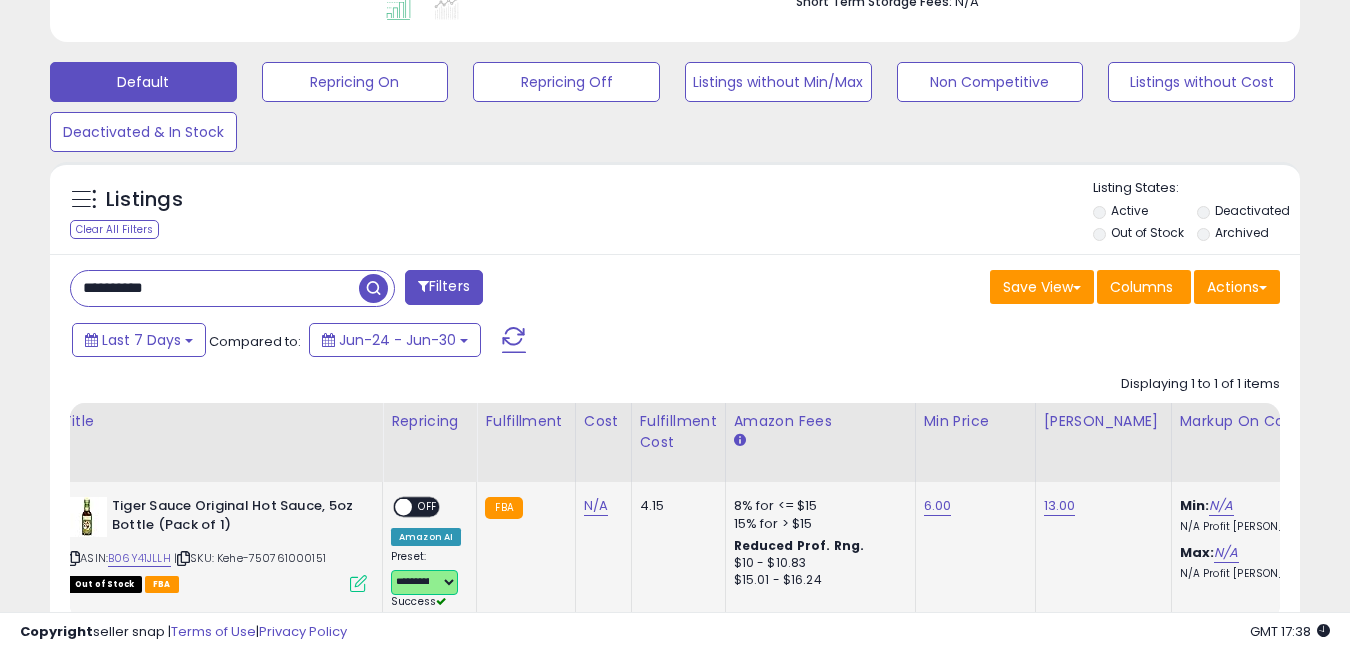 click at bounding box center (403, 507) 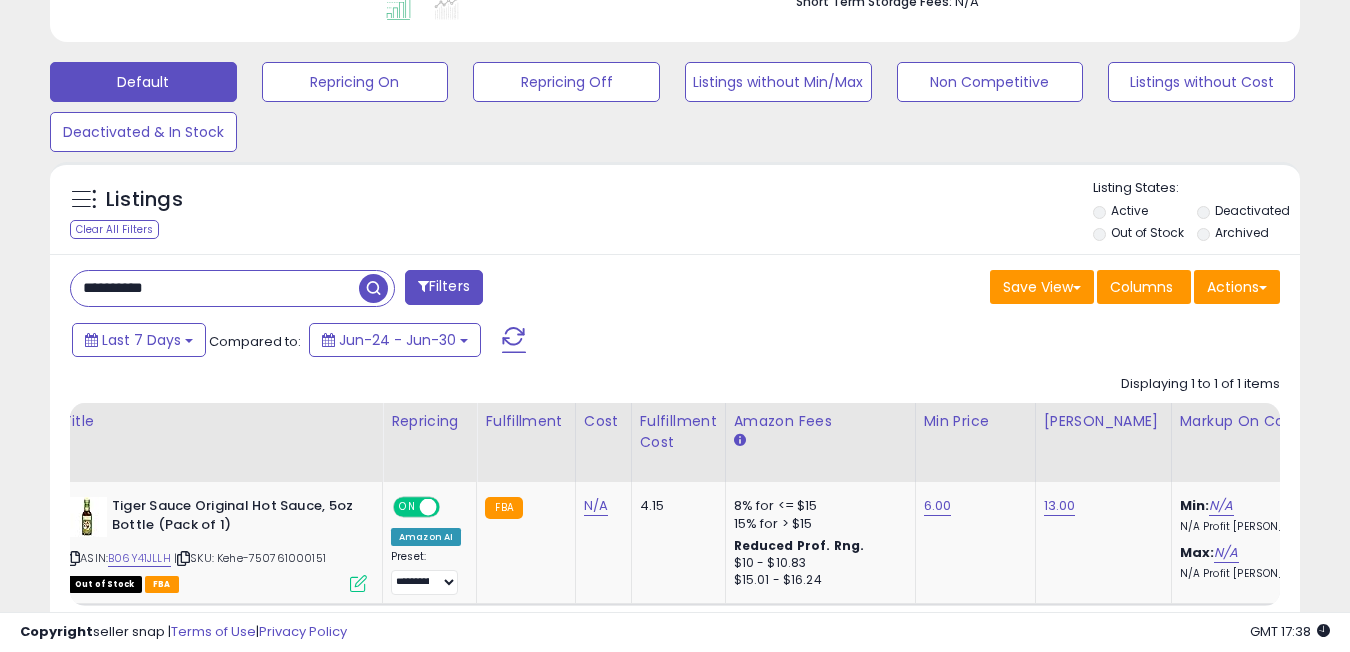 click on "**********" at bounding box center (215, 288) 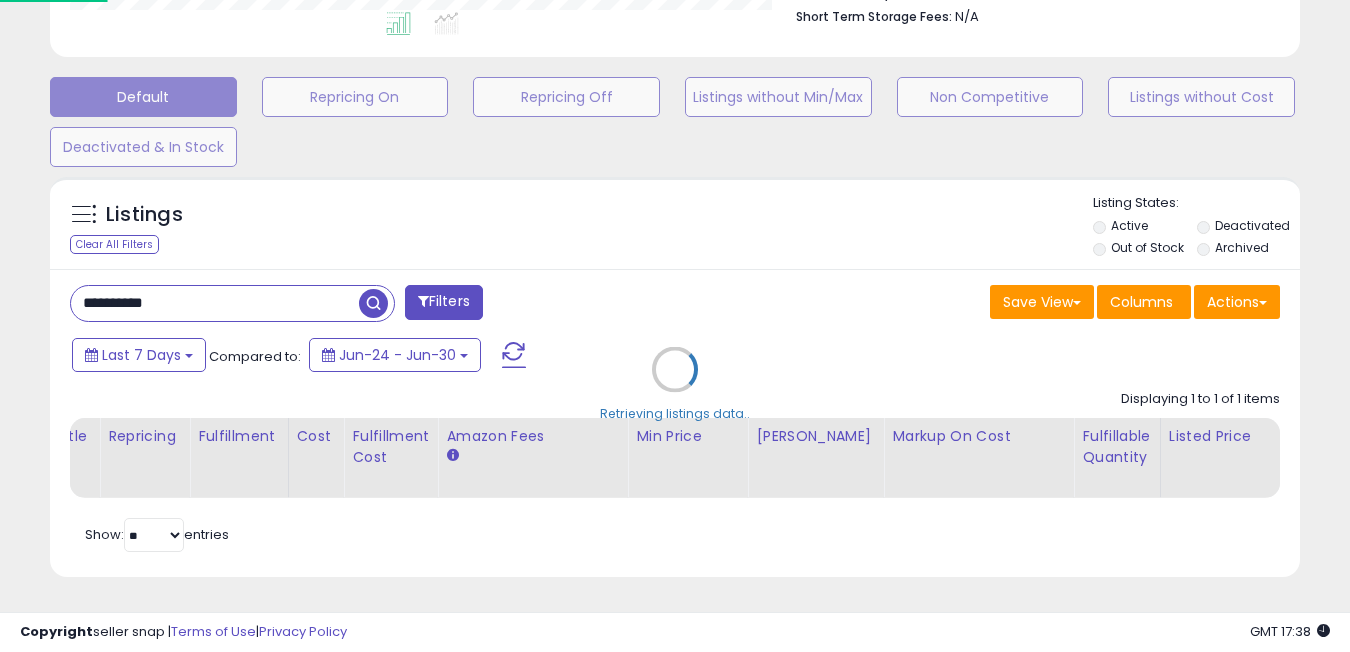scroll, scrollTop: 999590, scrollLeft: 999268, axis: both 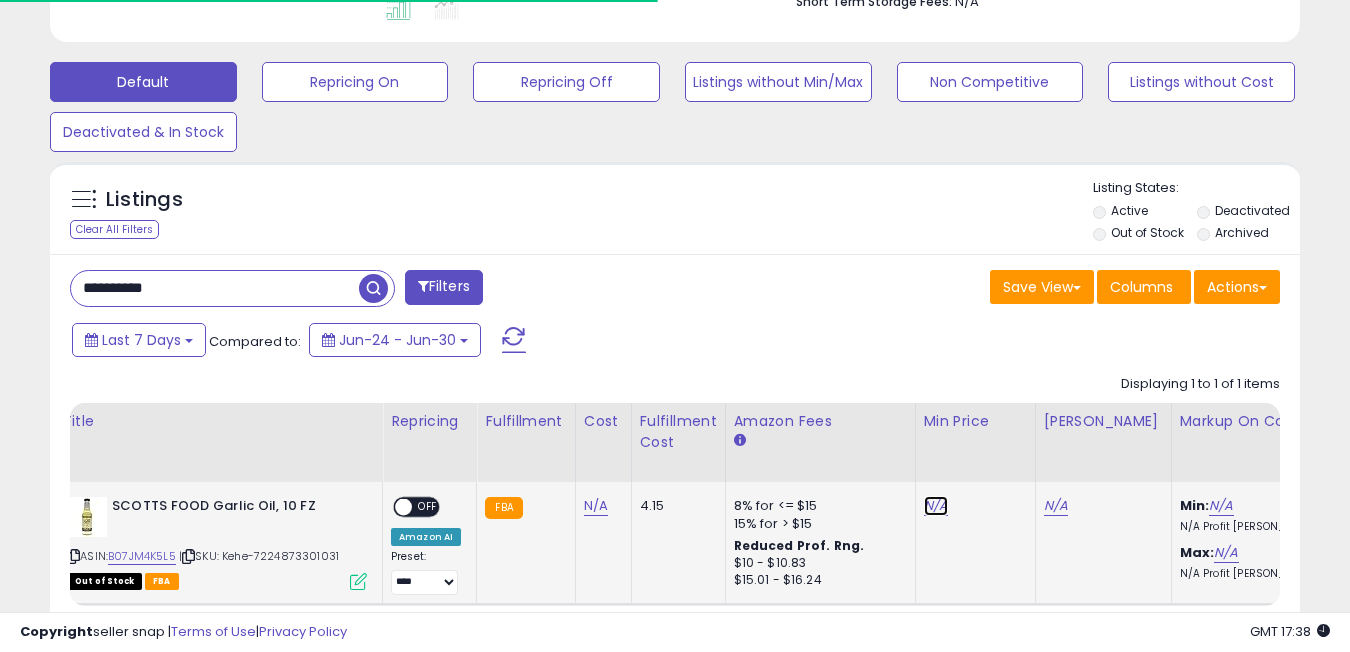 click on "N/A" at bounding box center [936, 506] 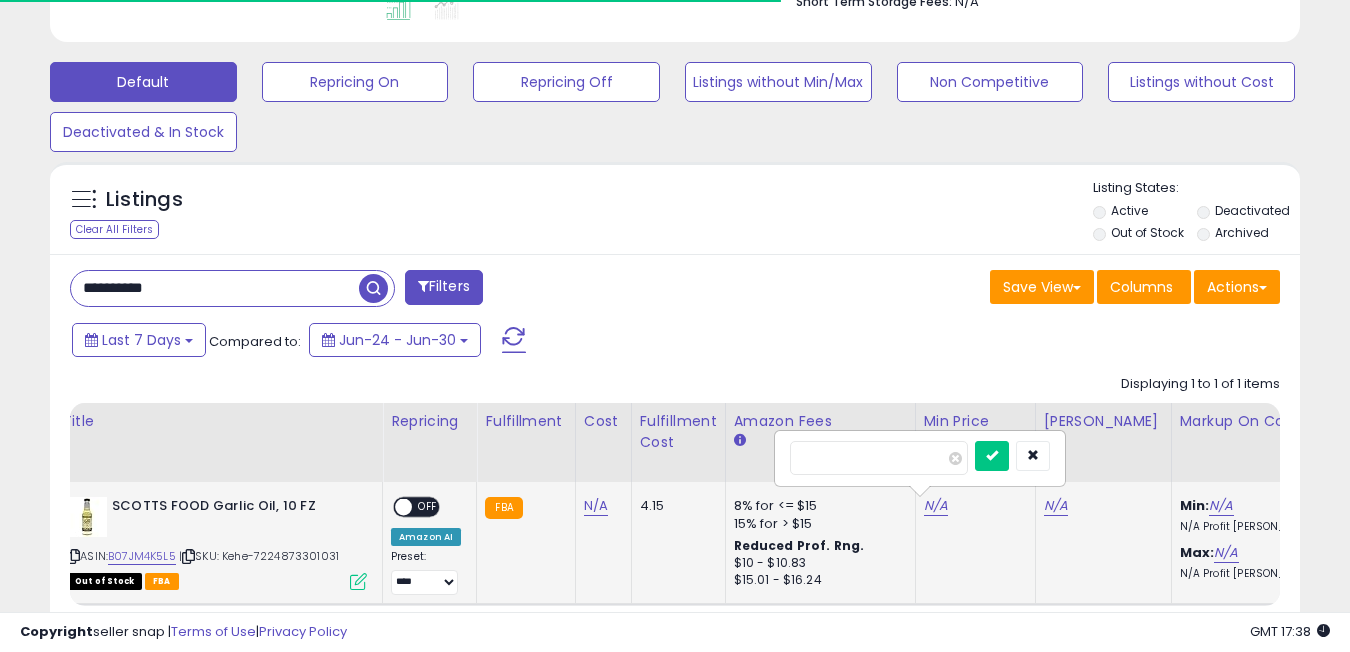 scroll, scrollTop: 999590, scrollLeft: 999276, axis: both 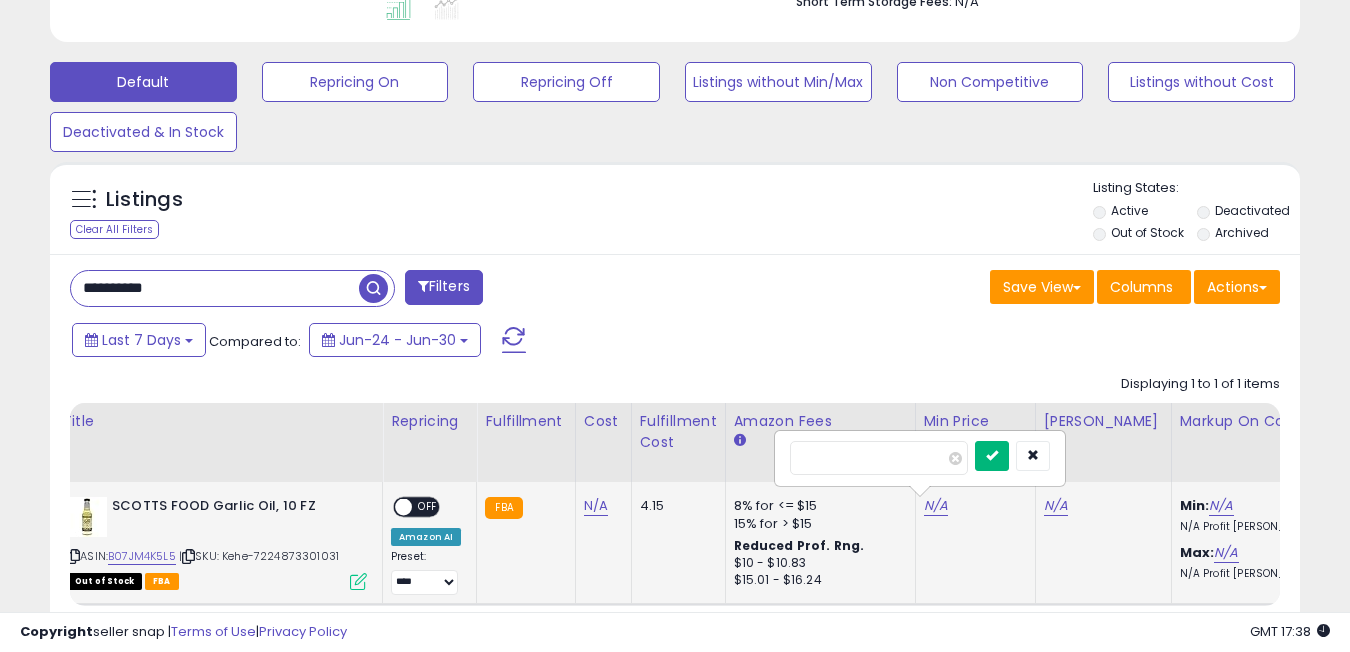 type on "**" 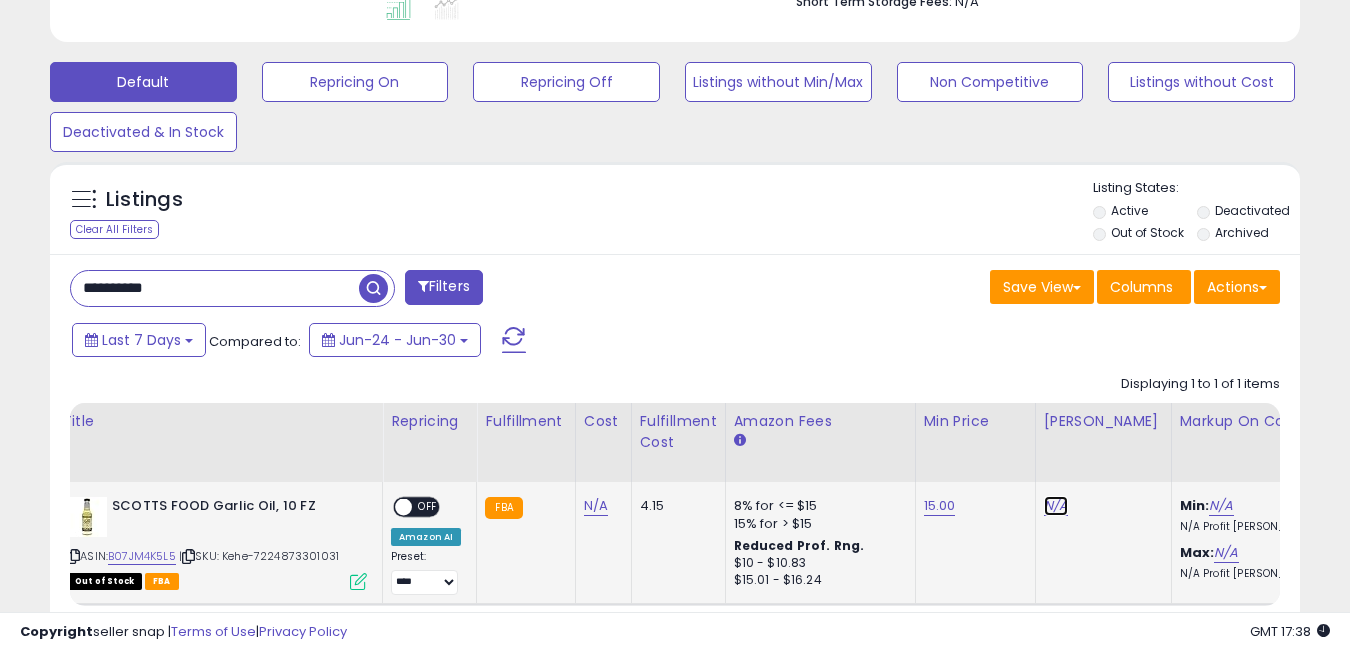 click on "N/A" at bounding box center [1056, 506] 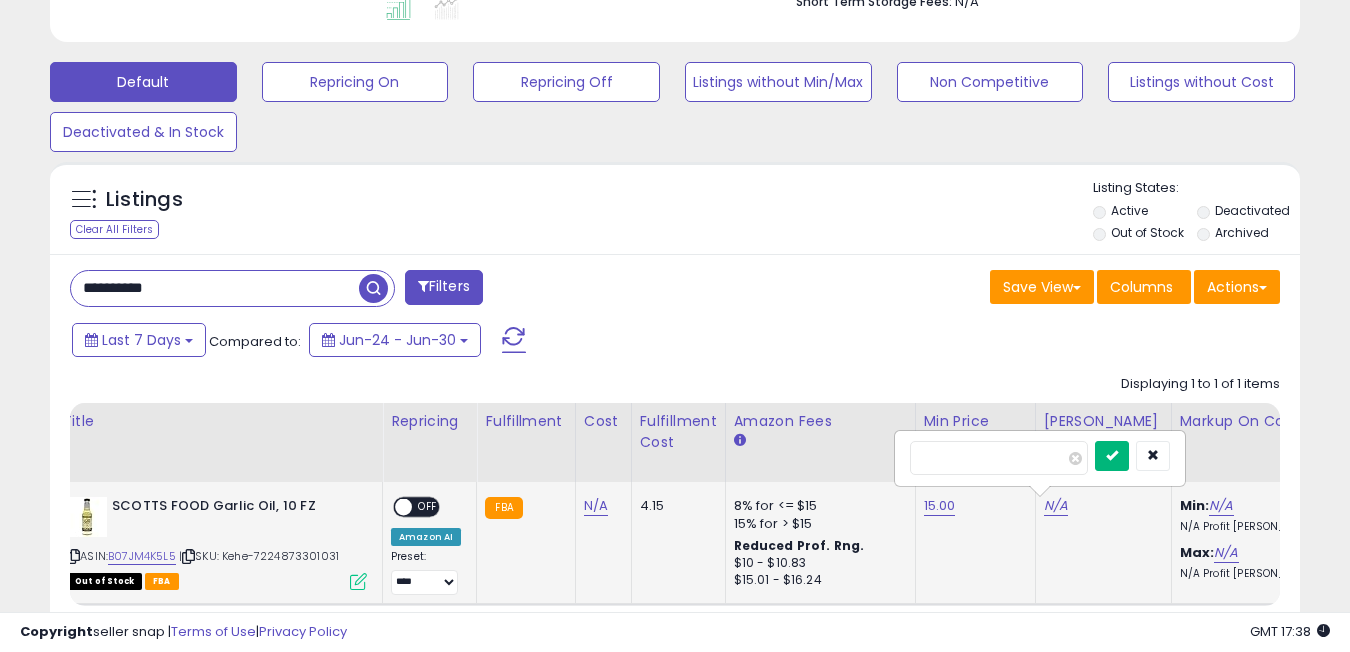 type on "**" 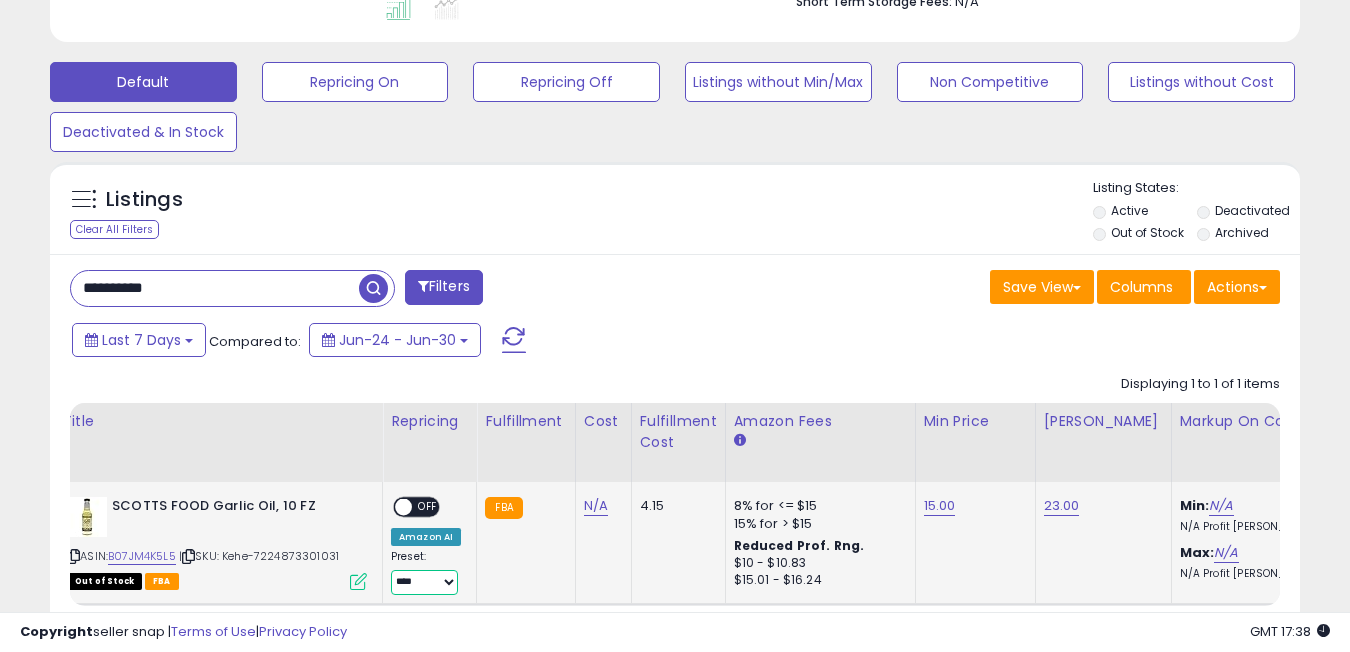 click on "**********" at bounding box center (424, 582) 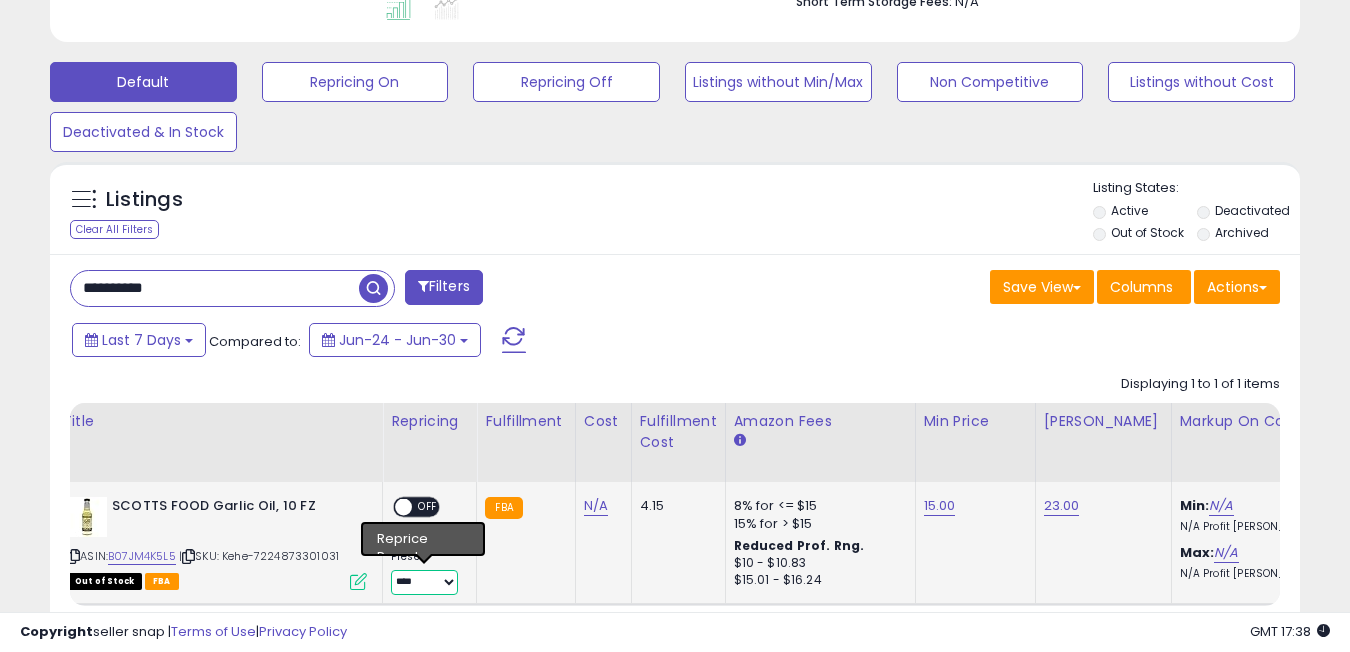 select on "**********" 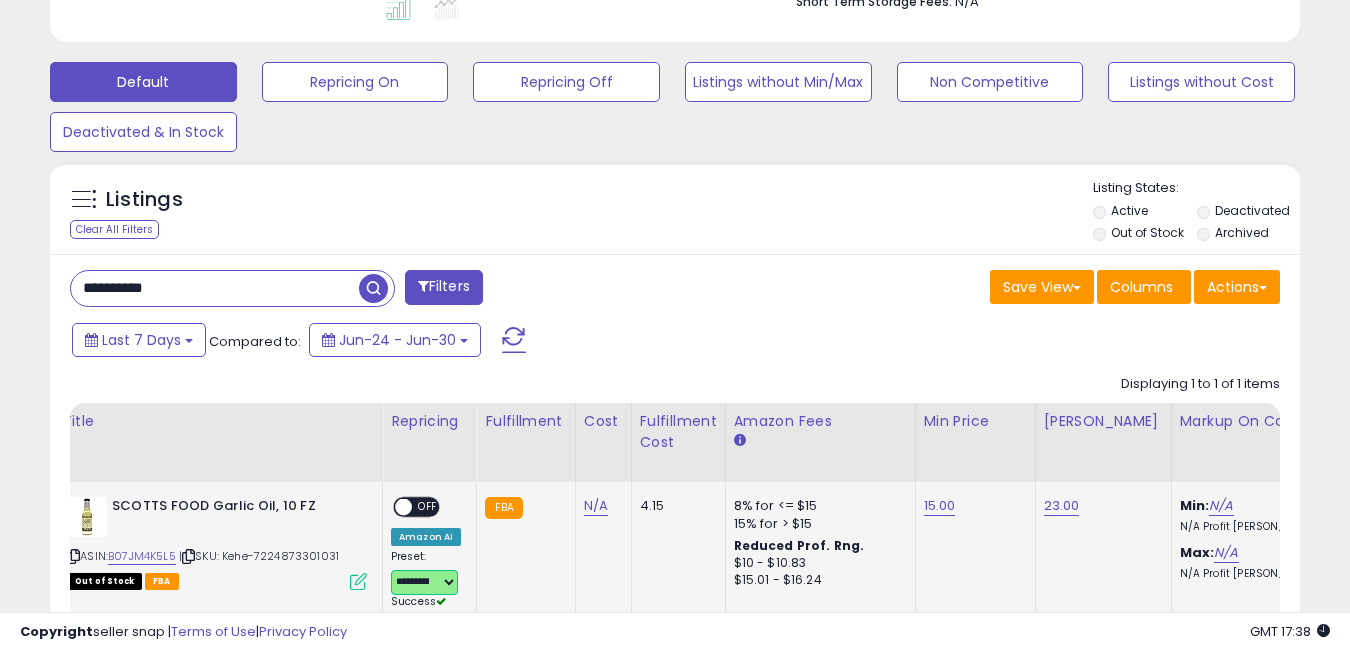 click at bounding box center [403, 507] 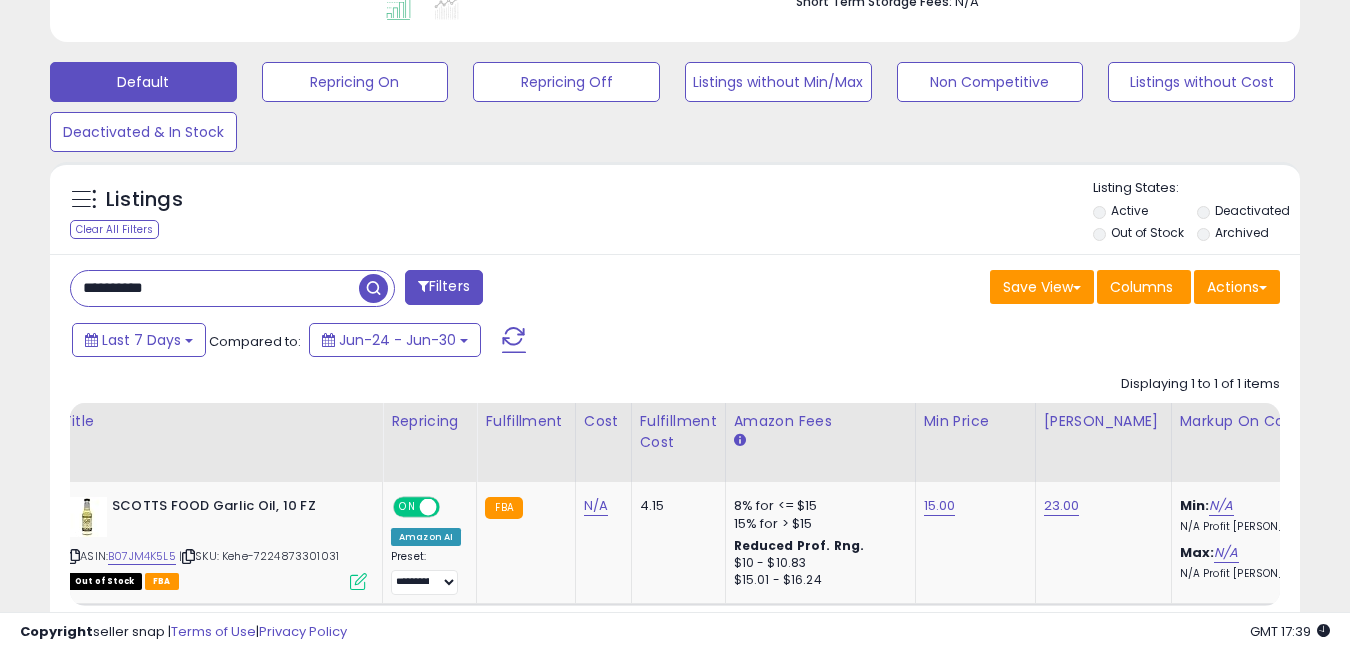 click on "**********" at bounding box center (215, 288) 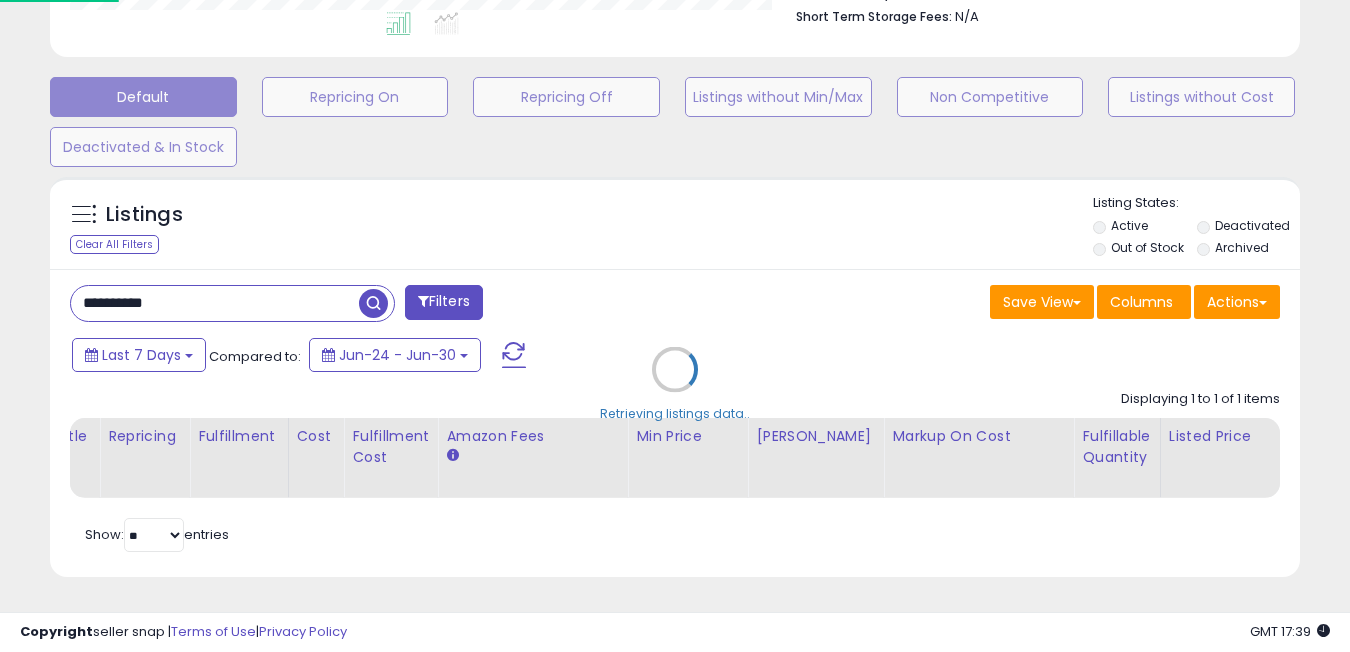 scroll, scrollTop: 999590, scrollLeft: 999268, axis: both 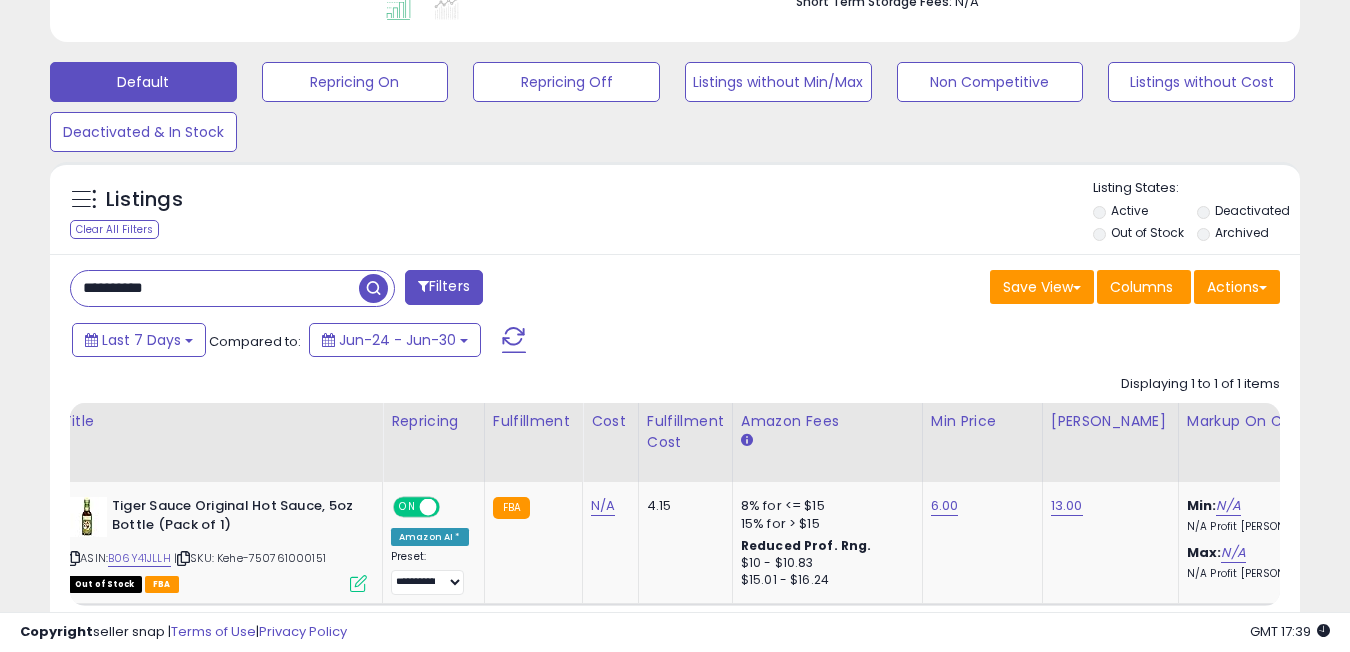 click on "**********" at bounding box center [215, 288] 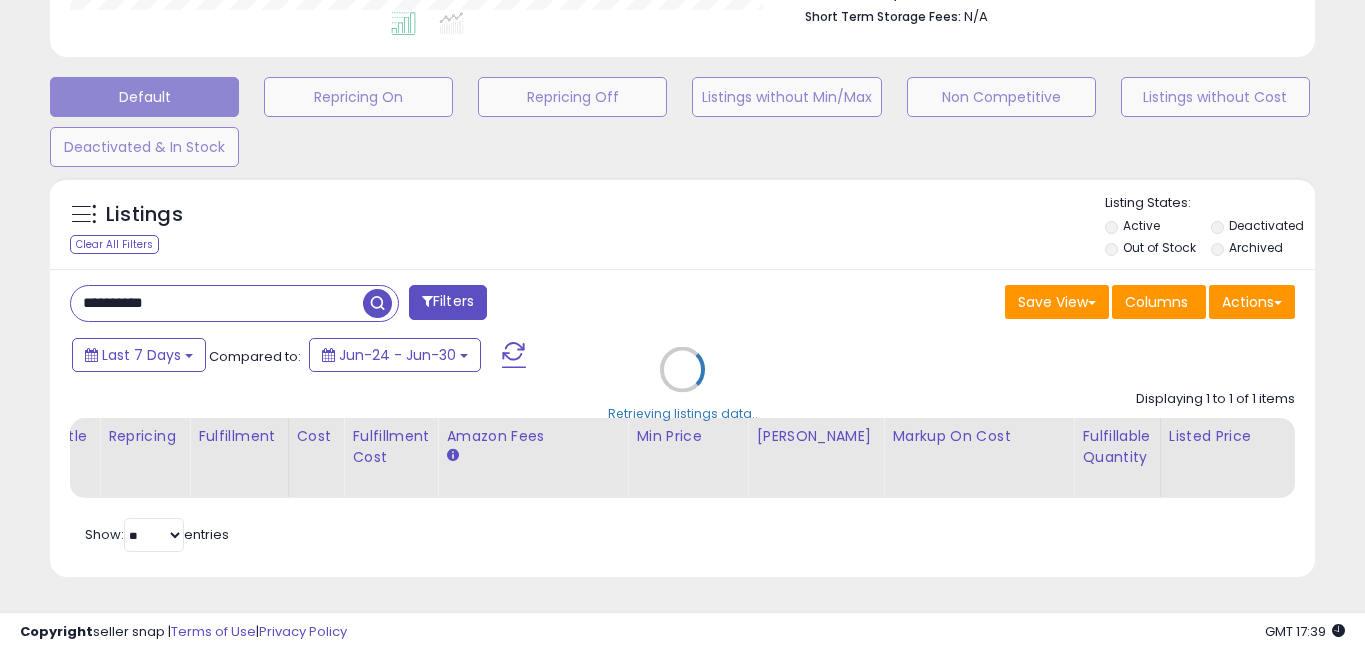 scroll, scrollTop: 999590, scrollLeft: 999268, axis: both 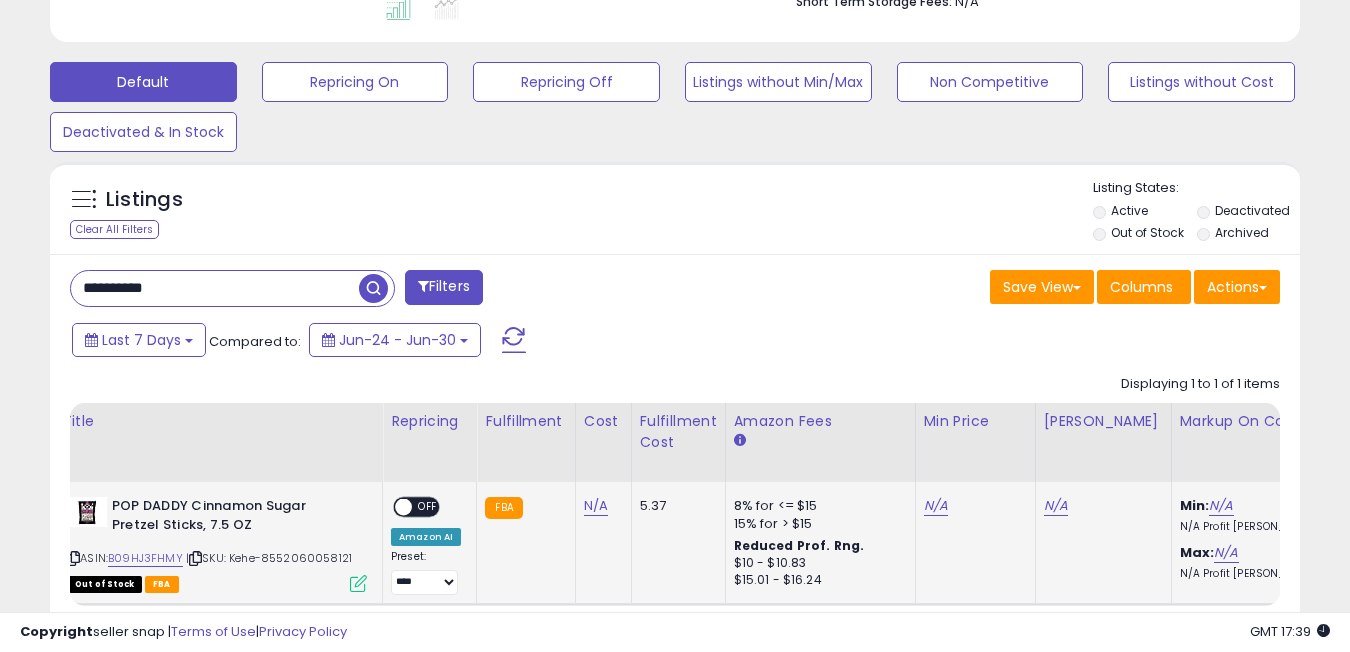 click on "N/A" 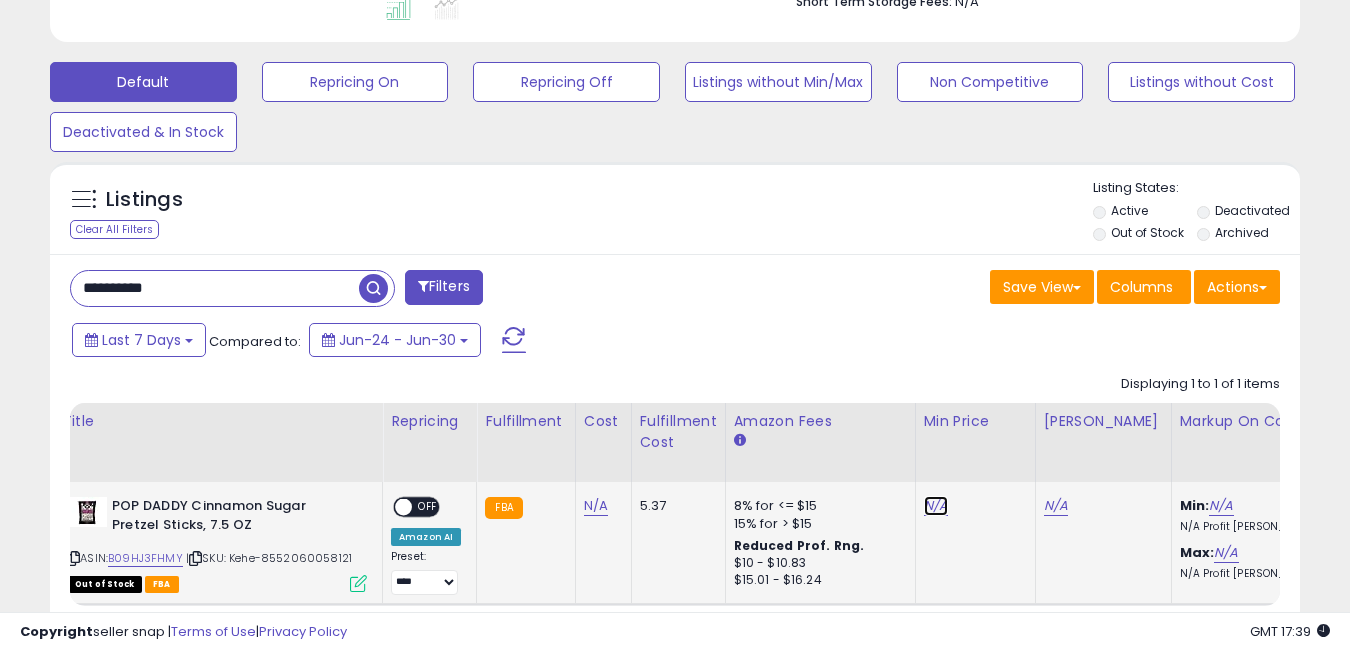 click on "N/A" at bounding box center [936, 506] 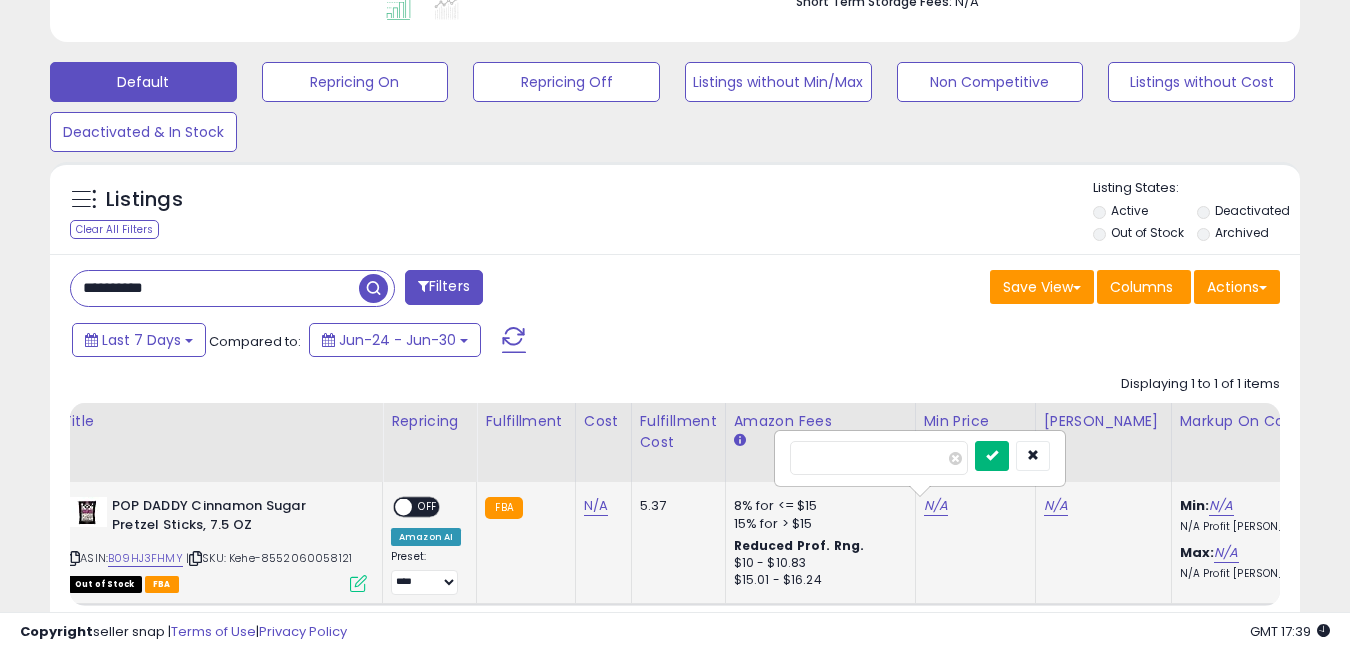 type on "*" 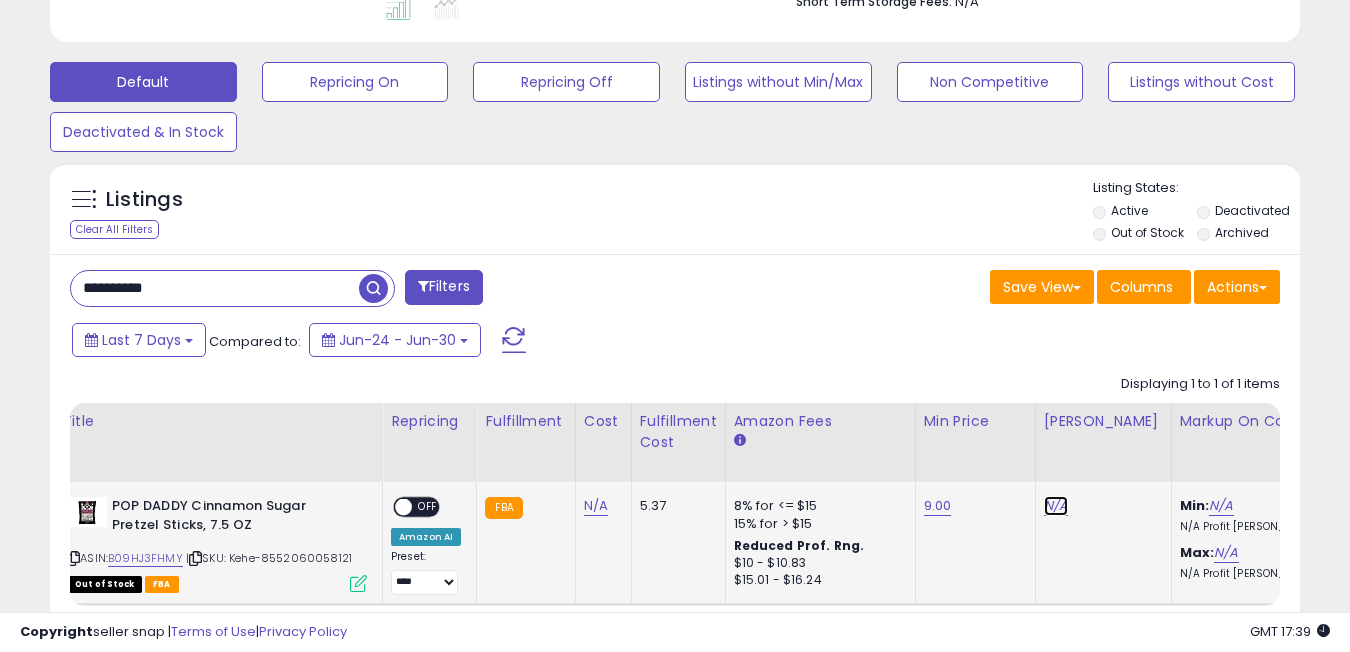 click on "N/A" at bounding box center (1056, 506) 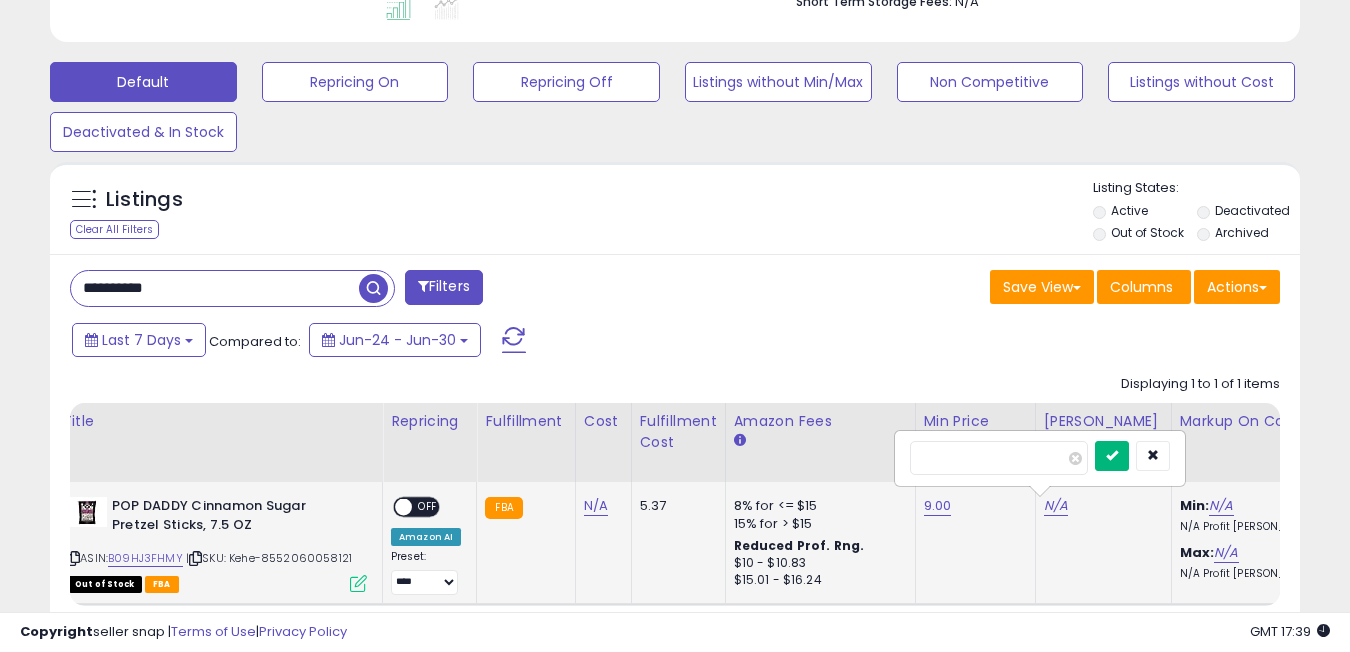 type on "**" 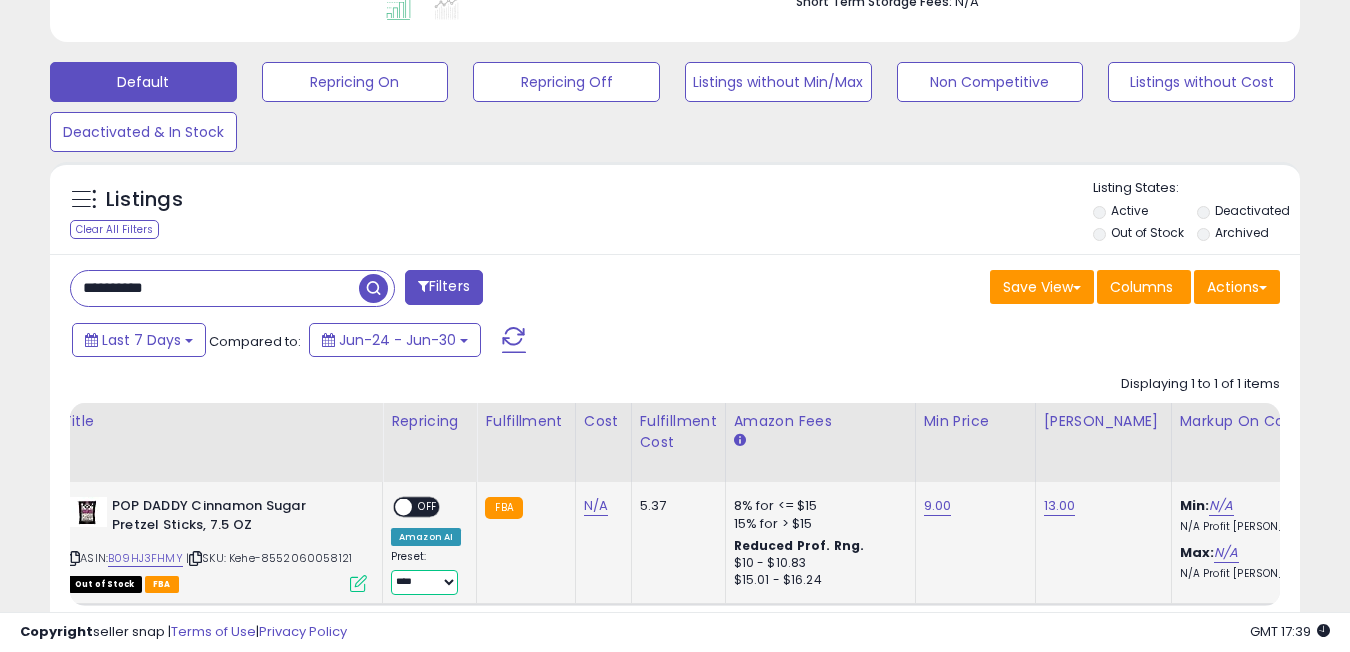 click on "**********" at bounding box center (424, 582) 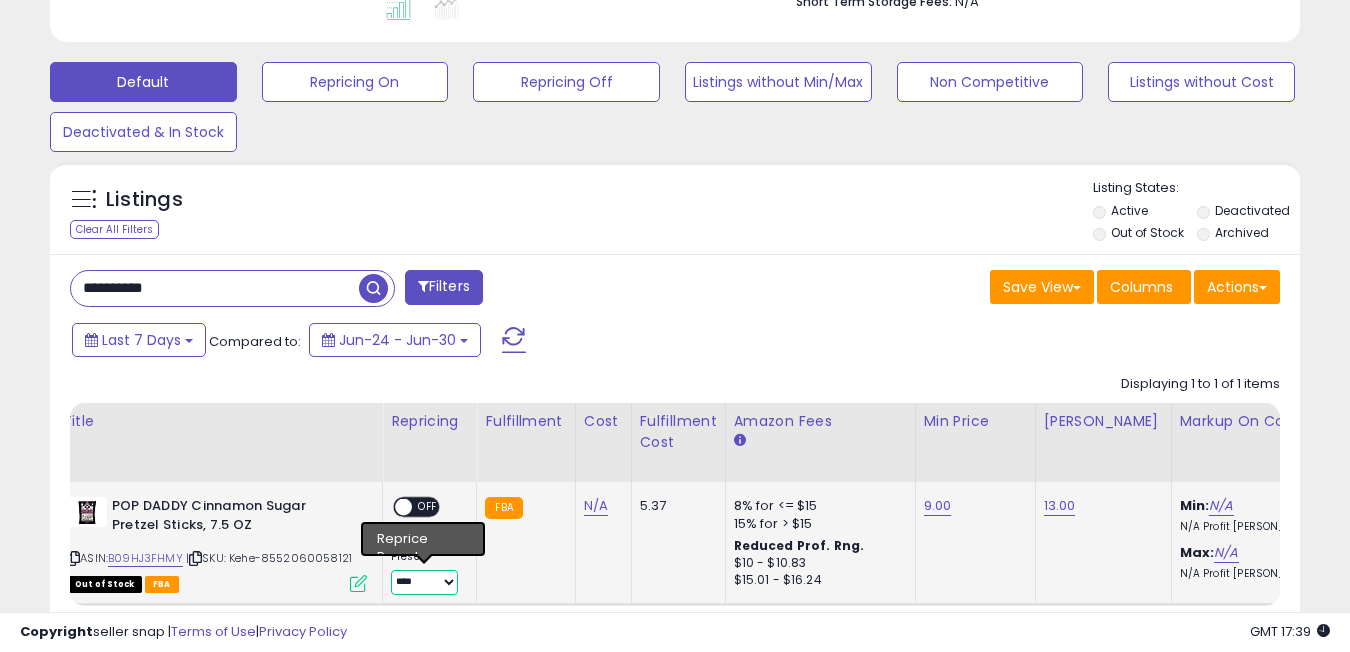 select on "**********" 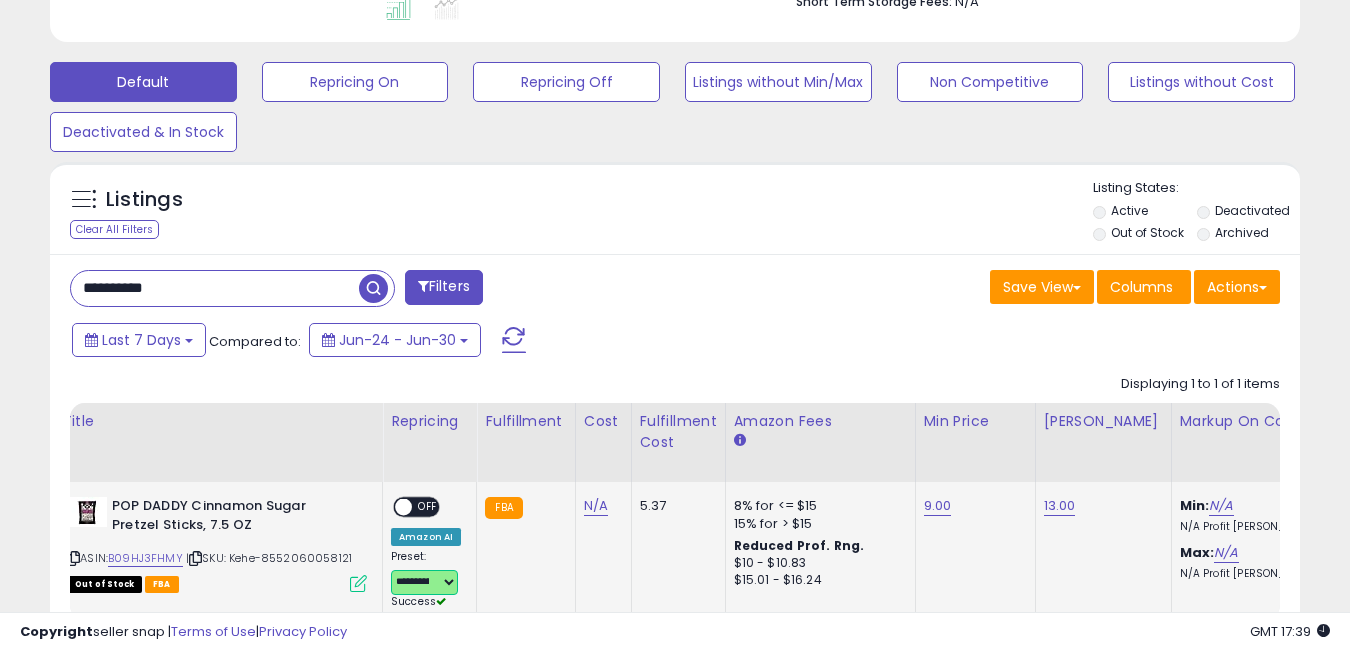 click at bounding box center [403, 507] 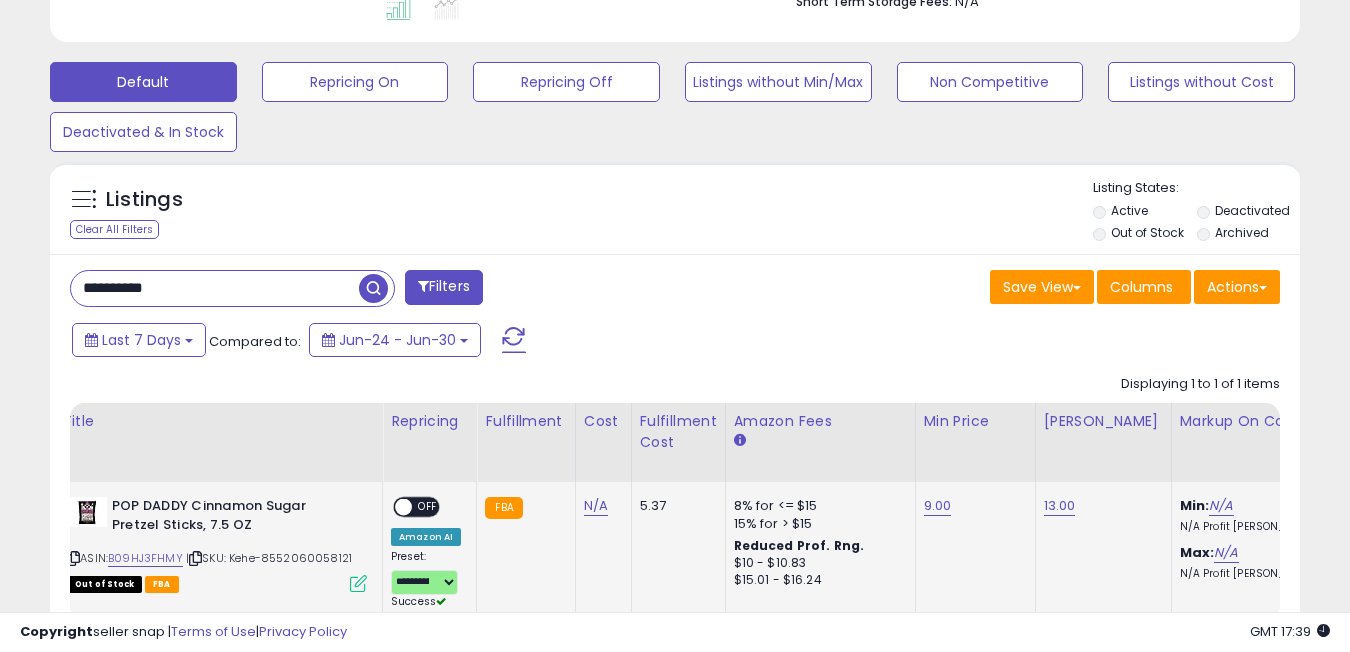click on "OFF" at bounding box center (428, 507) 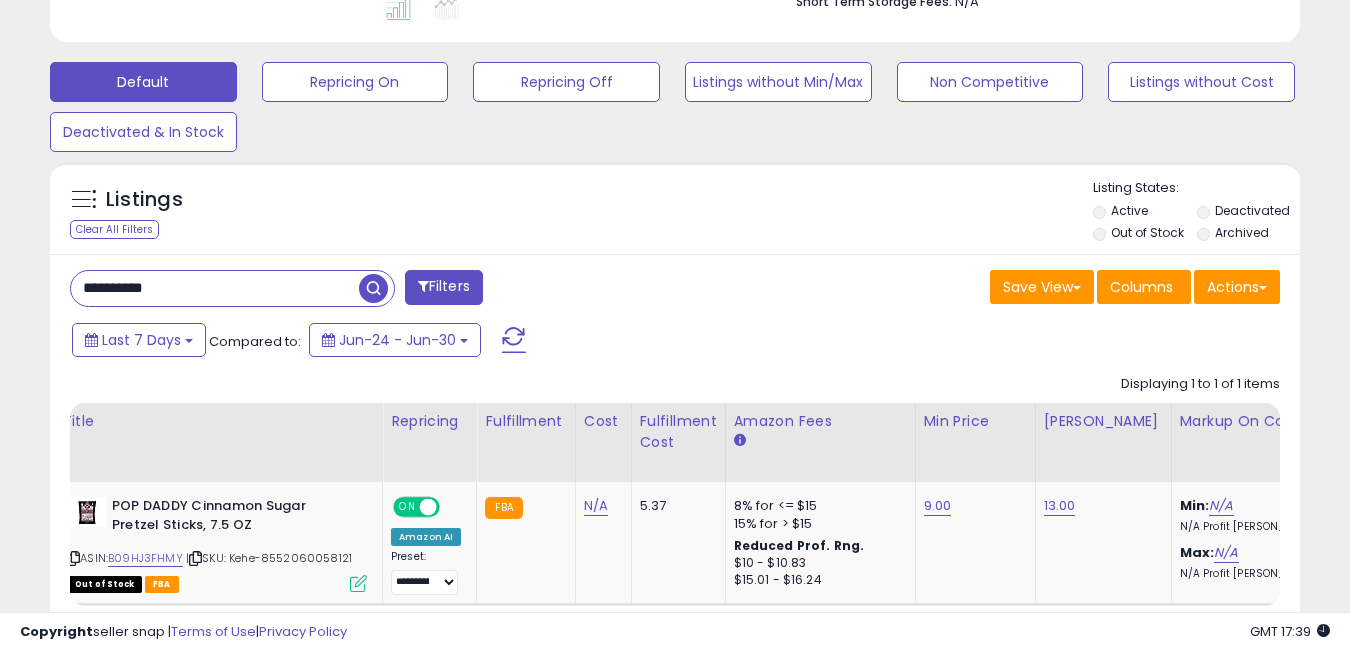 click on "**********" at bounding box center (215, 288) 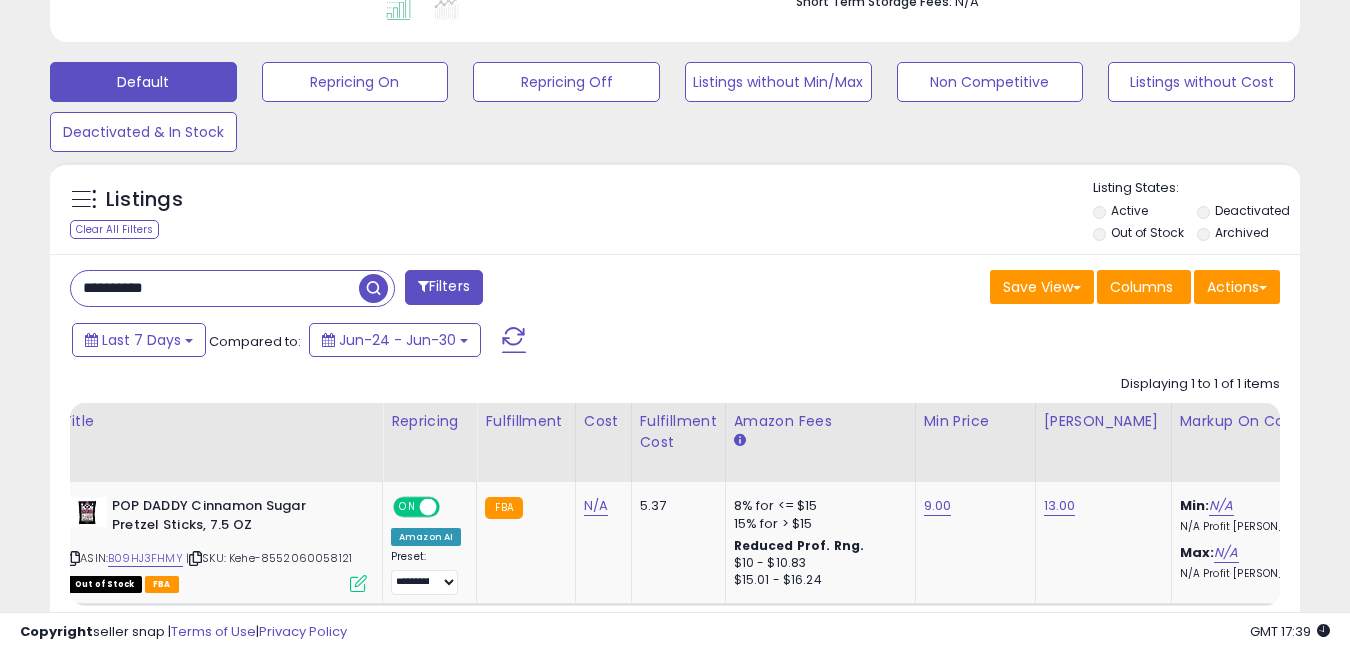 click on "**********" at bounding box center (215, 288) 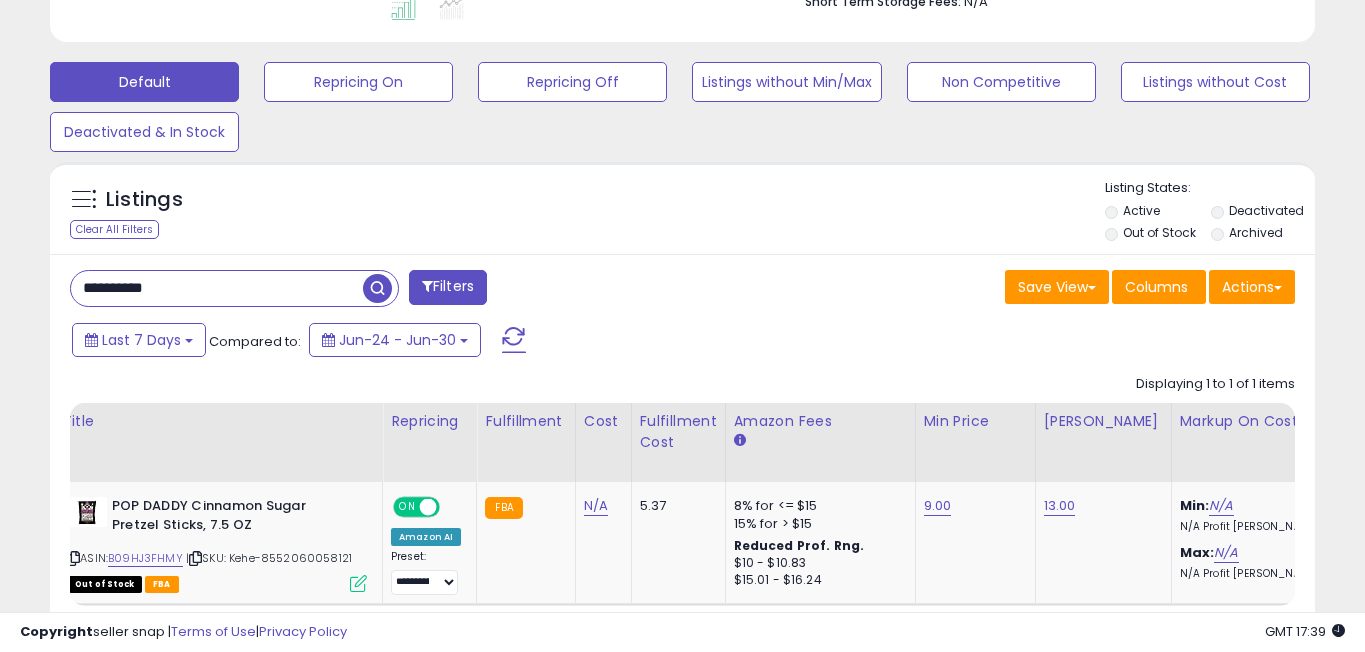 scroll, scrollTop: 999590, scrollLeft: 999268, axis: both 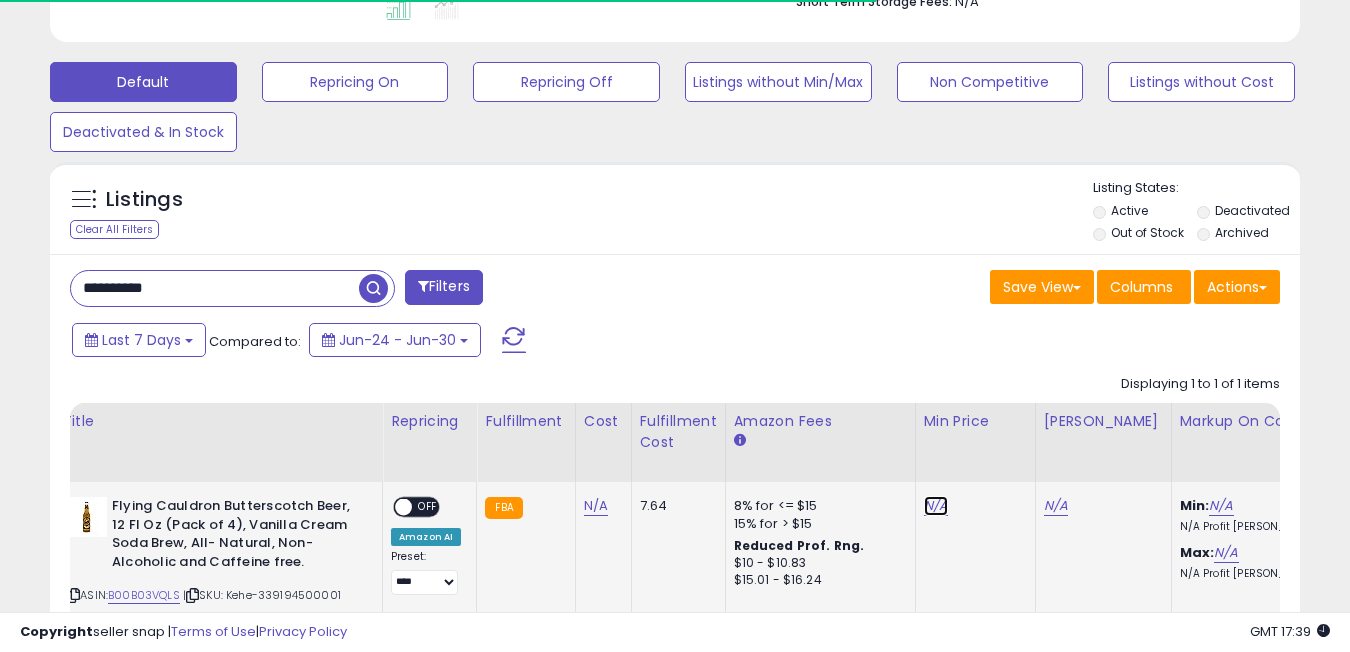 click on "N/A" at bounding box center (936, 506) 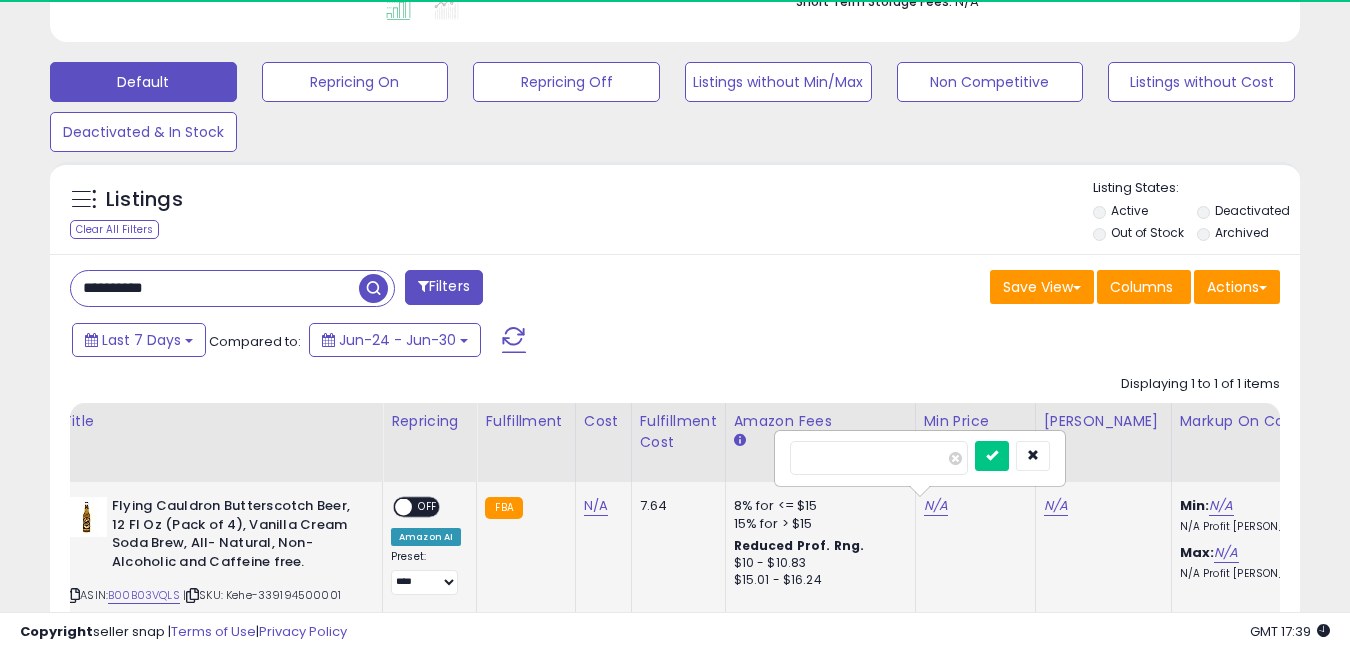 scroll, scrollTop: 999590, scrollLeft: 999276, axis: both 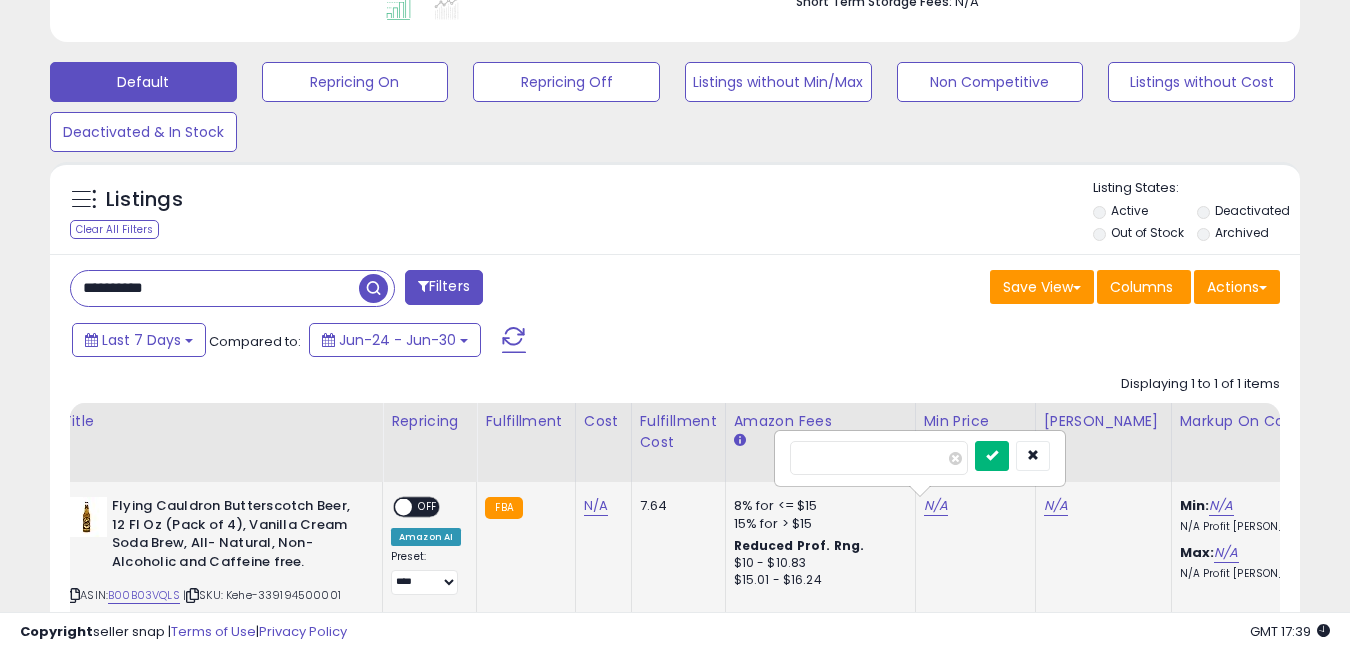 type on "**" 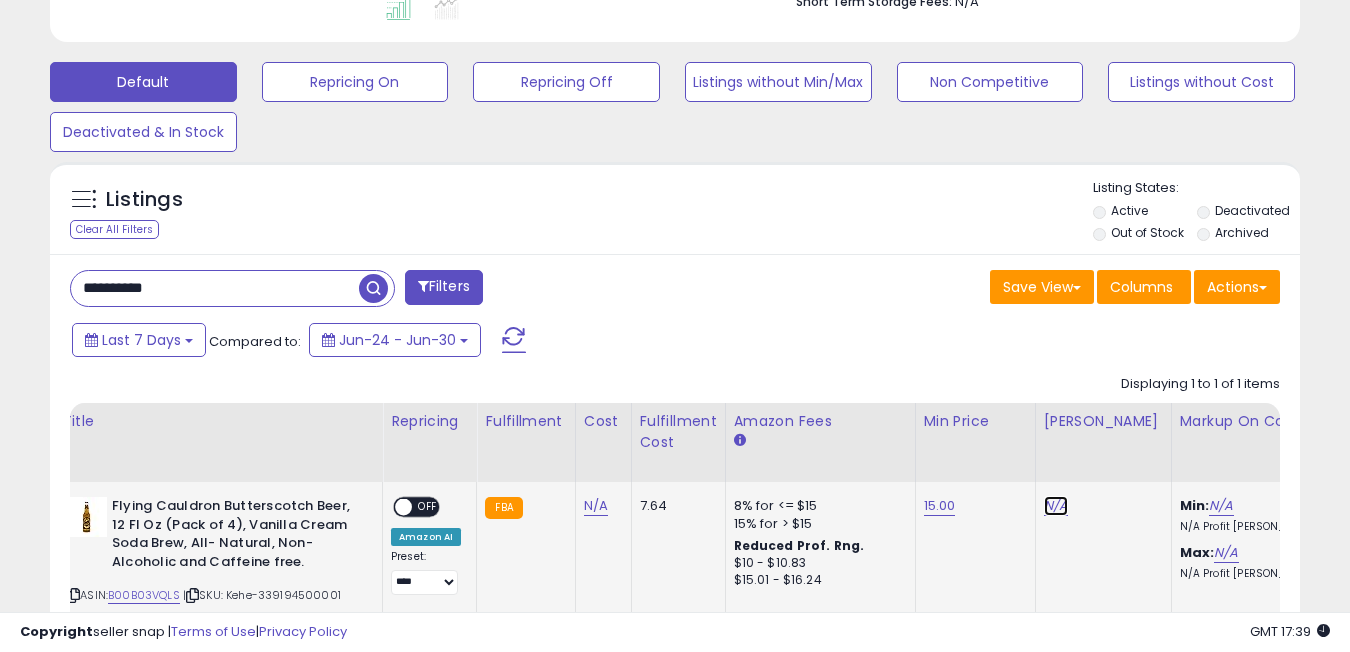click on "N/A" at bounding box center (1056, 506) 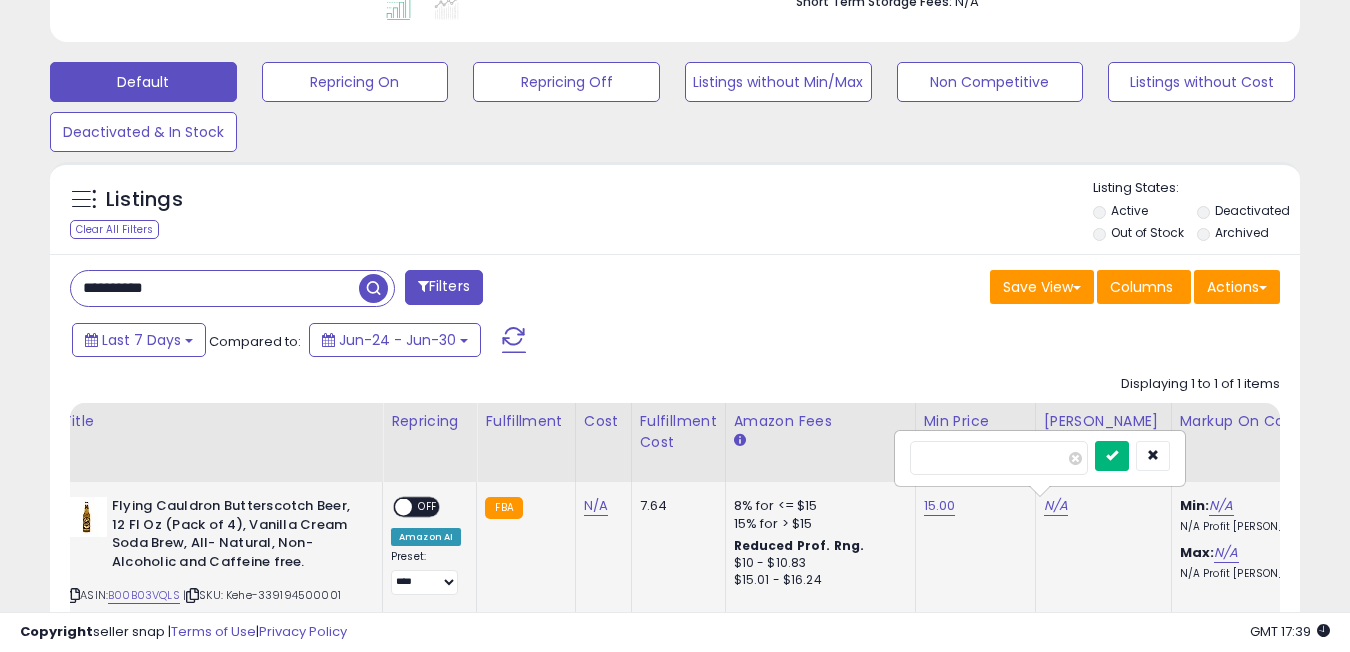 type on "**" 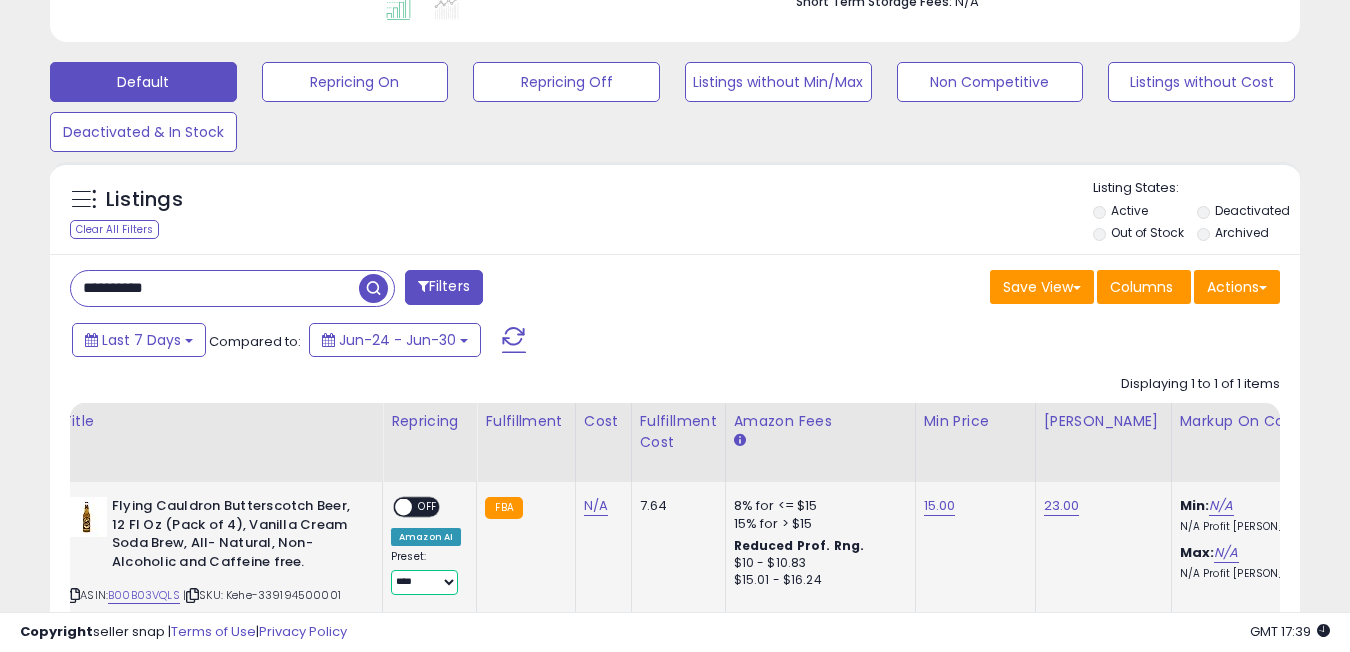 click on "**********" at bounding box center (424, 582) 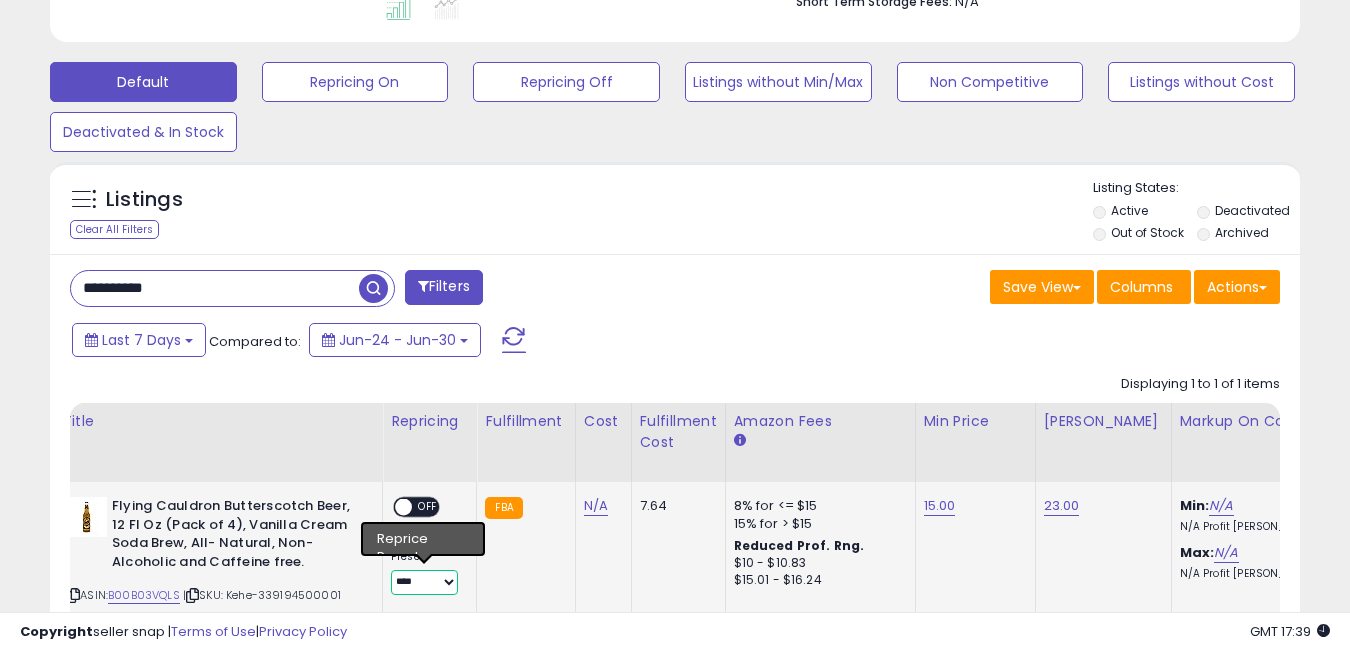 select on "**********" 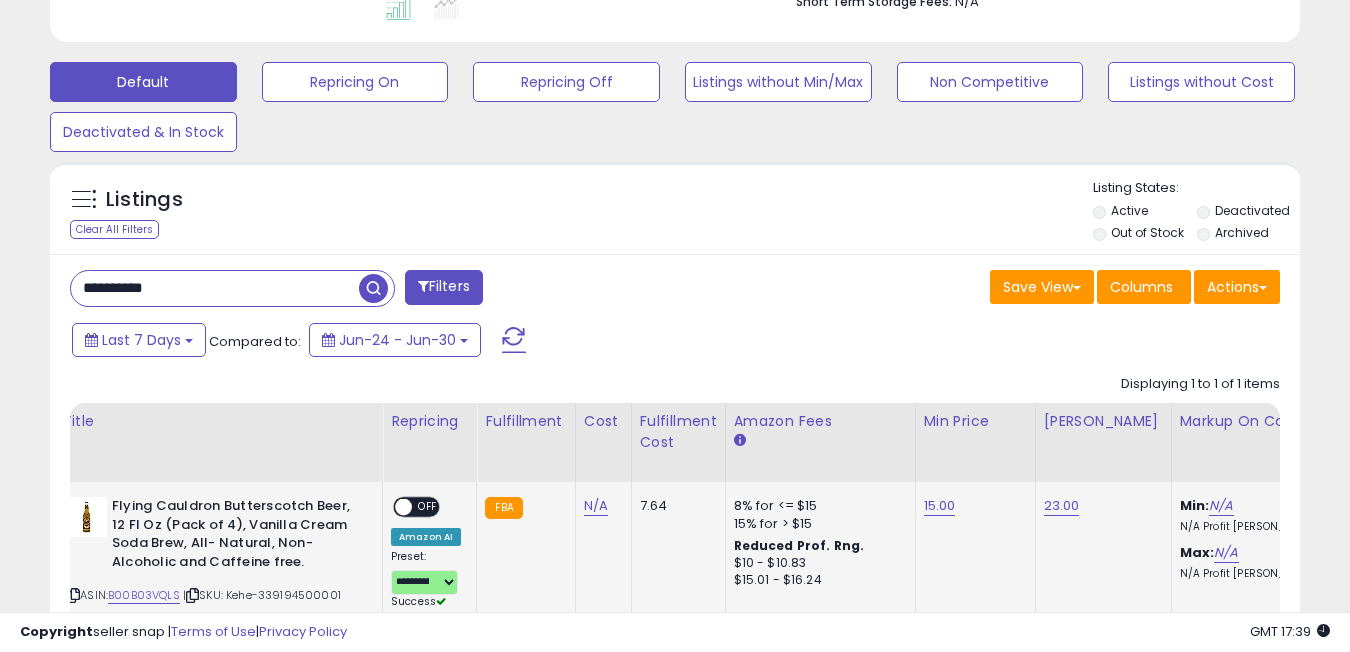 click on "OFF" at bounding box center [428, 507] 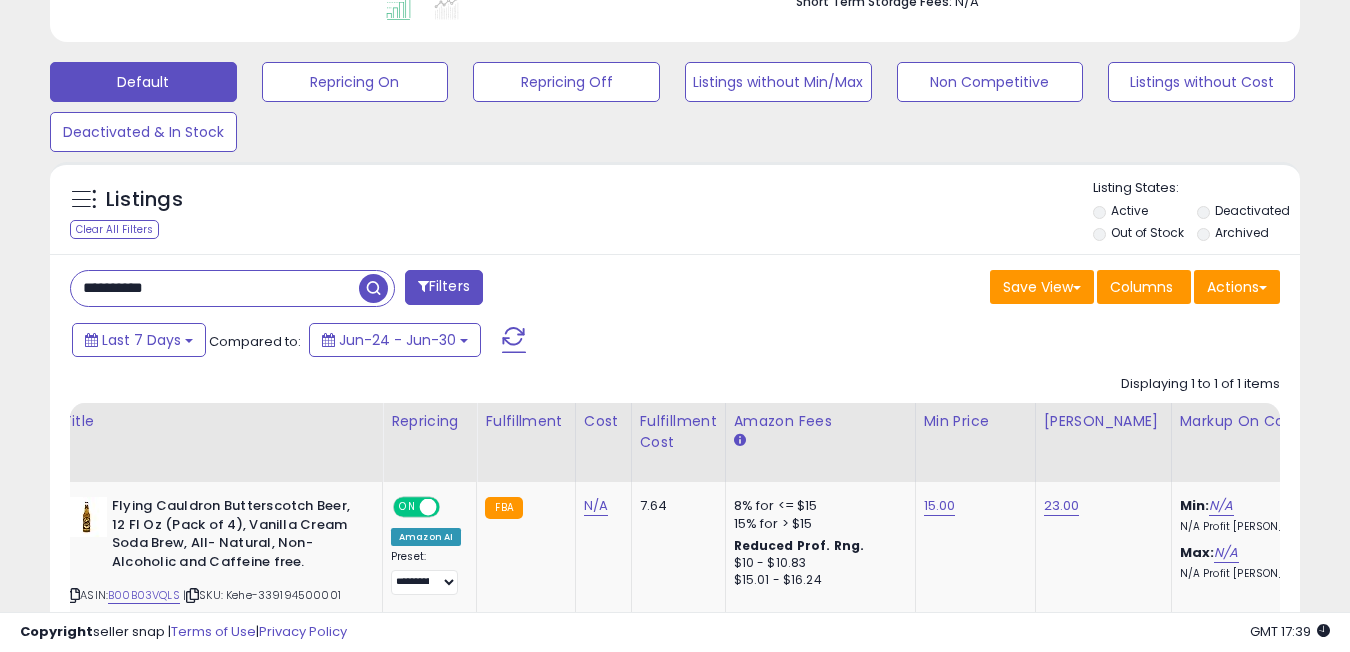 click on "**********" at bounding box center [215, 288] 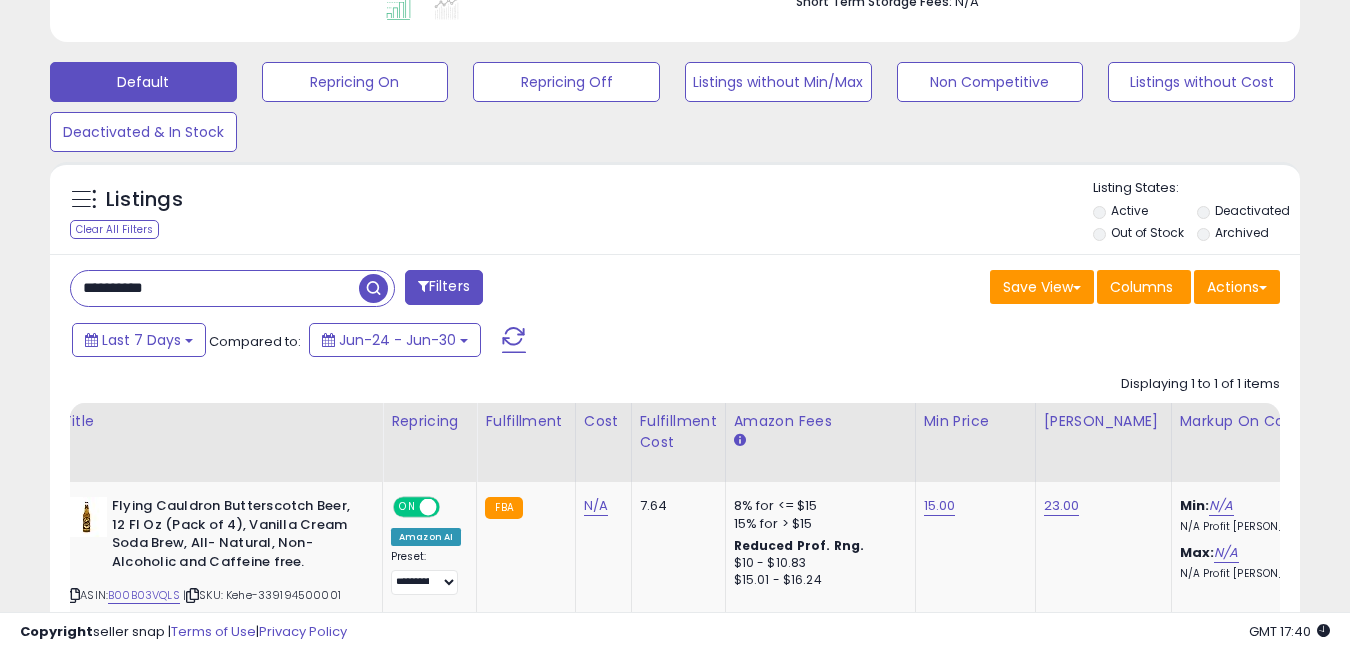 scroll, scrollTop: 999590, scrollLeft: 999268, axis: both 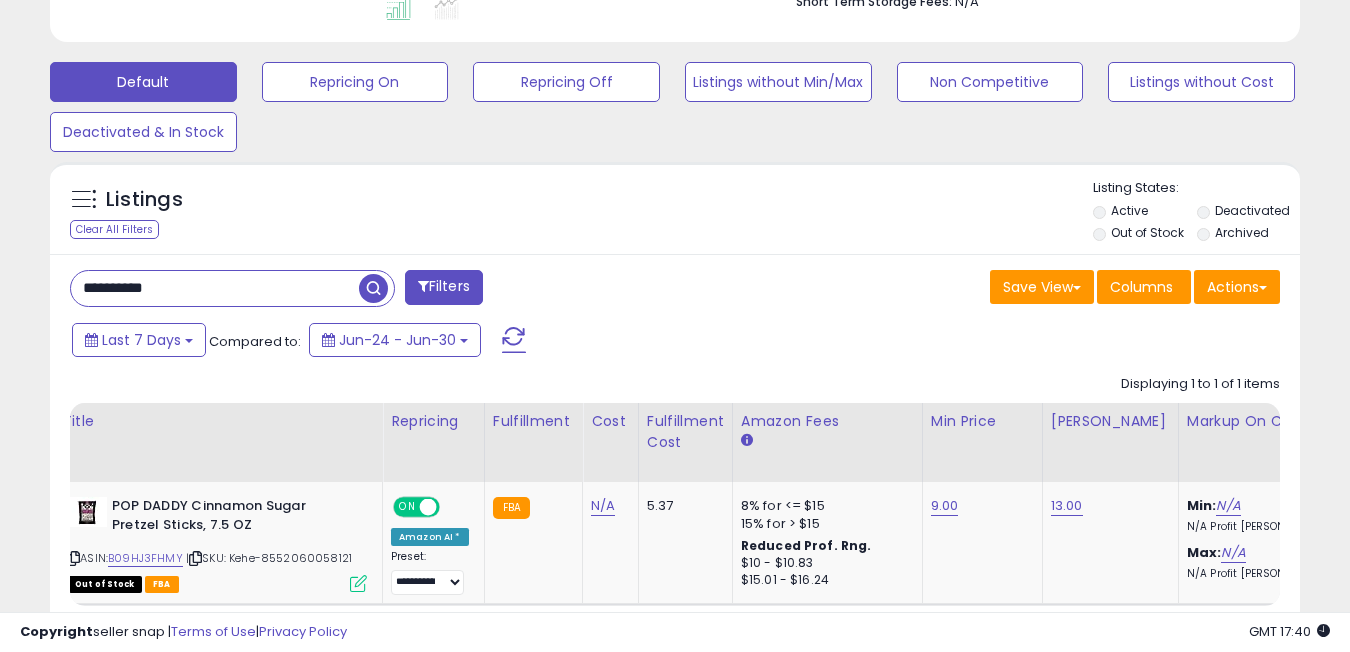 click on "**********" at bounding box center [215, 288] 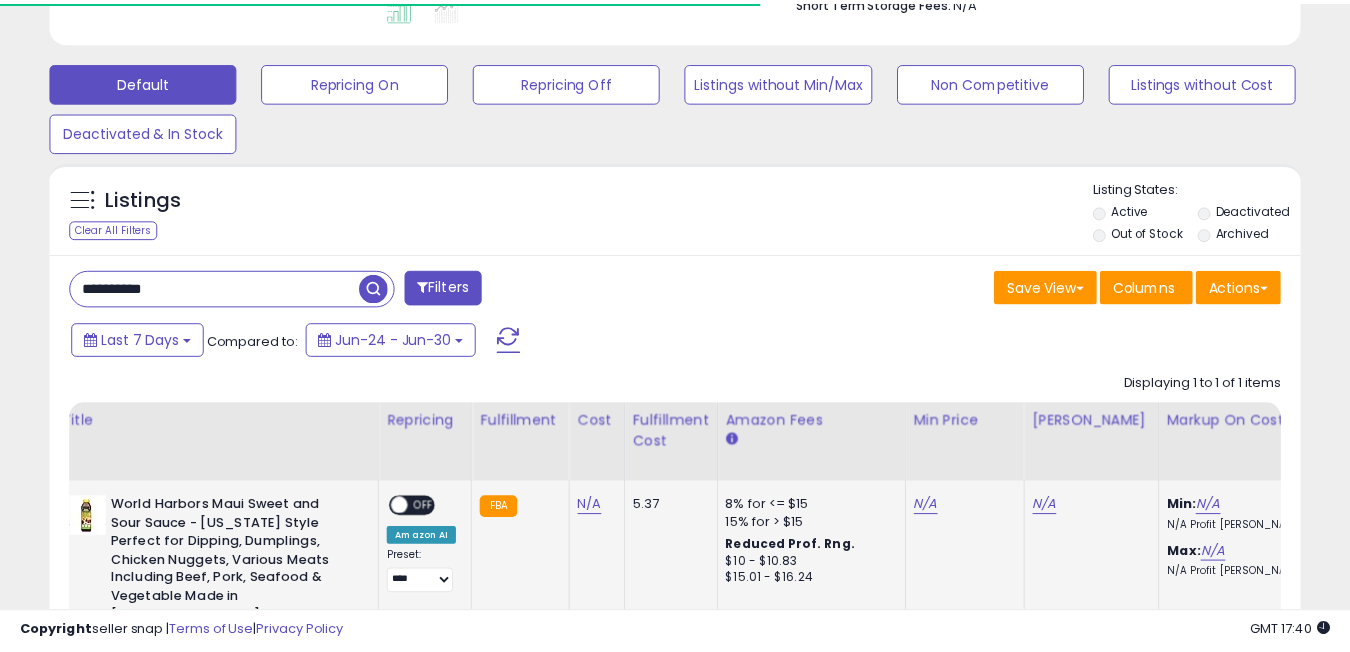 scroll, scrollTop: 410, scrollLeft: 723, axis: both 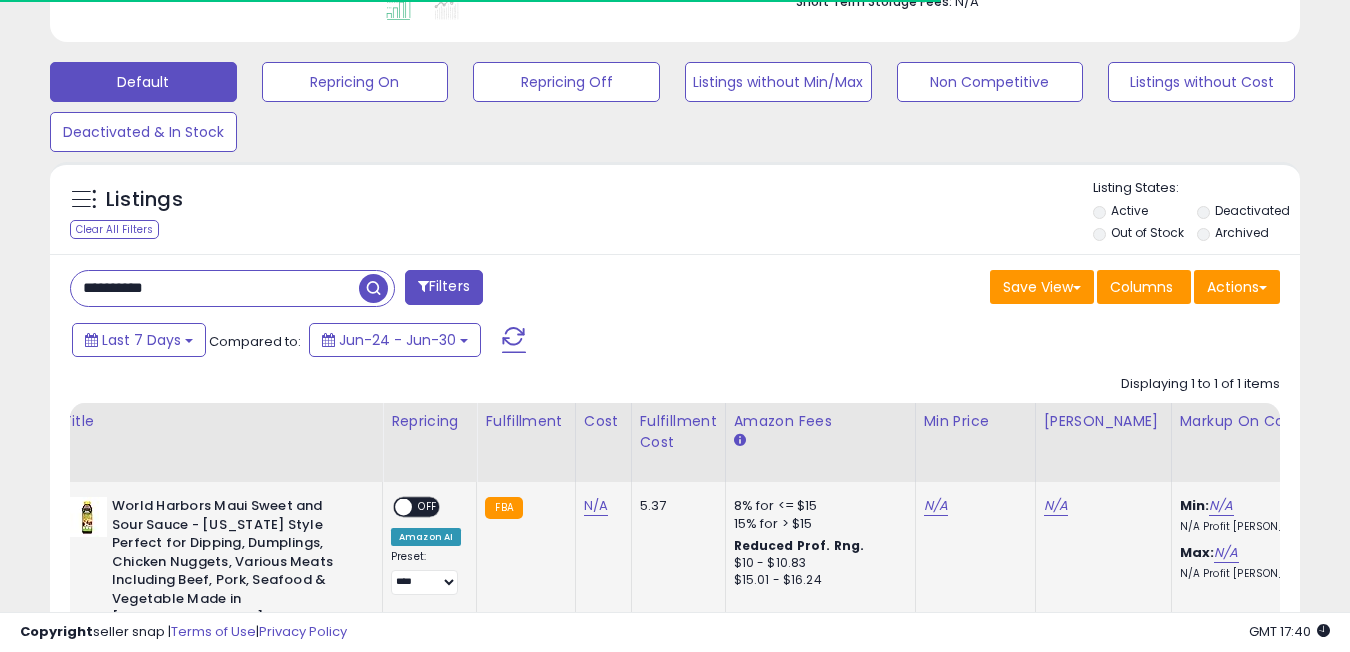 click on "N/A" 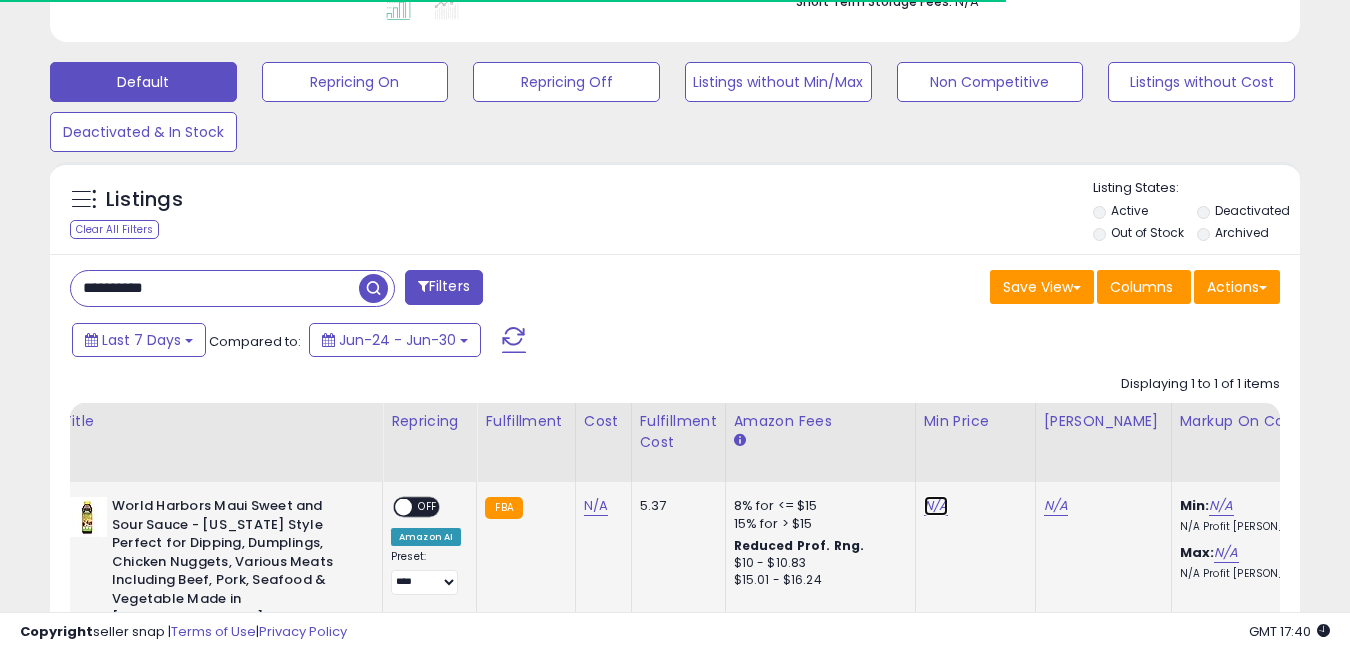click on "N/A" at bounding box center [936, 506] 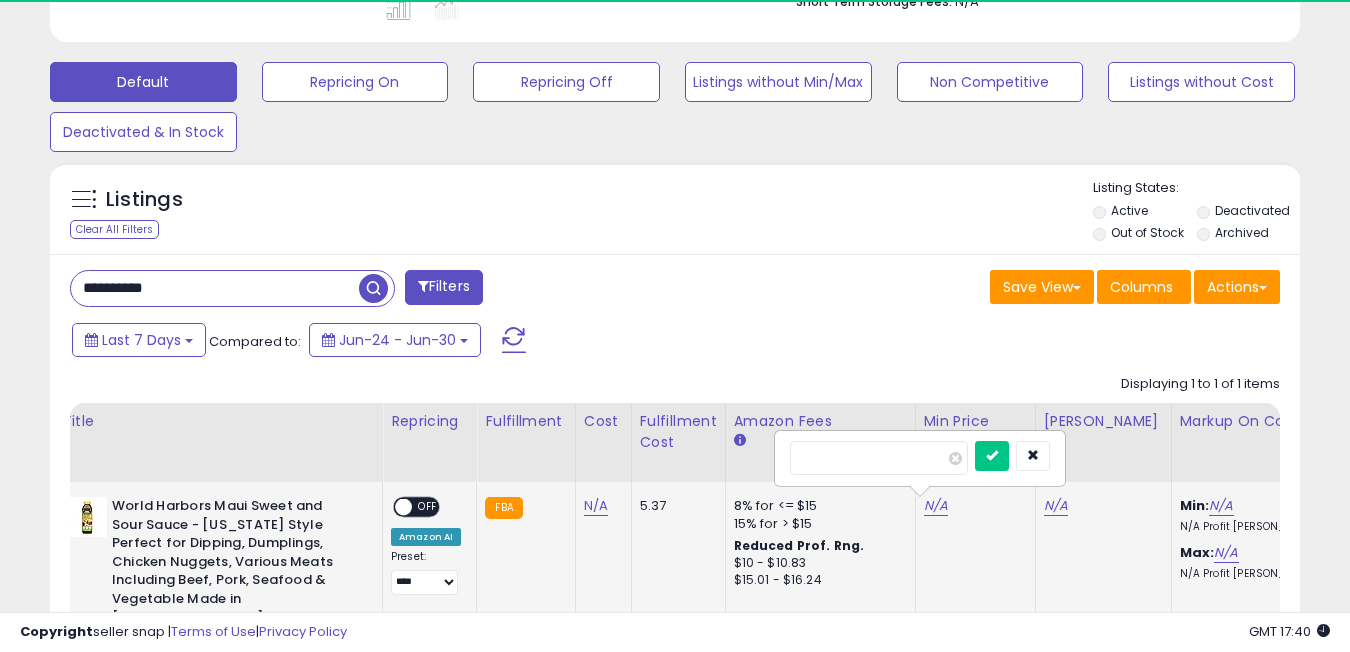 scroll, scrollTop: 999590, scrollLeft: 999276, axis: both 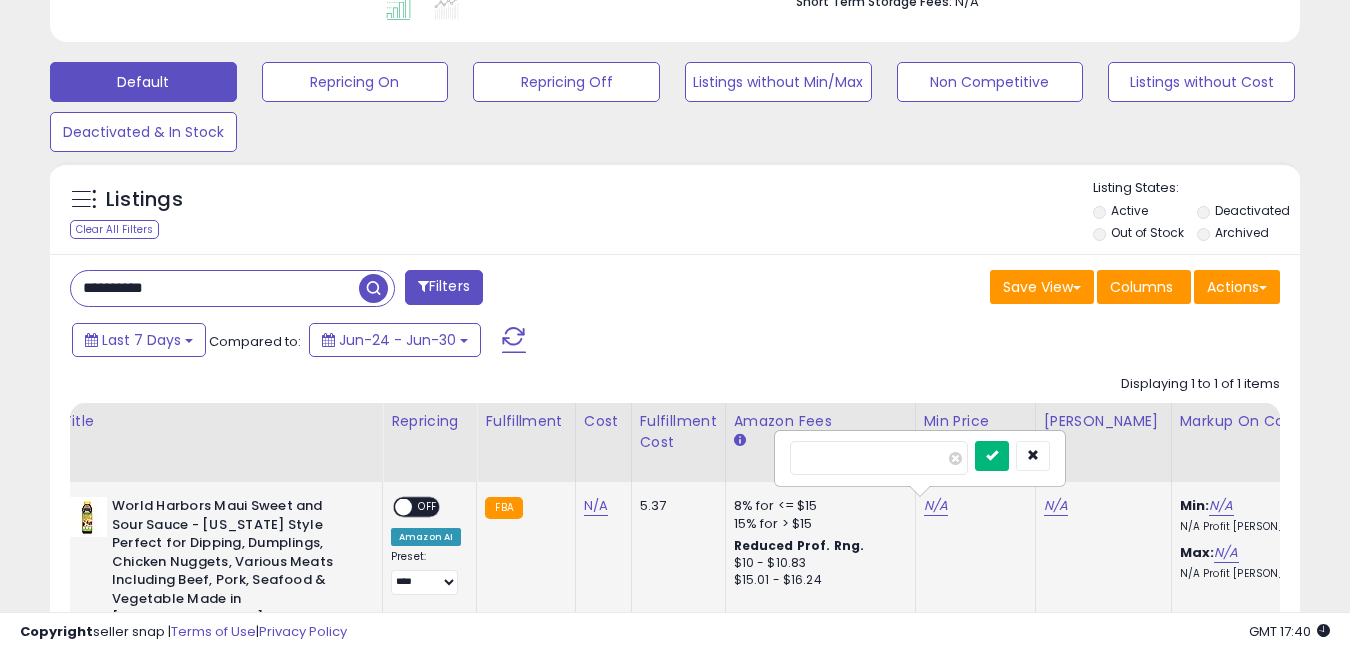 type on "*" 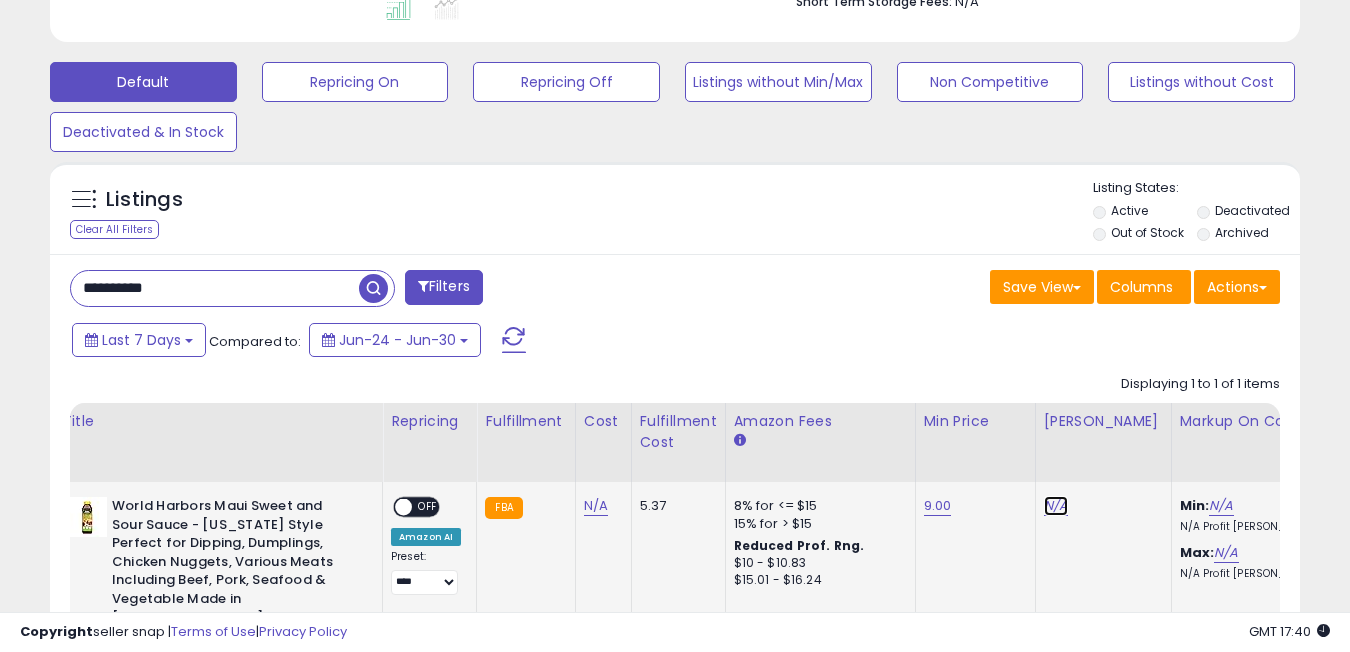 click on "N/A" at bounding box center (1056, 506) 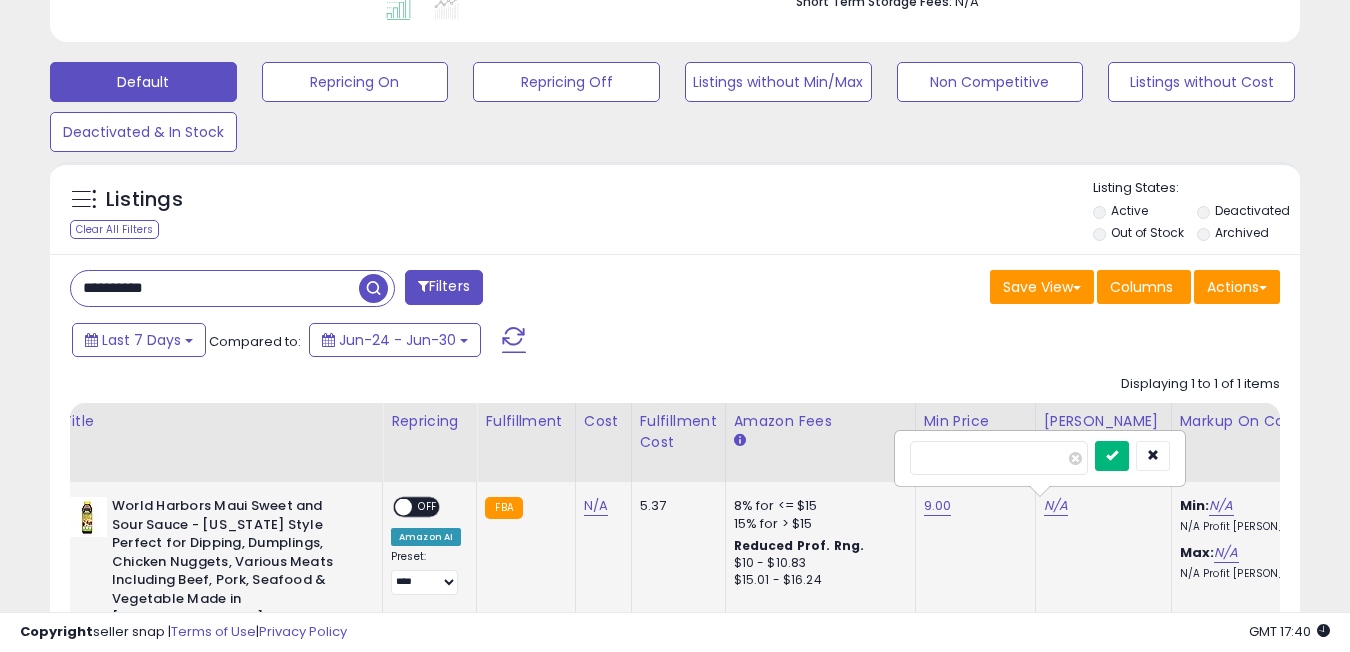 type on "**" 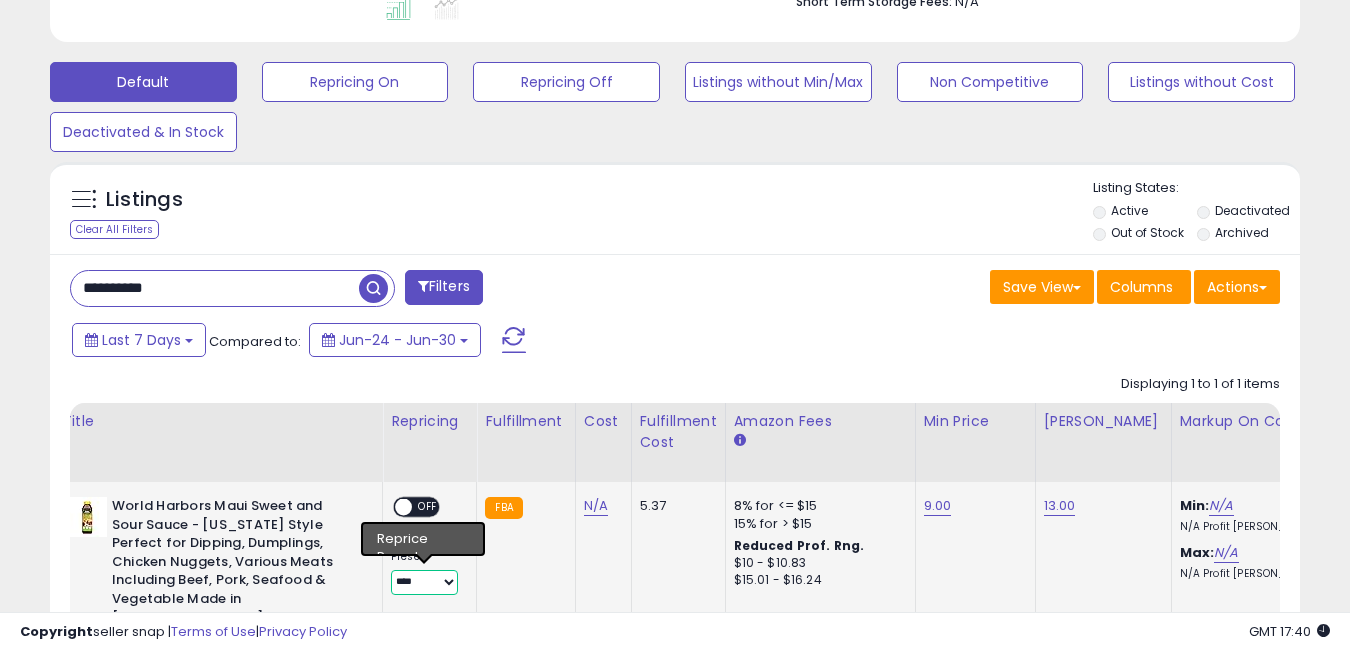 click on "**********" at bounding box center (424, 582) 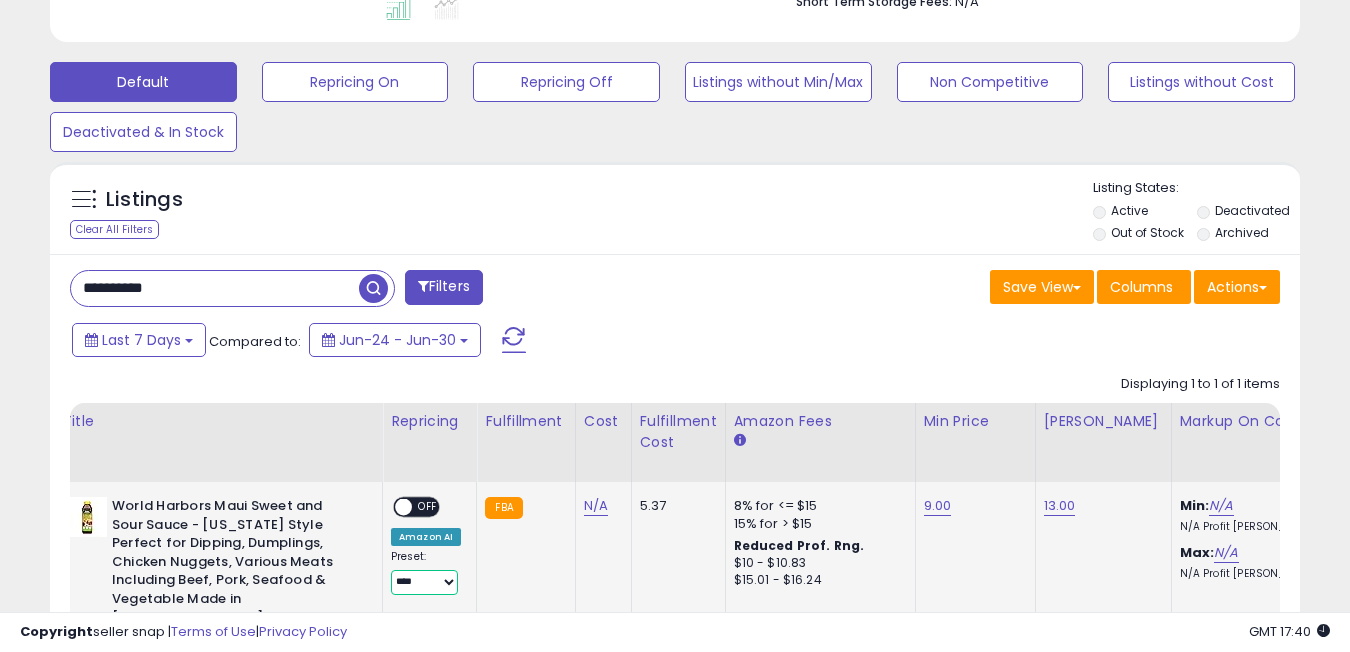 select on "**********" 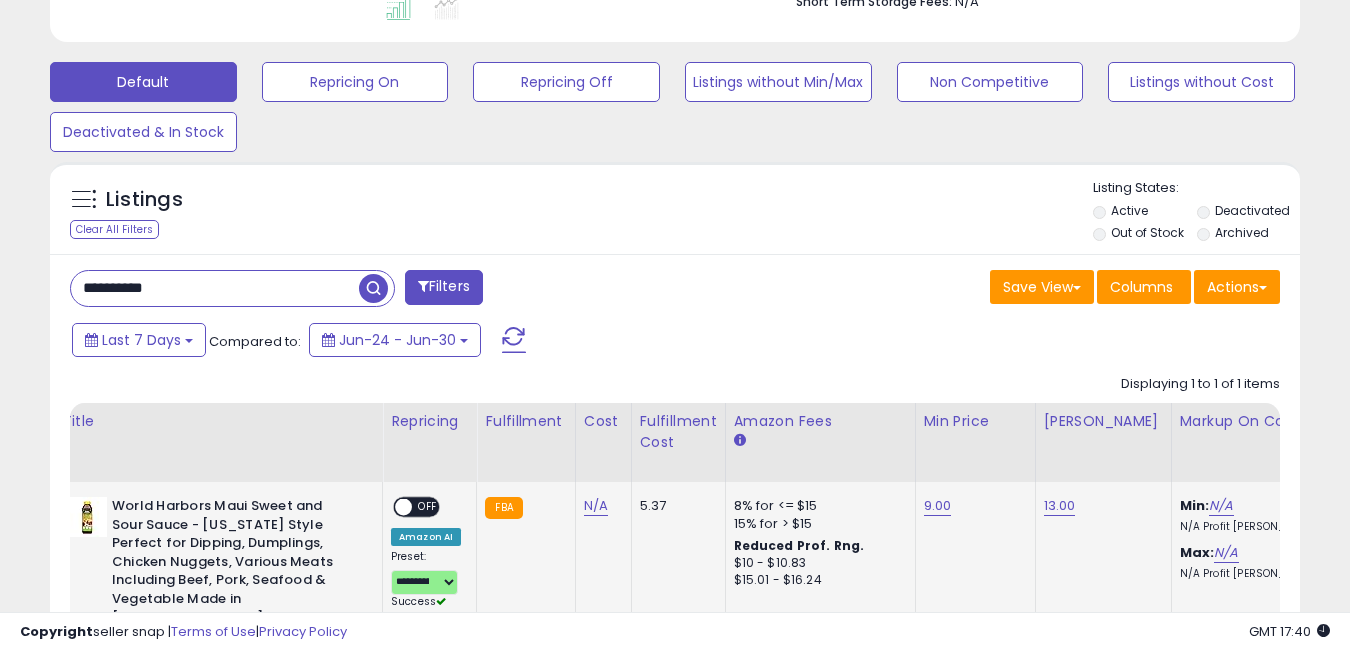 click on "OFF" at bounding box center (428, 507) 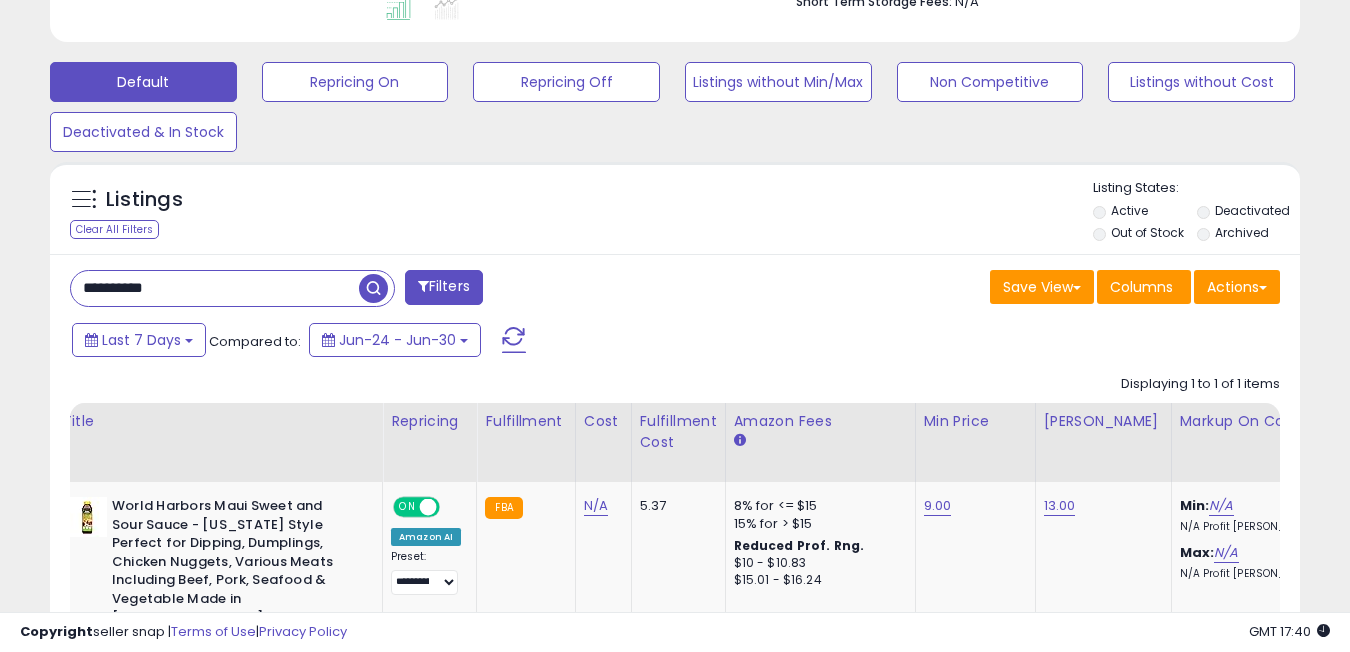 click on "**********" at bounding box center [215, 288] 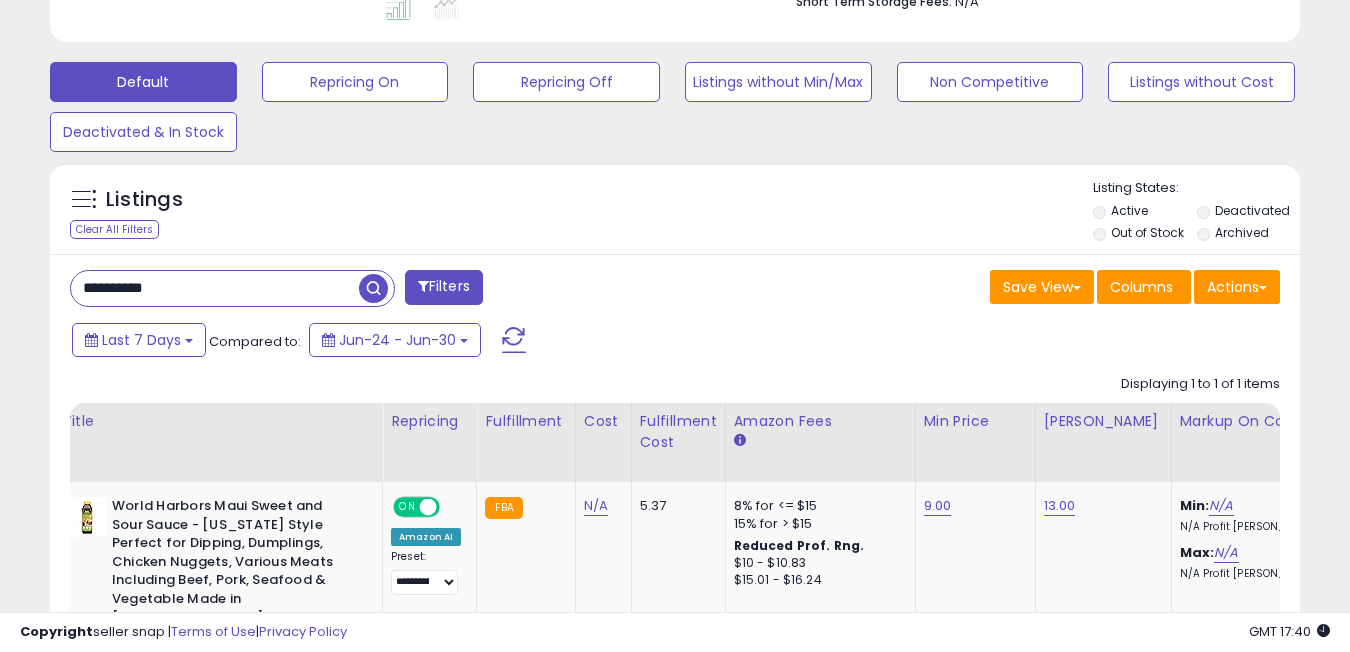 click on "**********" at bounding box center (215, 288) 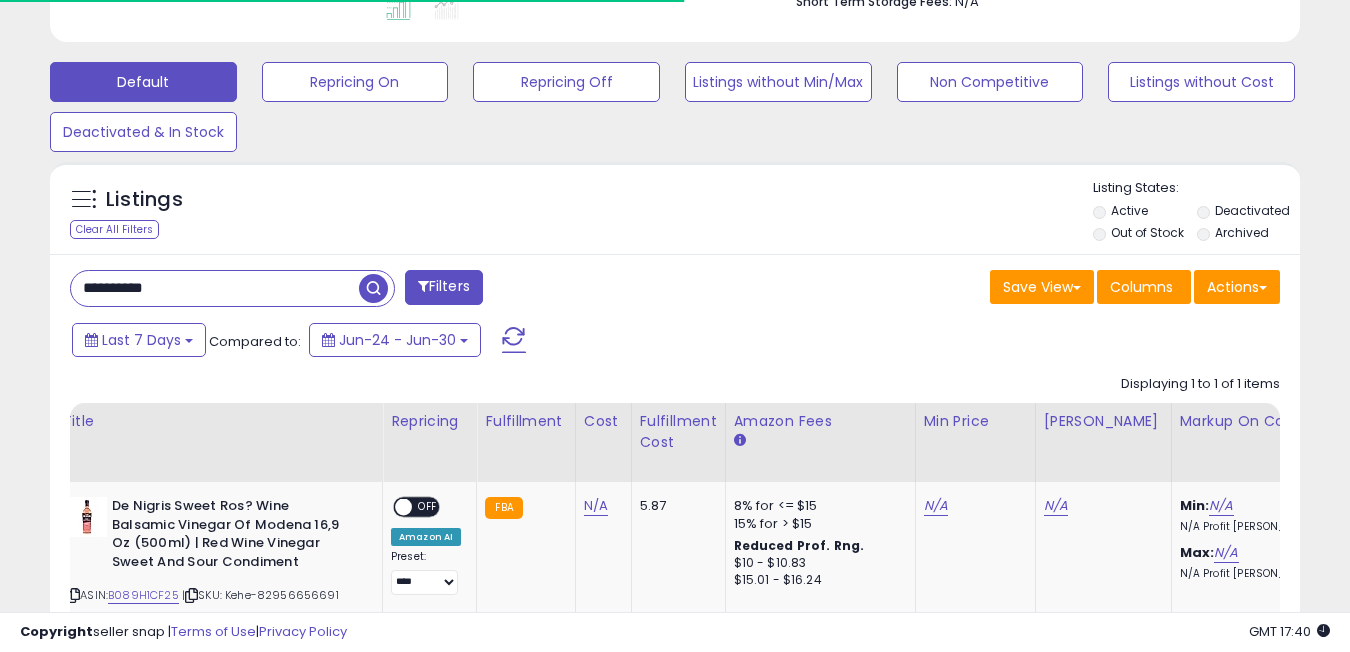 scroll, scrollTop: 410, scrollLeft: 723, axis: both 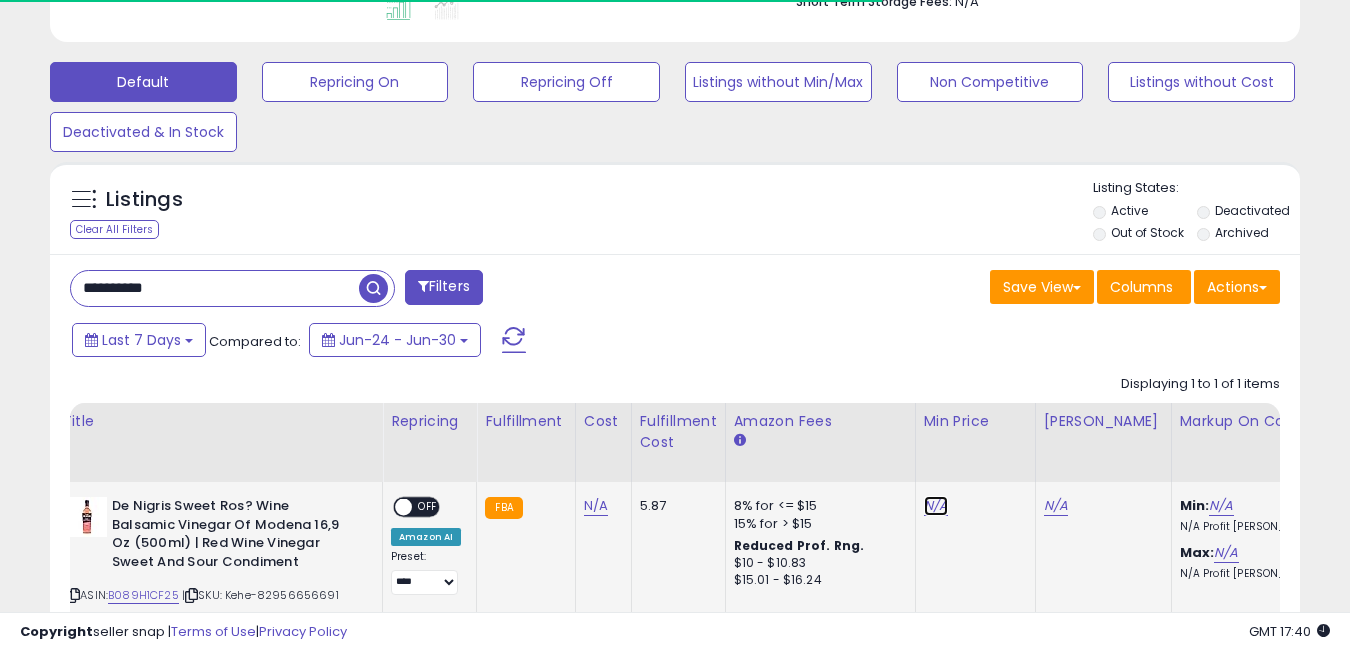click on "N/A" at bounding box center [936, 506] 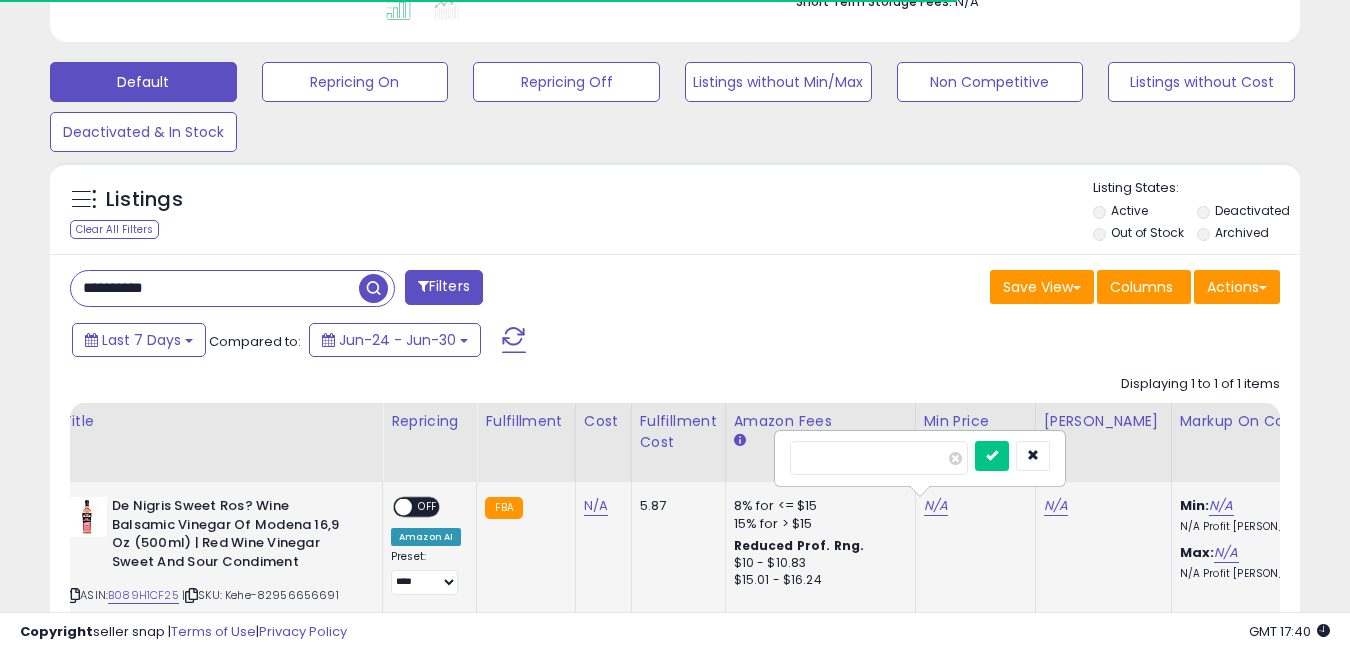 scroll, scrollTop: 999590, scrollLeft: 999276, axis: both 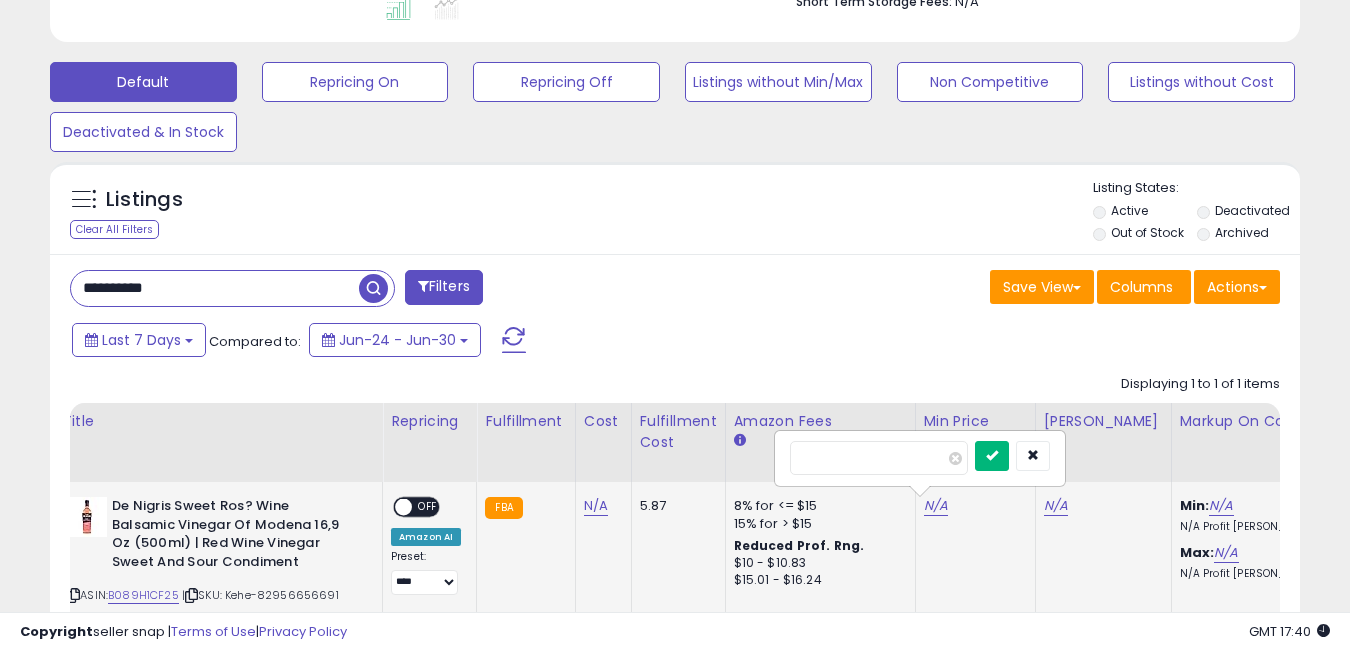 type on "**" 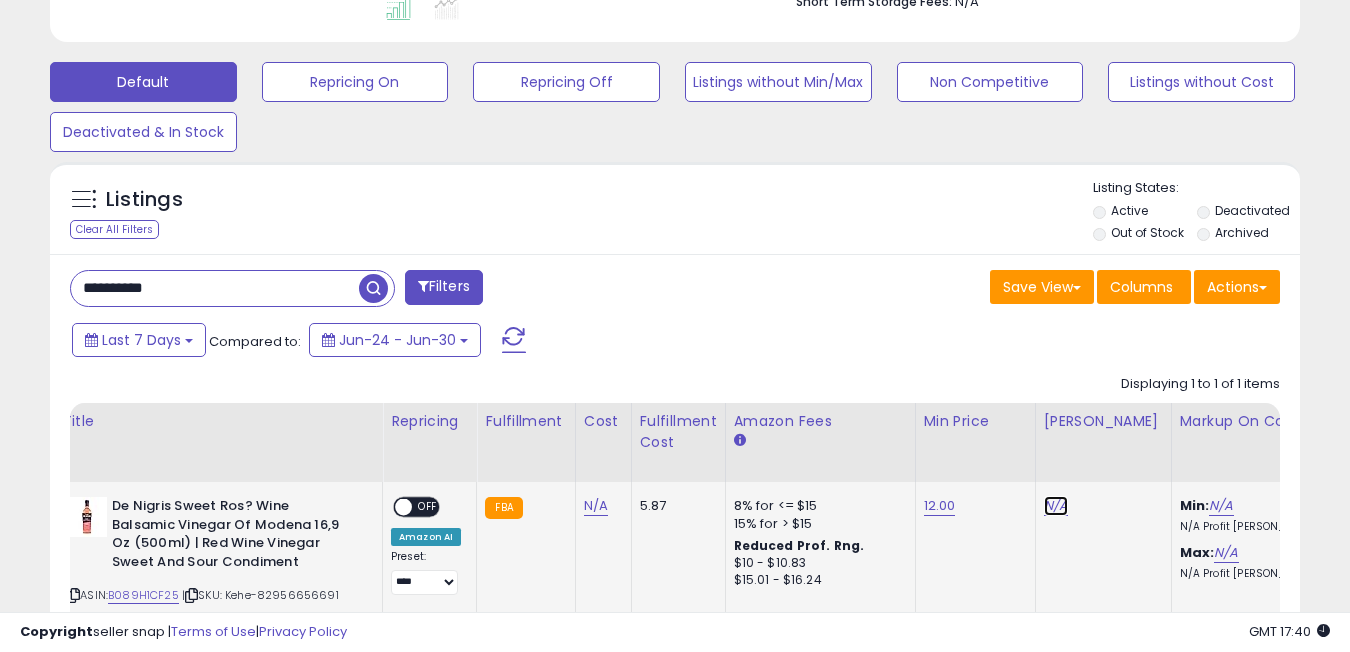 click on "N/A" at bounding box center (1056, 506) 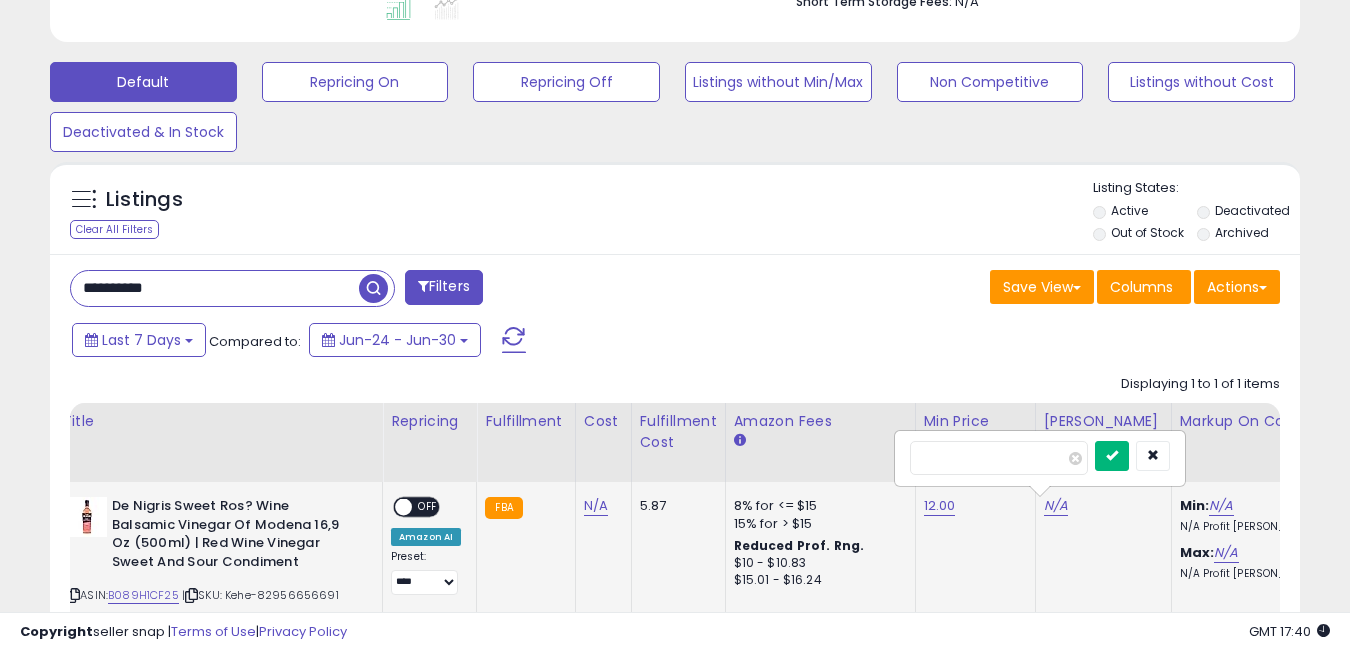 type on "**" 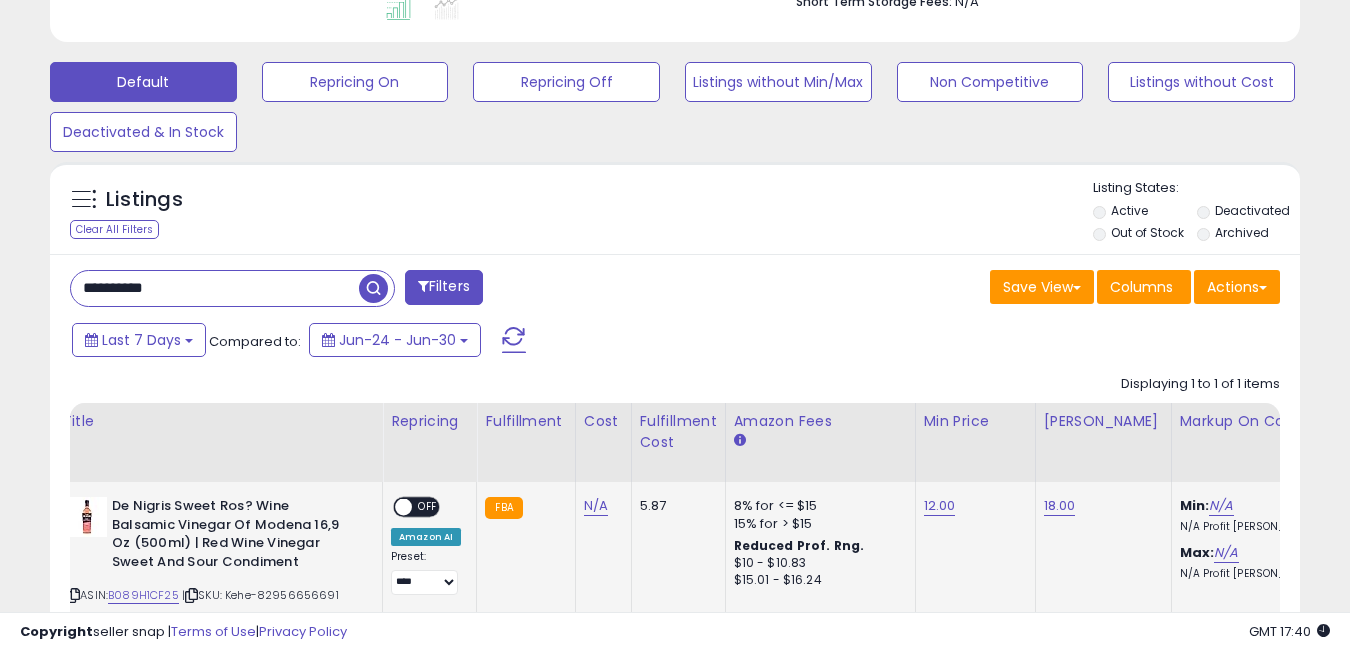 click on "**********" 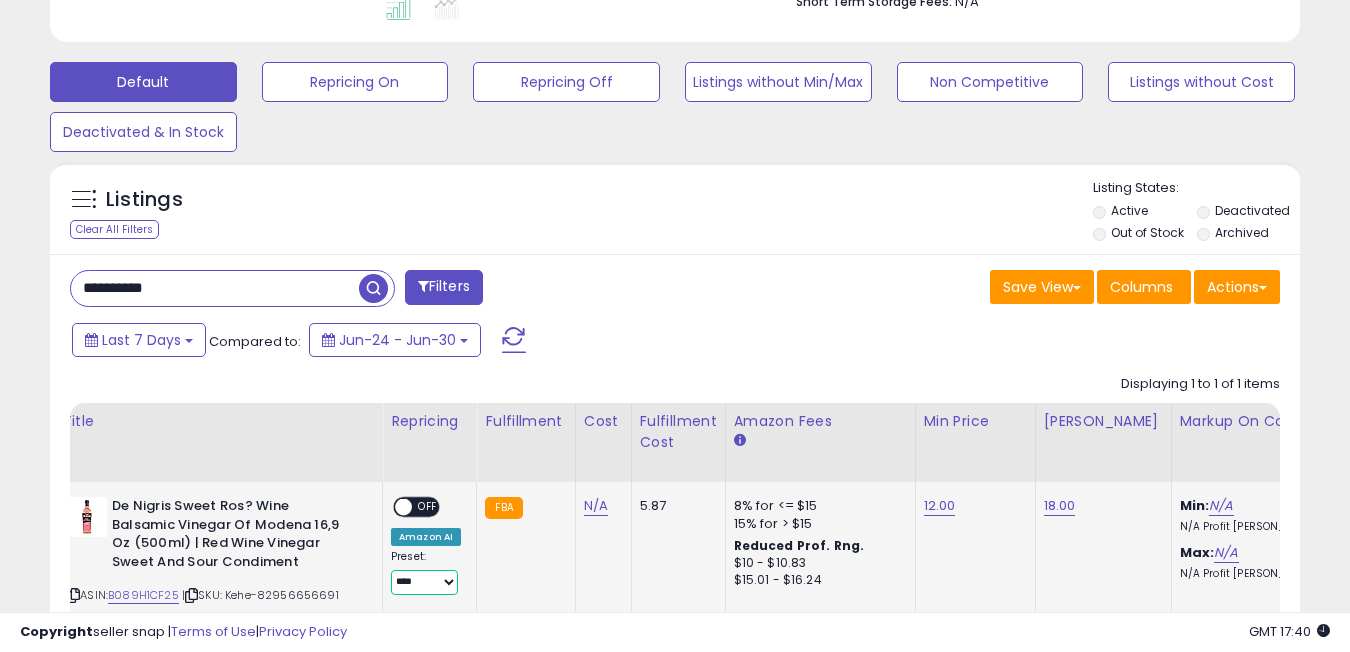click on "**********" at bounding box center [424, 582] 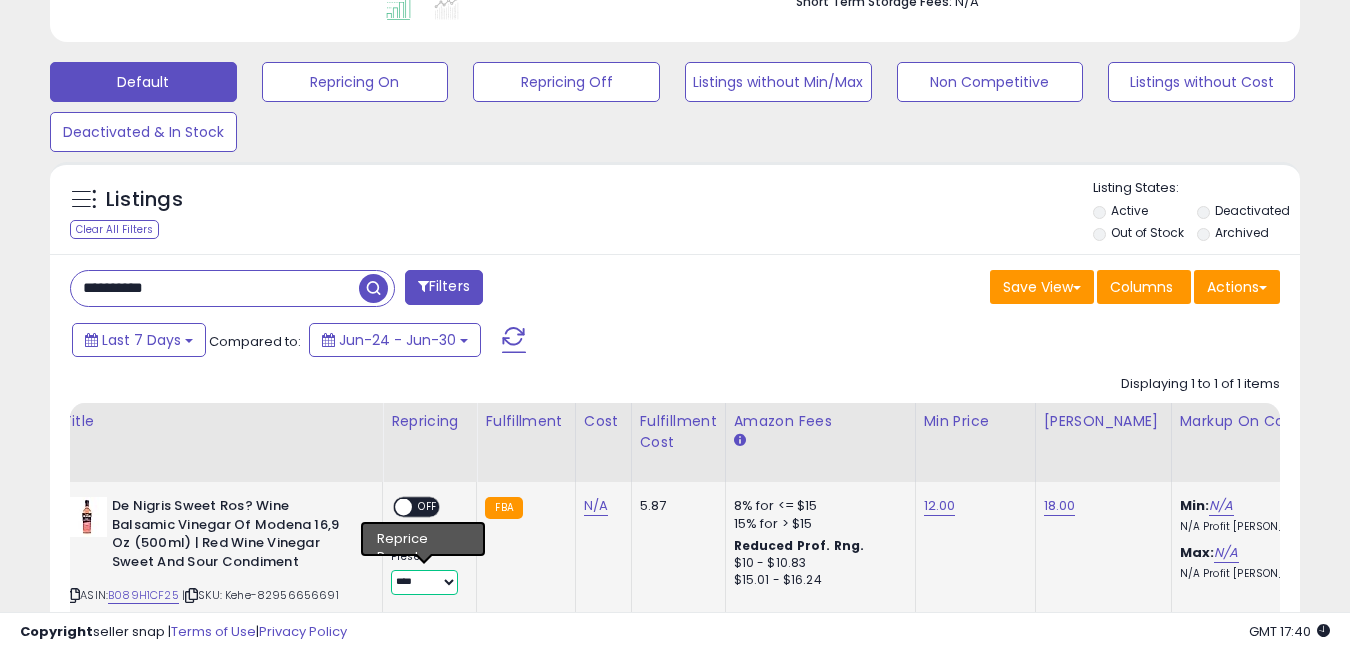 select on "**********" 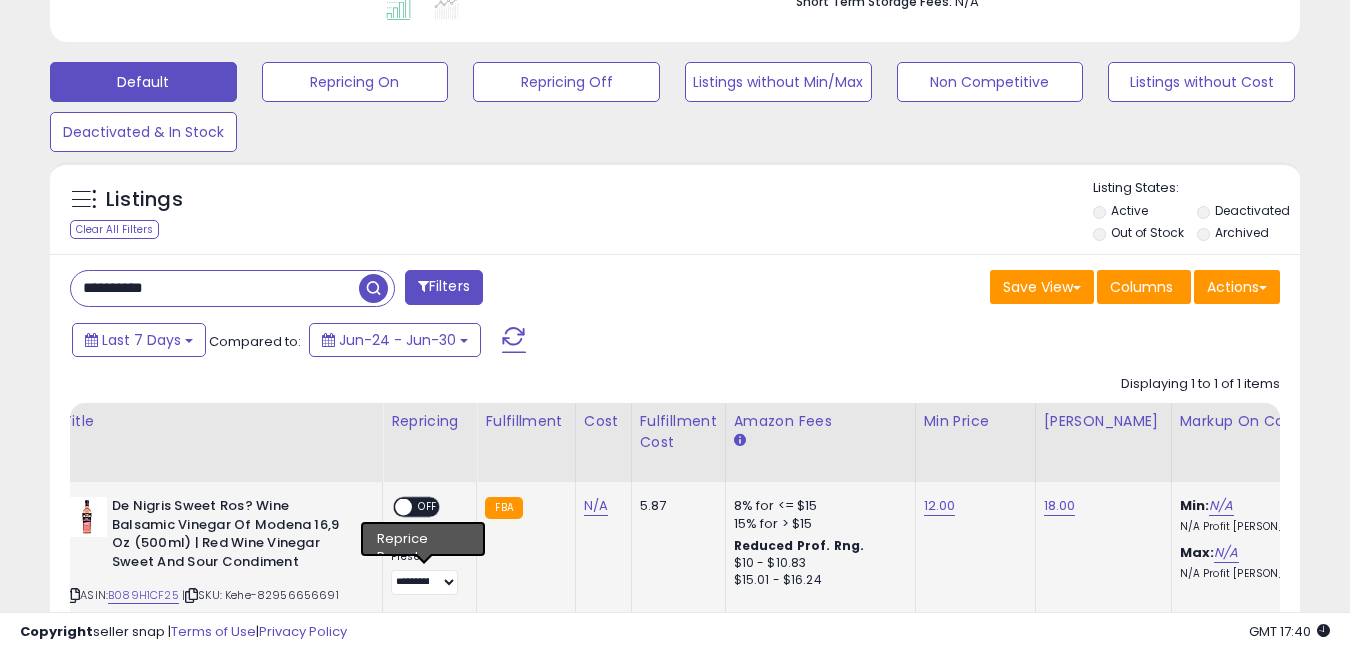 click on "OFF" at bounding box center [428, 507] 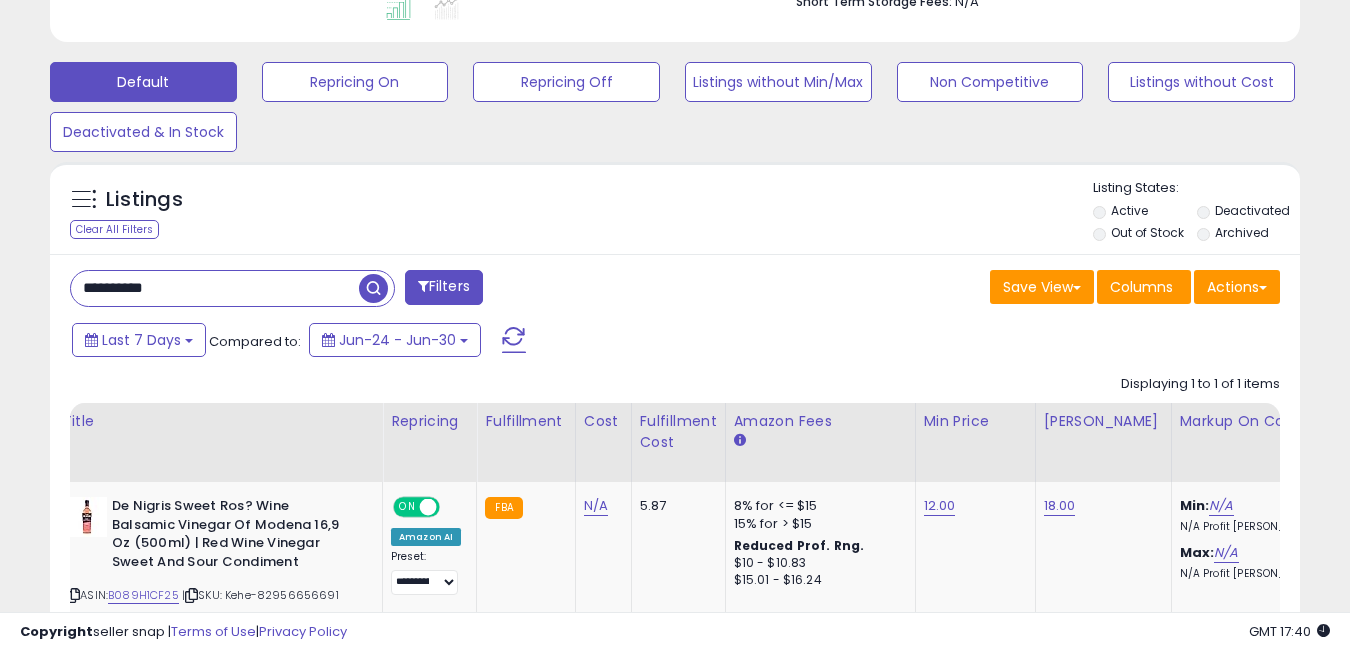 click on "**********" at bounding box center (215, 288) 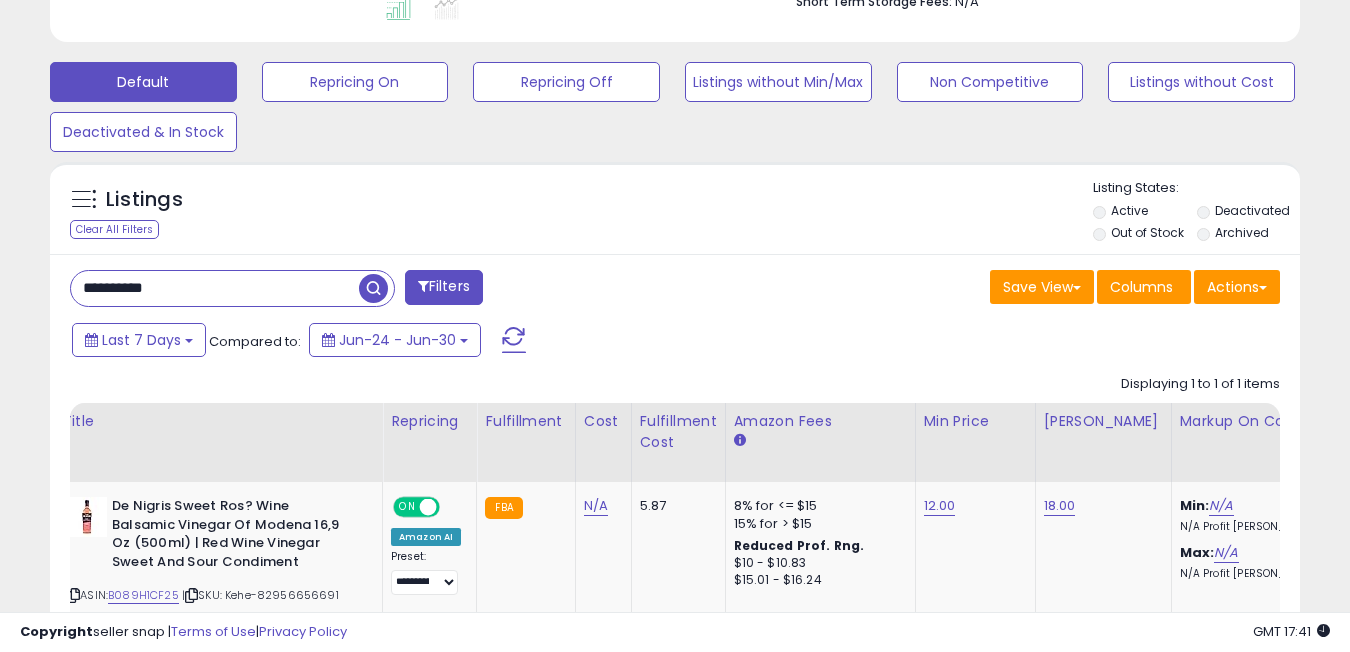 click on "**********" at bounding box center (215, 288) 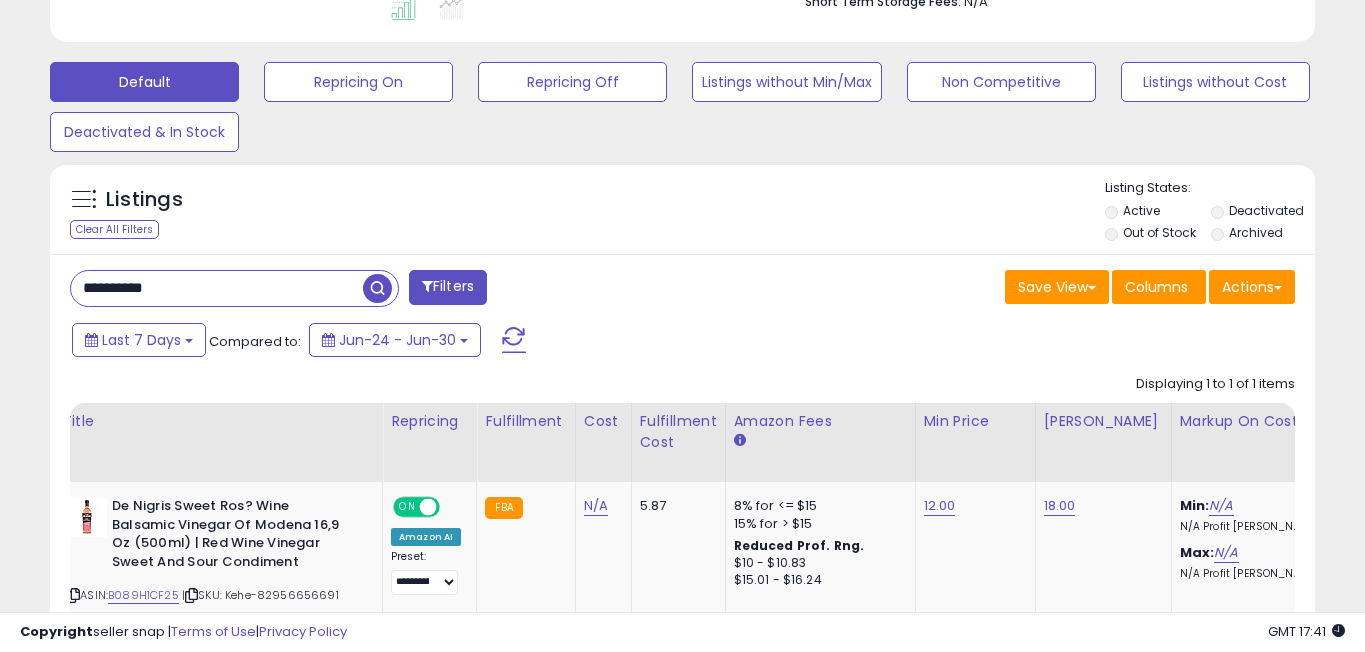 scroll, scrollTop: 999590, scrollLeft: 999268, axis: both 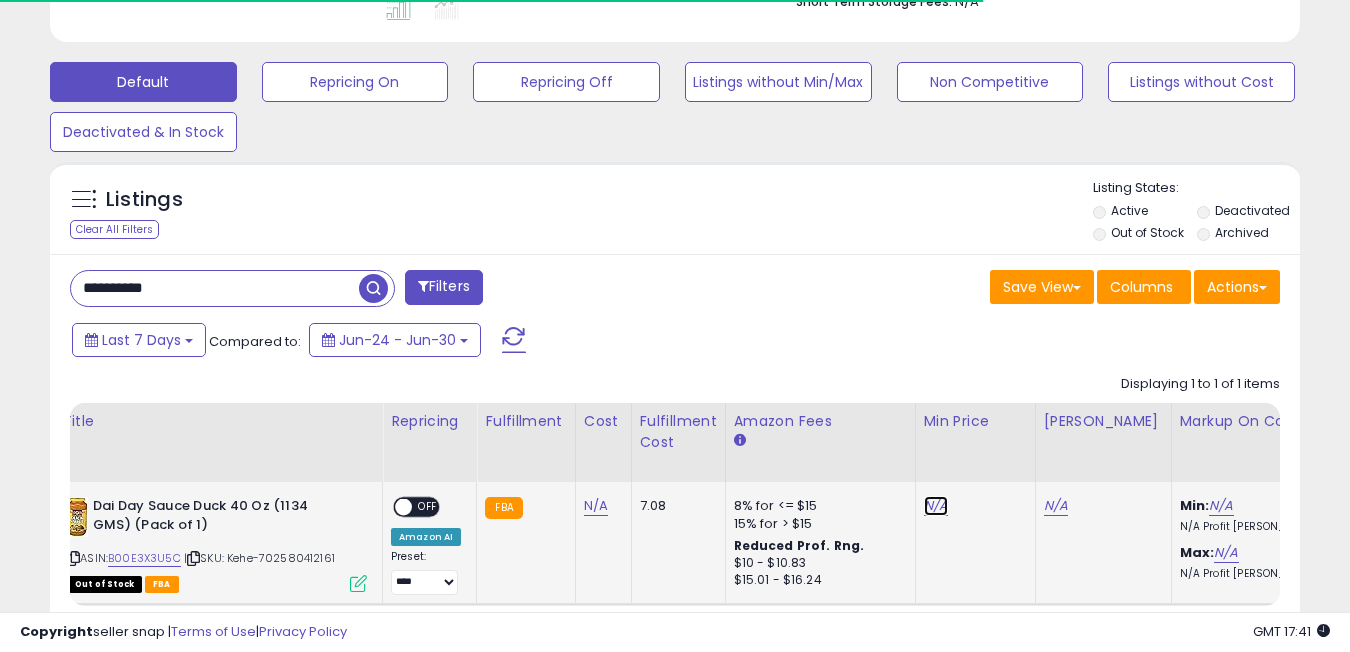 click on "N/A" at bounding box center (936, 506) 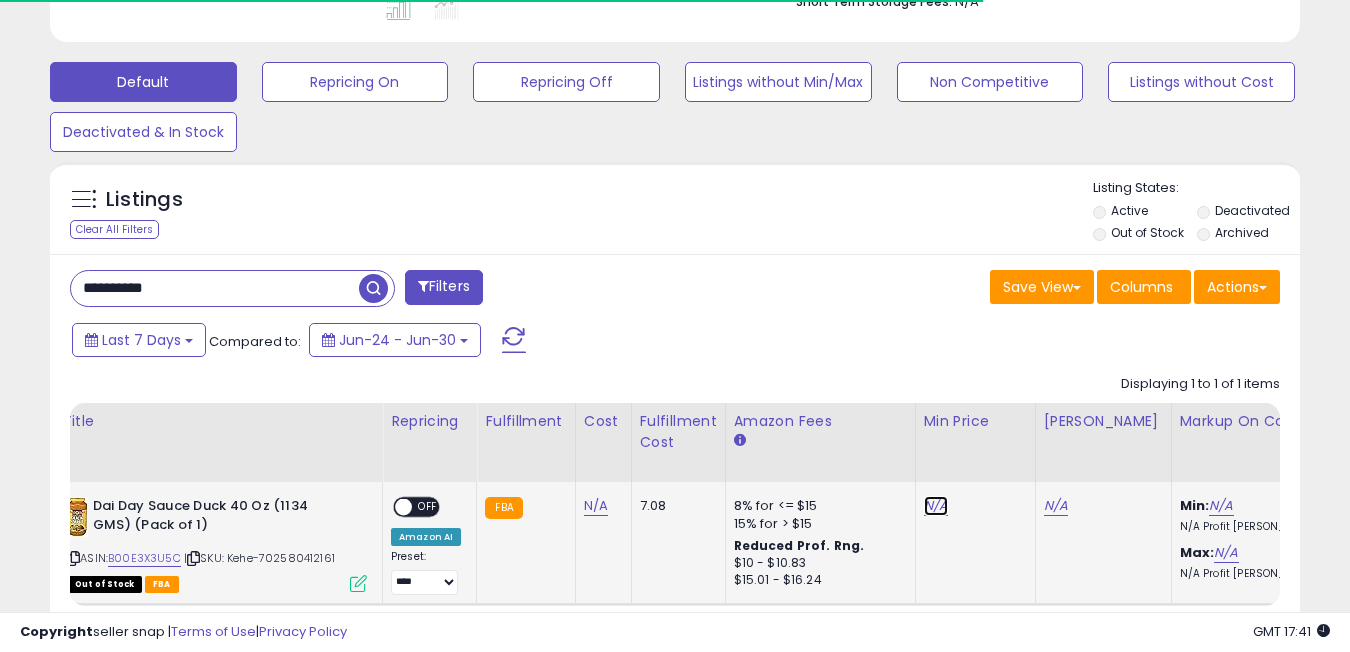 click on "N/A" at bounding box center [936, 506] 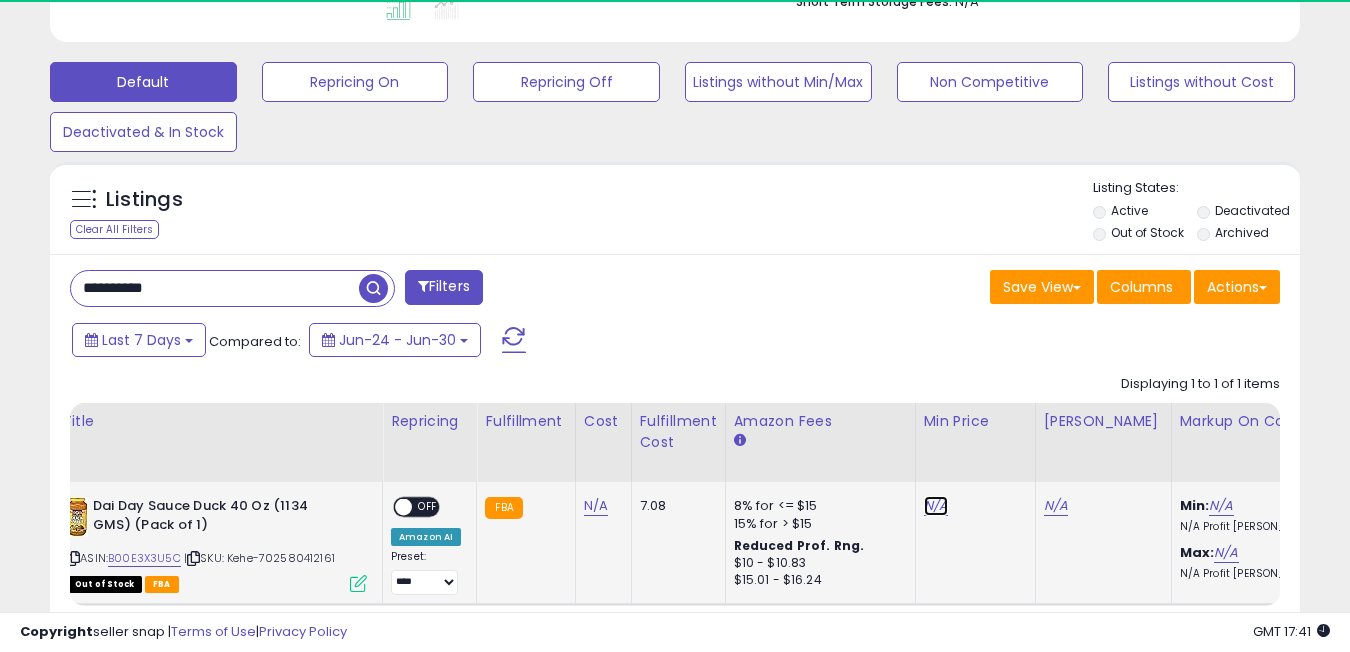 scroll, scrollTop: 999590, scrollLeft: 999276, axis: both 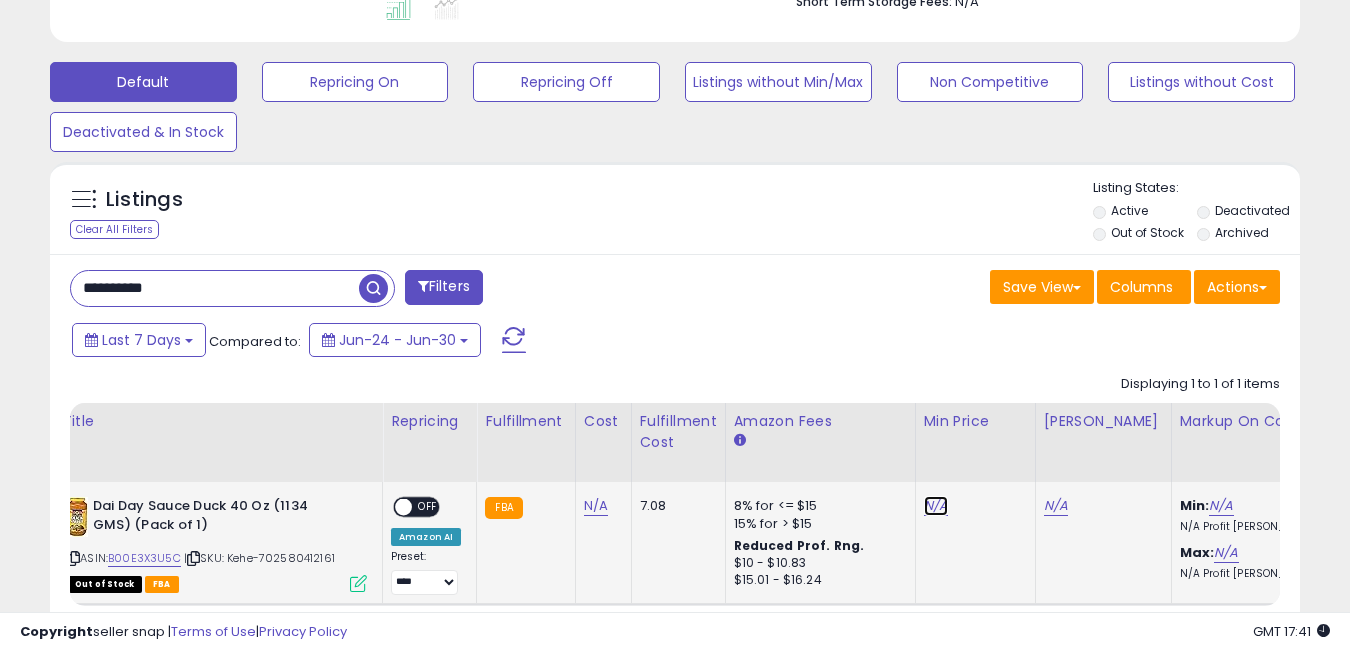 click on "N/A" at bounding box center (936, 506) 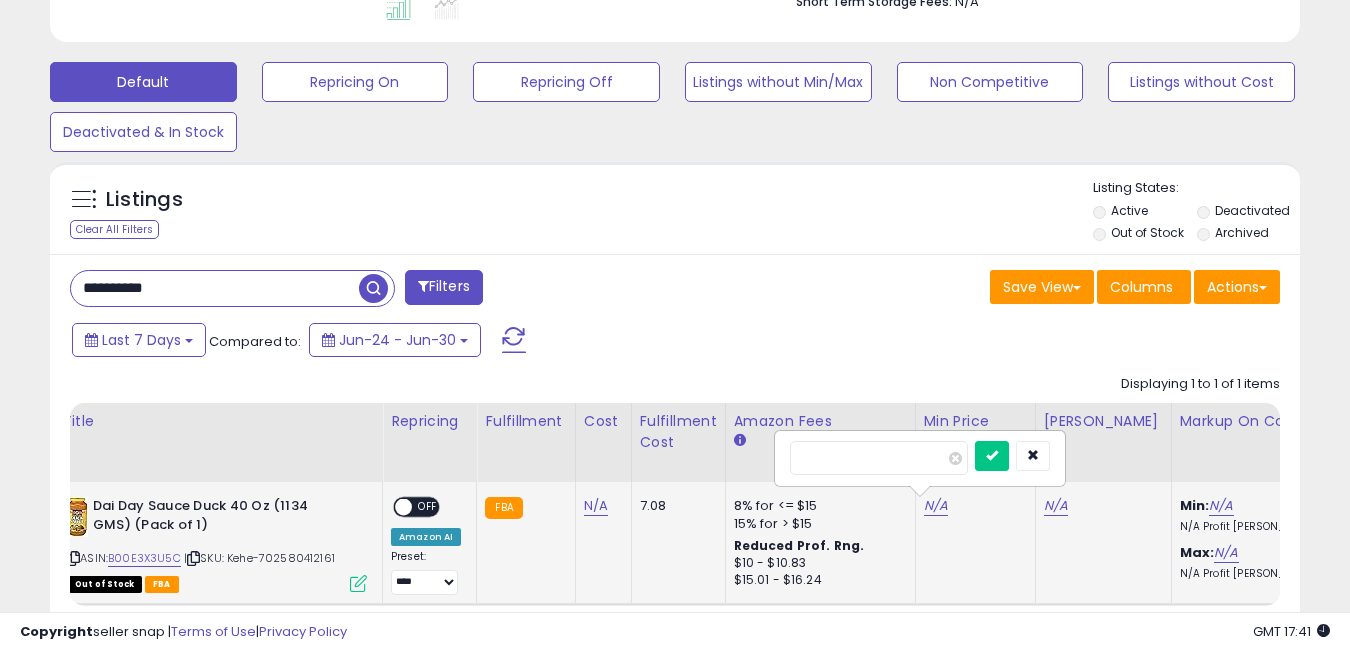 type on "**" 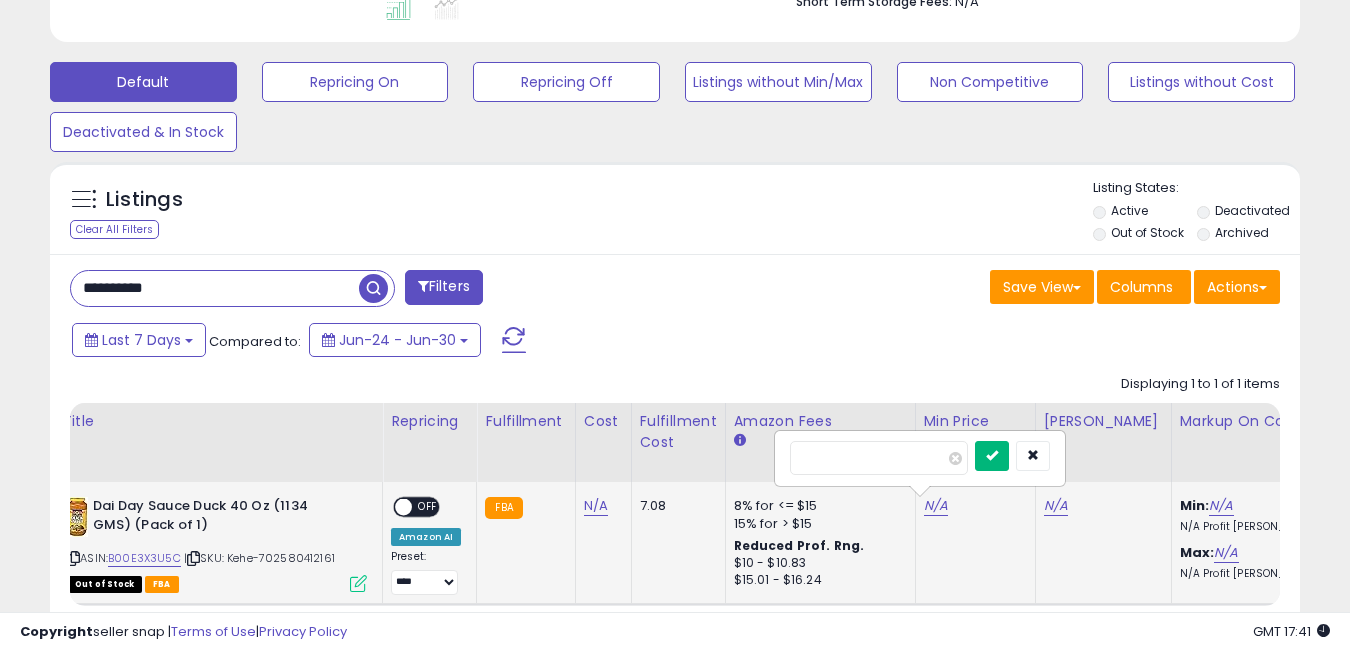 click at bounding box center [992, 456] 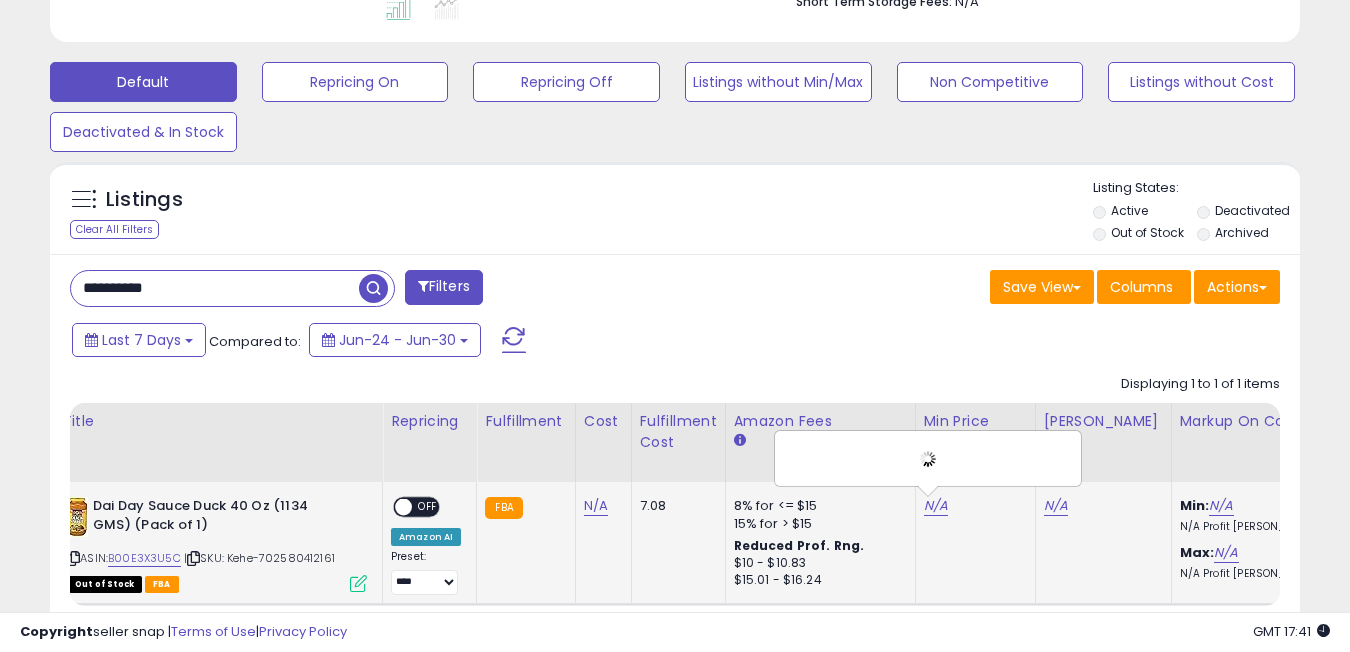 click on "N/A" at bounding box center [1056, 506] 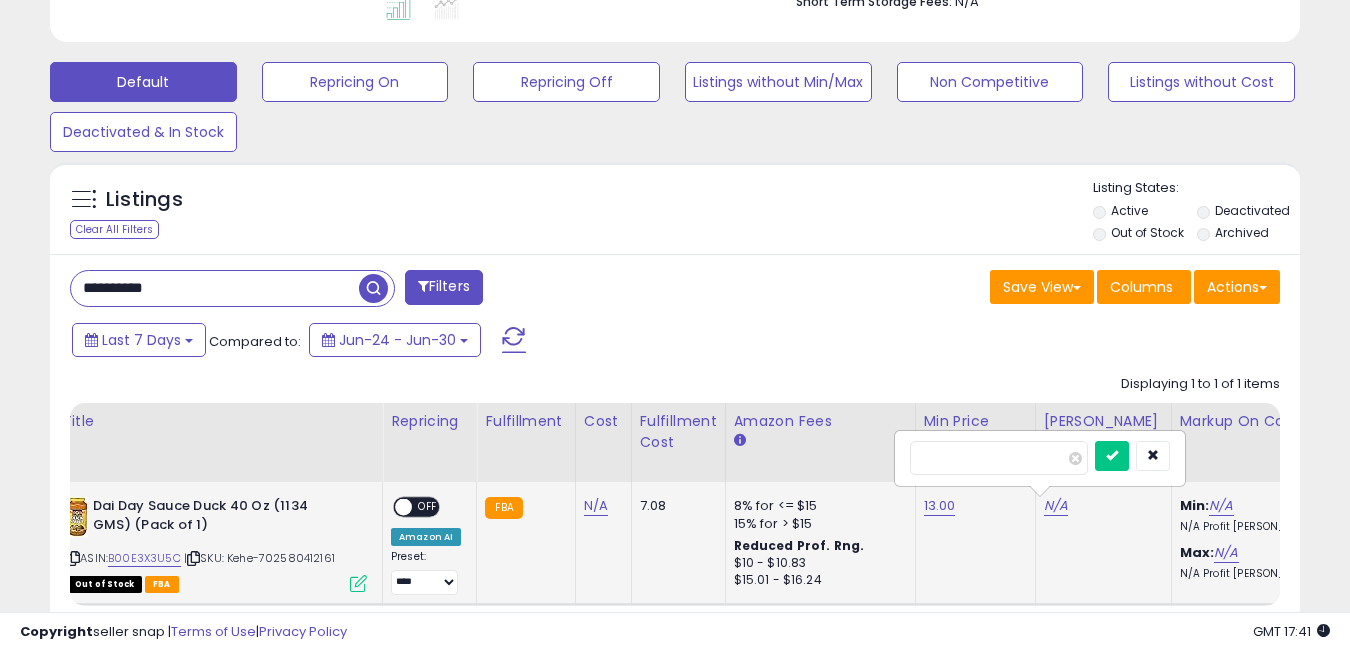 type on "**" 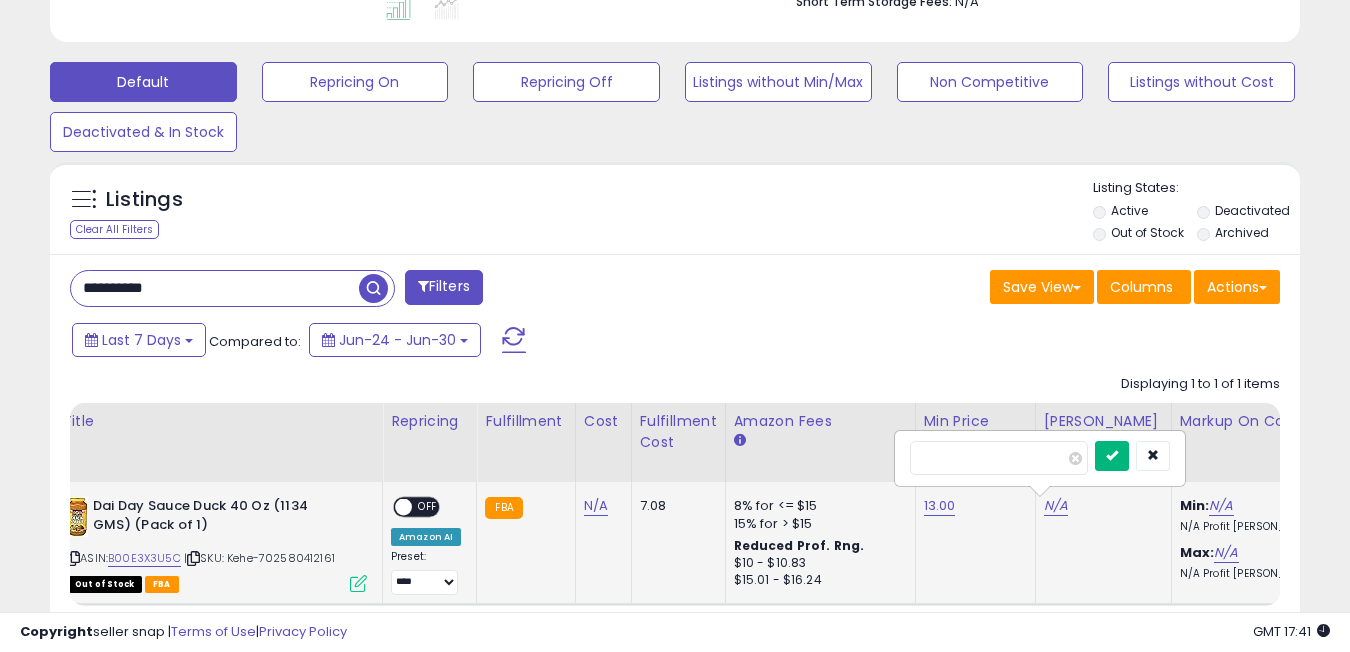 click at bounding box center (1112, 456) 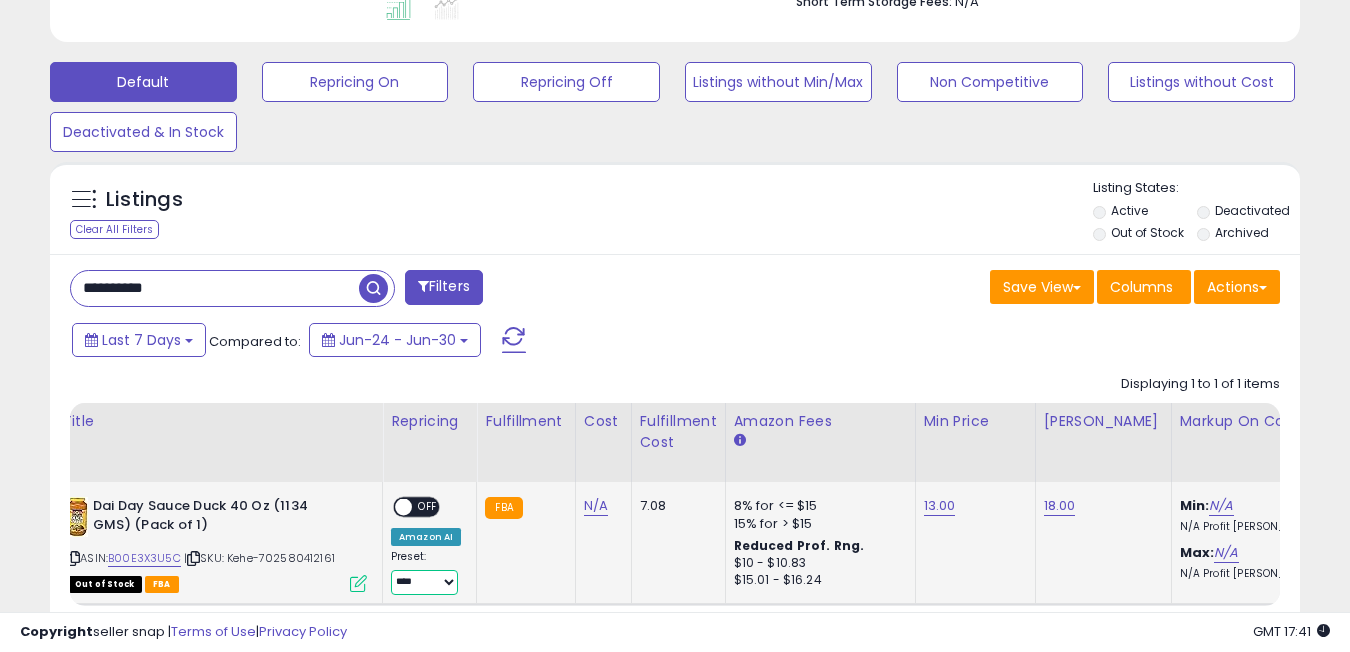 click on "**********" at bounding box center (424, 582) 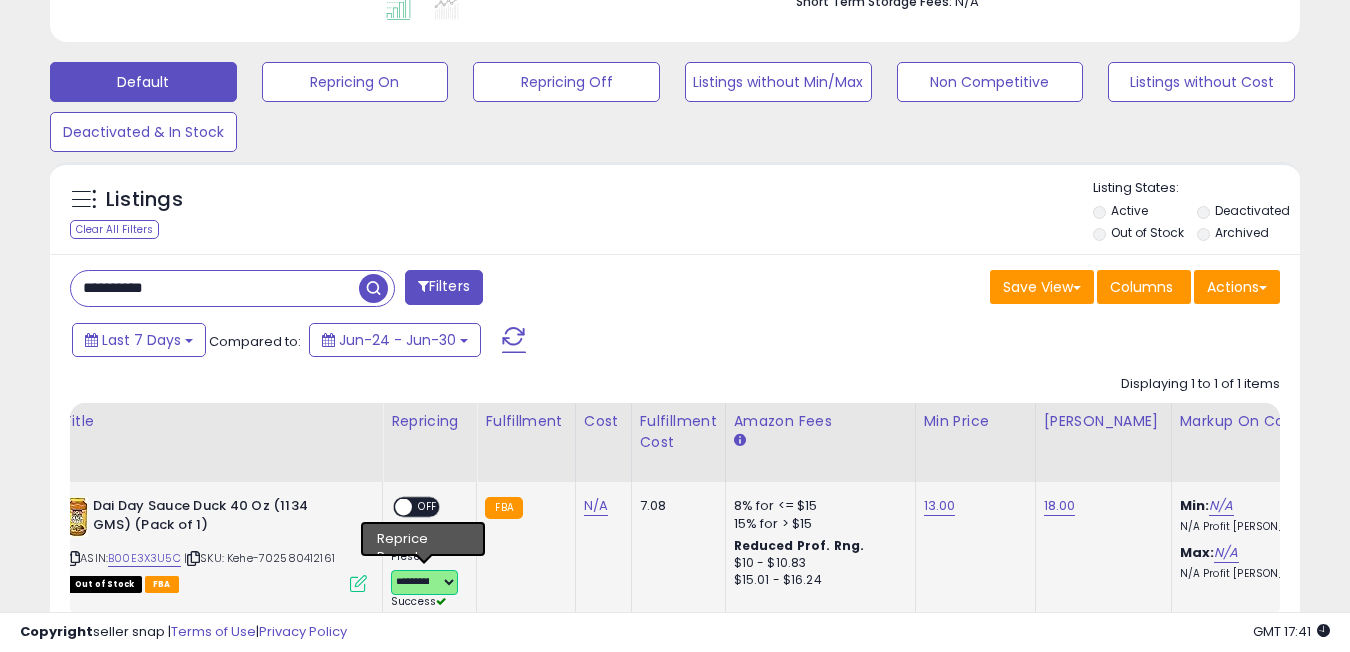 click on "**********" at bounding box center (424, 582) 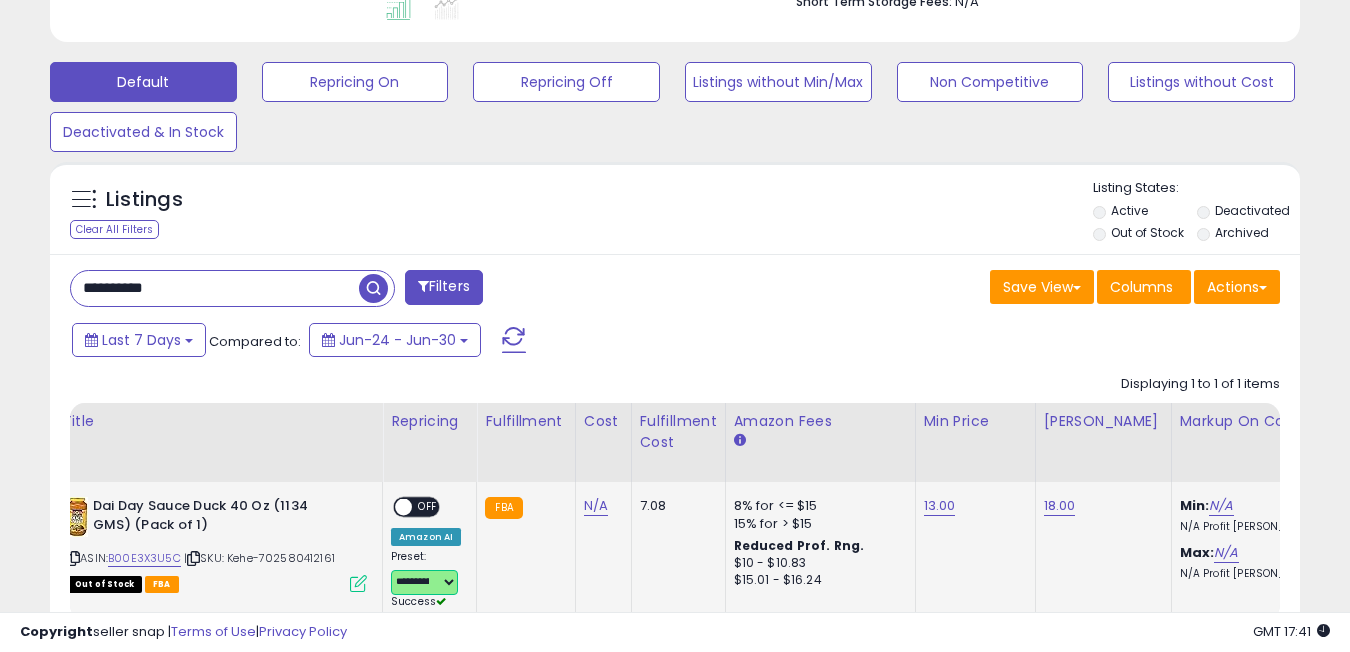 select on "**********" 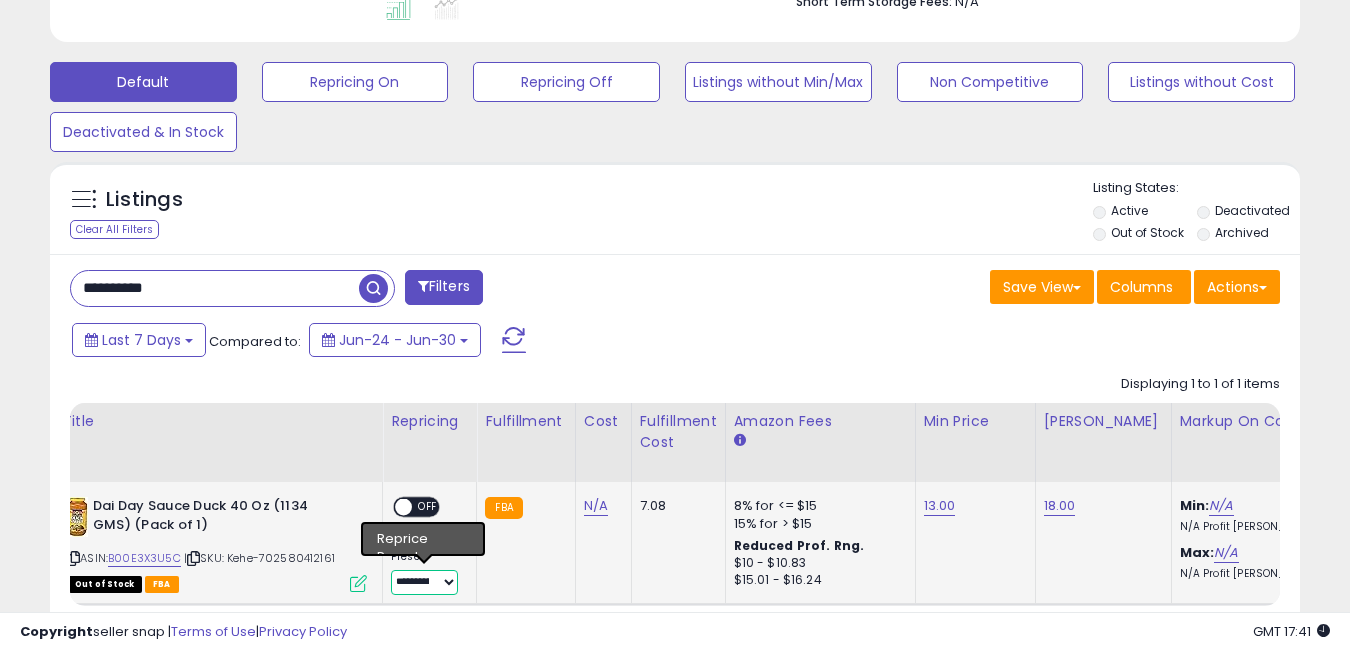click on "**********" at bounding box center [424, 582] 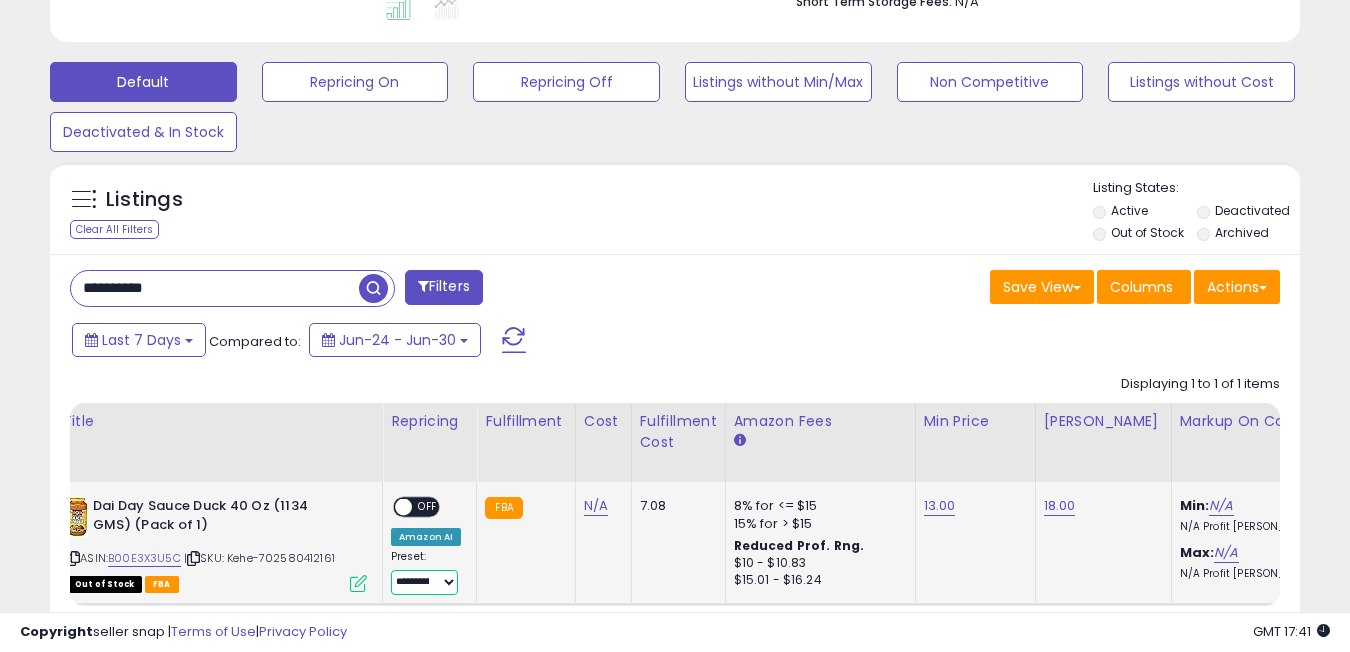 click at bounding box center [403, 507] 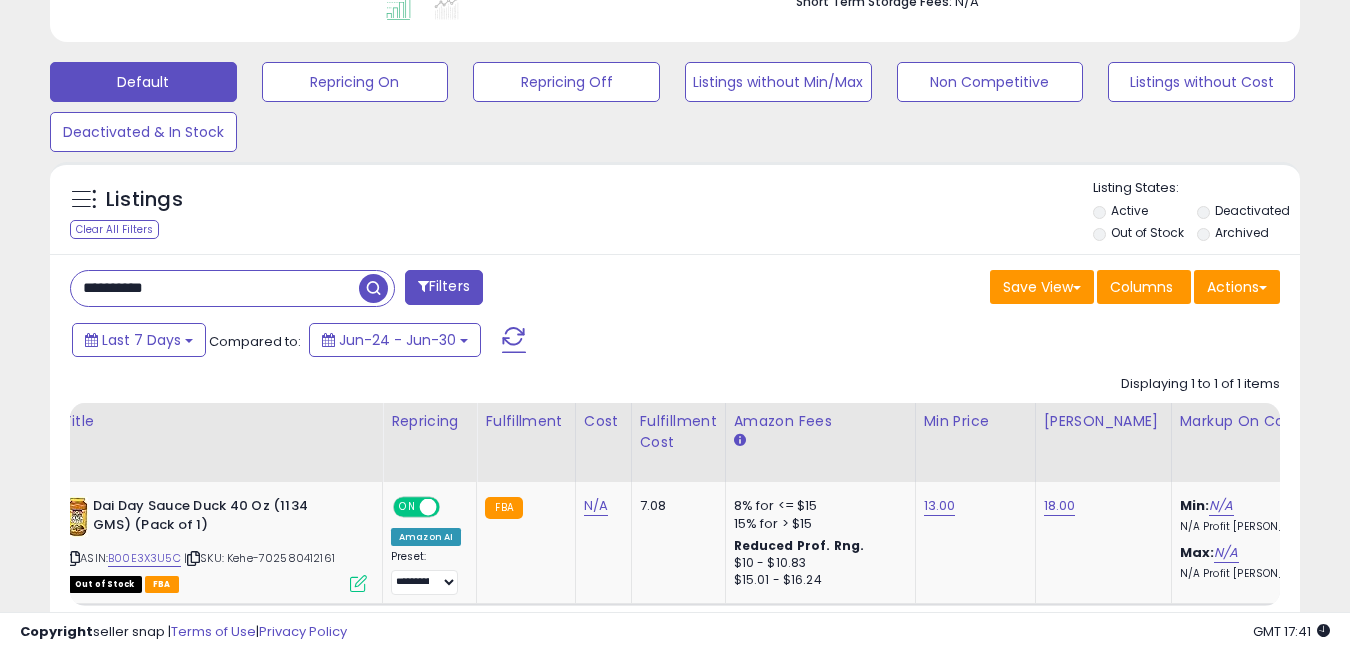 click on "**********" at bounding box center (215, 288) 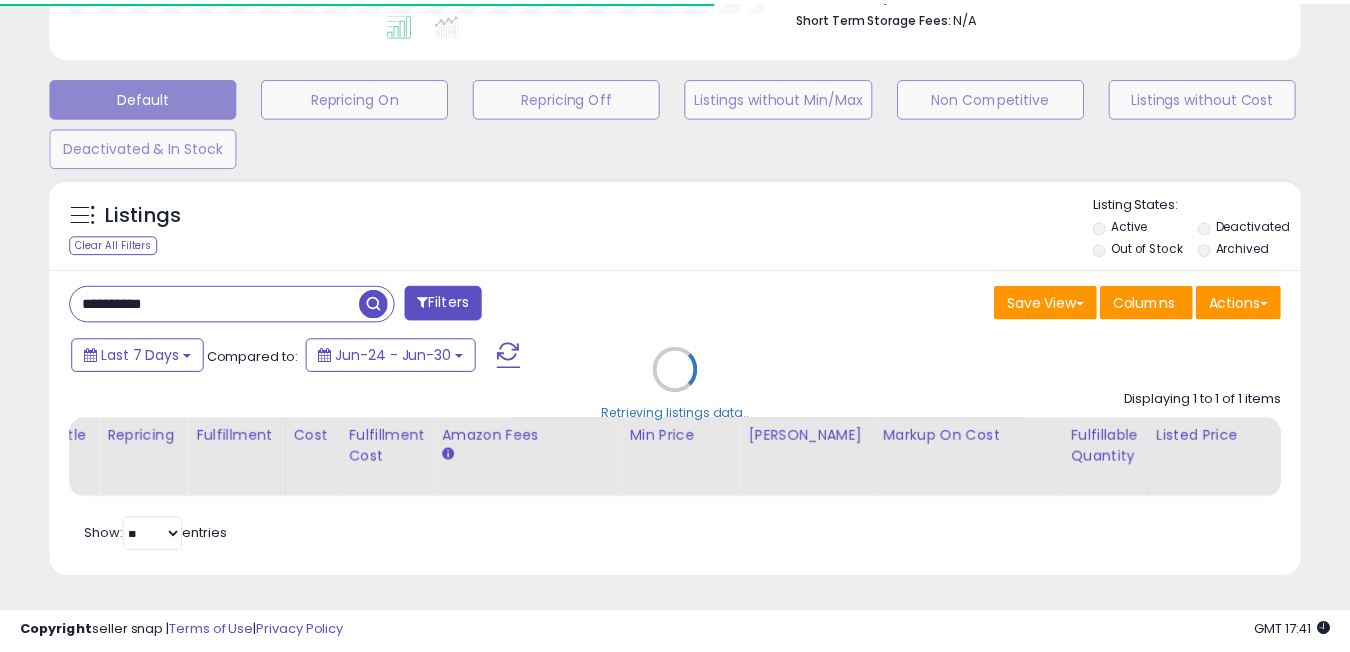 scroll, scrollTop: 410, scrollLeft: 723, axis: both 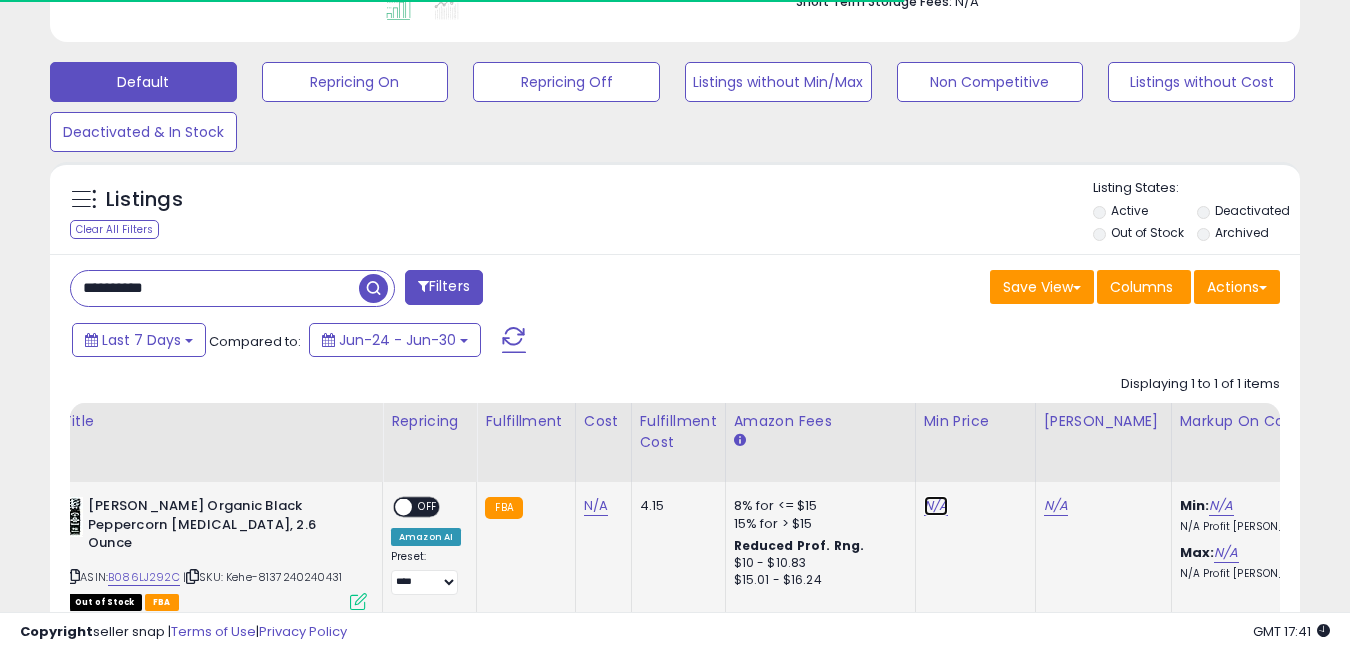 click on "N/A" at bounding box center [936, 506] 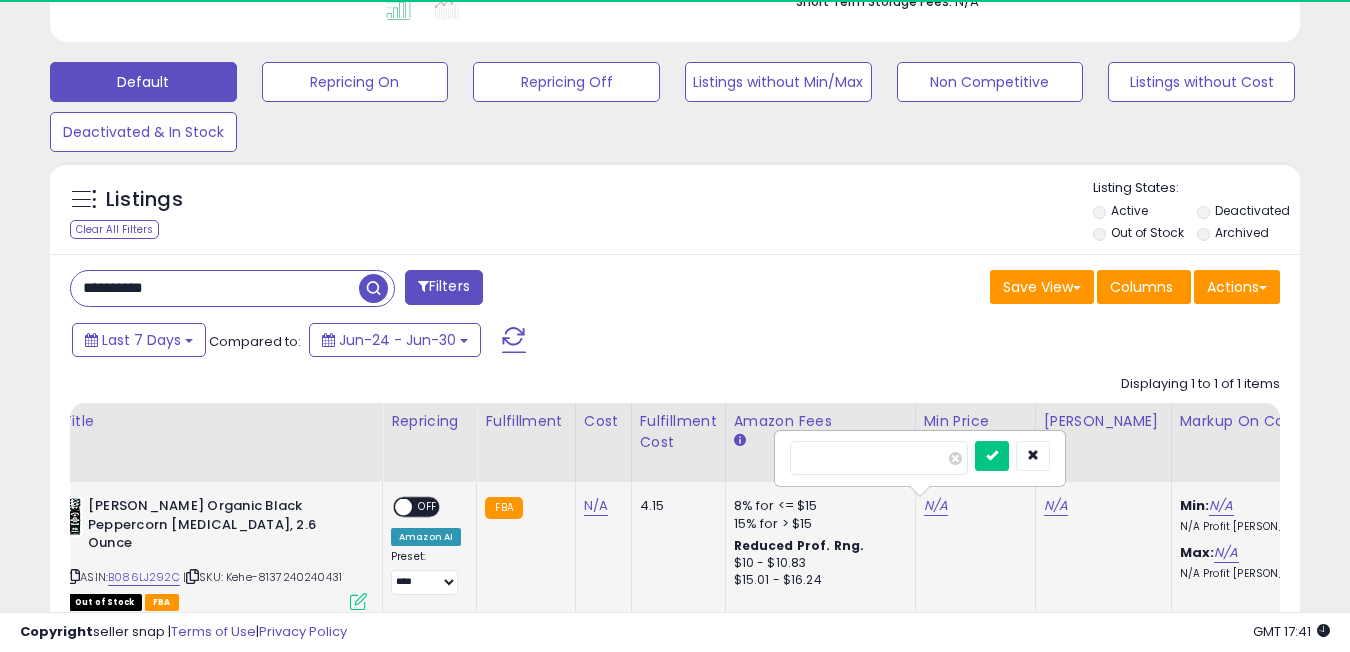 type on "**" 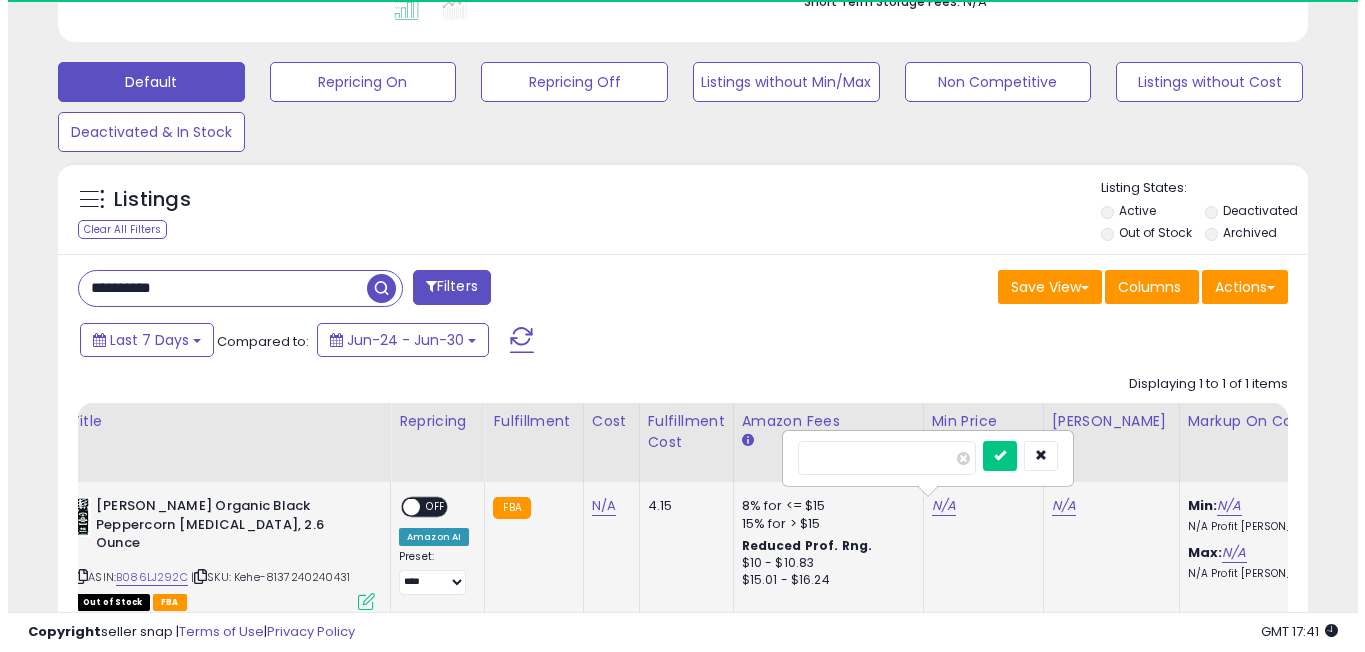 scroll, scrollTop: 410, scrollLeft: 723, axis: both 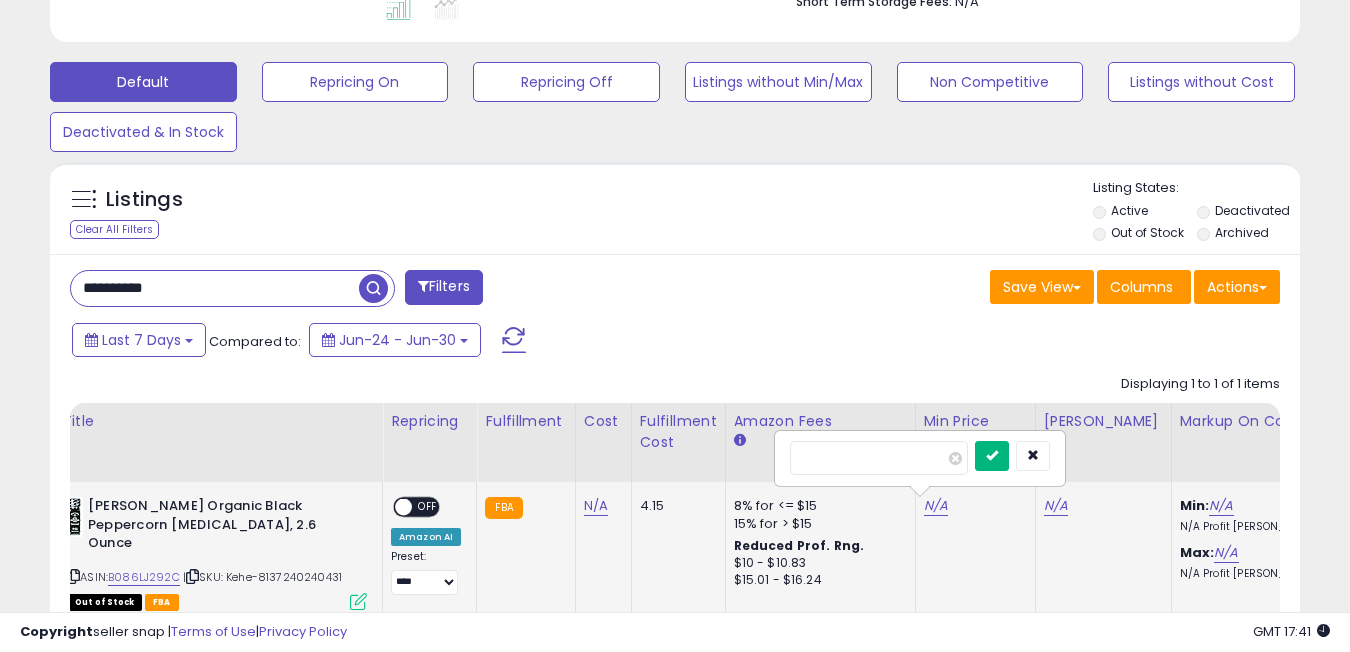 click at bounding box center (992, 456) 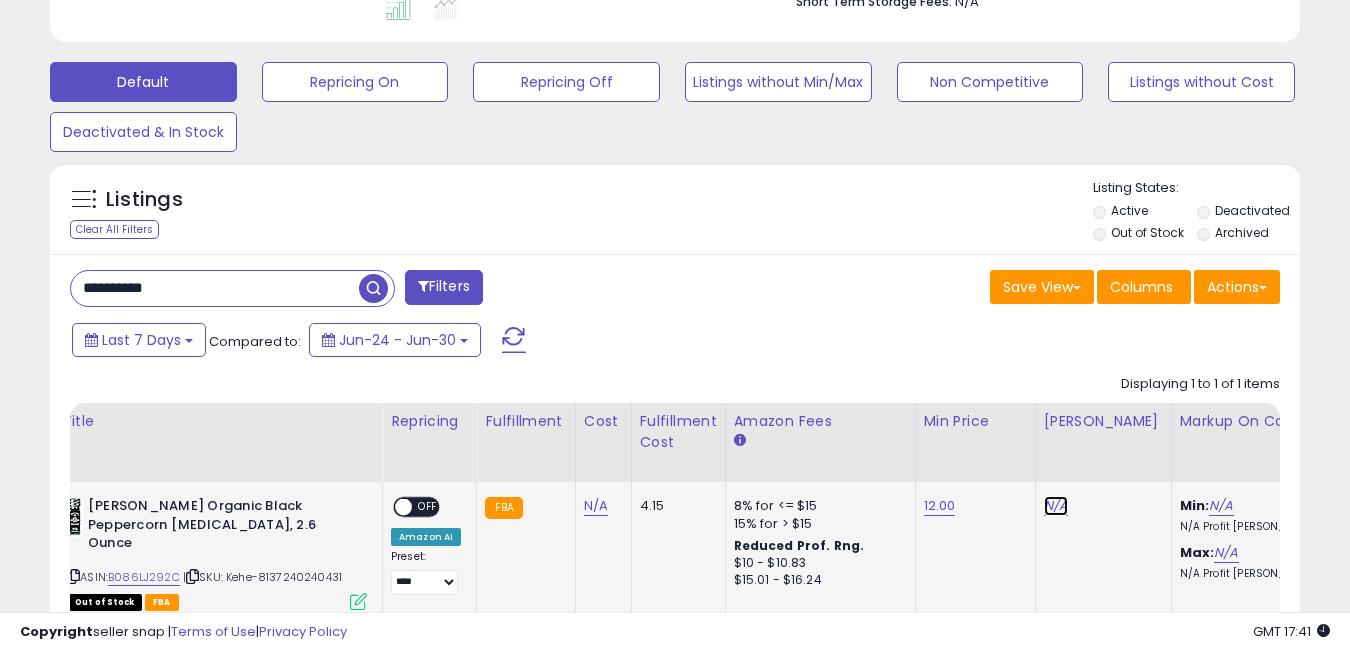 click on "N/A" at bounding box center [1056, 506] 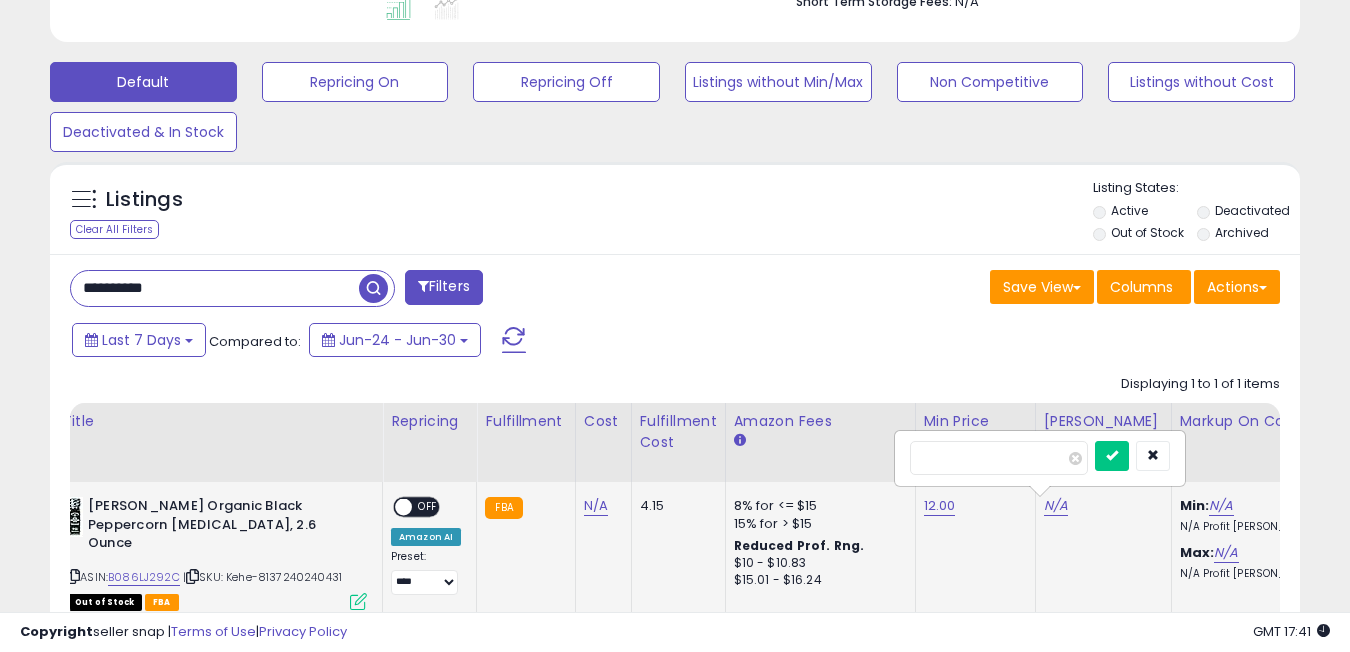 type on "**" 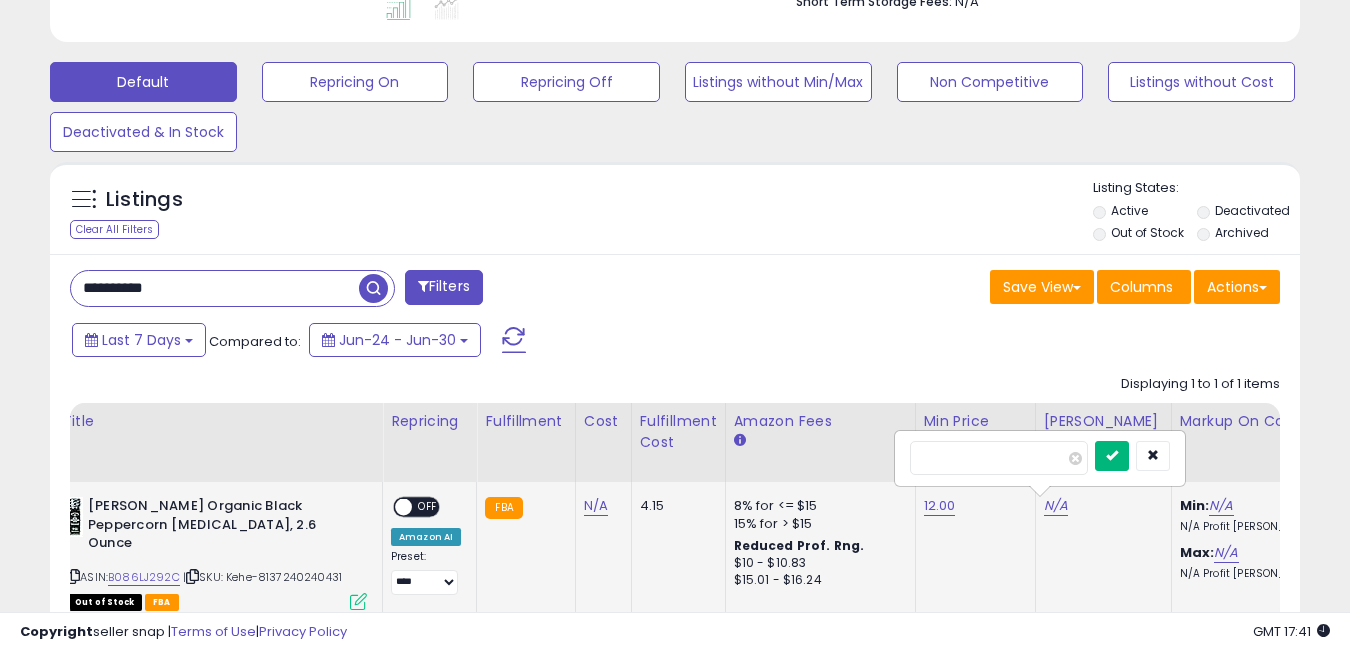 click at bounding box center [1112, 455] 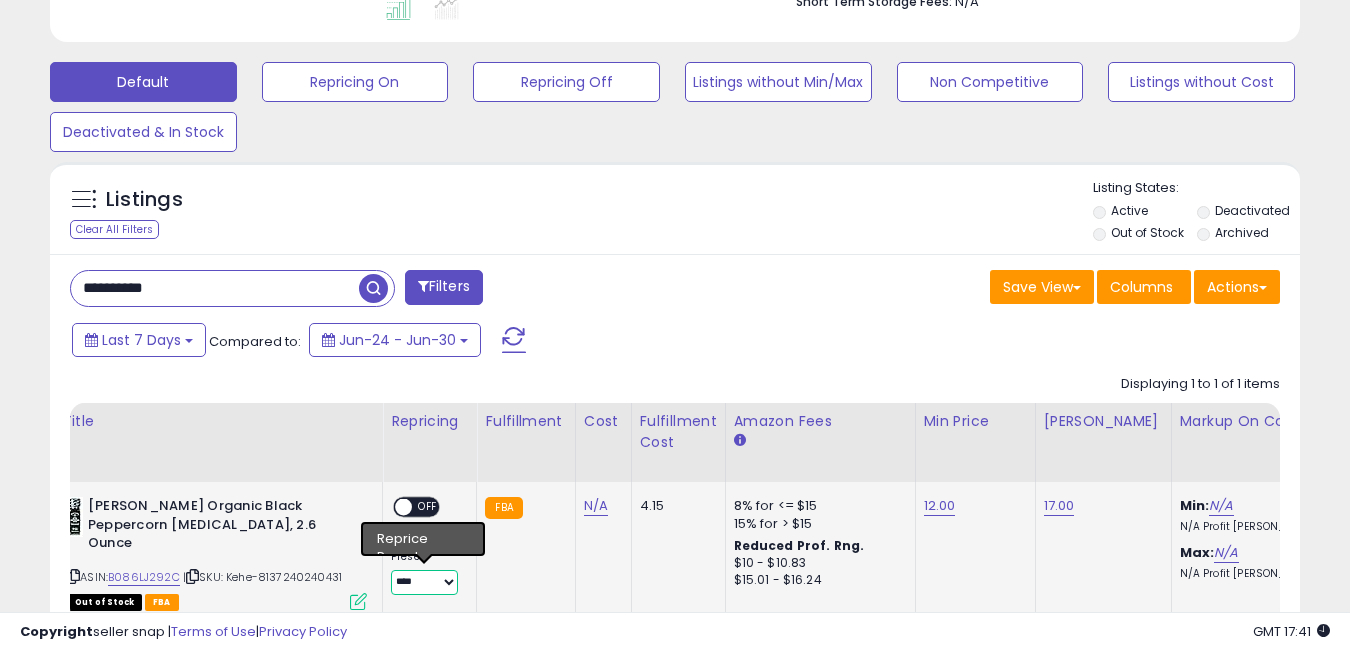 click on "**********" at bounding box center [424, 582] 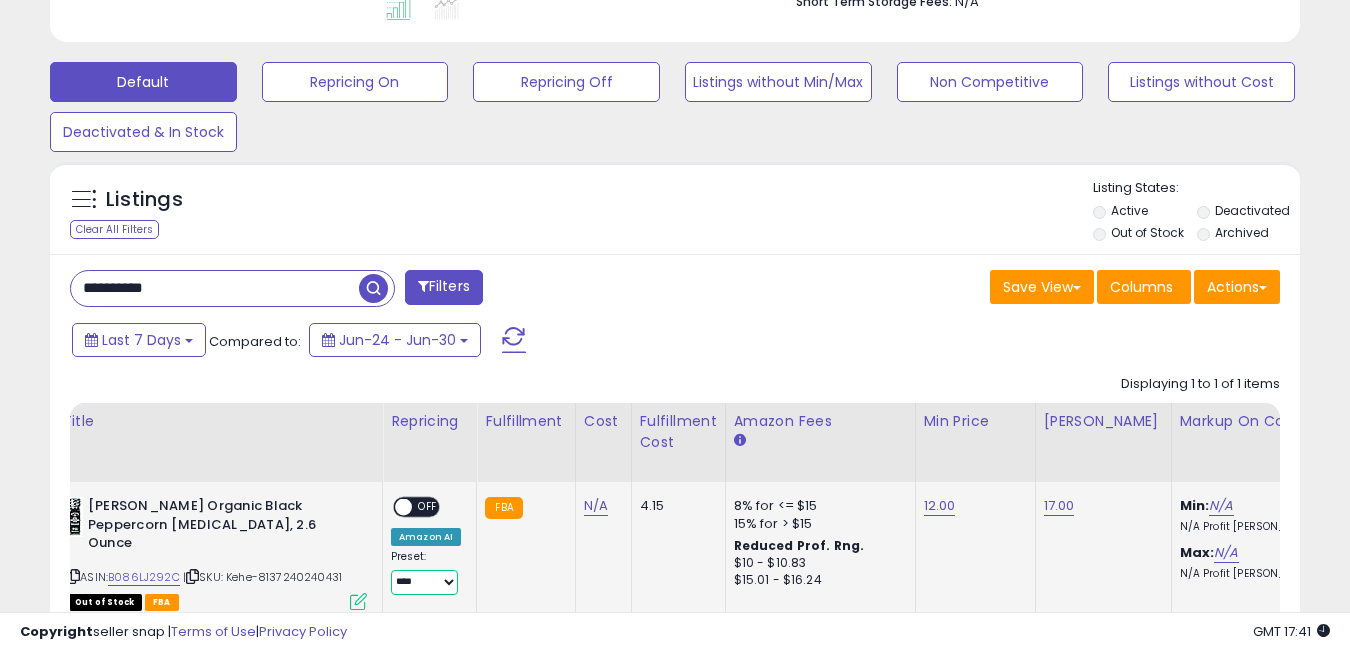 select on "**********" 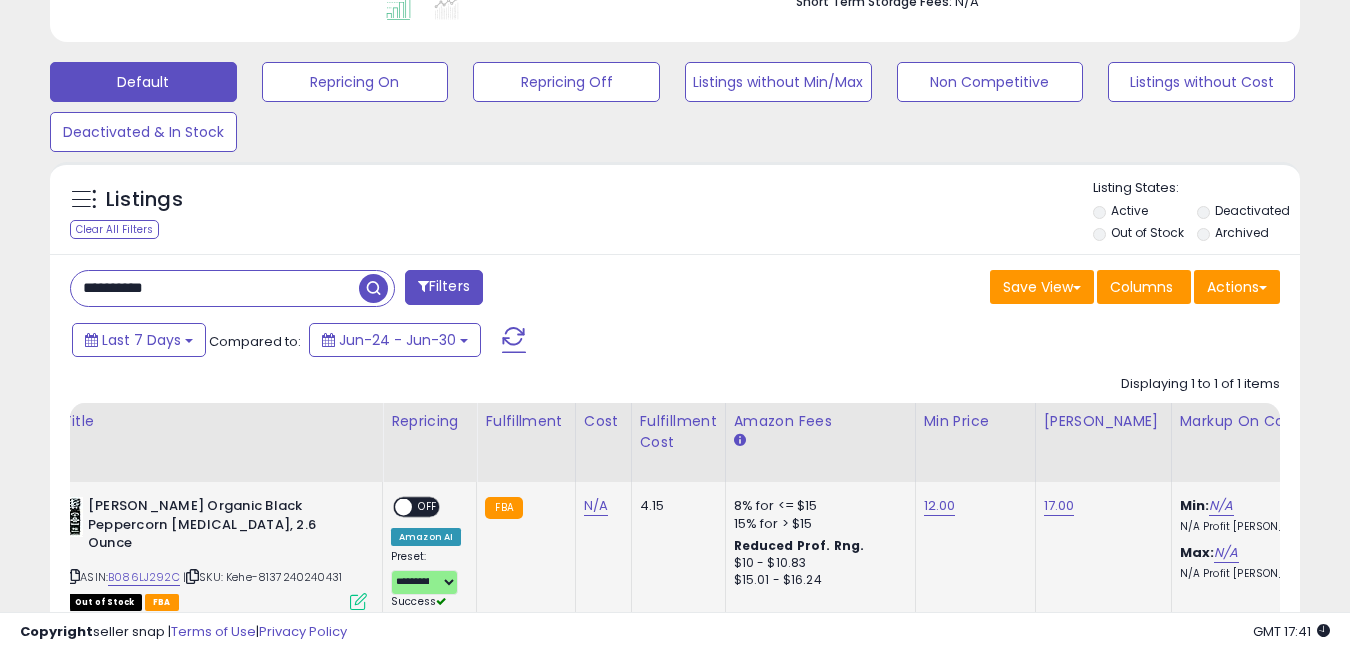 click on "OFF" at bounding box center [428, 507] 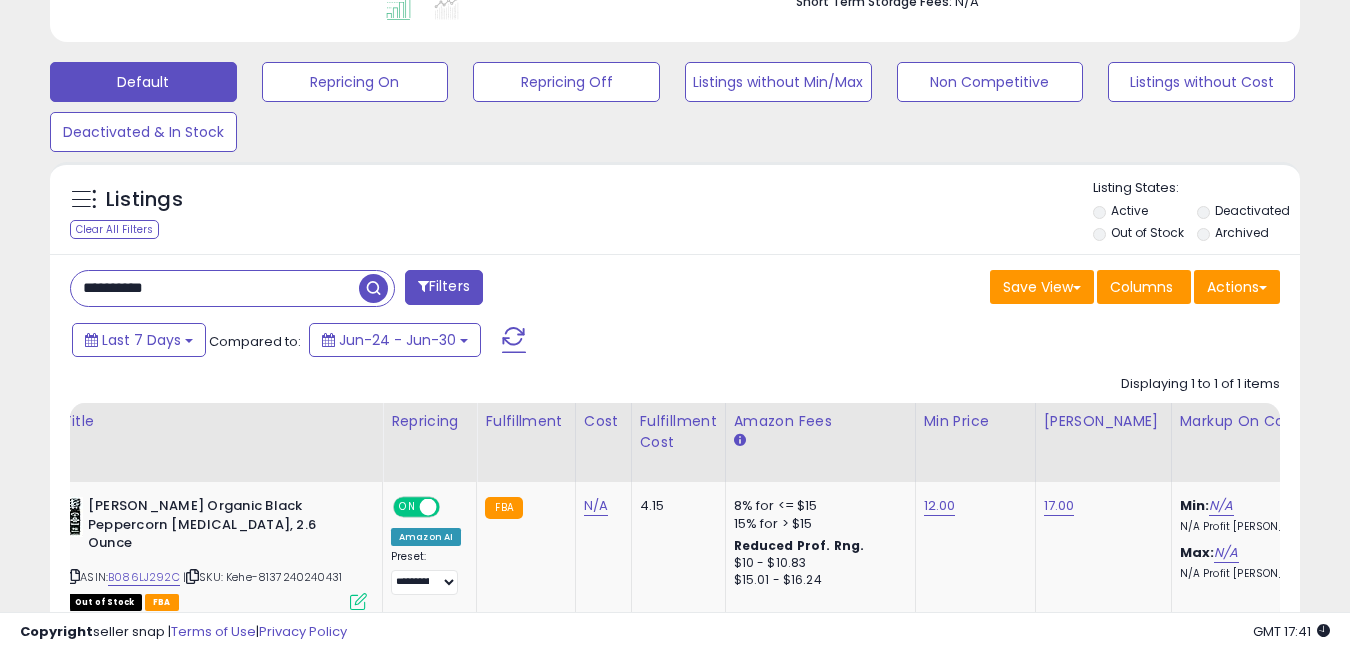 click on "**********" at bounding box center [215, 288] 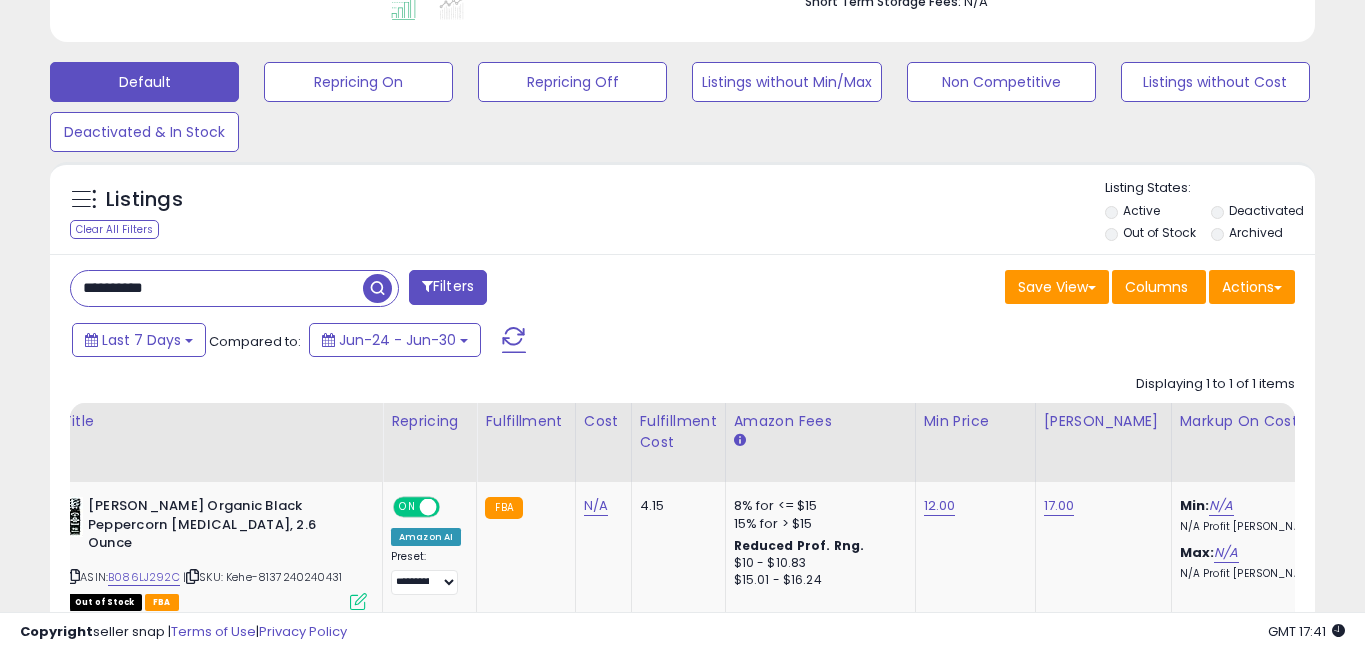 scroll, scrollTop: 999590, scrollLeft: 999268, axis: both 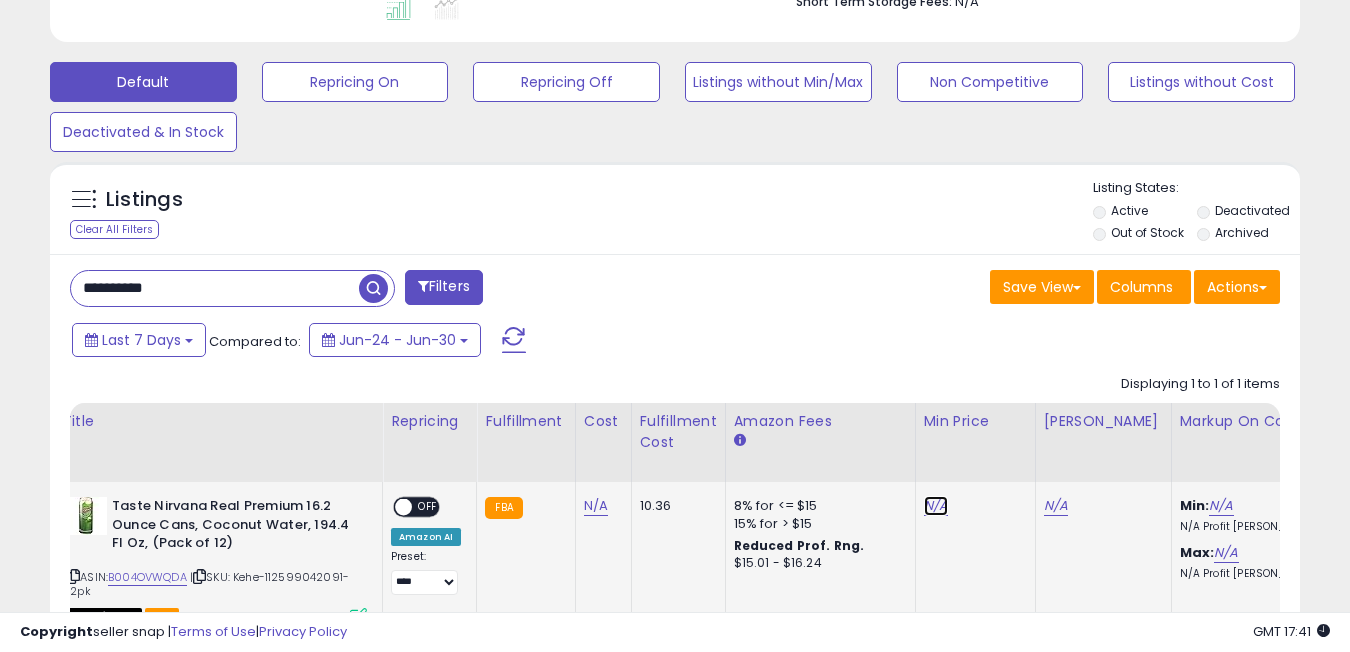 click on "N/A" at bounding box center [936, 506] 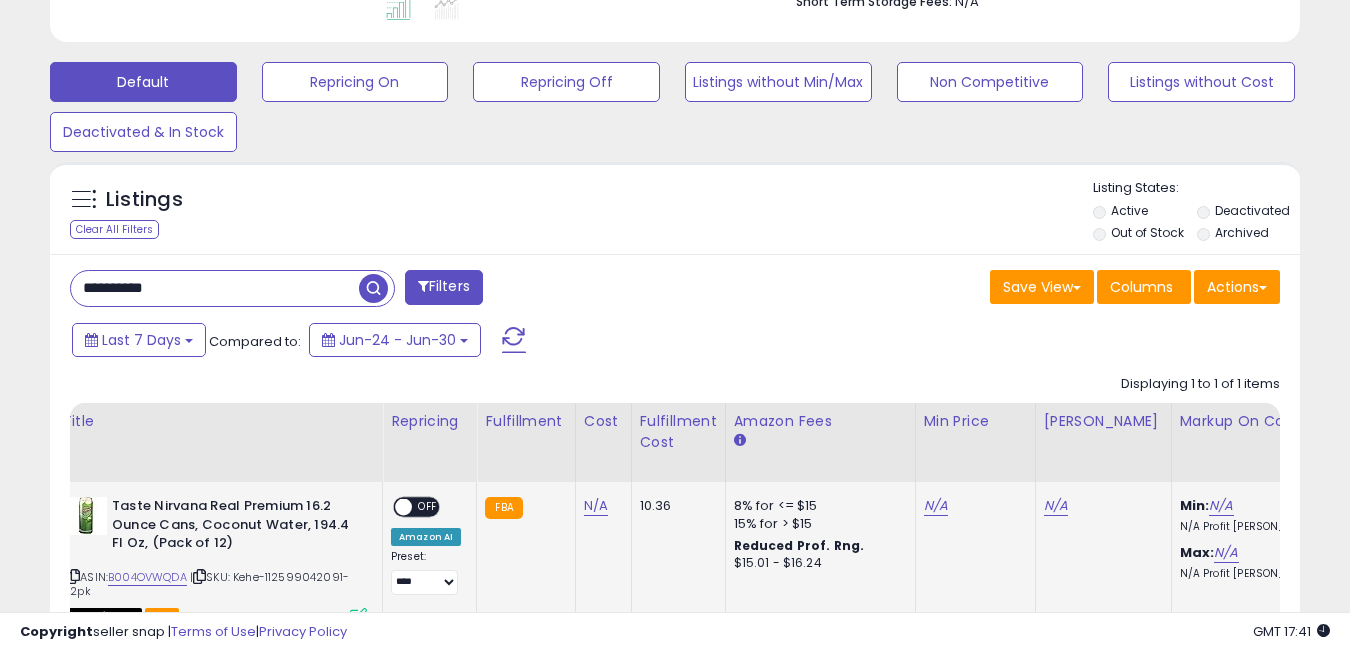 scroll, scrollTop: 999590, scrollLeft: 999276, axis: both 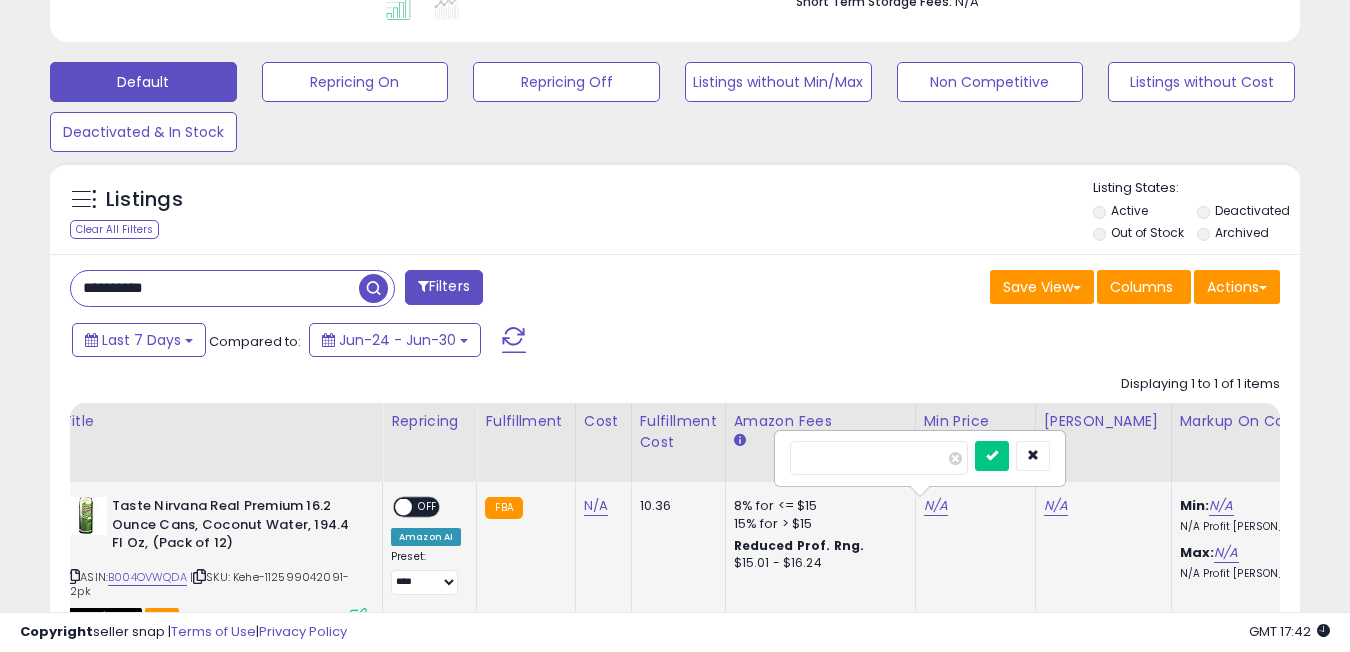 type on "**" 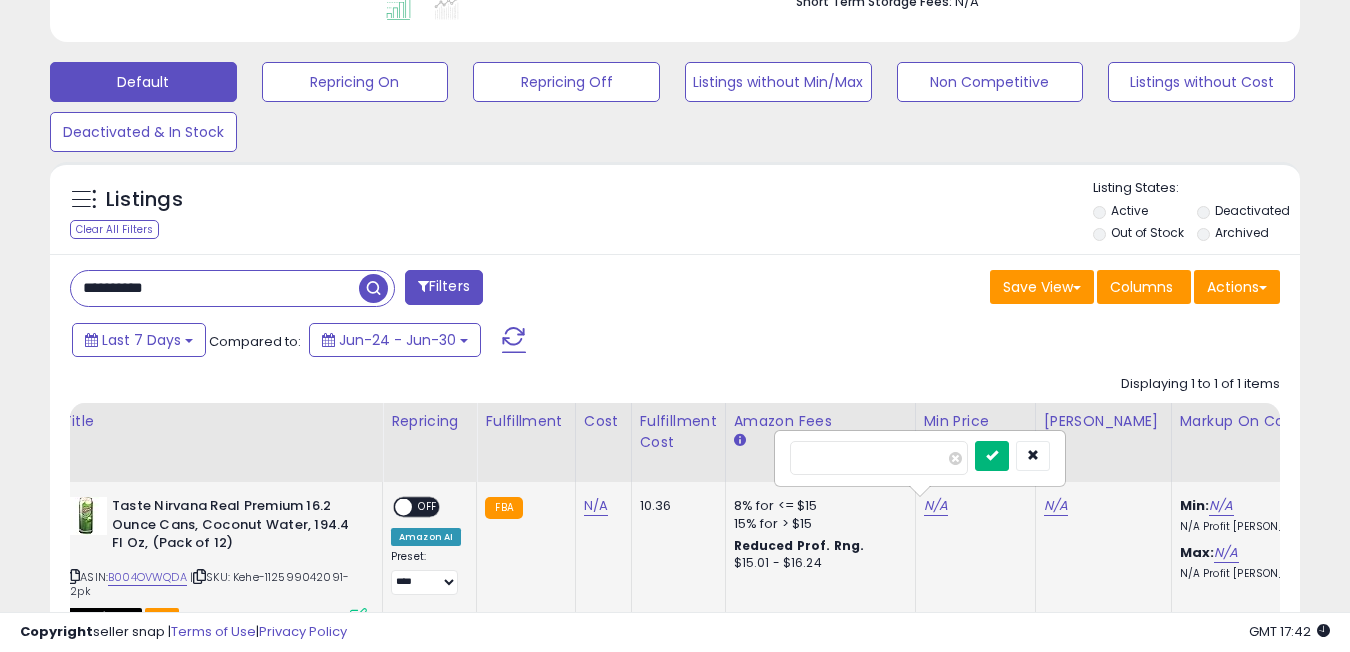 click at bounding box center (992, 455) 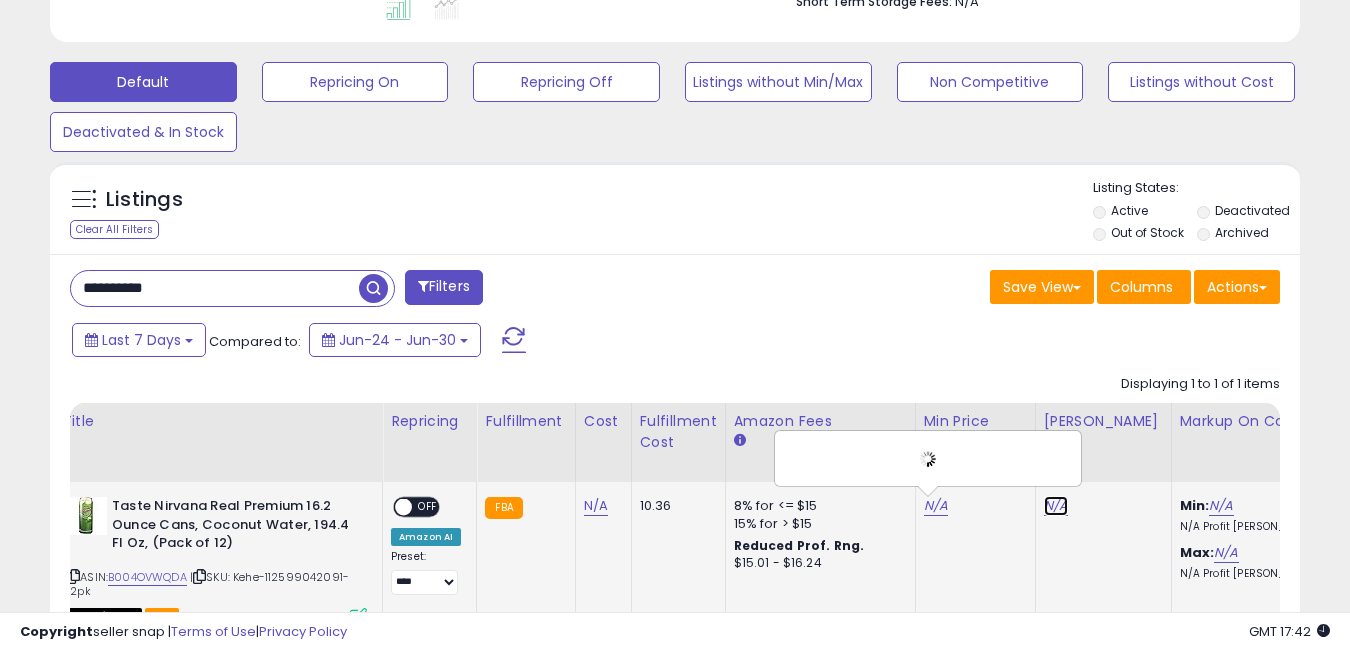click on "N/A" at bounding box center (1056, 506) 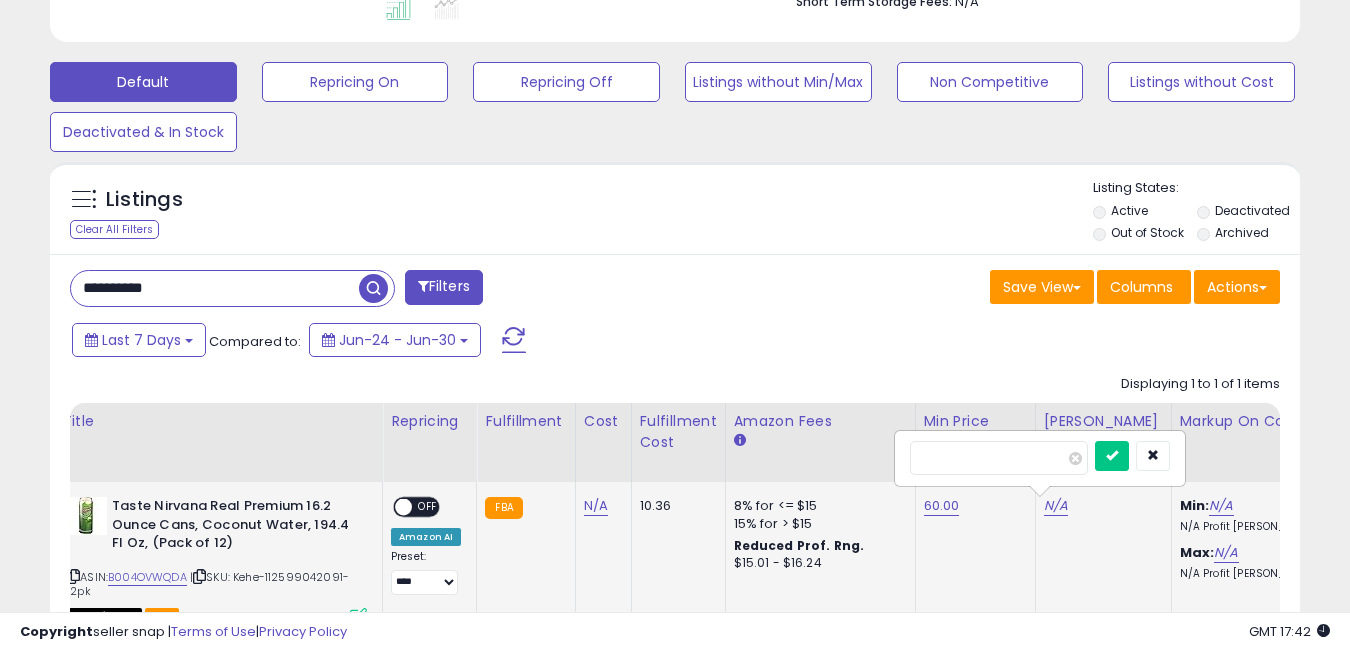 type on "**" 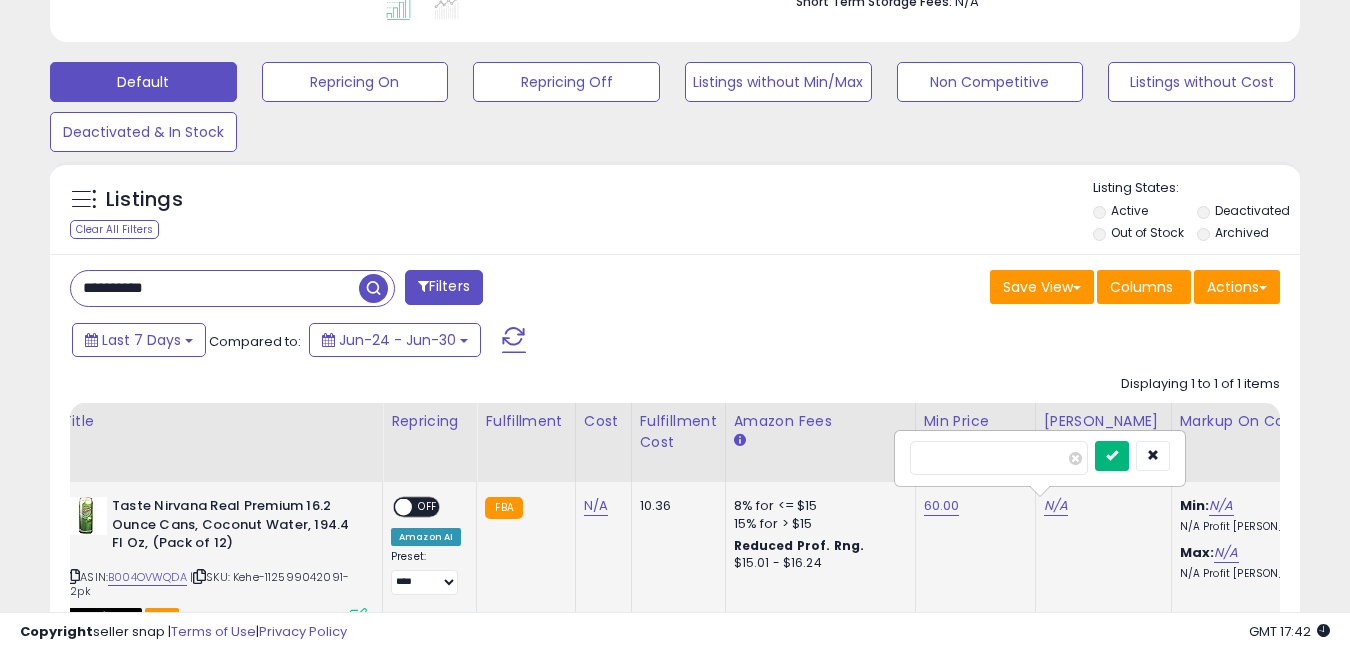click at bounding box center (1112, 455) 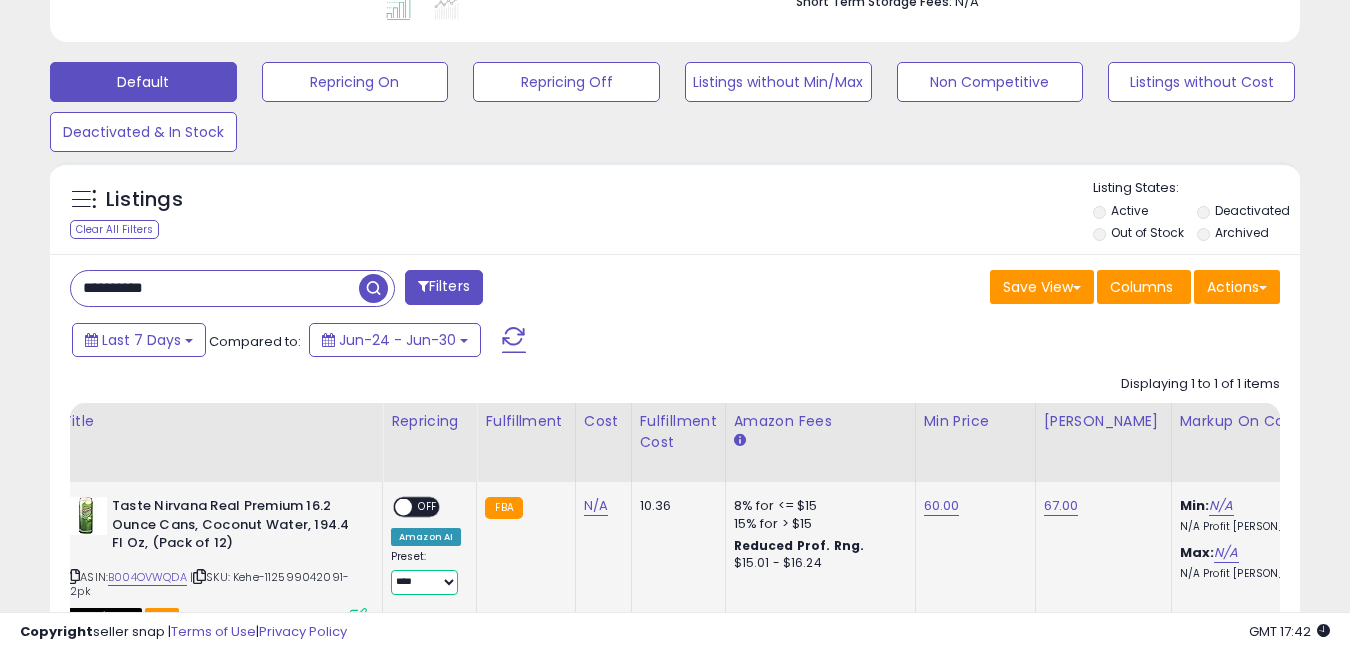 click on "**********" at bounding box center (424, 582) 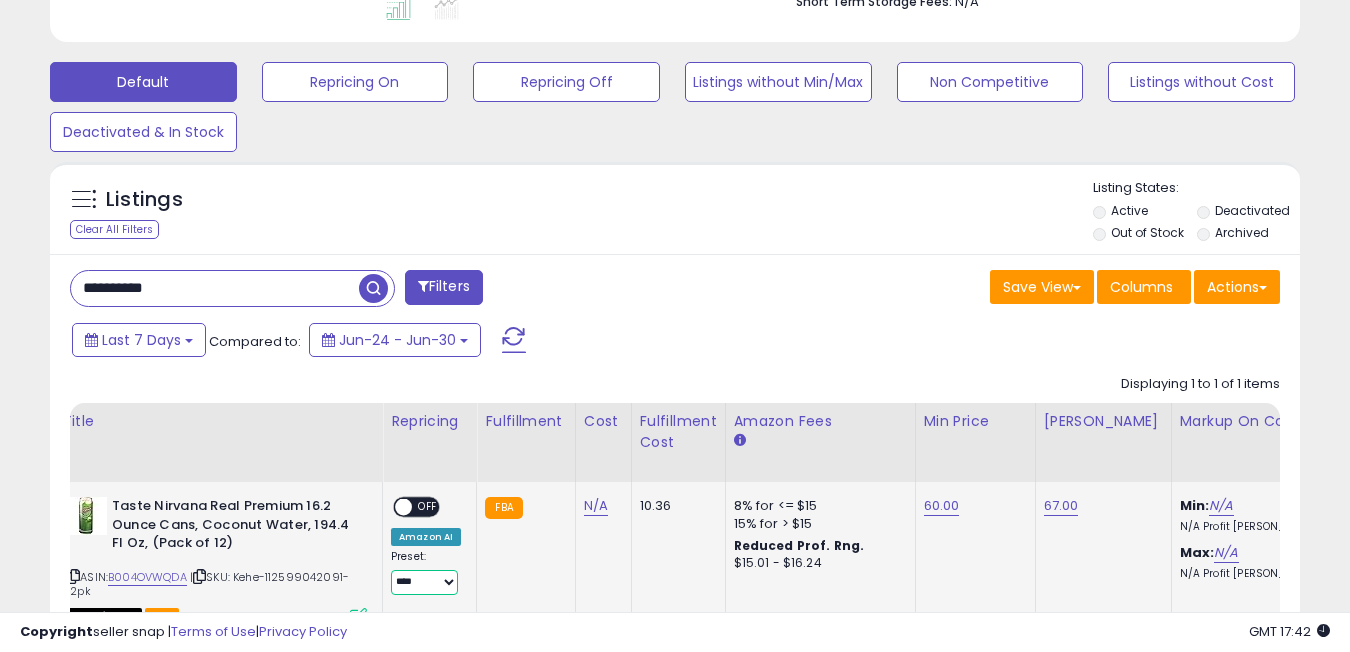 select on "**********" 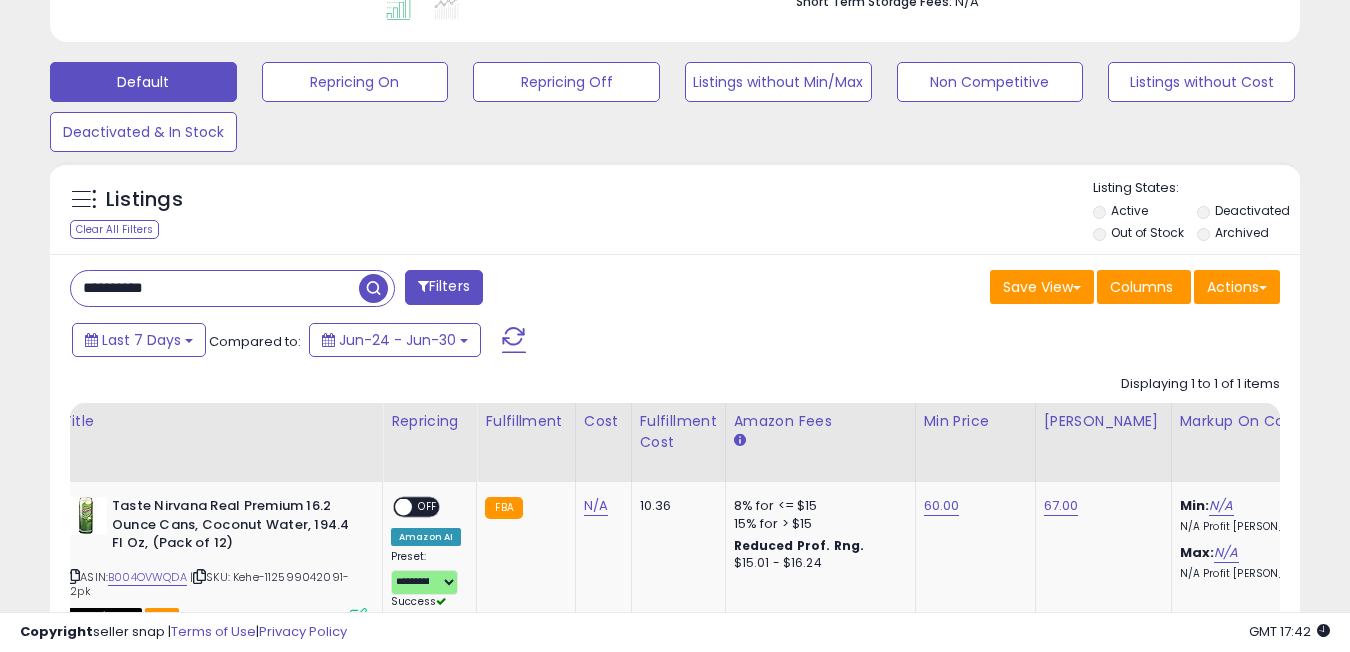 click on "Copyright  seller snap |  Terms of Use
|  Privacy Policy
GMT 17:42
Authorization required" at bounding box center [675, 632] 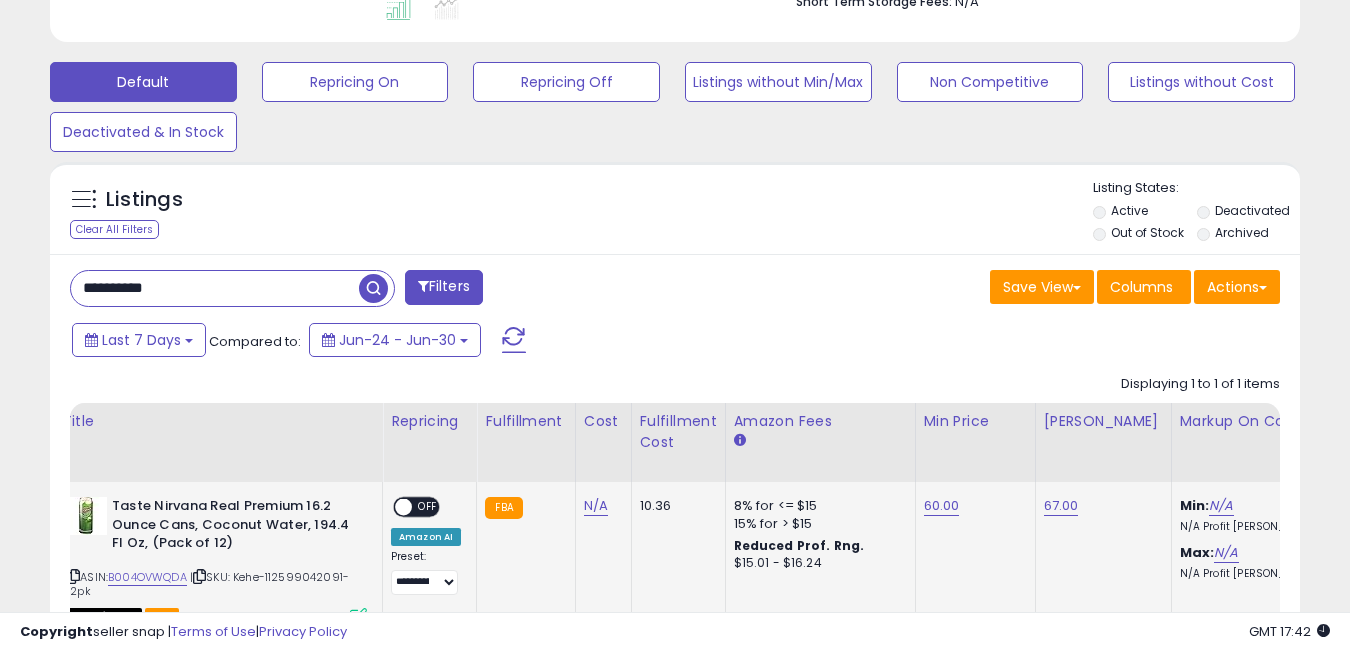 click at bounding box center [403, 507] 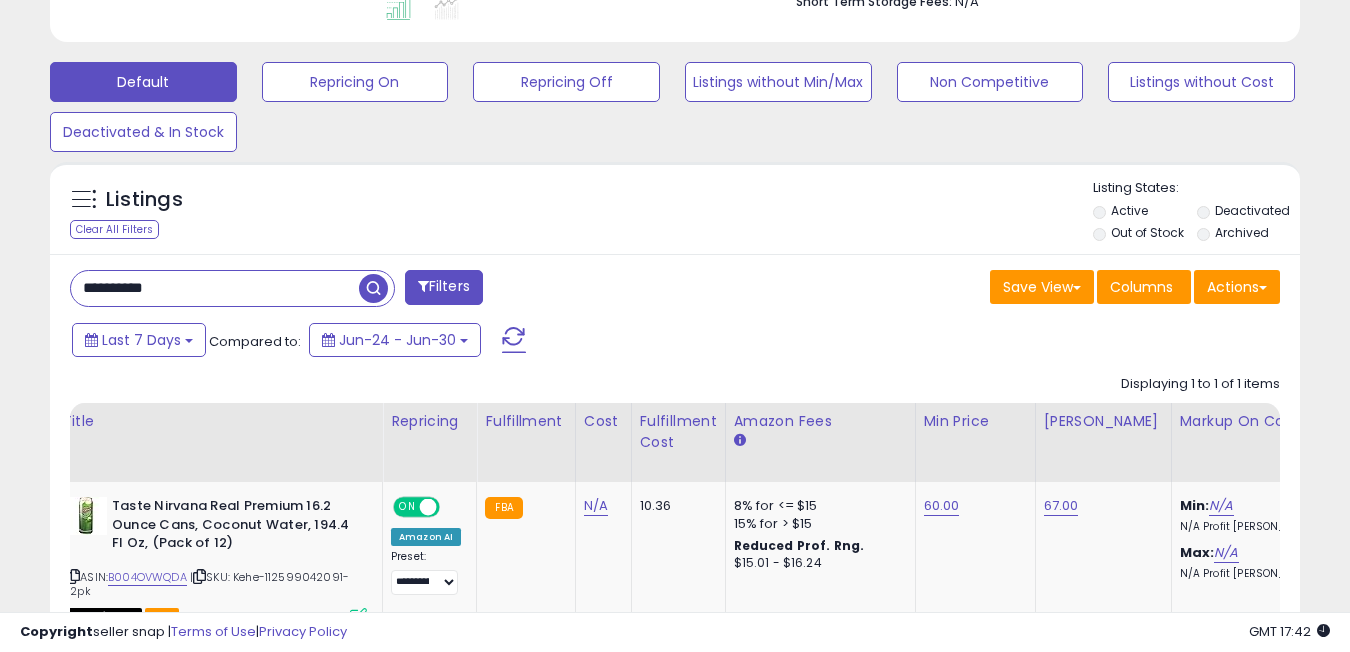 click on "**********" at bounding box center (215, 288) 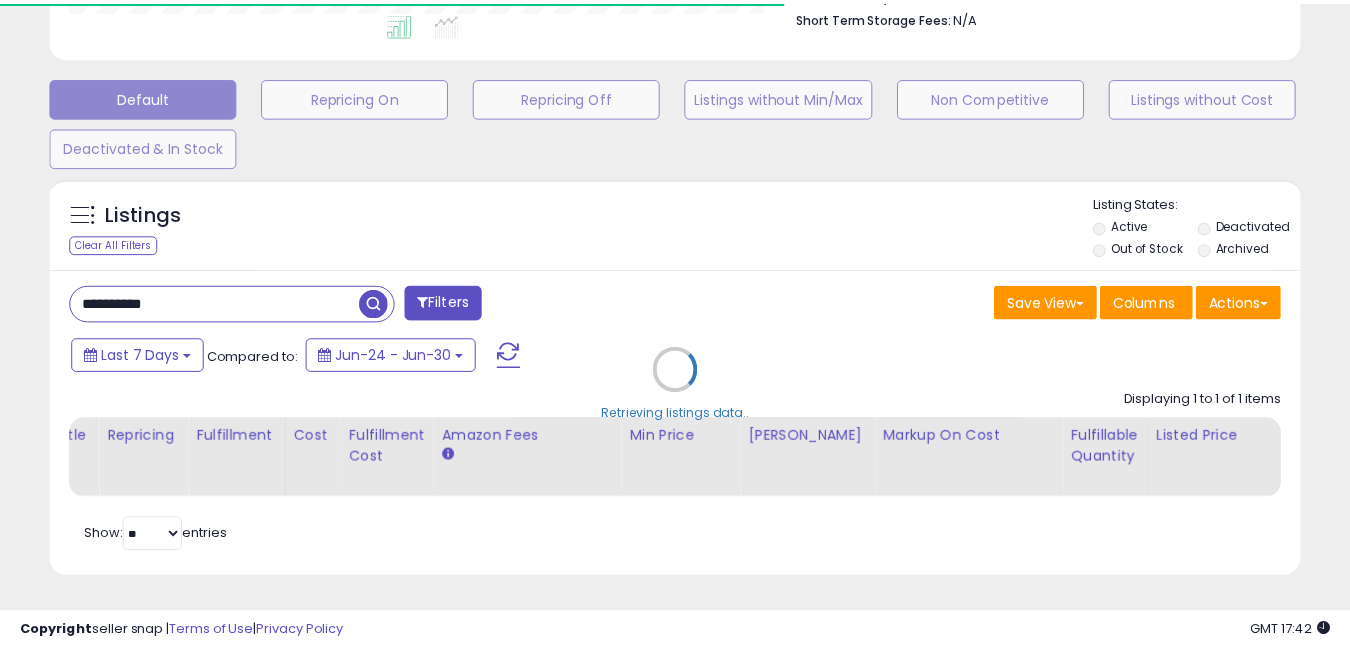 scroll, scrollTop: 410, scrollLeft: 723, axis: both 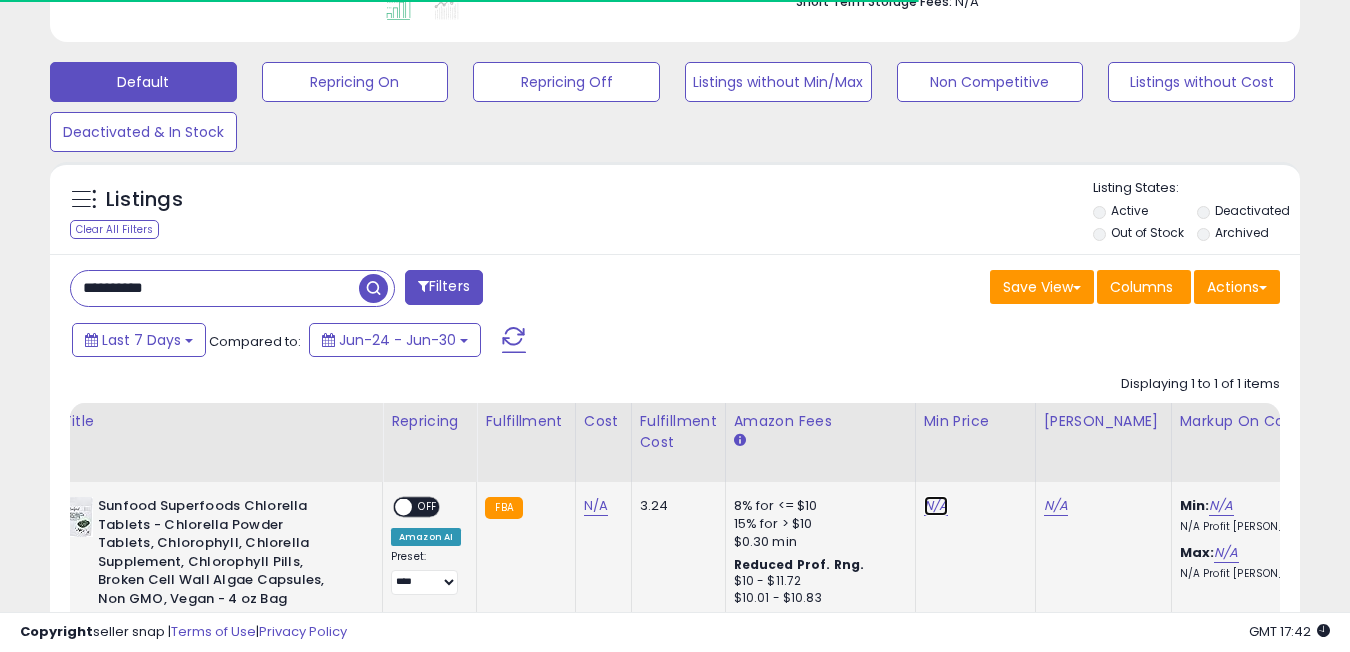 click on "N/A" at bounding box center (936, 506) 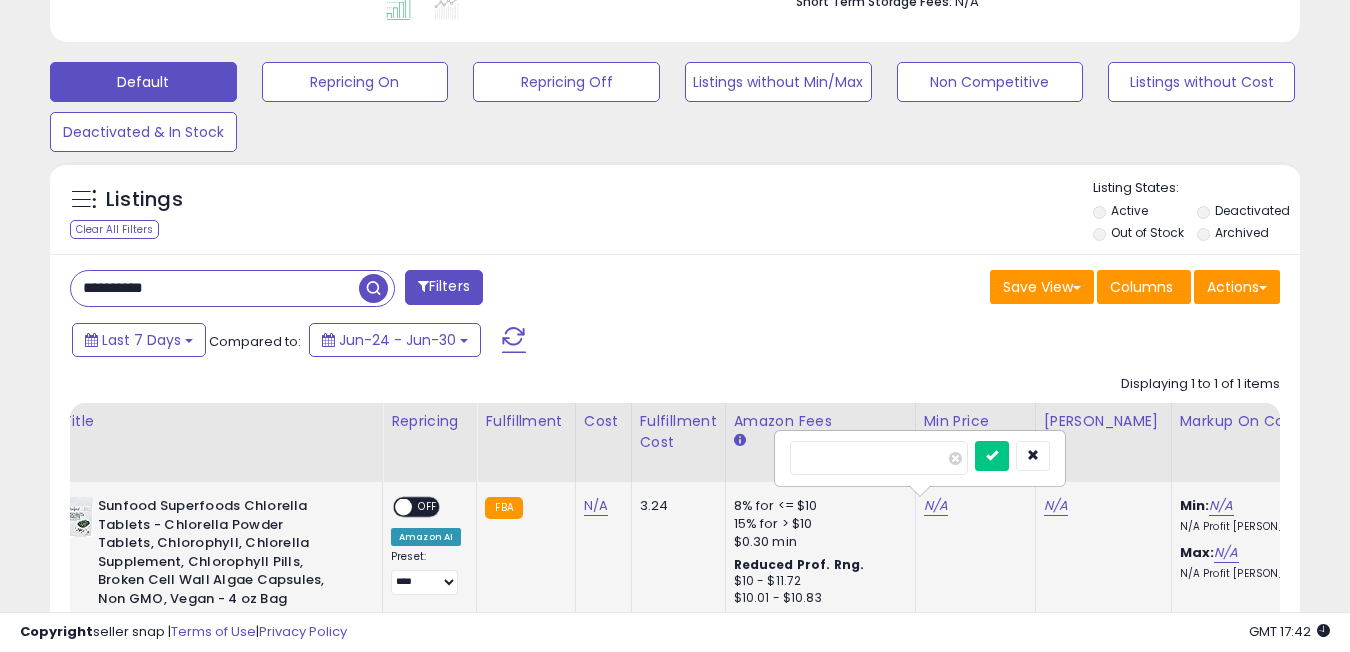 scroll, scrollTop: 999590, scrollLeft: 999276, axis: both 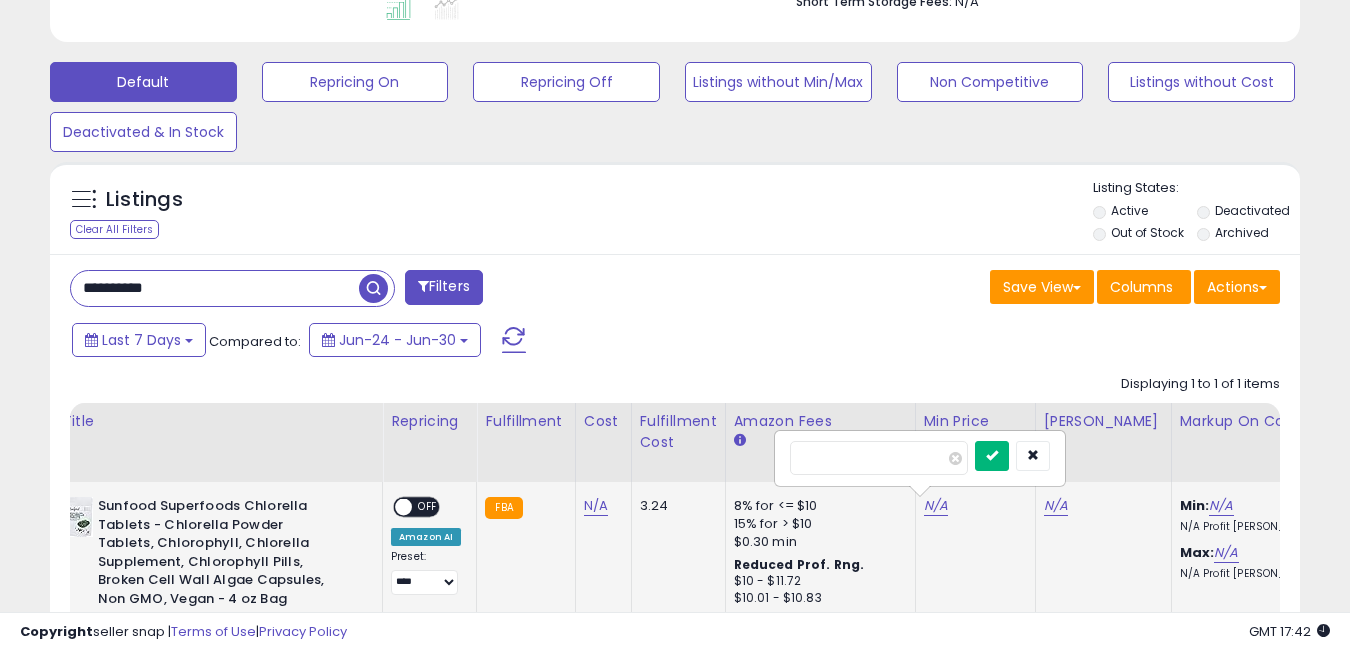 click at bounding box center (992, 455) 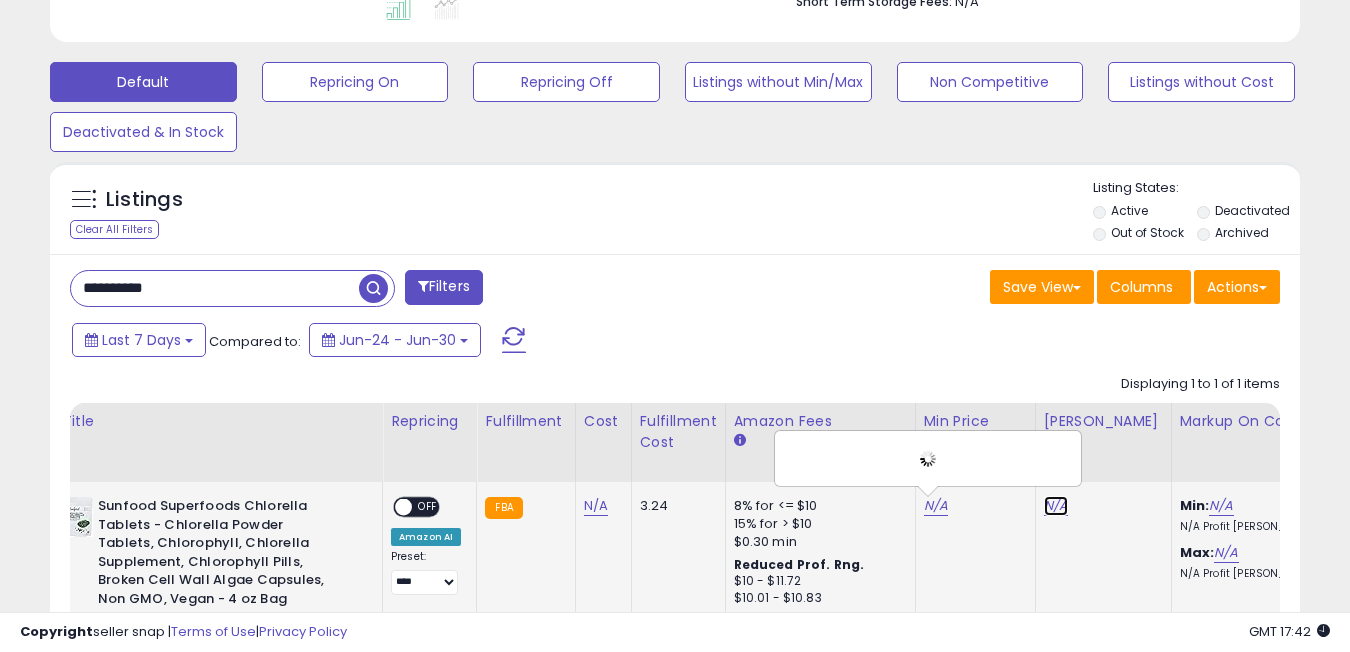 click on "N/A" at bounding box center [1056, 506] 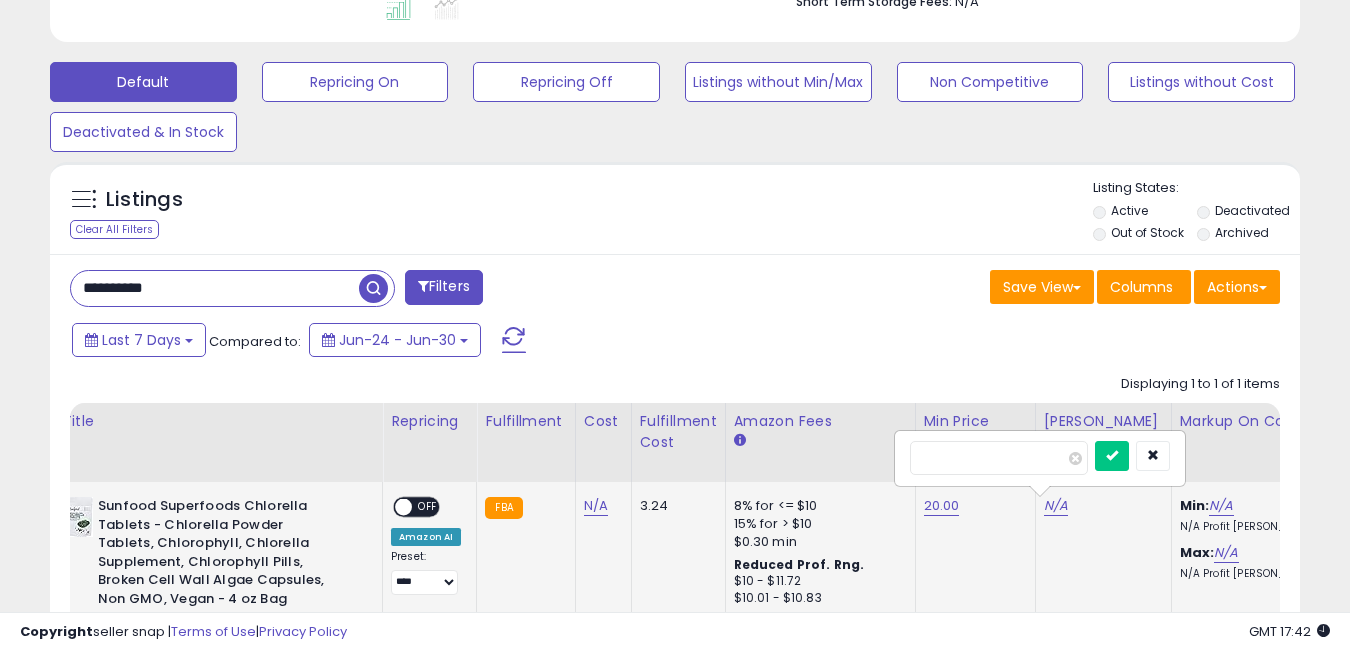 type on "**" 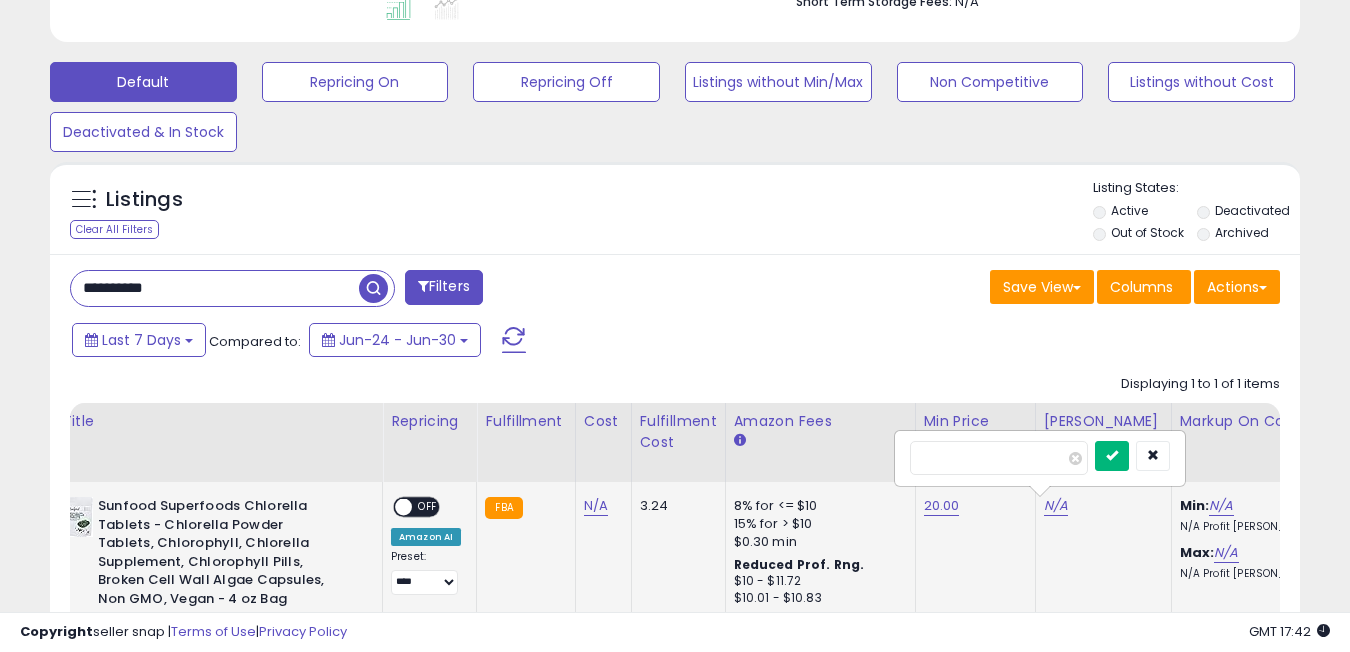 click at bounding box center [1112, 456] 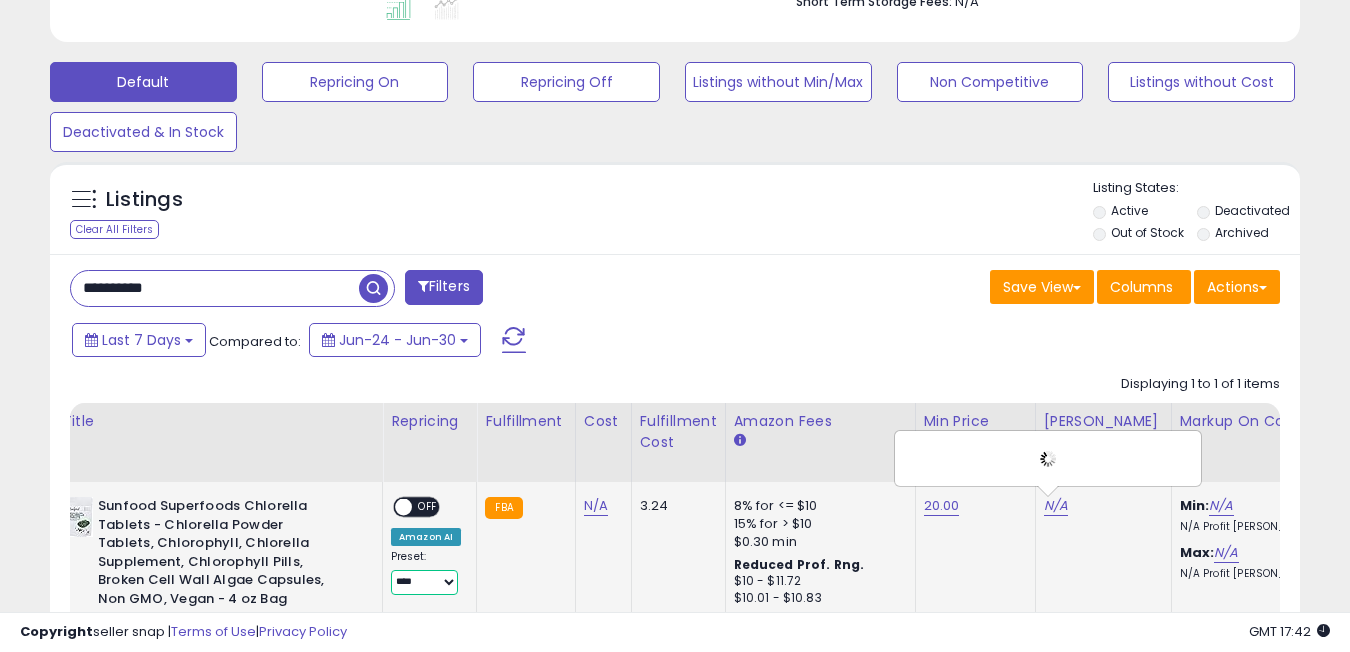 click on "**********" at bounding box center [424, 582] 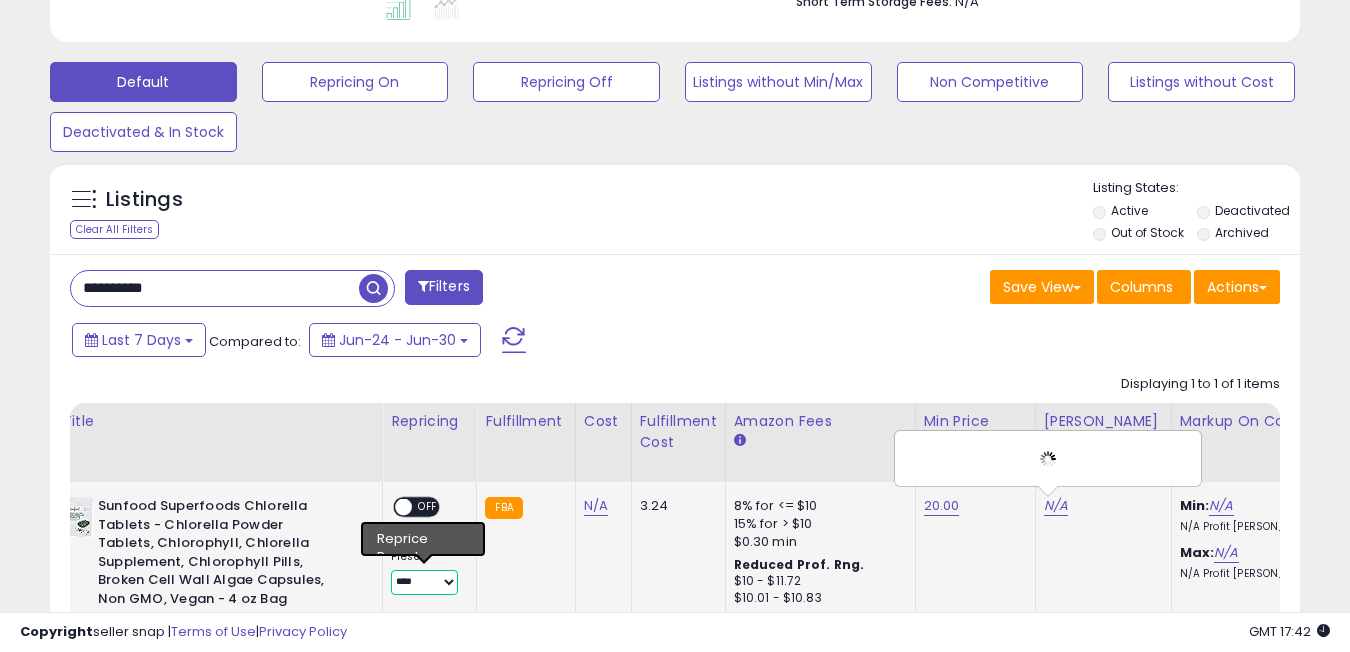 select on "**********" 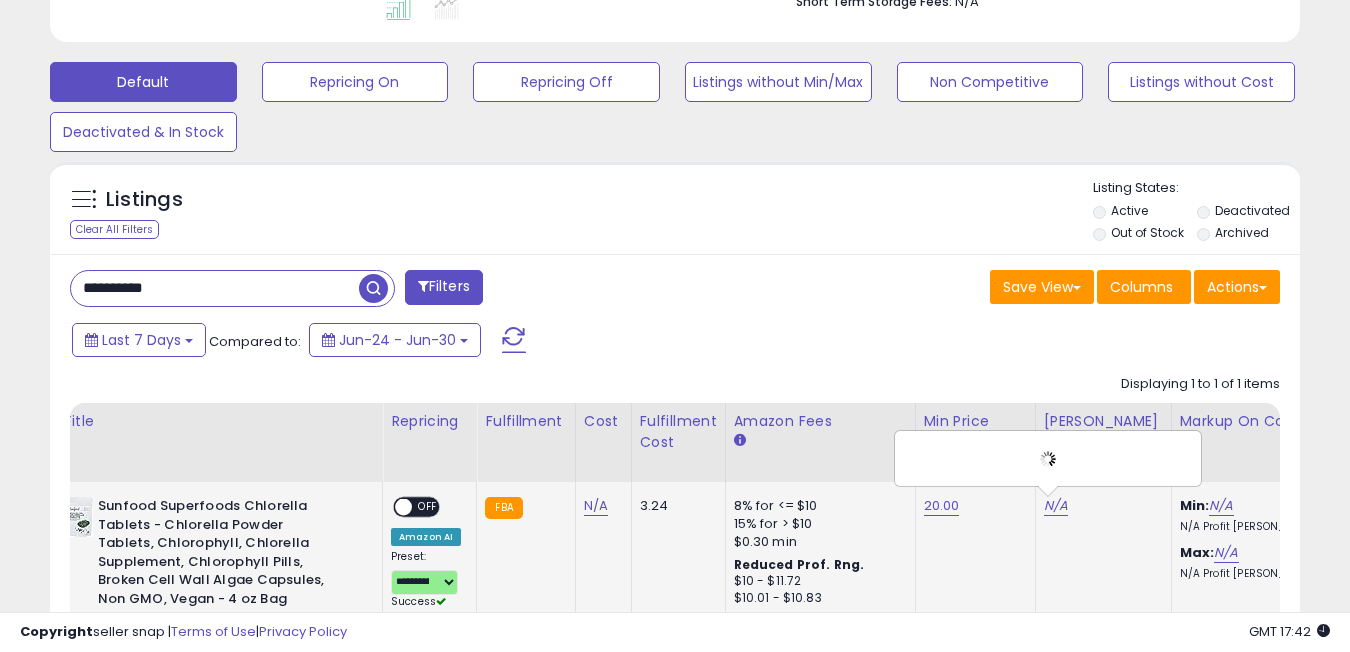 click on "OFF" at bounding box center [428, 507] 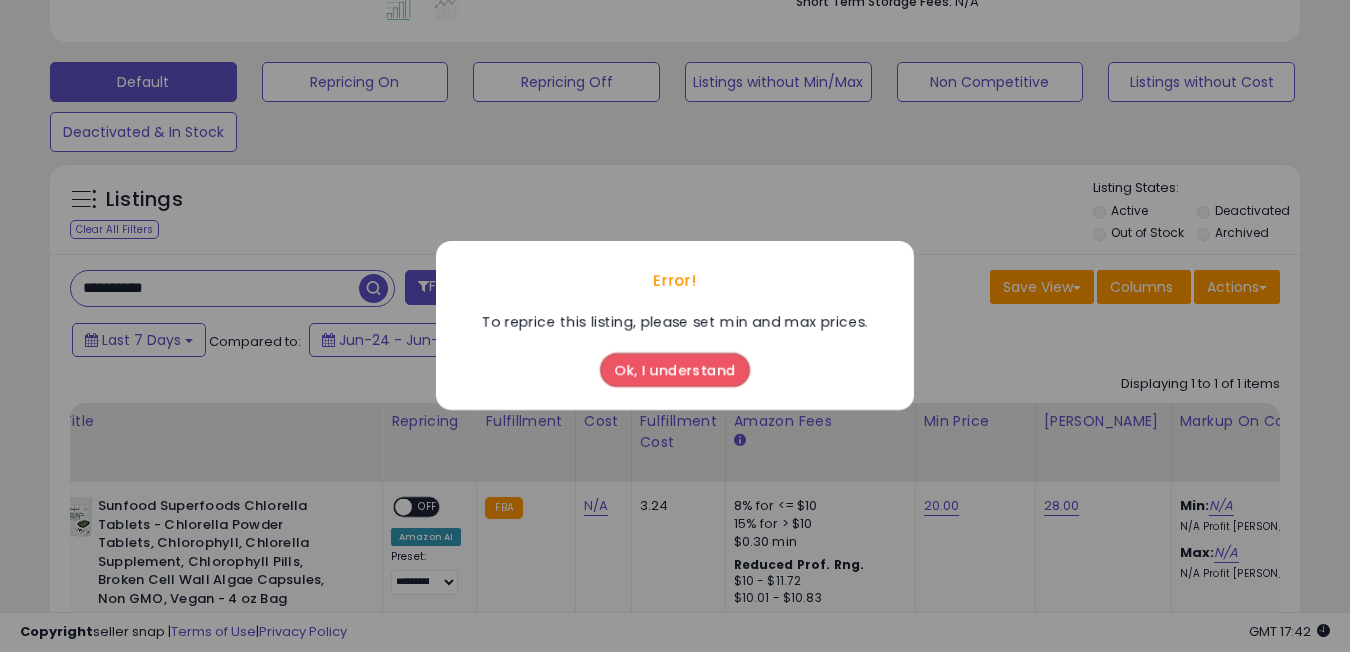 click on "Ok, I understand" at bounding box center (675, 371) 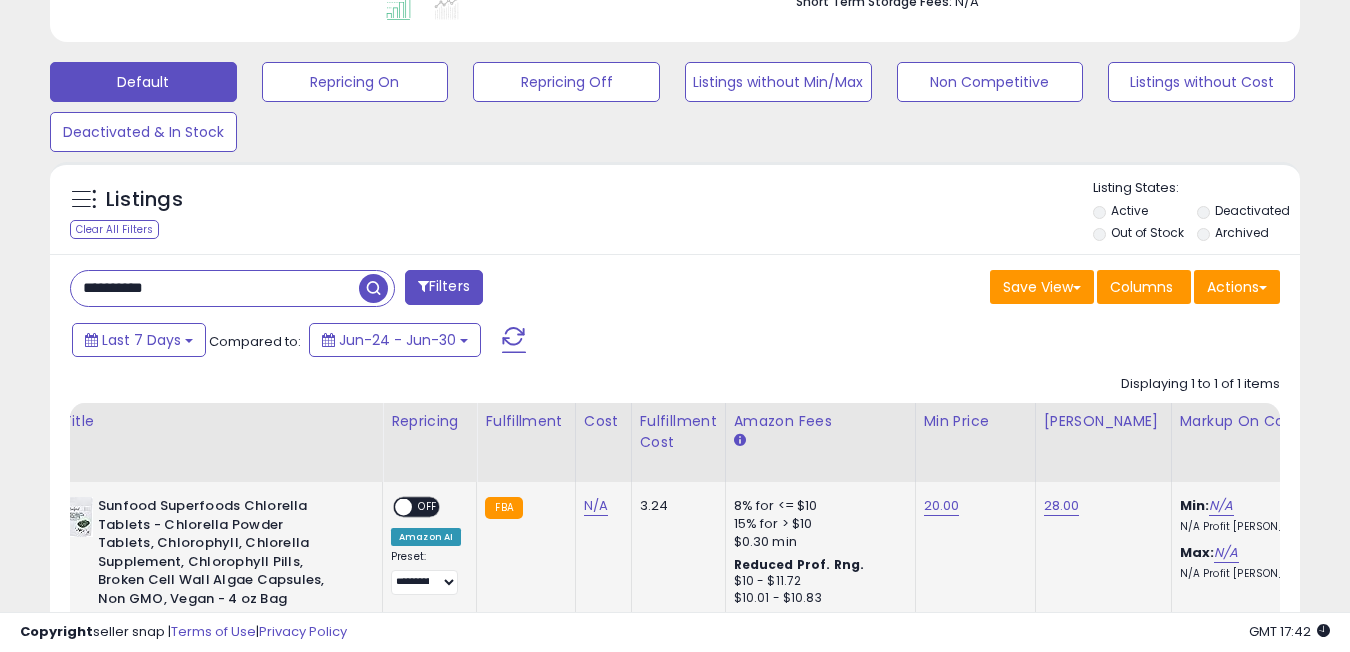 click at bounding box center [403, 507] 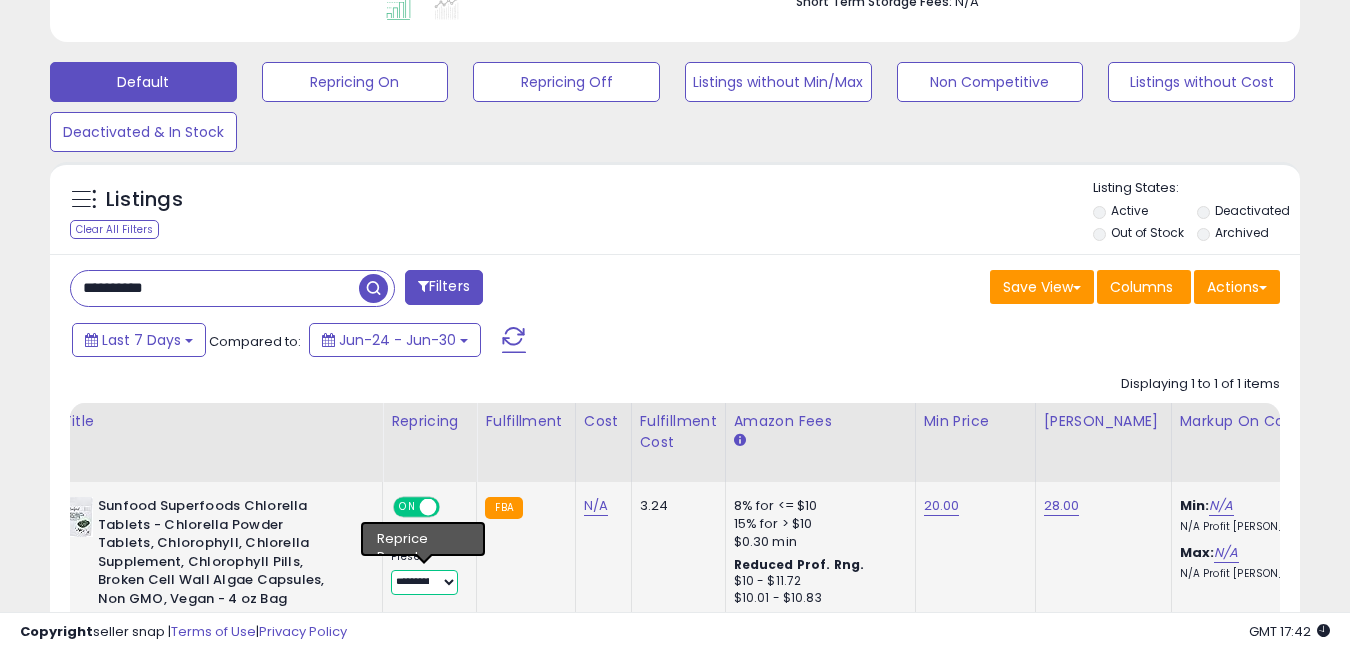 click on "**********" at bounding box center (424, 582) 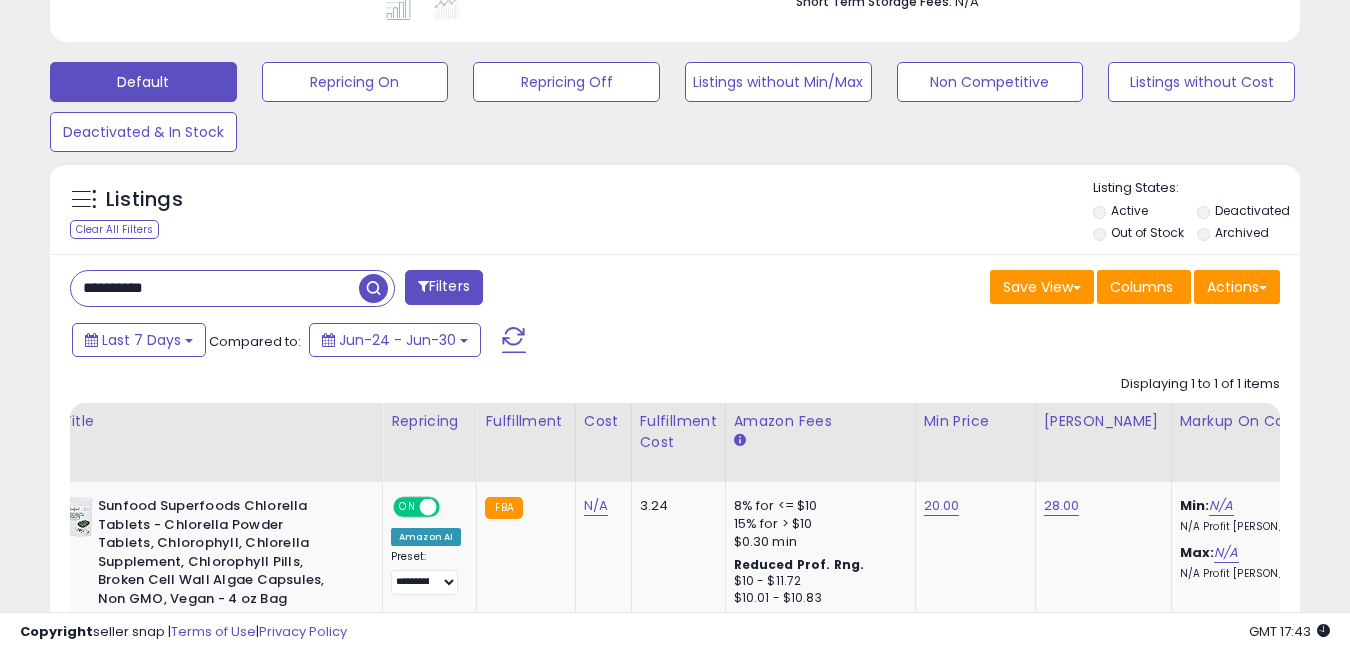 click on "**********" at bounding box center (215, 288) 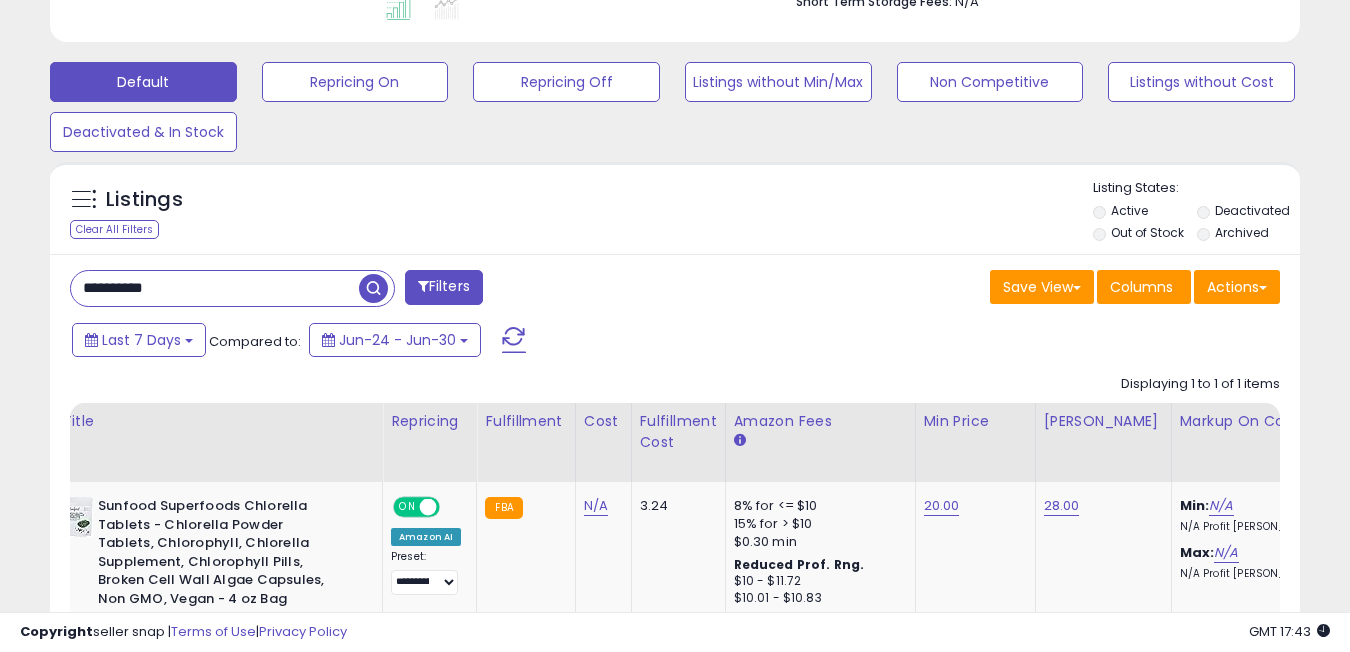 click on "**********" at bounding box center [215, 288] 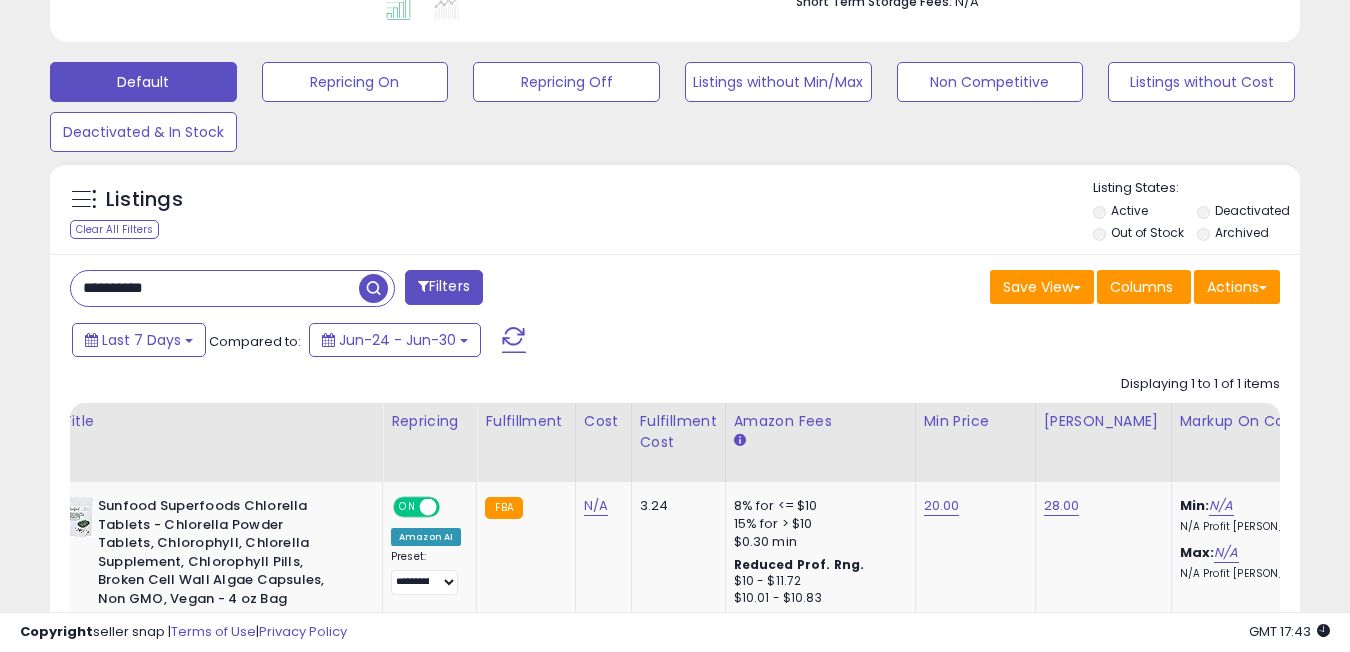 paste 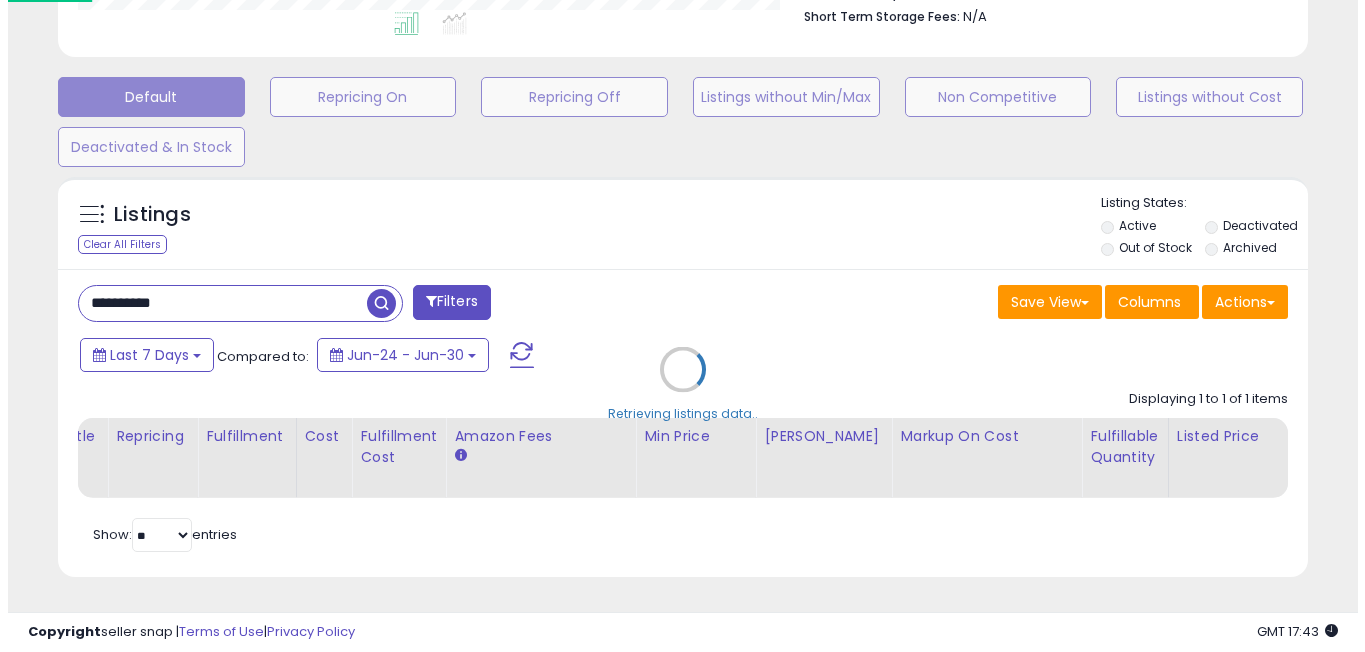 scroll, scrollTop: 999590, scrollLeft: 999268, axis: both 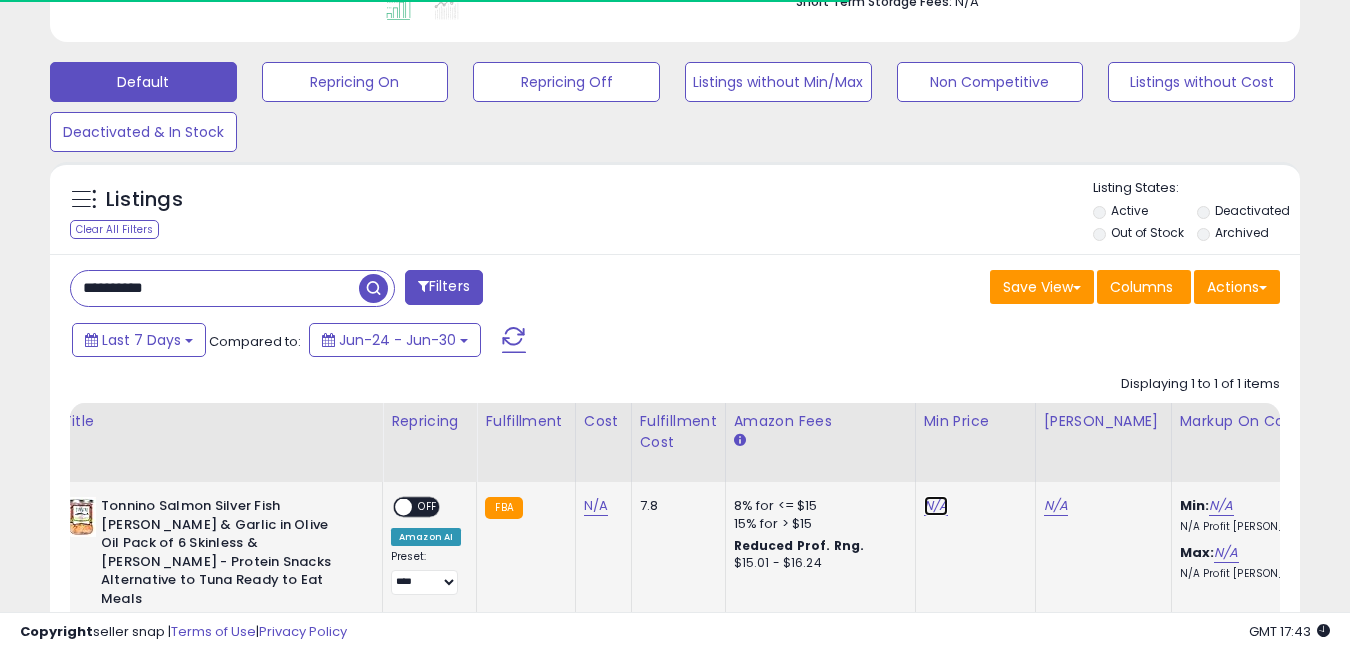 click on "N/A" at bounding box center [936, 506] 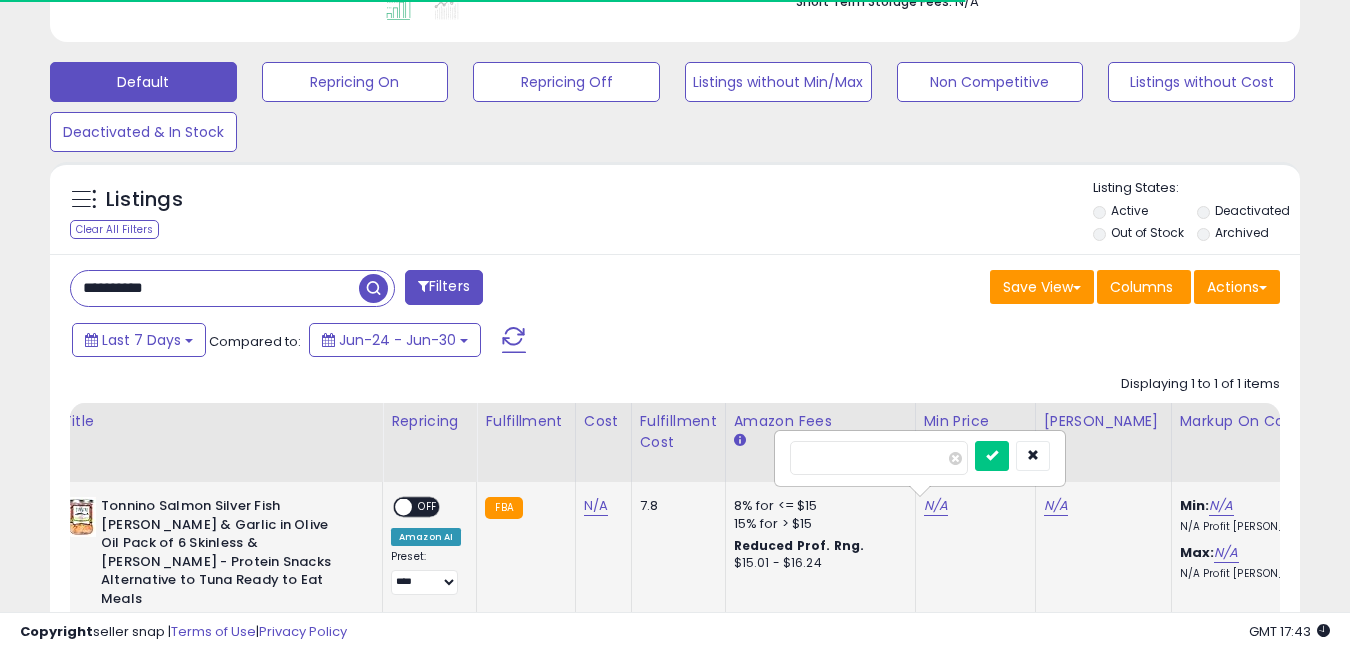 scroll, scrollTop: 999590, scrollLeft: 999276, axis: both 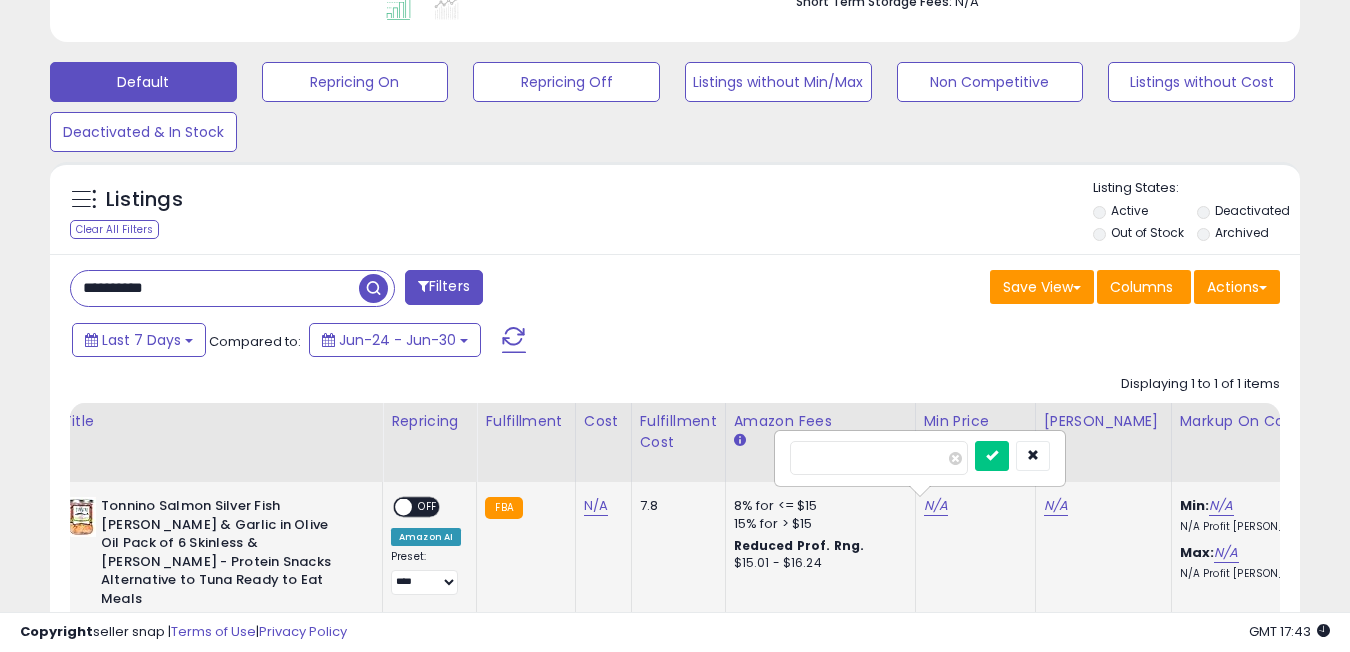 type on "**" 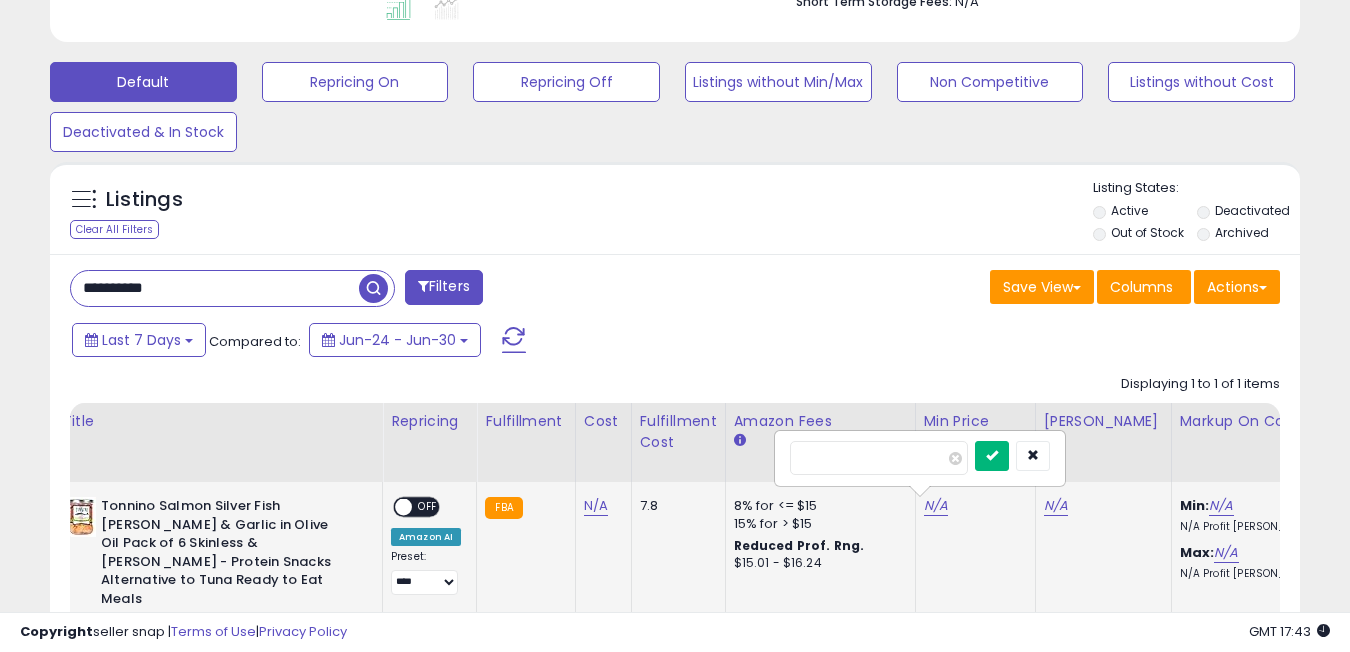 click at bounding box center (992, 456) 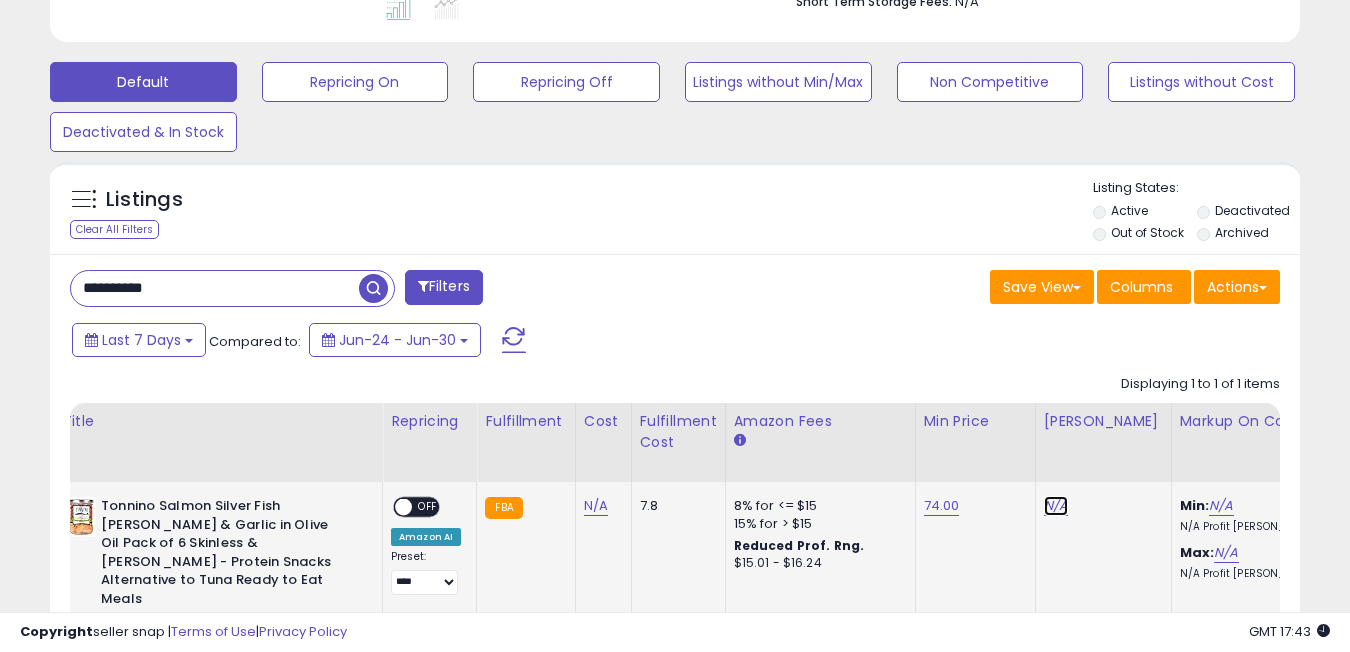 click on "N/A" at bounding box center [1056, 506] 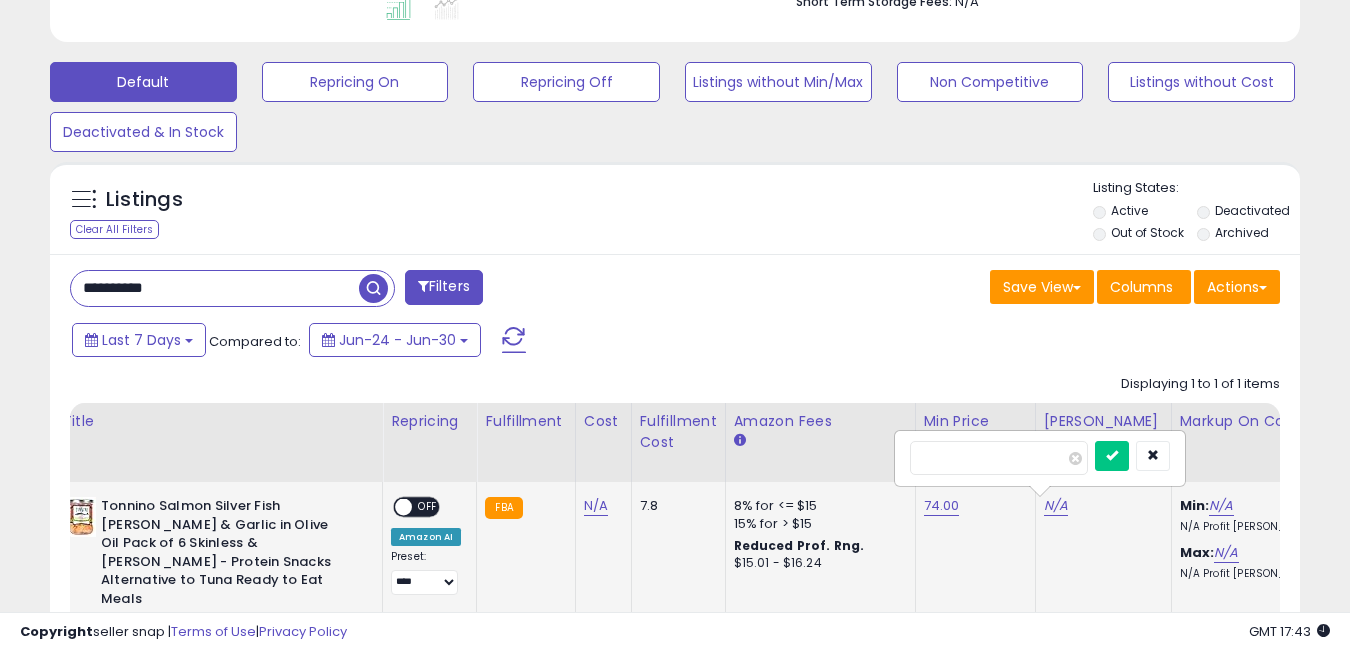 type on "**" 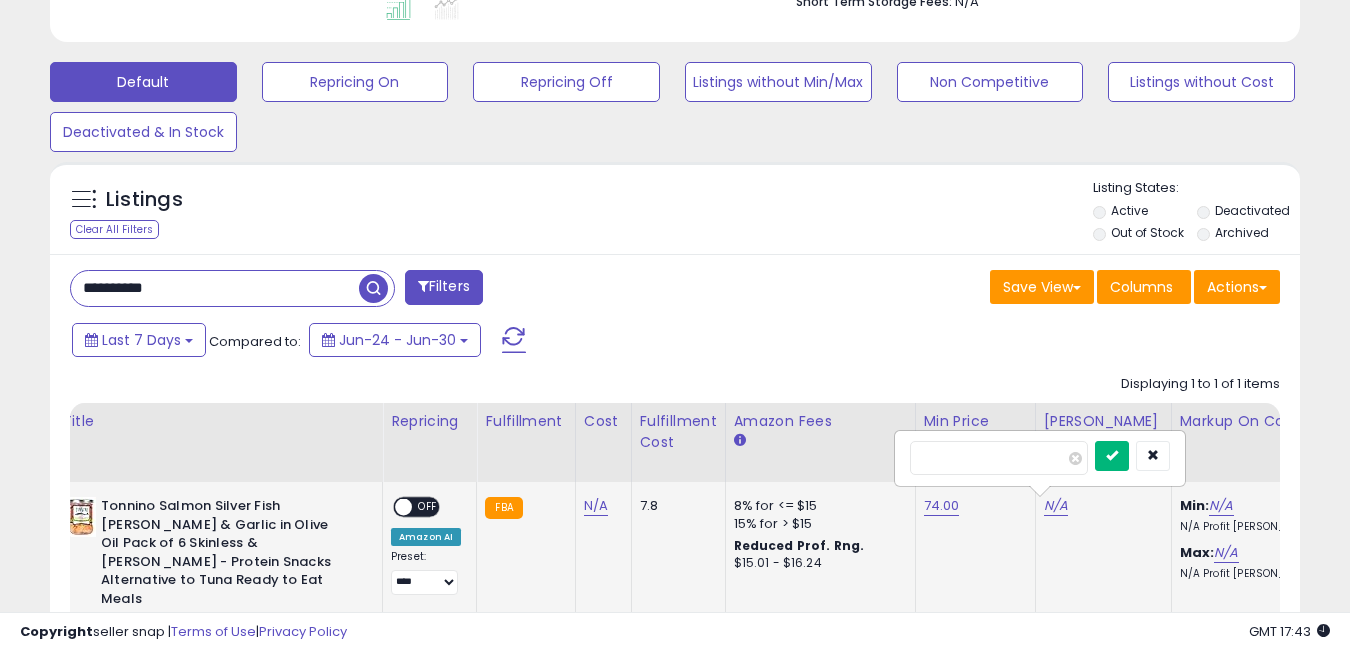 click at bounding box center (1112, 455) 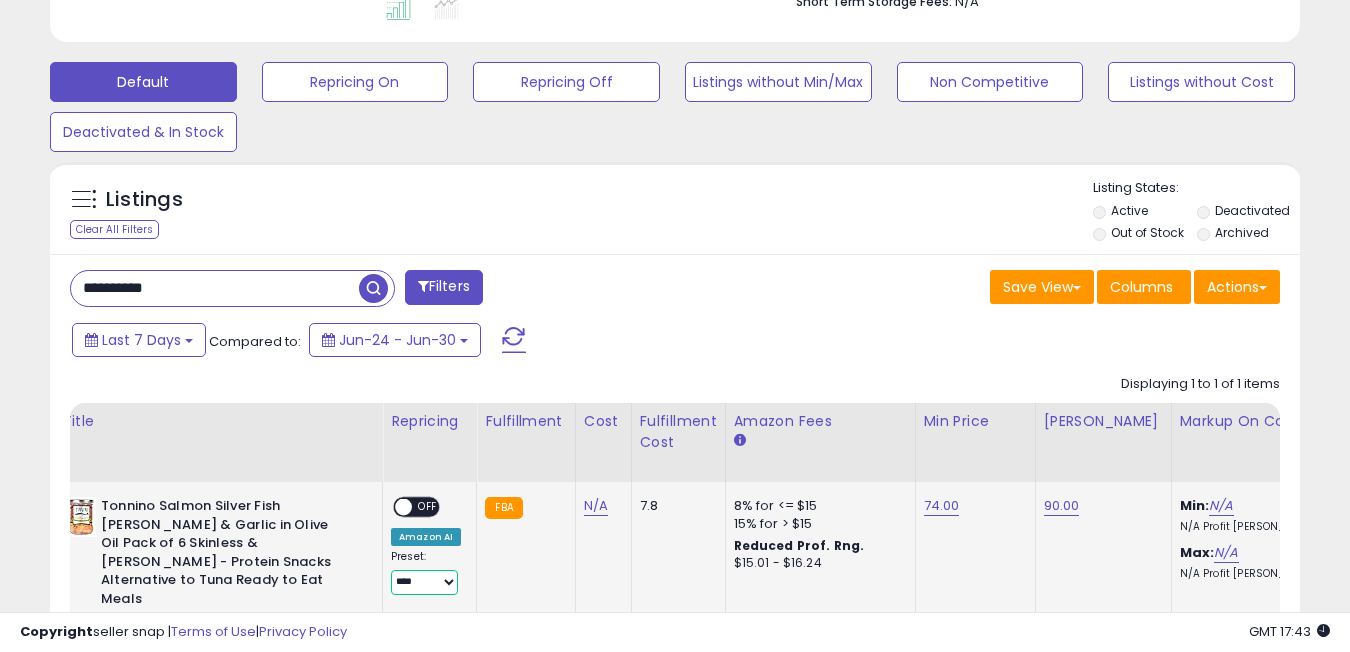 click on "**********" at bounding box center (424, 582) 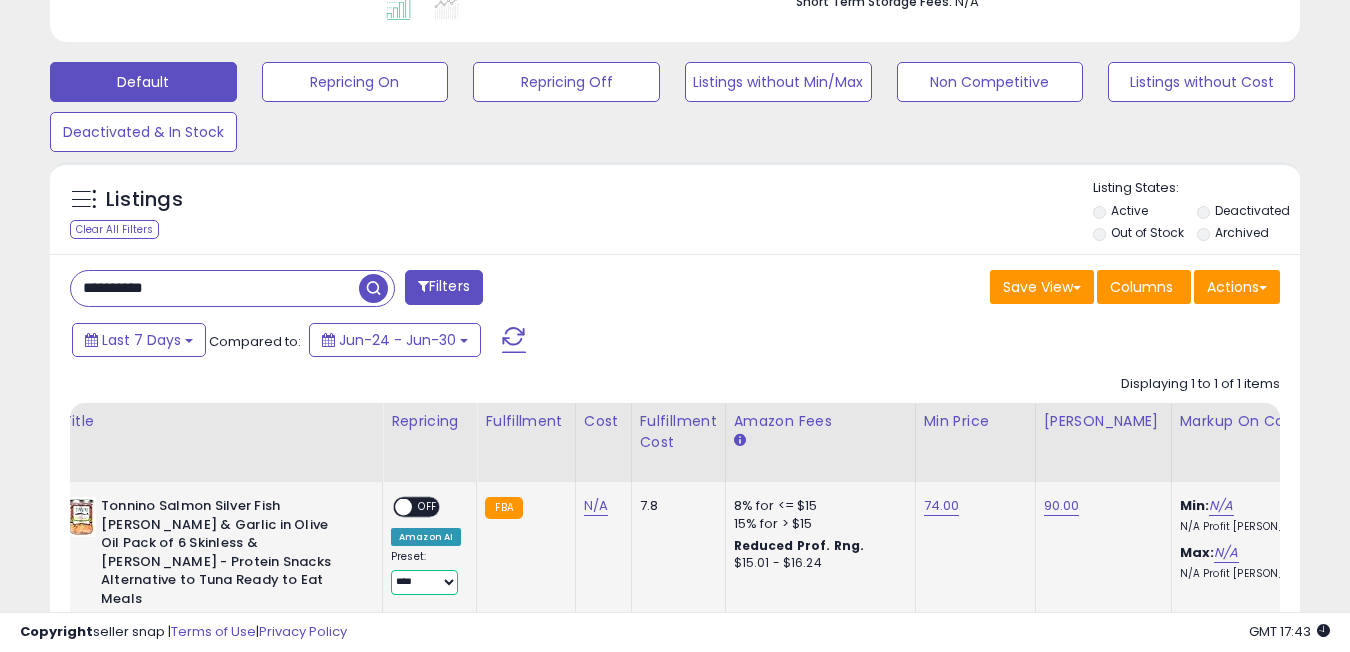 select on "**********" 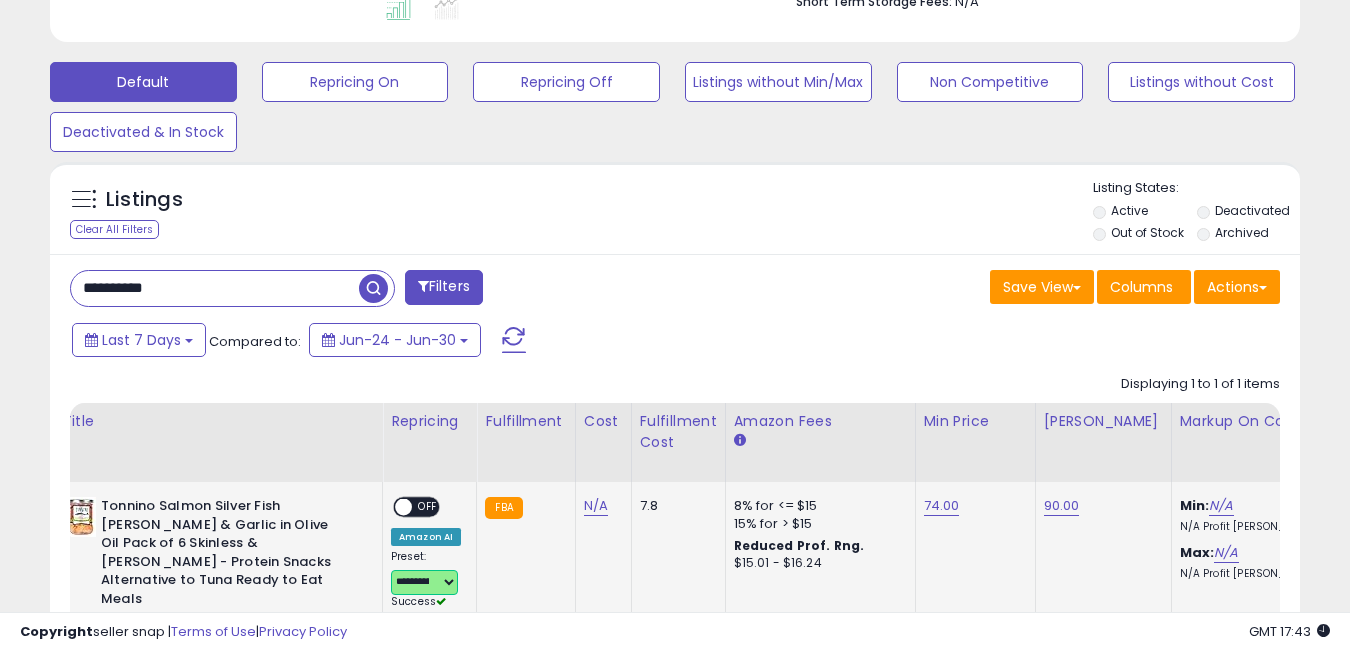 click at bounding box center [403, 507] 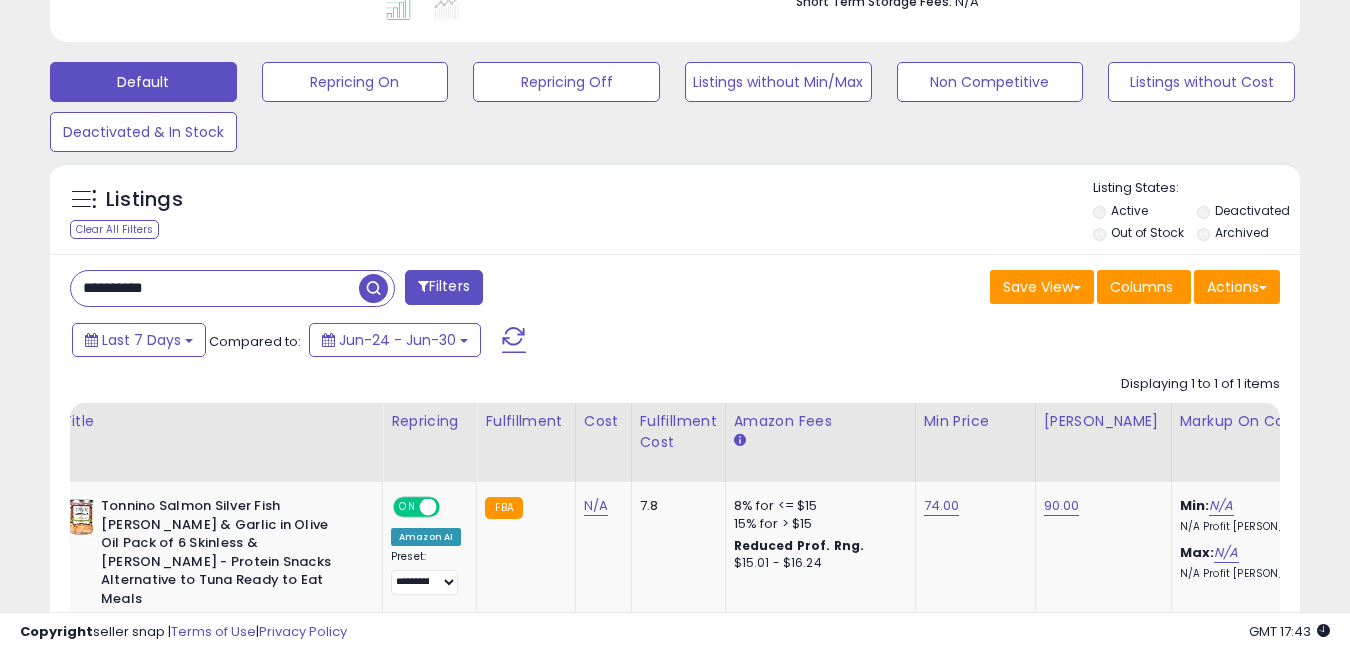 click on "**********" at bounding box center (215, 288) 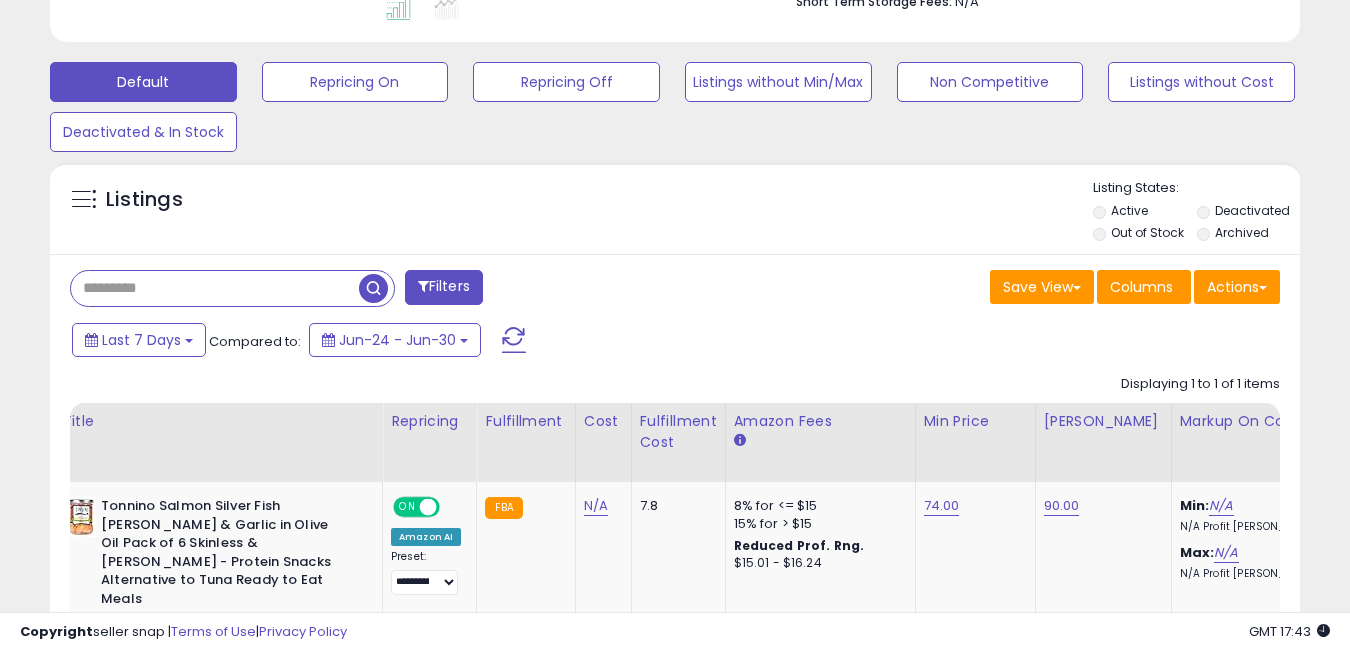 paste on "**********" 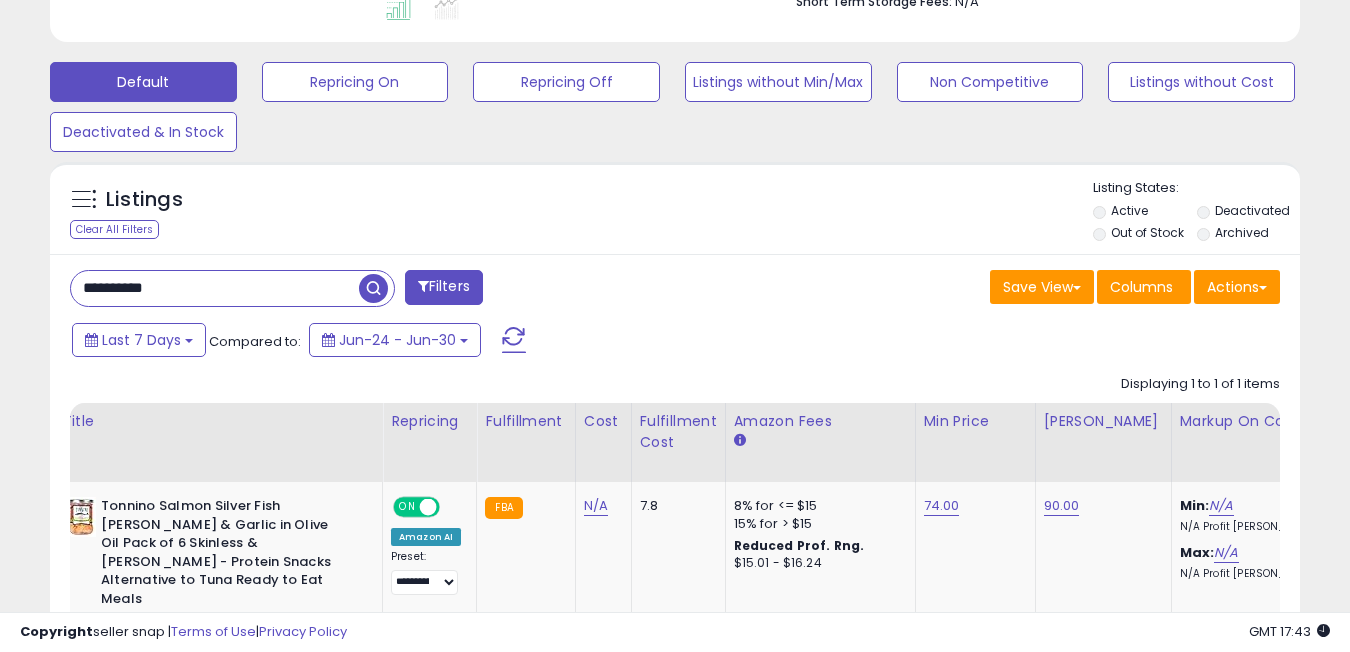 scroll, scrollTop: 999590, scrollLeft: 999268, axis: both 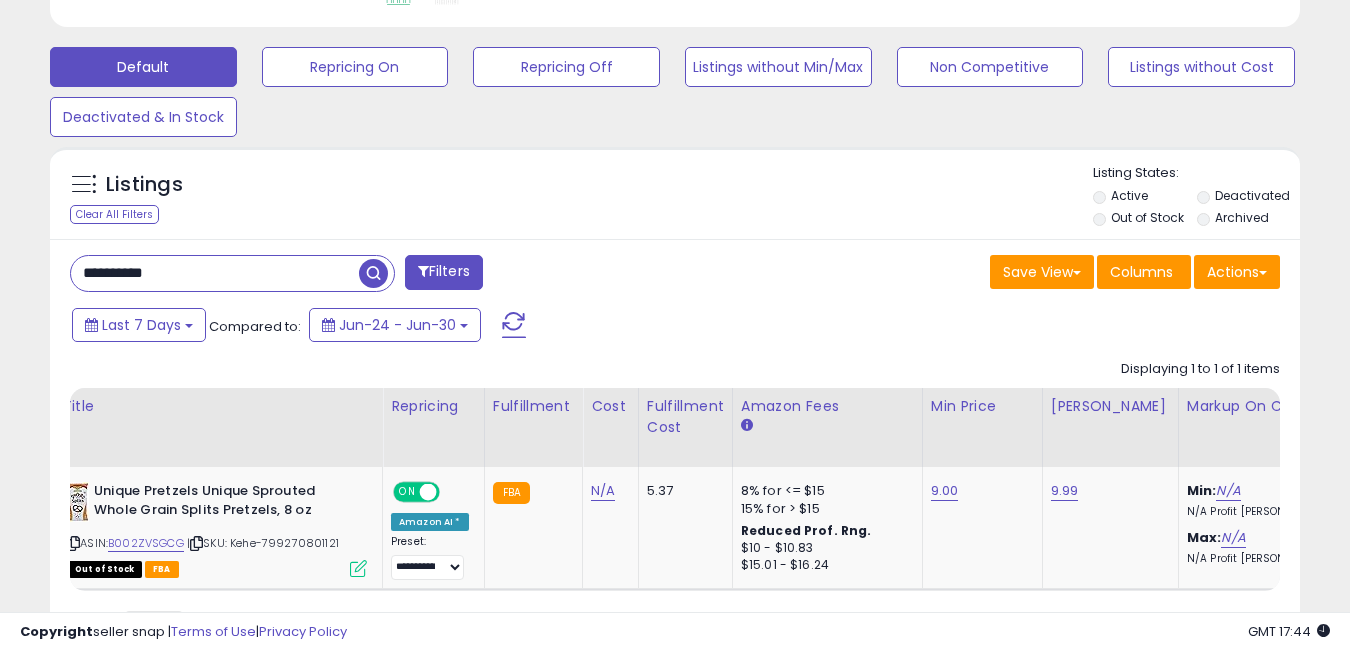 click on "**********" at bounding box center [215, 273] 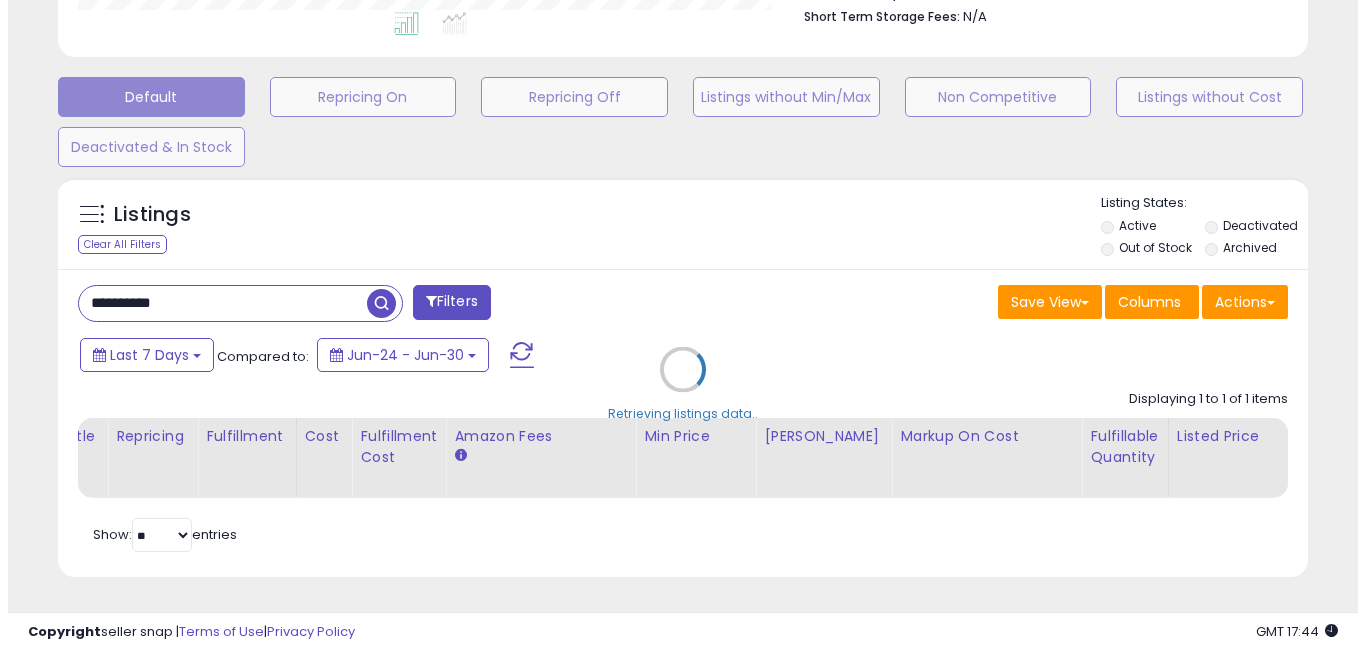 scroll, scrollTop: 568, scrollLeft: 0, axis: vertical 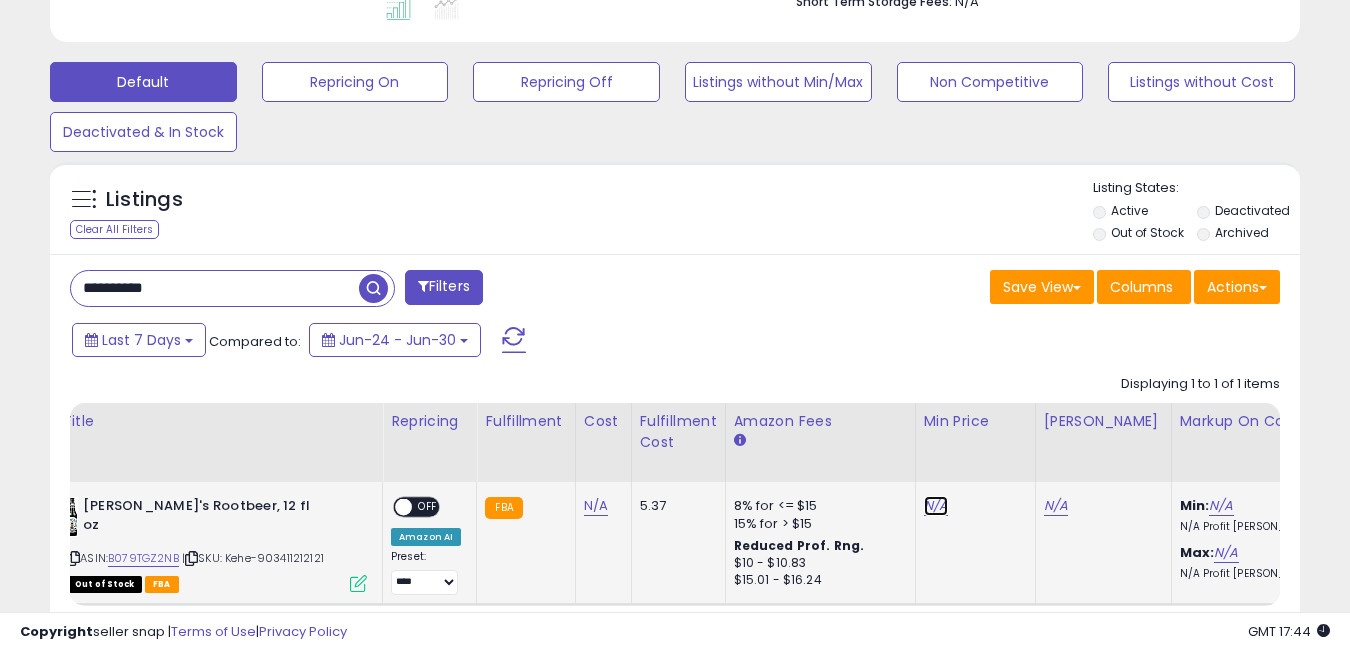 click on "N/A" at bounding box center (936, 506) 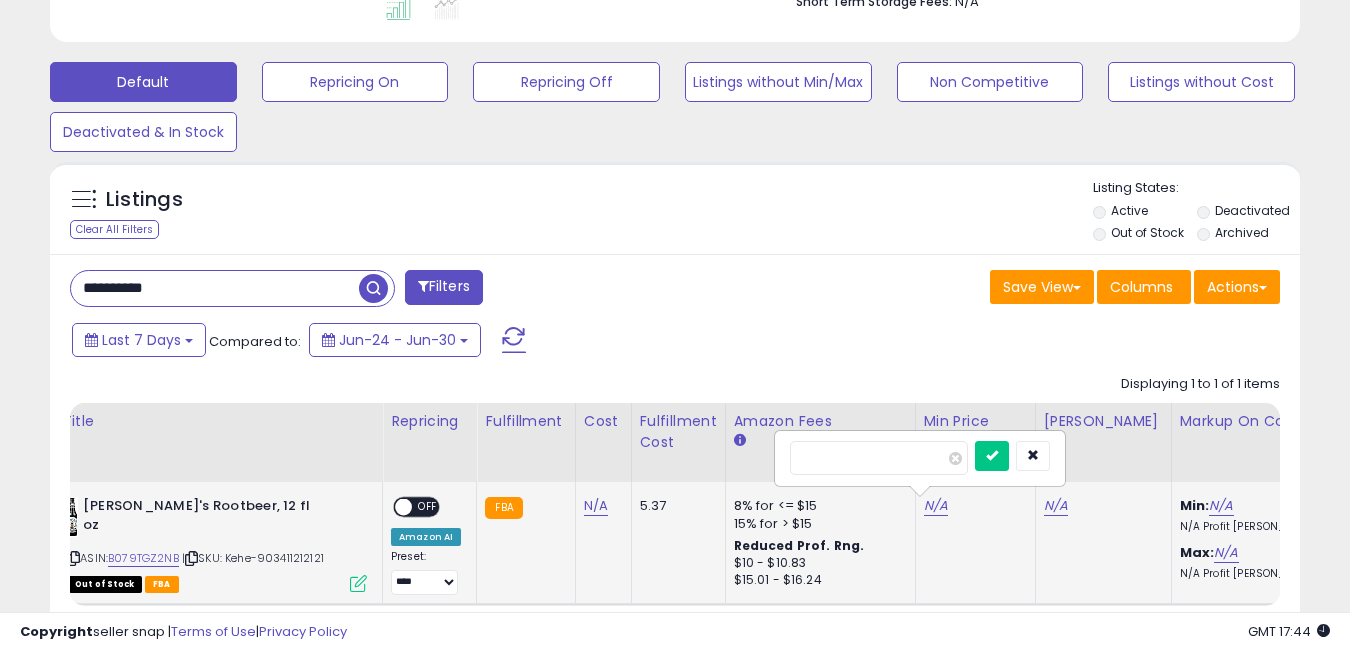 type on "*" 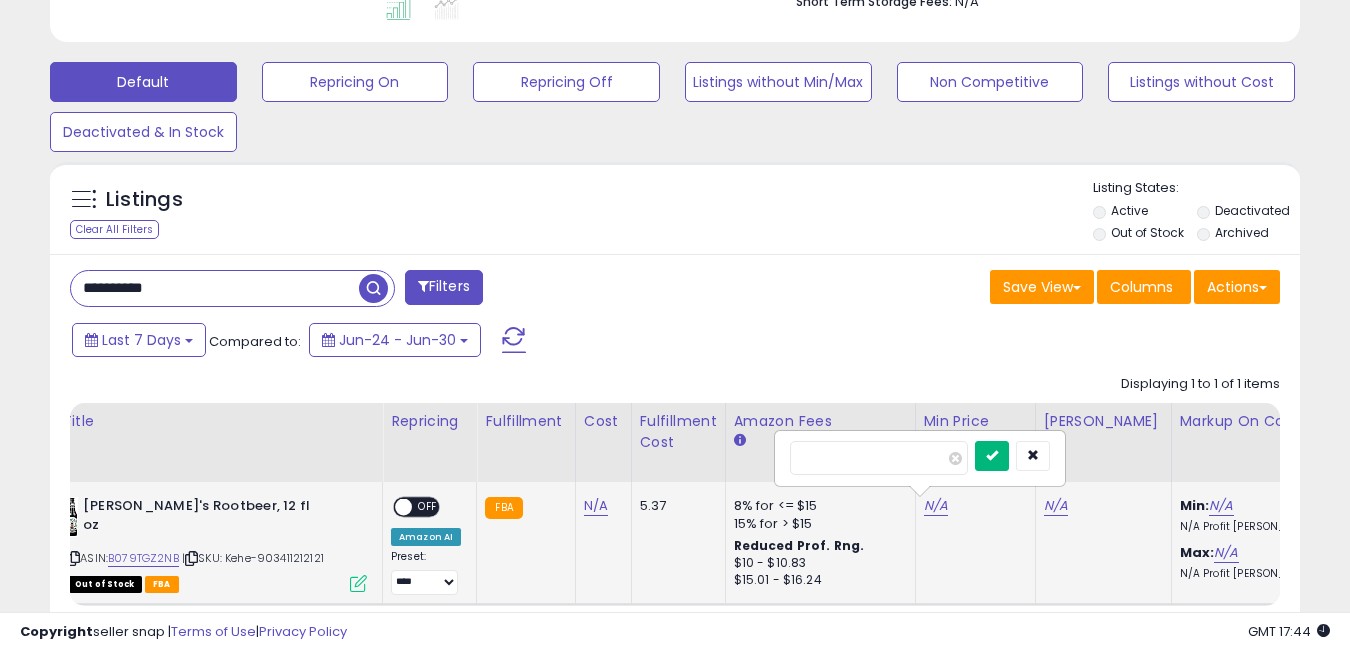 click at bounding box center [992, 456] 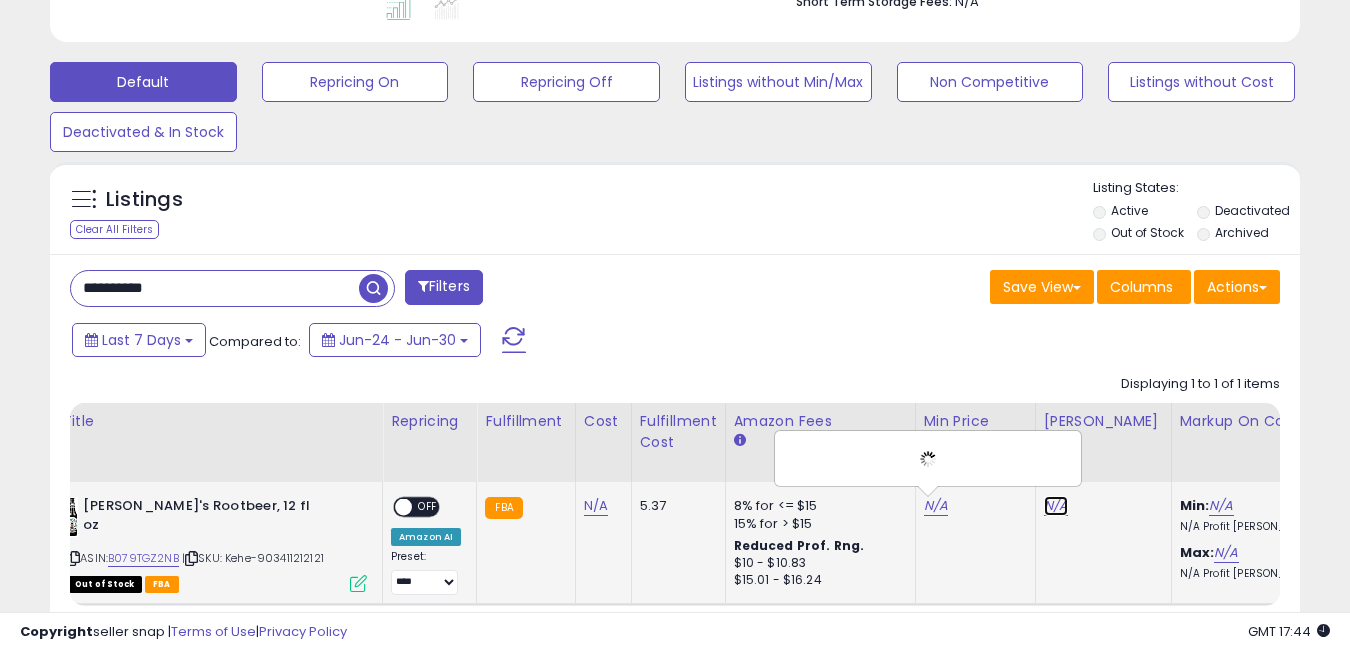 click on "N/A" at bounding box center (1056, 506) 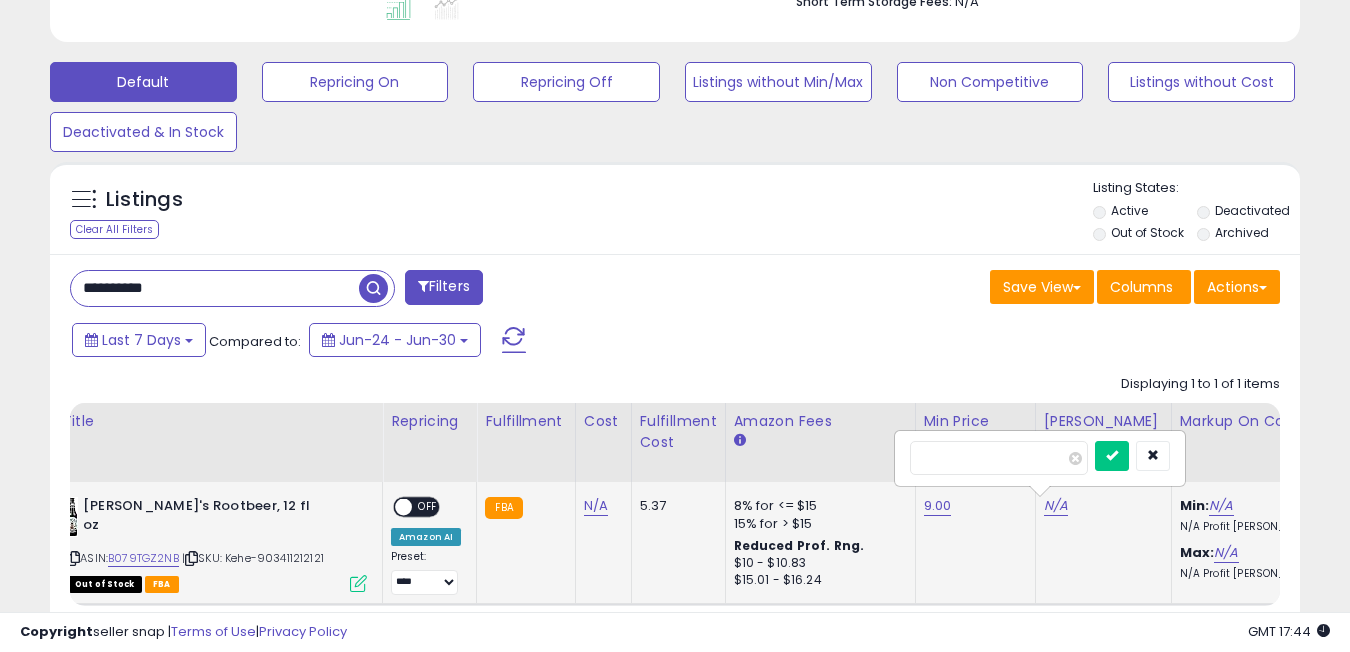 type on "****" 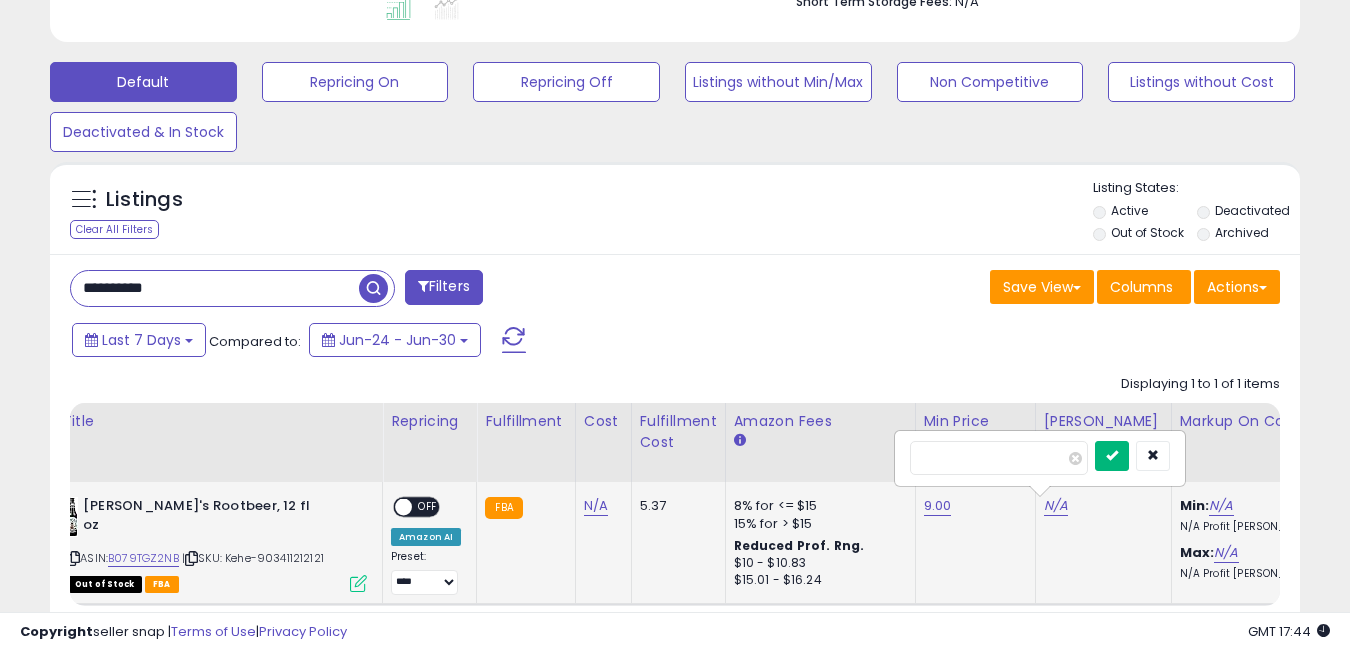 click at bounding box center [1112, 456] 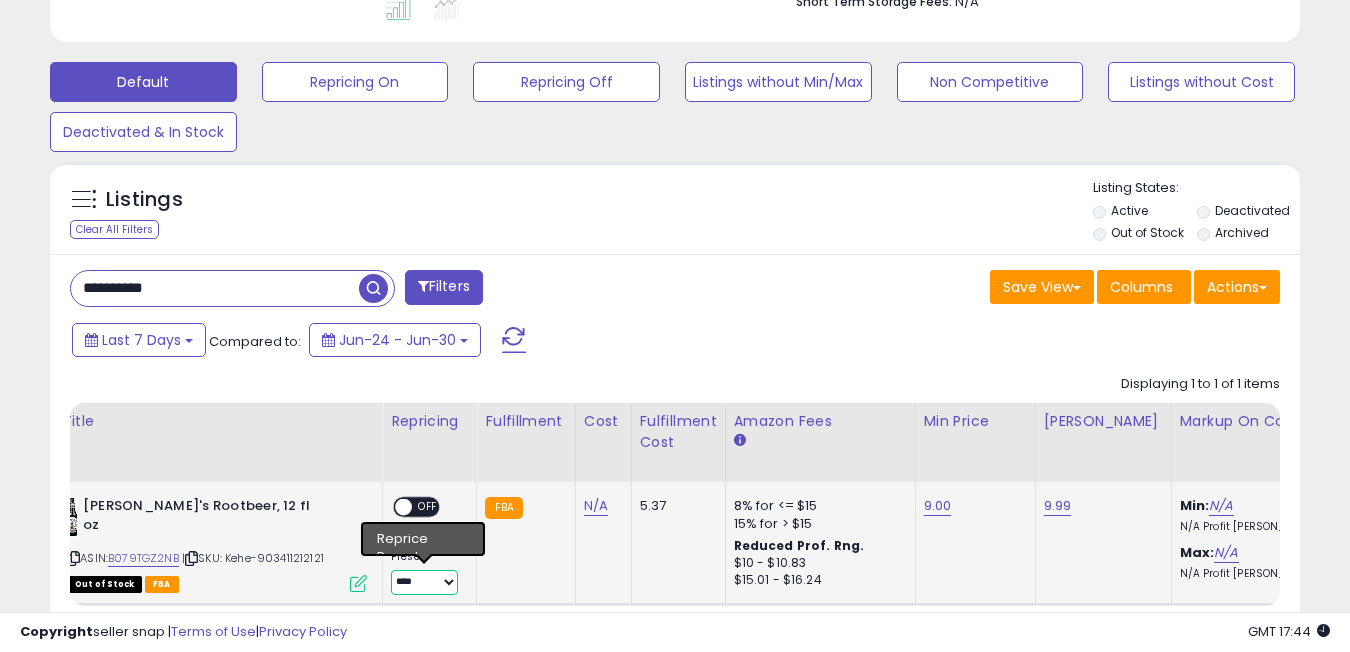 click on "**********" at bounding box center (424, 582) 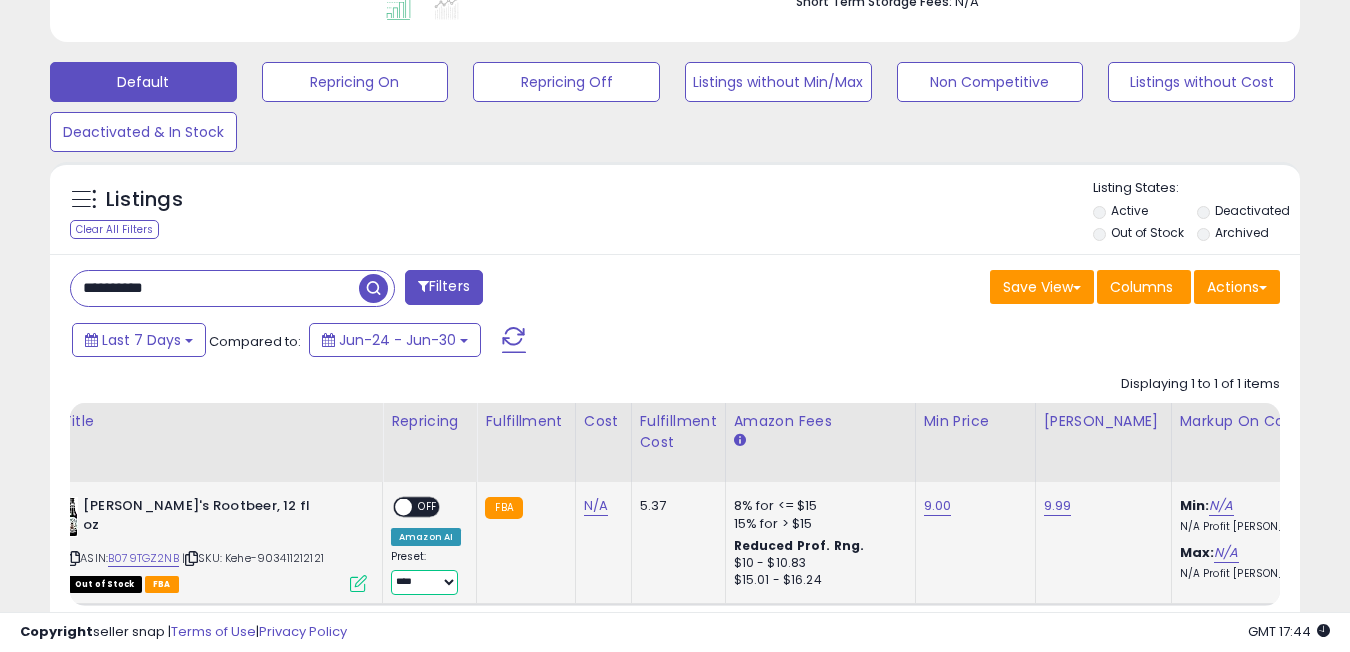 select on "**********" 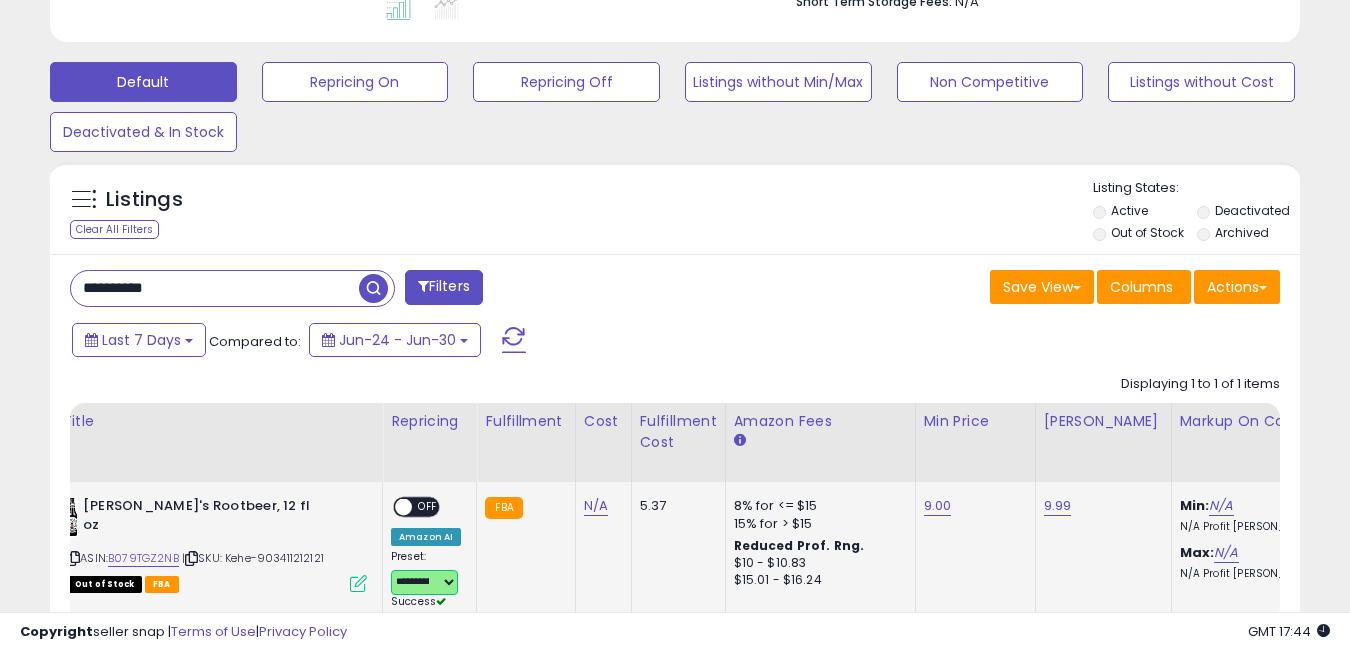 click at bounding box center (403, 507) 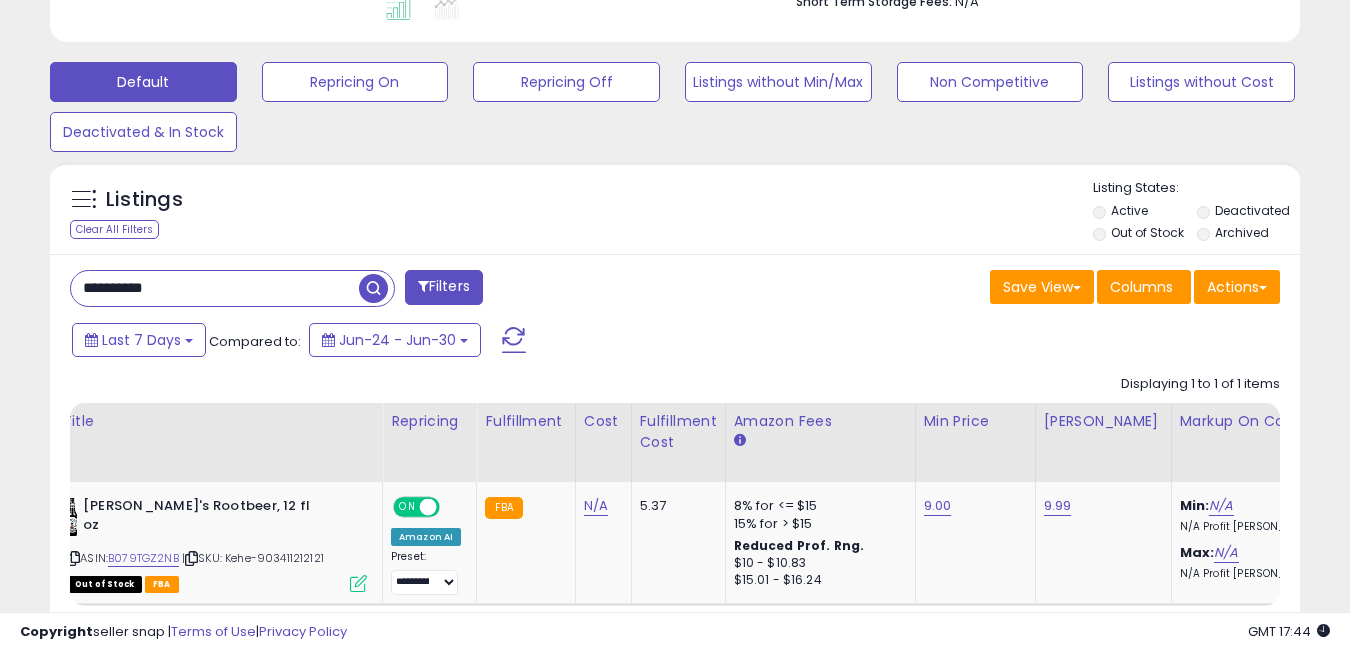 click on "**********" at bounding box center (215, 288) 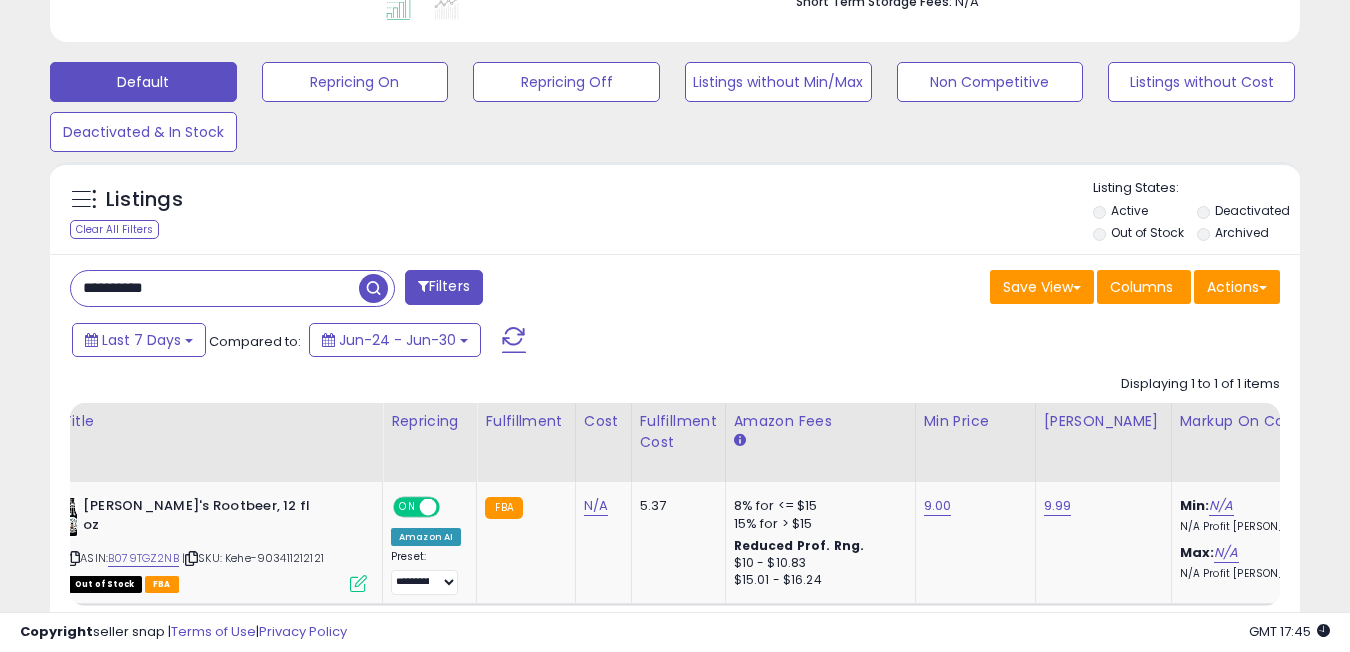click on "**********" at bounding box center [215, 288] 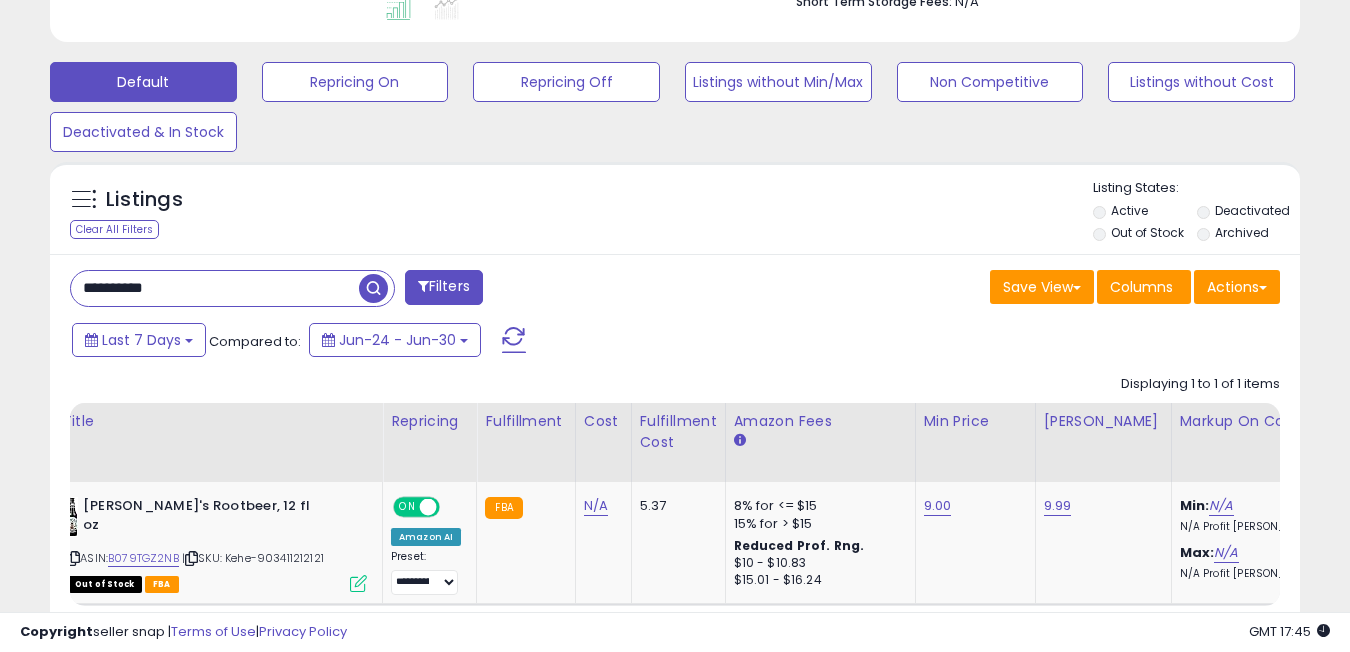 click on "**********" at bounding box center (215, 288) 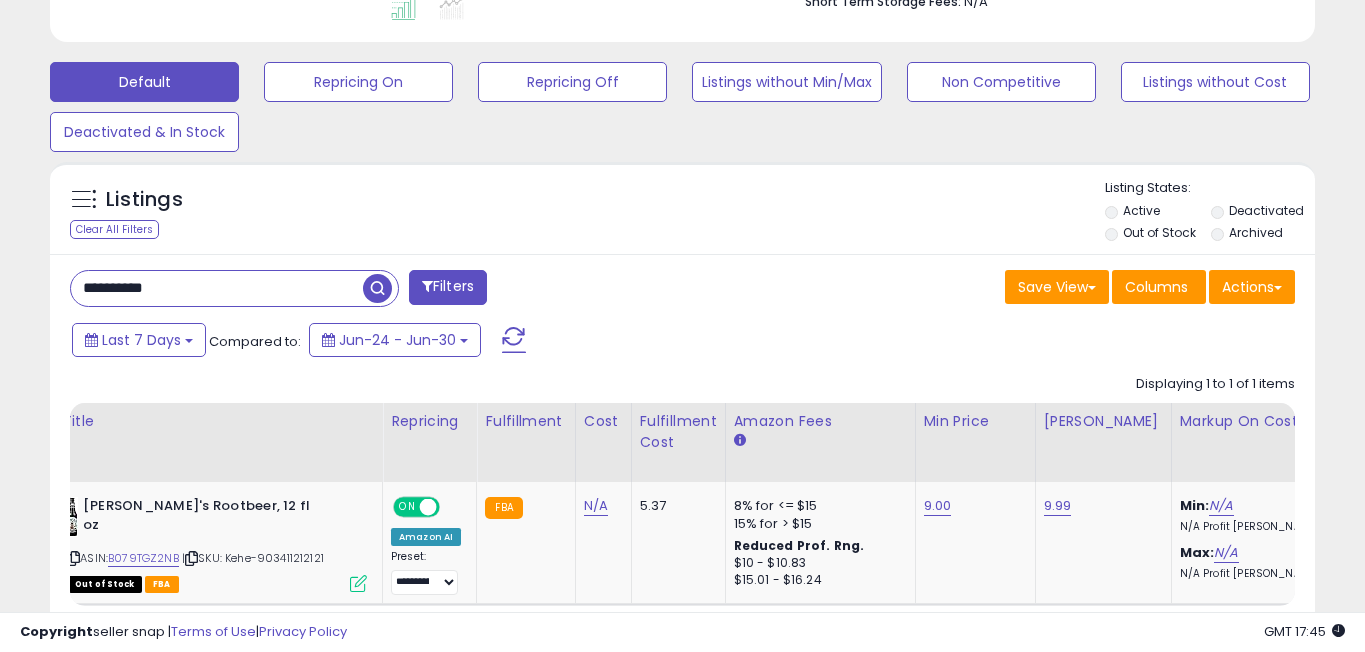 scroll, scrollTop: 999590, scrollLeft: 999268, axis: both 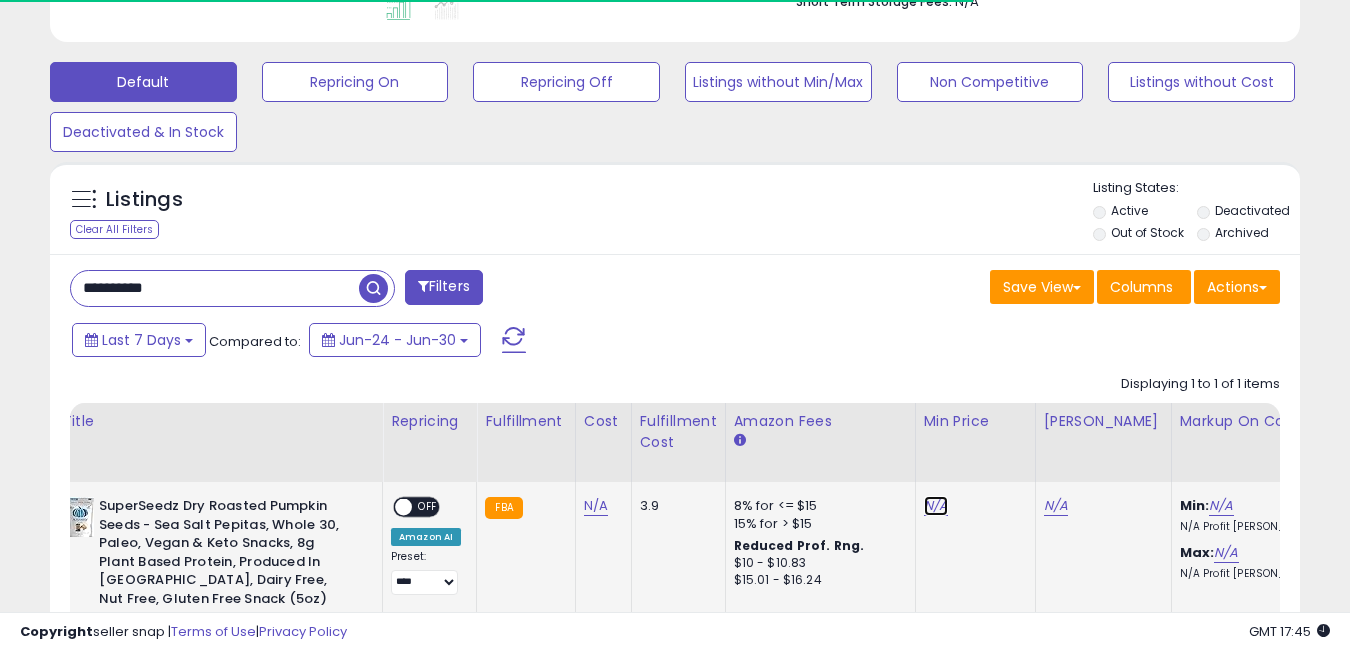 click on "N/A" at bounding box center (936, 506) 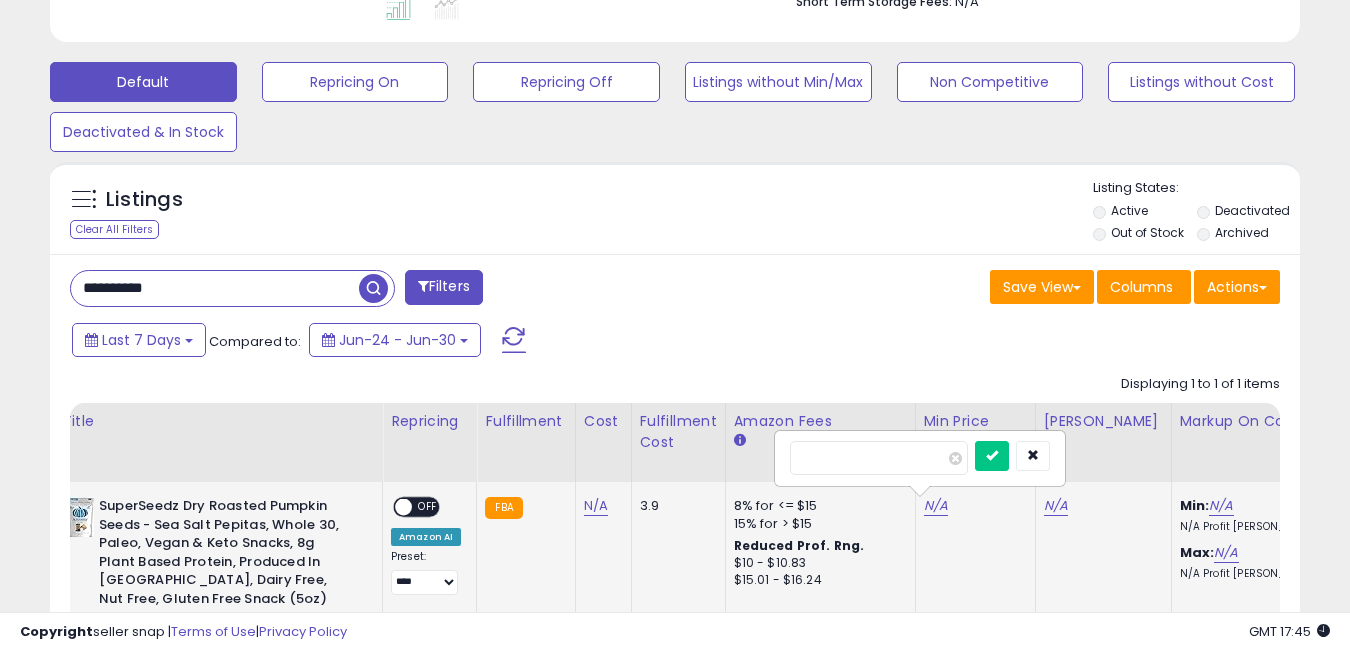 scroll, scrollTop: 999590, scrollLeft: 999276, axis: both 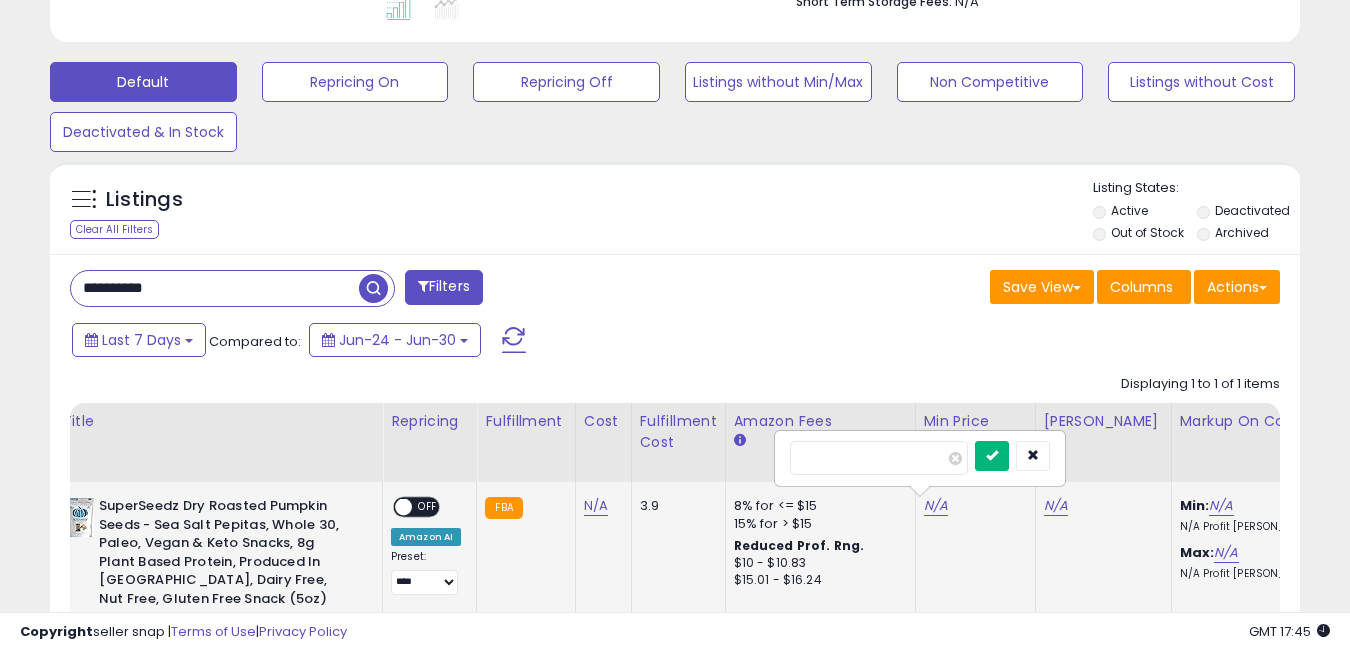 click at bounding box center (992, 456) 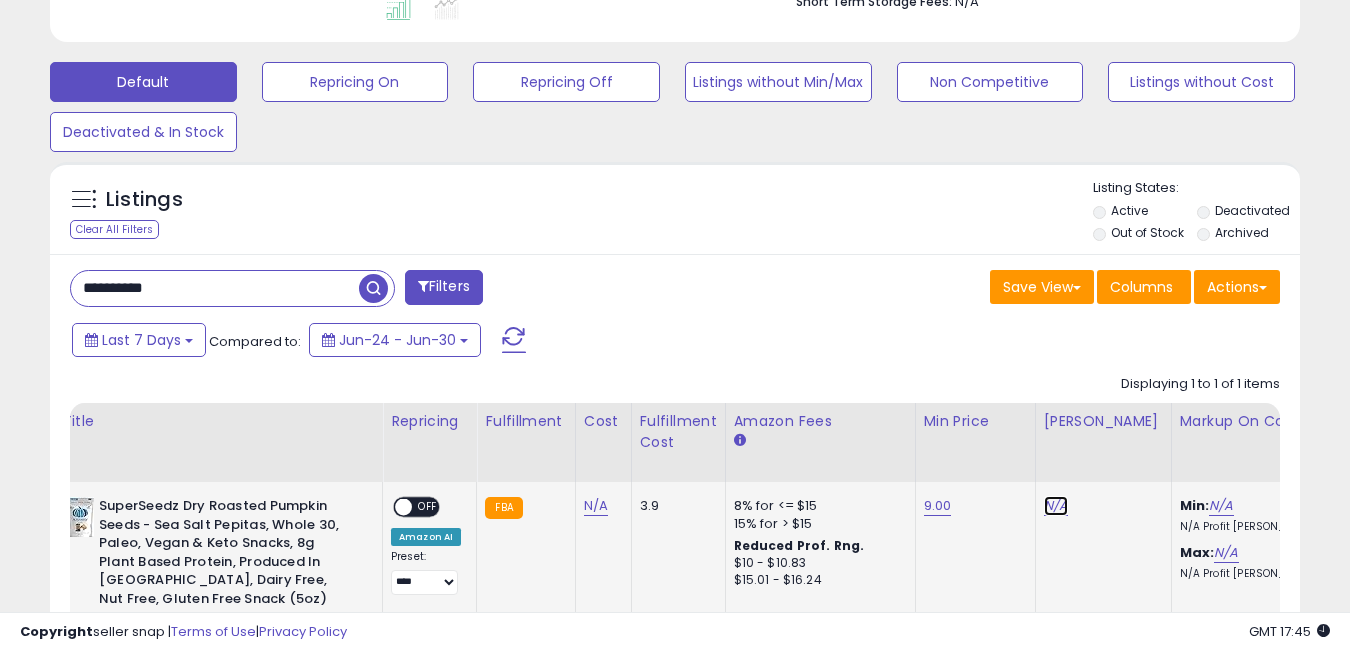click on "N/A" at bounding box center [1056, 506] 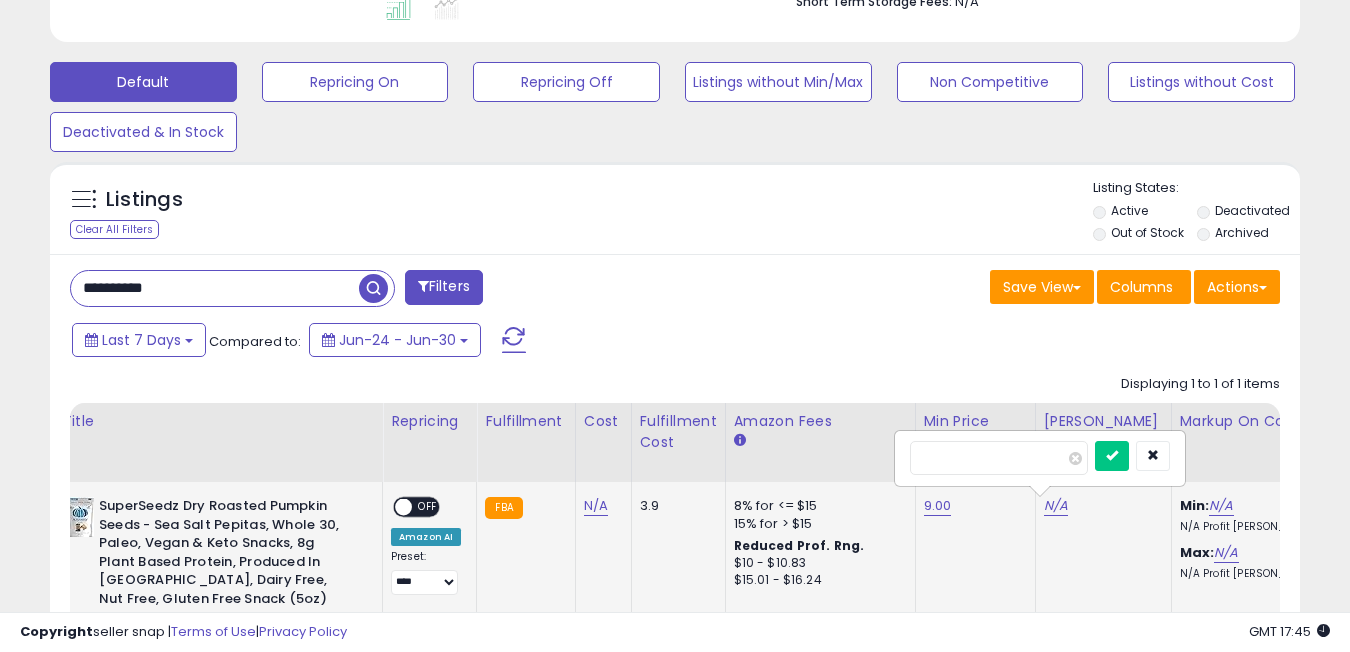 type on "****" 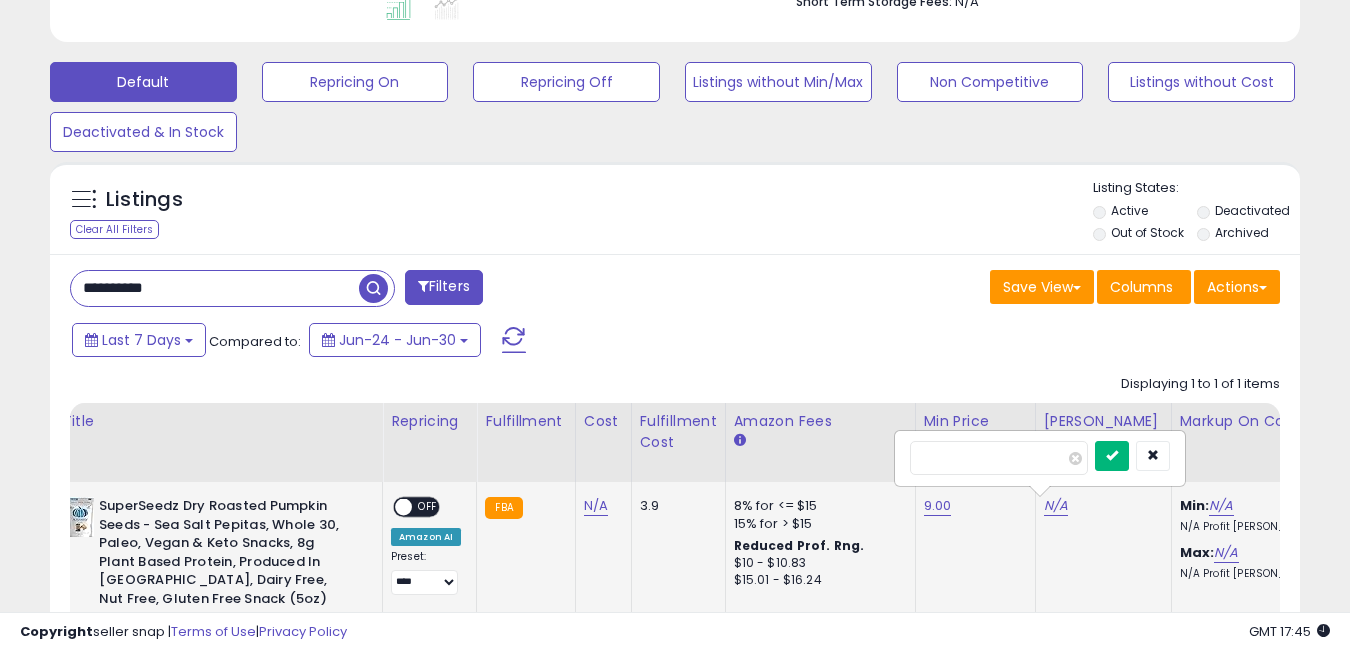 click at bounding box center (1112, 455) 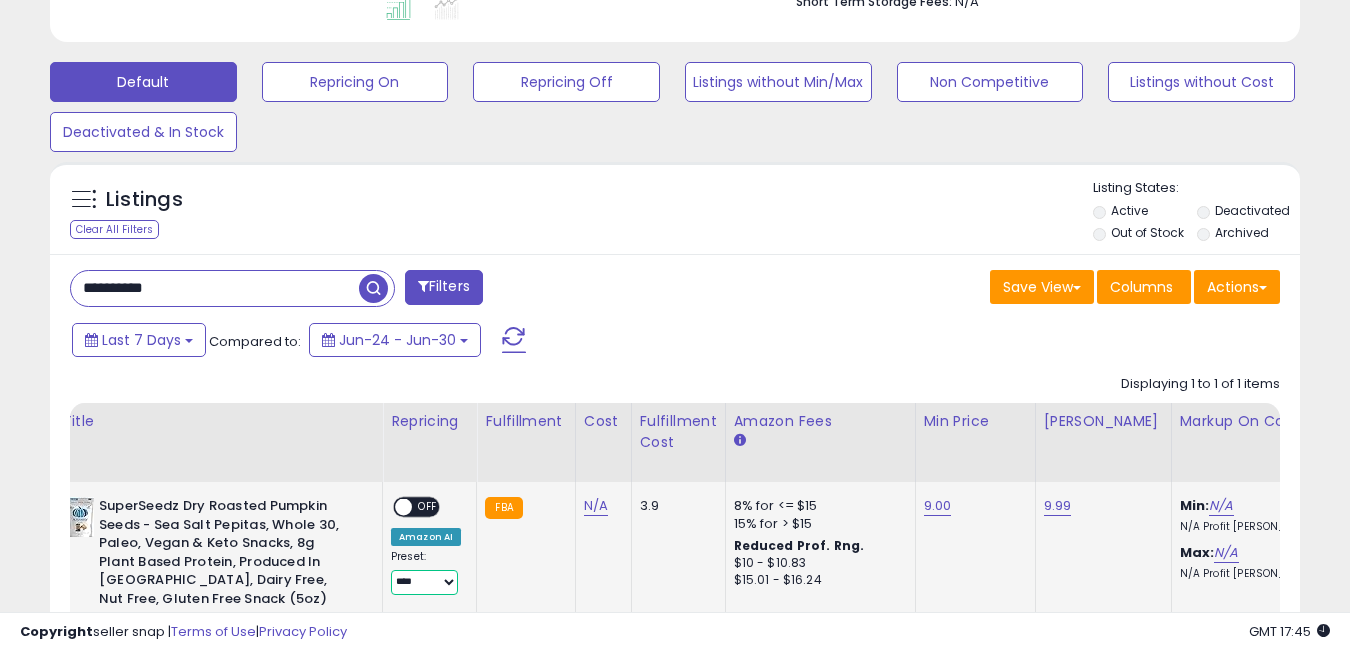 click on "**********" at bounding box center [424, 582] 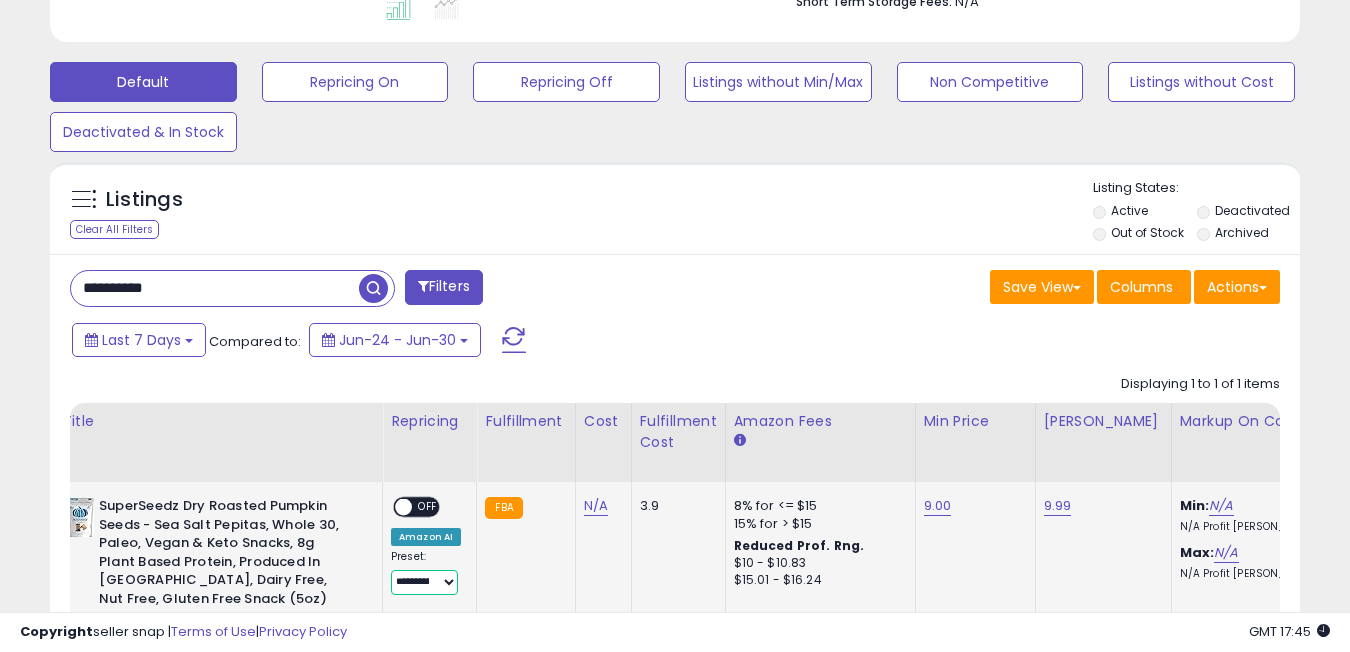 click on "**********" at bounding box center (424, 582) 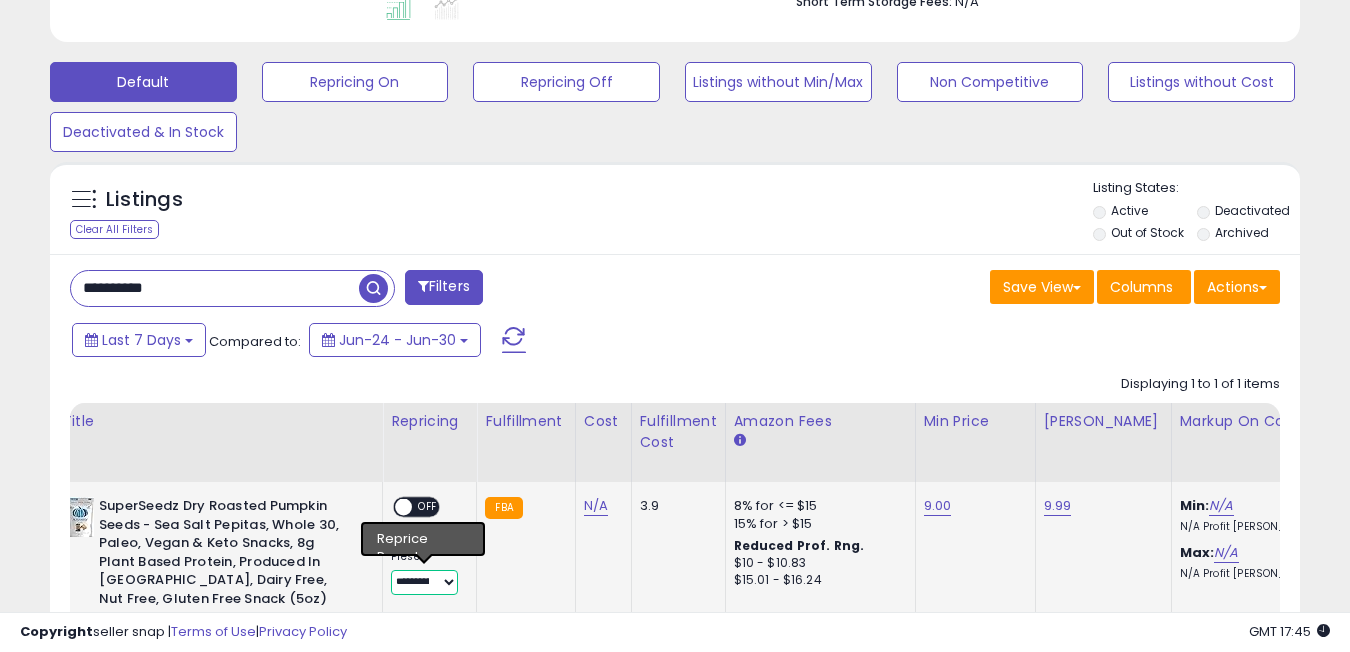 select on "**********" 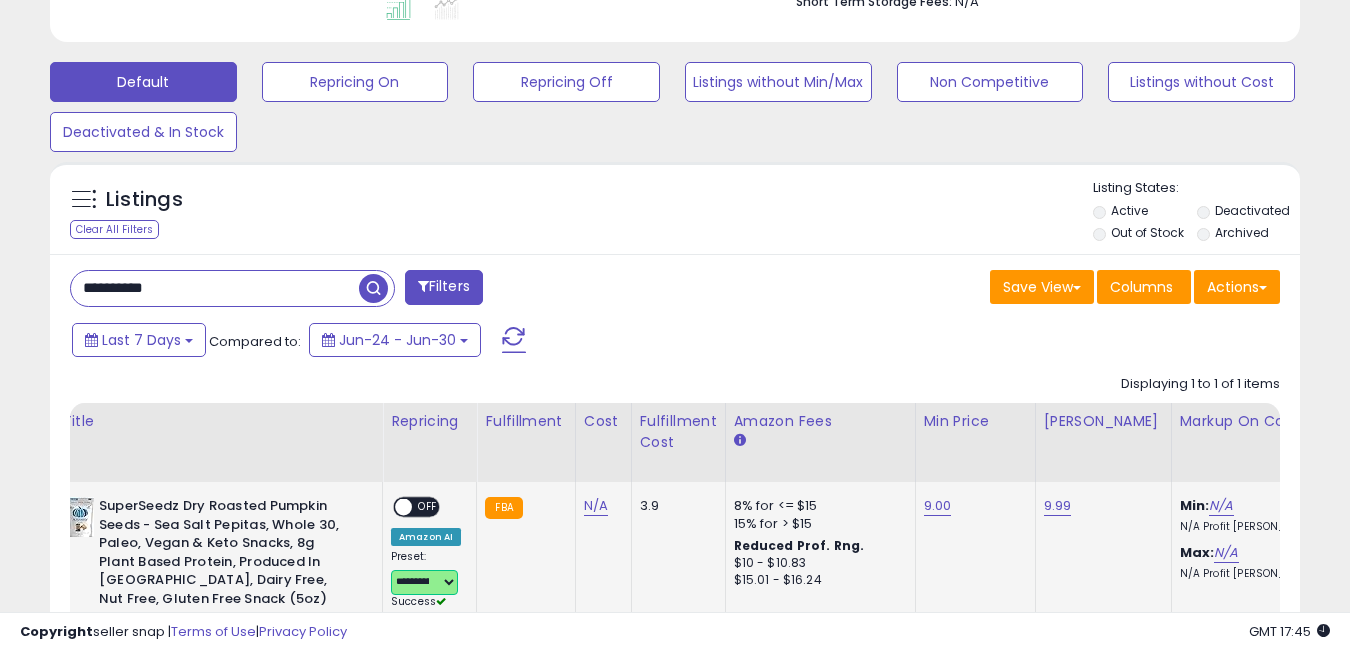 click at bounding box center (403, 507) 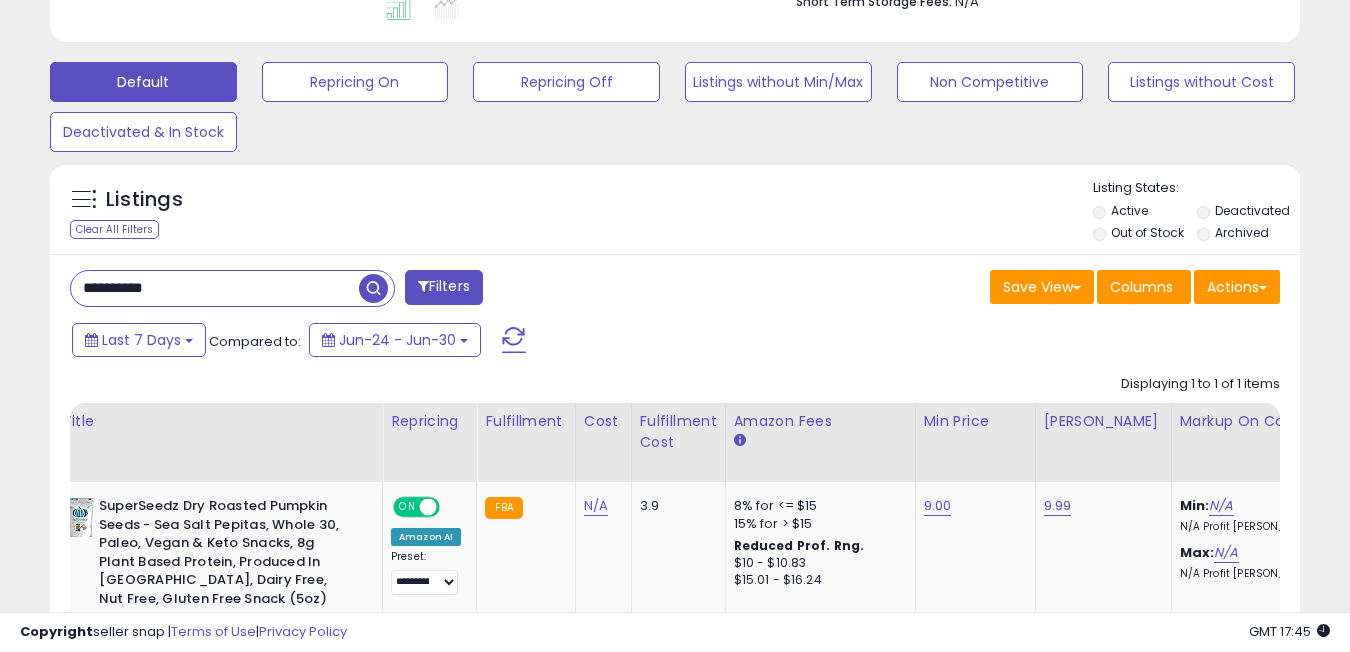 click on "**********" at bounding box center [215, 288] 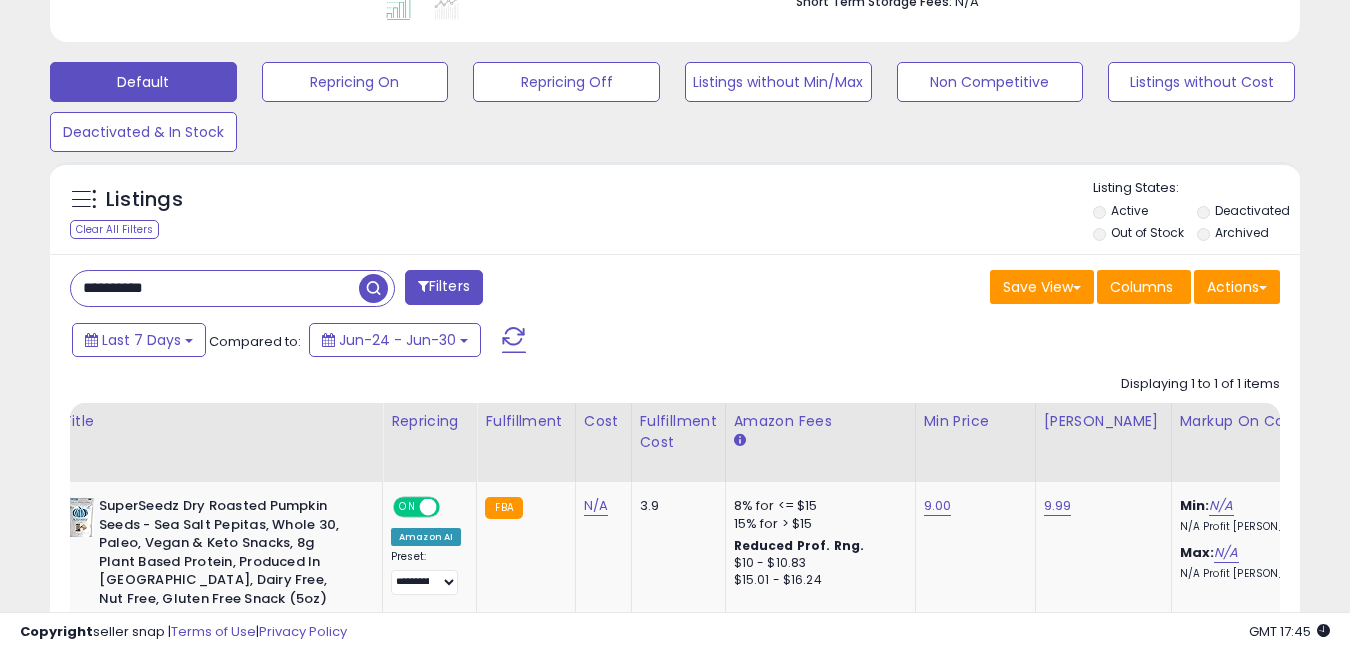click on "**********" at bounding box center (215, 288) 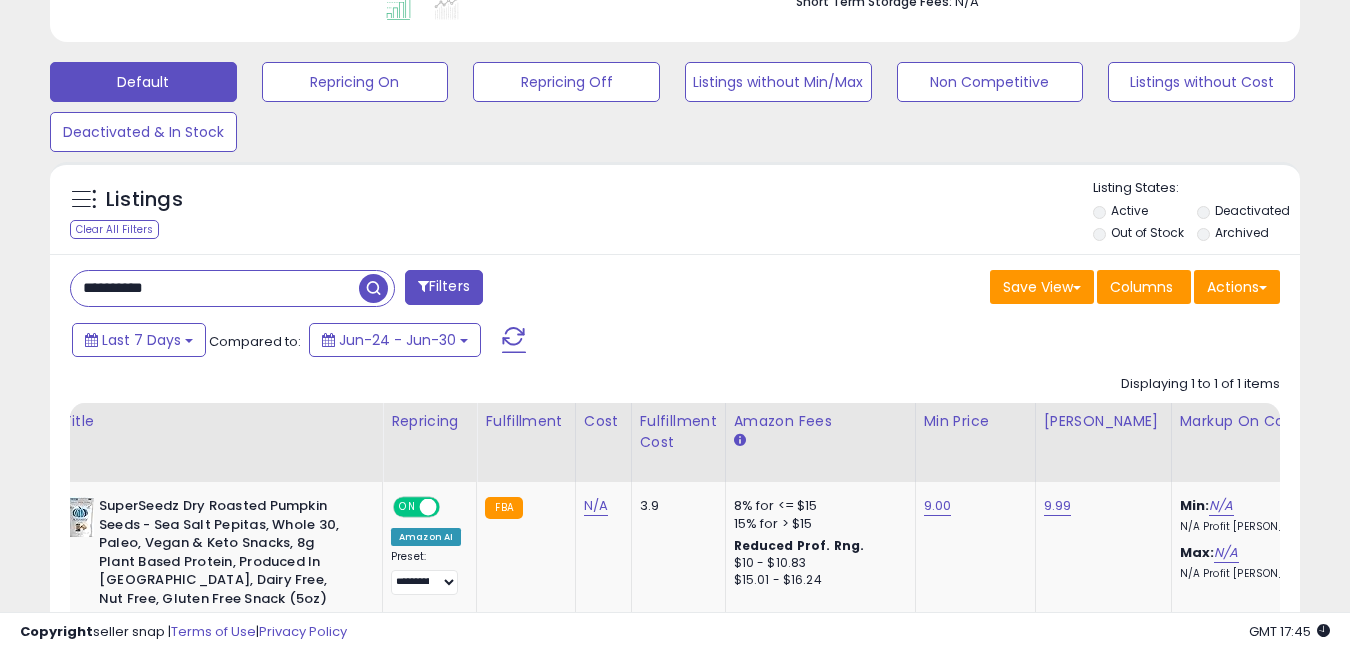 click on "**********" at bounding box center [215, 288] 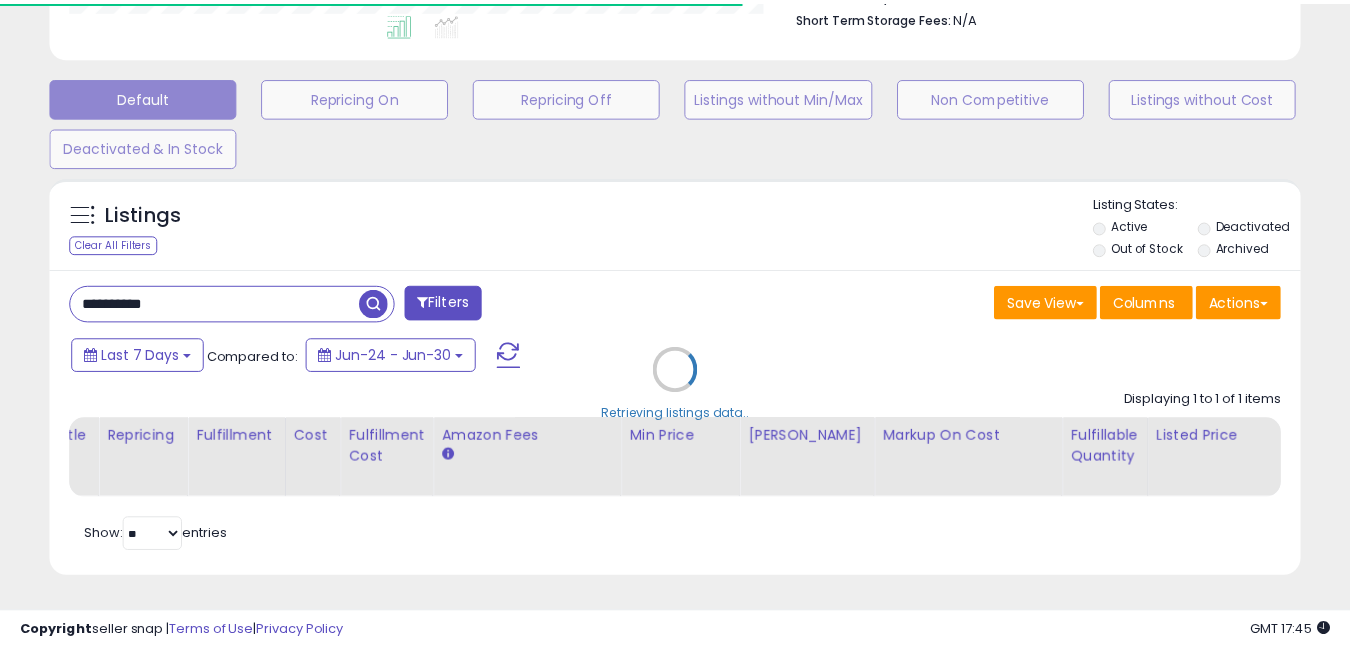 scroll, scrollTop: 410, scrollLeft: 723, axis: both 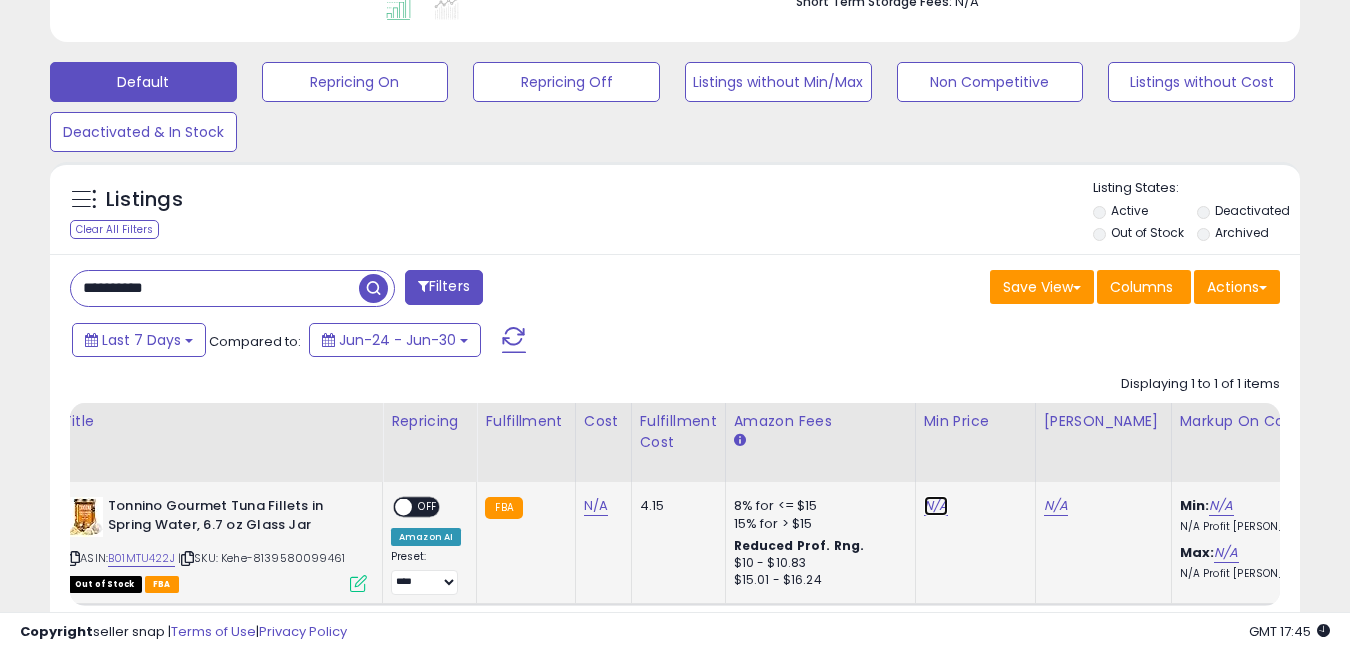 click on "N/A" at bounding box center [936, 506] 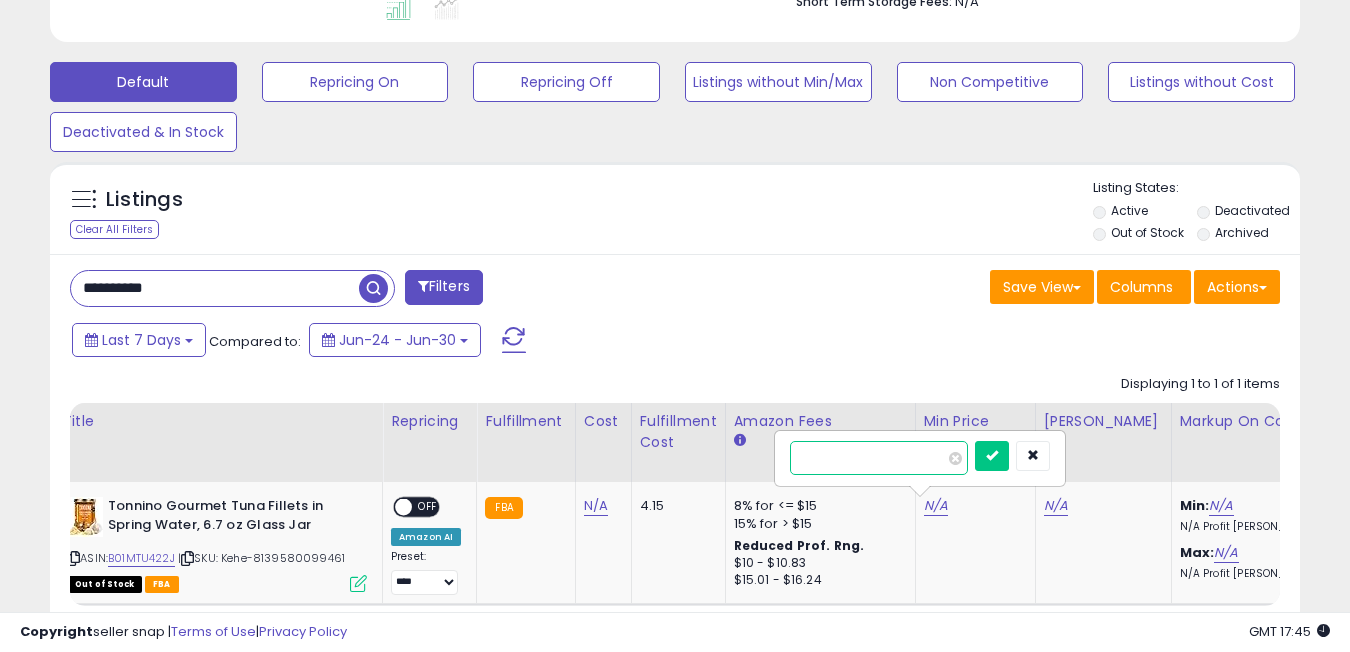 type on "**" 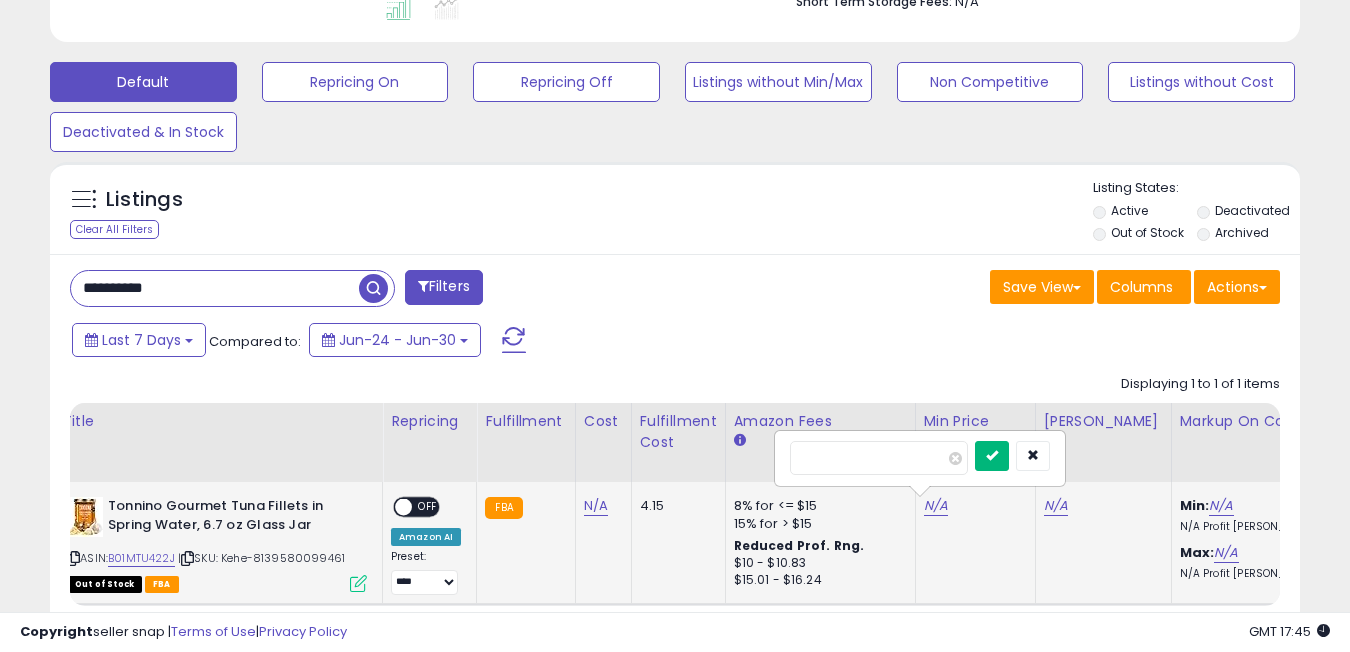 click at bounding box center [992, 455] 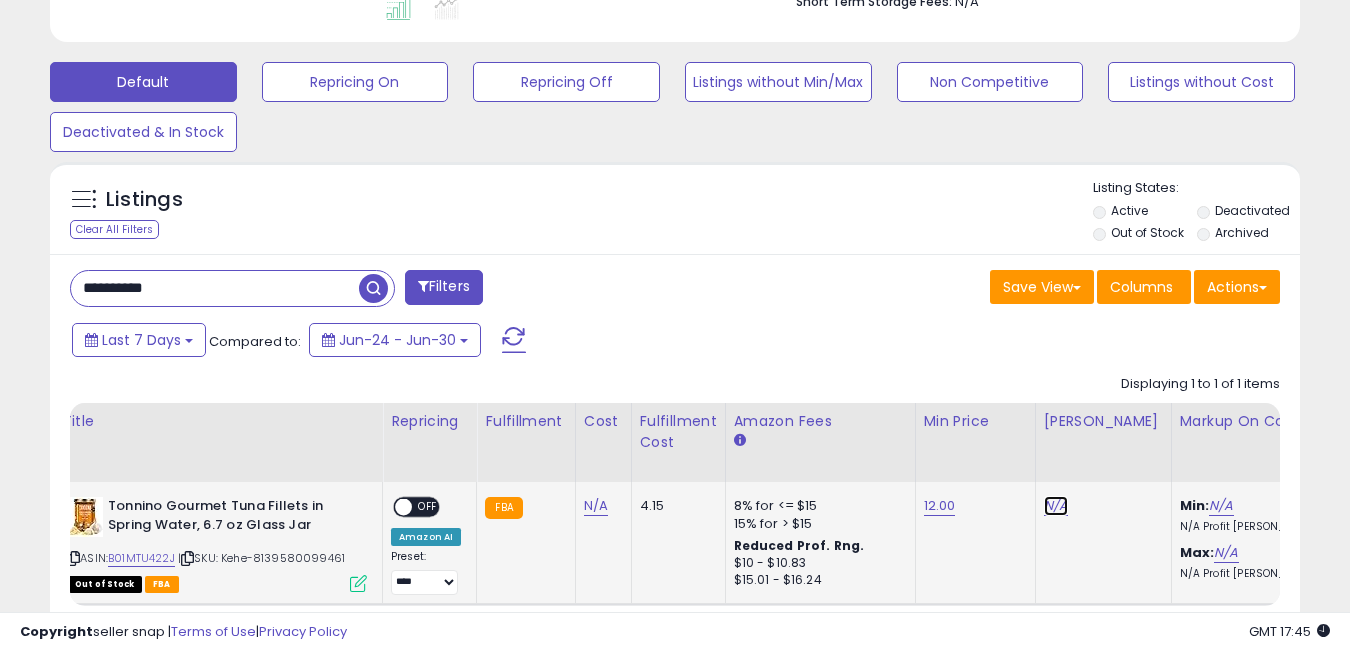 click on "N/A" at bounding box center (1056, 506) 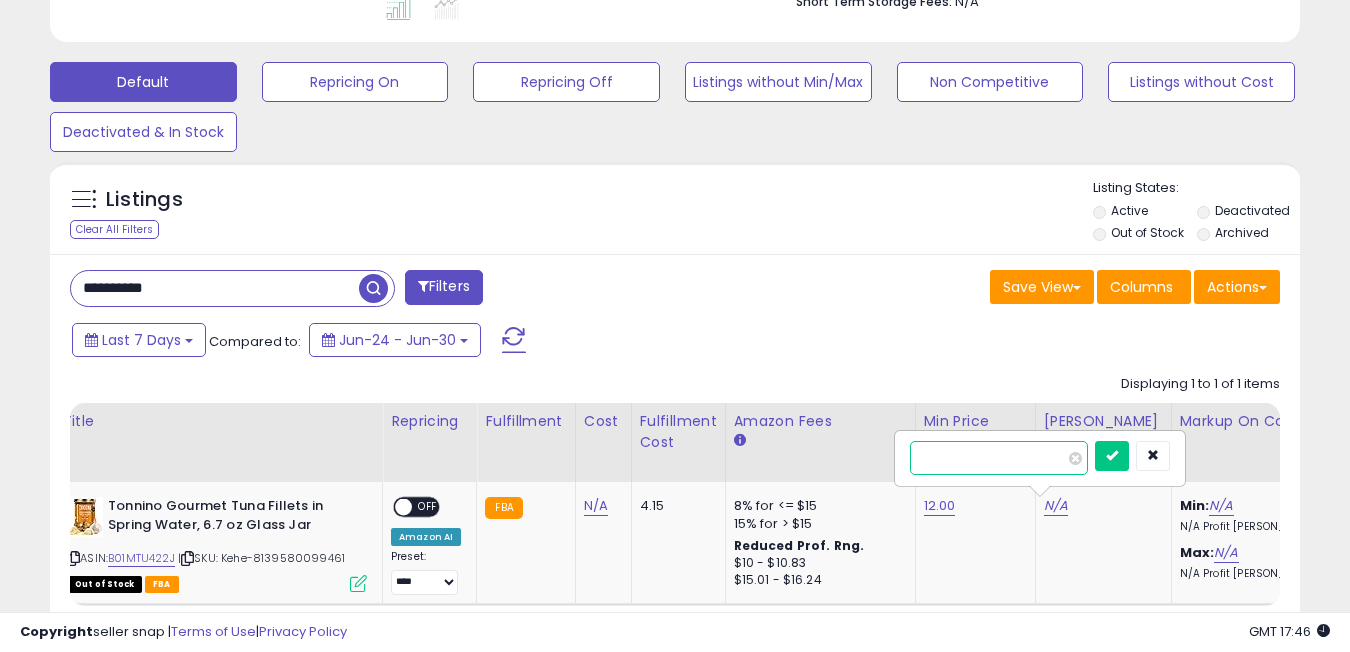 type 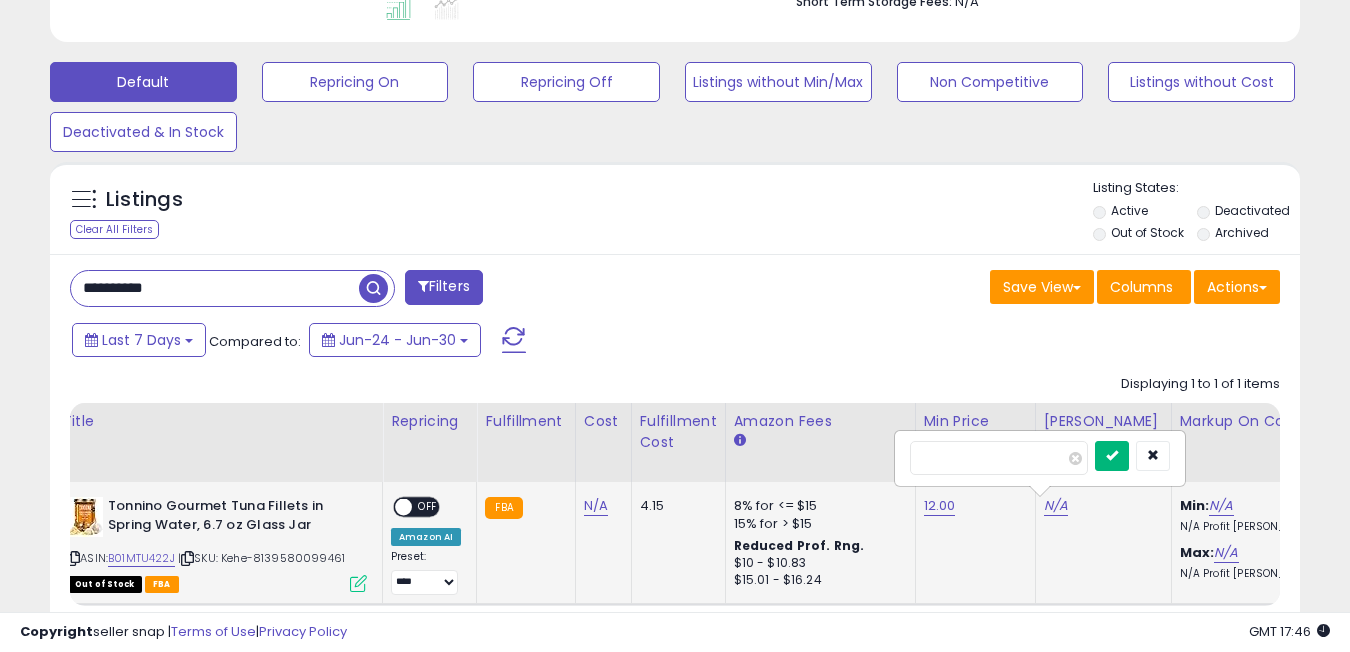 click at bounding box center (1112, 456) 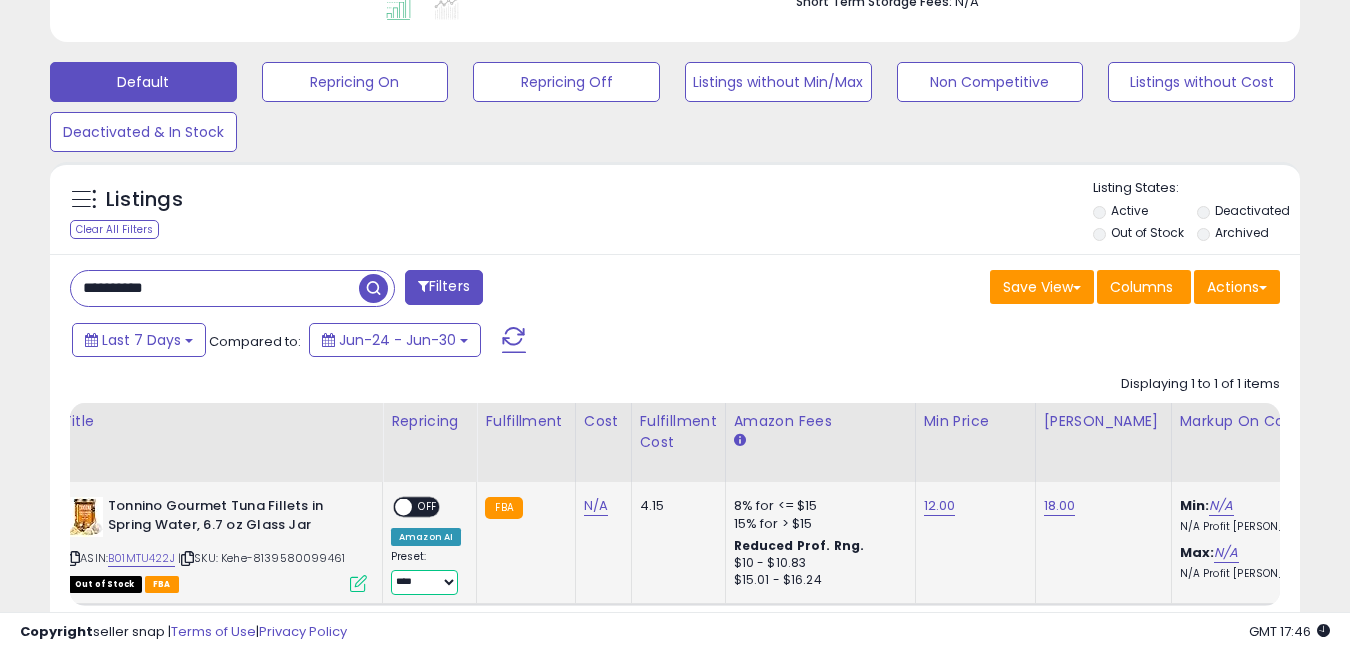 click on "**********" at bounding box center (424, 582) 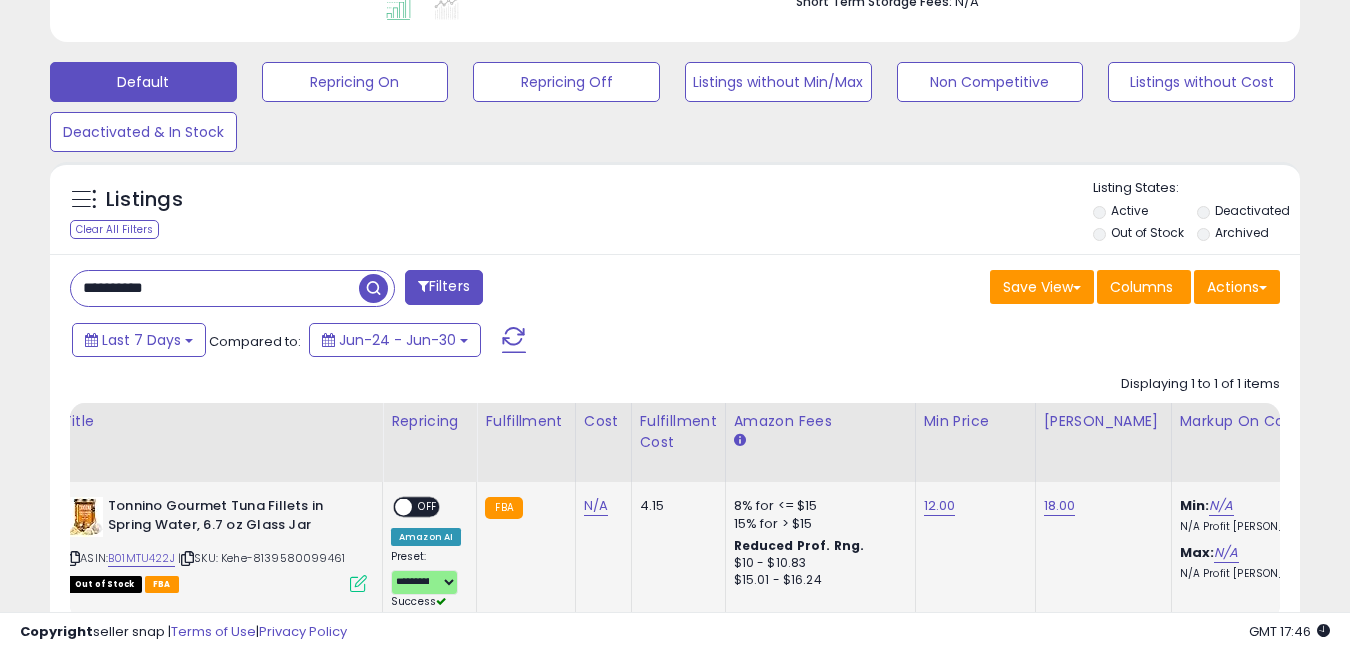 click on "**********" at bounding box center [426, 553] 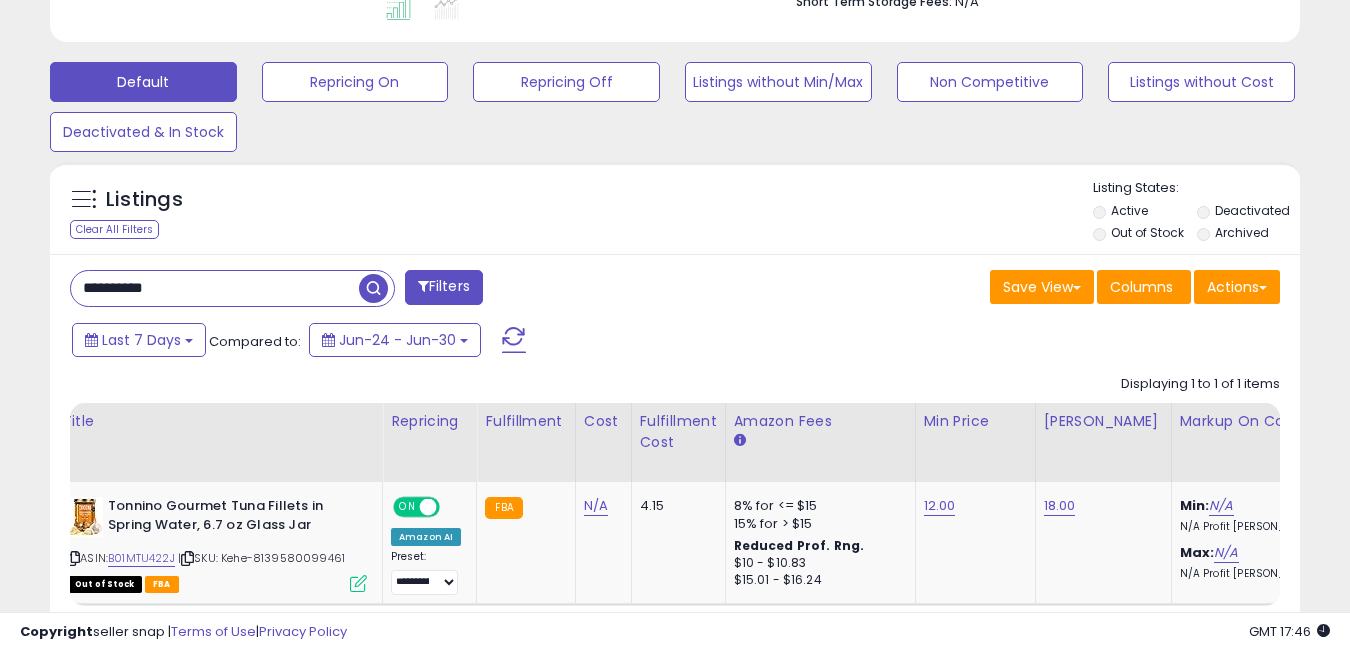 click on "**********" at bounding box center [215, 288] 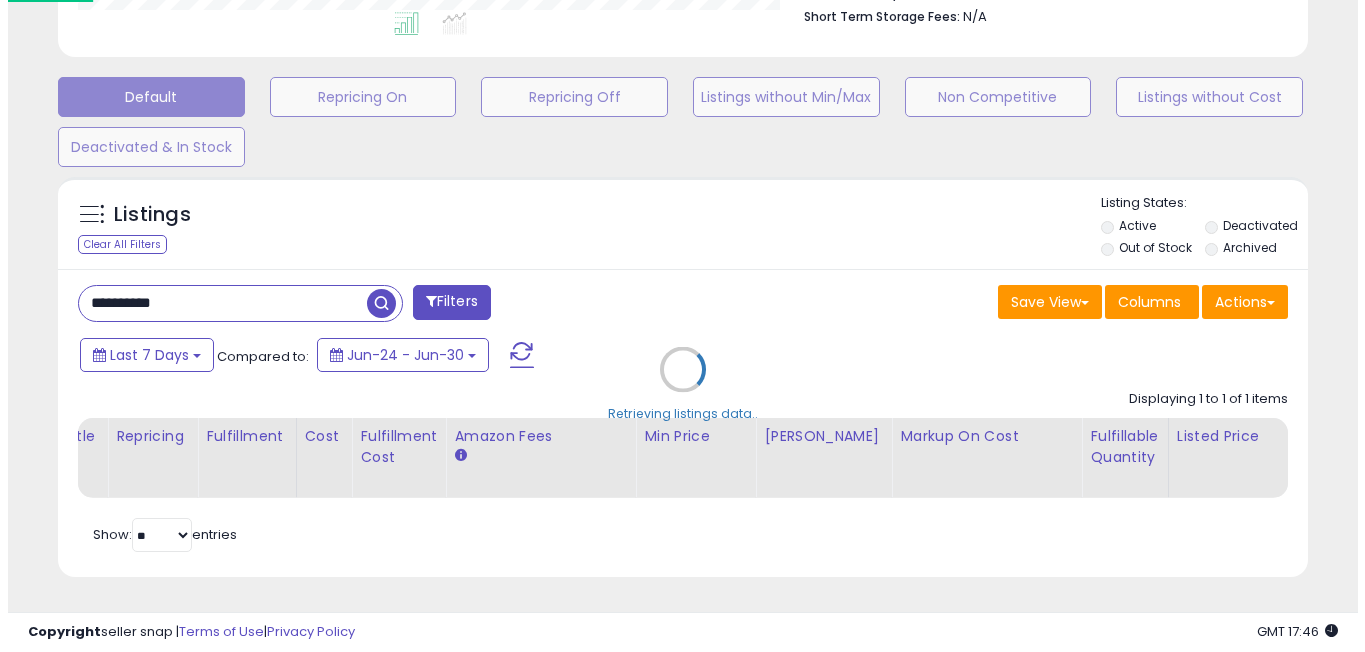 scroll, scrollTop: 999590, scrollLeft: 999268, axis: both 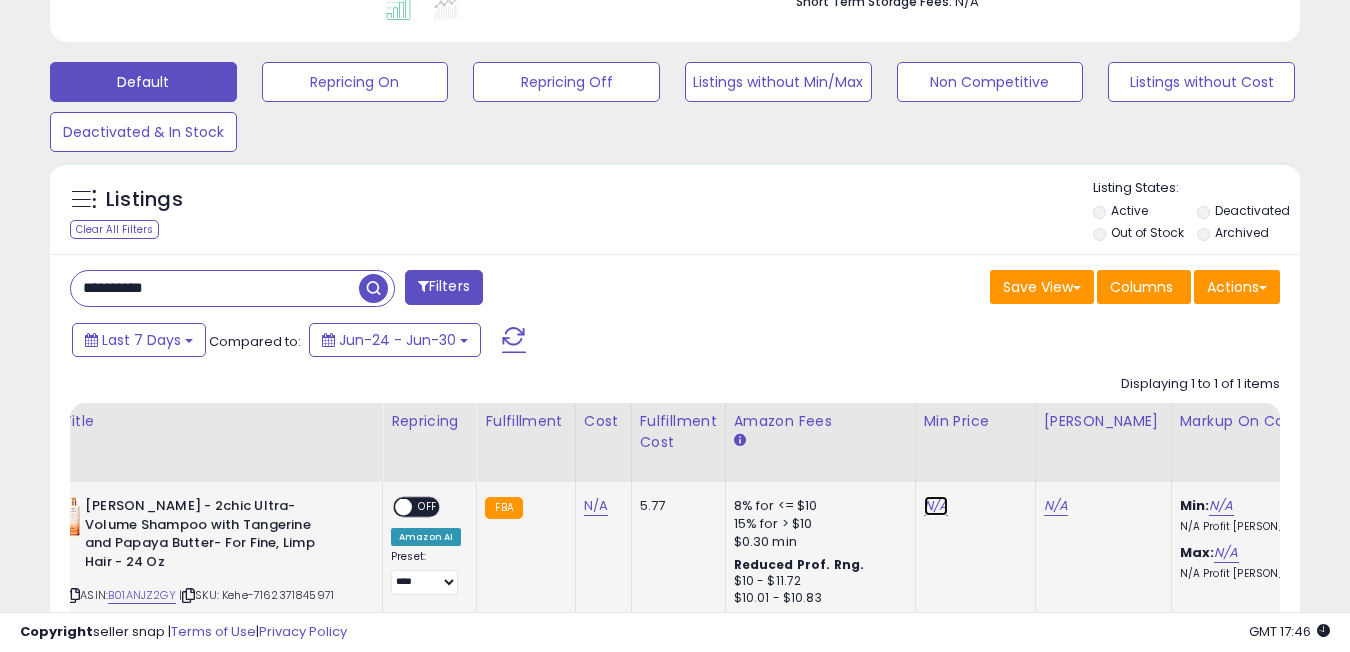click on "N/A" at bounding box center [936, 506] 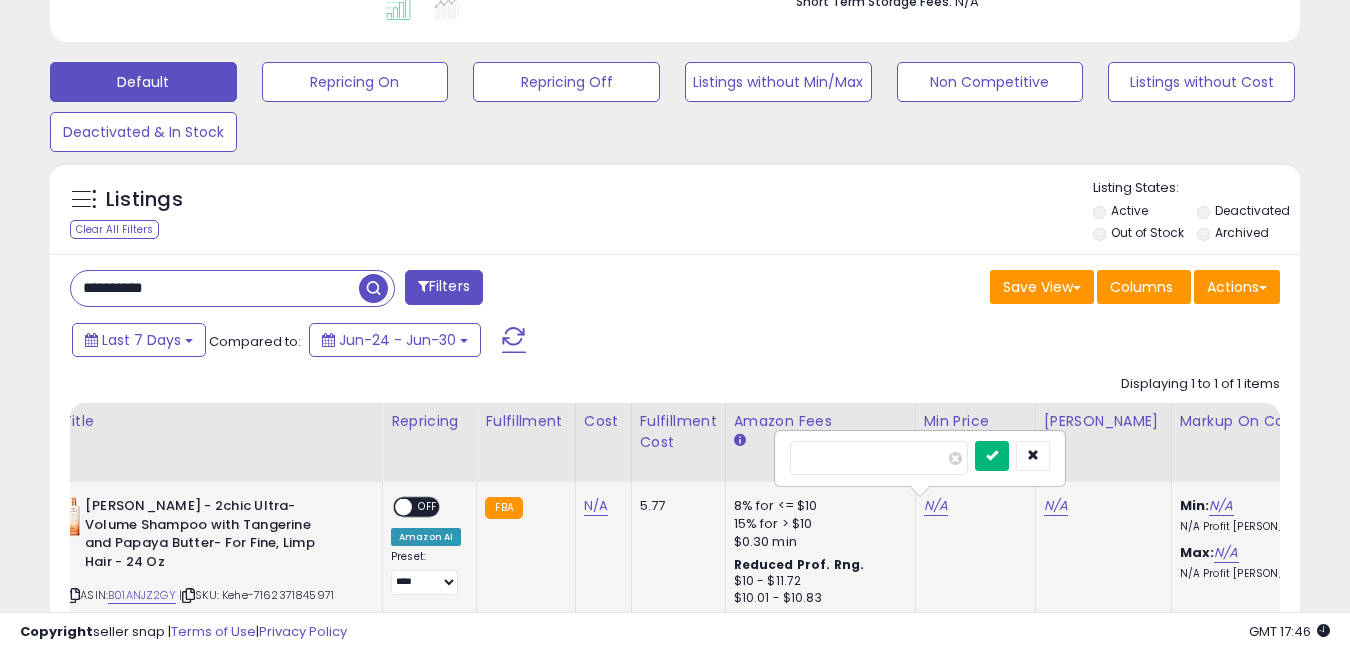 click at bounding box center [992, 455] 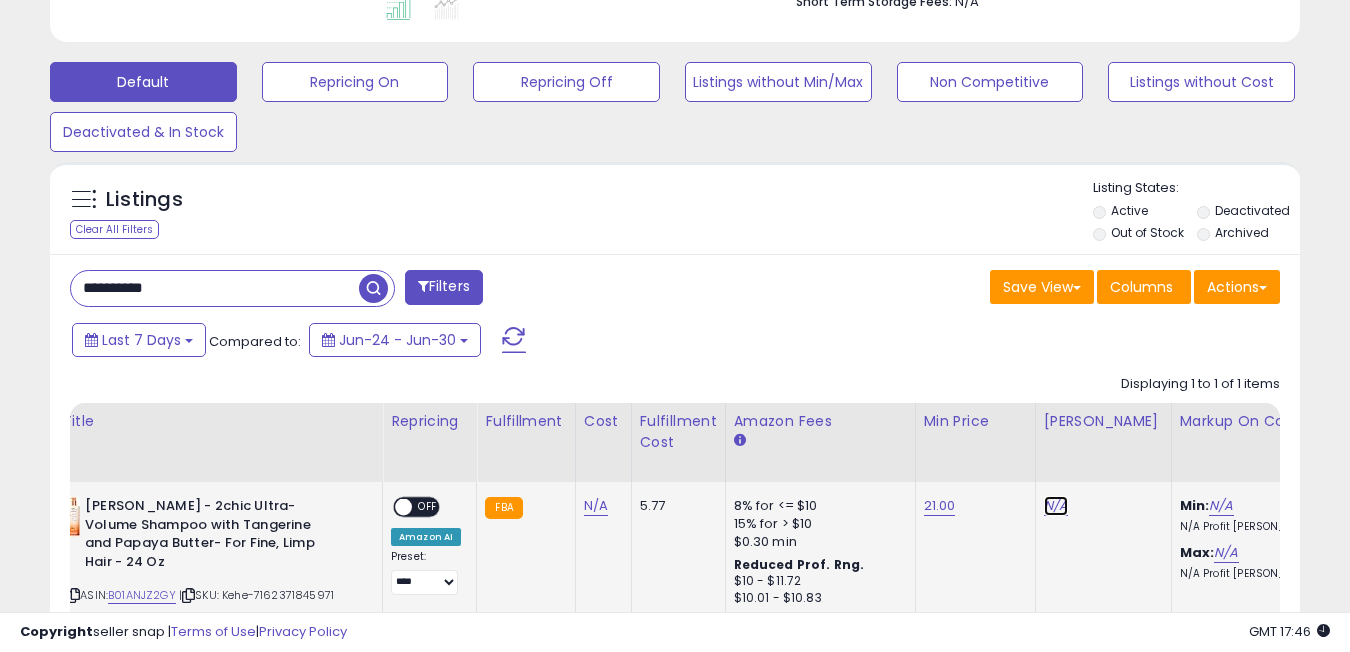 click on "N/A" at bounding box center [1056, 506] 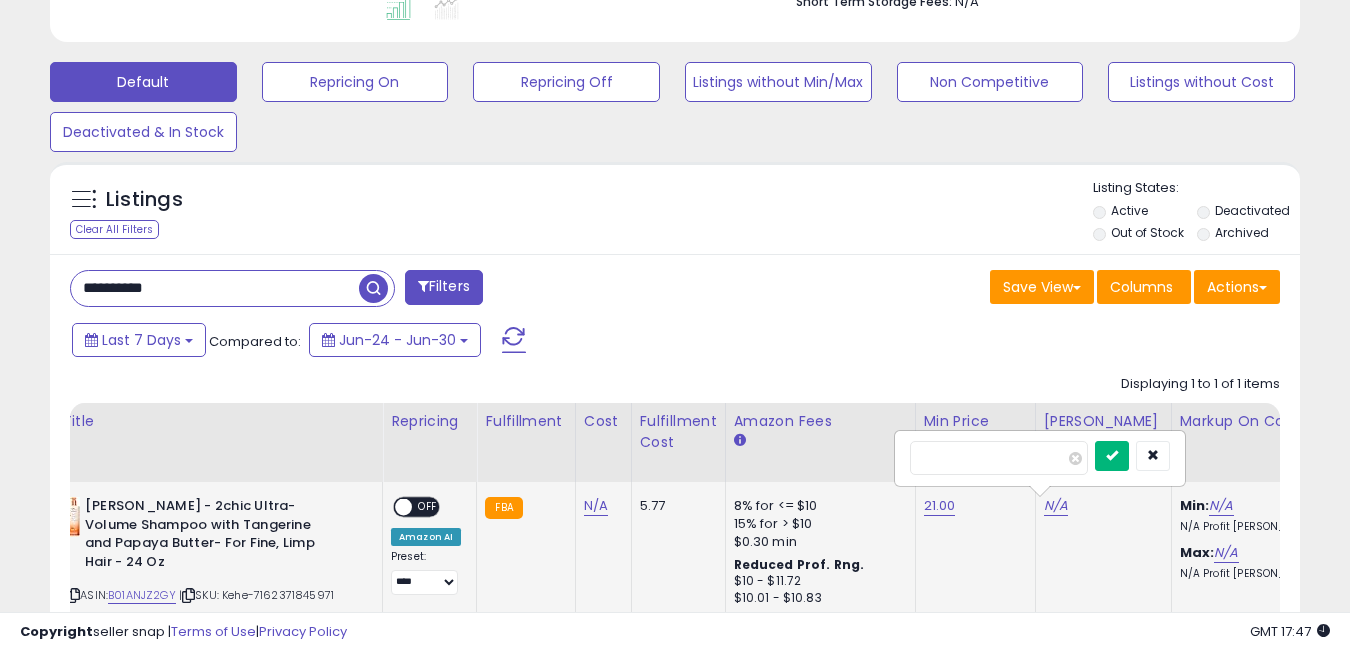 click at bounding box center [1112, 455] 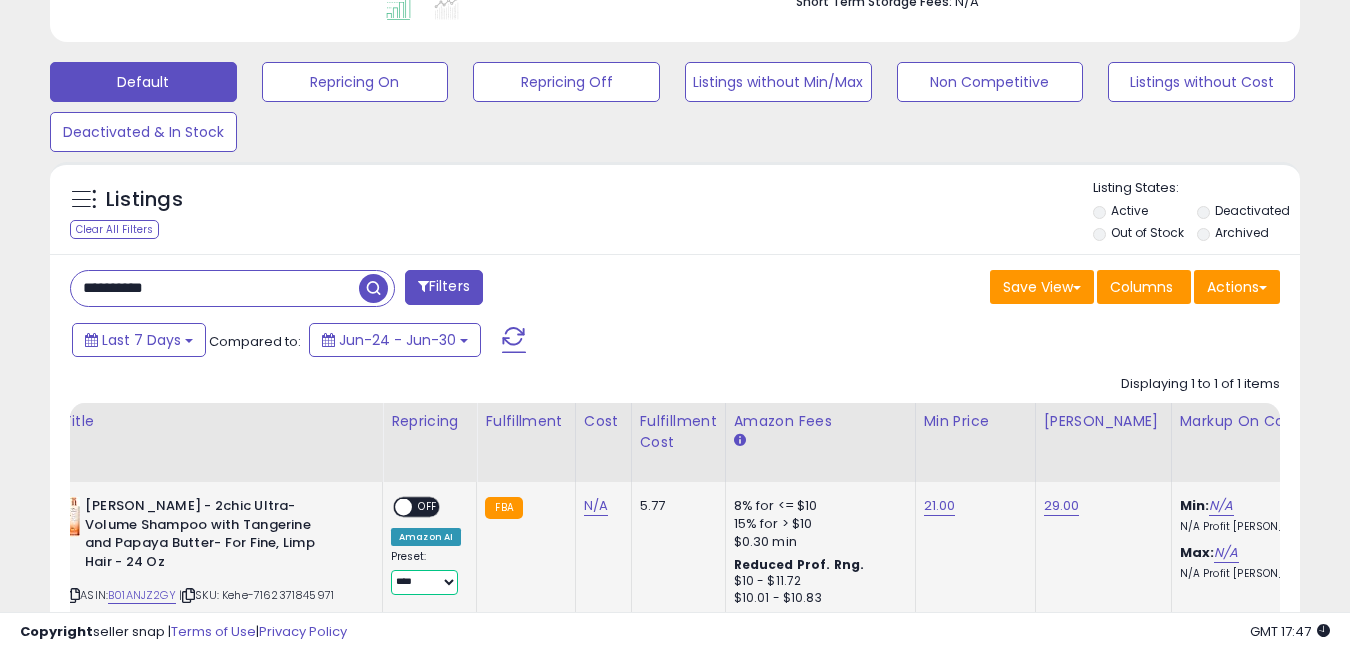 click on "**********" at bounding box center (424, 582) 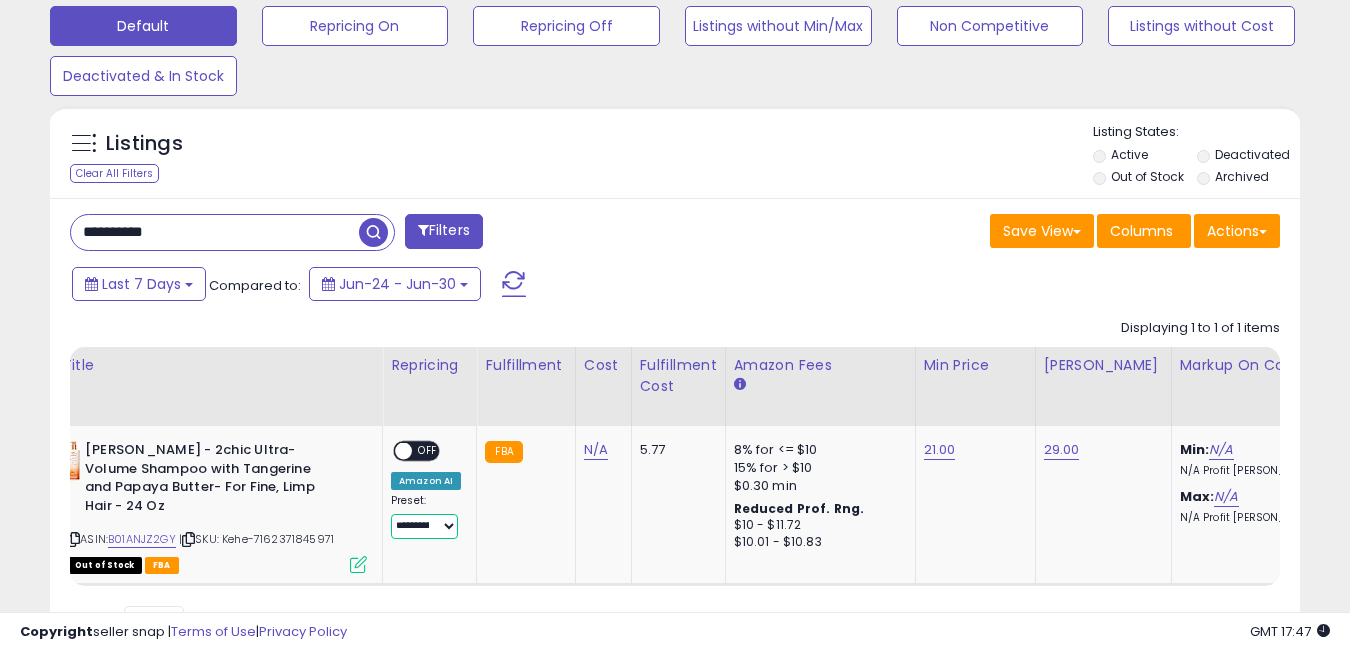 scroll, scrollTop: 626, scrollLeft: 0, axis: vertical 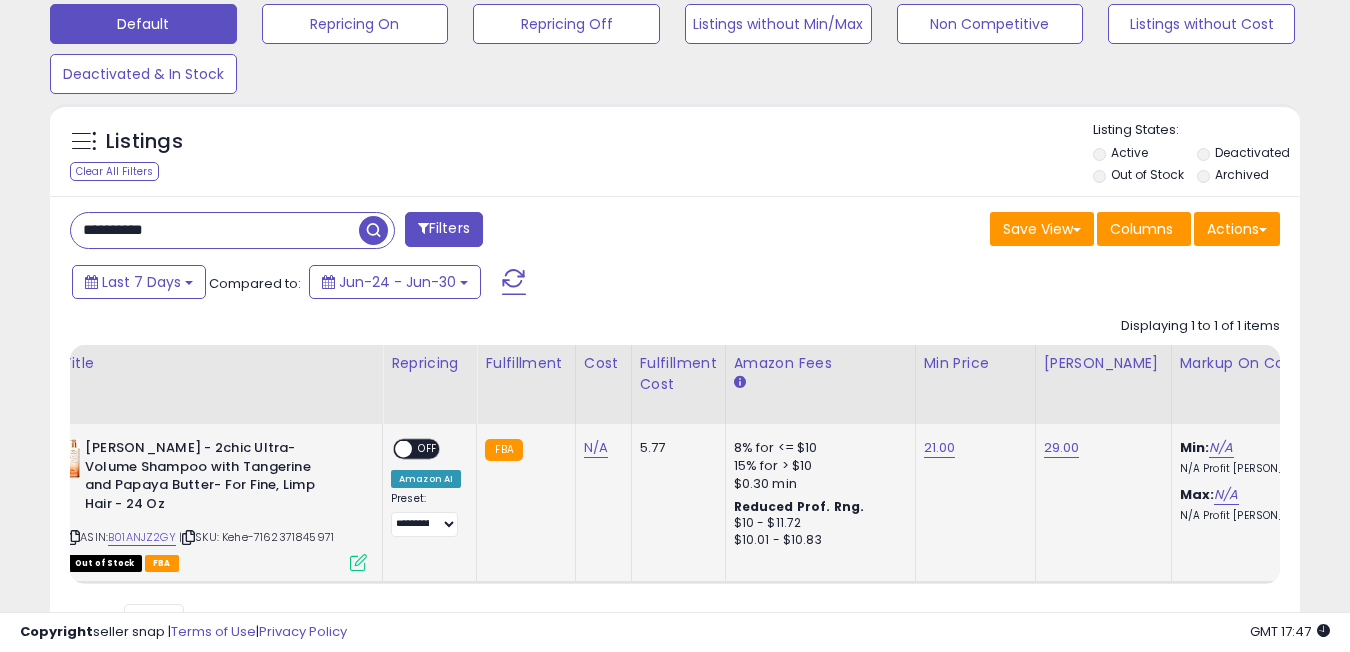 click on "ON   OFF" at bounding box center (394, 449) 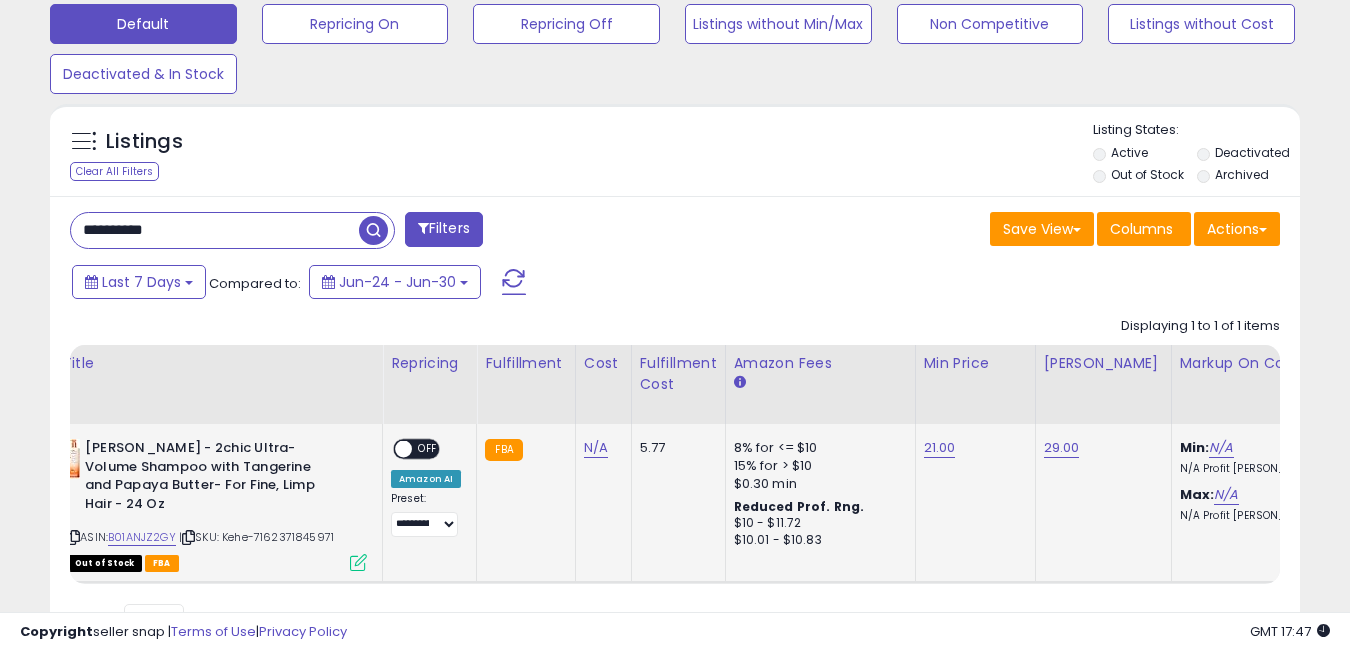 click at bounding box center [403, 449] 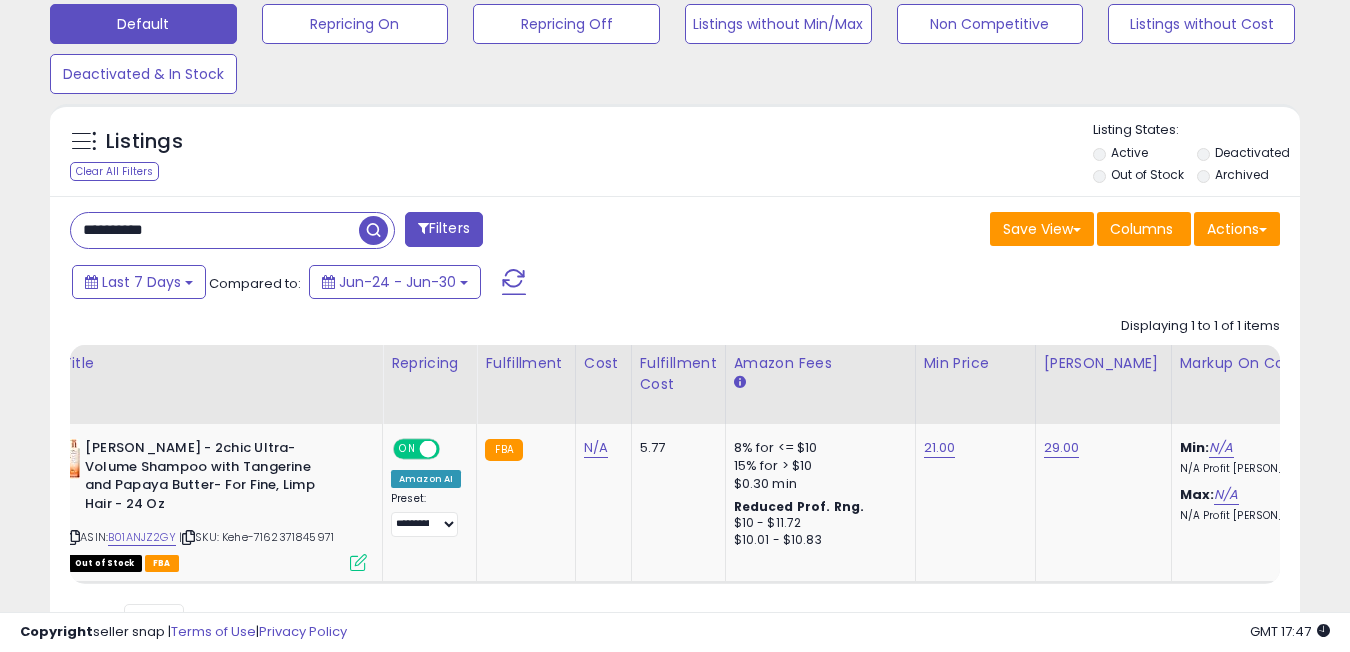click on "**********" at bounding box center (215, 230) 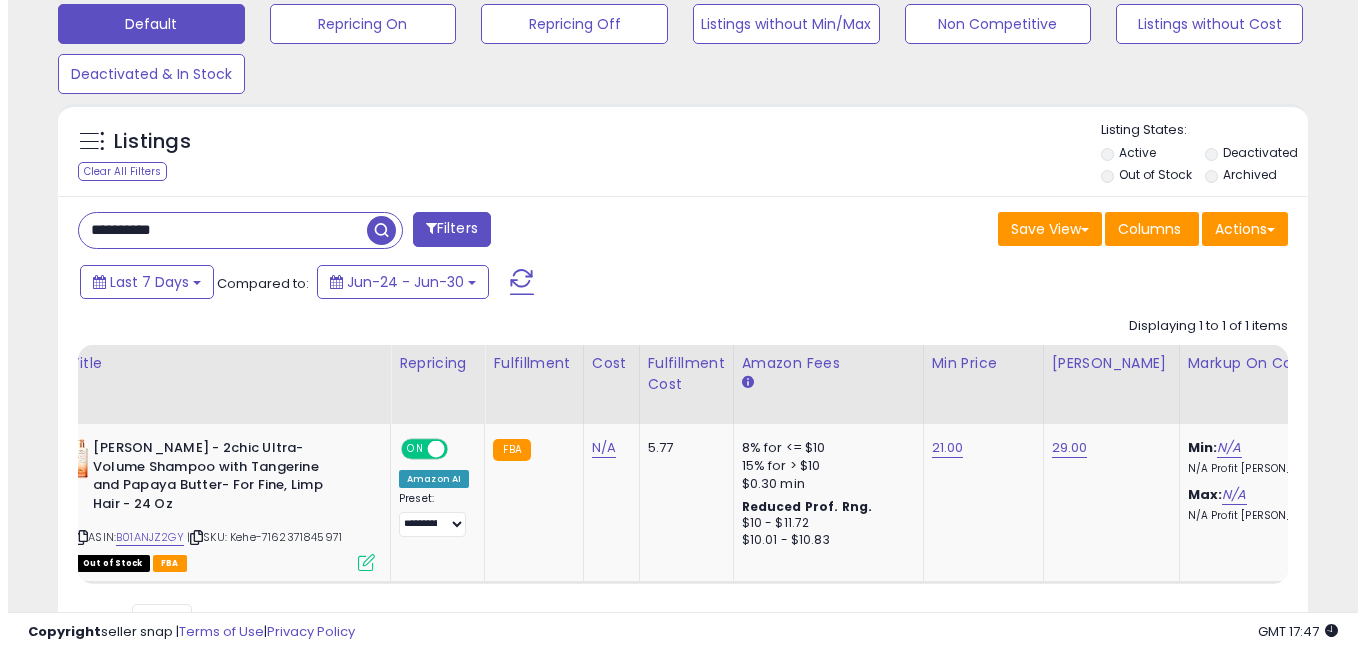 scroll, scrollTop: 568, scrollLeft: 0, axis: vertical 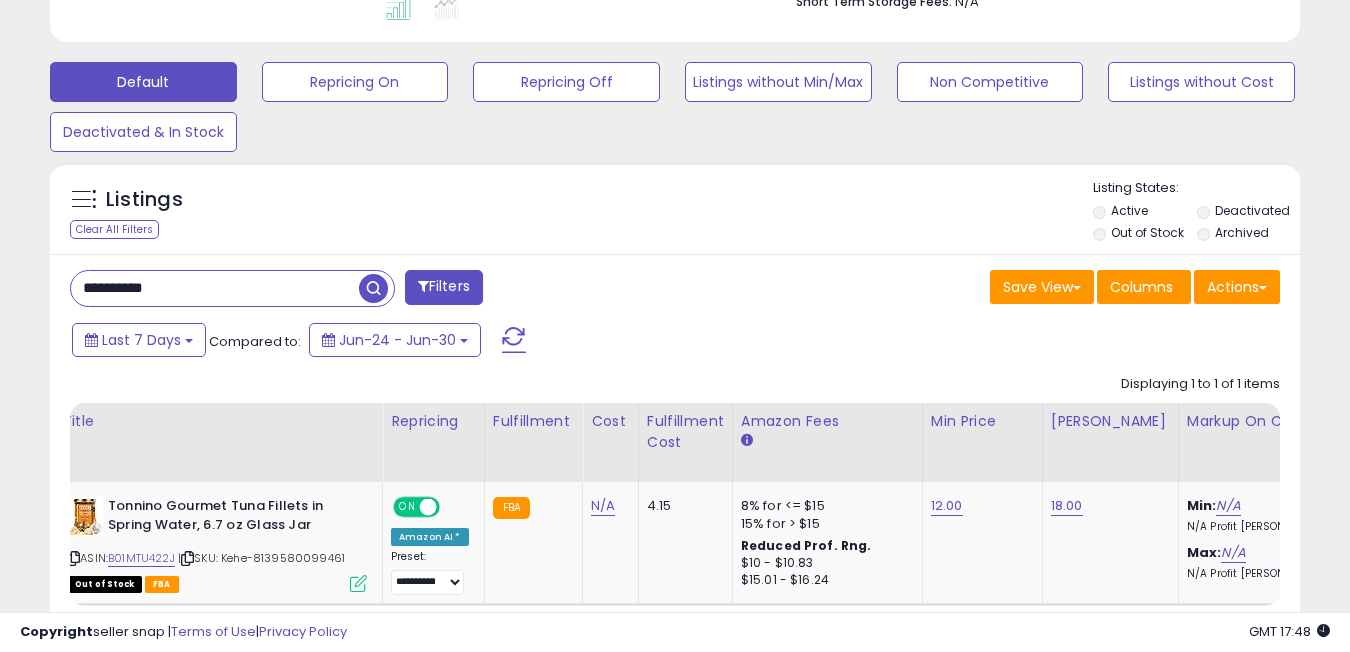 click on "**********" at bounding box center (215, 288) 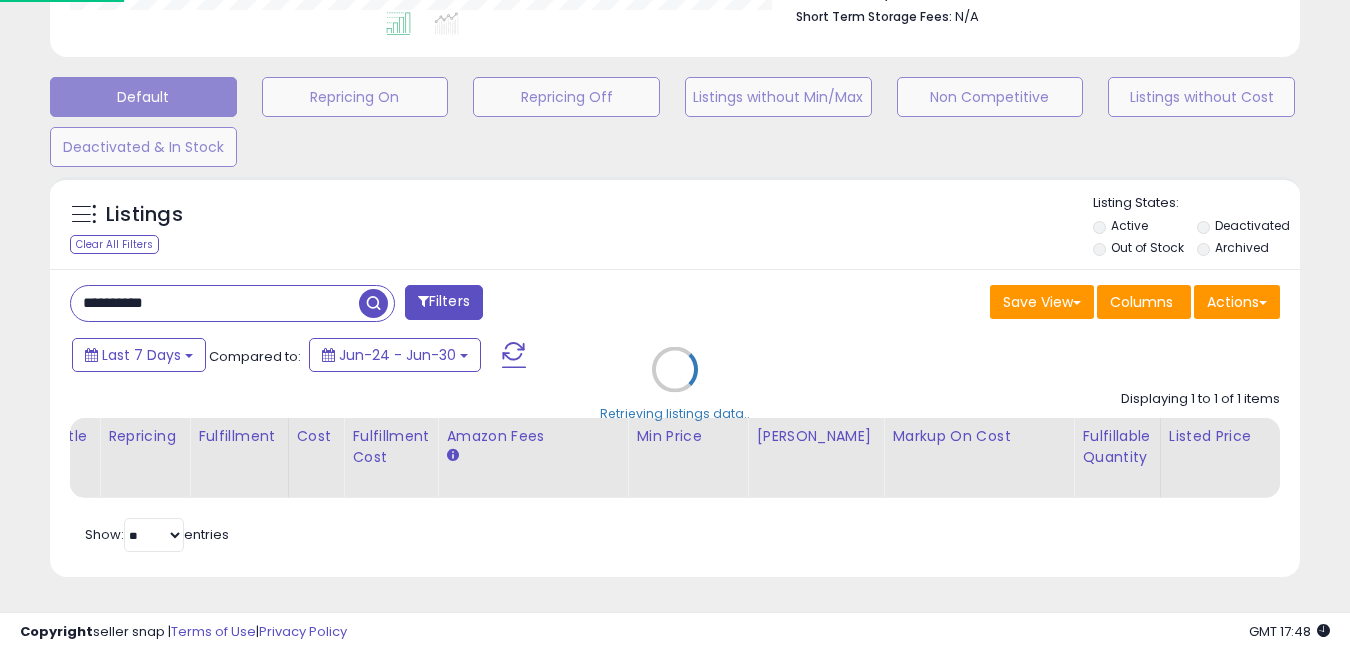 scroll, scrollTop: 999590, scrollLeft: 999268, axis: both 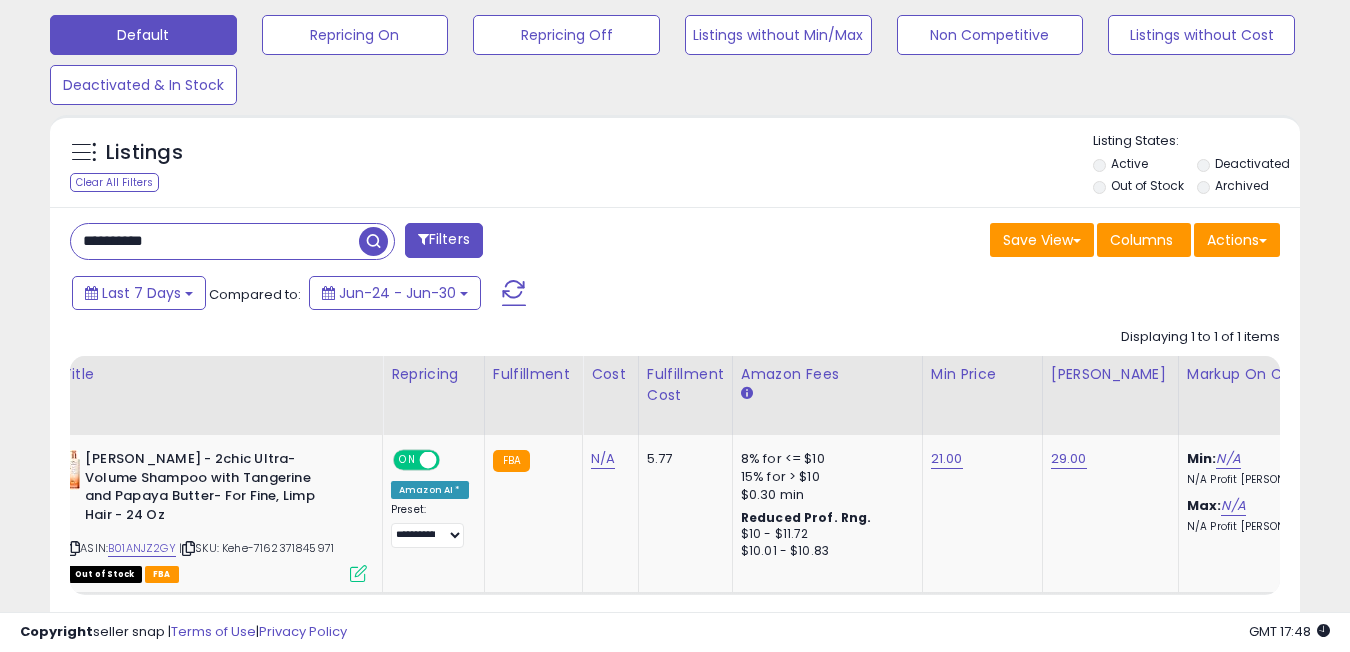 click on "**********" at bounding box center (215, 241) 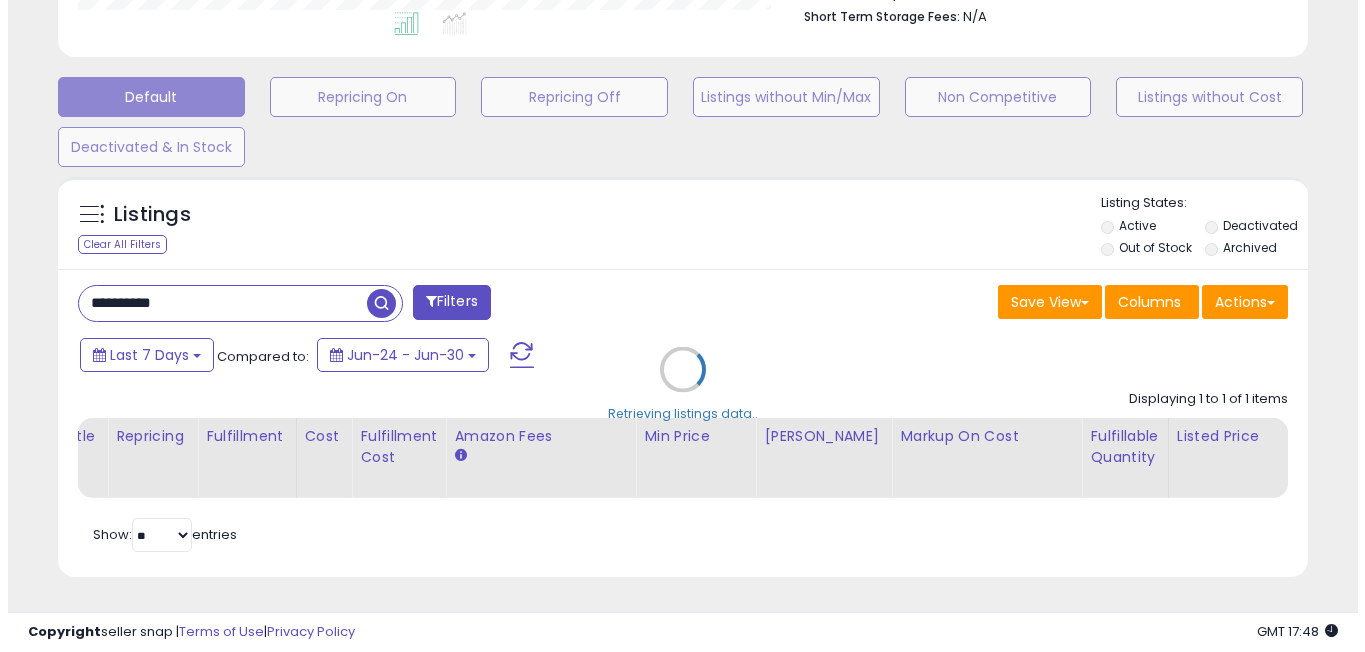scroll, scrollTop: 568, scrollLeft: 0, axis: vertical 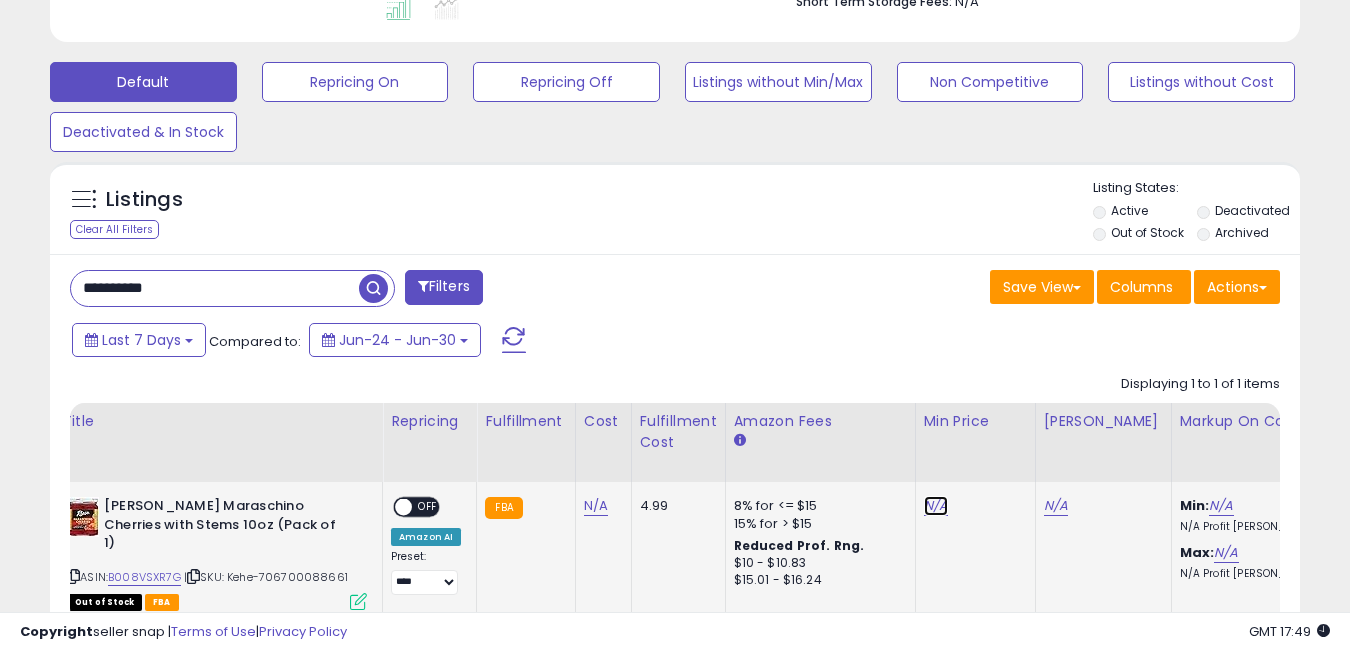 click on "N/A" at bounding box center (936, 506) 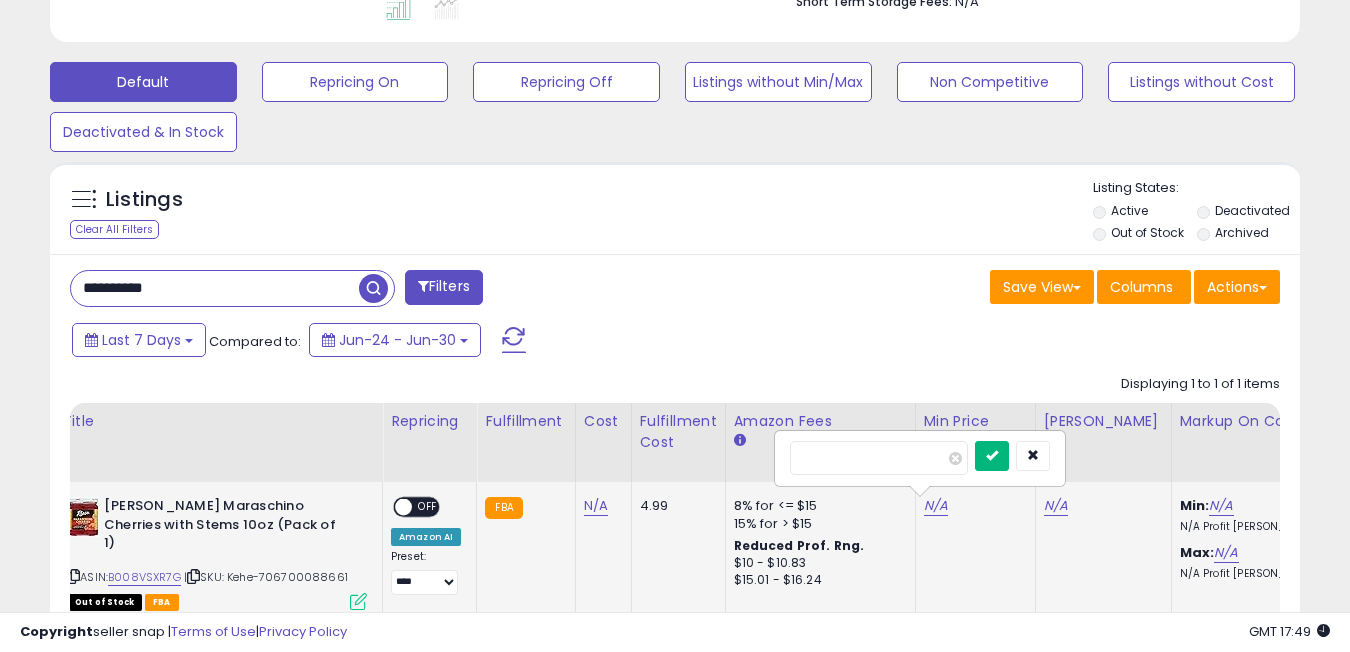 click at bounding box center [992, 456] 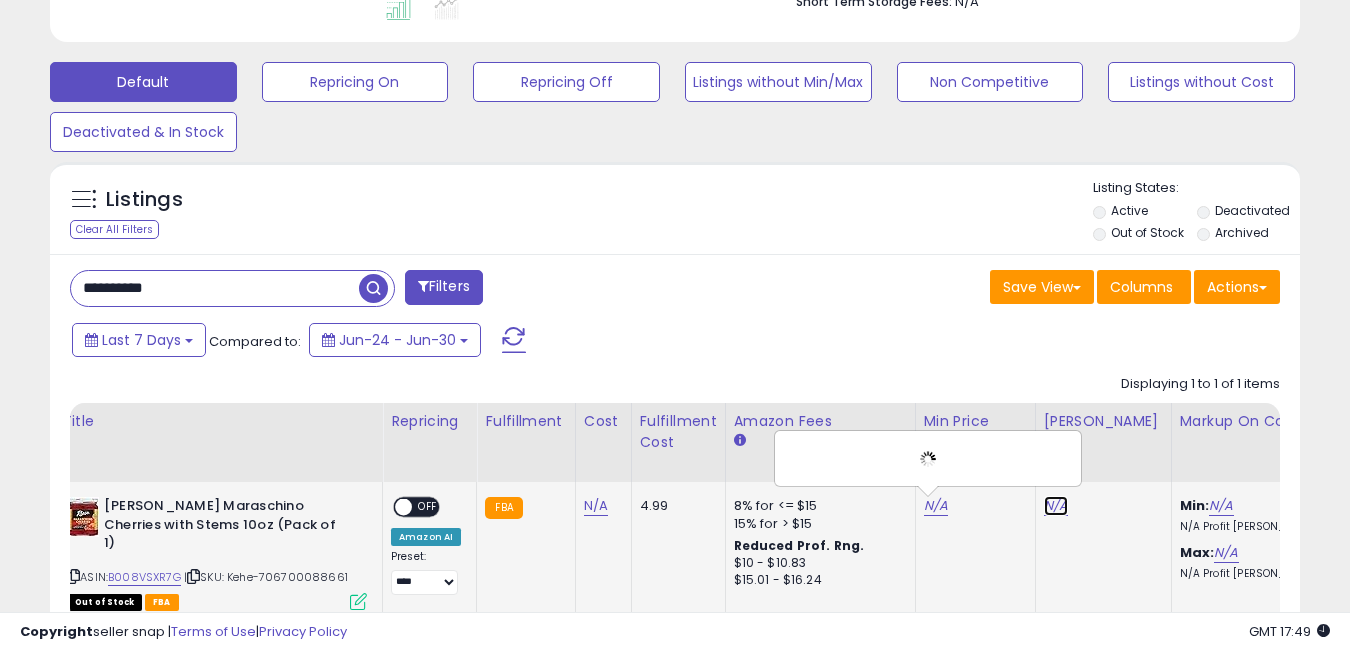 click on "N/A" at bounding box center (1056, 506) 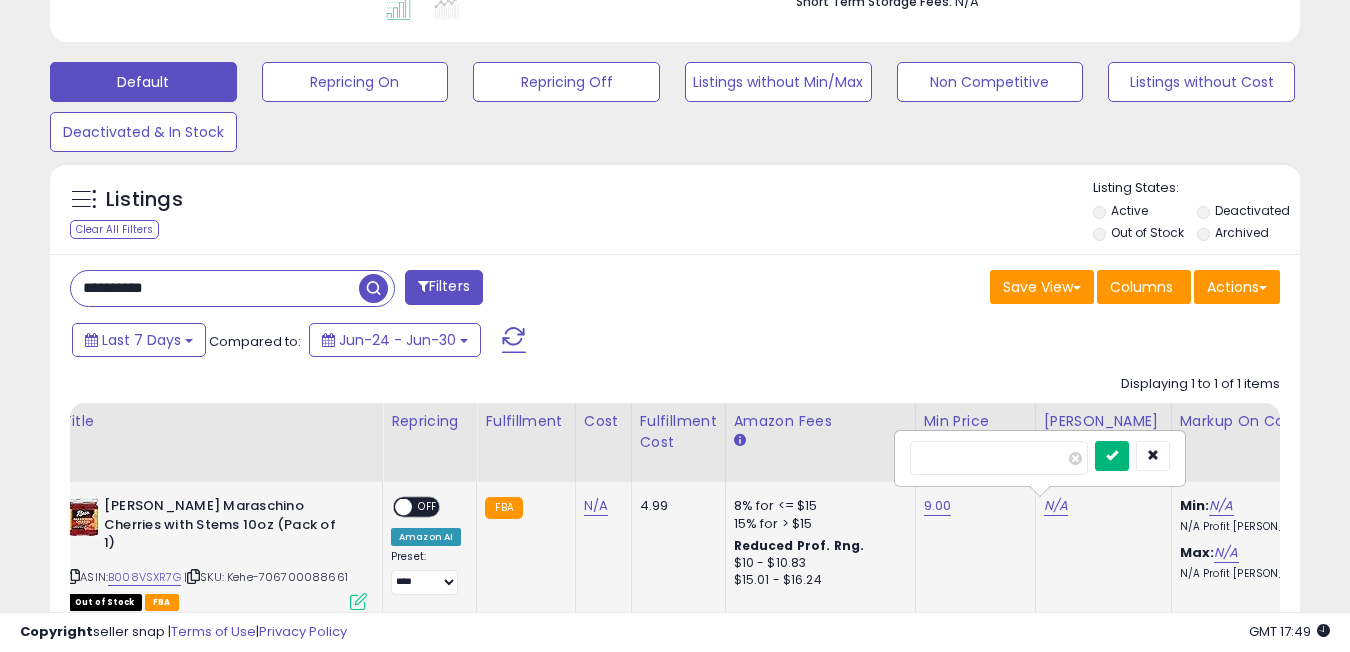 click at bounding box center (1112, 456) 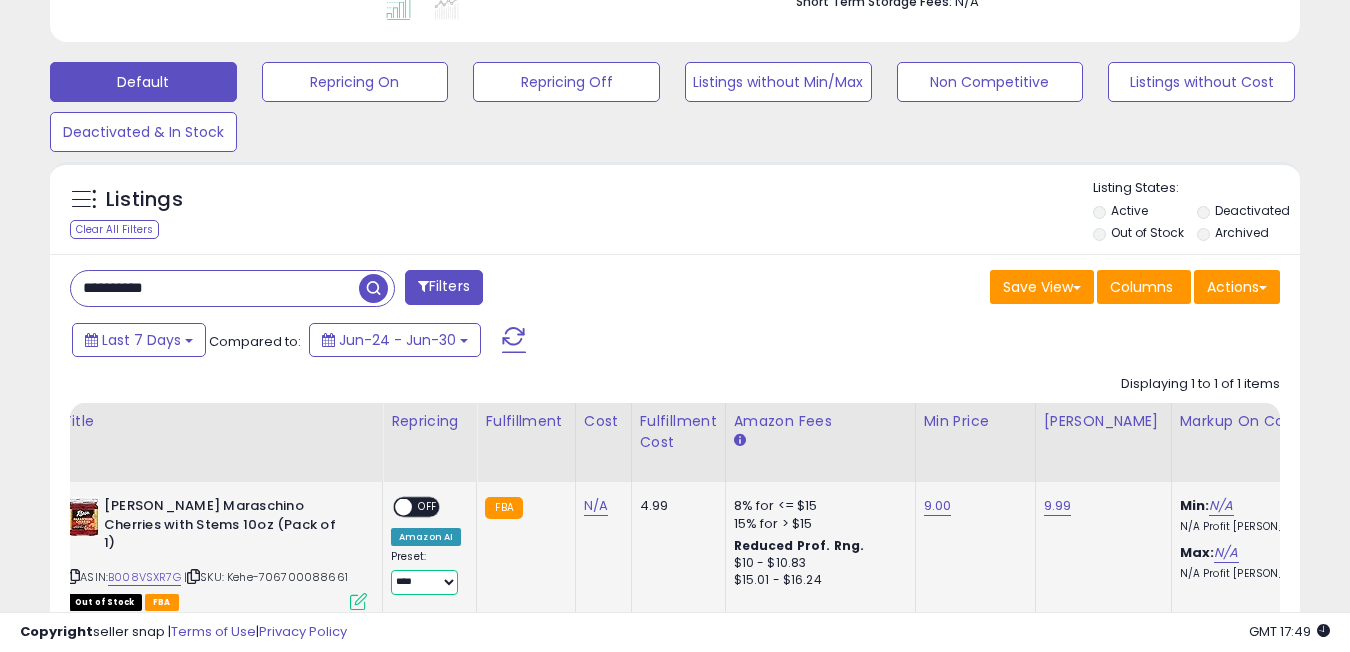 click on "**********" at bounding box center (424, 582) 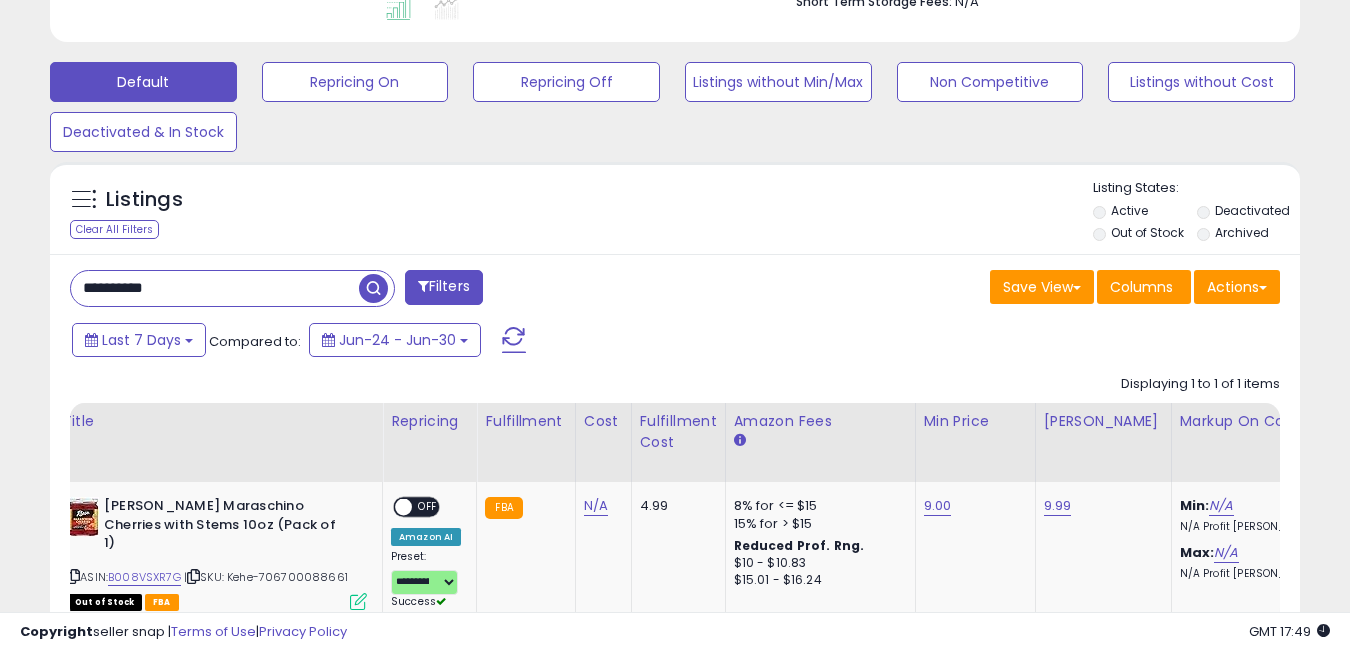 click on "**********" at bounding box center [215, 288] 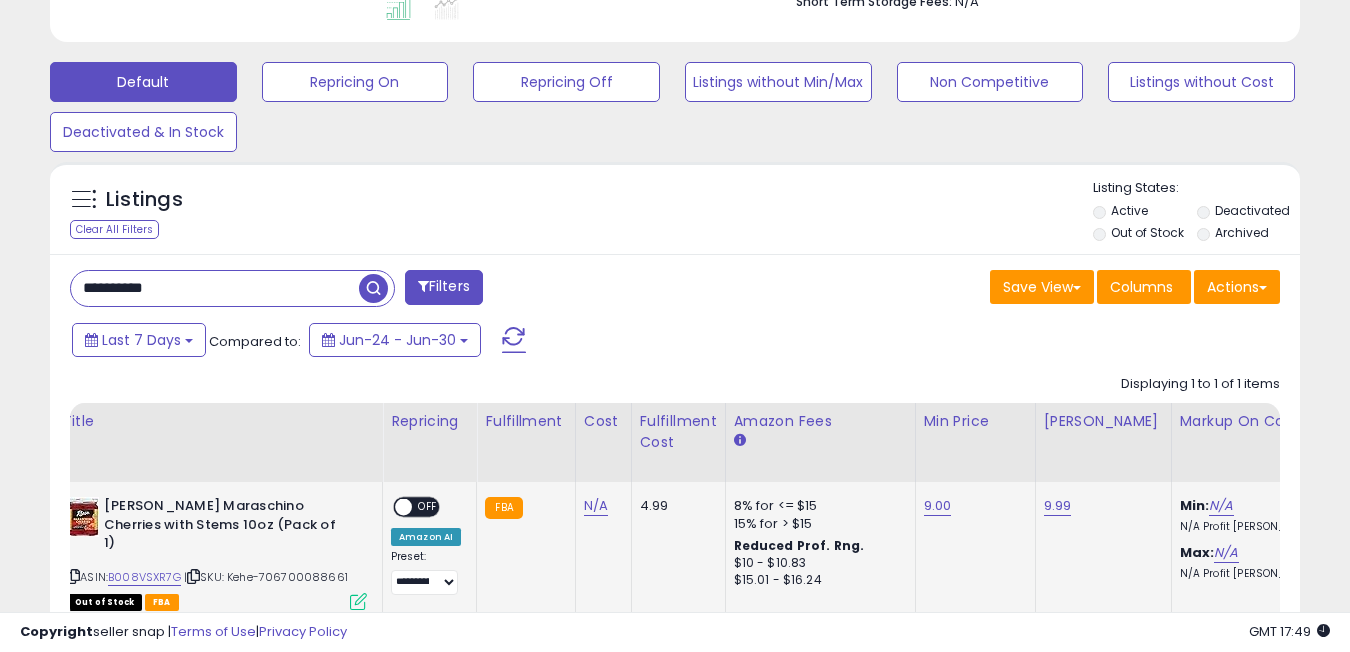 click on "OFF" at bounding box center (428, 507) 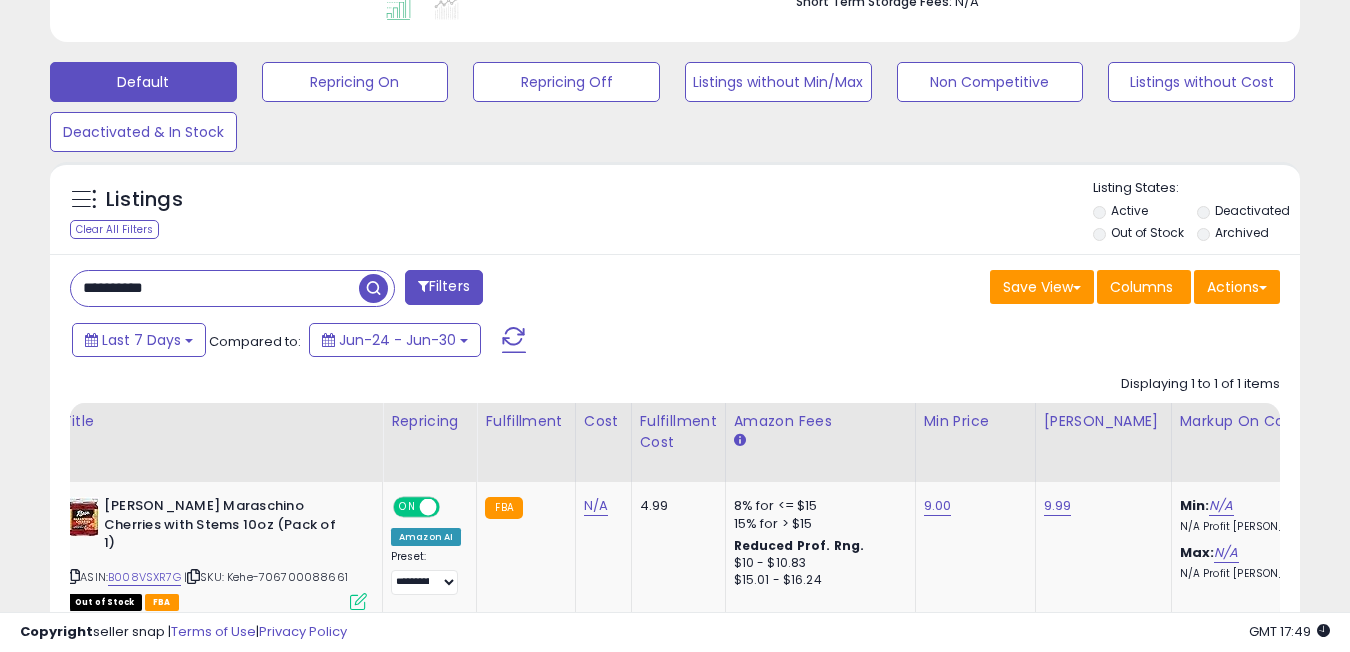 click on "**********" at bounding box center [215, 288] 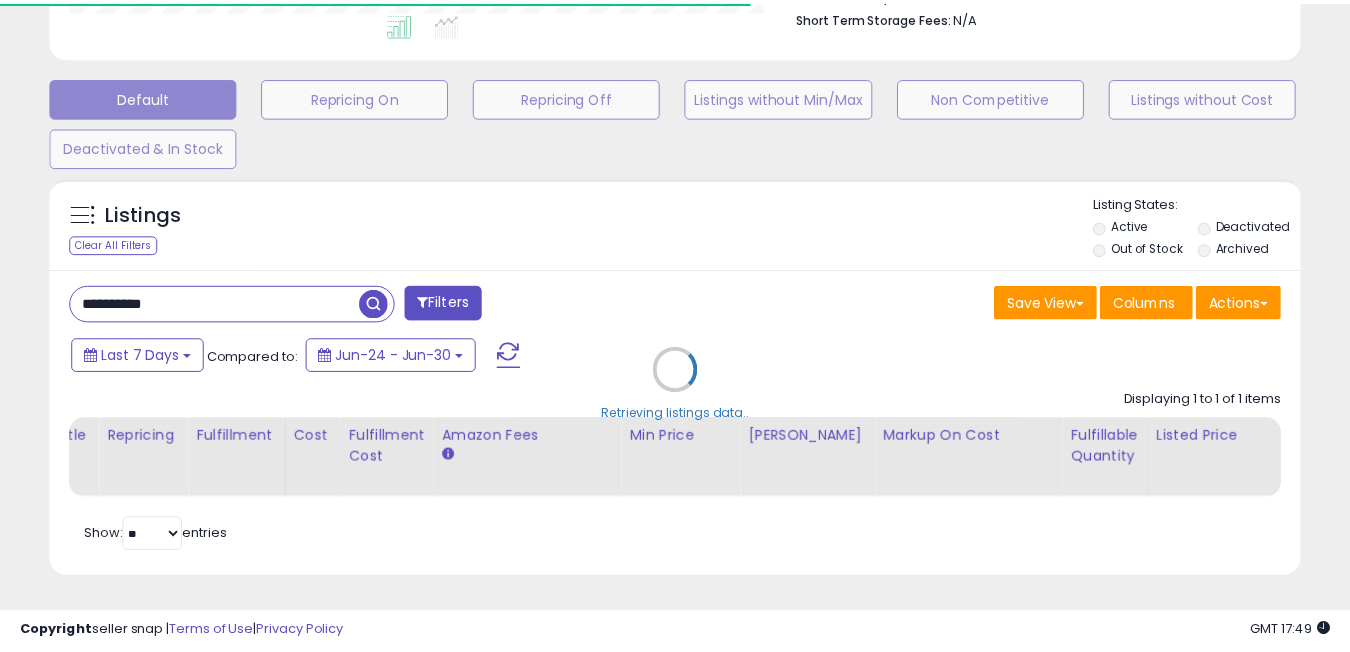 scroll, scrollTop: 410, scrollLeft: 723, axis: both 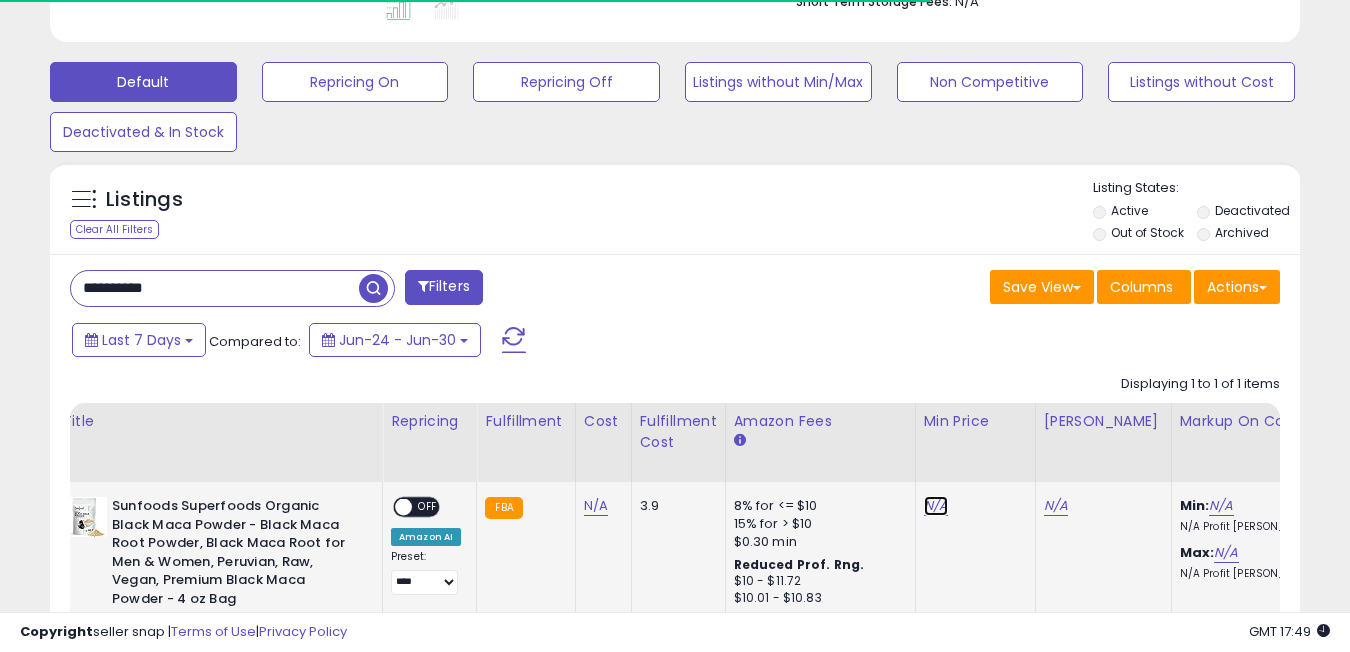 click on "N/A" at bounding box center [936, 506] 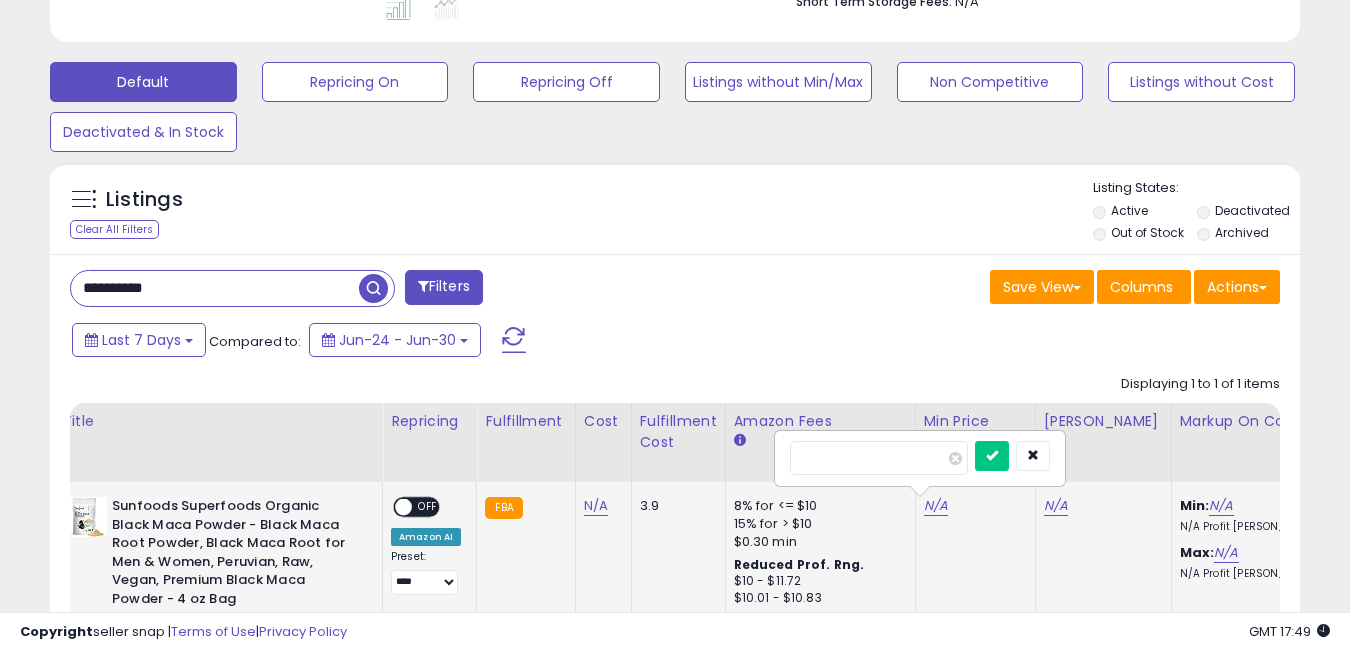 scroll, scrollTop: 999590, scrollLeft: 999276, axis: both 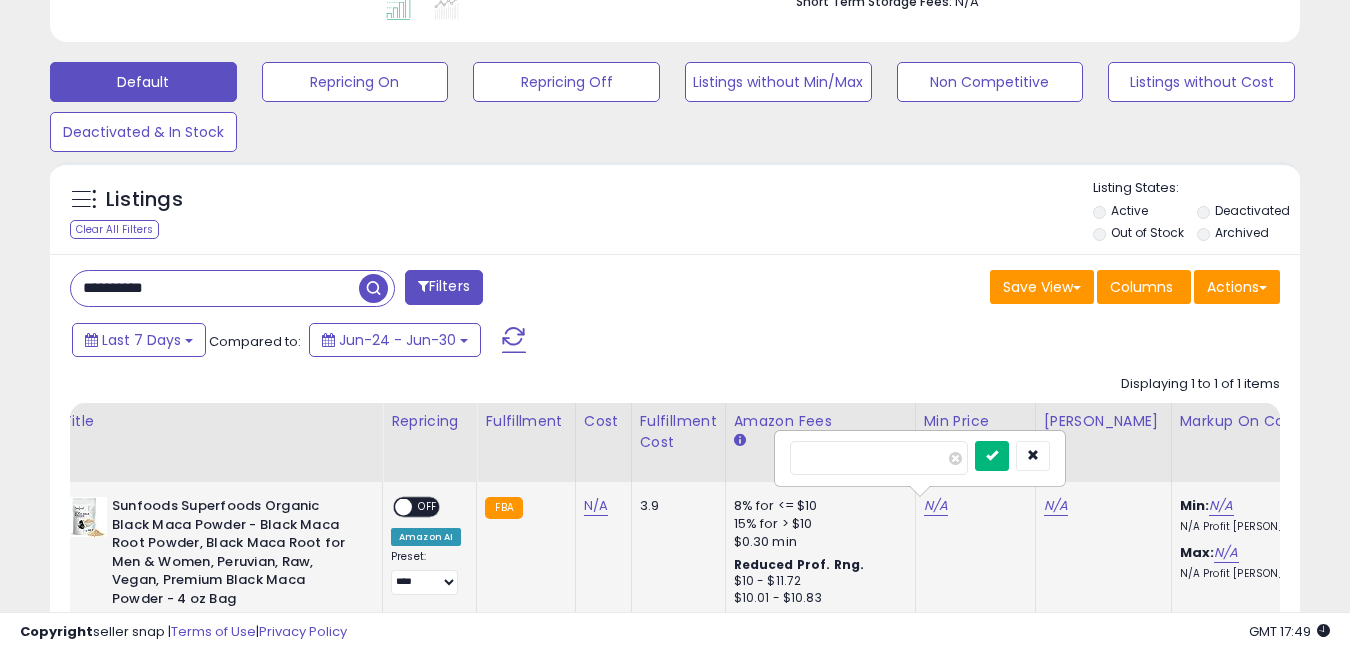 click at bounding box center [992, 455] 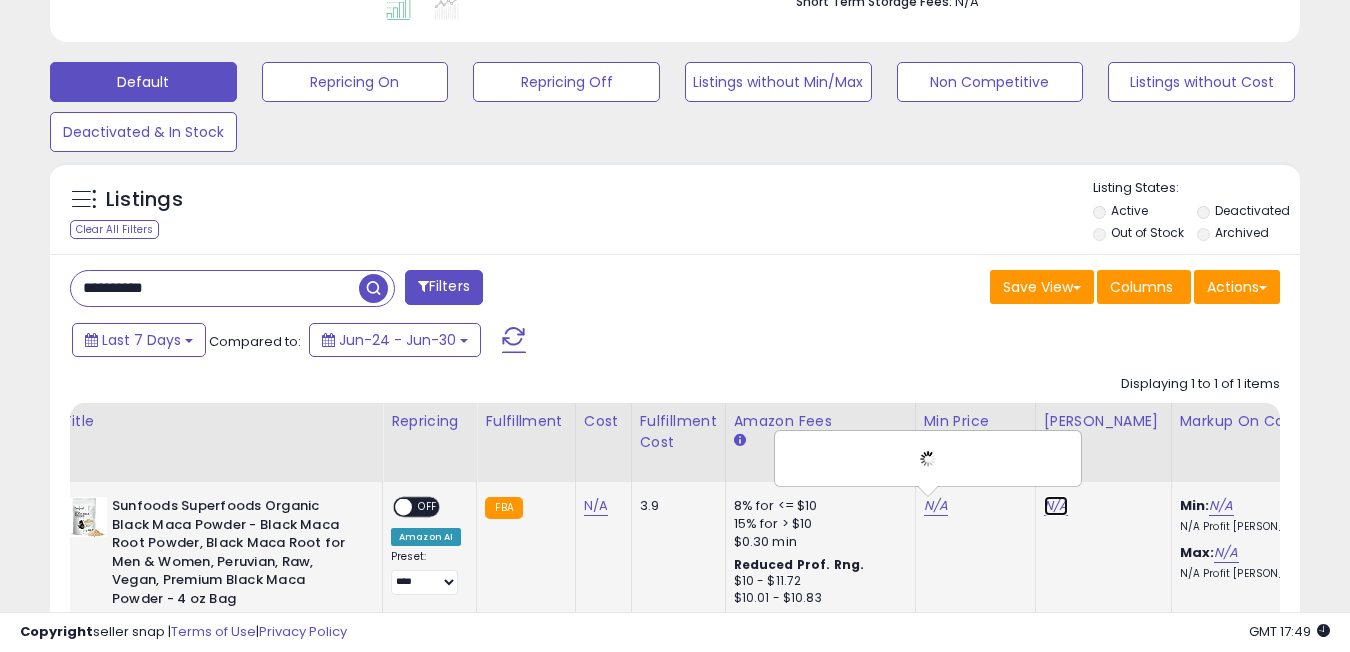 click on "N/A" at bounding box center [1056, 506] 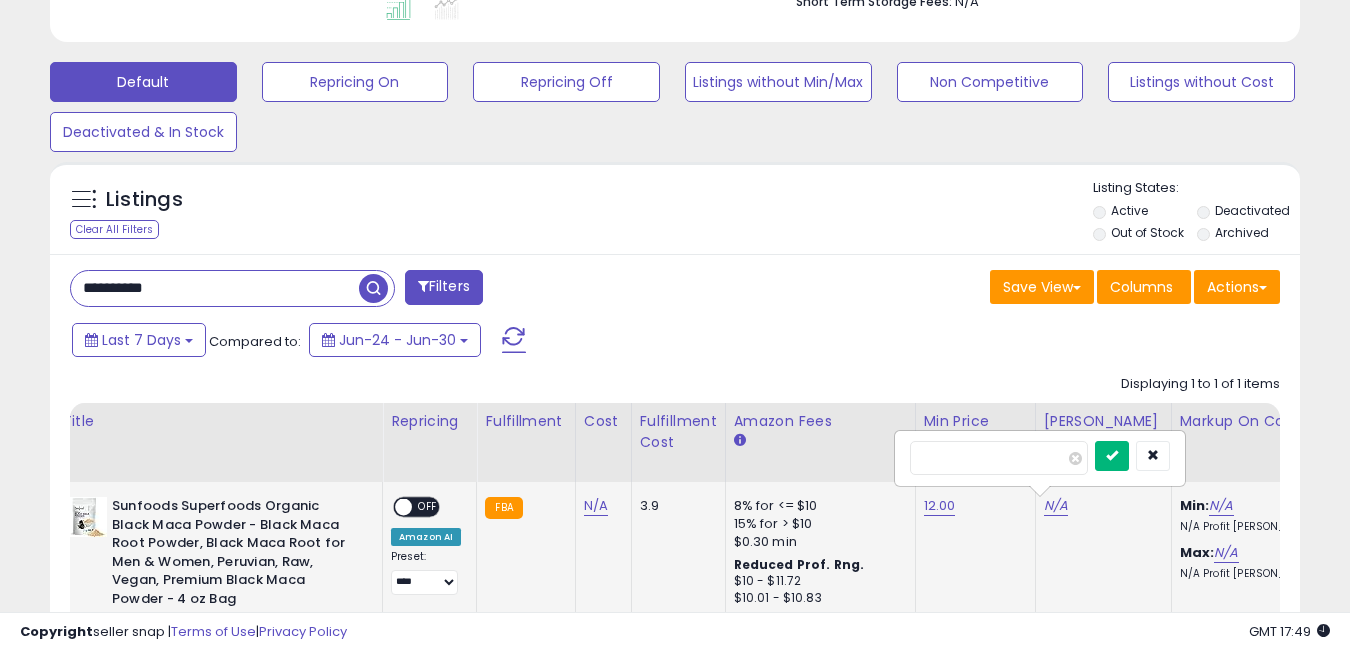 click at bounding box center [1112, 456] 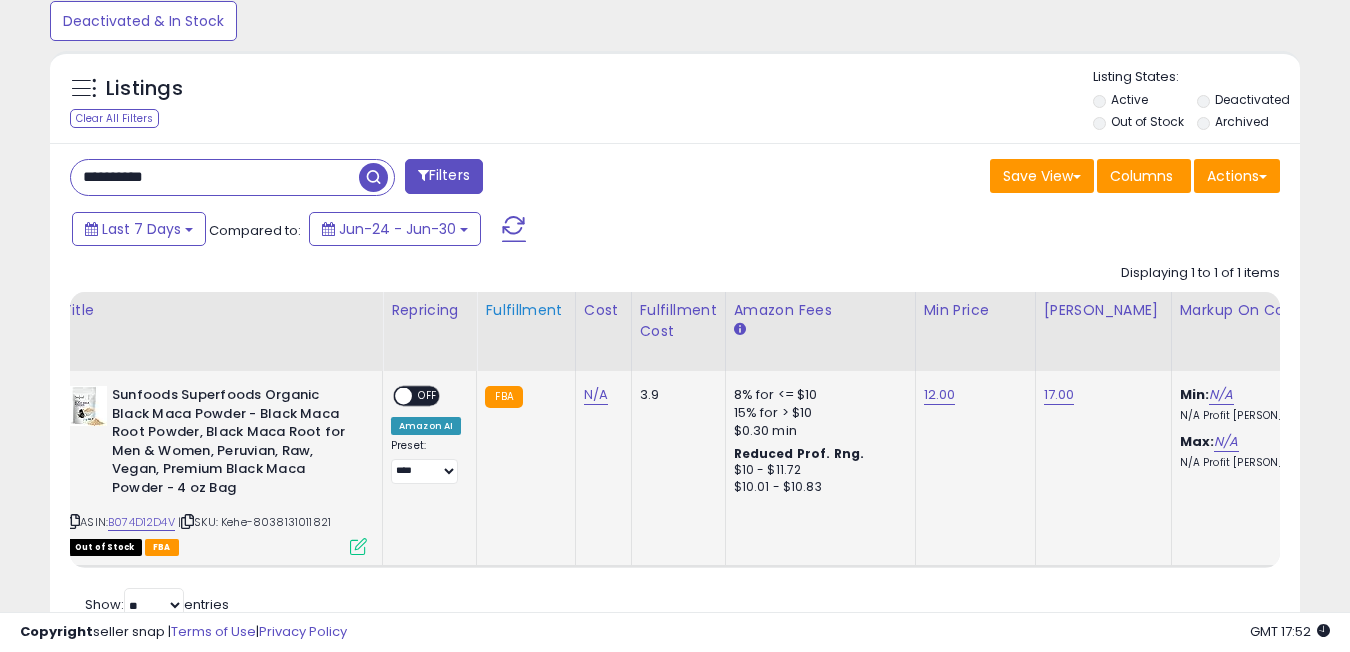 scroll, scrollTop: 682, scrollLeft: 0, axis: vertical 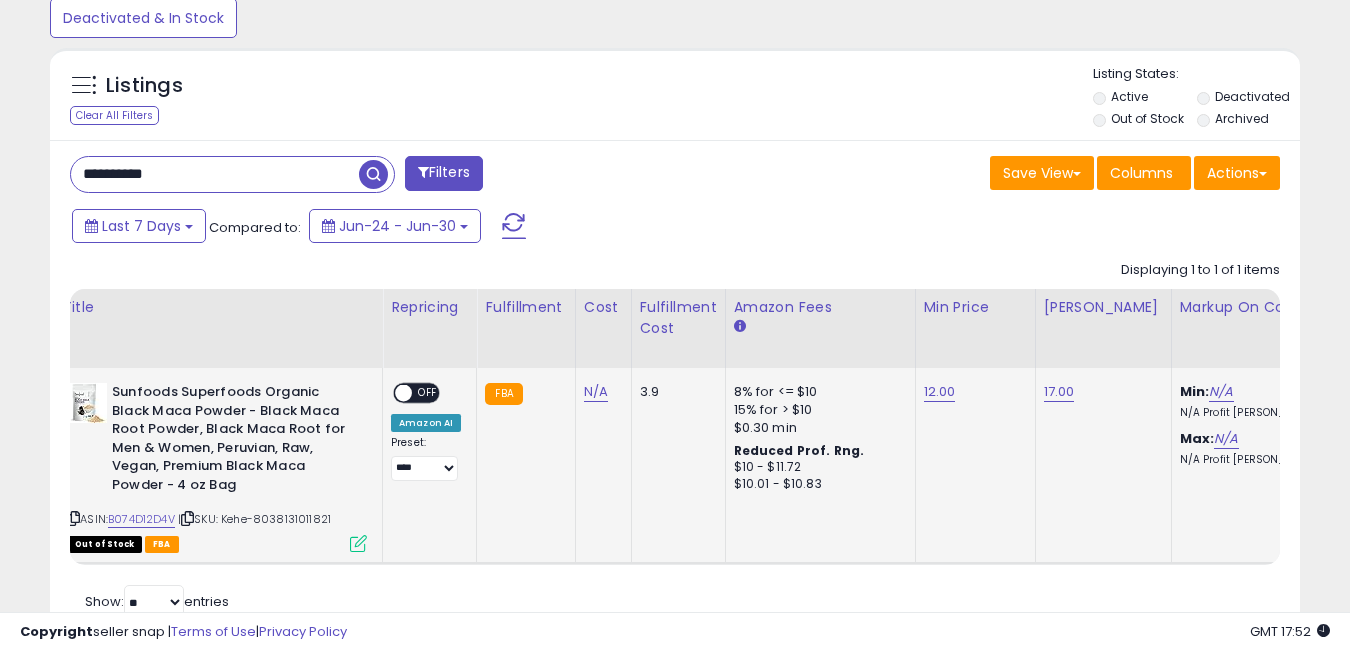 click on "**********" at bounding box center (426, 458) 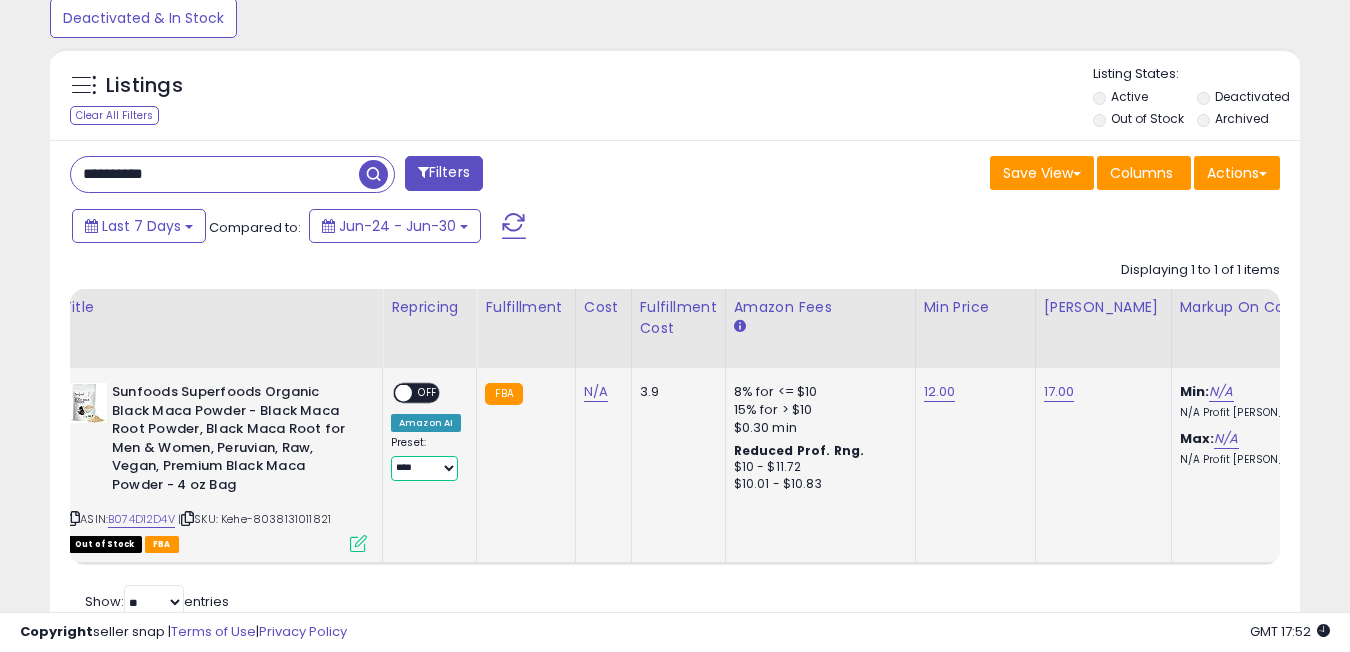 click on "**********" at bounding box center (424, 468) 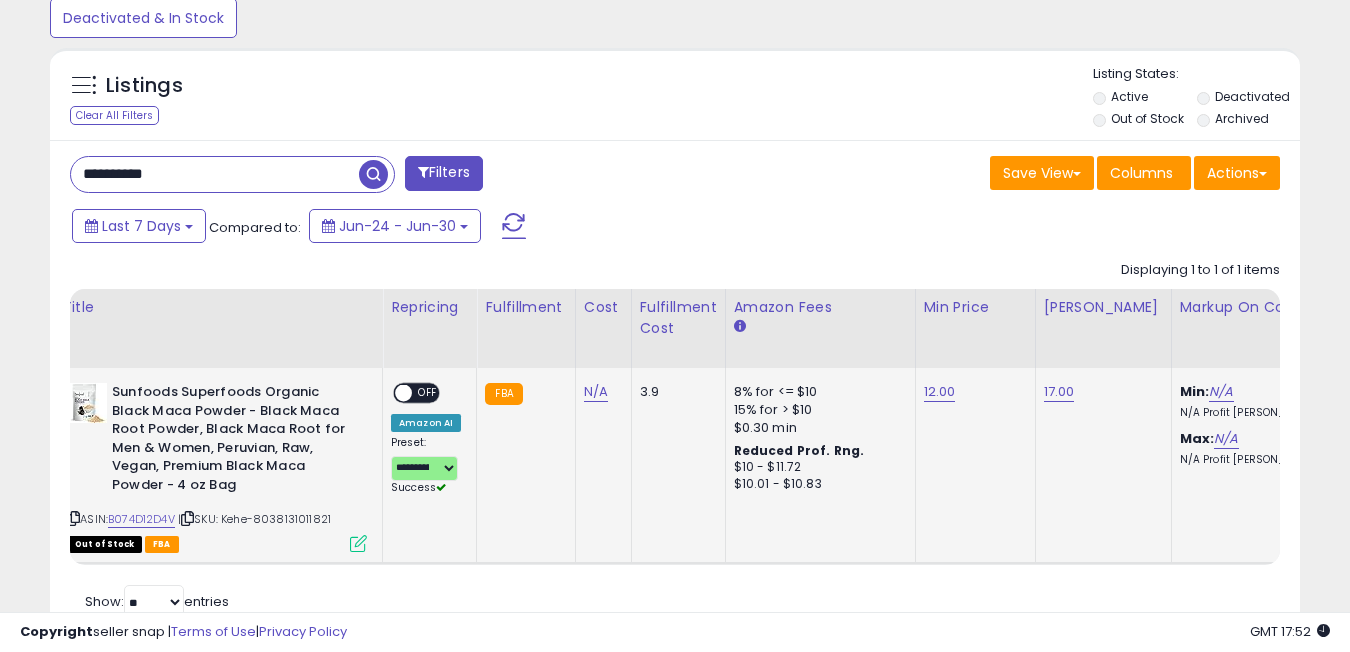 click on "OFF" at bounding box center (428, 393) 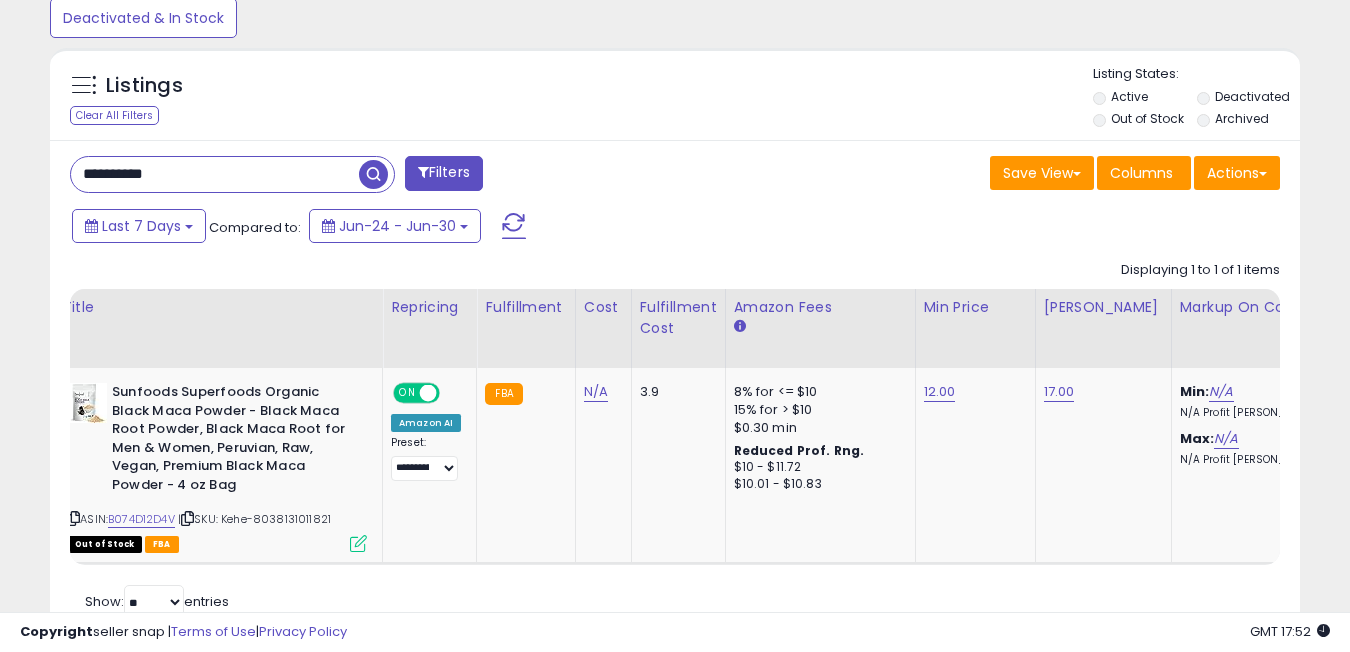 paste 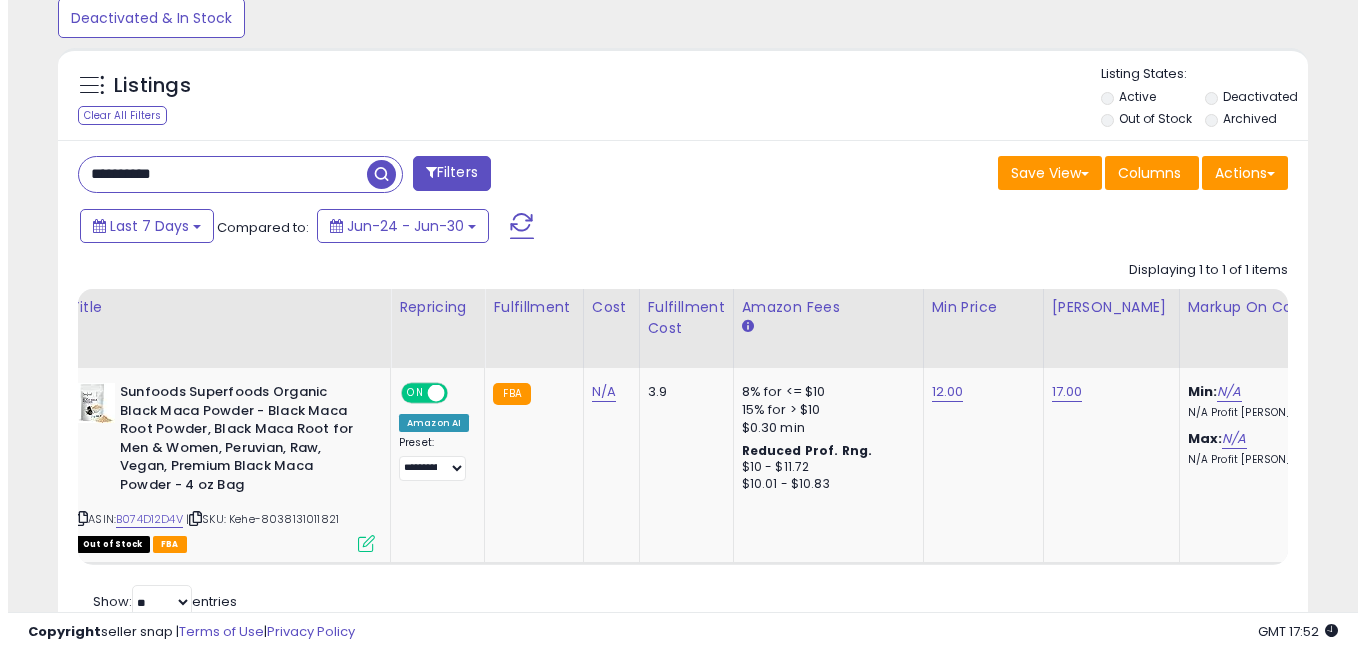 scroll, scrollTop: 568, scrollLeft: 0, axis: vertical 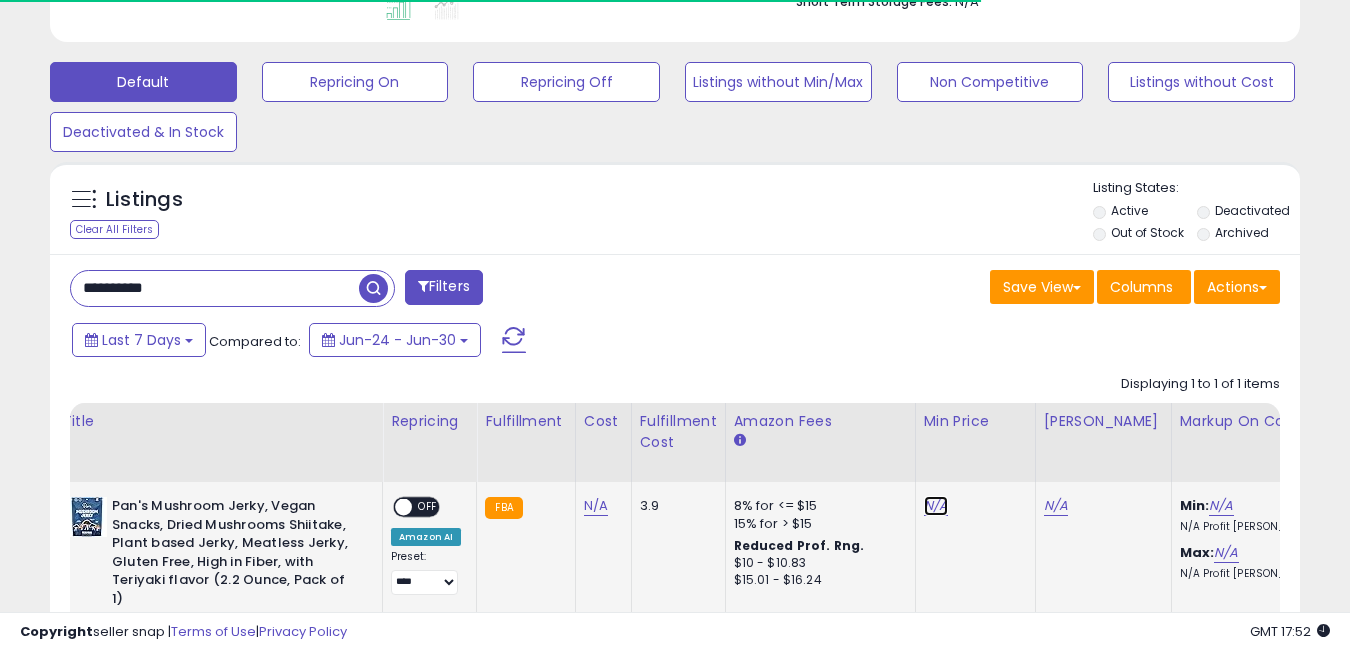 click on "N/A" at bounding box center (936, 506) 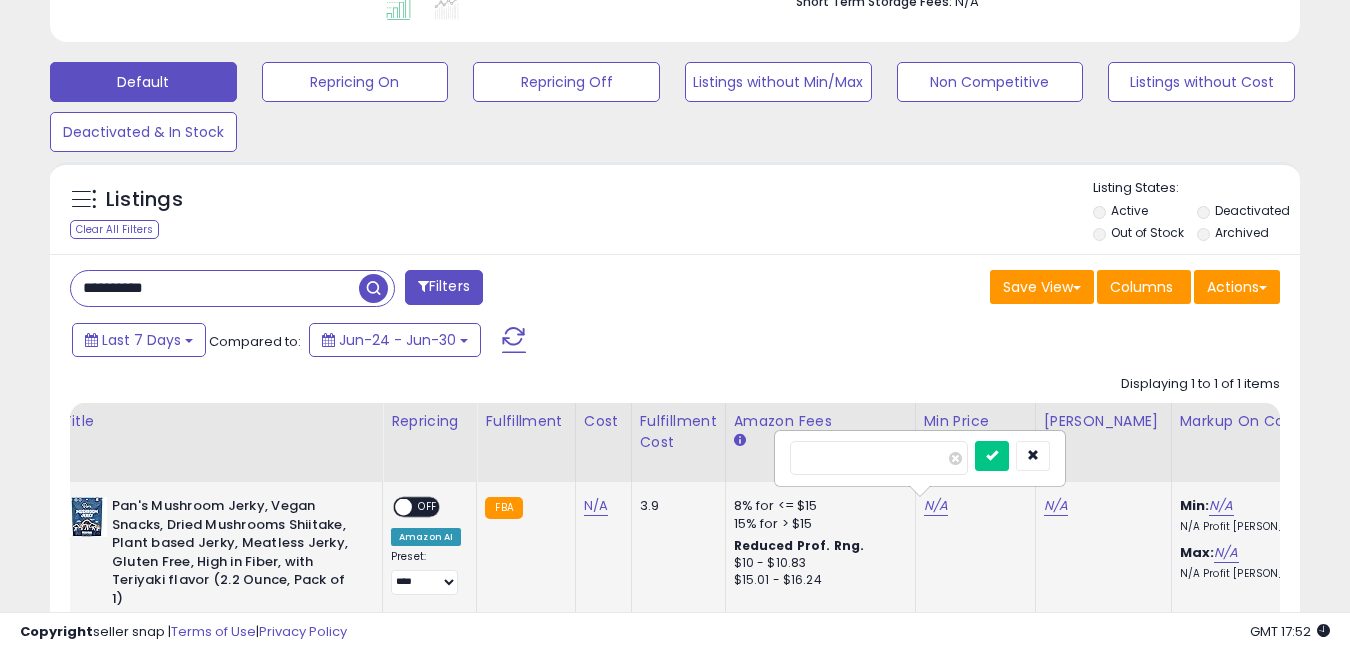 scroll, scrollTop: 999590, scrollLeft: 999276, axis: both 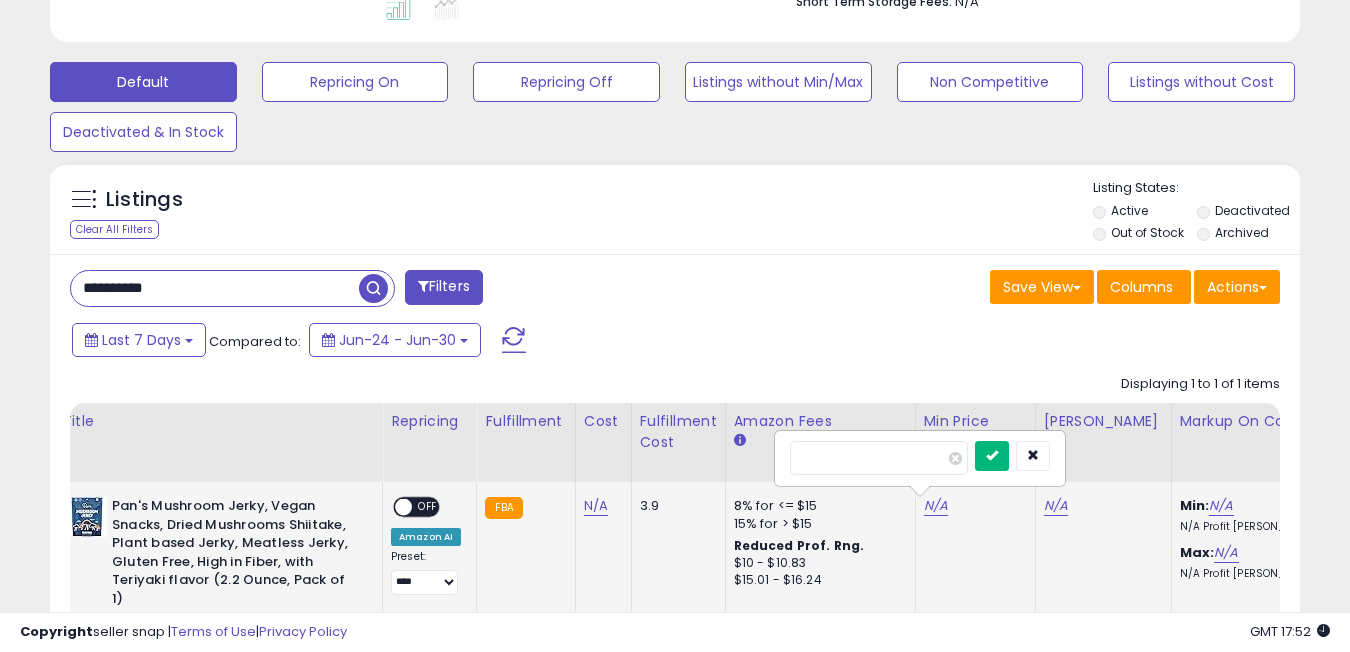 click at bounding box center (992, 455) 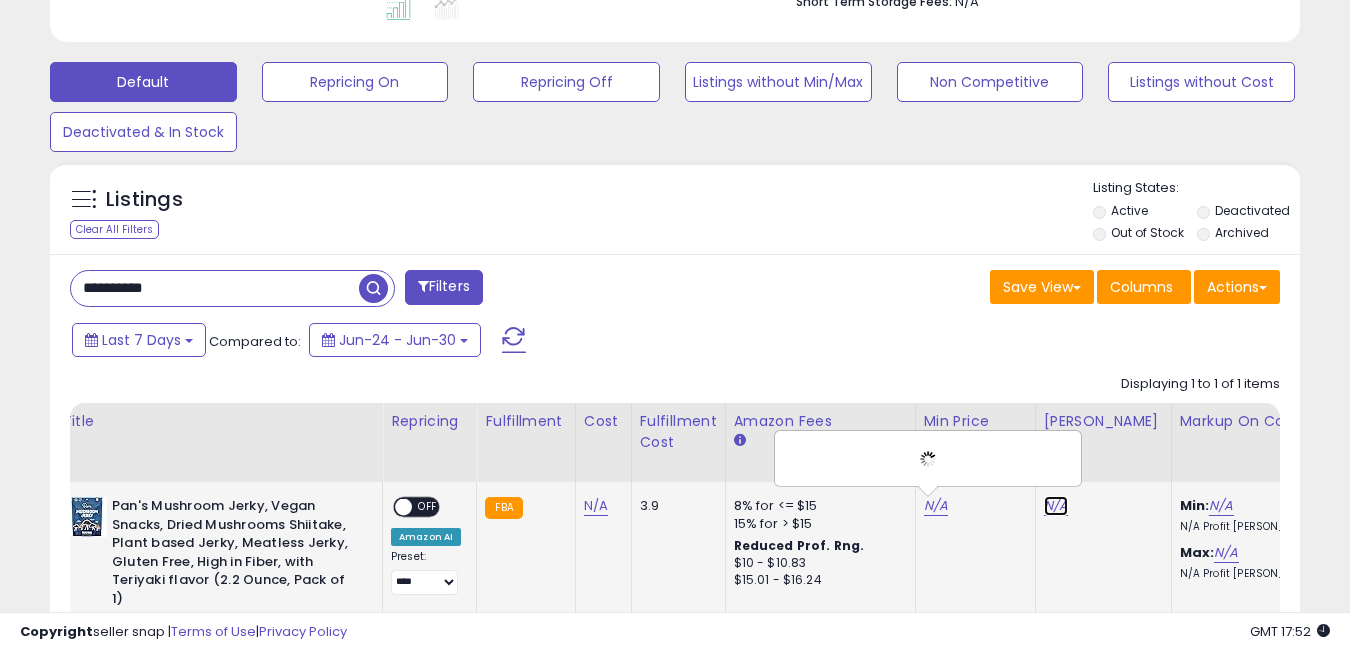 click on "N/A" at bounding box center [1056, 506] 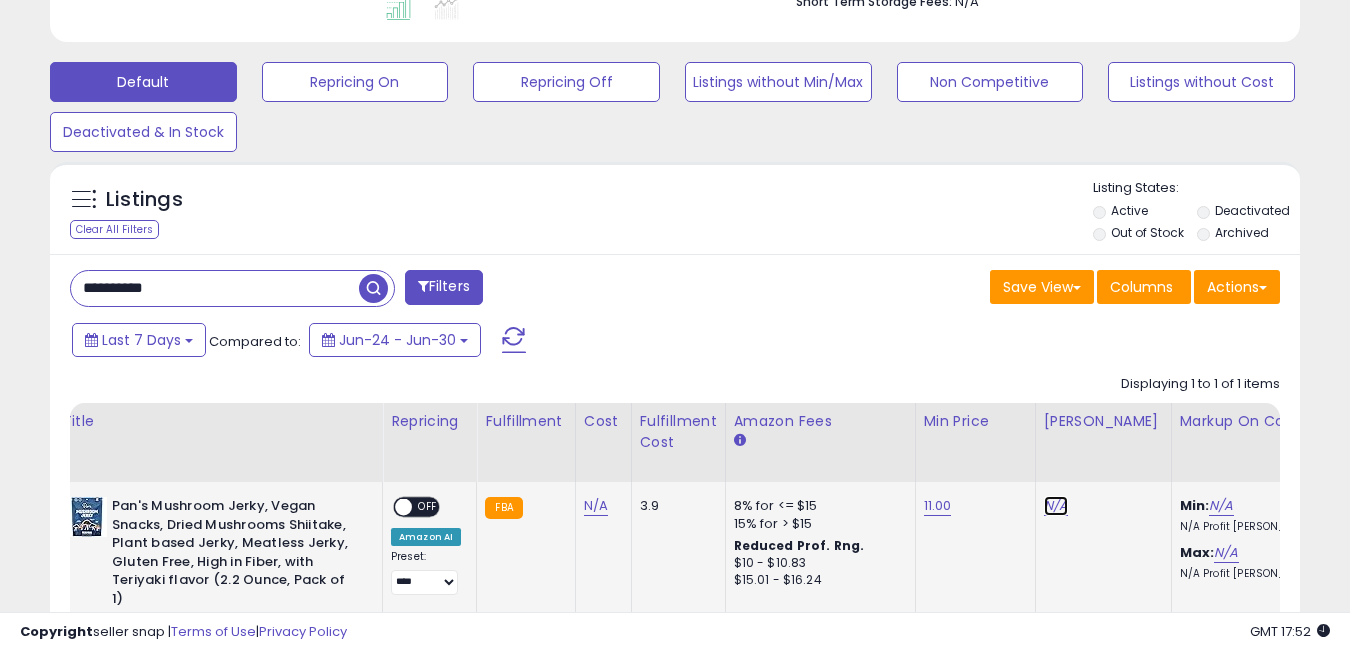 click on "N/A" at bounding box center (1056, 506) 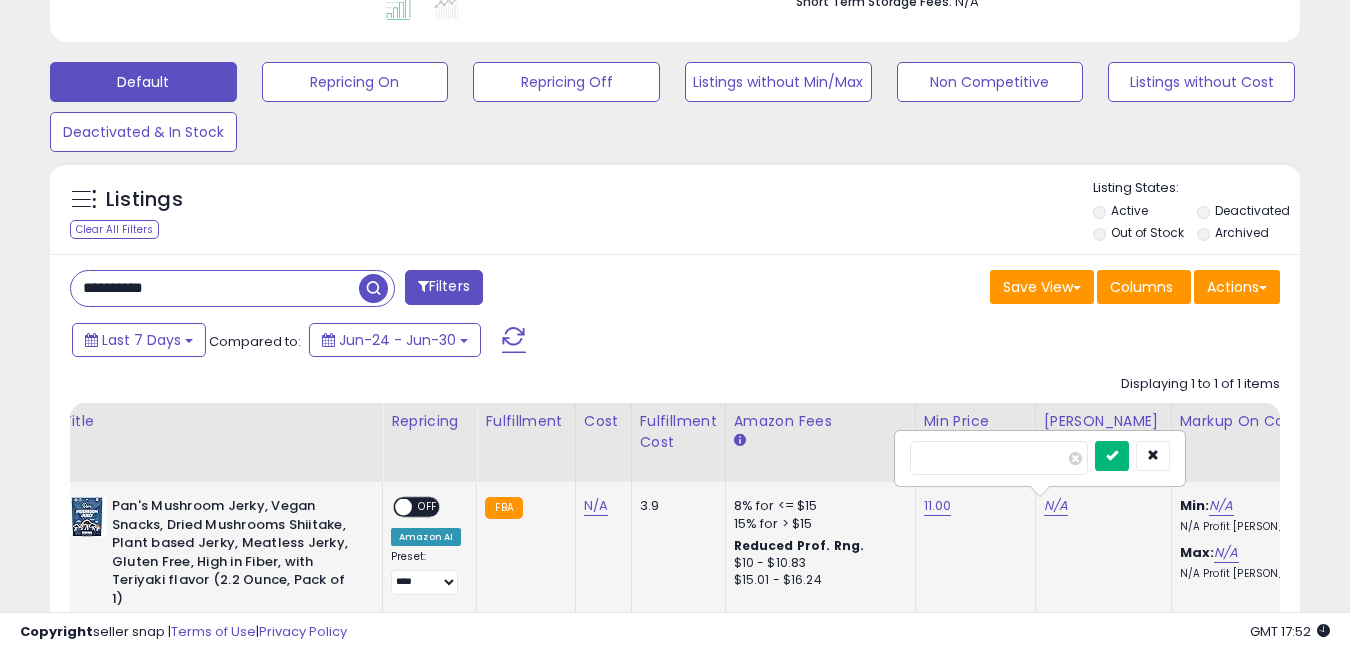click at bounding box center [1112, 456] 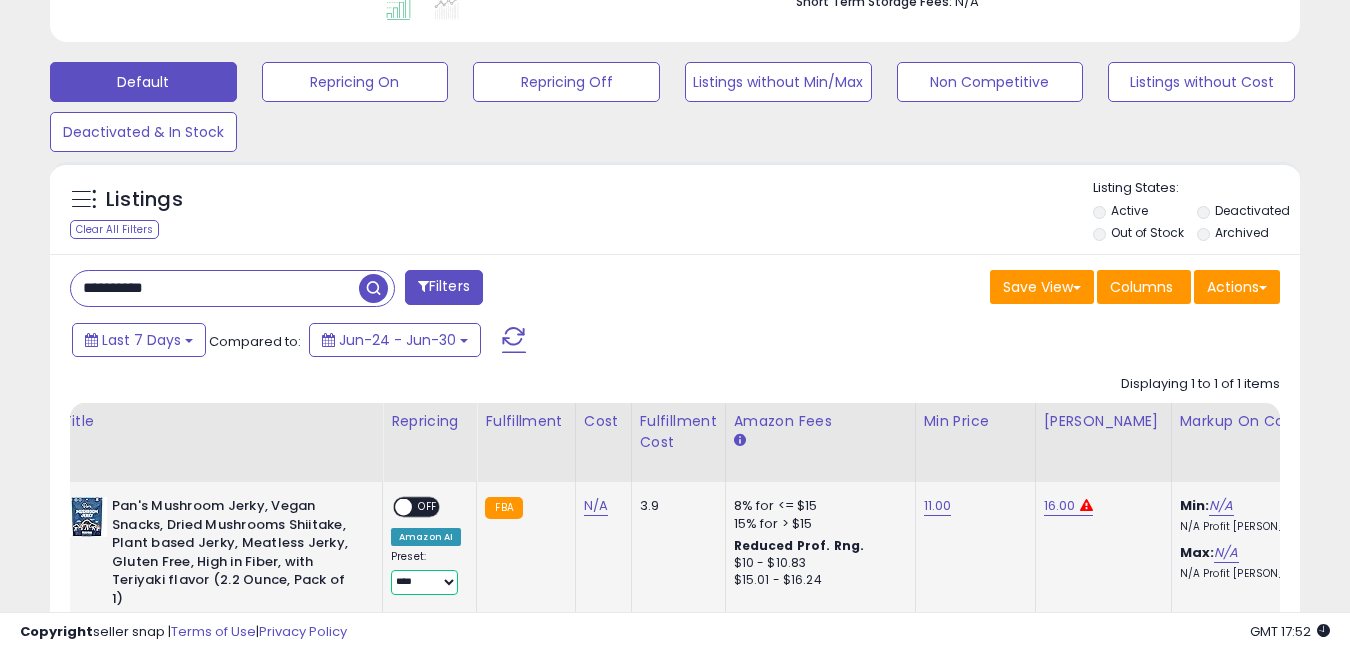 click on "**********" at bounding box center (424, 582) 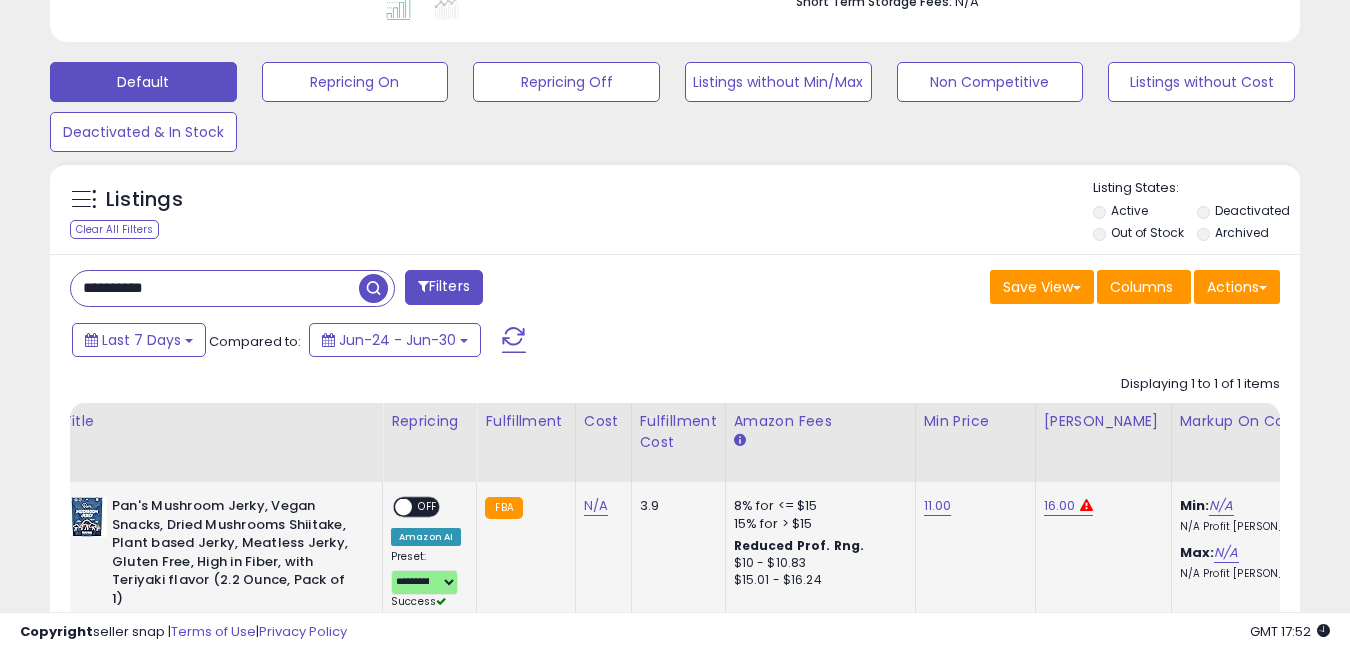 click on "OFF" at bounding box center [428, 507] 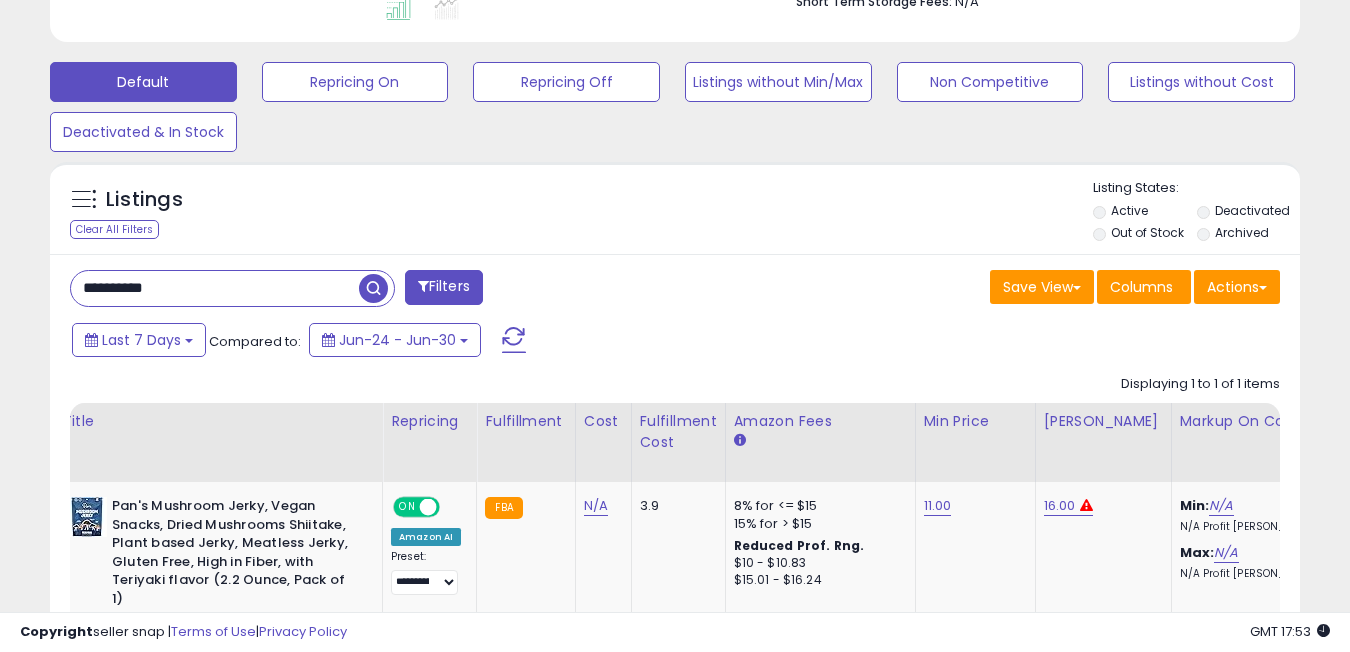 click on "**********" at bounding box center [215, 288] 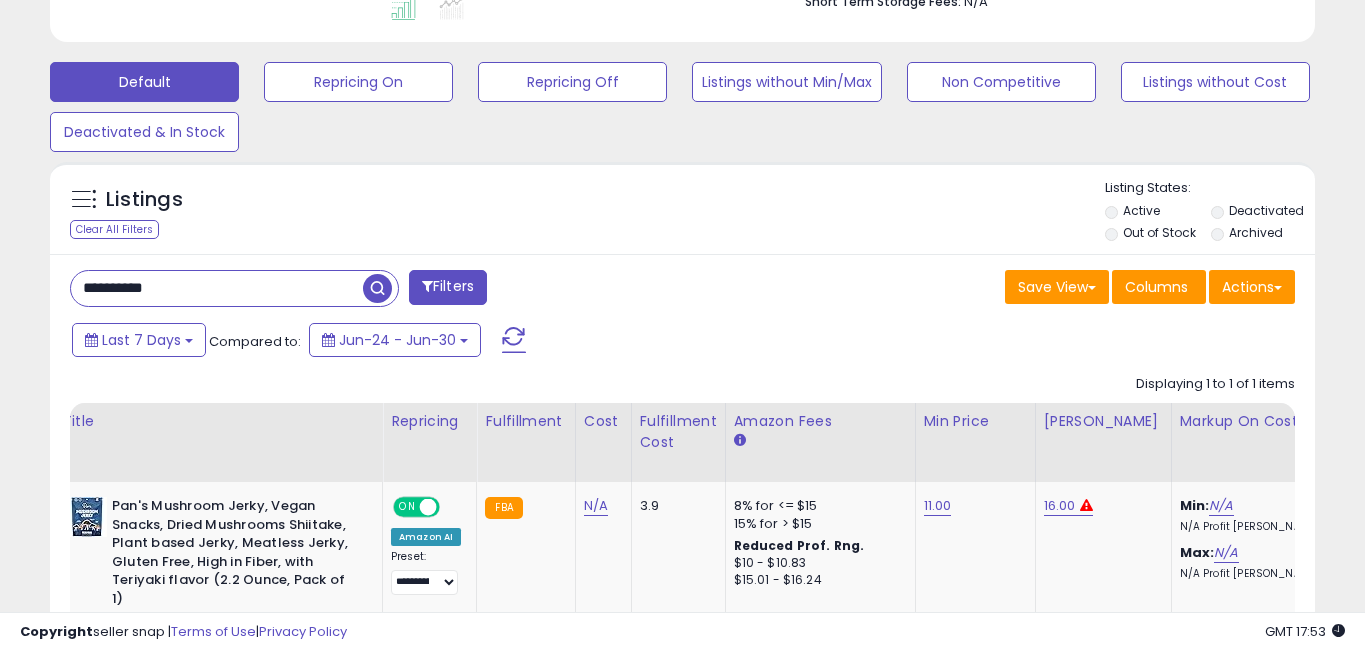 scroll, scrollTop: 999590, scrollLeft: 999268, axis: both 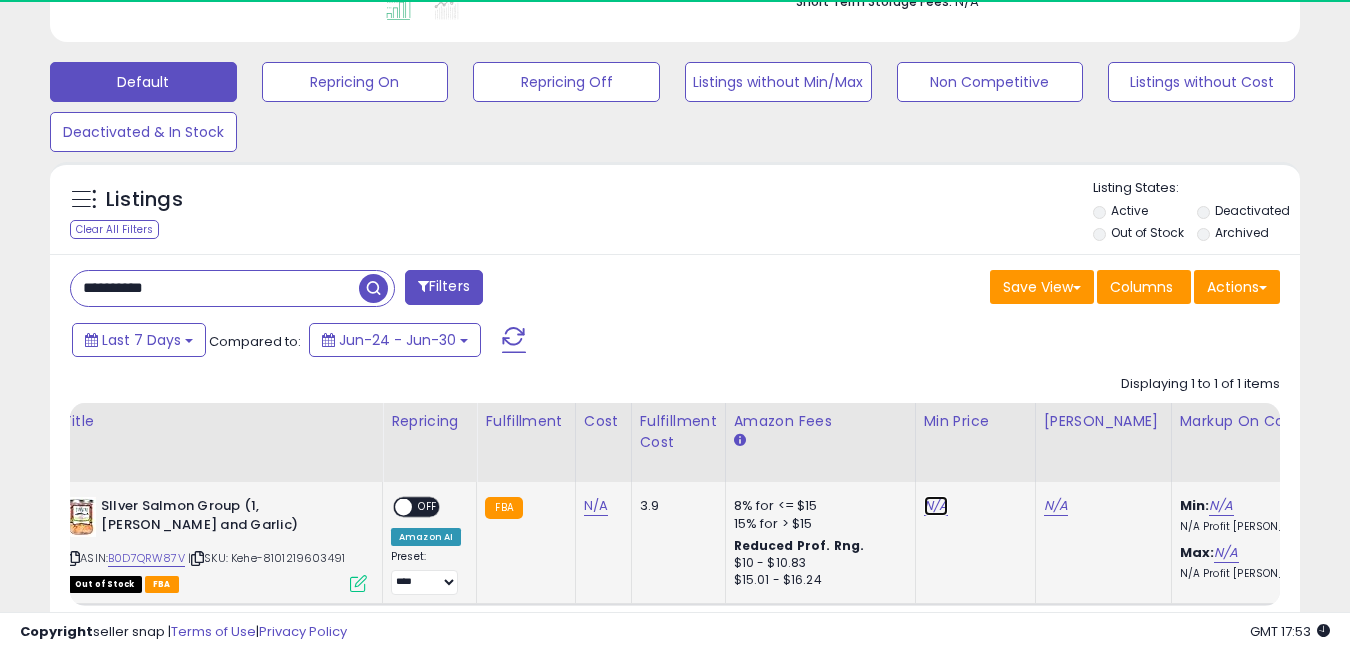 click on "N/A" at bounding box center [936, 506] 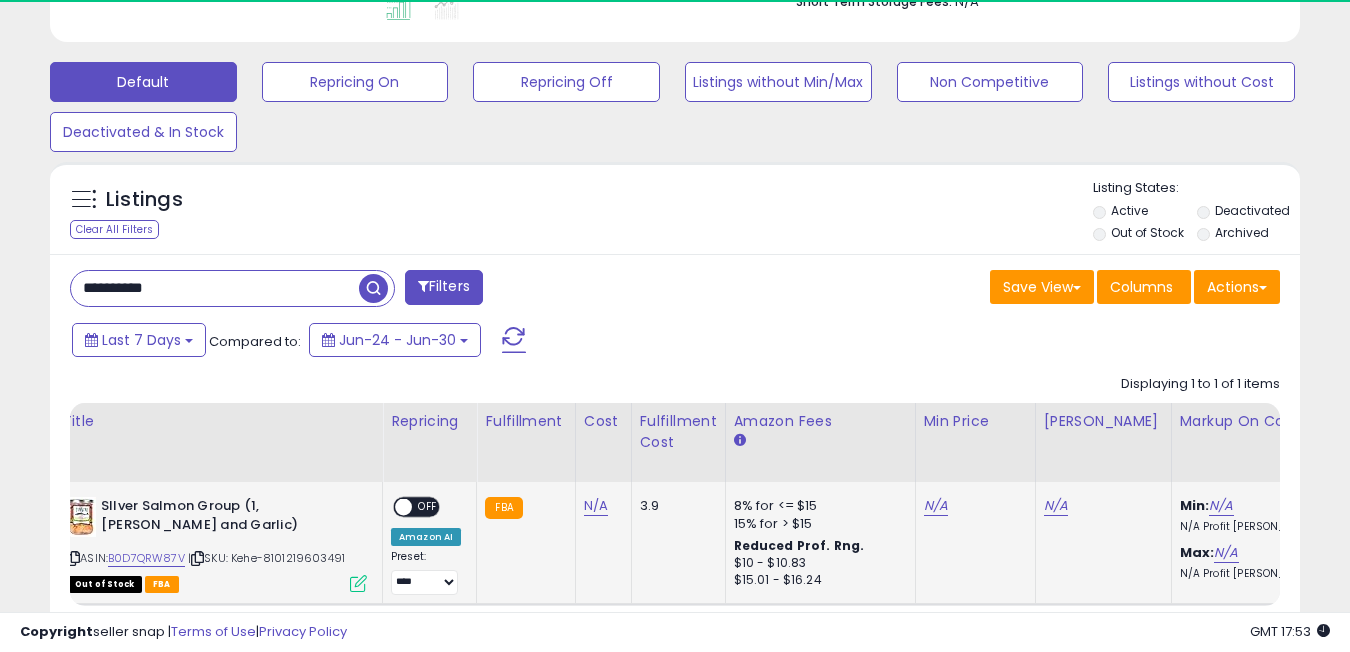 scroll, scrollTop: 999590, scrollLeft: 999276, axis: both 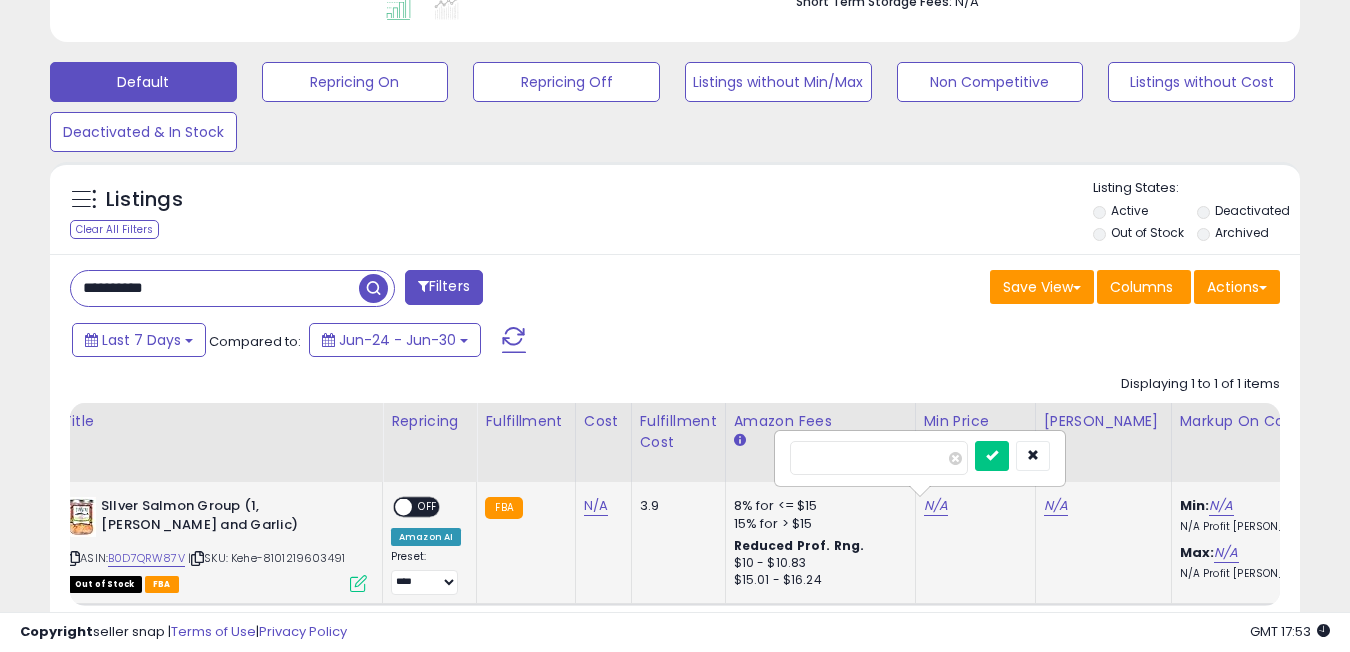 click at bounding box center (1012, 458) 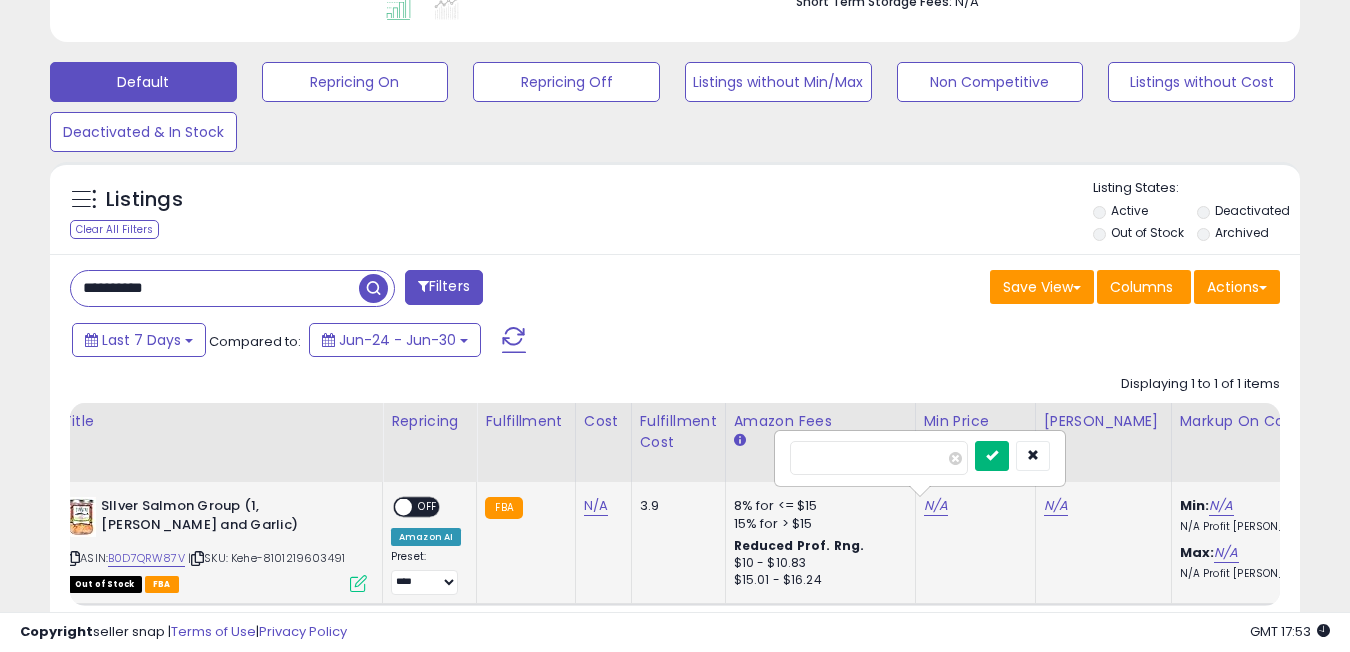 click at bounding box center (992, 455) 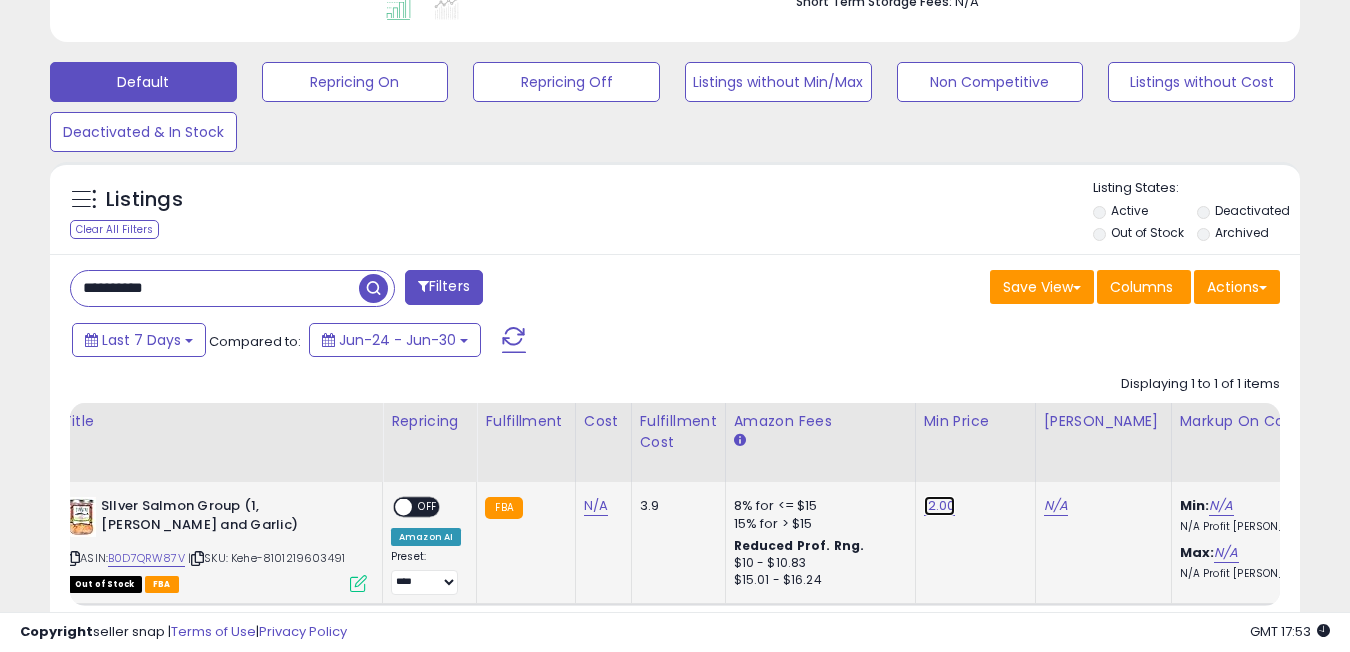 click on "12.00" at bounding box center [940, 506] 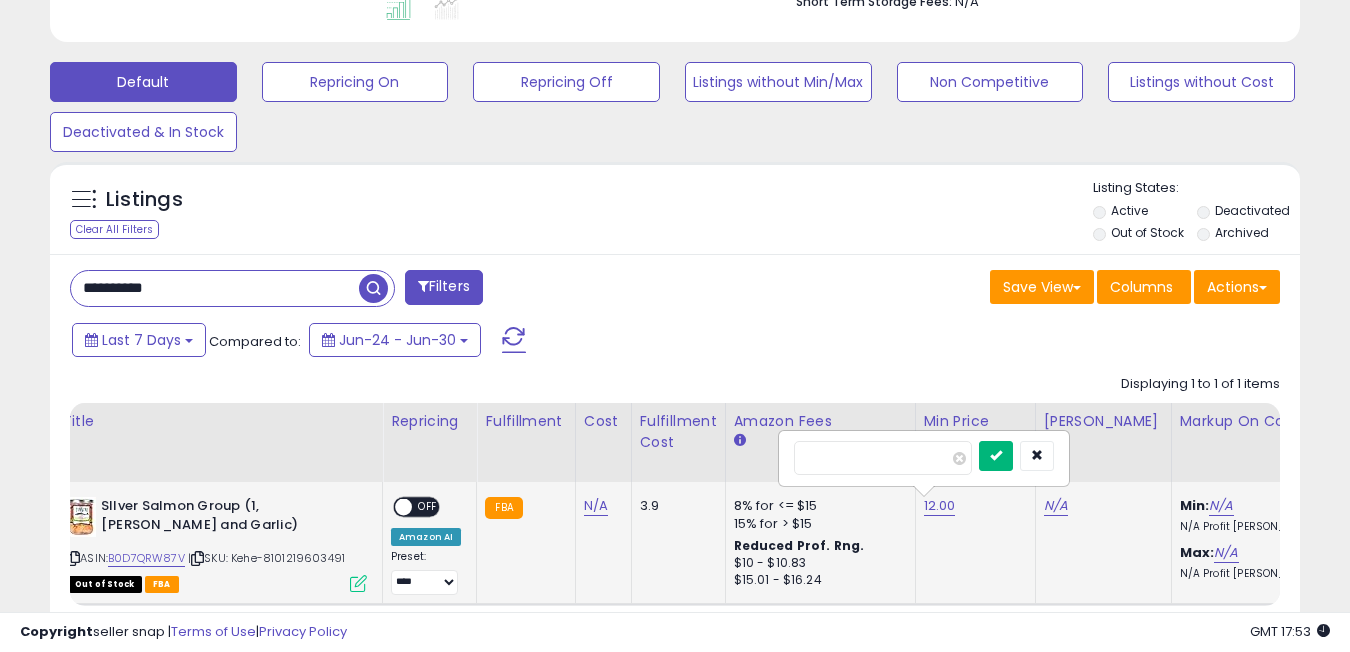 click at bounding box center (996, 456) 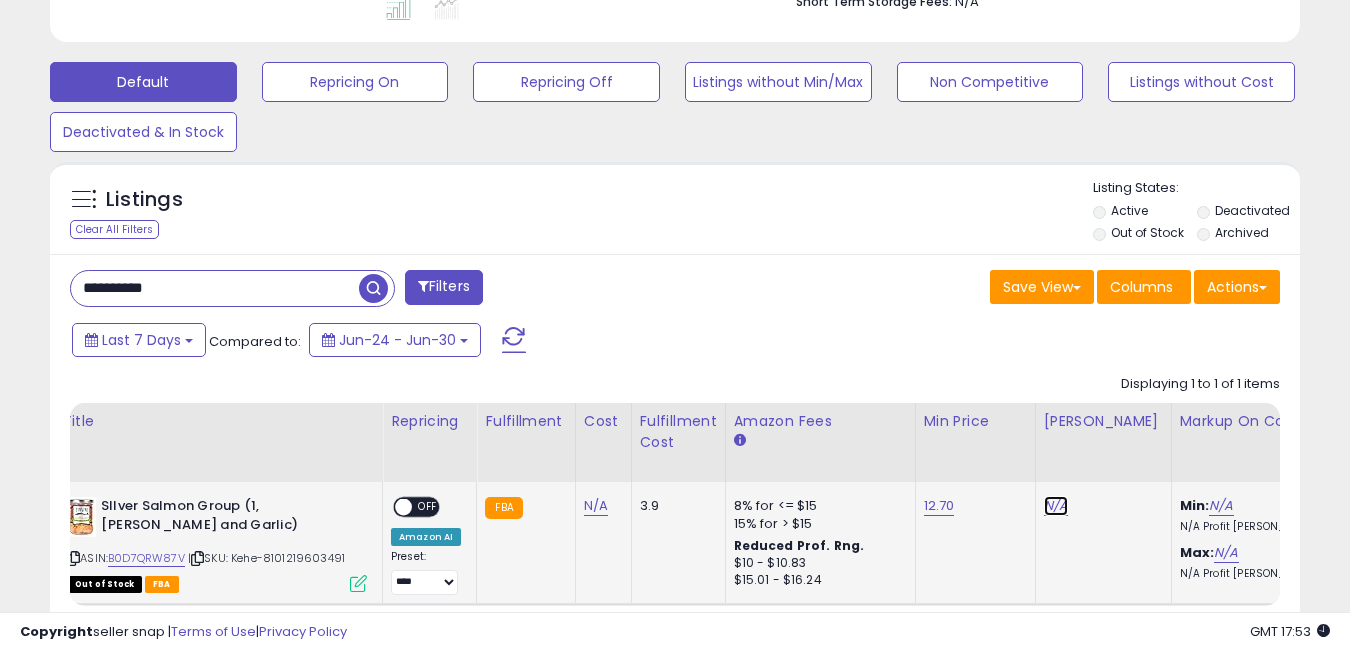 click on "N/A" at bounding box center [1056, 506] 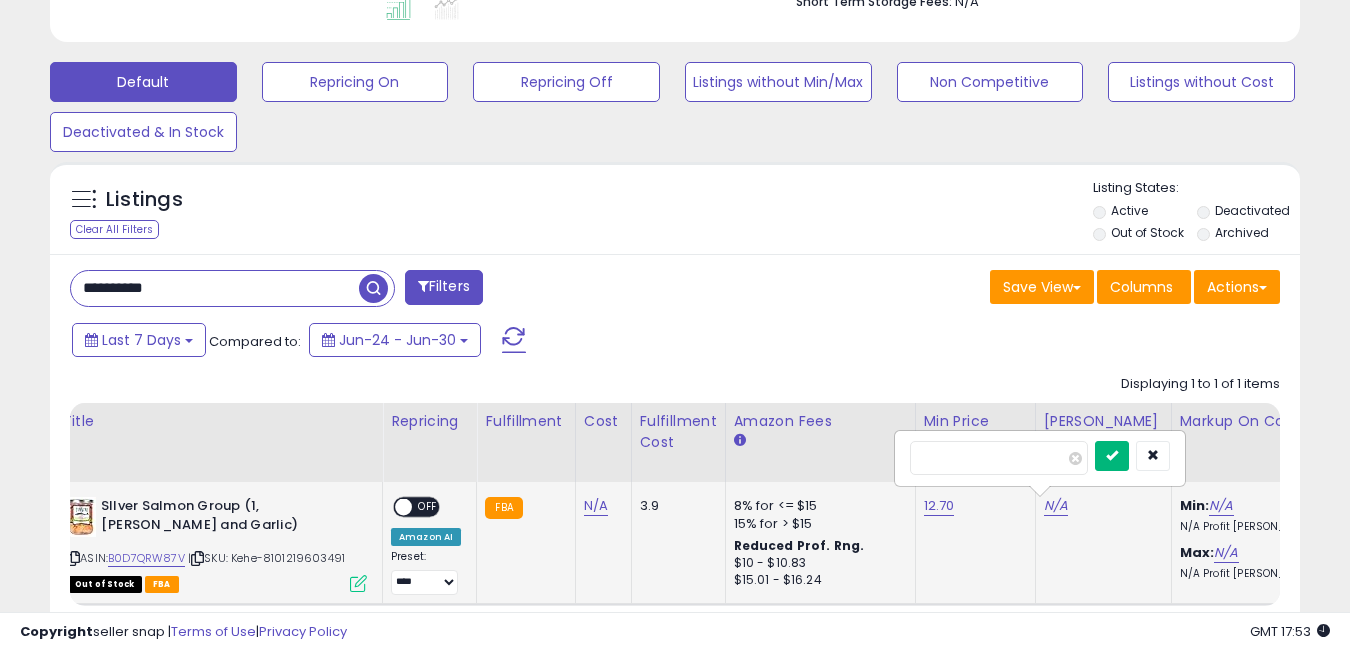 click at bounding box center [1112, 455] 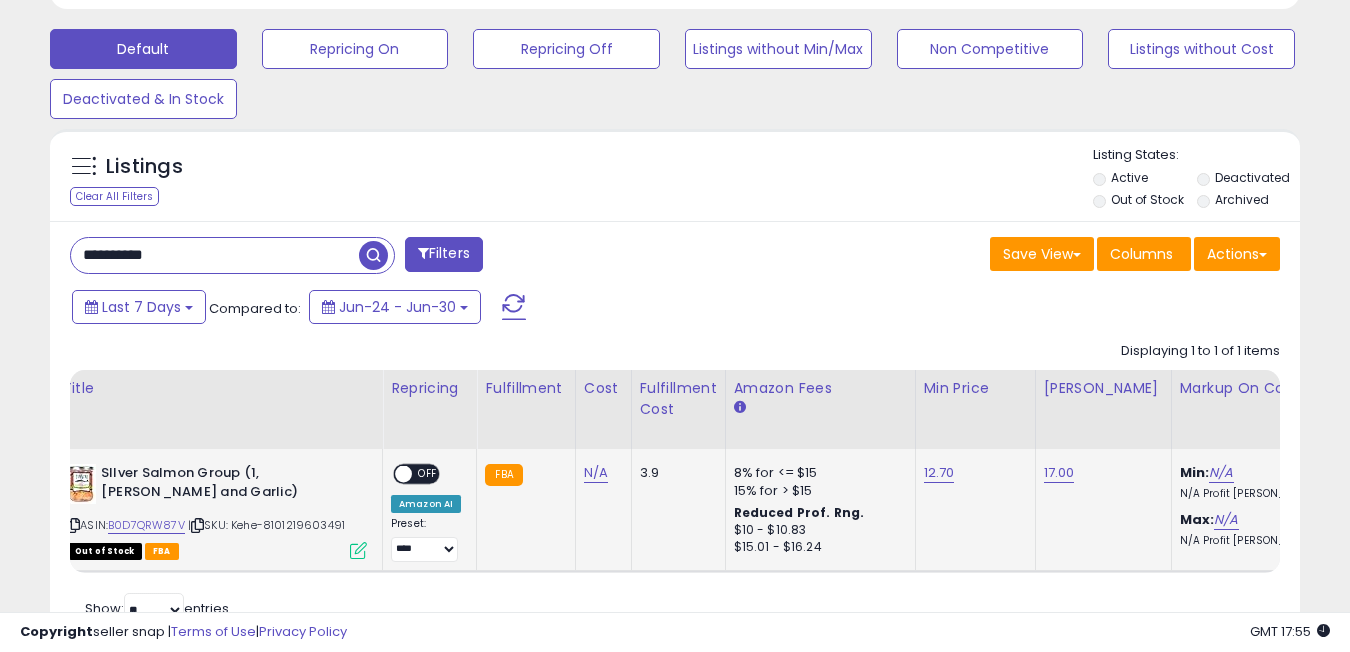 scroll, scrollTop: 691, scrollLeft: 0, axis: vertical 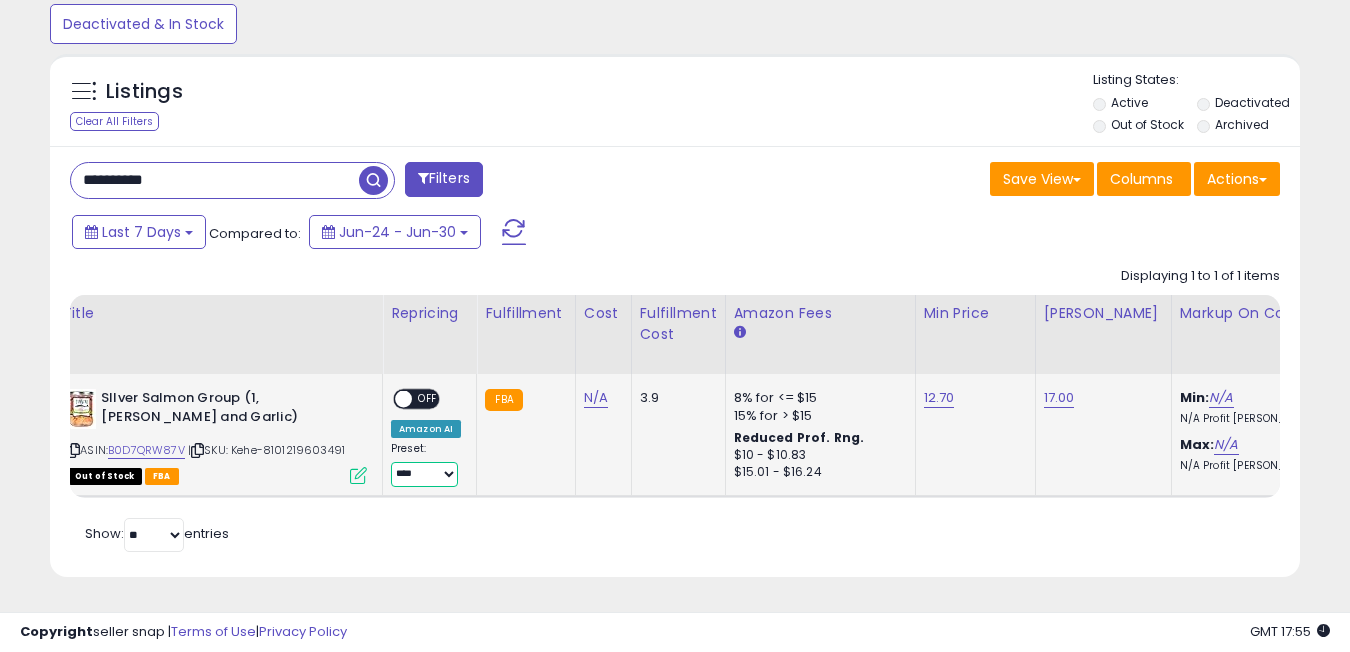 click on "**********" at bounding box center (424, 474) 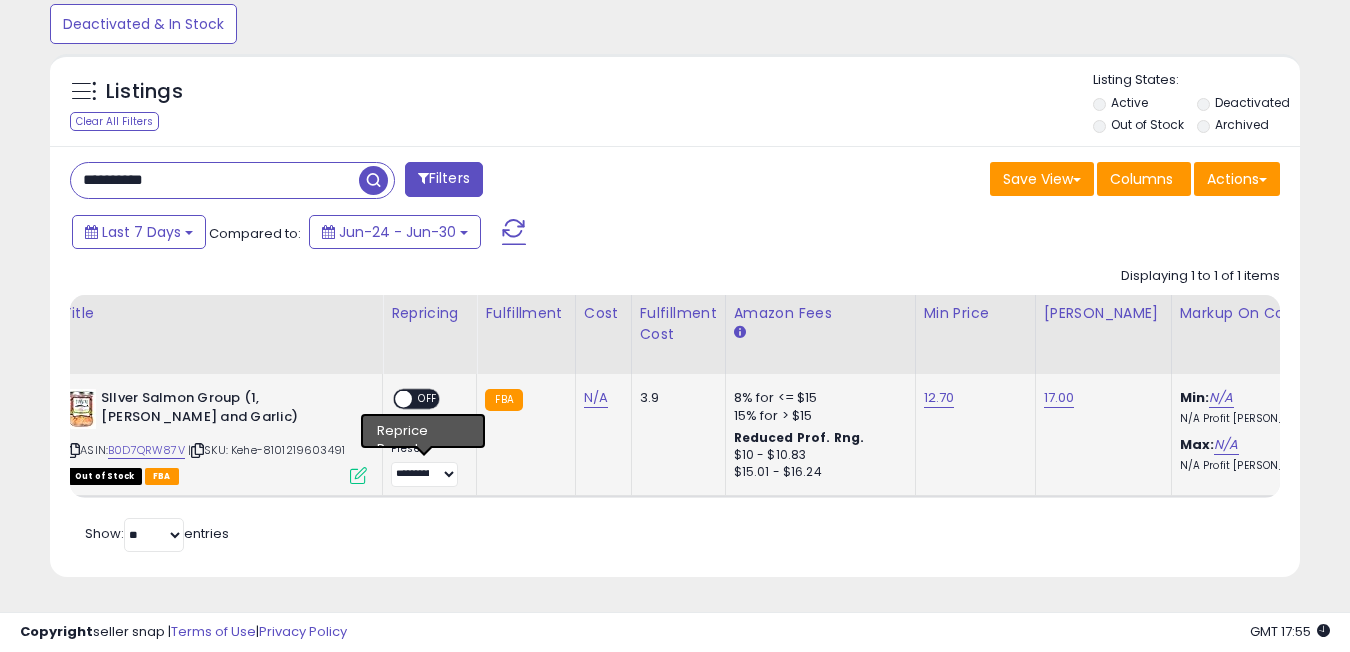 click on "ON   OFF" at bounding box center [394, 399] 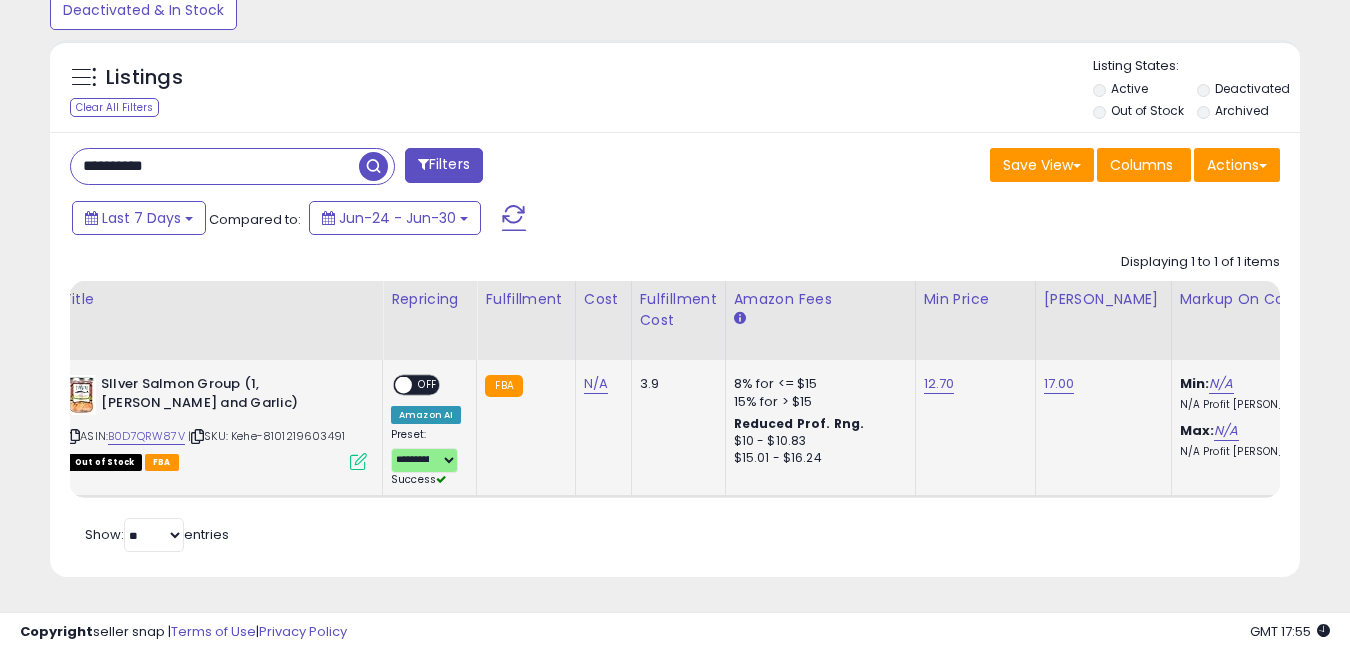 click on "OFF" at bounding box center (428, 385) 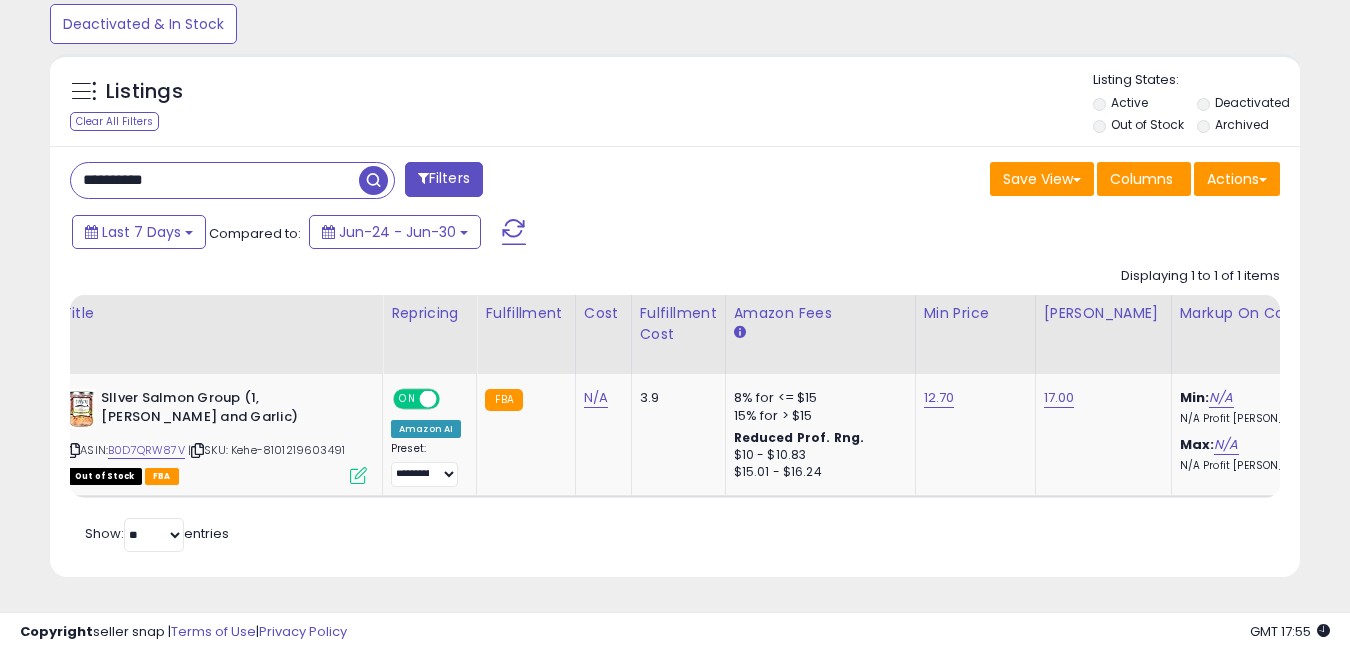 click on "**********" at bounding box center [215, 180] 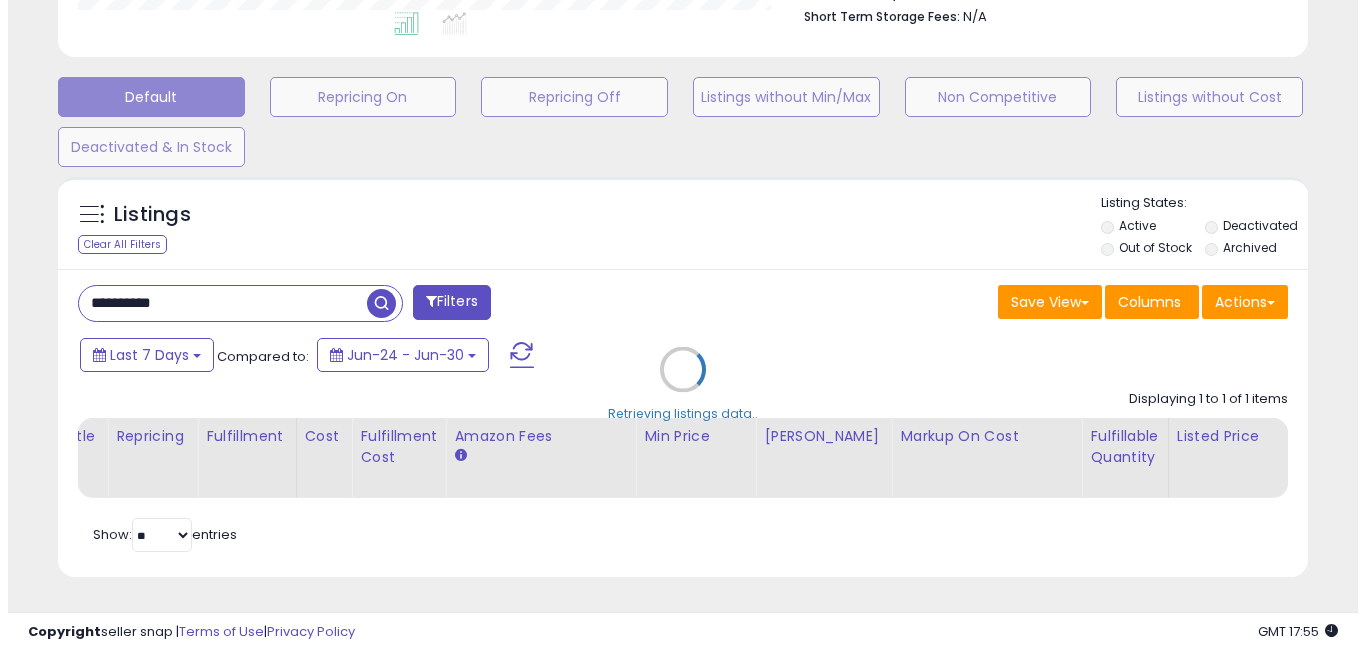 scroll, scrollTop: 568, scrollLeft: 0, axis: vertical 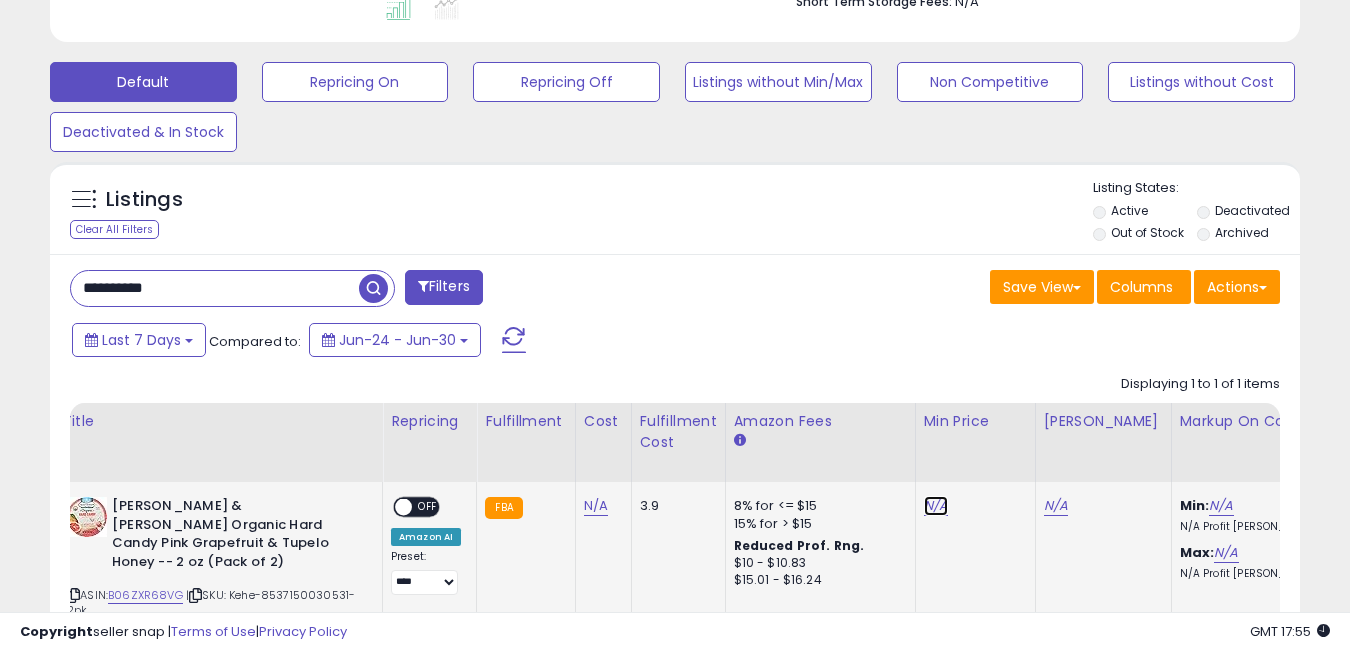 click on "N/A" at bounding box center (936, 506) 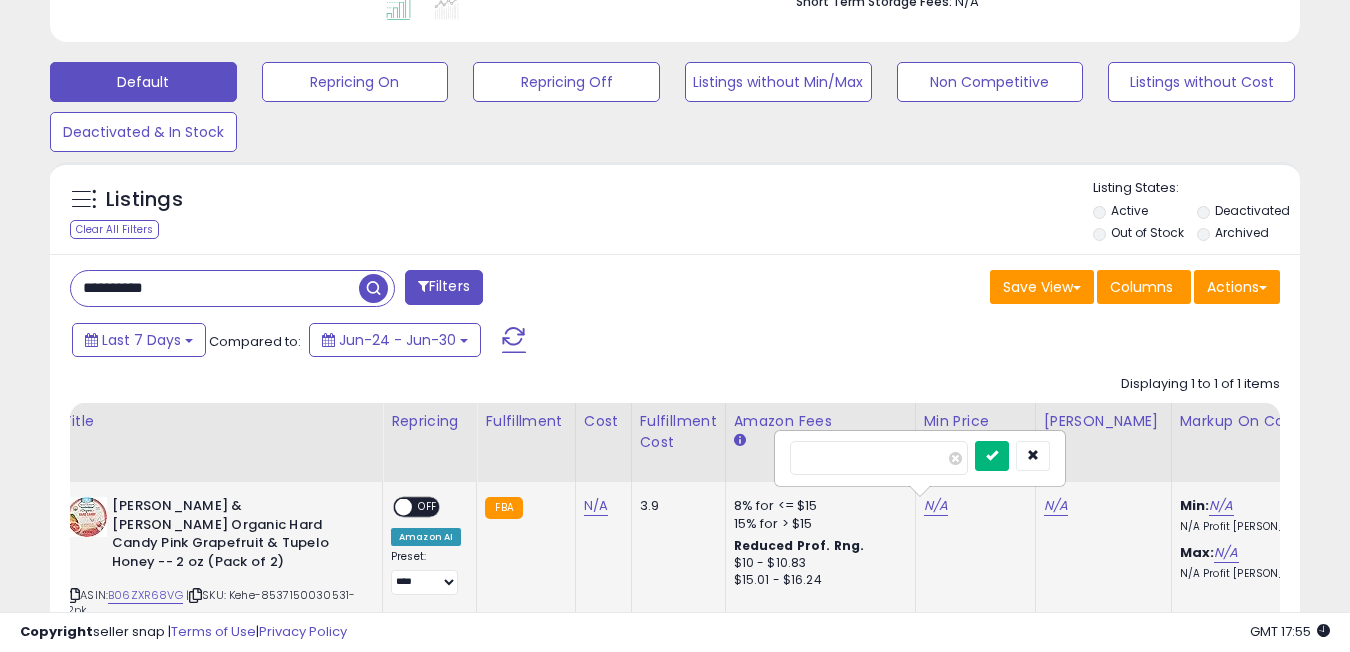 click at bounding box center (992, 455) 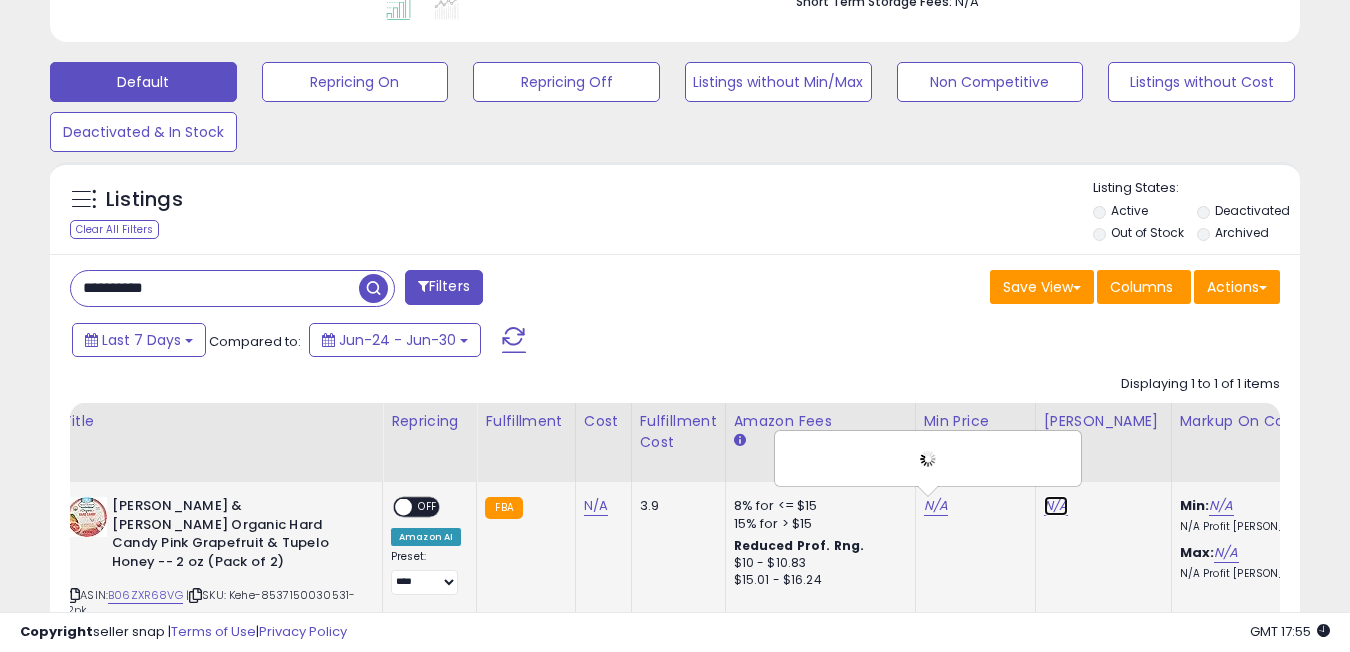 click on "N/A" at bounding box center [1056, 506] 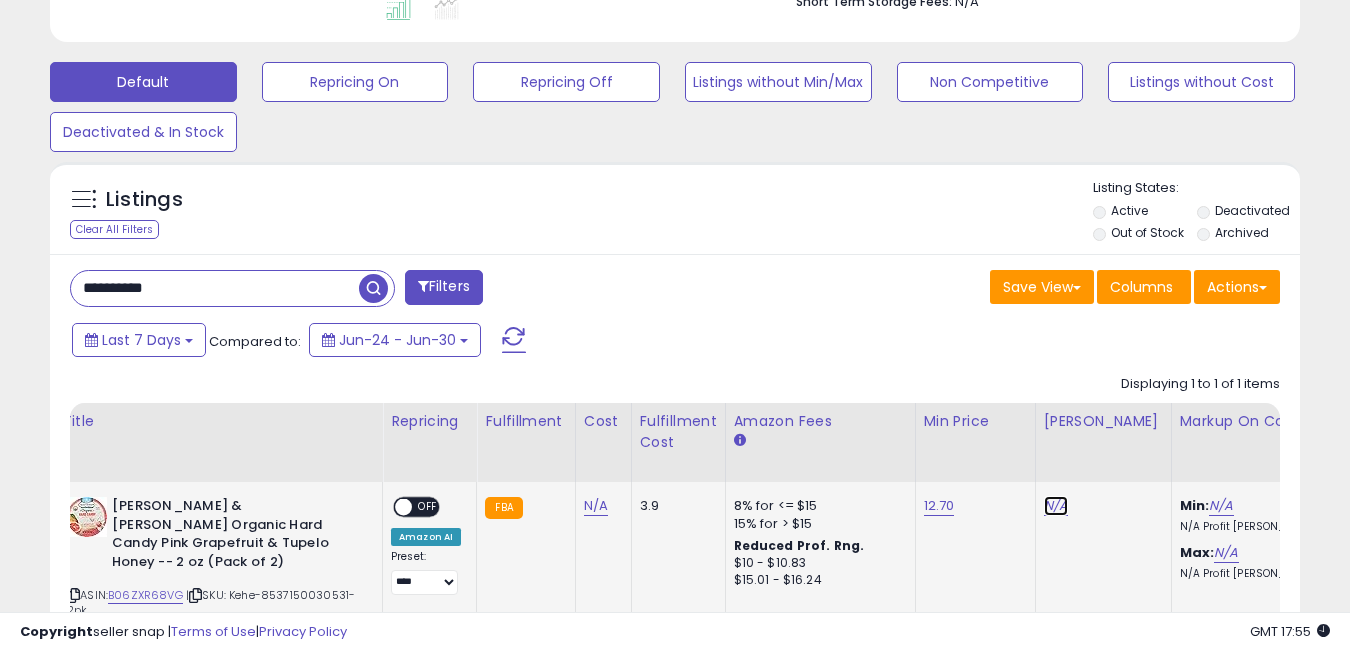 click on "N/A" at bounding box center (1056, 506) 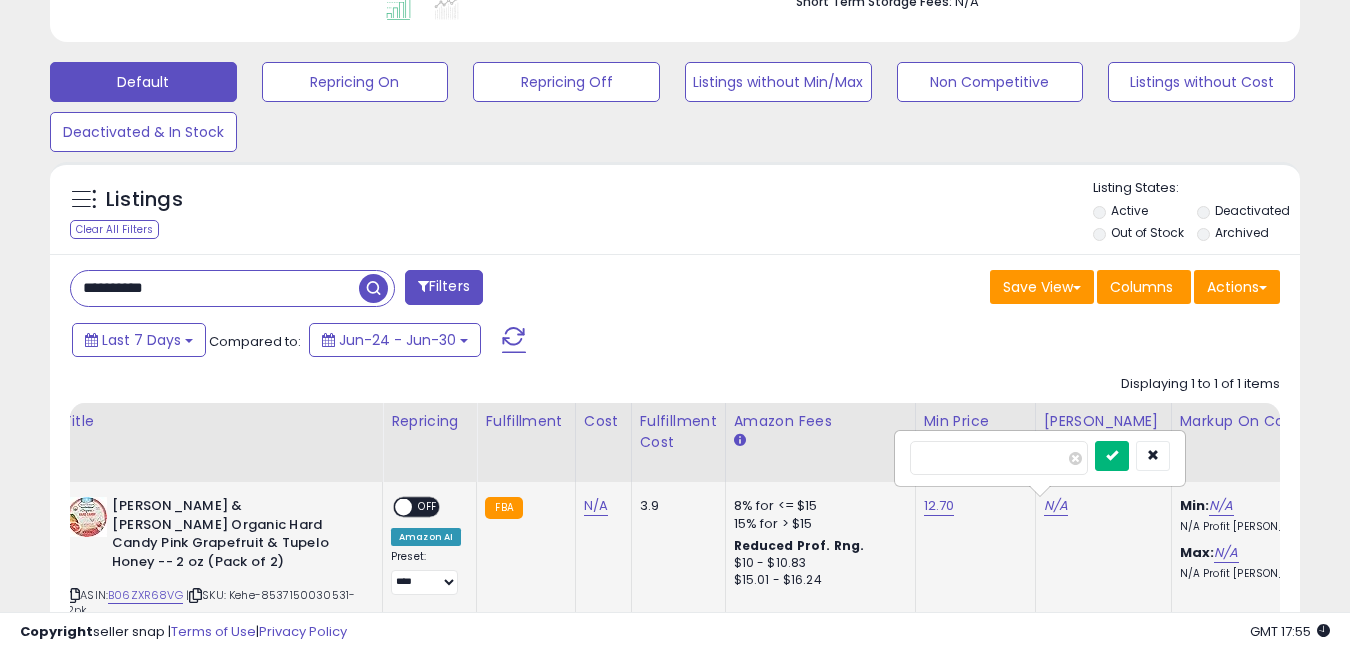 click at bounding box center [1112, 456] 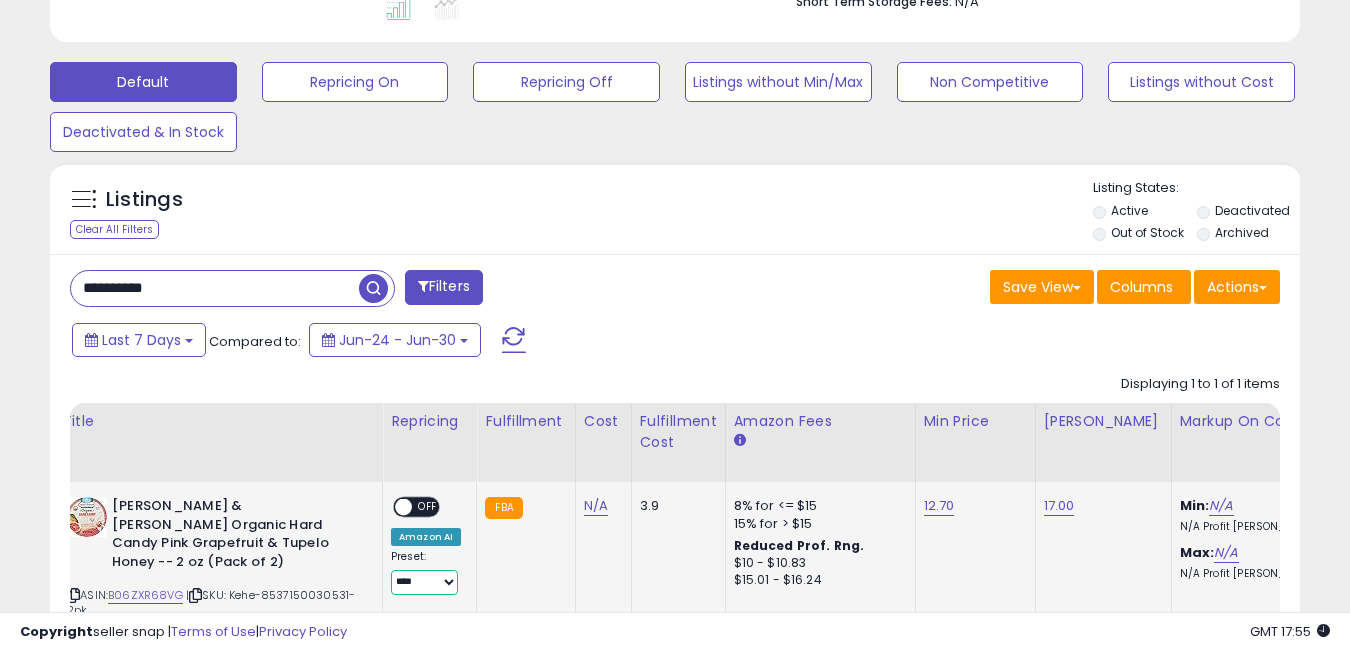 click on "**********" at bounding box center (424, 582) 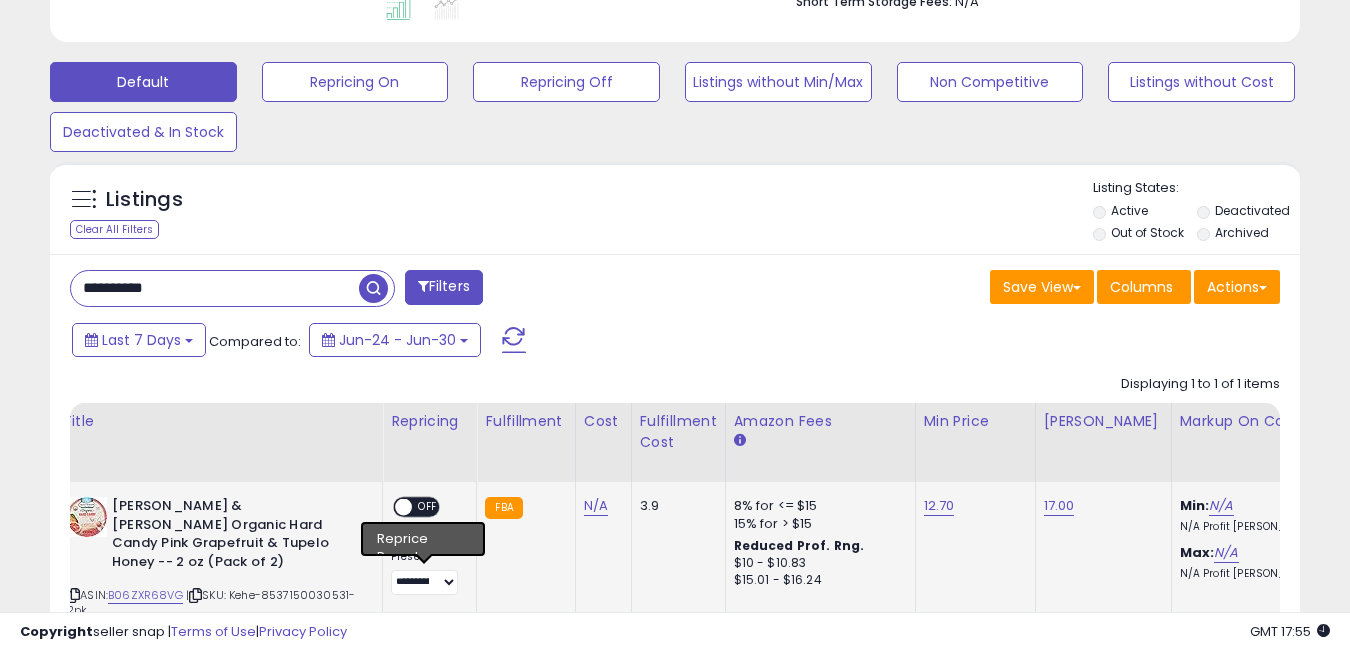 click on "ON   OFF" at bounding box center (394, 507) 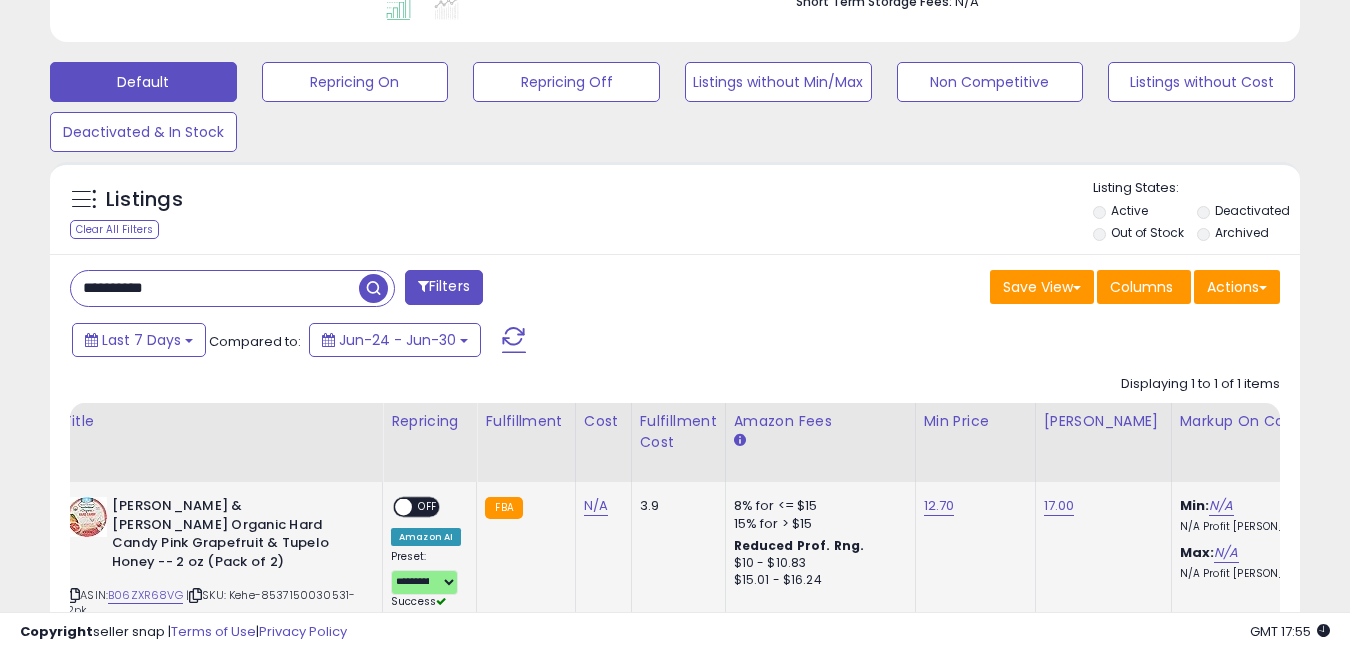 click on "OFF" at bounding box center (428, 507) 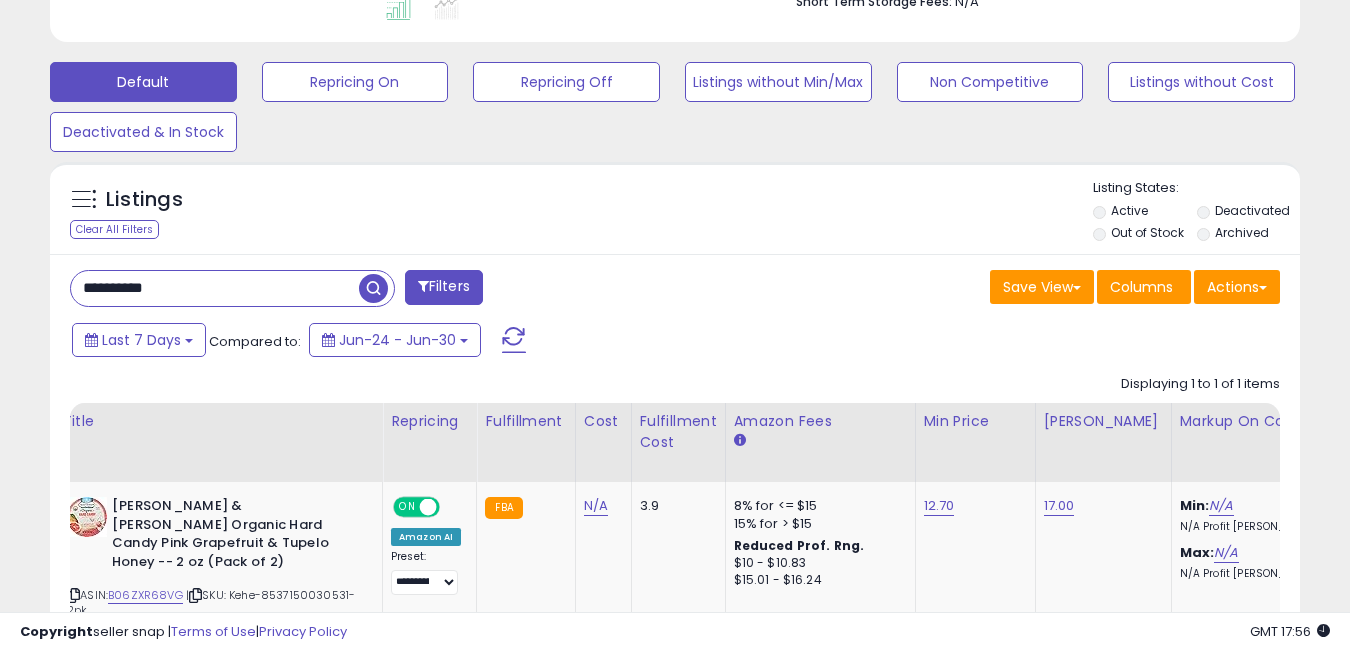 click on "**********" at bounding box center [215, 288] 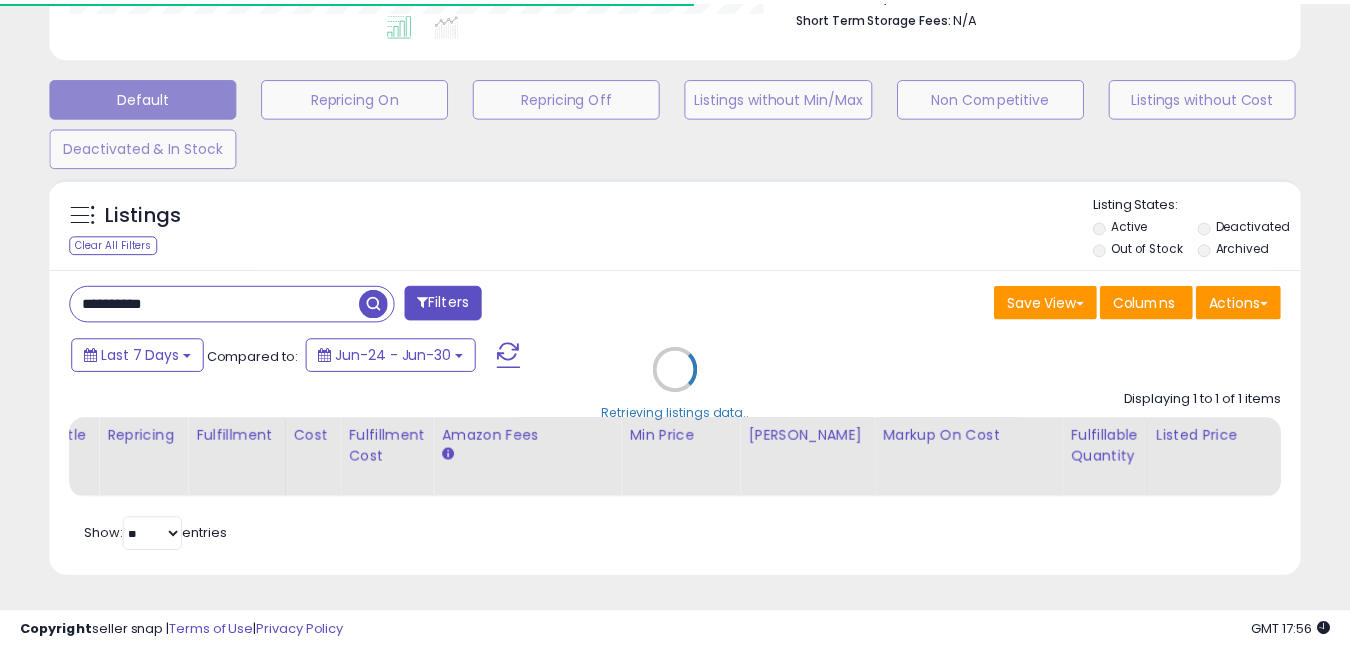 scroll, scrollTop: 410, scrollLeft: 723, axis: both 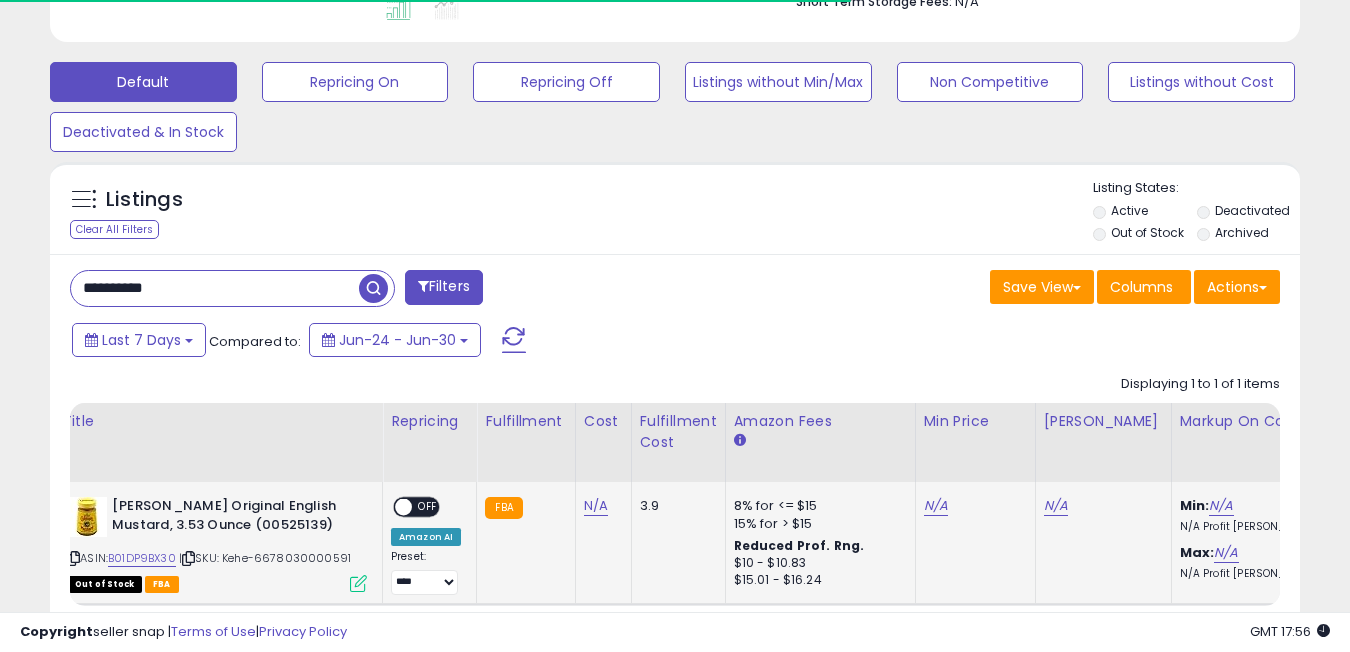 click on "N/A" 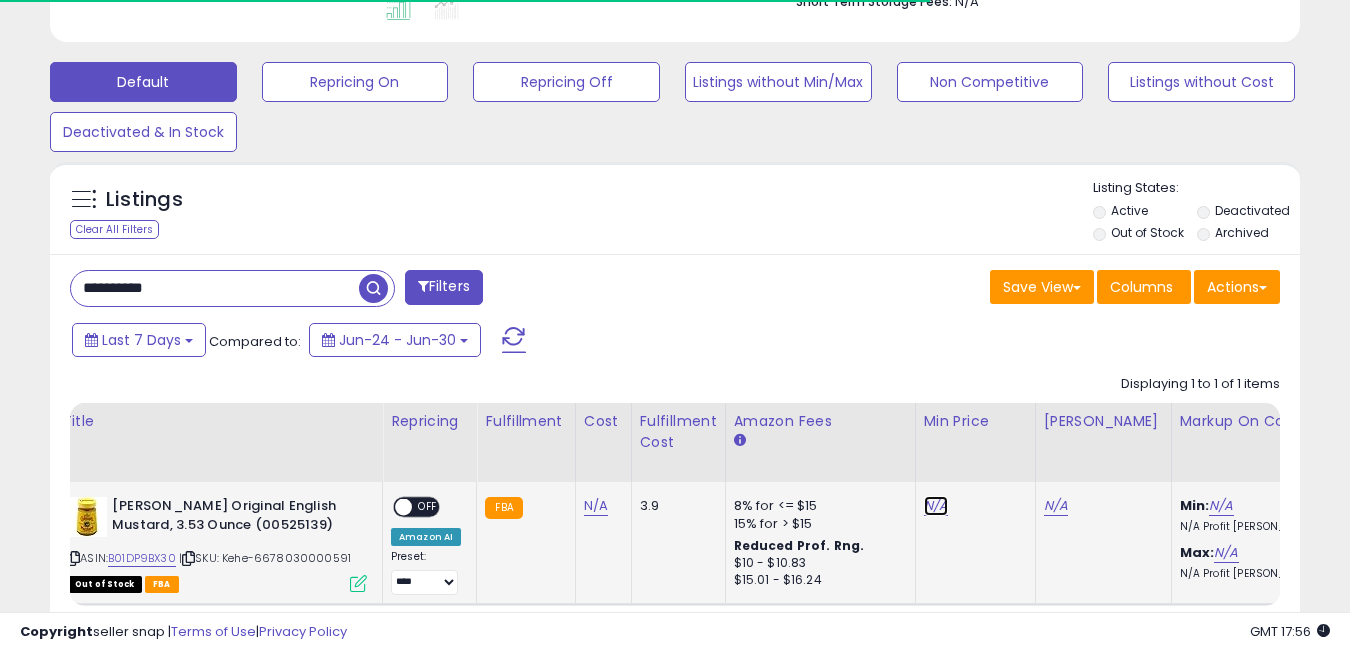 click on "N/A" at bounding box center (936, 506) 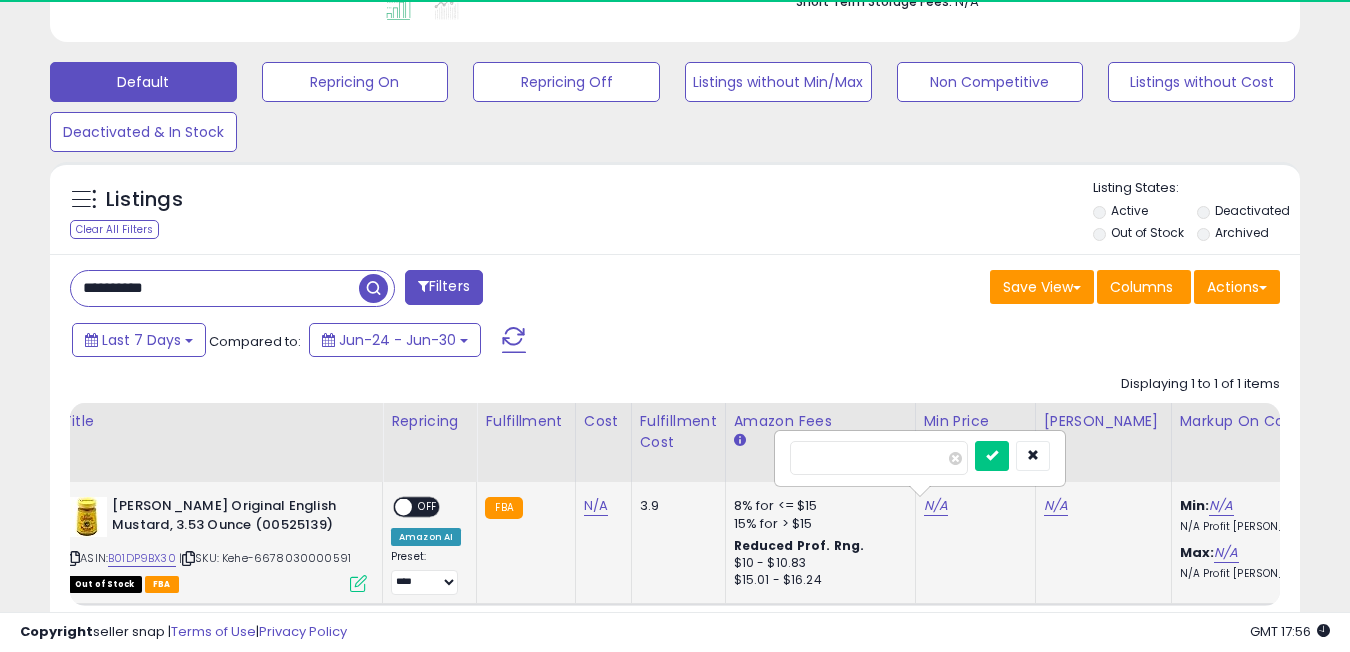 scroll, scrollTop: 999590, scrollLeft: 999276, axis: both 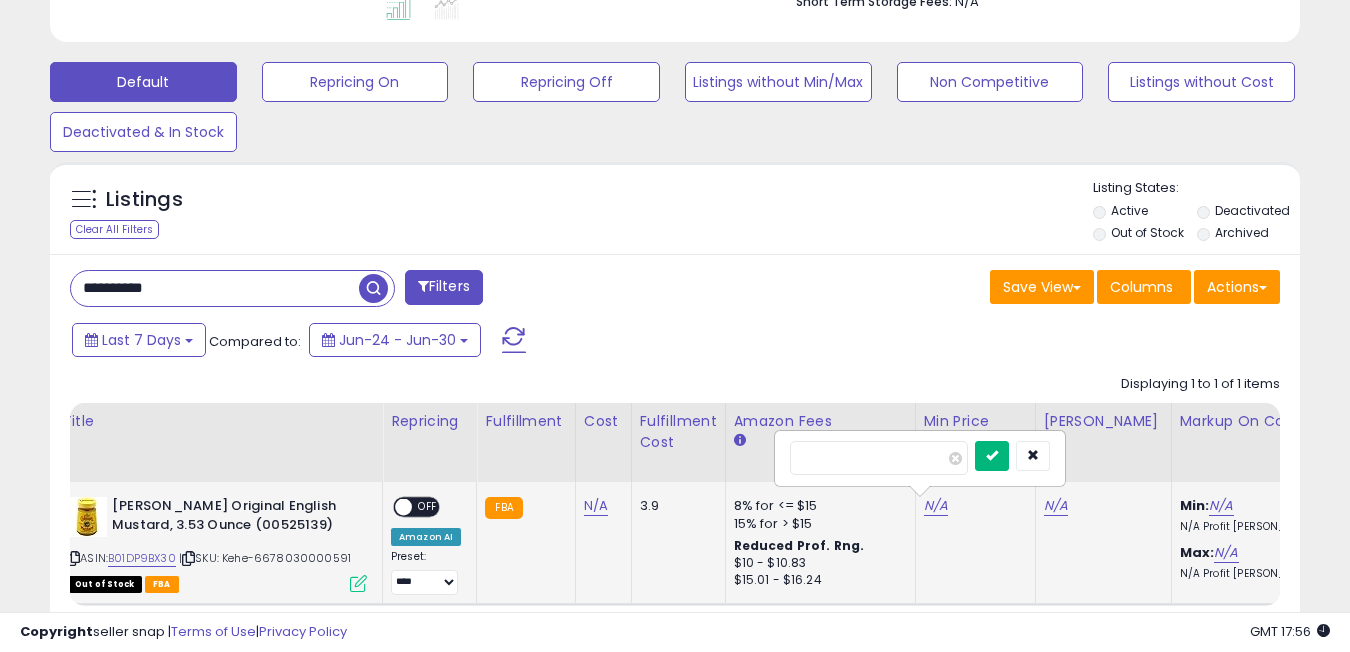 click at bounding box center (992, 456) 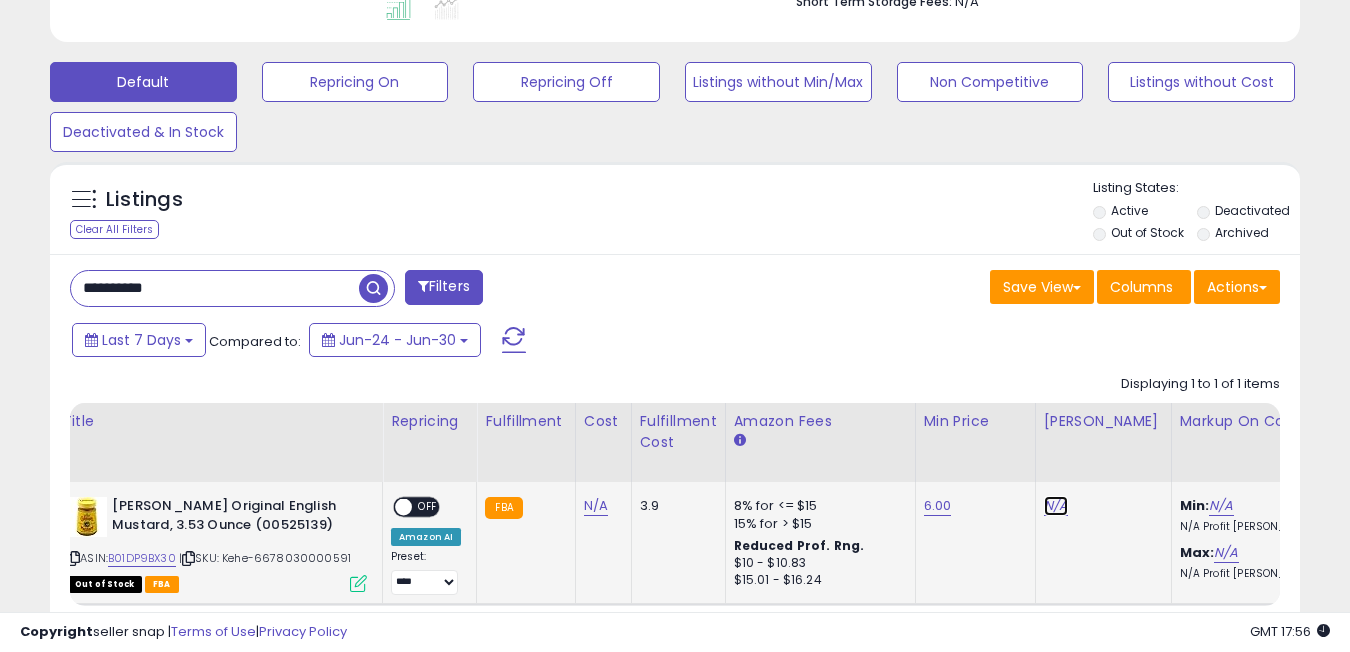click on "N/A" at bounding box center (1056, 506) 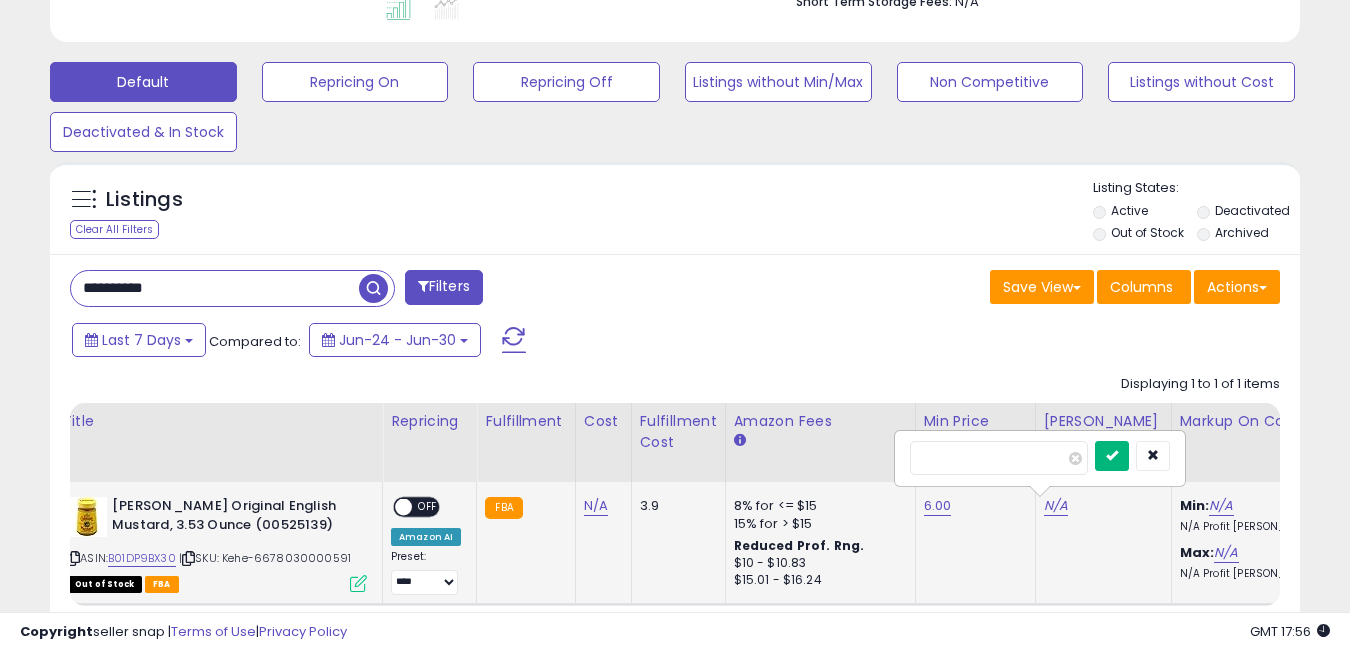 click at bounding box center (1112, 456) 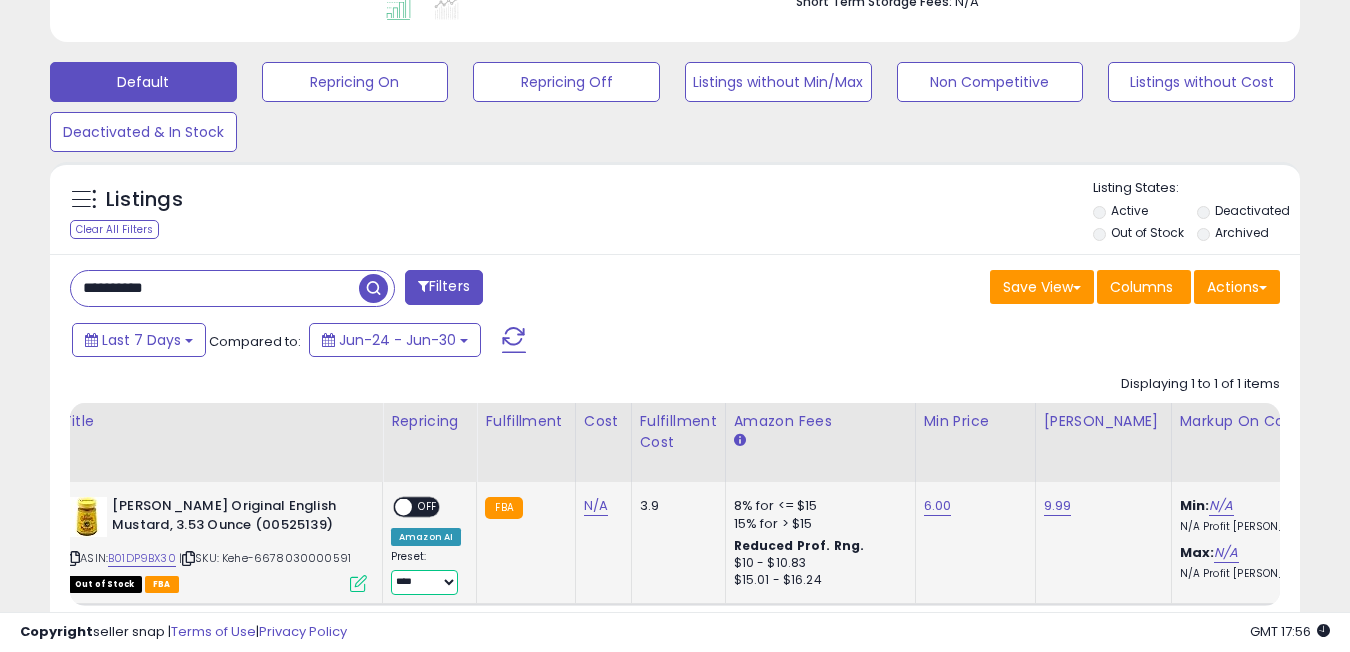 click on "**********" at bounding box center [424, 582] 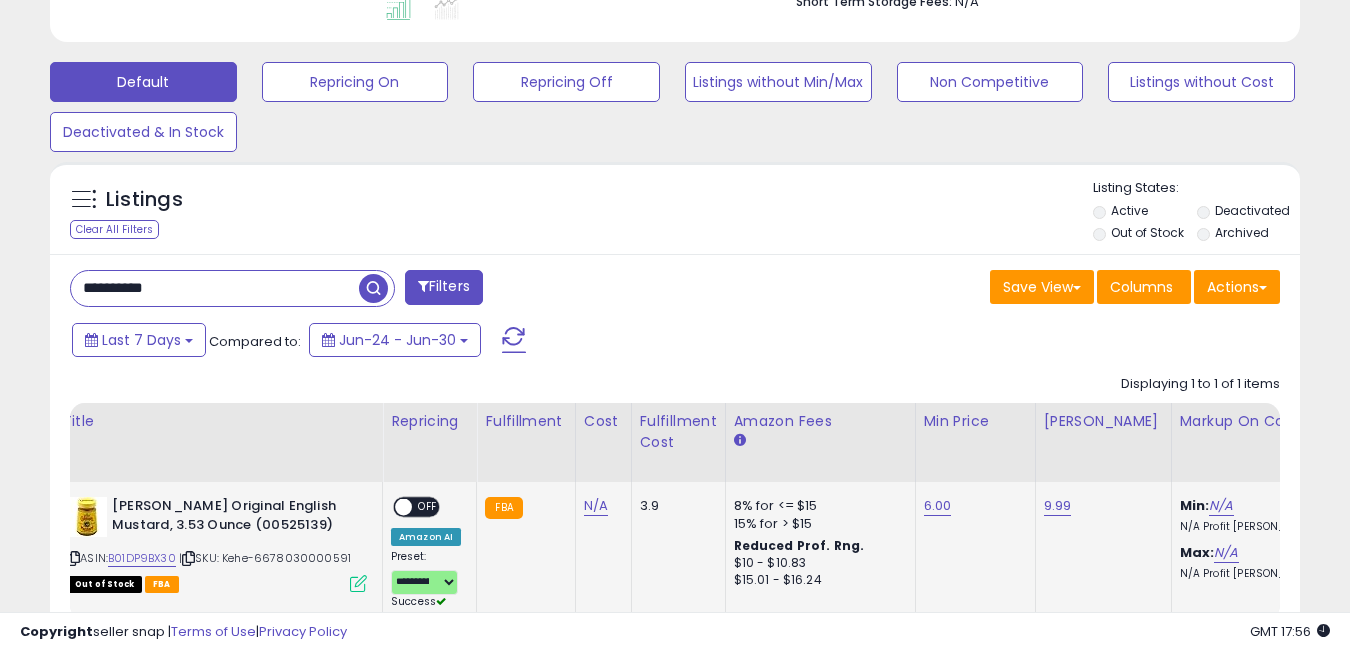 click on "OFF" at bounding box center [428, 507] 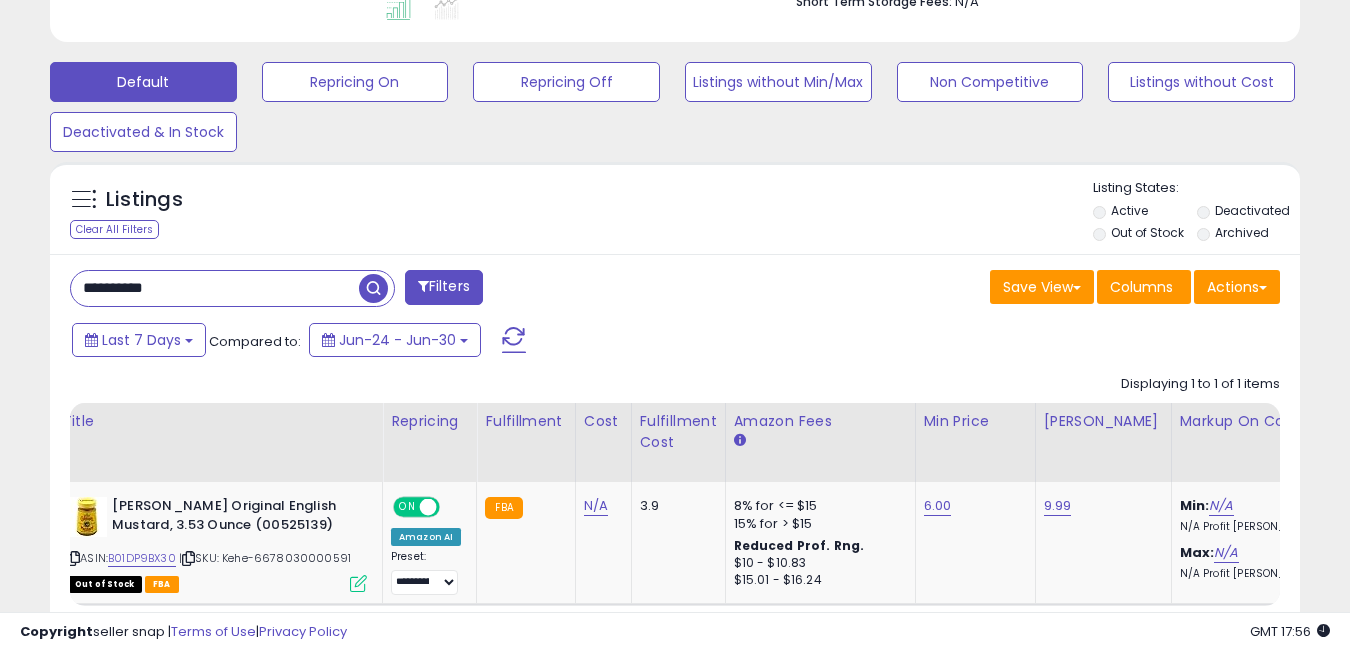 click on "**********" at bounding box center [215, 288] 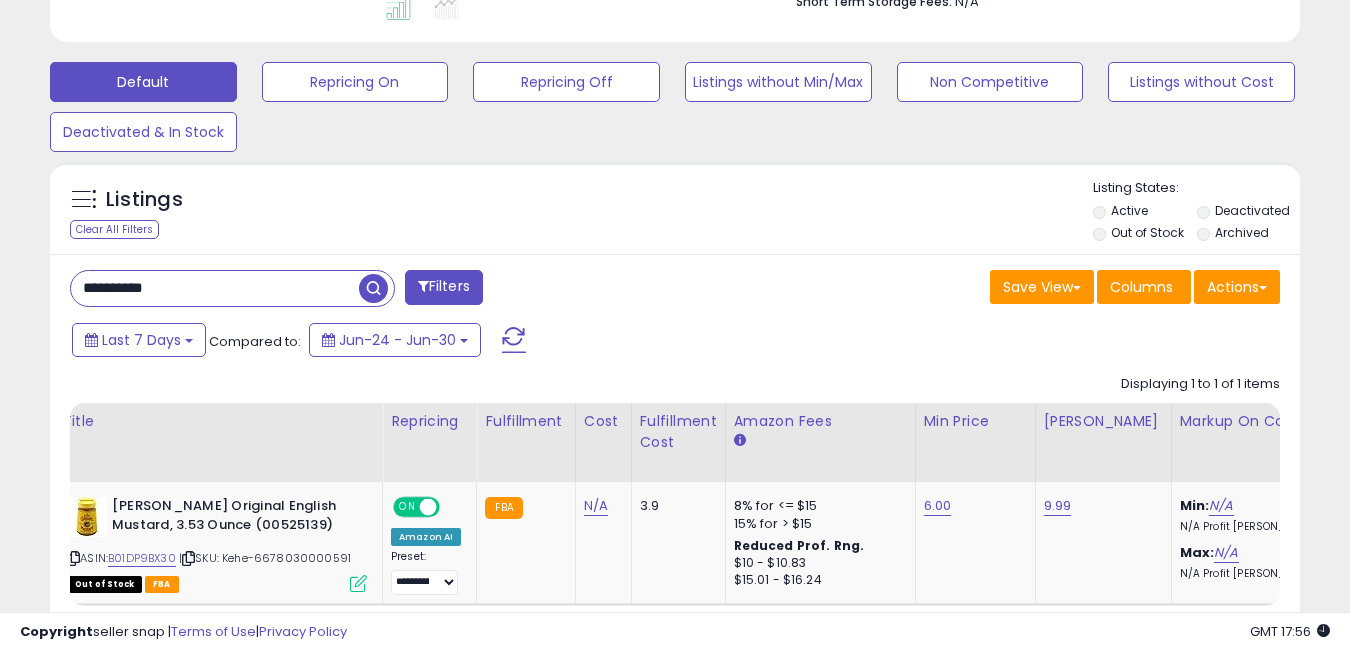 paste 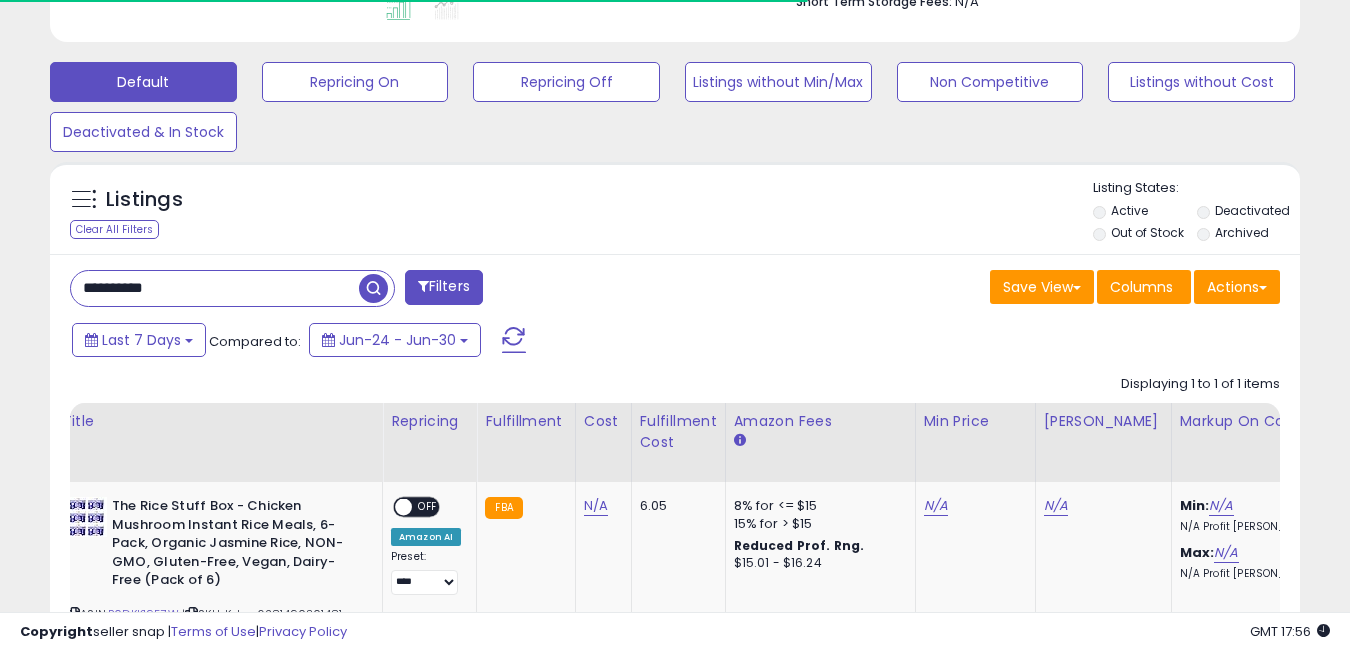 scroll, scrollTop: 410, scrollLeft: 723, axis: both 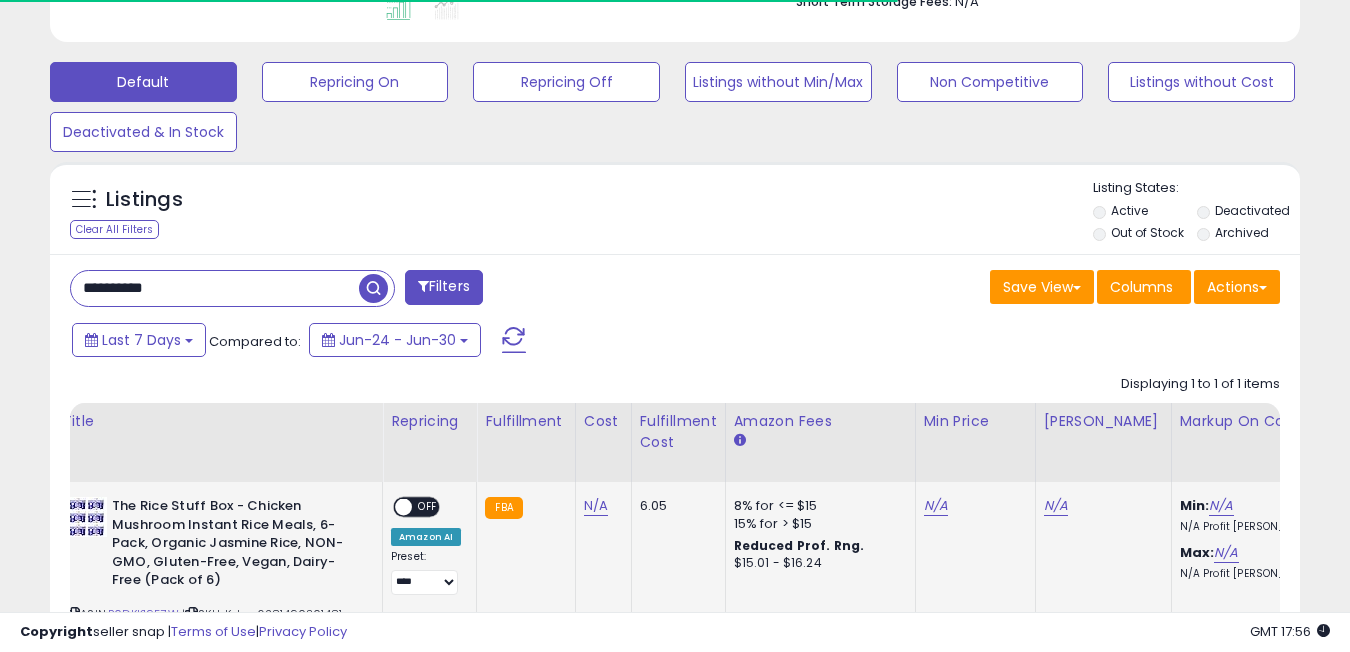 click on "N/A" 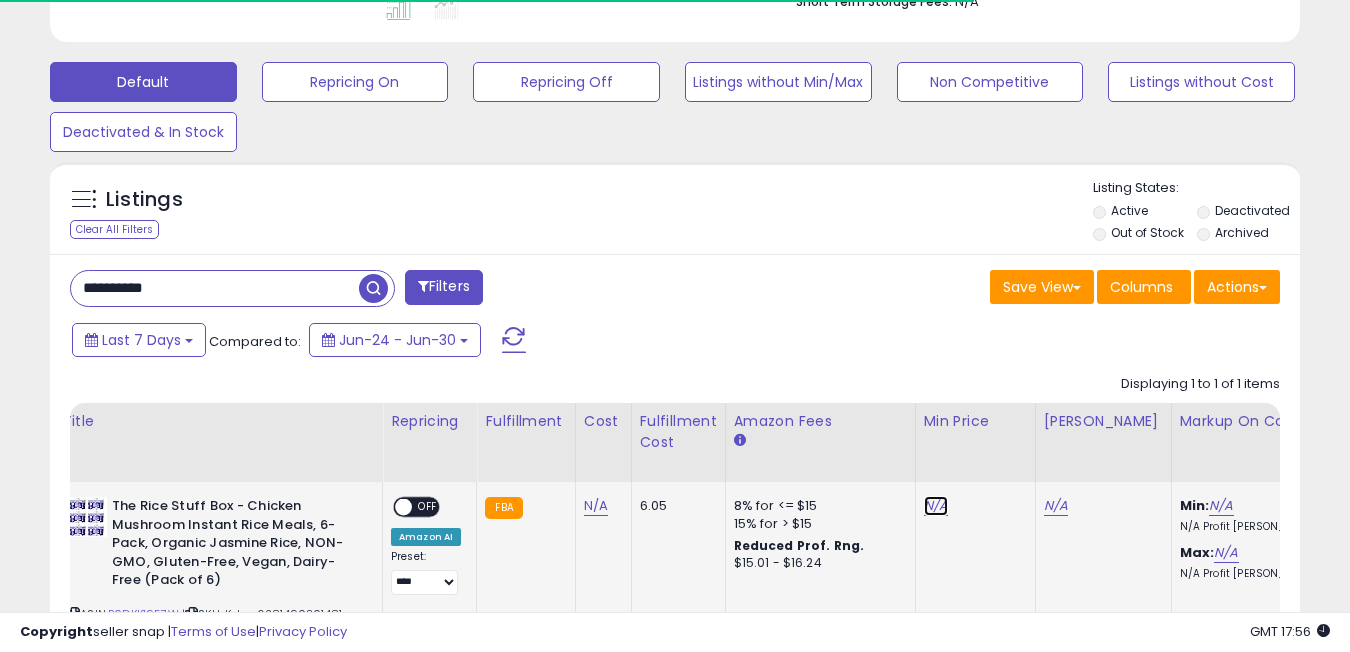 click on "N/A" at bounding box center (936, 506) 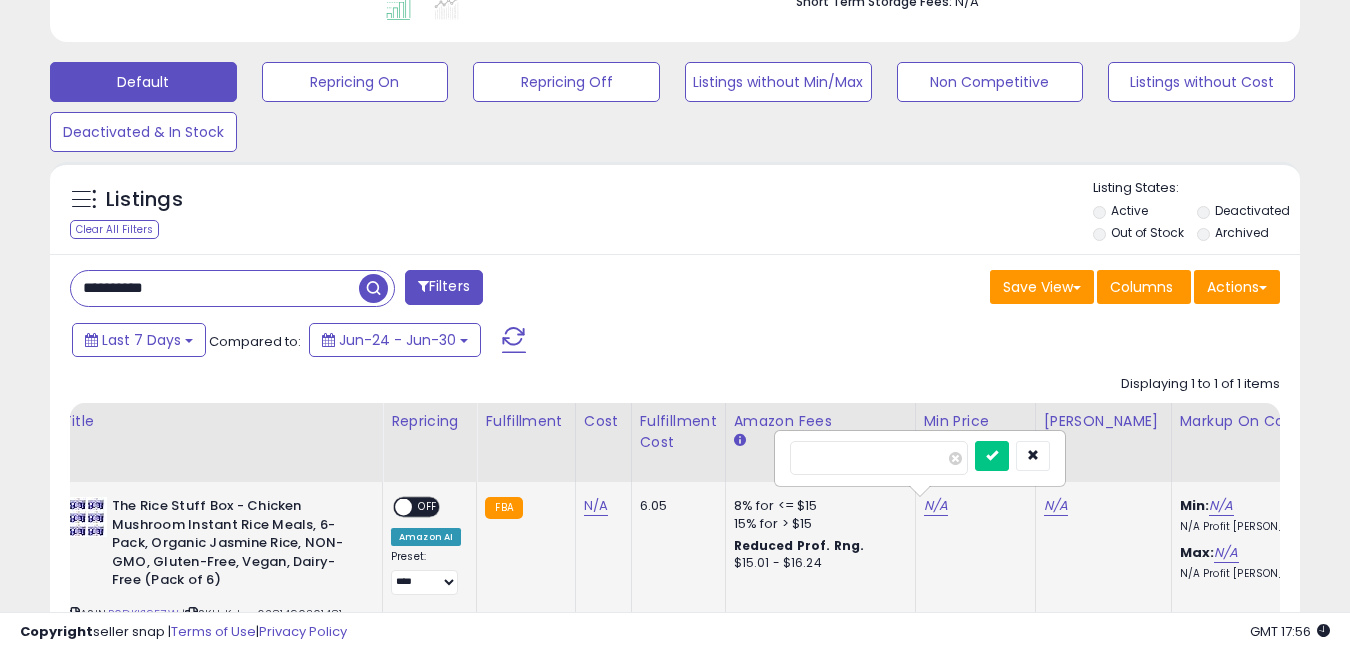 scroll, scrollTop: 999590, scrollLeft: 999276, axis: both 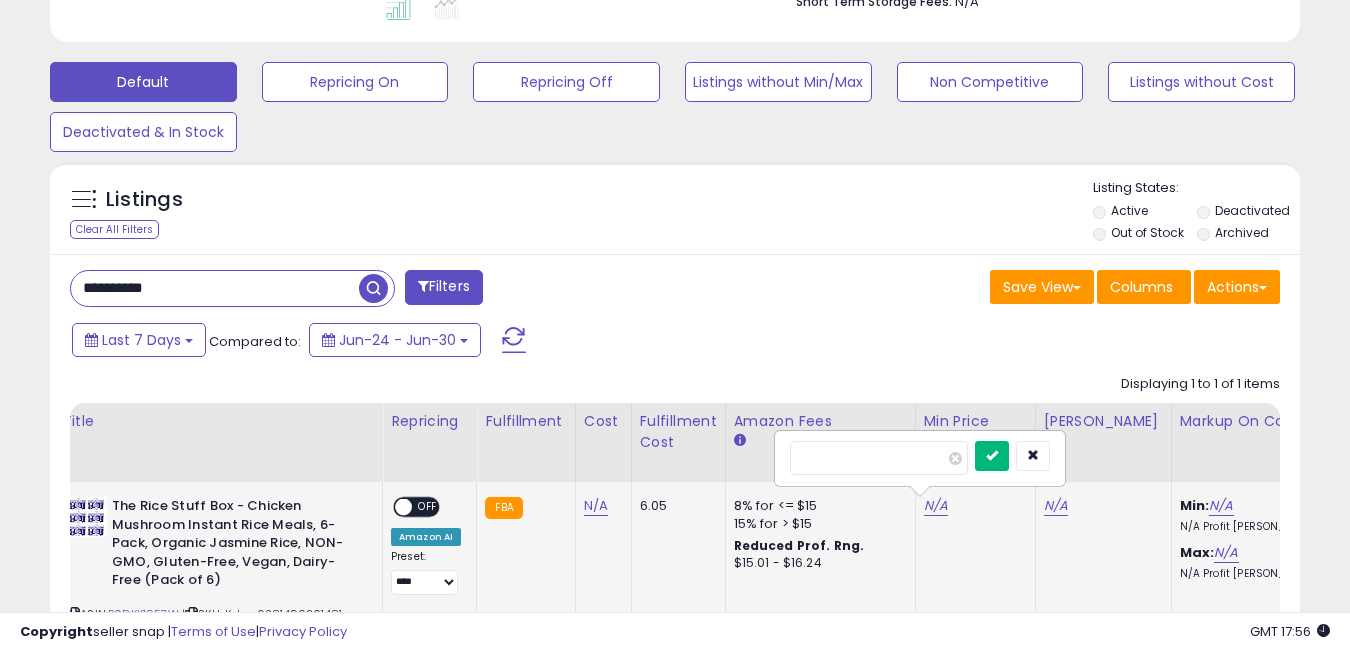 drag, startPoint x: 1014, startPoint y: 452, endPoint x: 1033, endPoint y: 479, distance: 33.01515 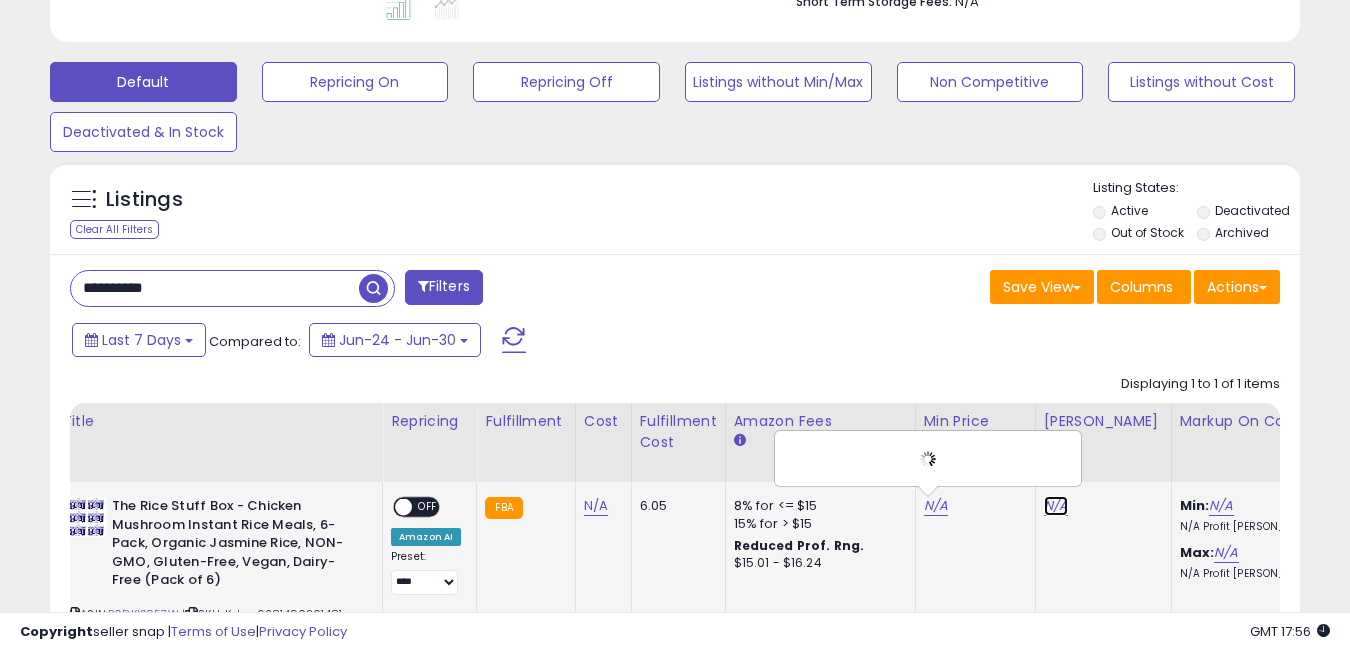 click on "N/A" at bounding box center [1056, 506] 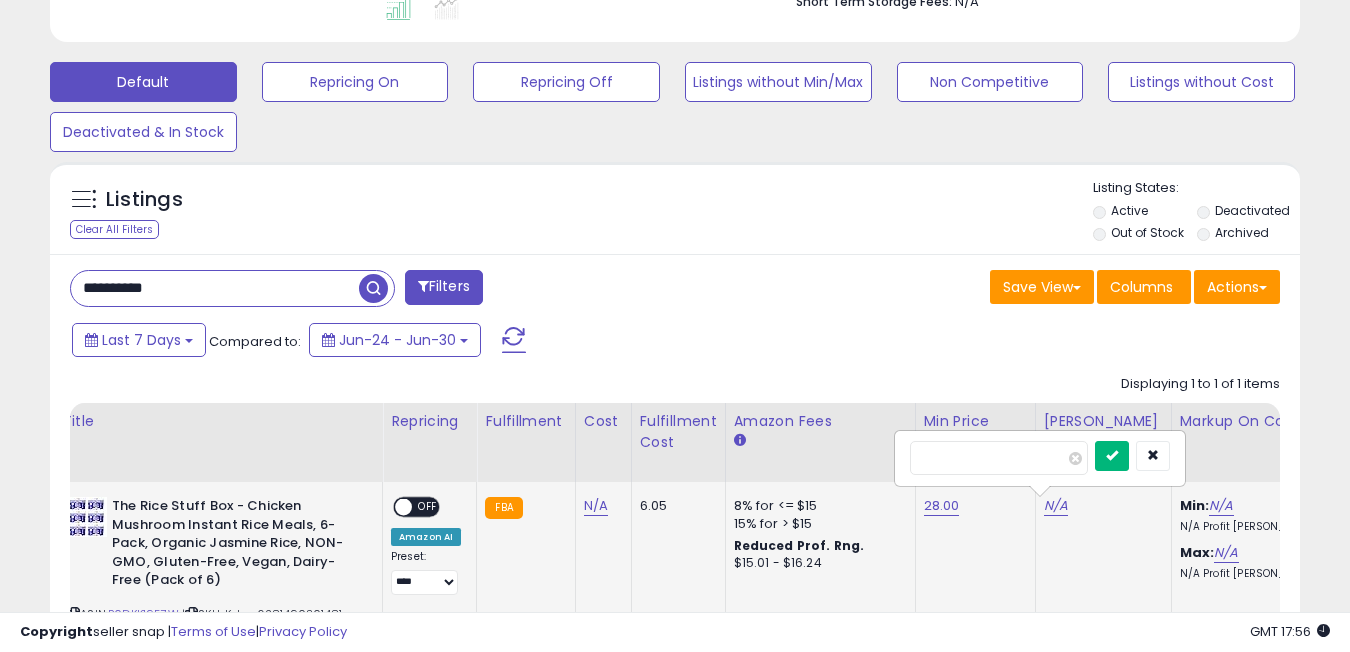 click at bounding box center [1112, 456] 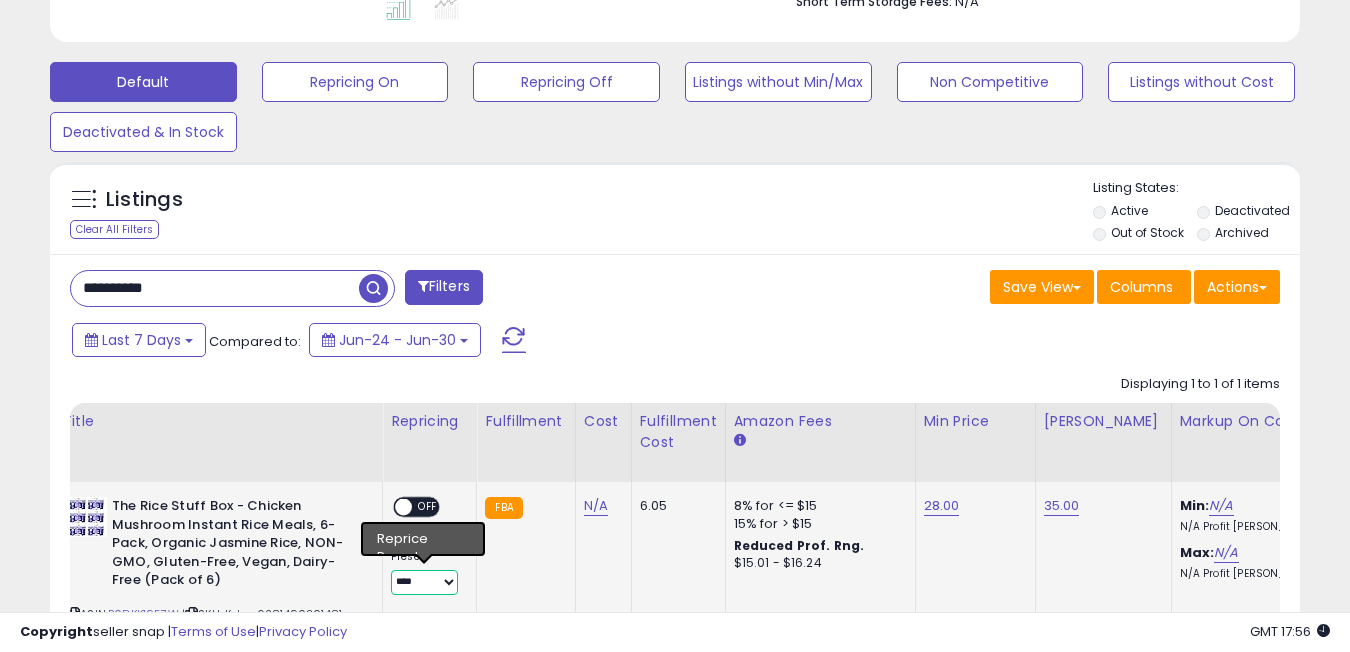 click on "**********" at bounding box center [424, 582] 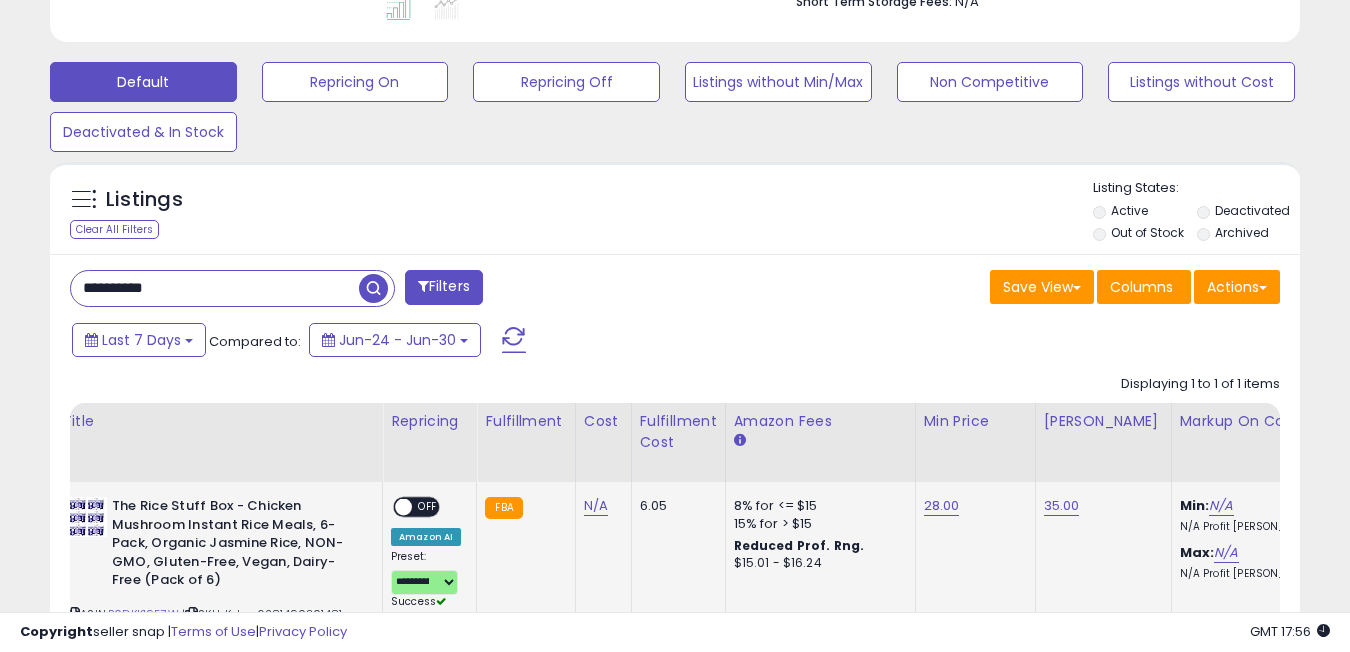 click on "OFF" at bounding box center (428, 507) 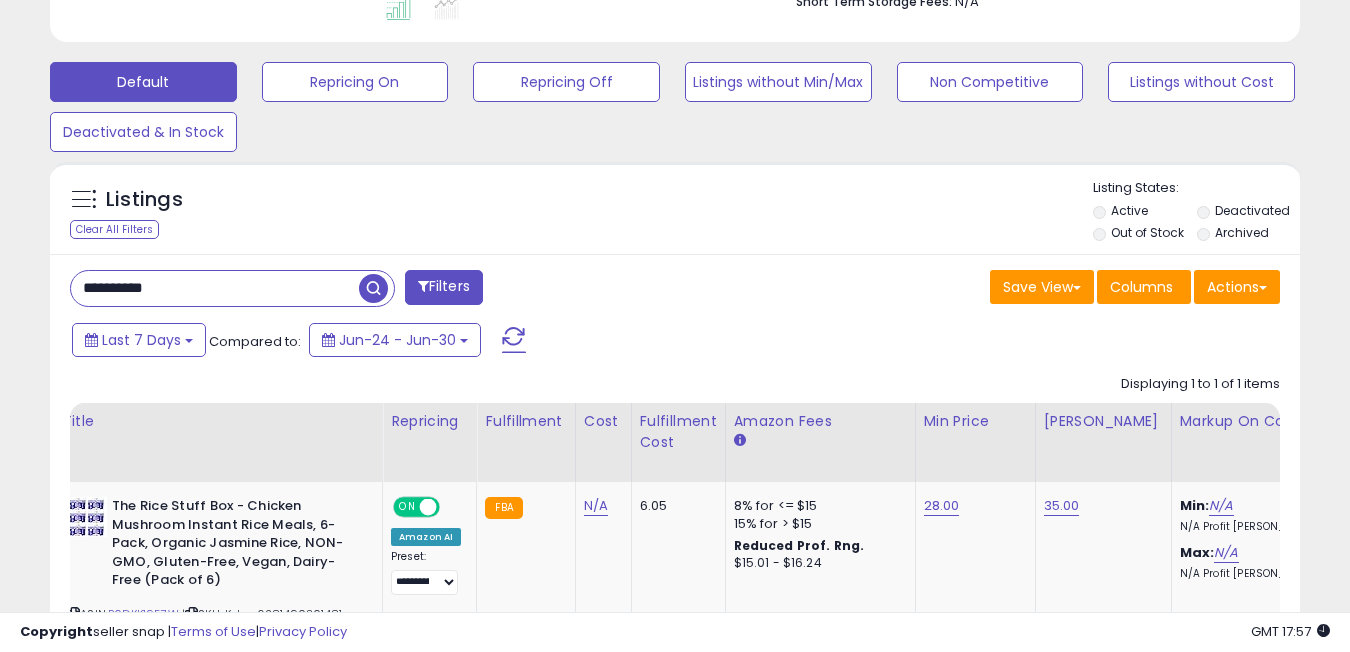 click on "**********" at bounding box center (215, 288) 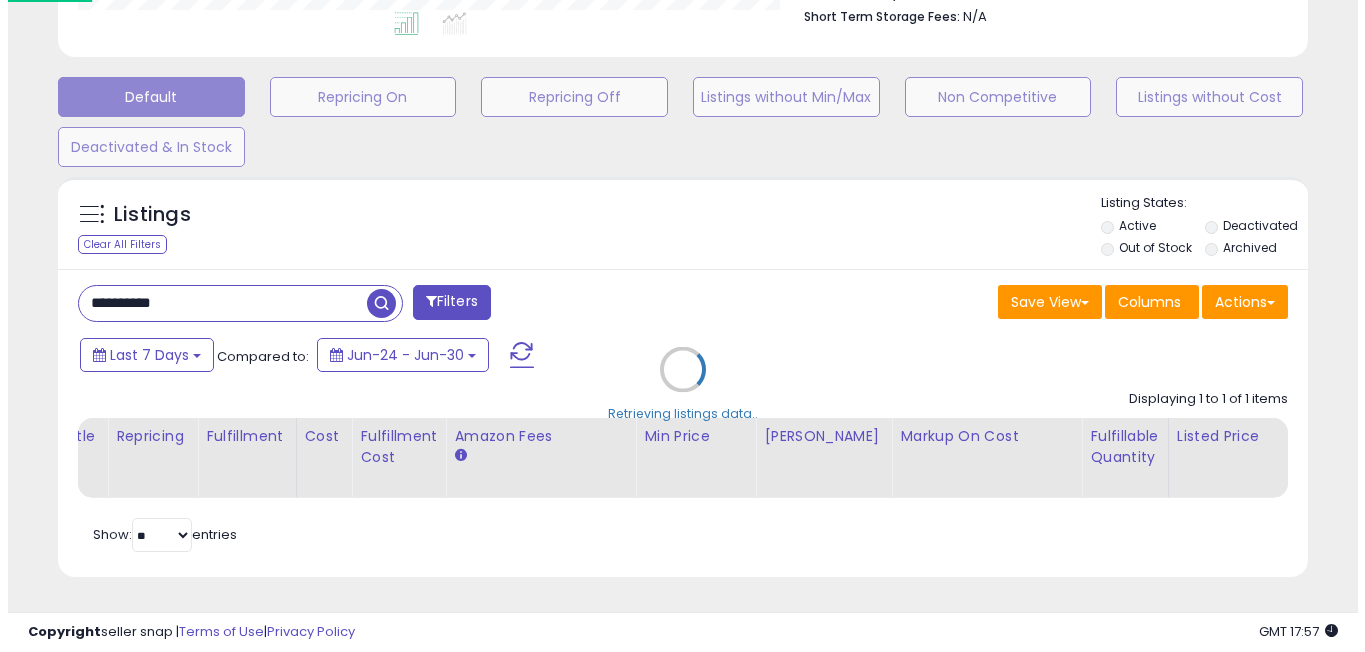 scroll, scrollTop: 999590, scrollLeft: 999268, axis: both 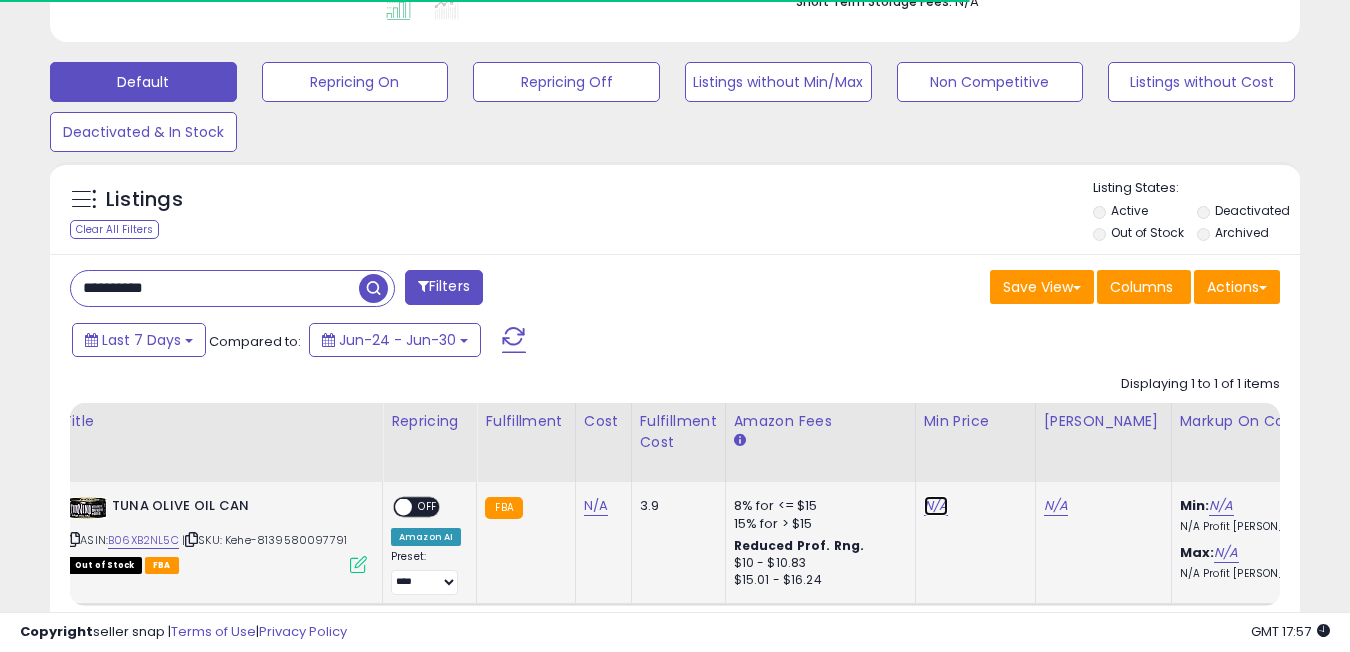 click on "N/A" at bounding box center [936, 506] 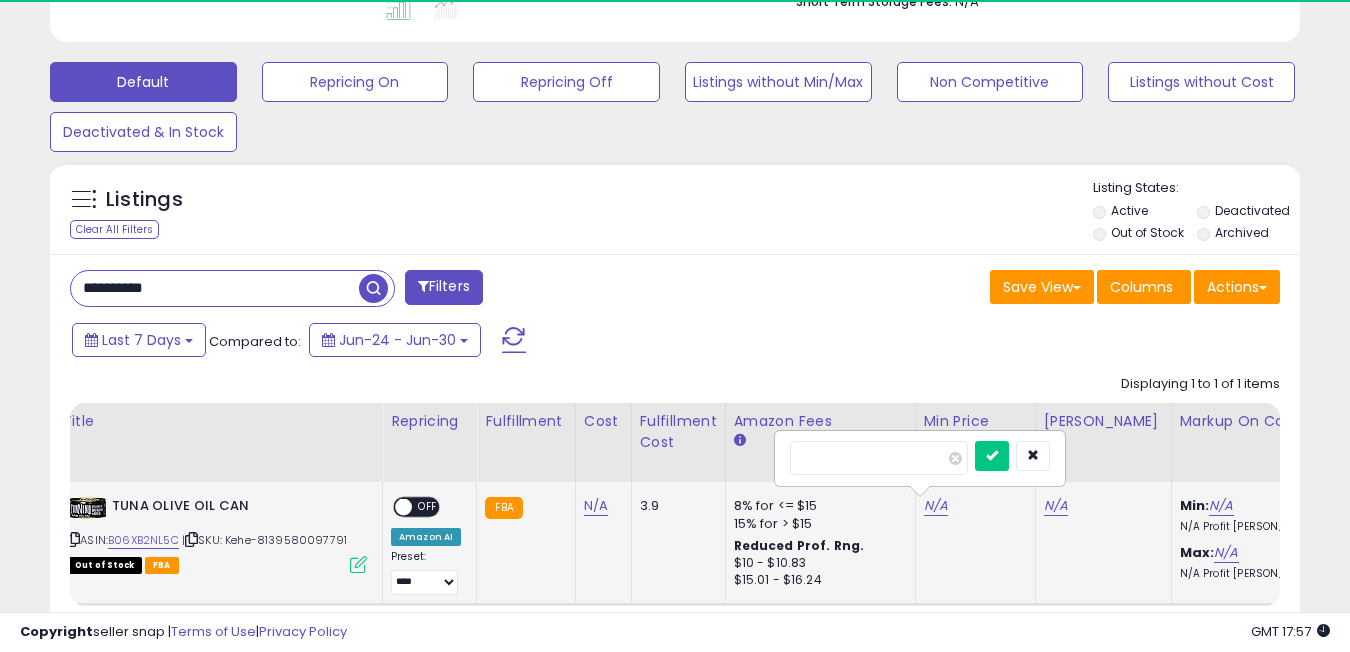 scroll, scrollTop: 999590, scrollLeft: 999276, axis: both 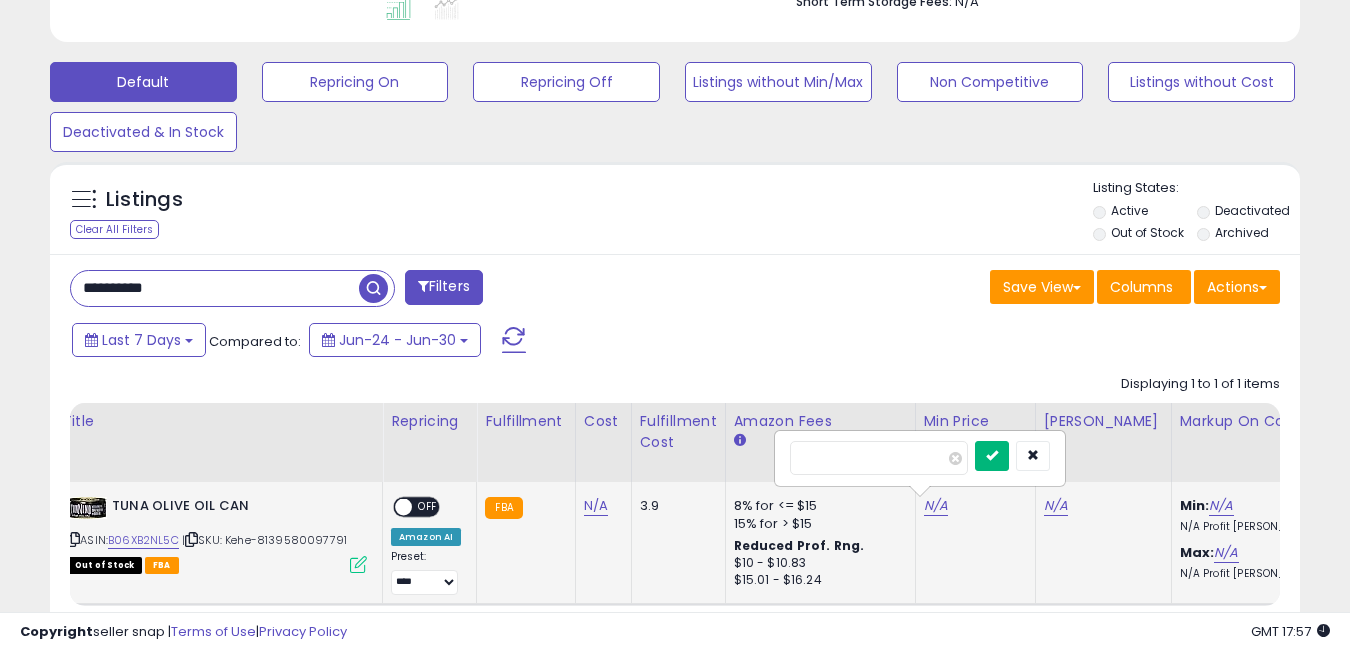 click at bounding box center [992, 455] 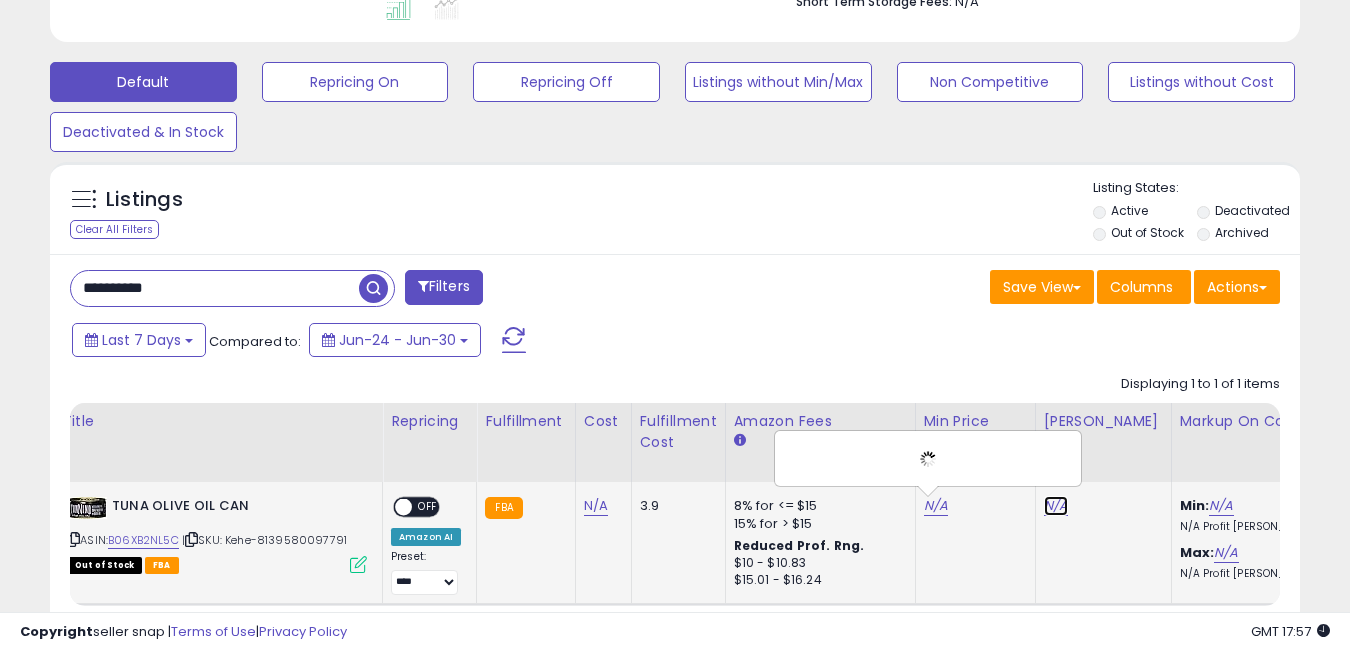 click on "N/A" at bounding box center (1056, 506) 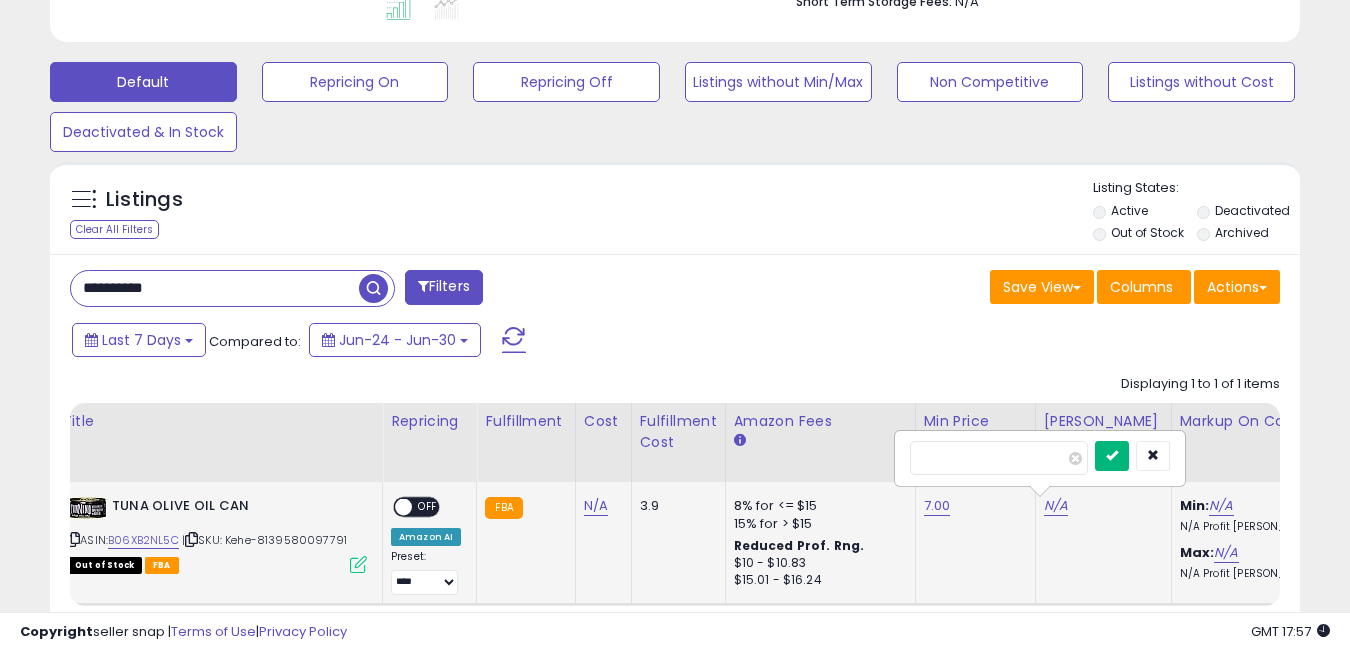 click at bounding box center (1112, 456) 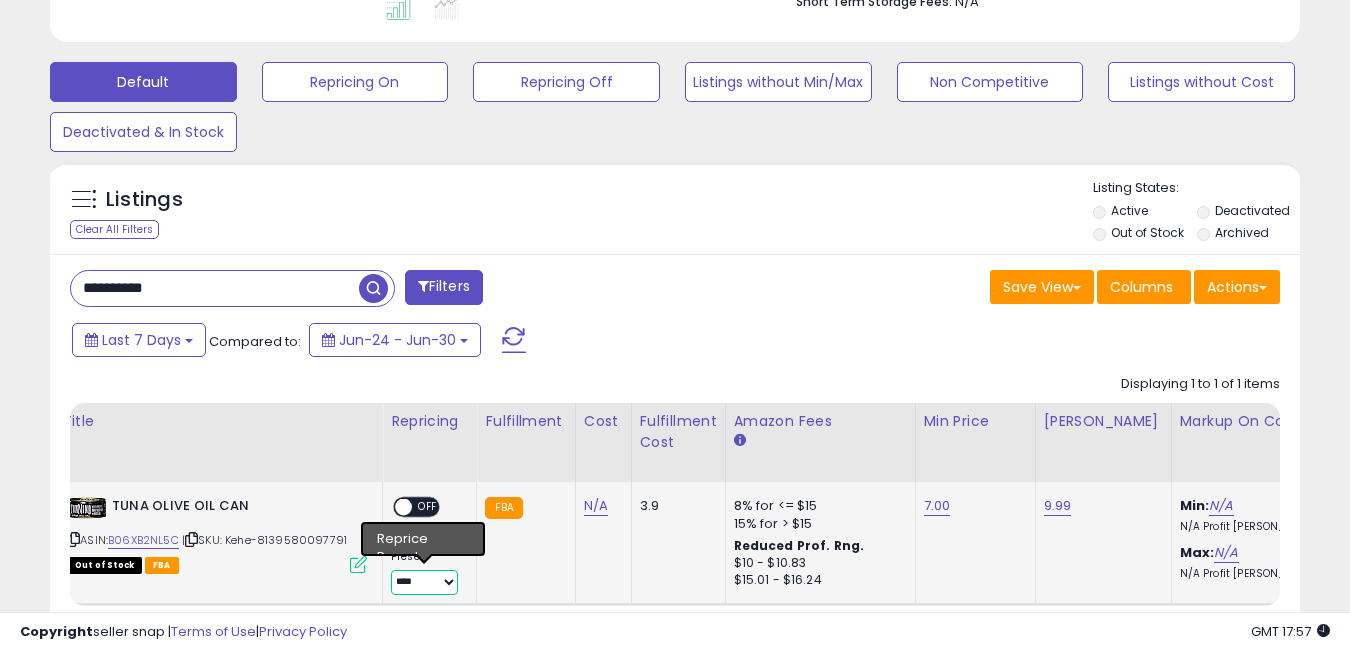 click on "**********" at bounding box center [424, 582] 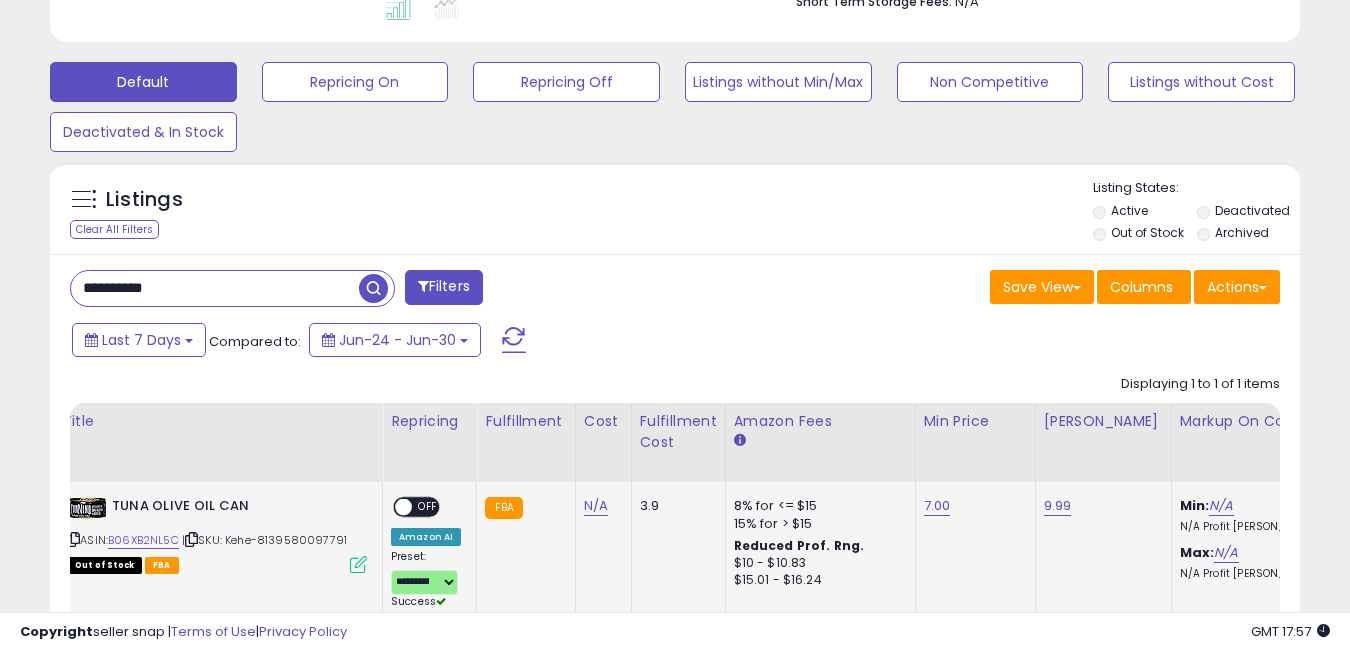 click on "OFF" at bounding box center [428, 507] 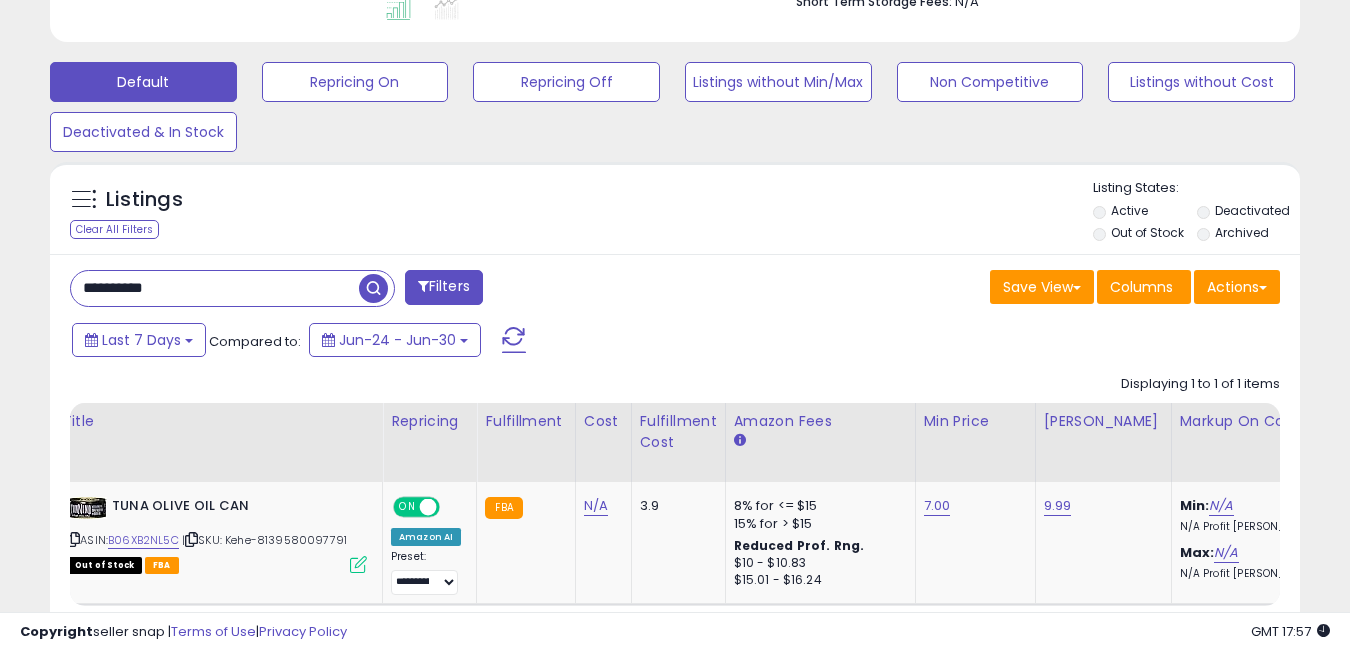 click on "**********" at bounding box center (365, 290) 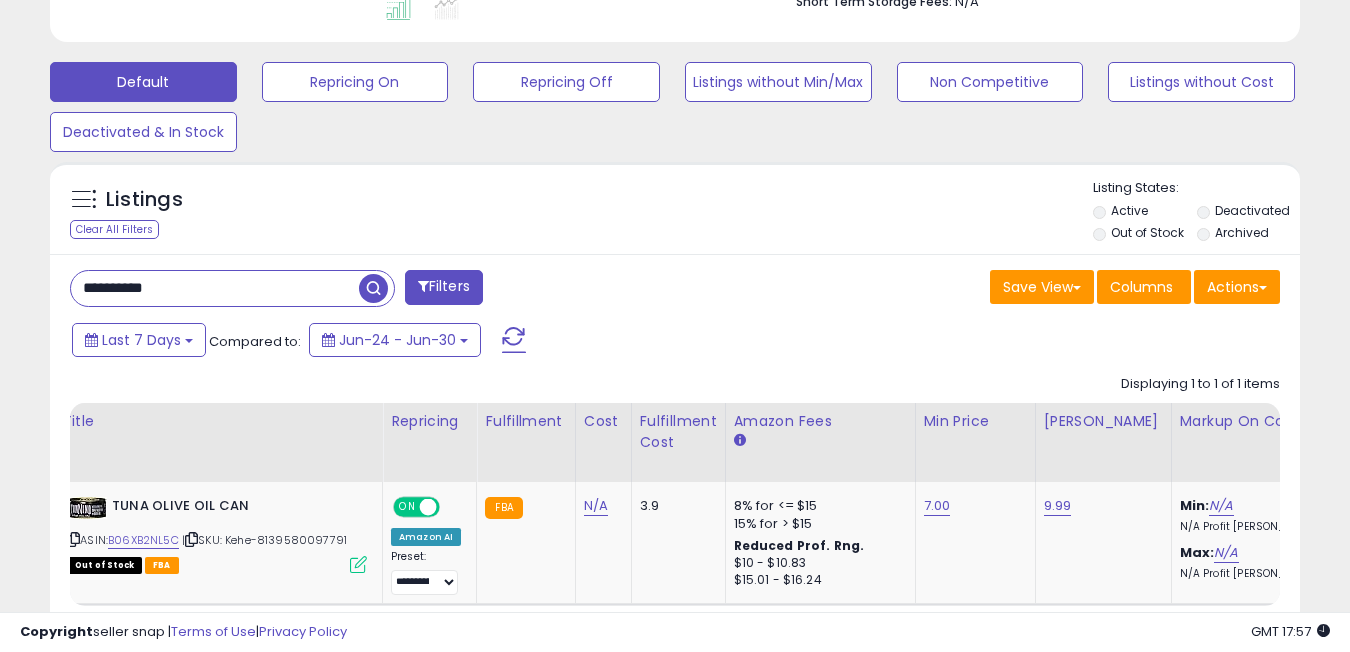 click on "**********" at bounding box center [215, 288] 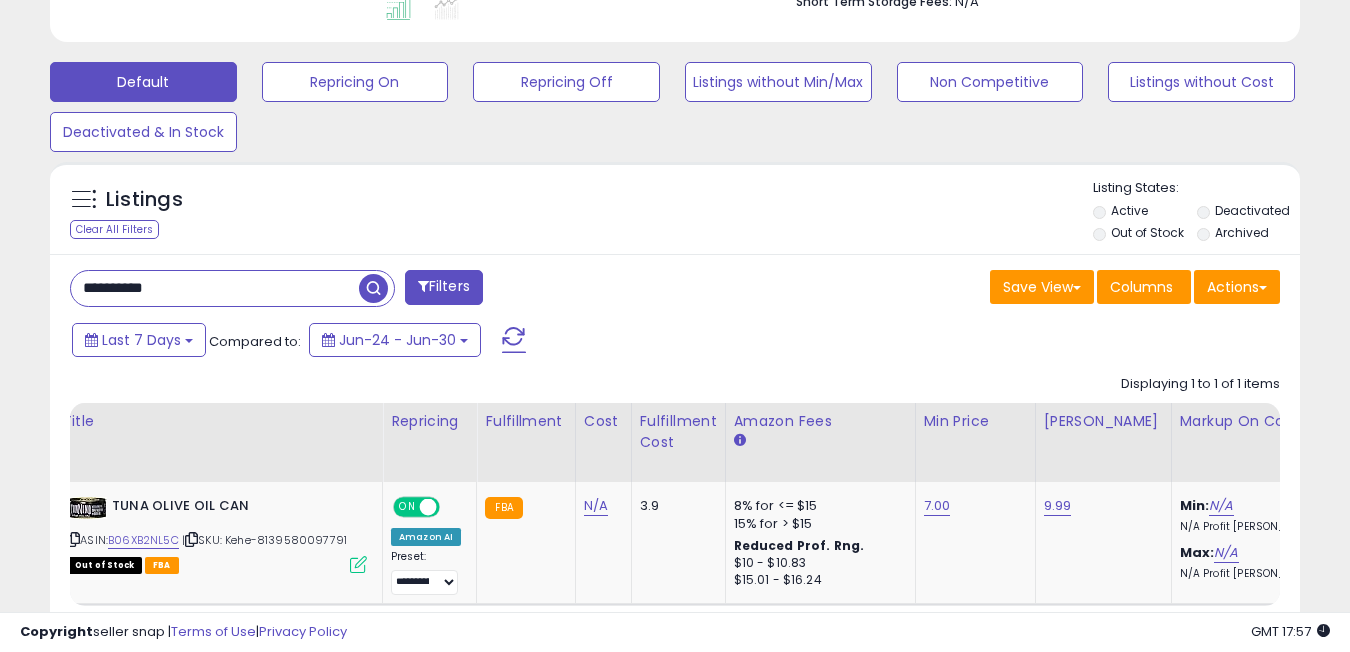 click on "**********" at bounding box center (215, 288) 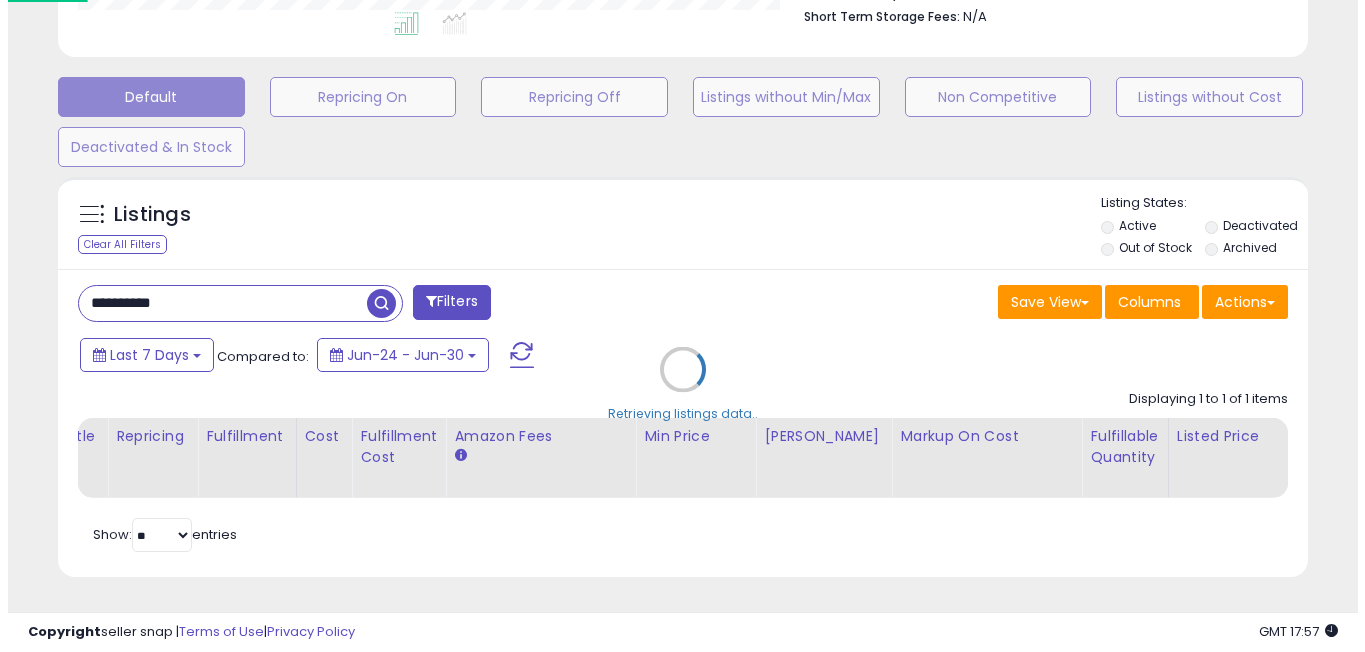 scroll, scrollTop: 999590, scrollLeft: 999268, axis: both 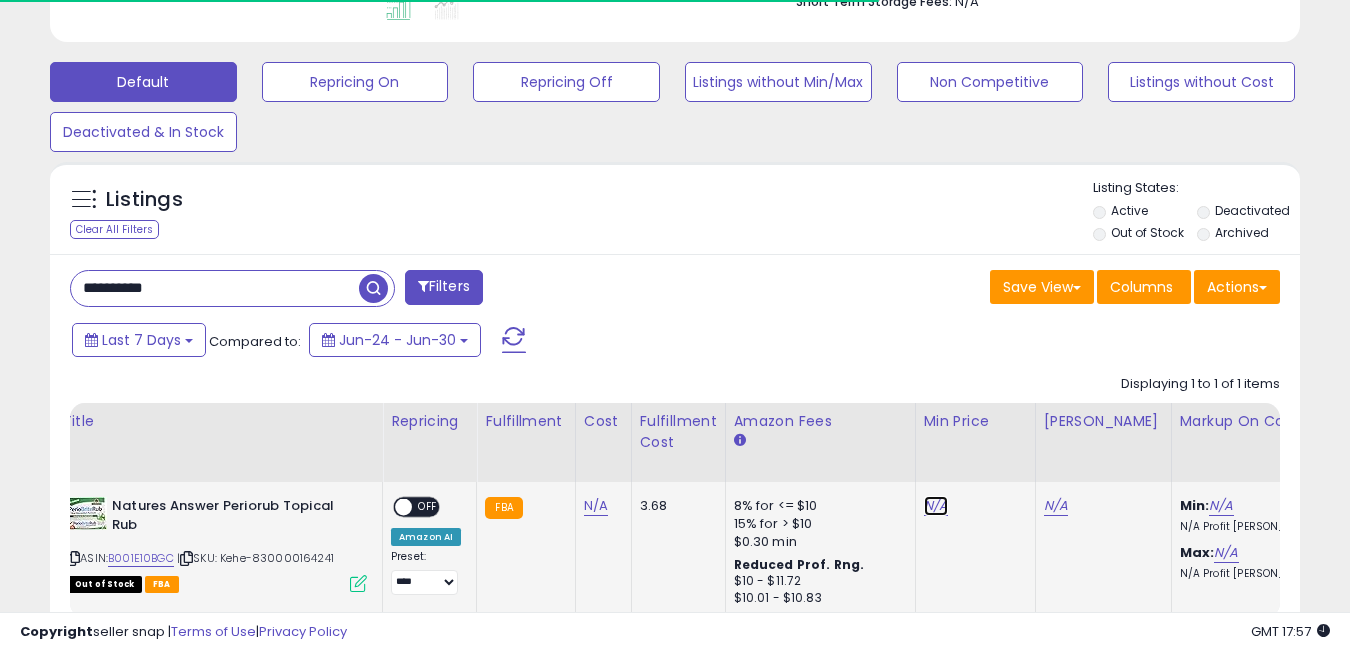 click on "N/A" at bounding box center (936, 506) 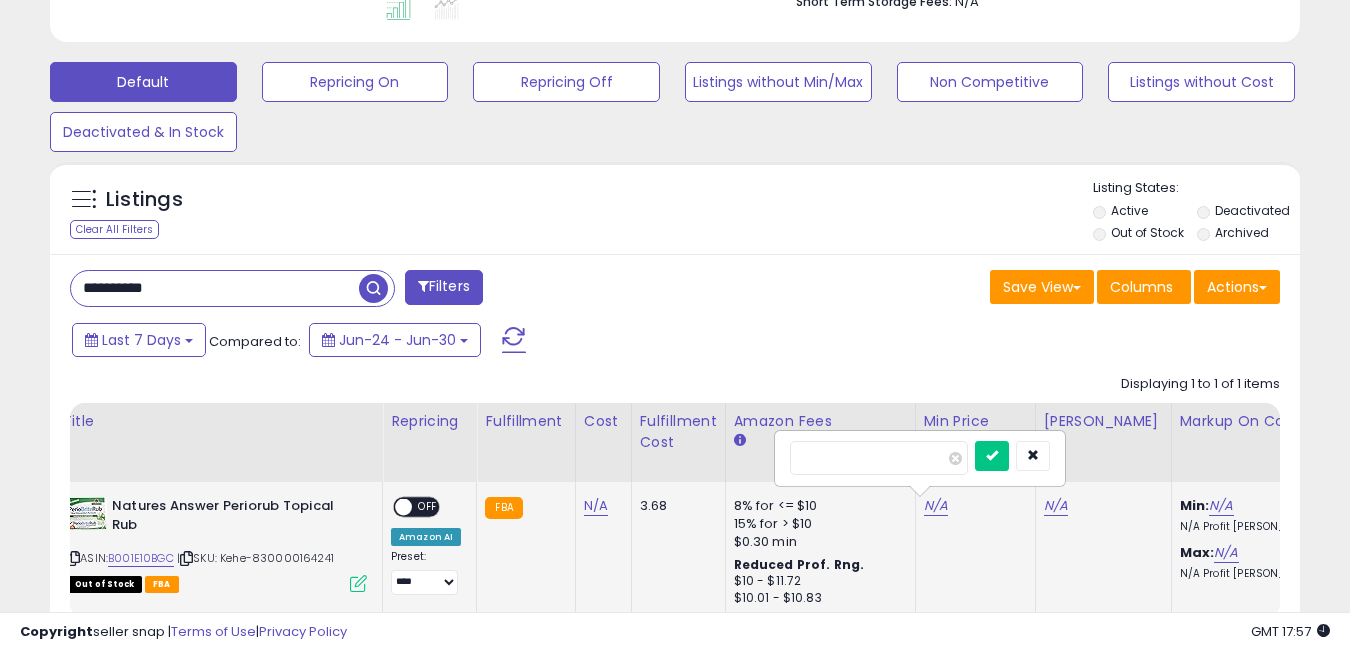 scroll, scrollTop: 999590, scrollLeft: 999276, axis: both 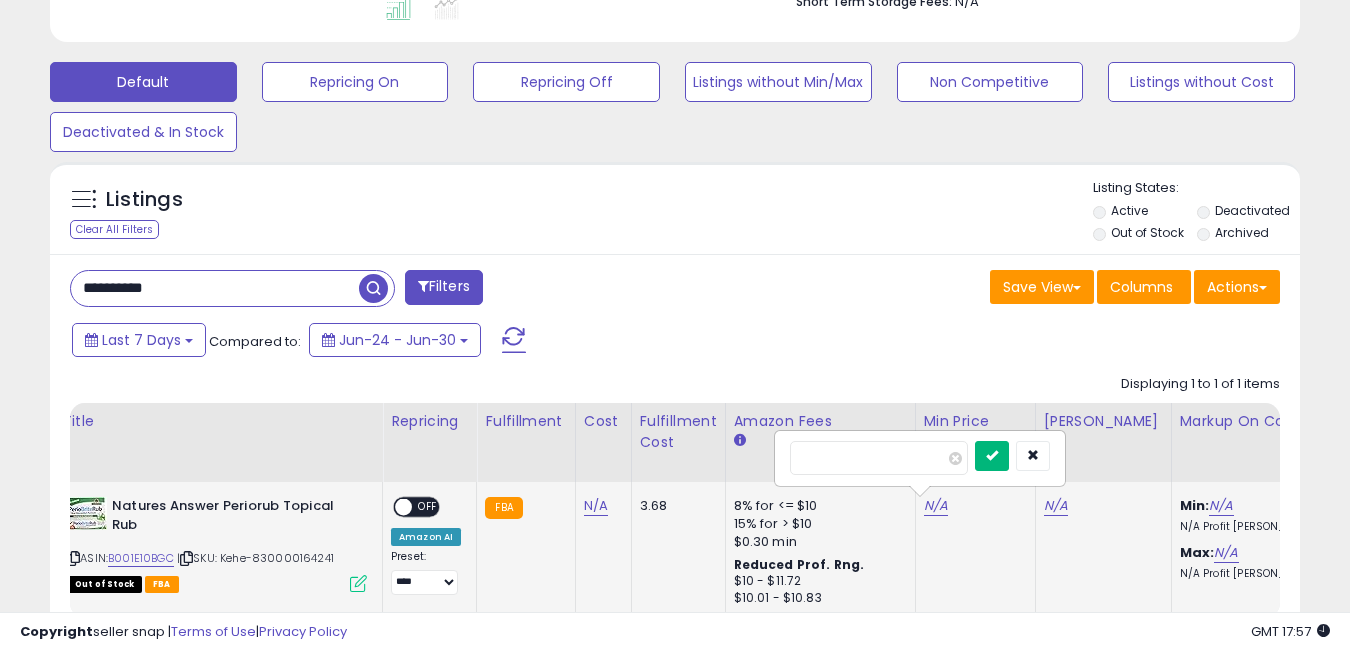 click at bounding box center [992, 455] 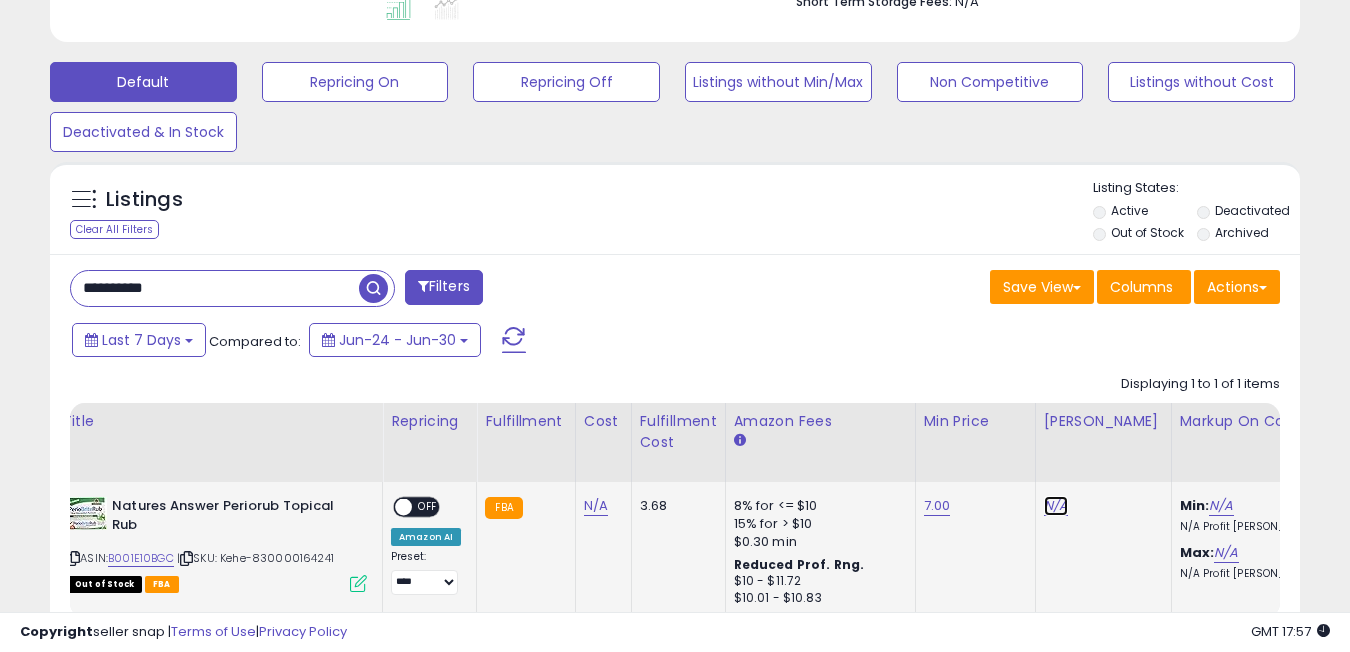 click on "N/A" at bounding box center (1056, 506) 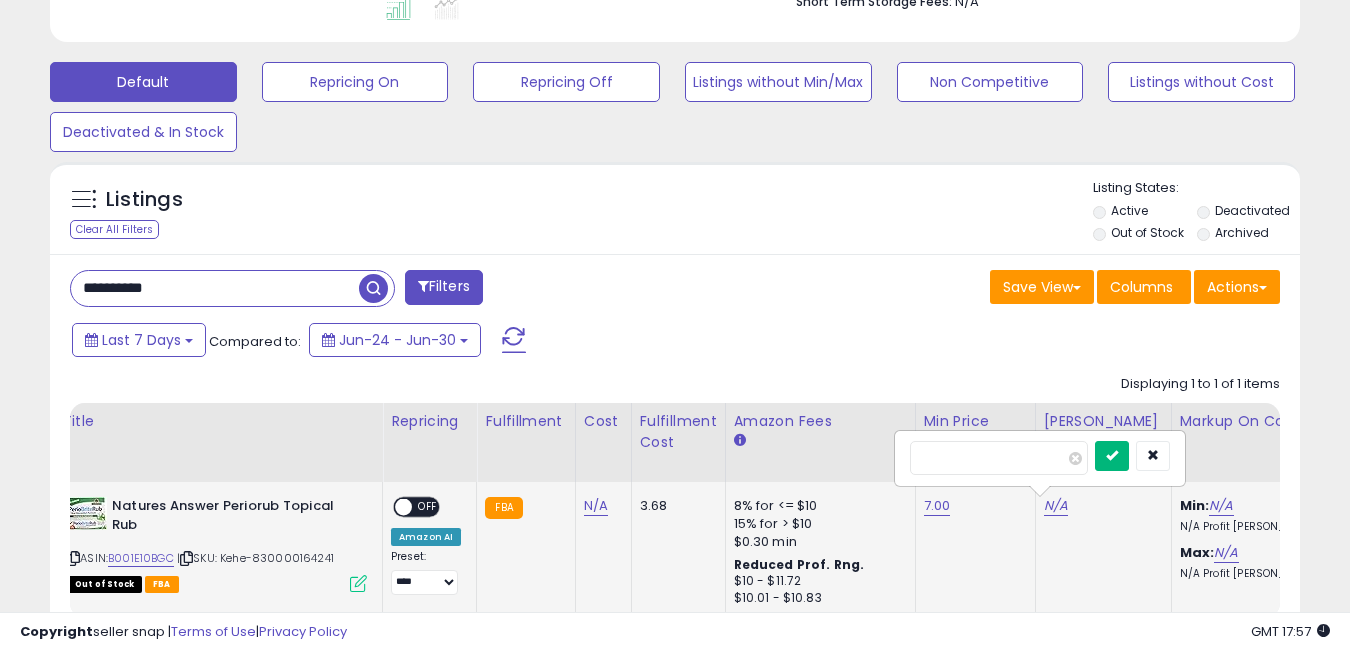 click at bounding box center [1112, 455] 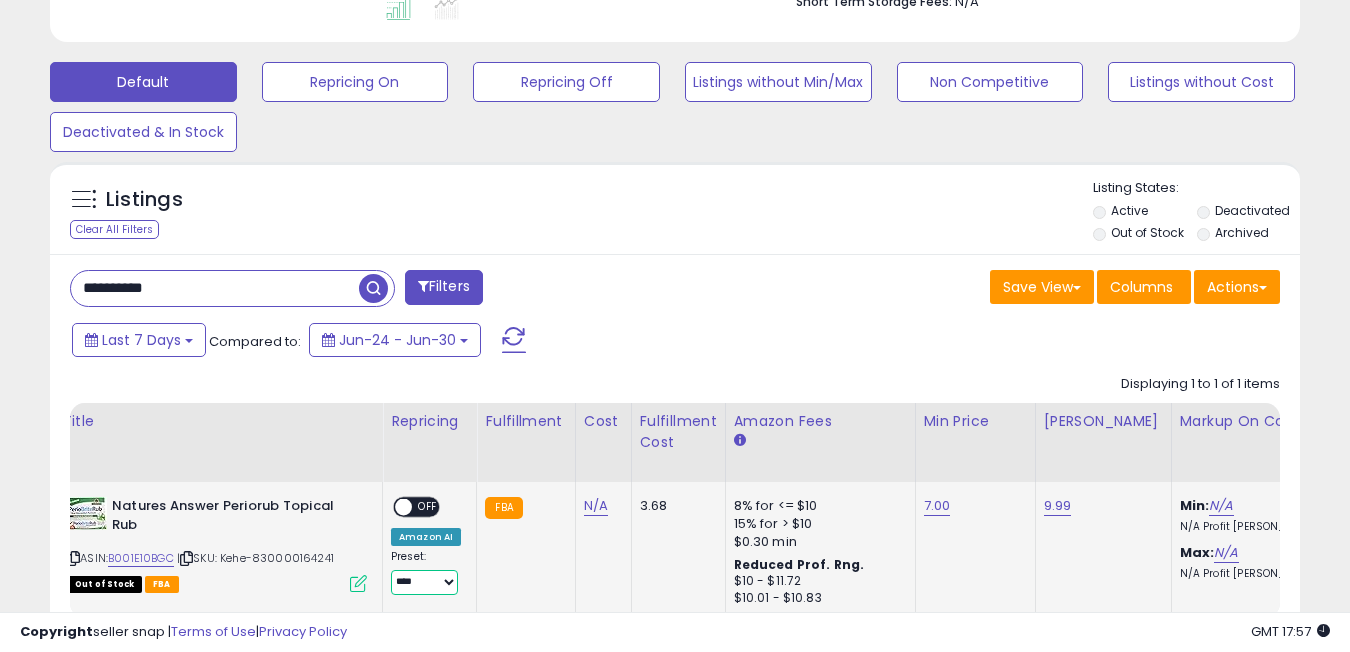 click on "**********" at bounding box center (424, 582) 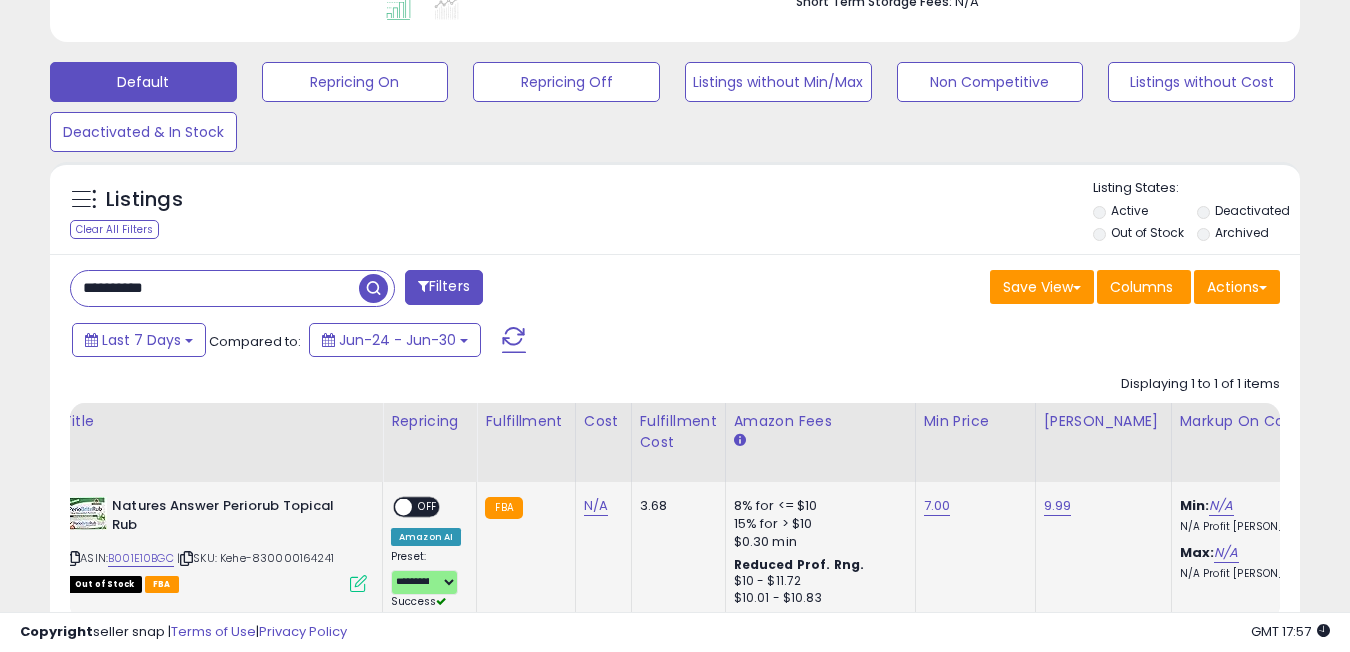 click on "OFF" at bounding box center [428, 507] 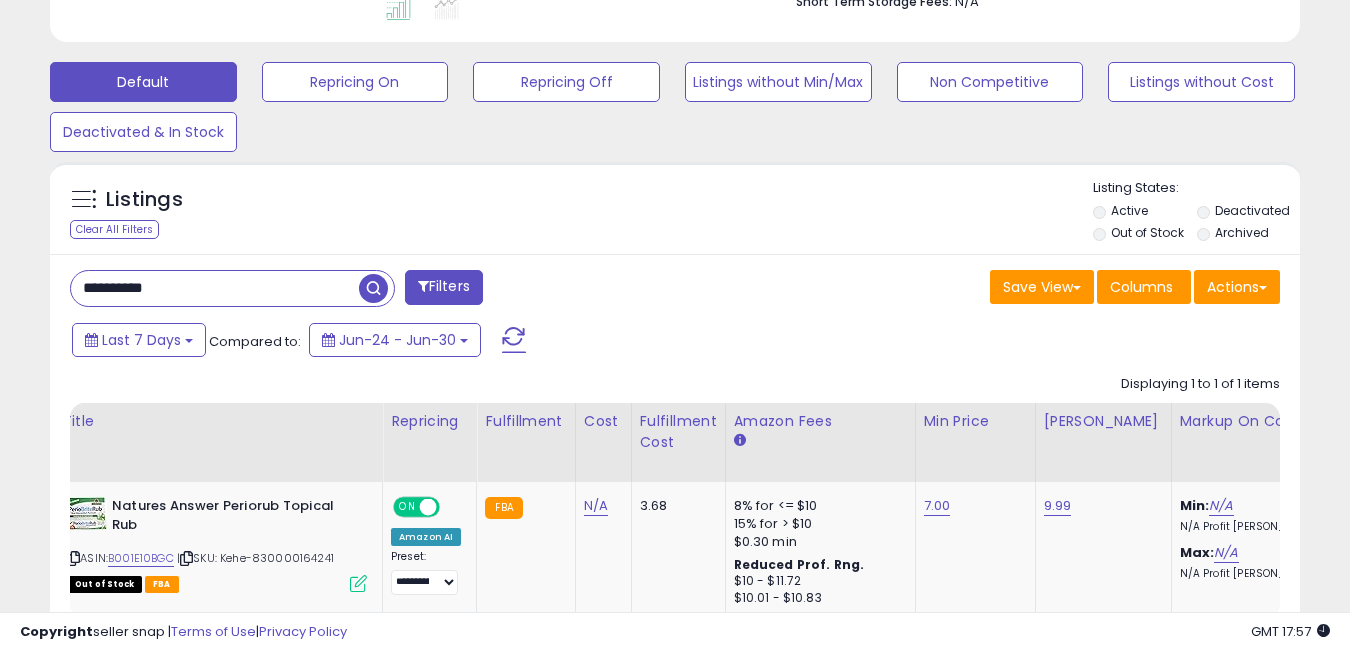 click on "**********" at bounding box center (215, 288) 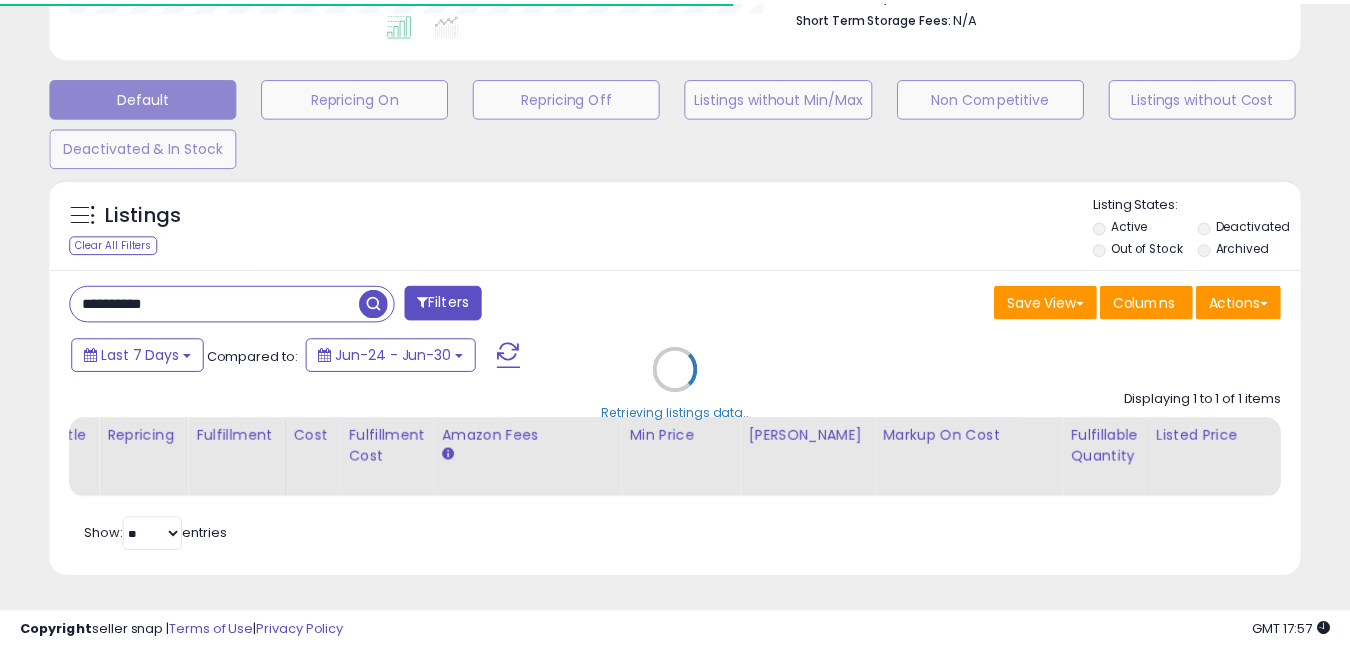 scroll, scrollTop: 410, scrollLeft: 723, axis: both 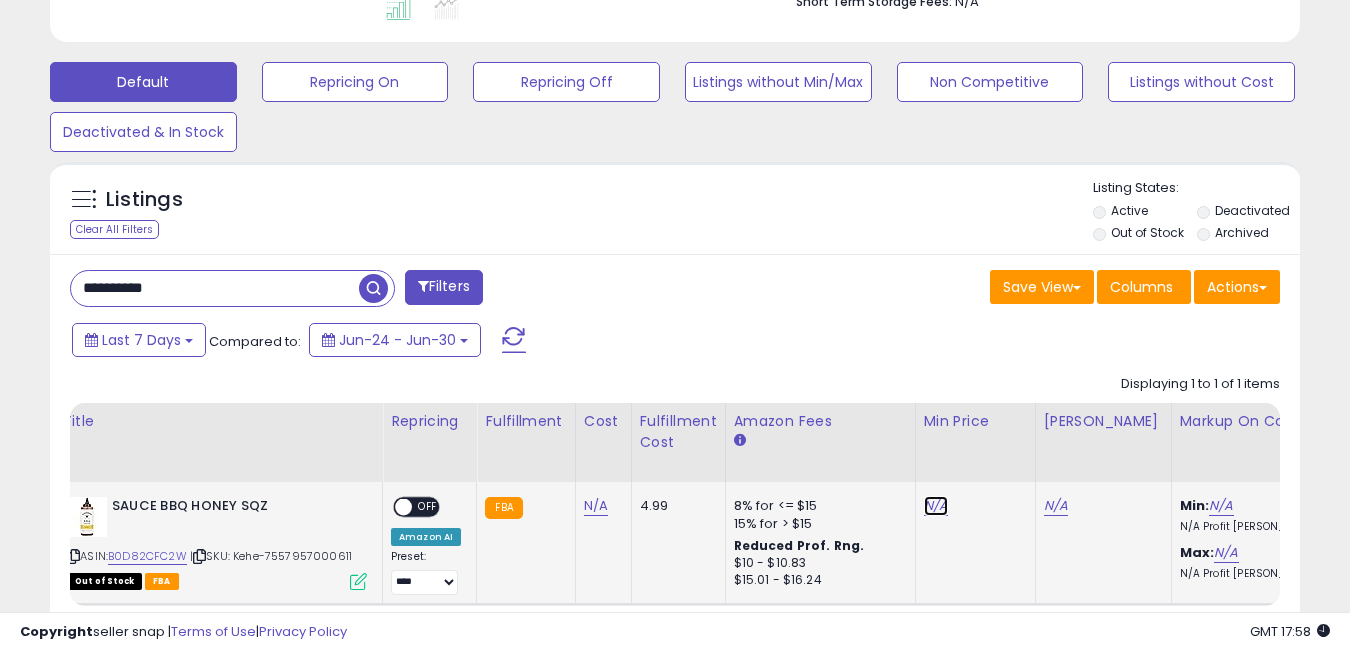 click on "N/A" at bounding box center [936, 506] 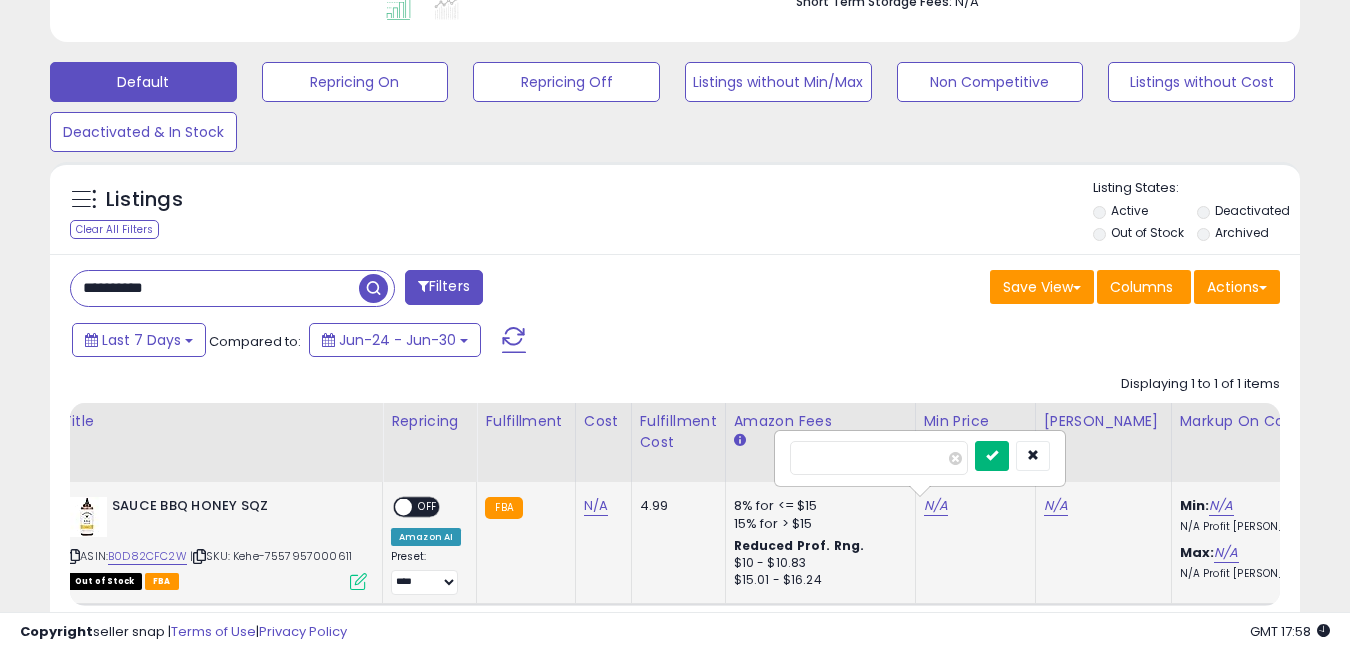 click at bounding box center (992, 456) 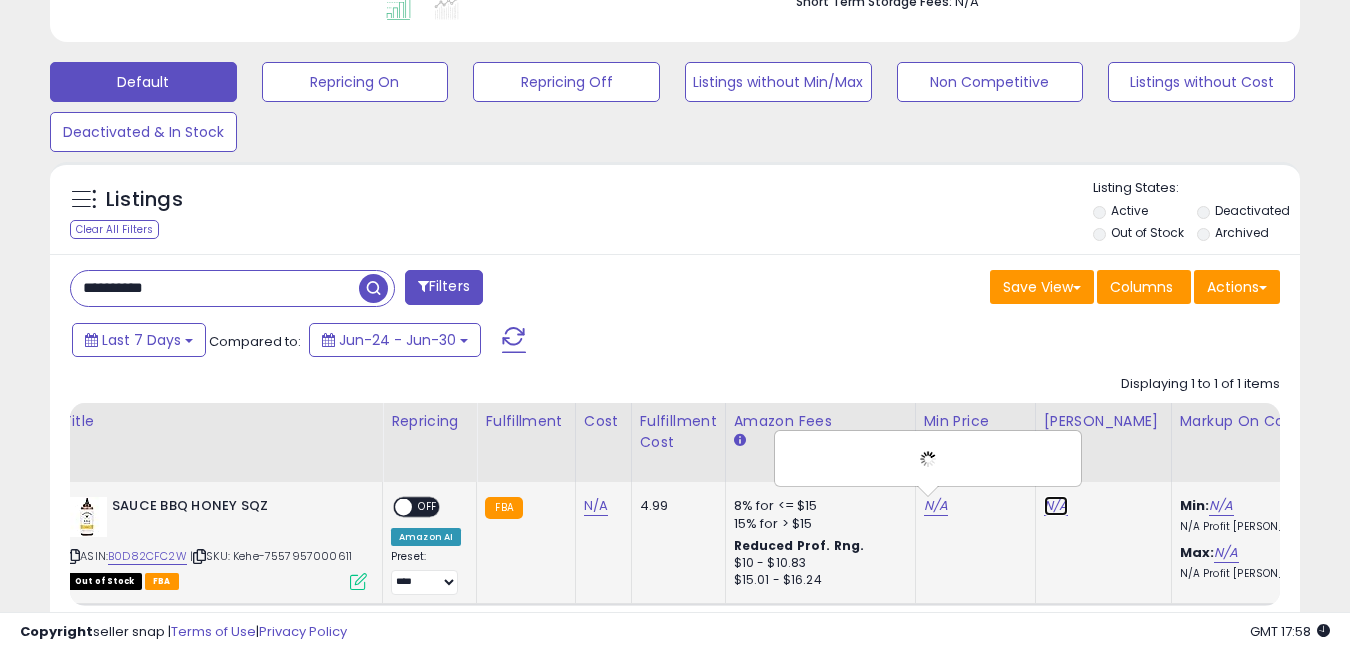 click on "N/A" at bounding box center [1056, 506] 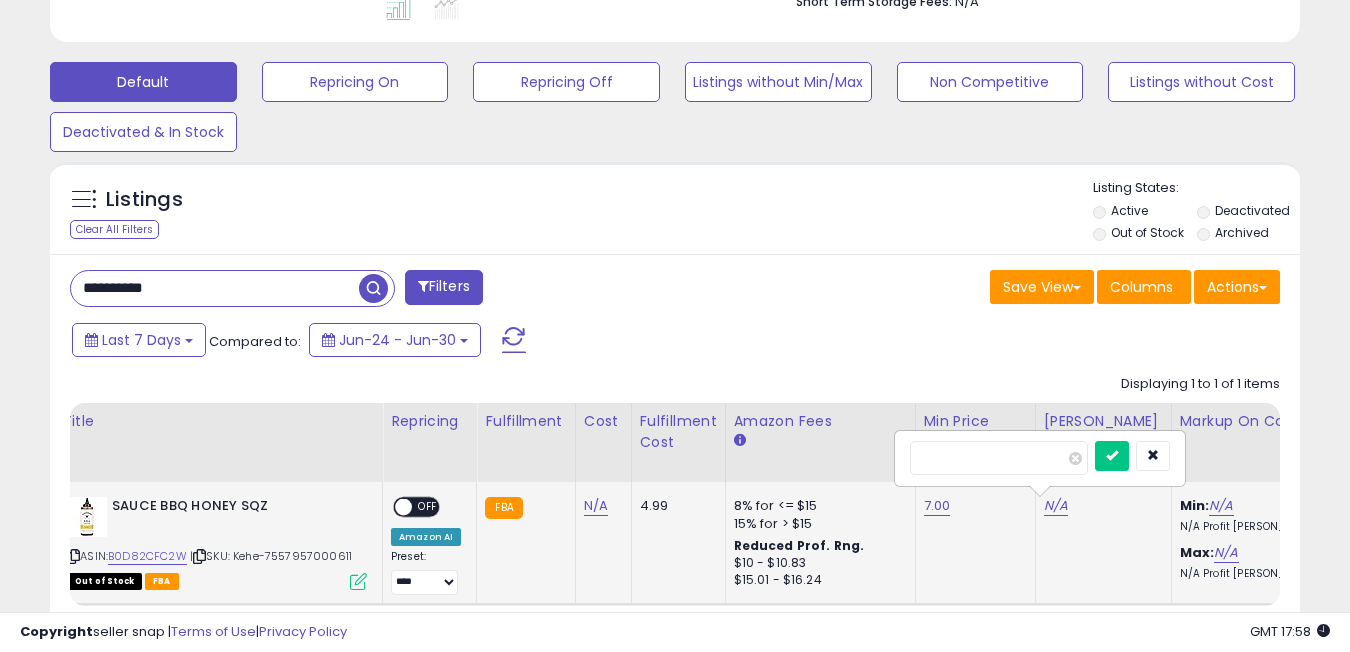 click at bounding box center [1112, 456] 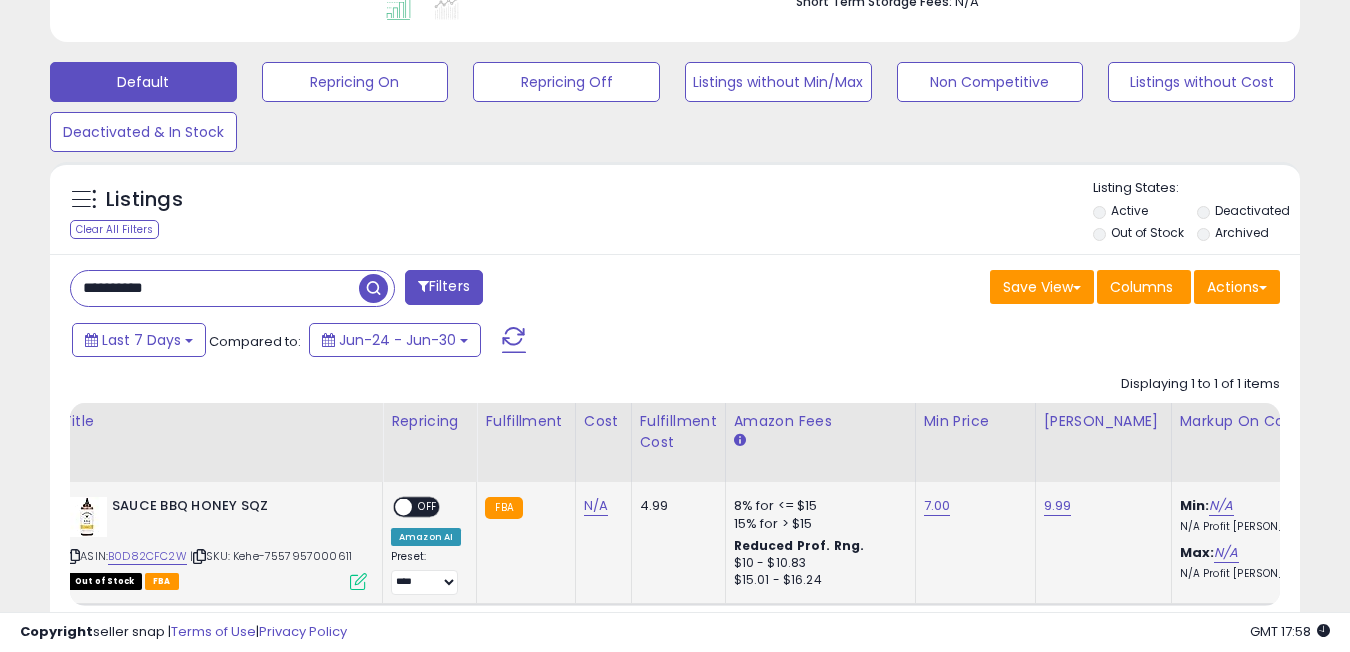click on "**********" 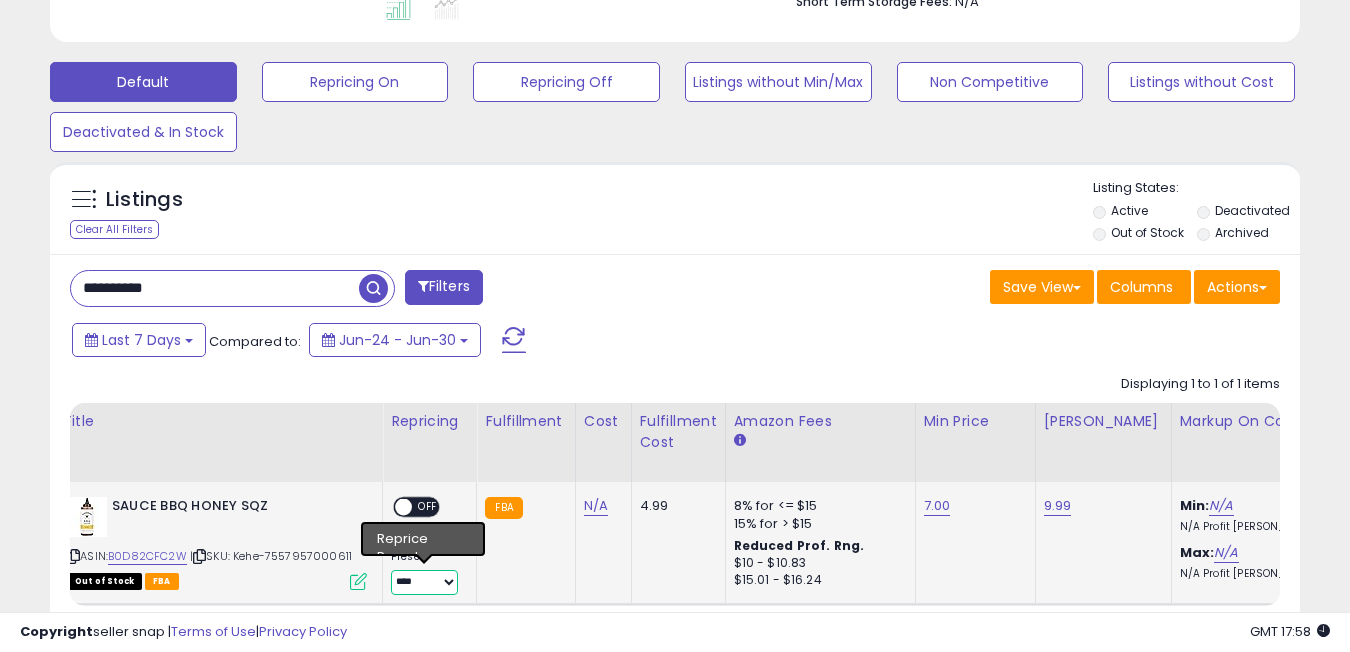 click on "**********" at bounding box center (424, 582) 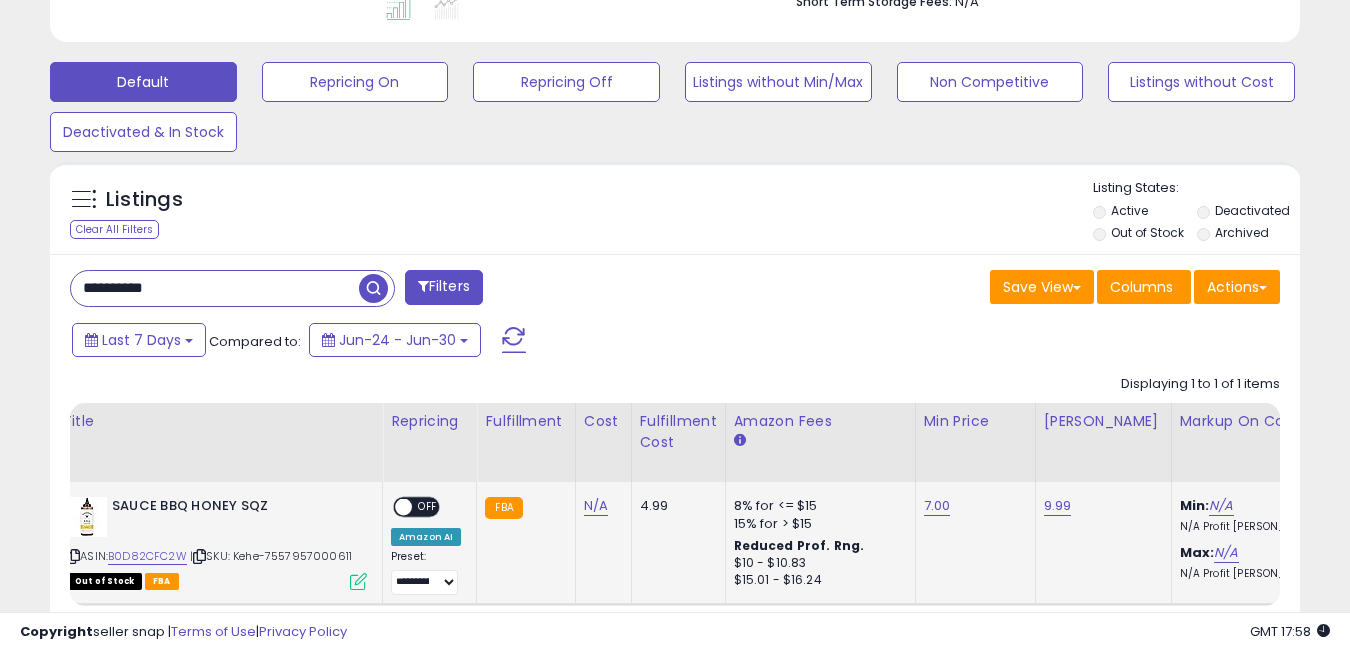 click on "OFF" at bounding box center (428, 507) 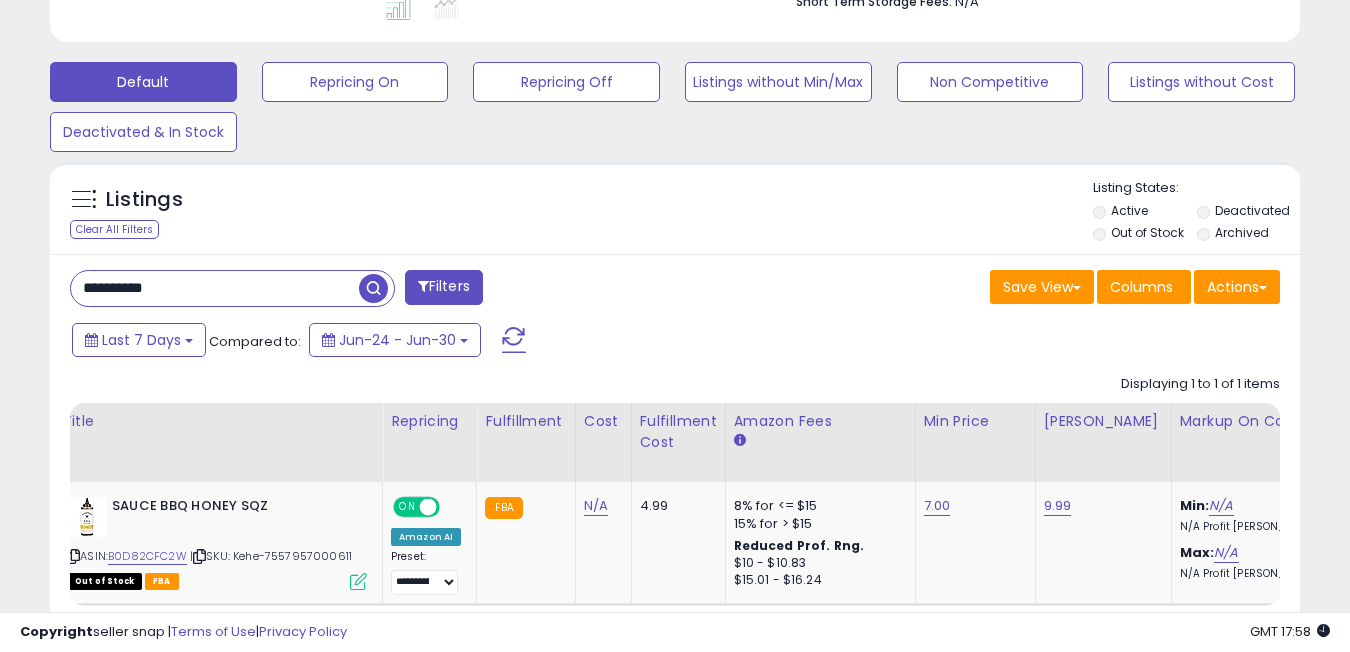 click on "**********" at bounding box center [215, 288] 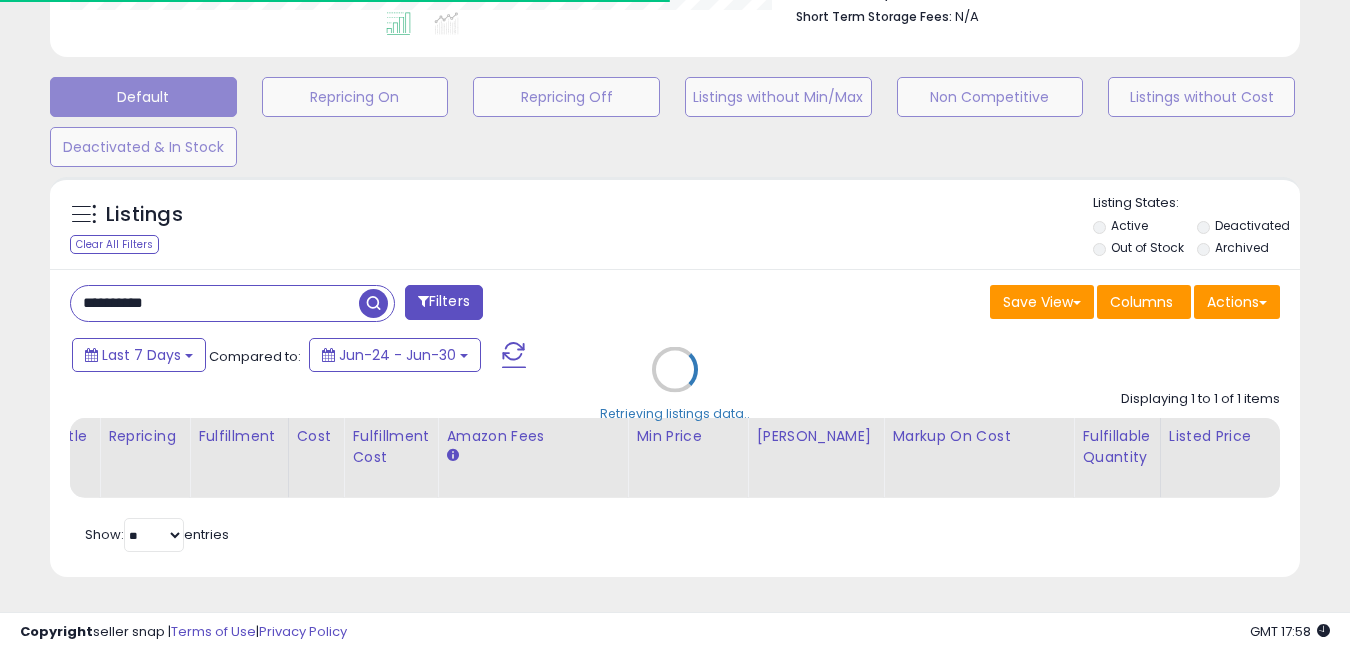 scroll, scrollTop: 410, scrollLeft: 723, axis: both 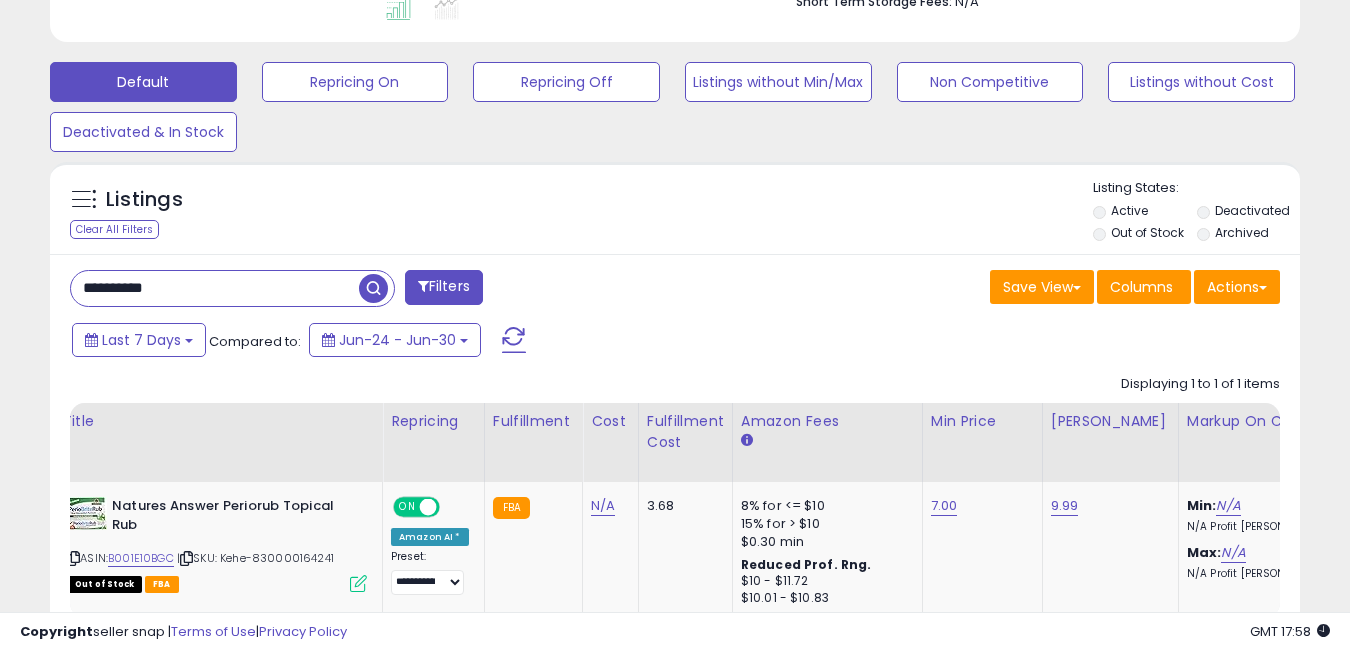click on "**********" at bounding box center [215, 288] 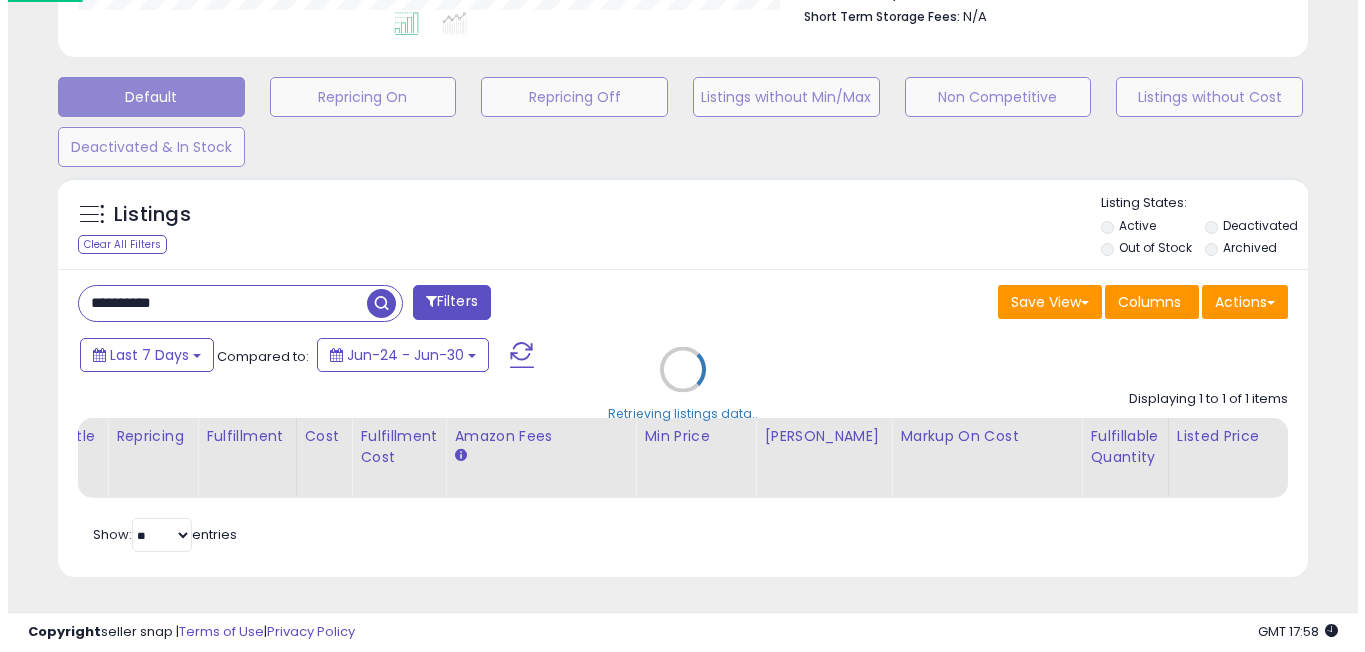scroll, scrollTop: 999590, scrollLeft: 999268, axis: both 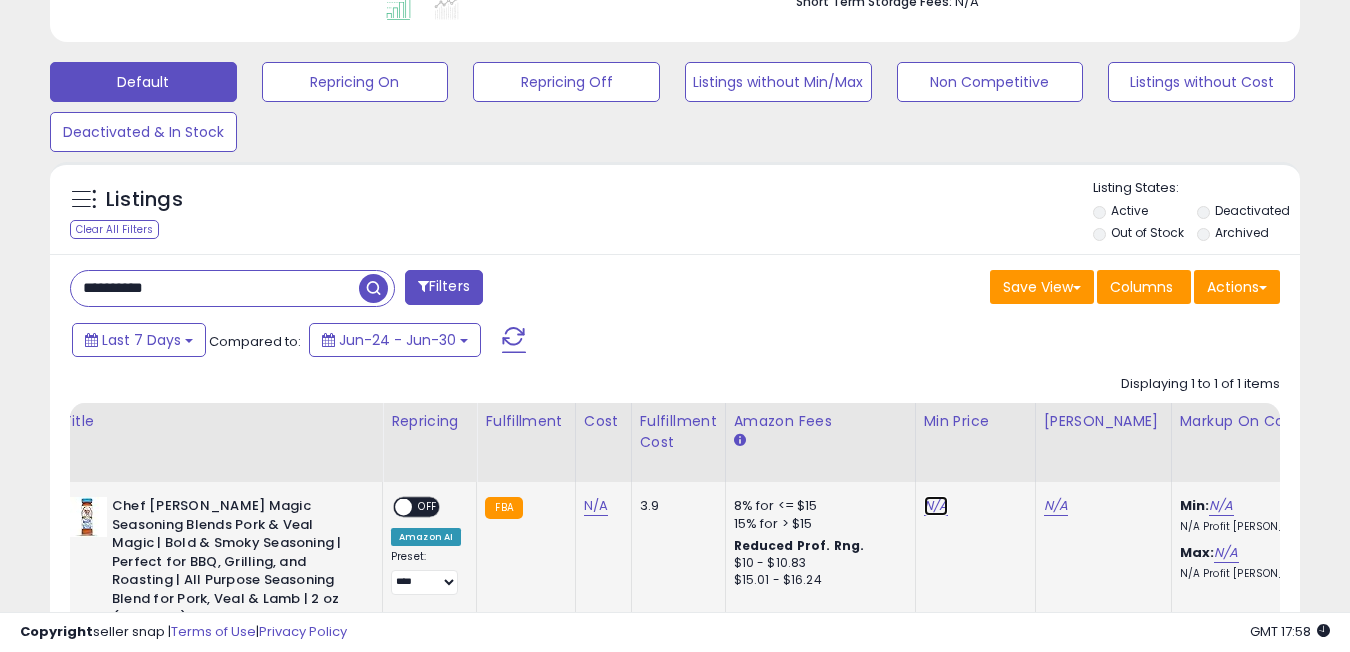 click on "N/A" at bounding box center (936, 506) 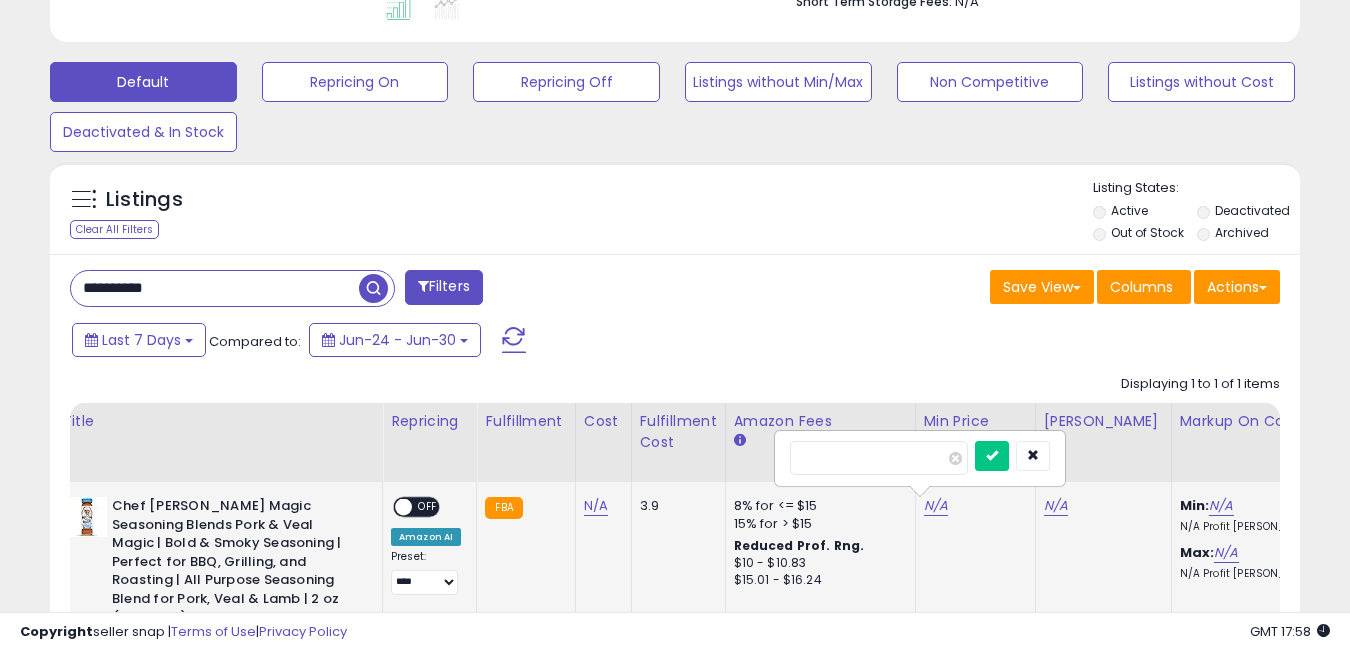 click at bounding box center [992, 456] 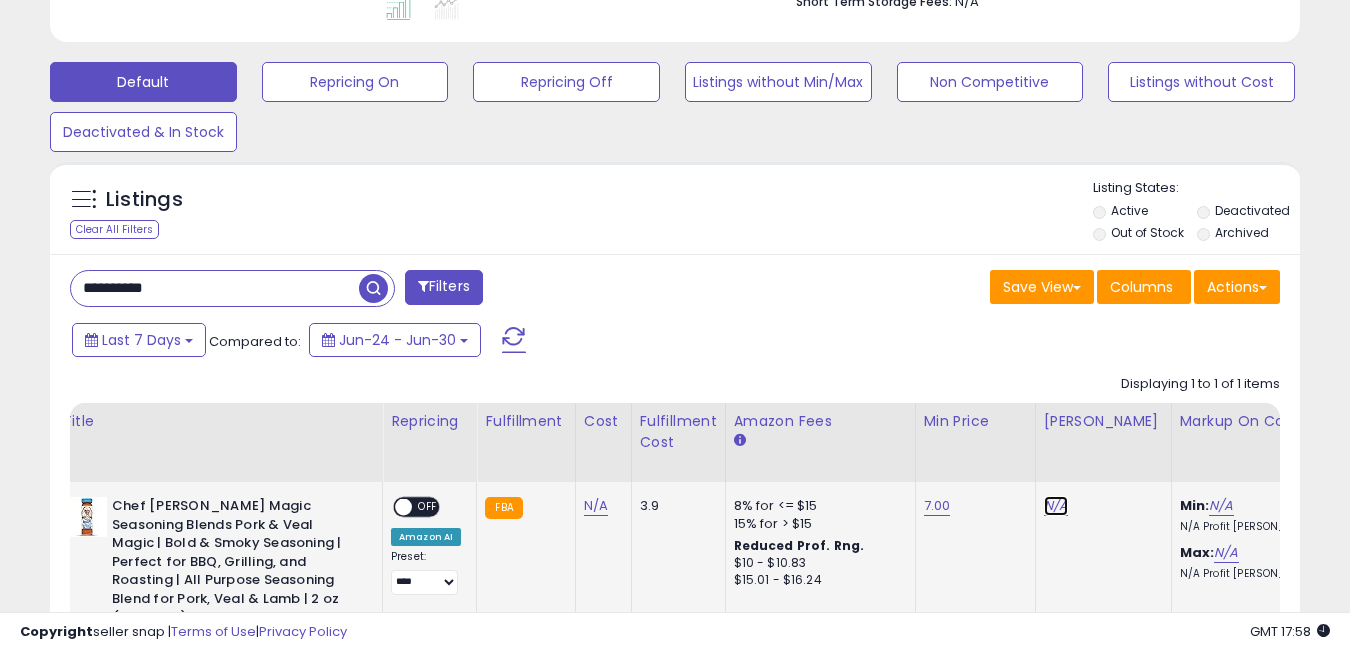 click on "N/A" at bounding box center [1056, 506] 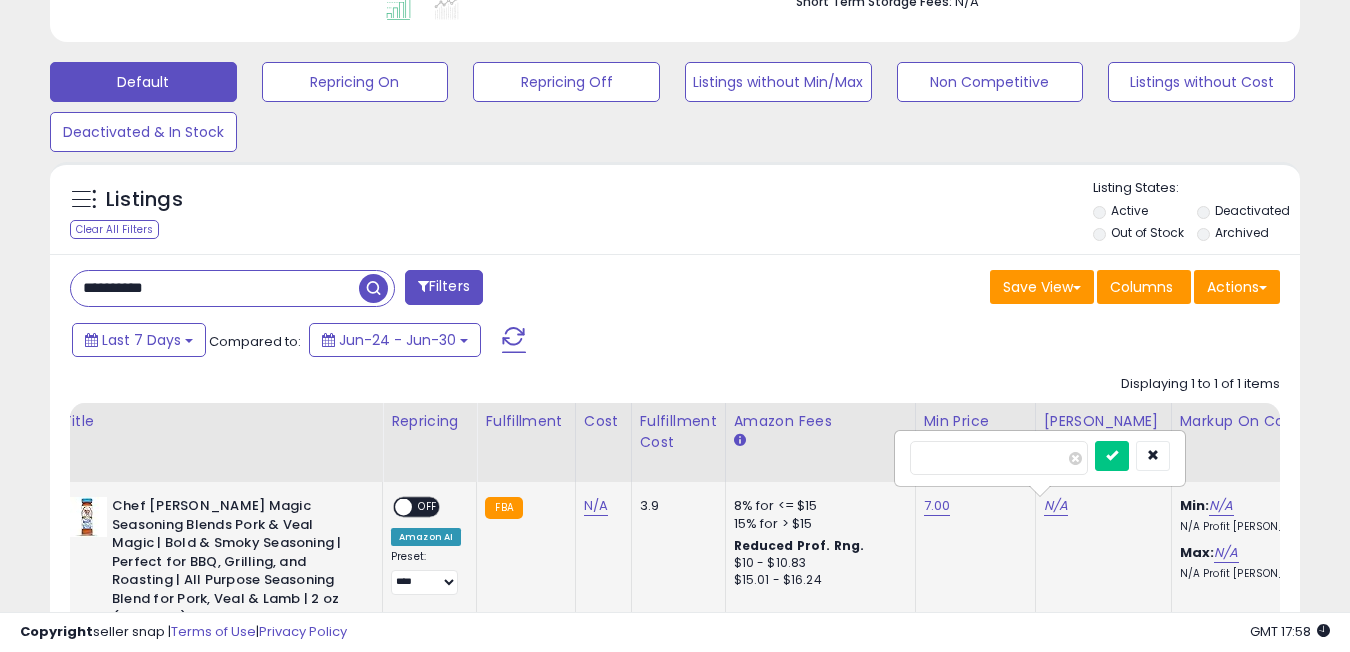 click at bounding box center [1112, 456] 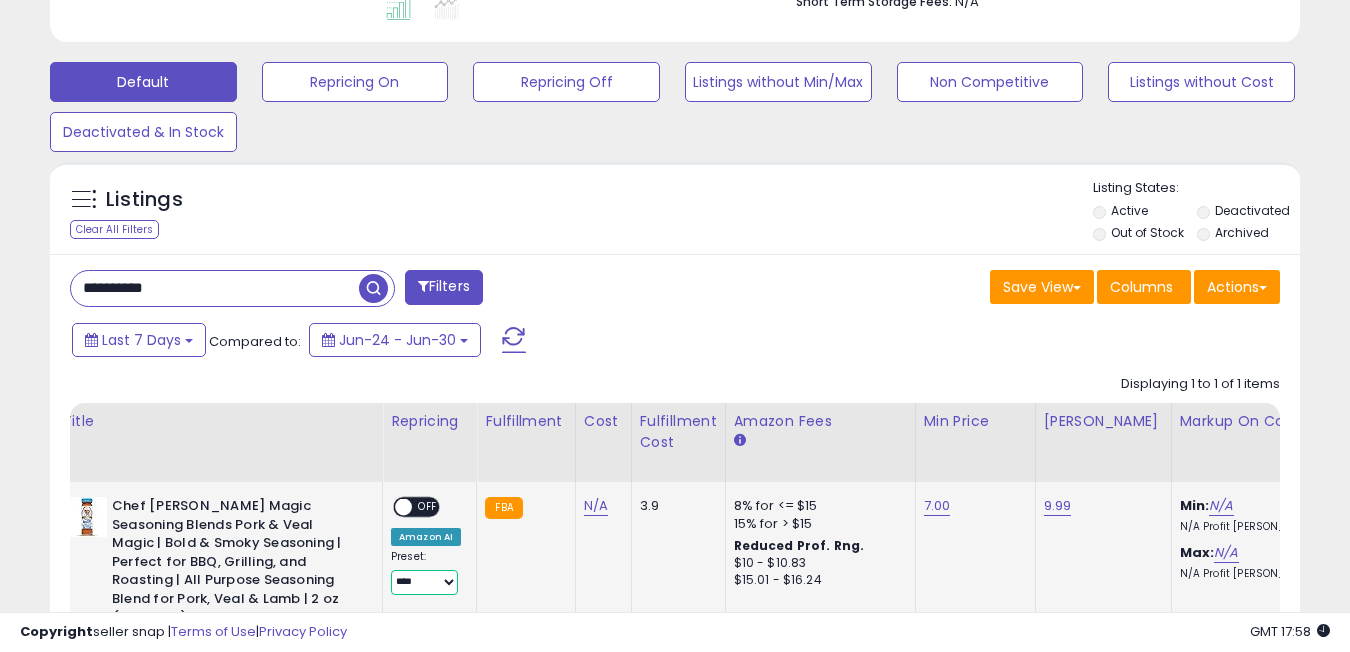 click on "**********" at bounding box center [424, 582] 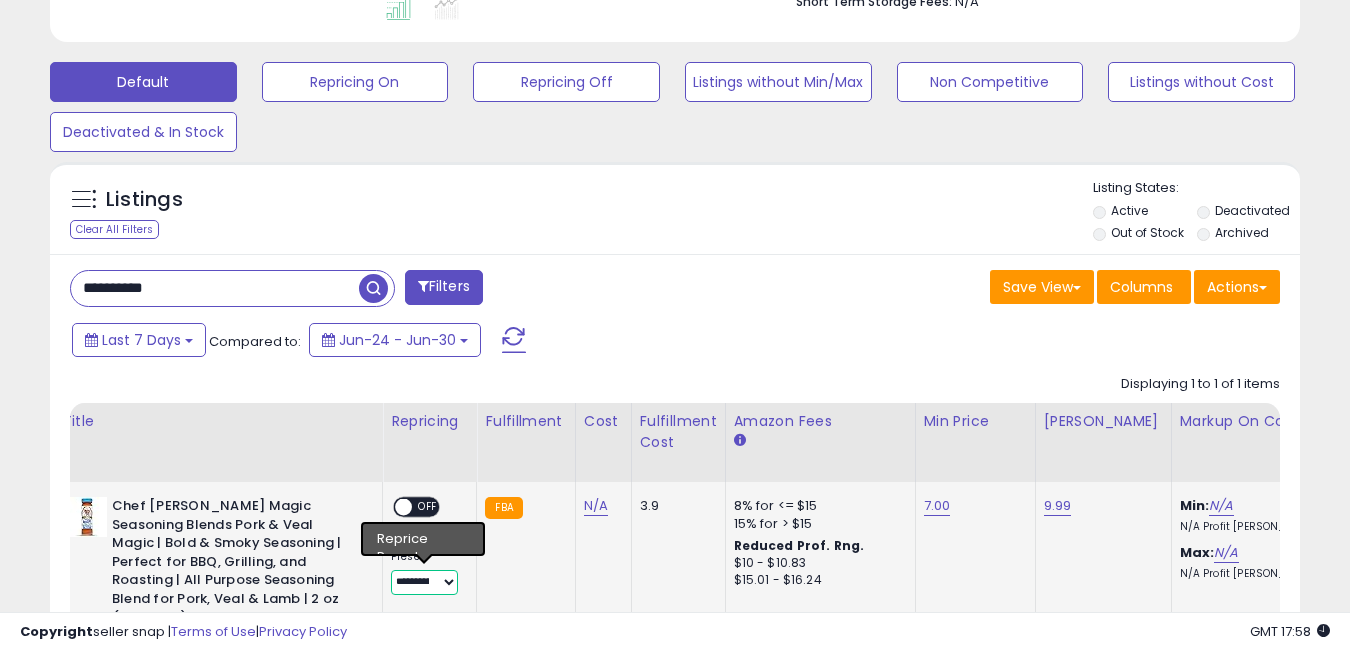 click at bounding box center [403, 507] 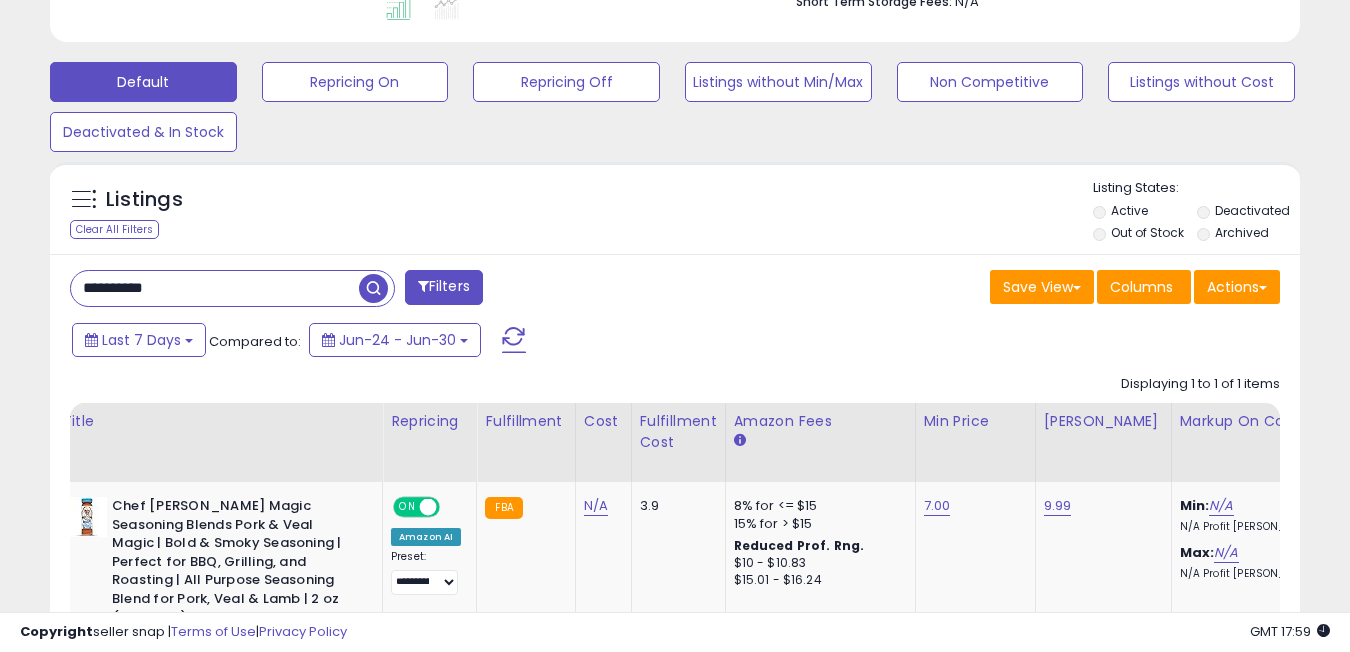 click on "**********" at bounding box center (215, 288) 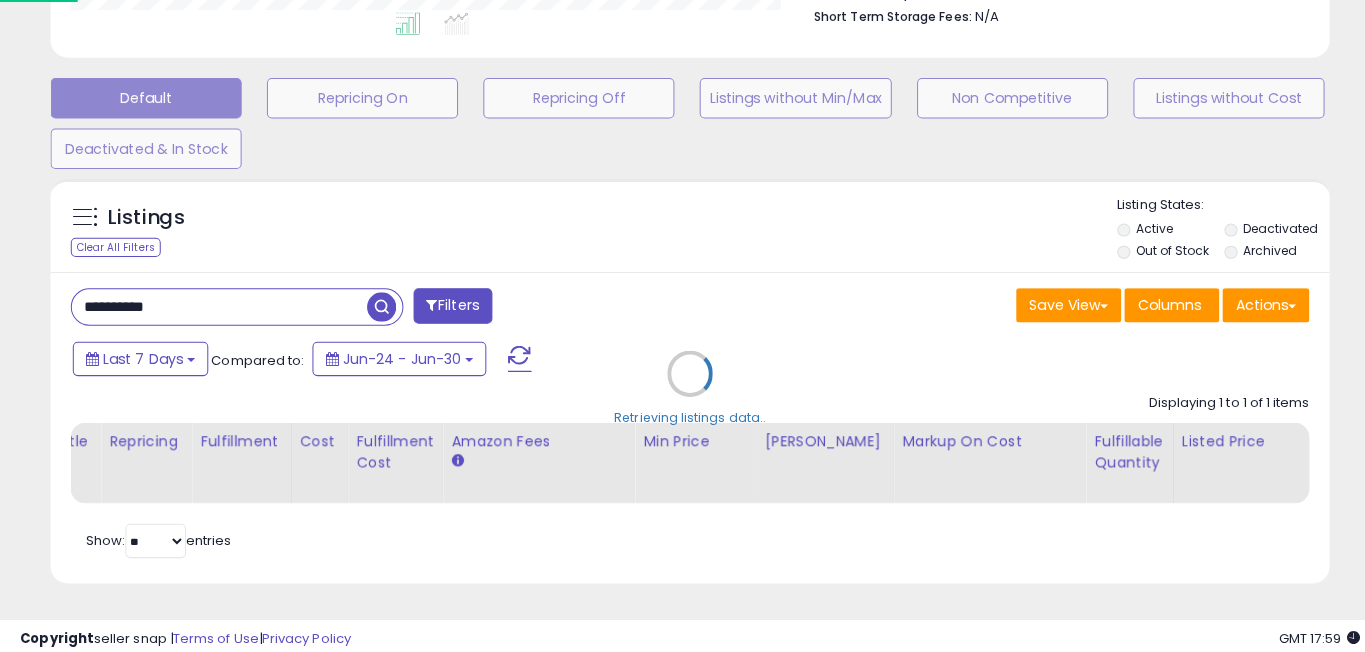 scroll, scrollTop: 999590, scrollLeft: 999268, axis: both 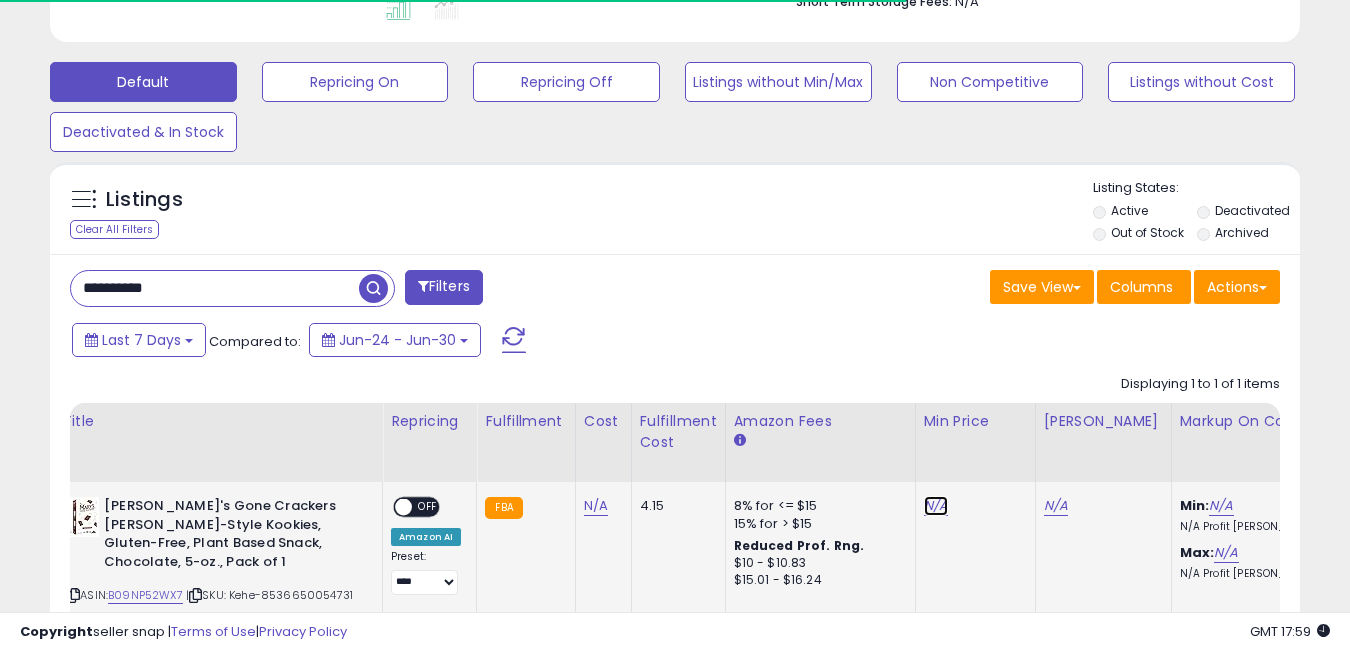 click on "N/A" at bounding box center (936, 506) 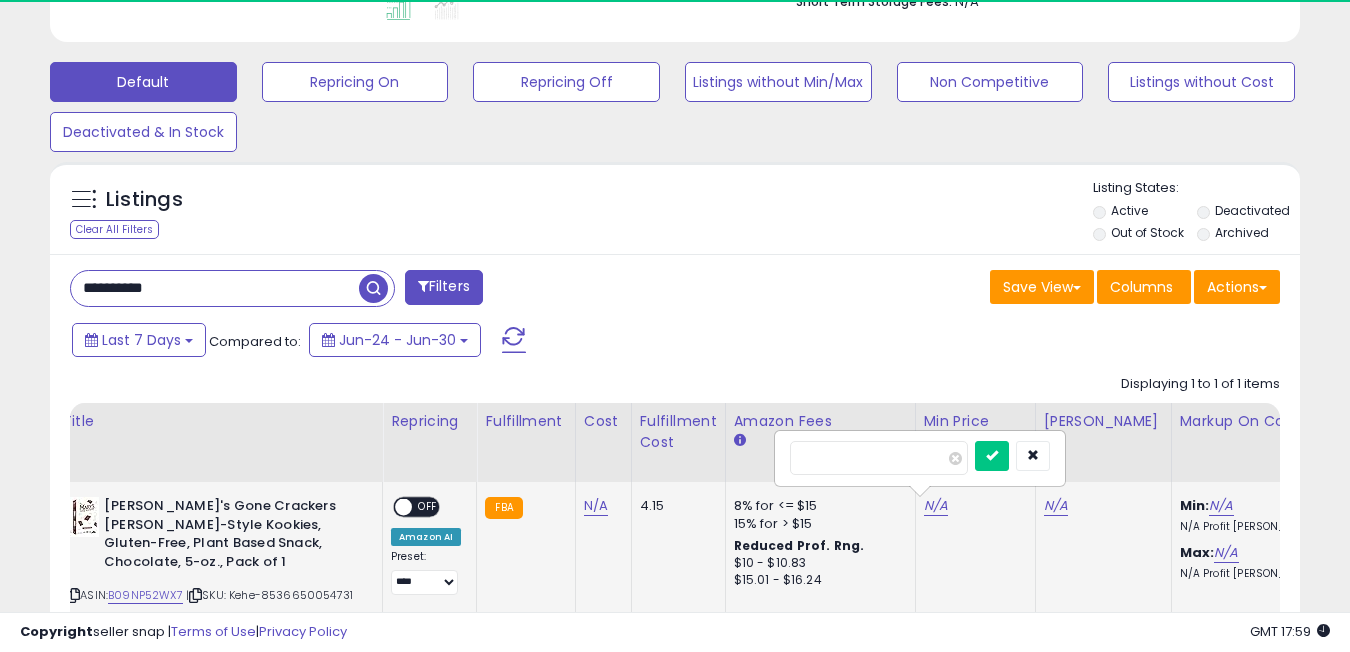 click at bounding box center (992, 456) 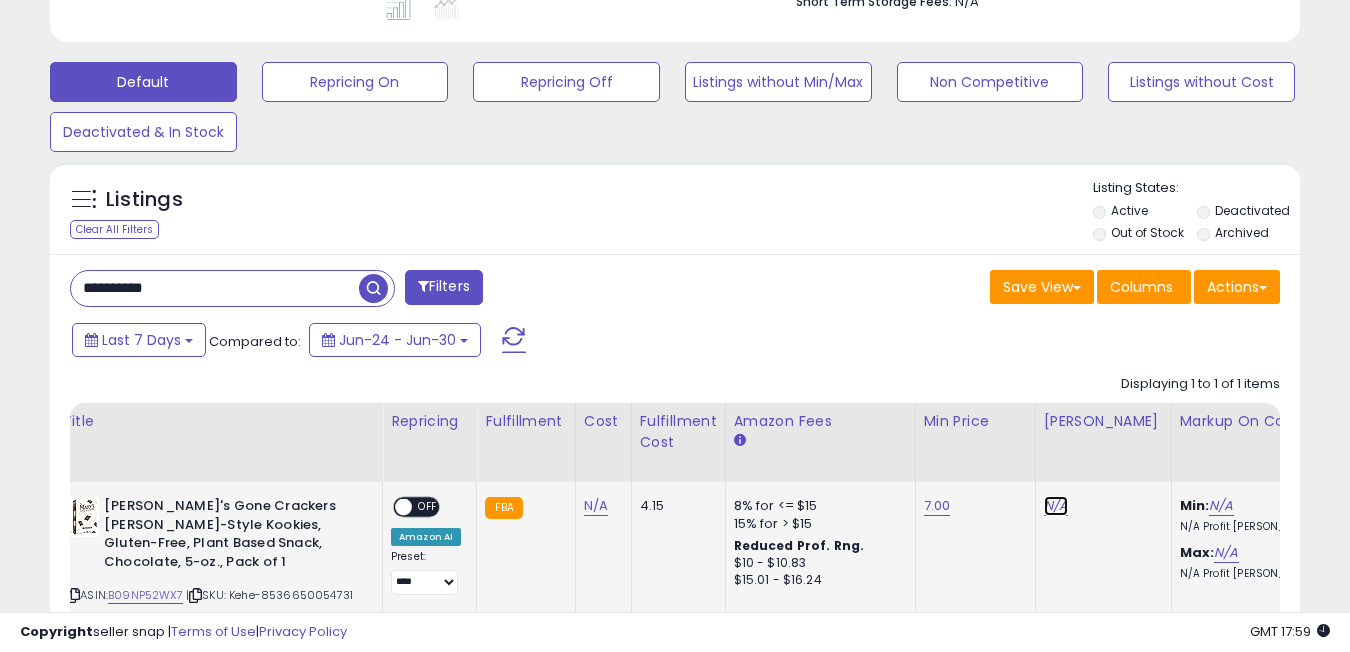 click on "N/A" at bounding box center [1056, 506] 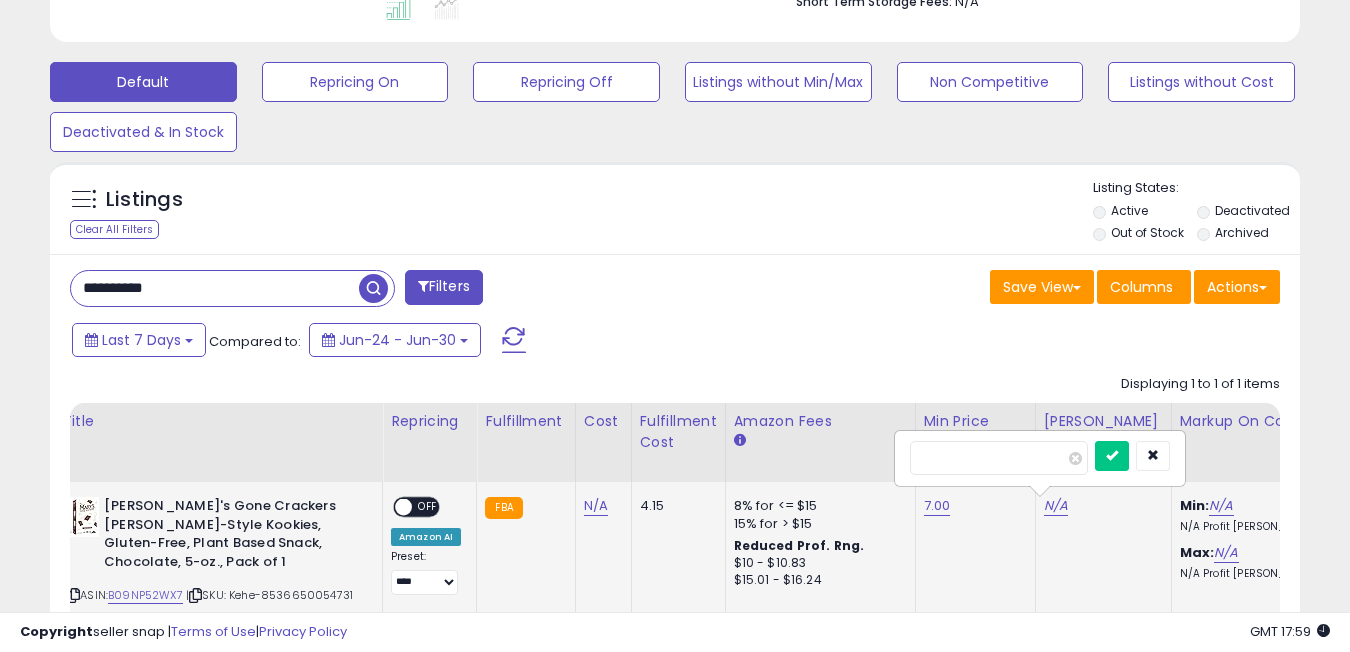 click at bounding box center (1112, 456) 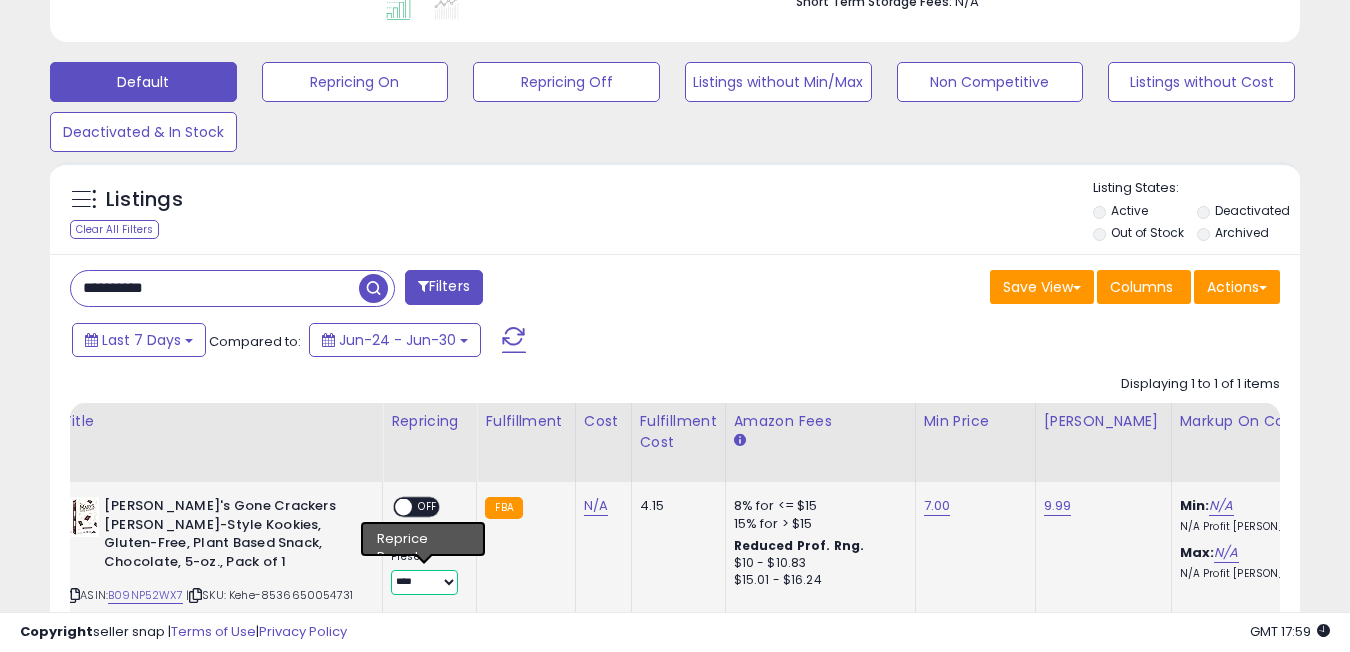 click on "**********" at bounding box center [424, 582] 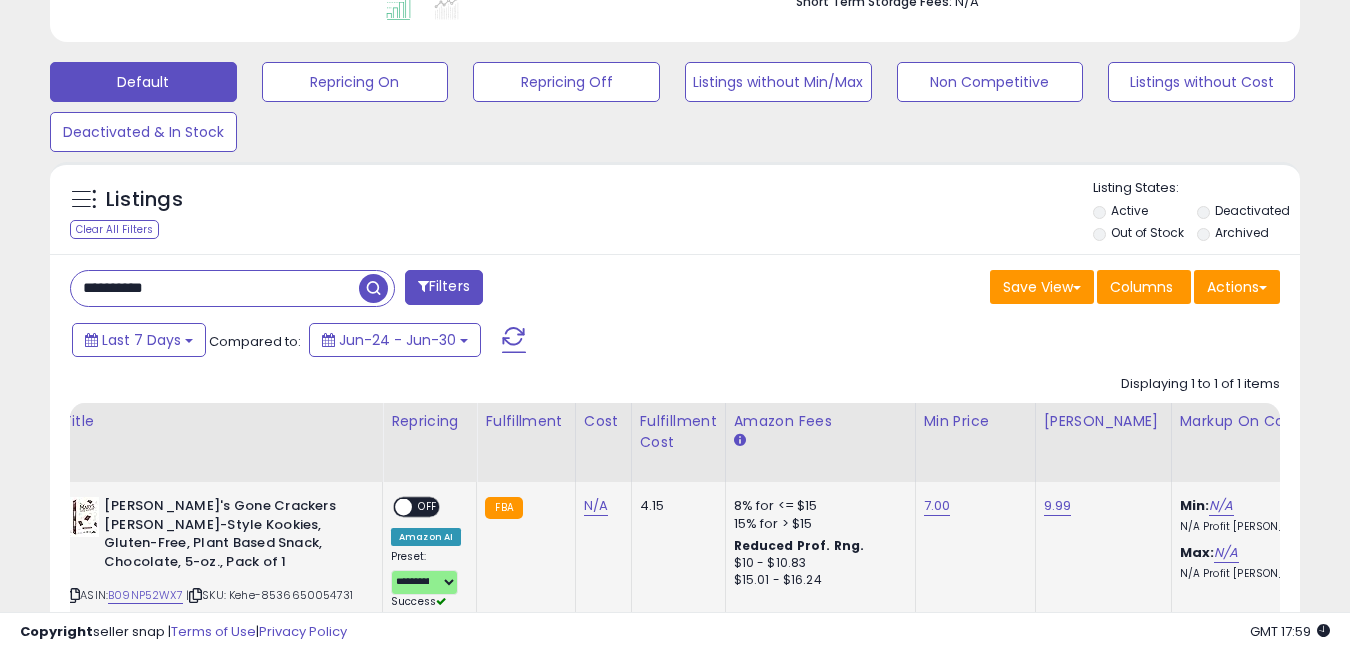 click on "OFF" at bounding box center [428, 507] 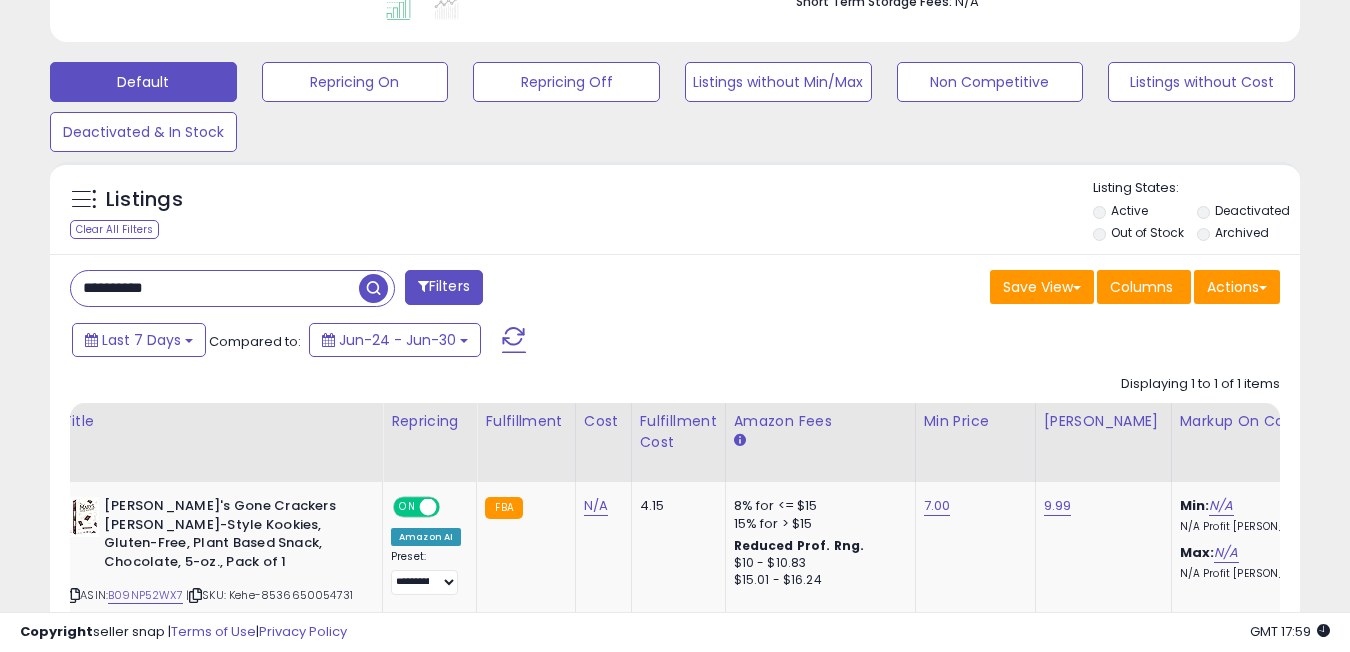 click on "**********" at bounding box center (215, 288) 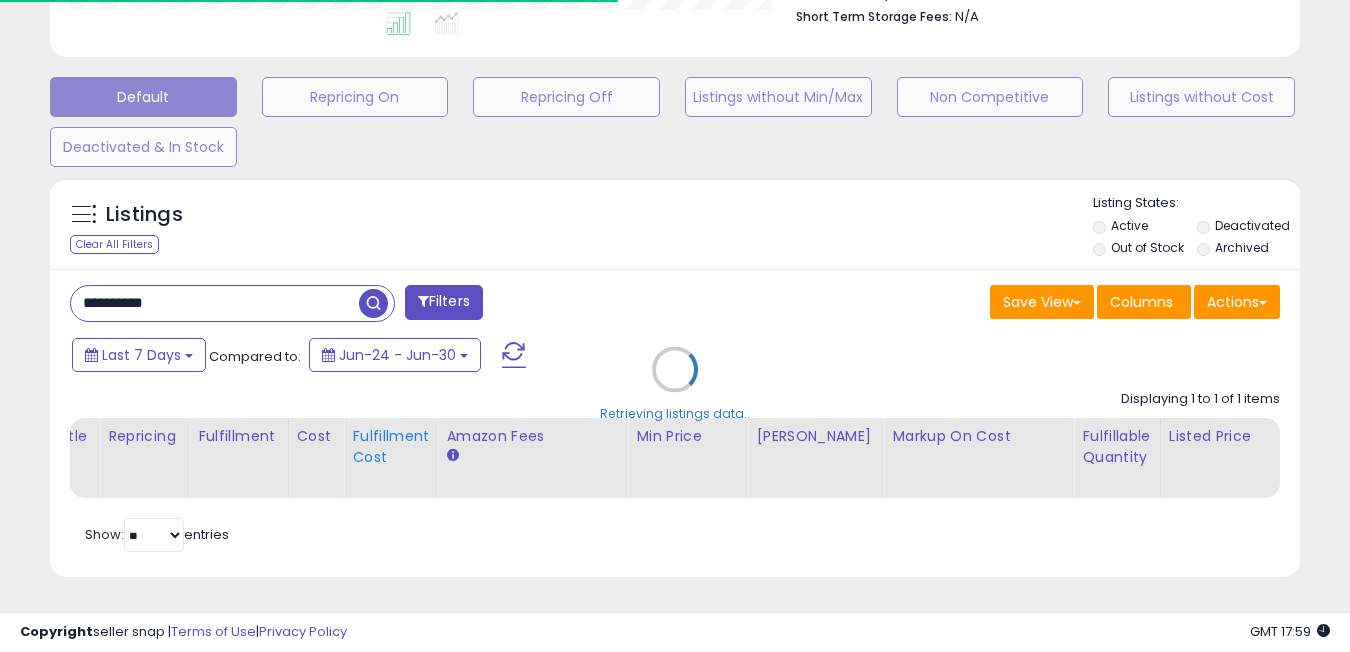 scroll, scrollTop: 410, scrollLeft: 723, axis: both 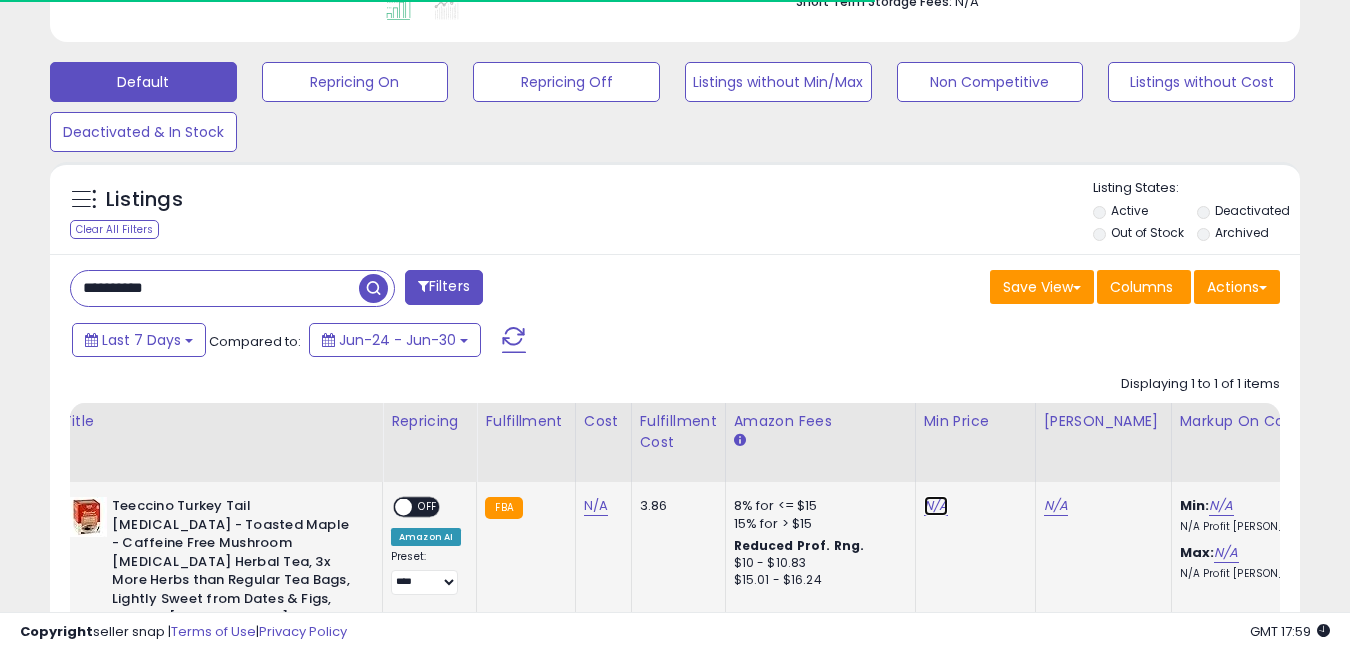 click on "N/A" at bounding box center (936, 506) 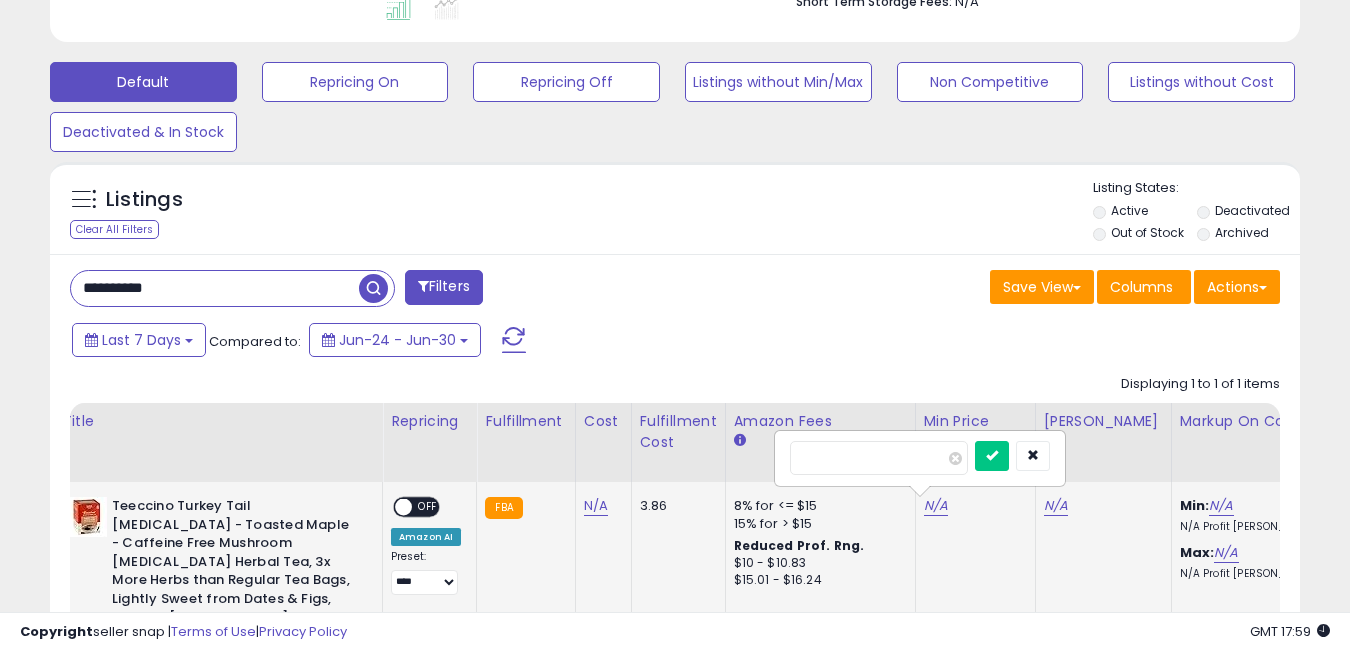 scroll, scrollTop: 999590, scrollLeft: 999276, axis: both 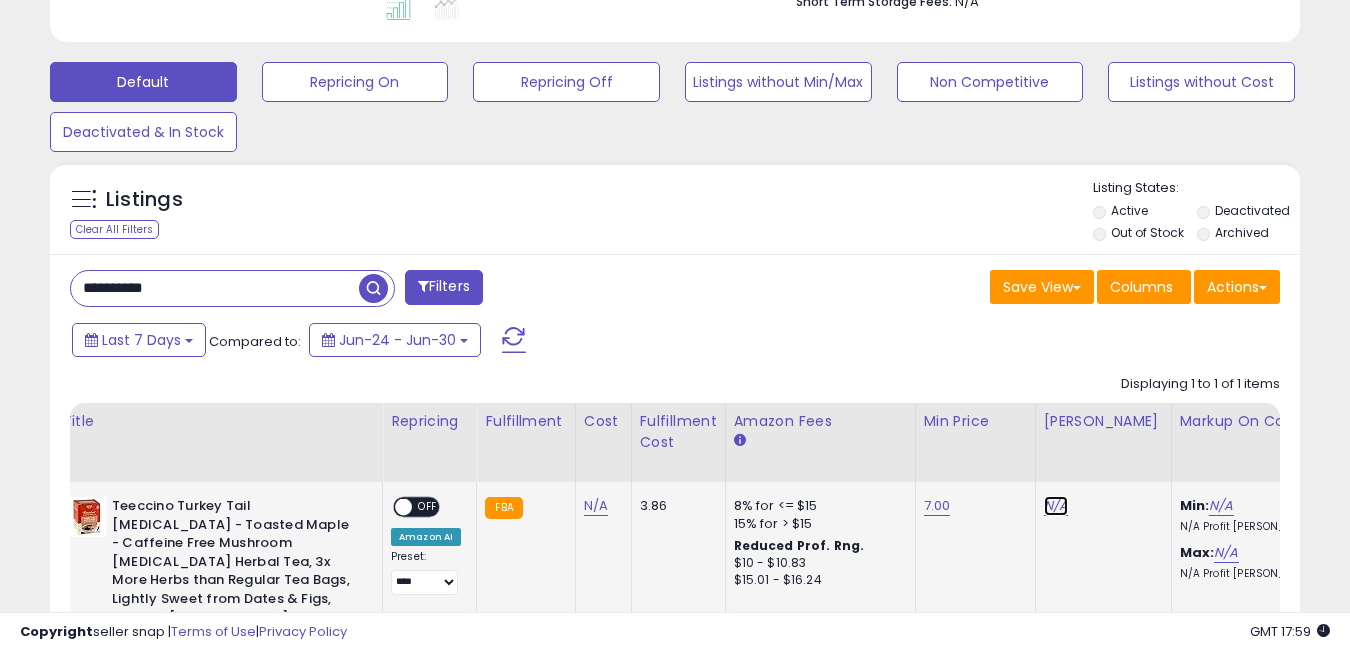 click on "N/A" at bounding box center [1056, 506] 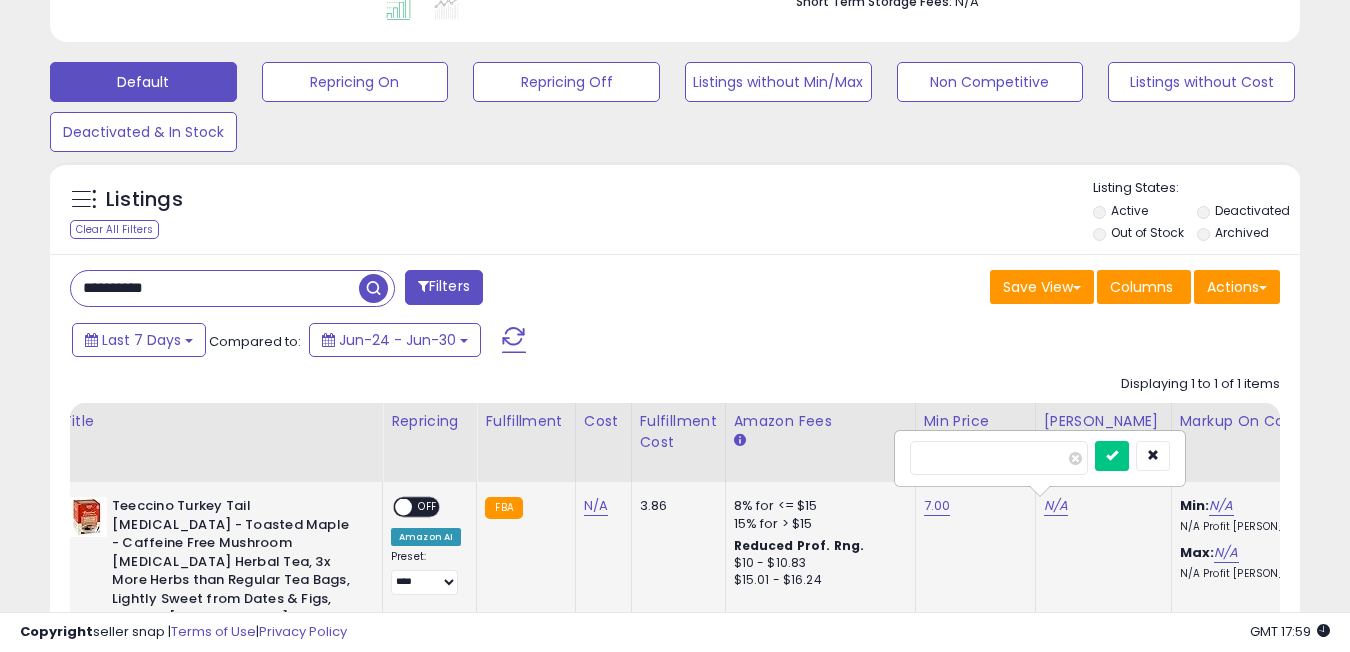 click at bounding box center (1112, 456) 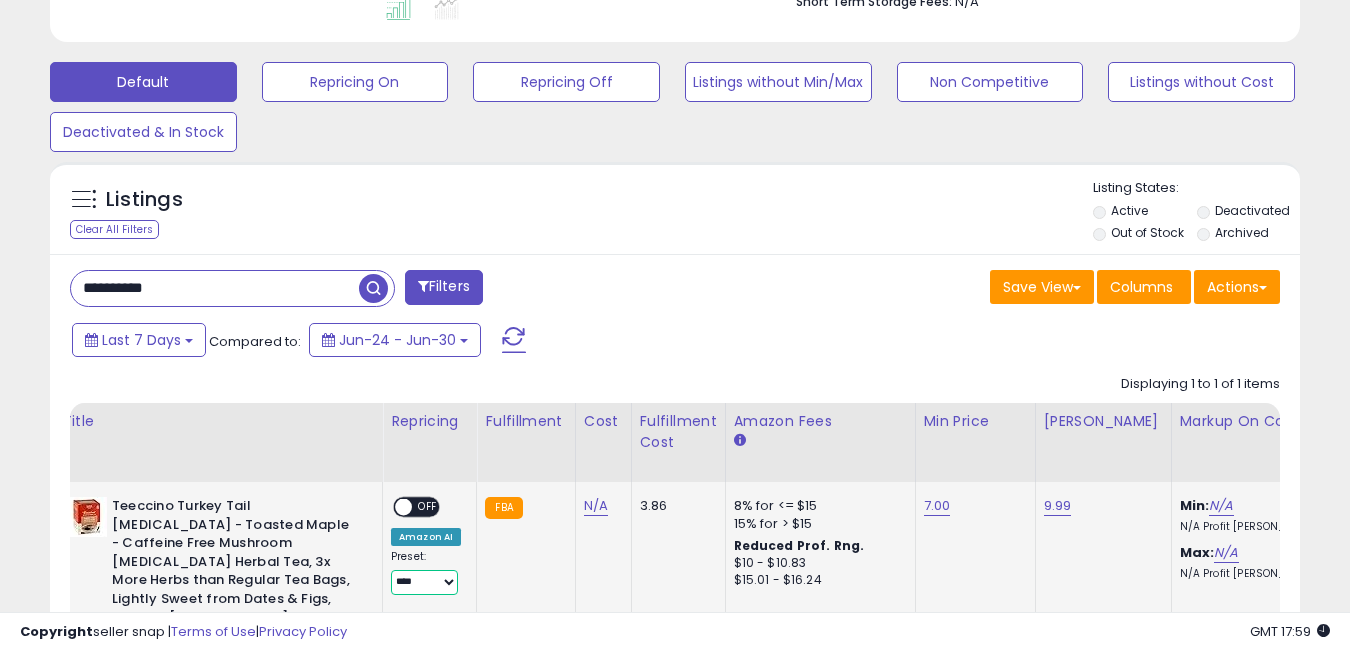 click on "**********" at bounding box center [424, 582] 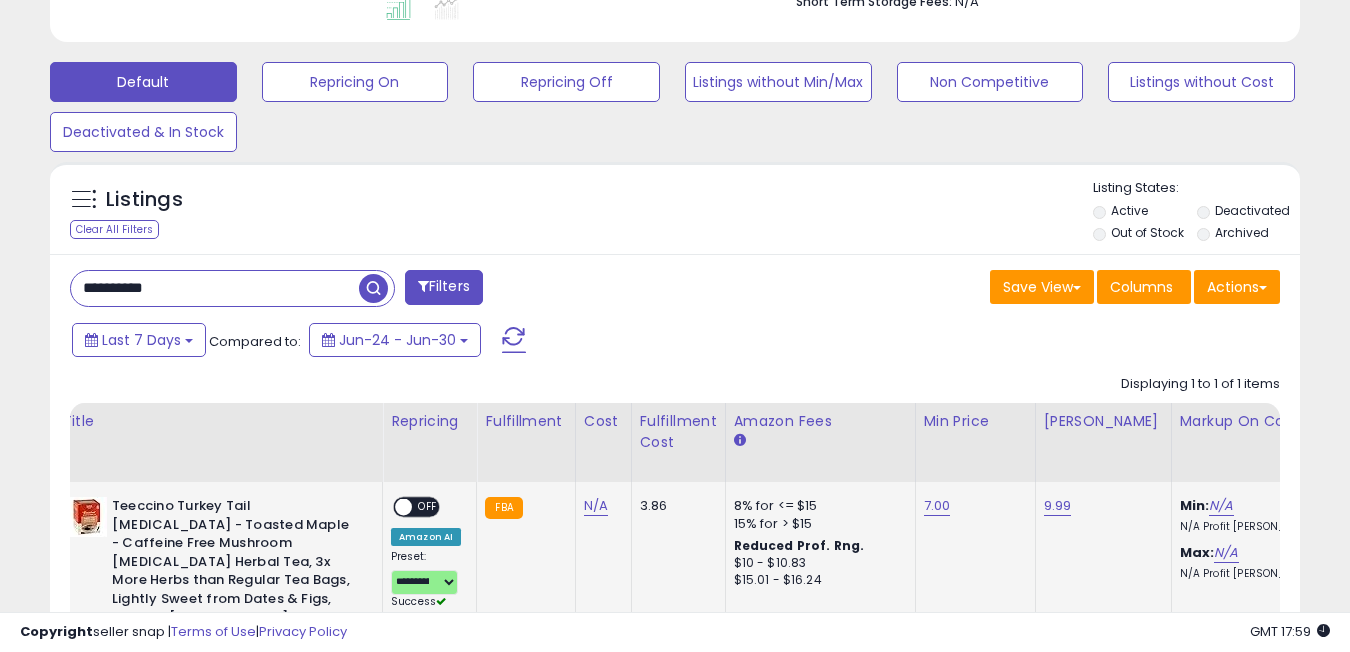 click on "OFF" at bounding box center [428, 507] 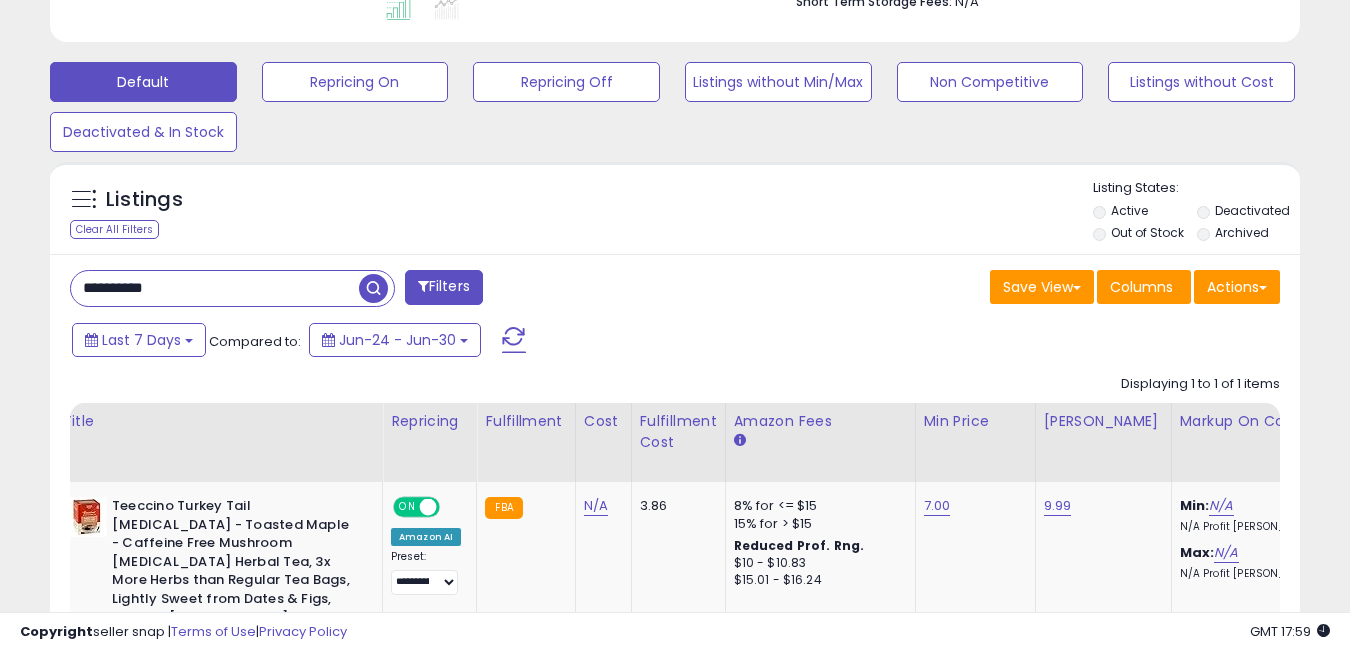 click on "**********" at bounding box center (215, 288) 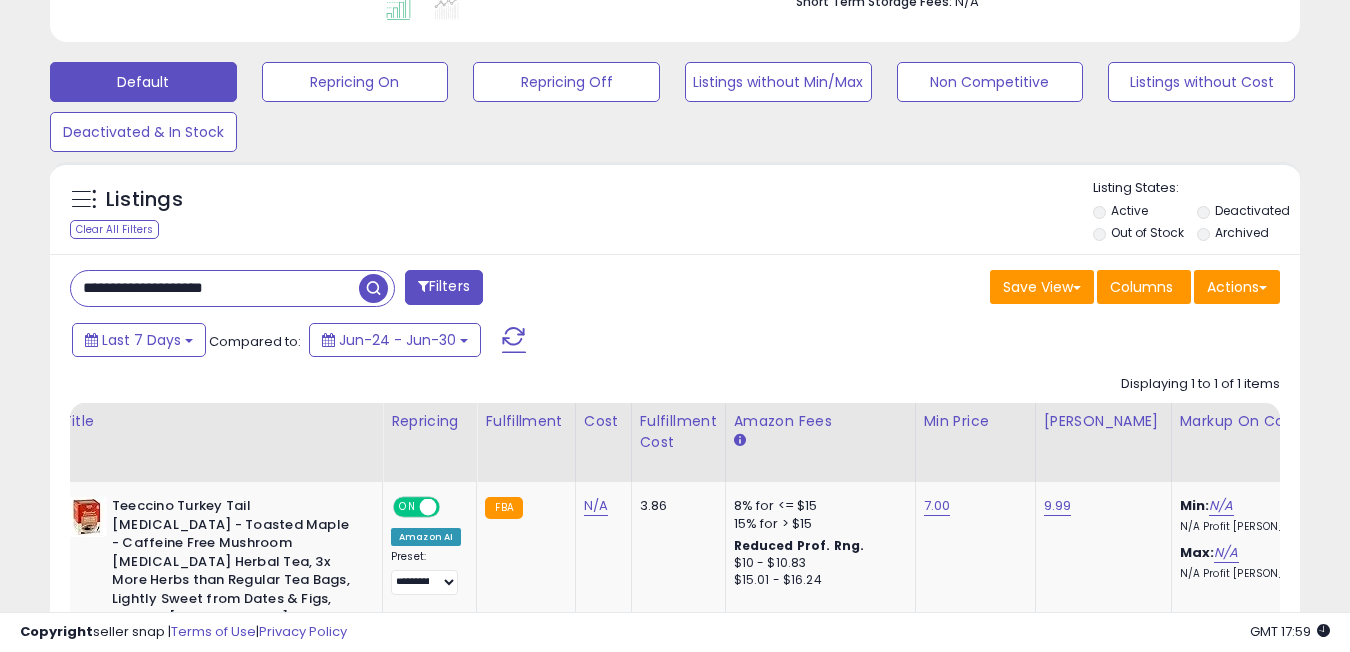 click on "**********" at bounding box center (215, 288) 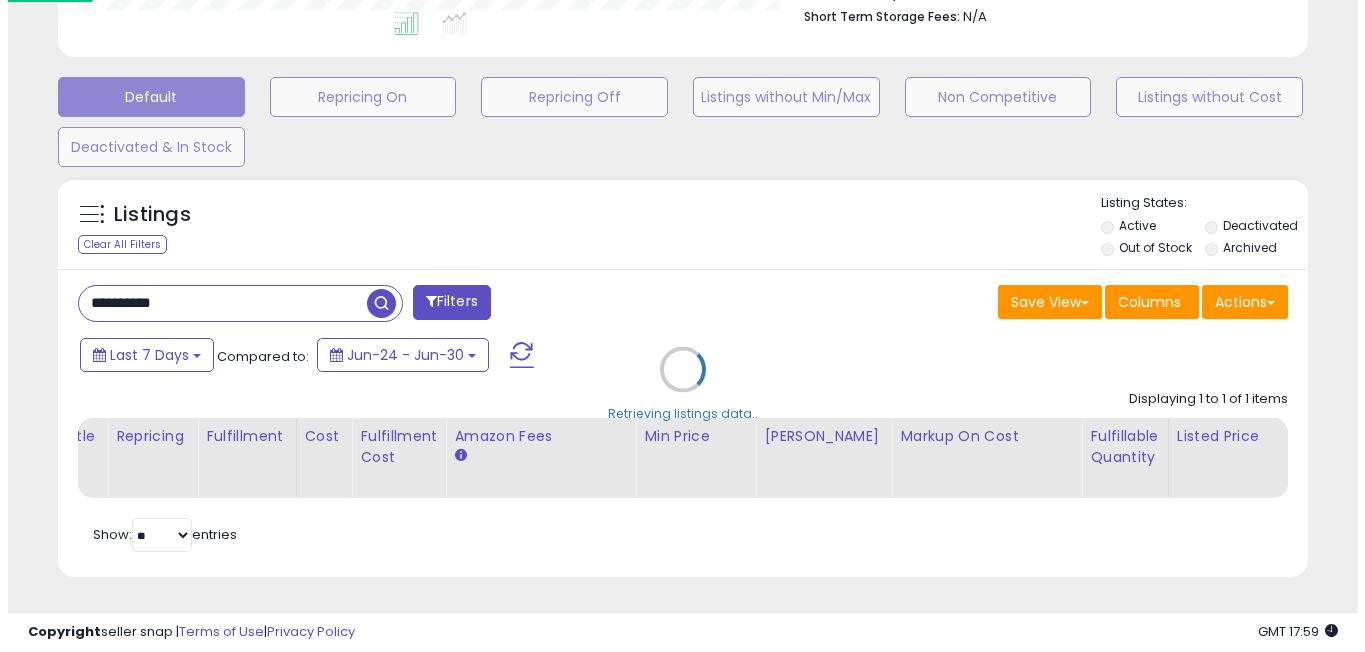 scroll, scrollTop: 999590, scrollLeft: 999268, axis: both 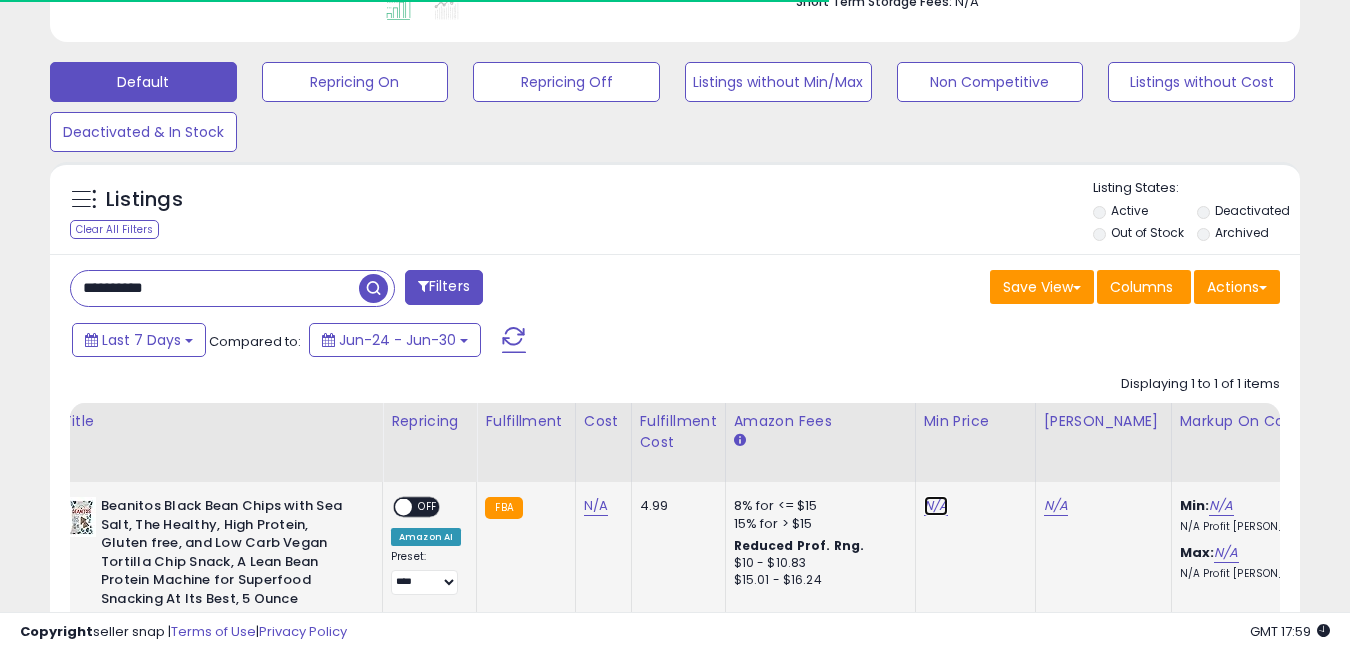click on "N/A" at bounding box center (936, 506) 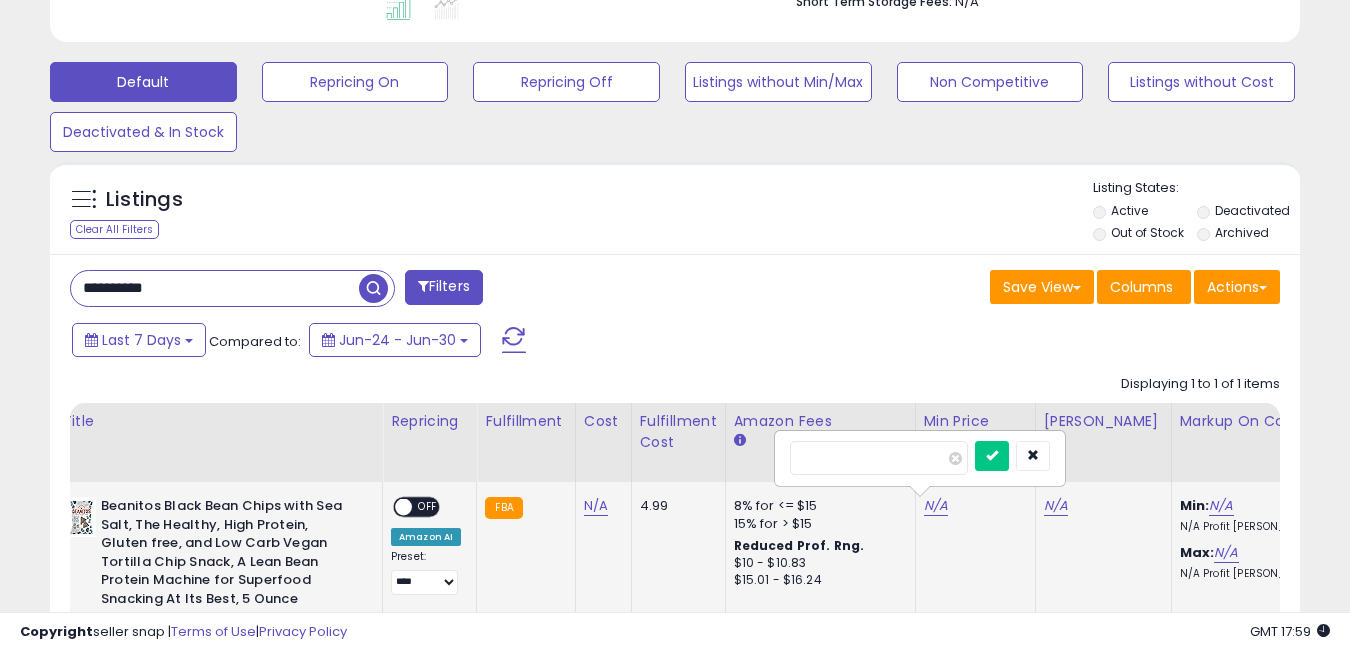 scroll, scrollTop: 999590, scrollLeft: 999276, axis: both 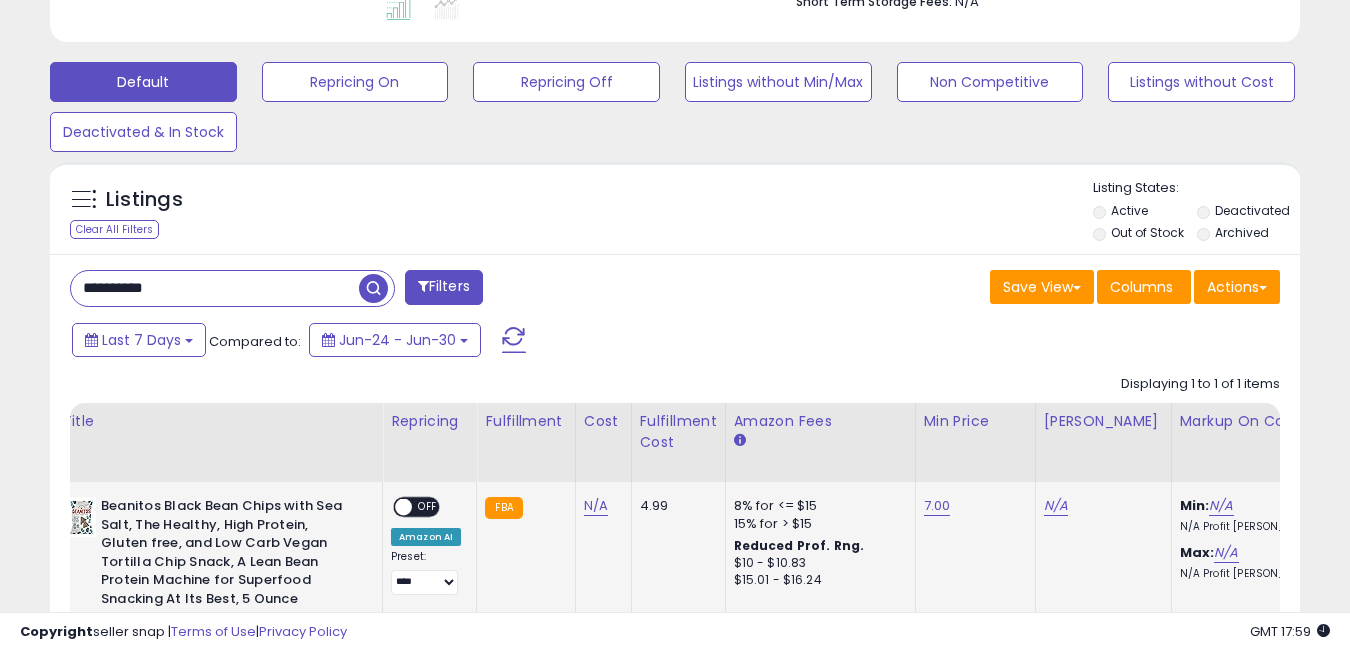 click on "N/A" at bounding box center [1100, 506] 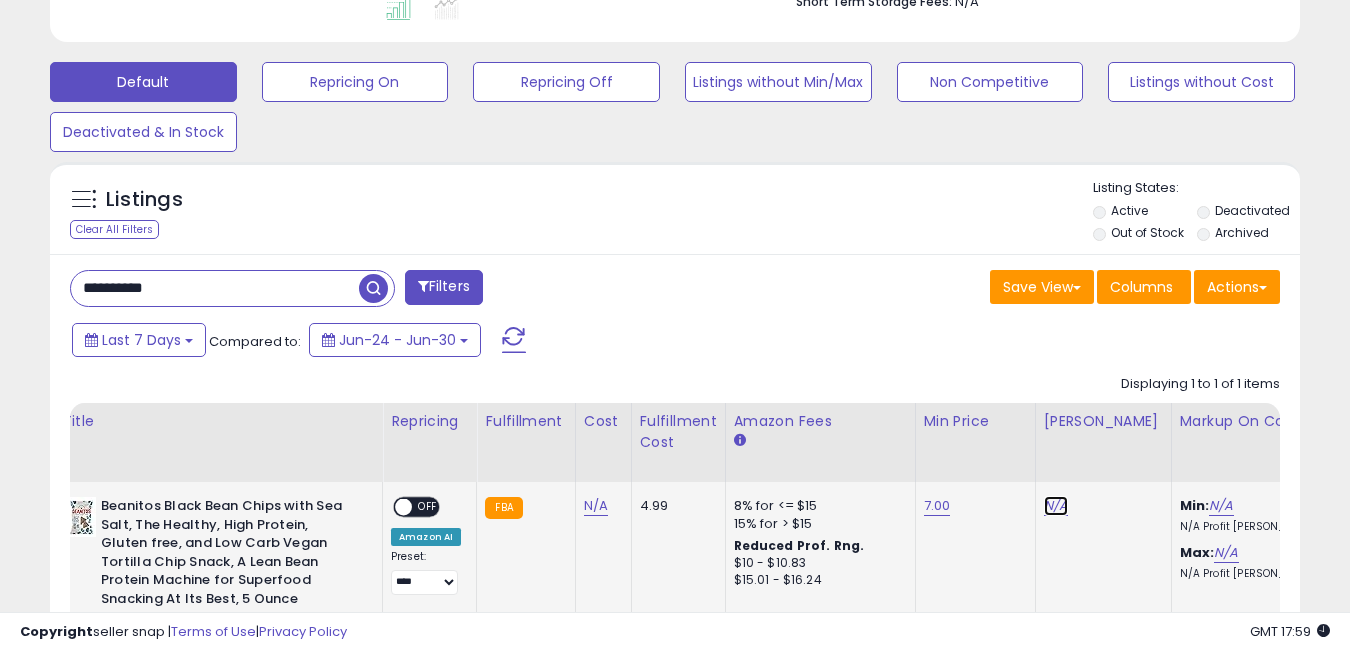 click on "N/A" at bounding box center [1056, 506] 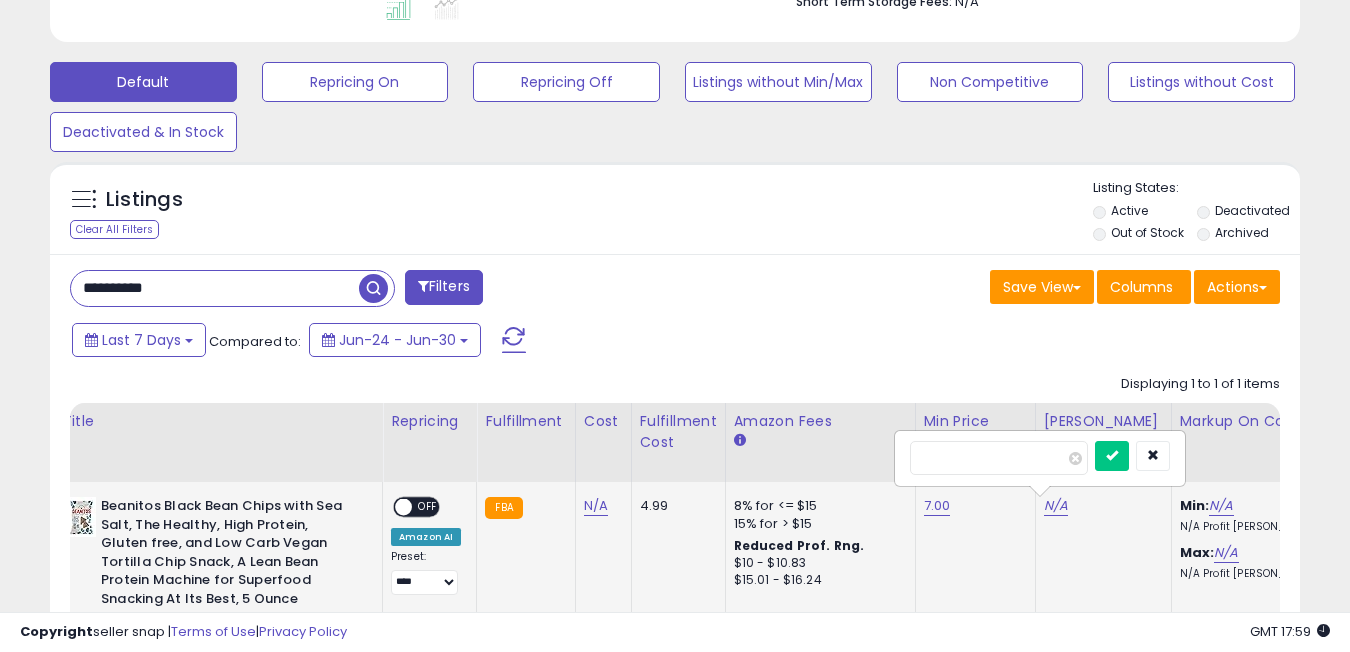 click at bounding box center [1112, 456] 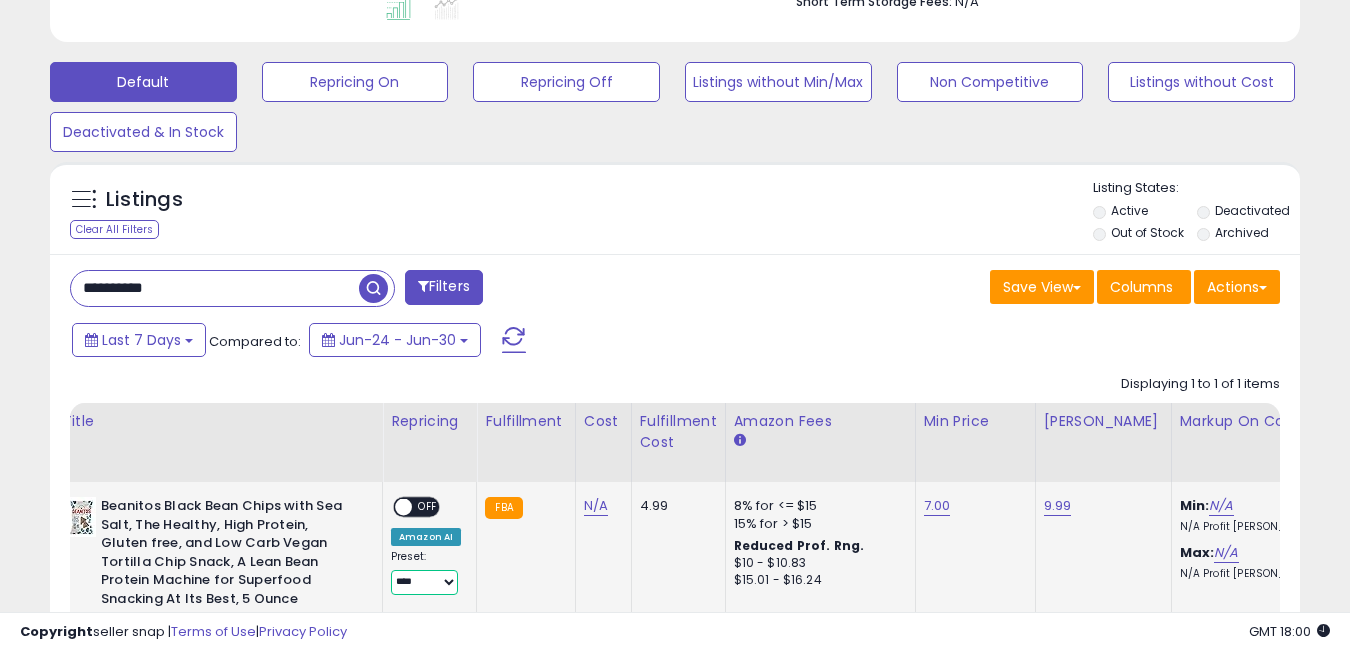 click on "**********" at bounding box center [424, 582] 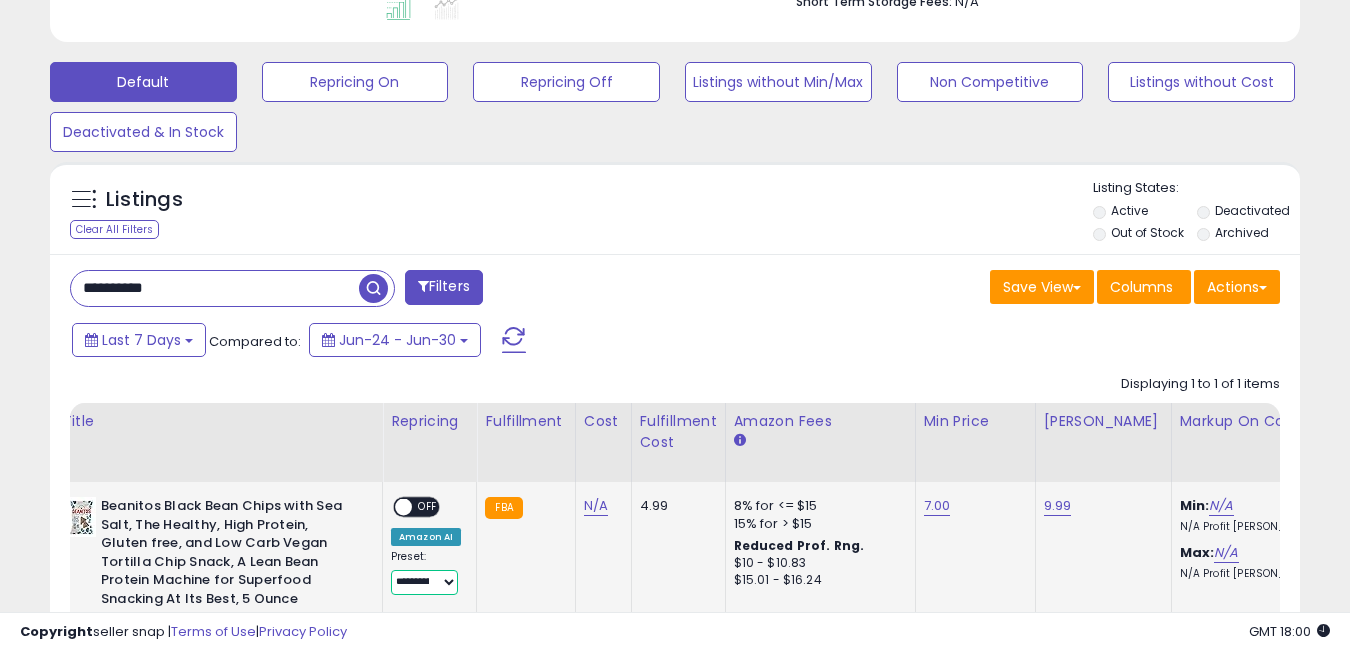 click at bounding box center (403, 507) 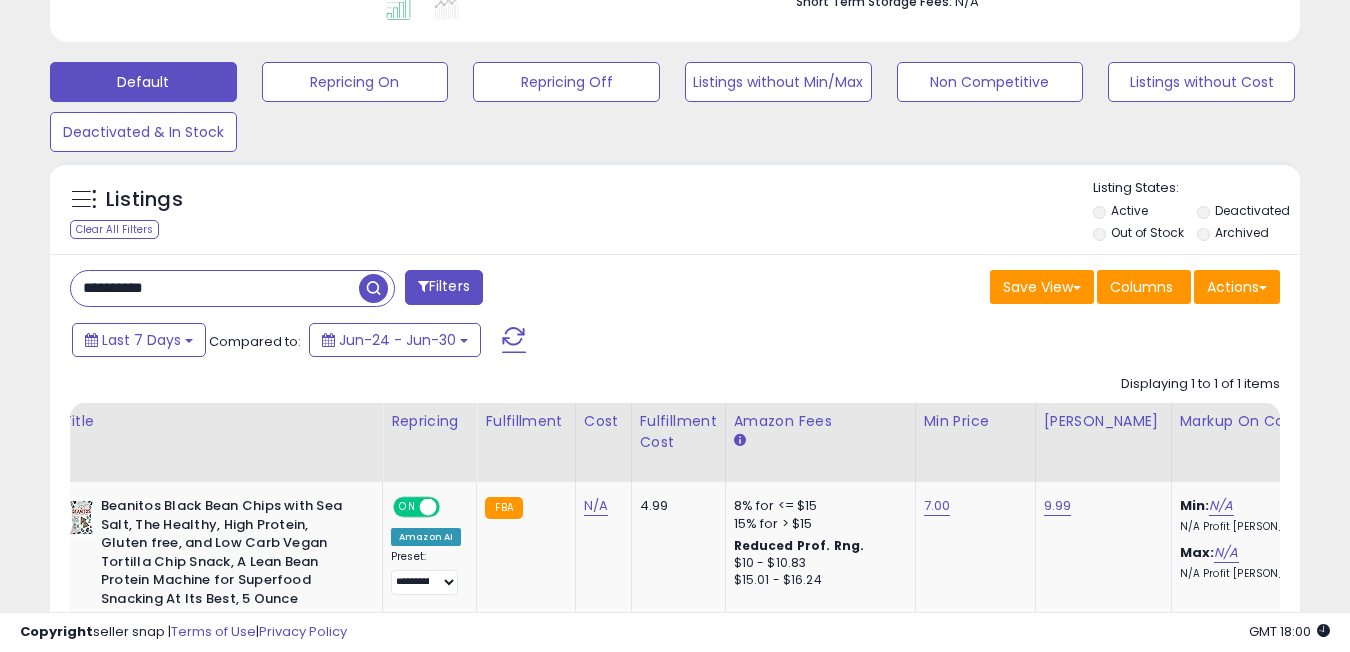 click on "**********" at bounding box center (215, 288) 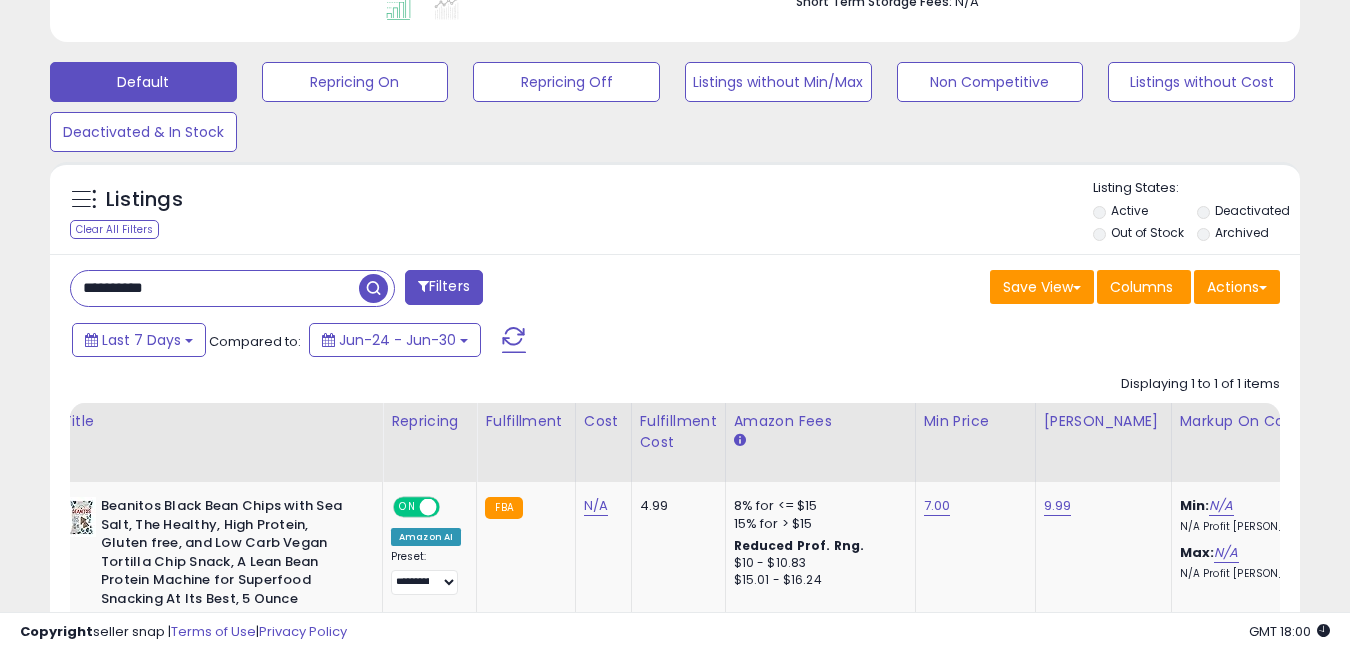 paste 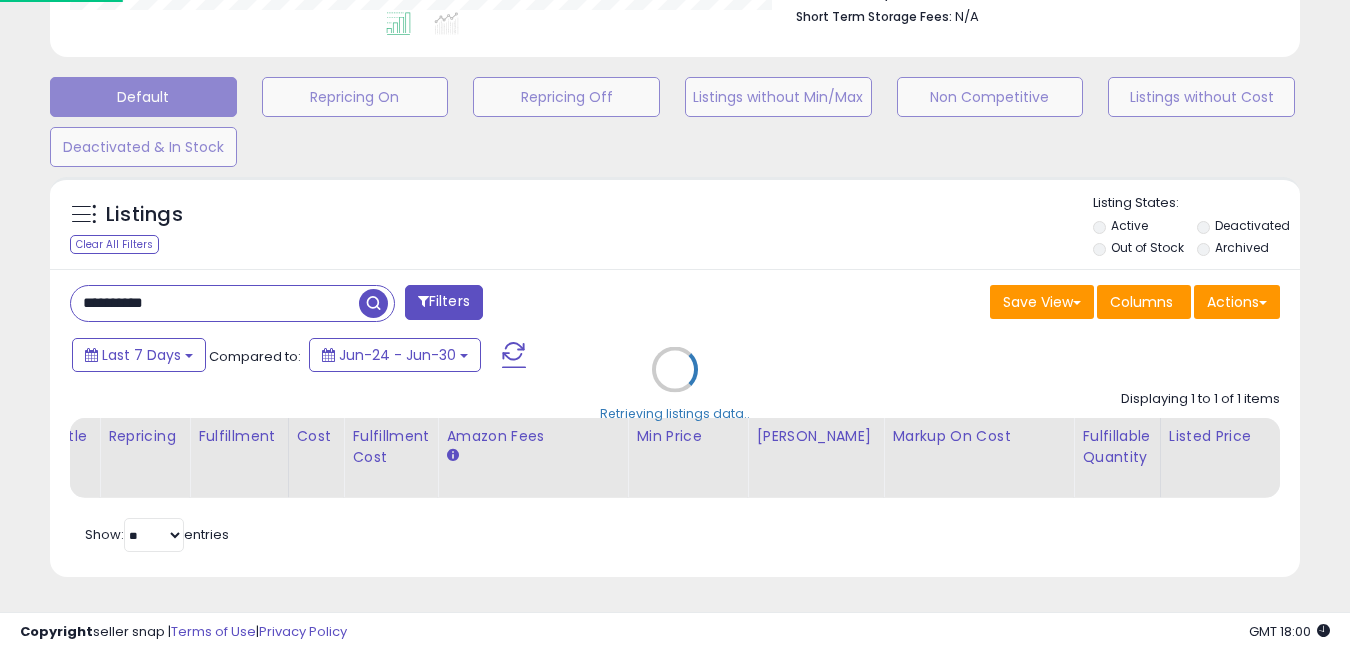 scroll, scrollTop: 999590, scrollLeft: 999268, axis: both 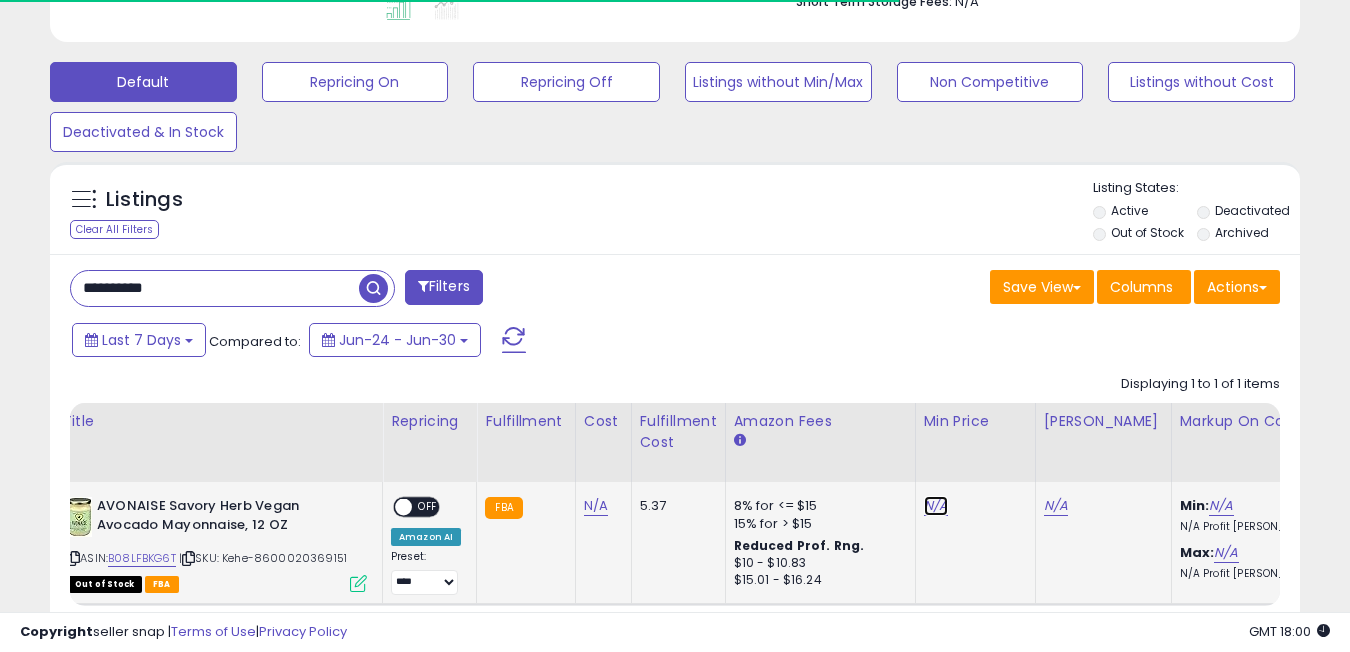 click on "N/A" at bounding box center [936, 506] 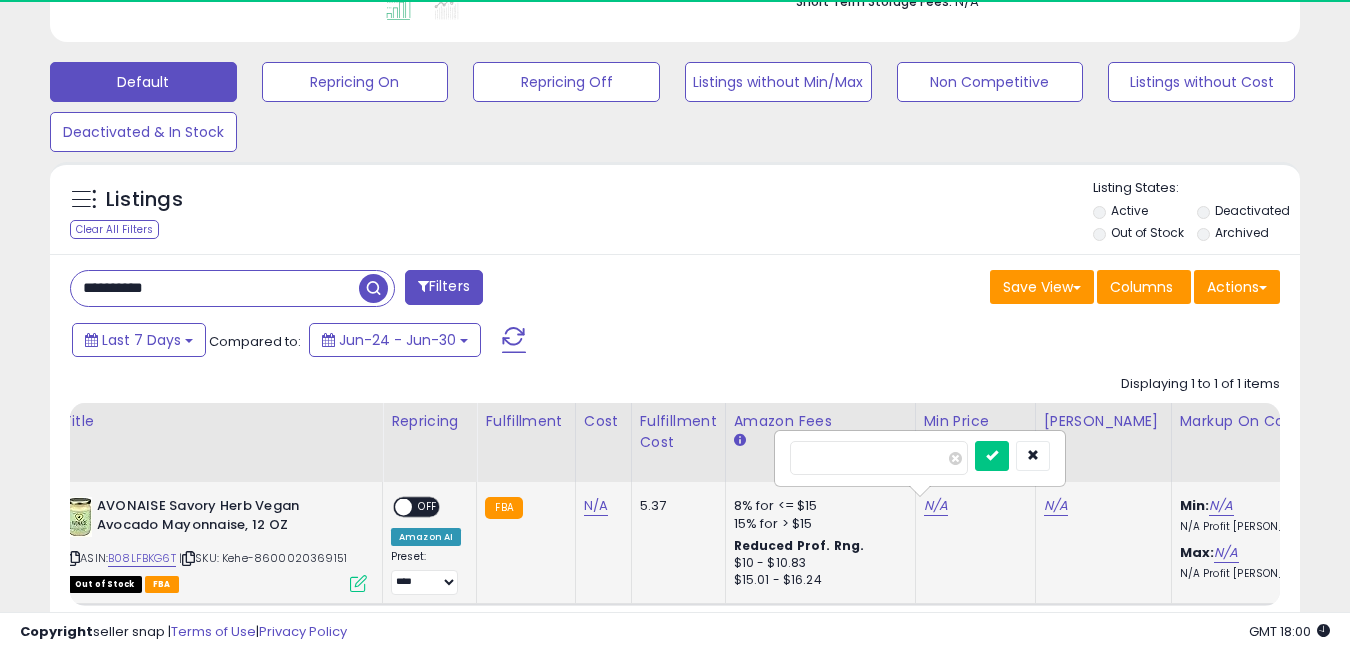 scroll, scrollTop: 999590, scrollLeft: 999276, axis: both 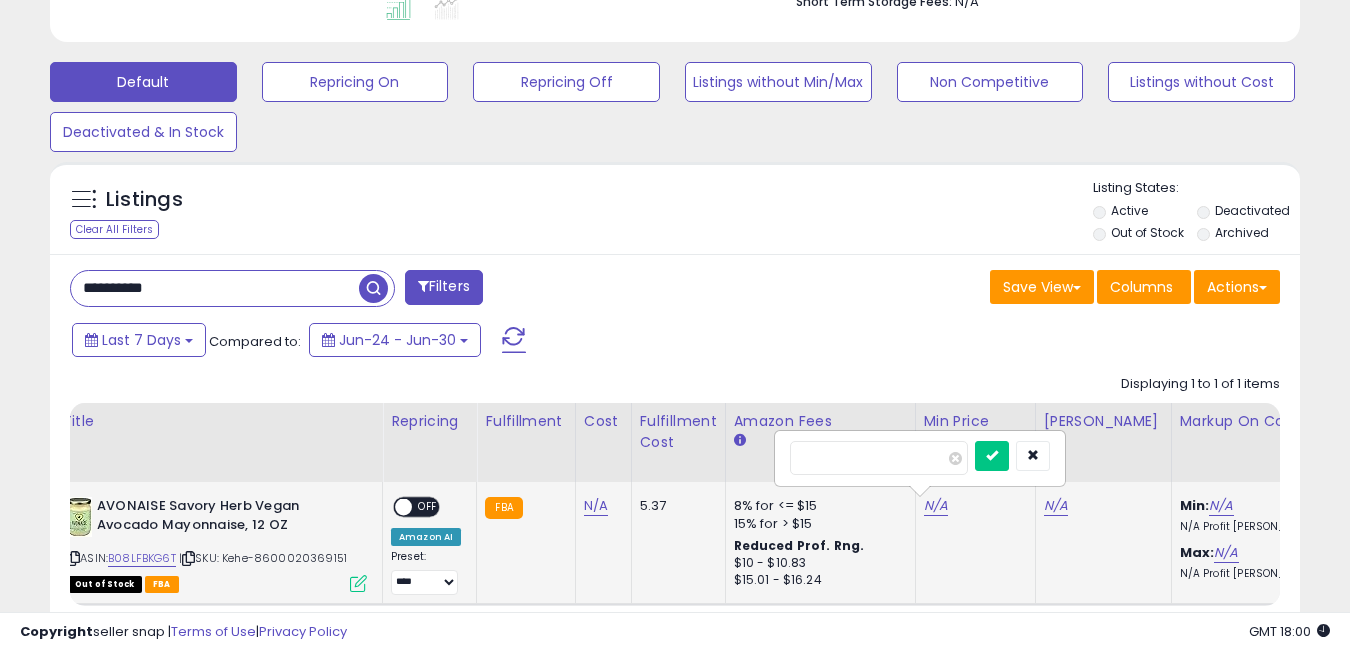 click at bounding box center [992, 456] 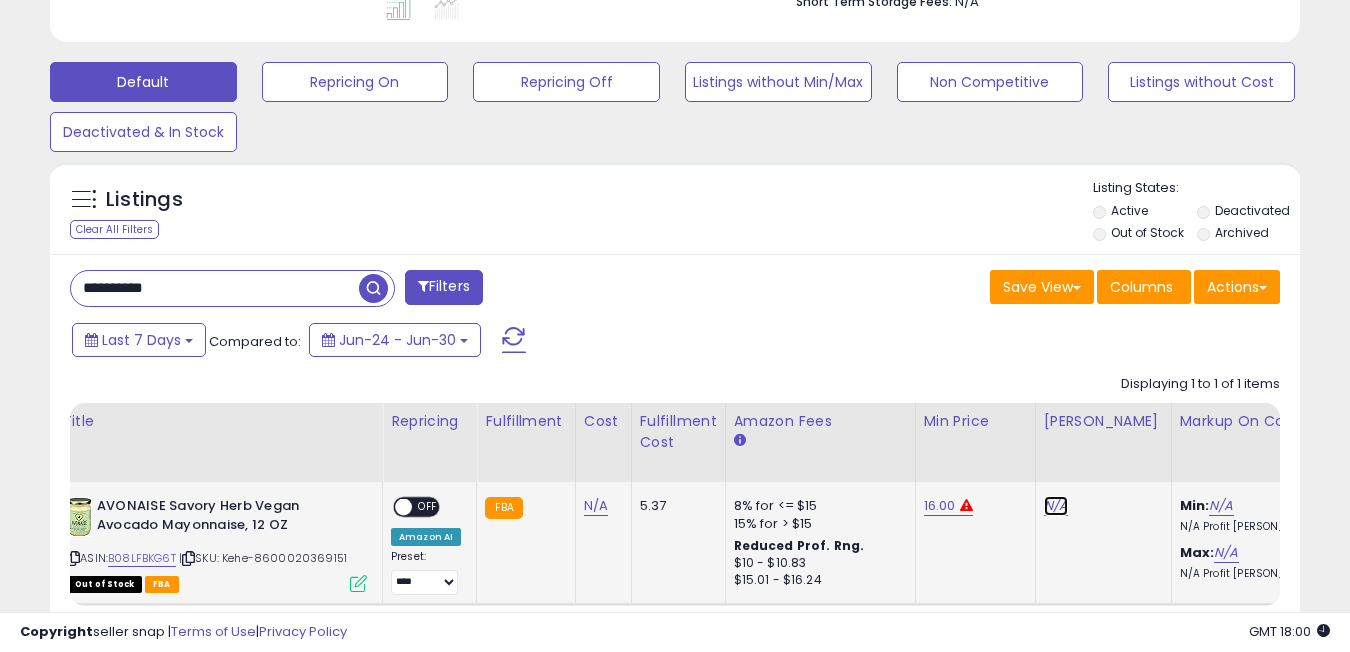 click on "N/A" at bounding box center [1056, 506] 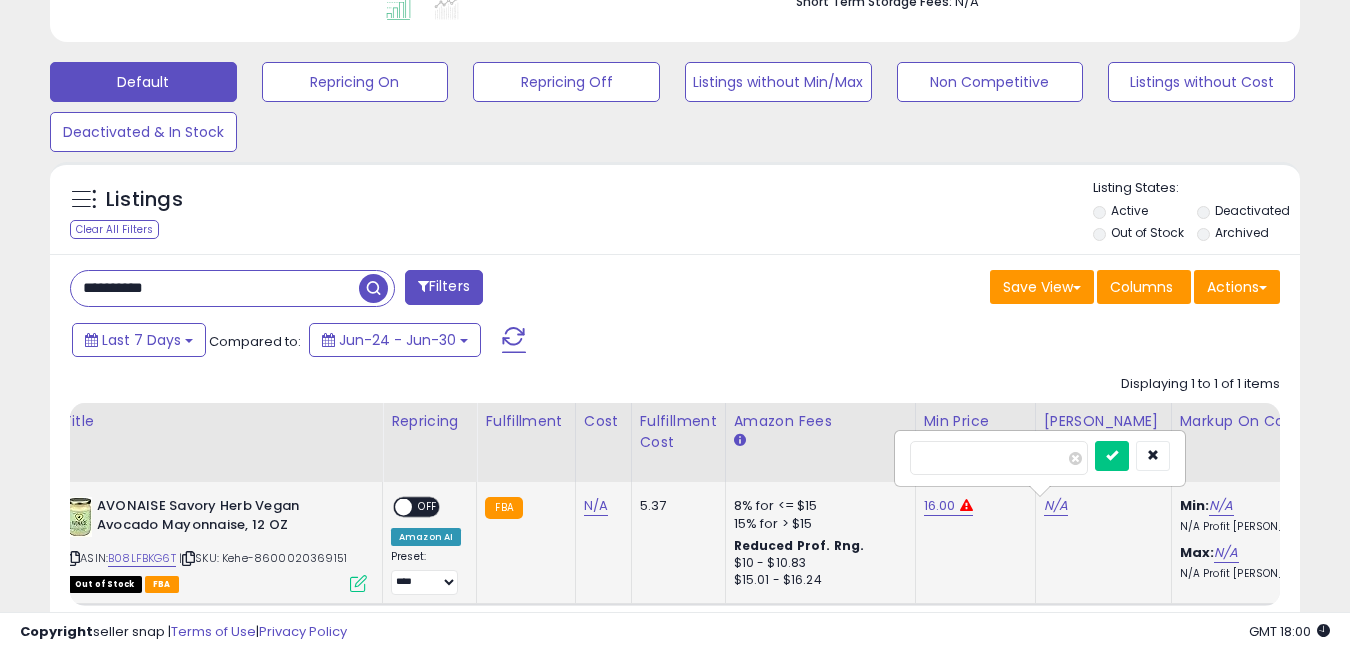 click at bounding box center [1112, 456] 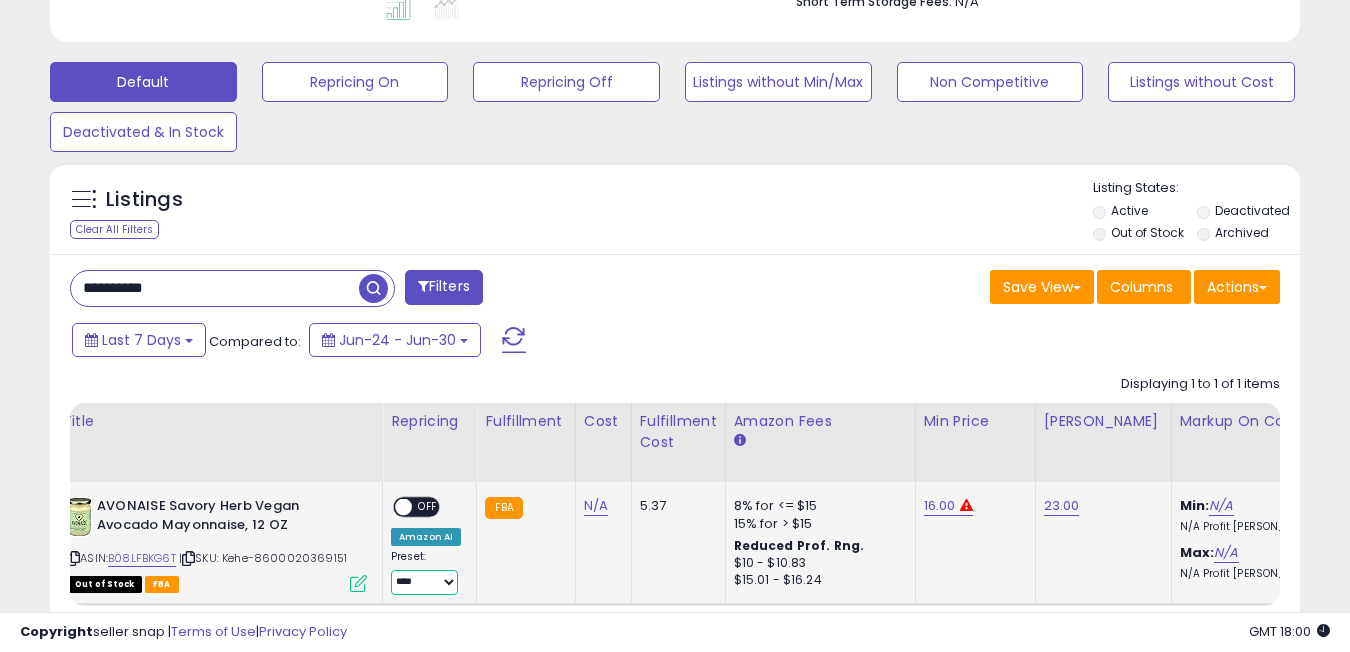 click on "**********" at bounding box center (424, 582) 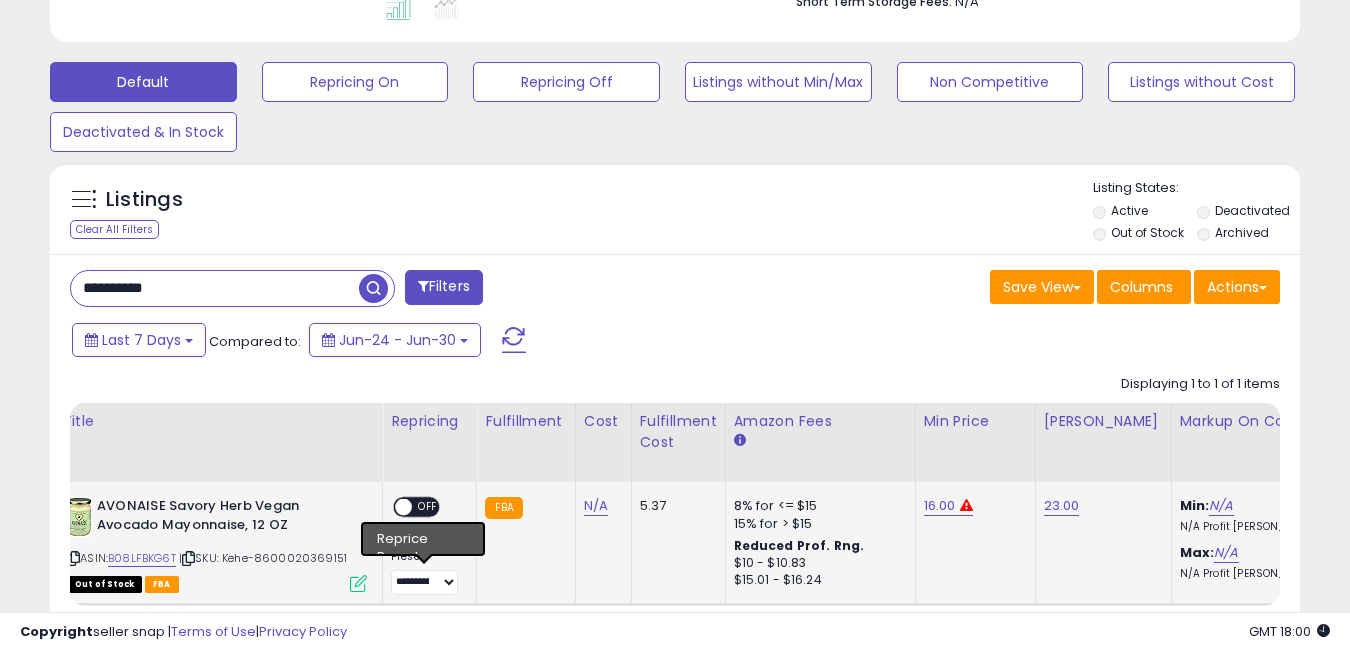click on "ON   OFF" at bounding box center (394, 507) 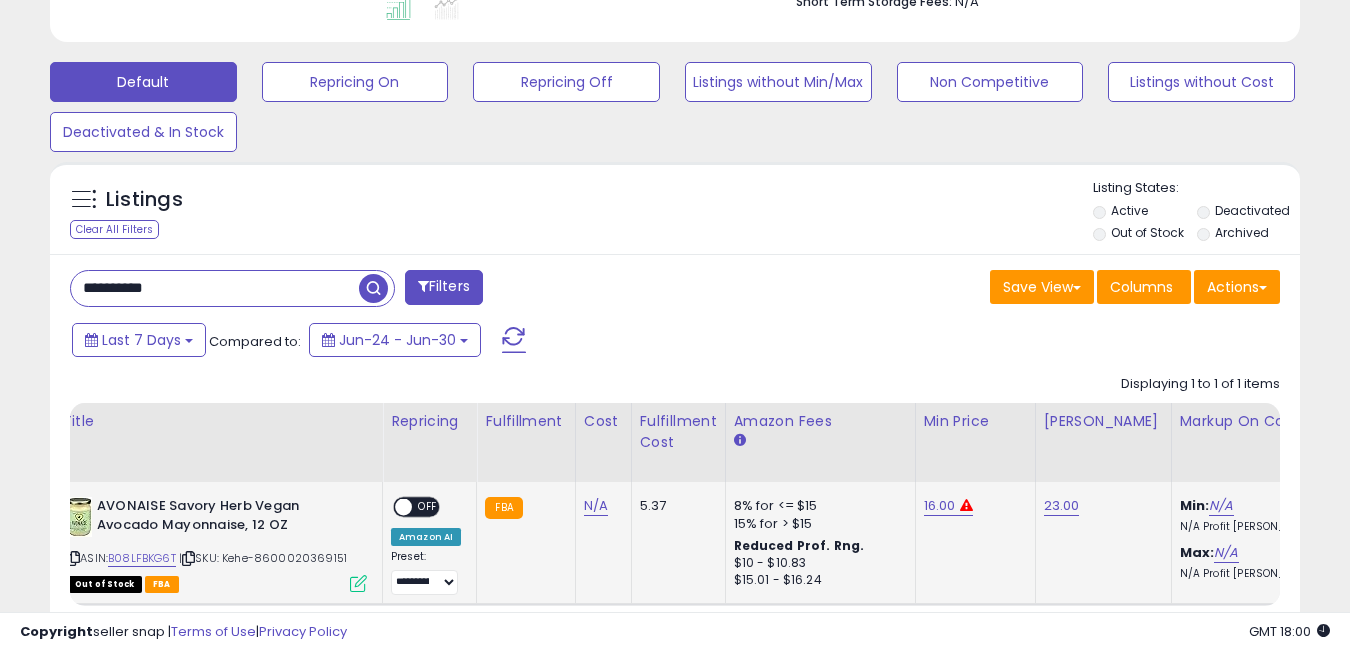 click on "ON   OFF" at bounding box center (394, 507) 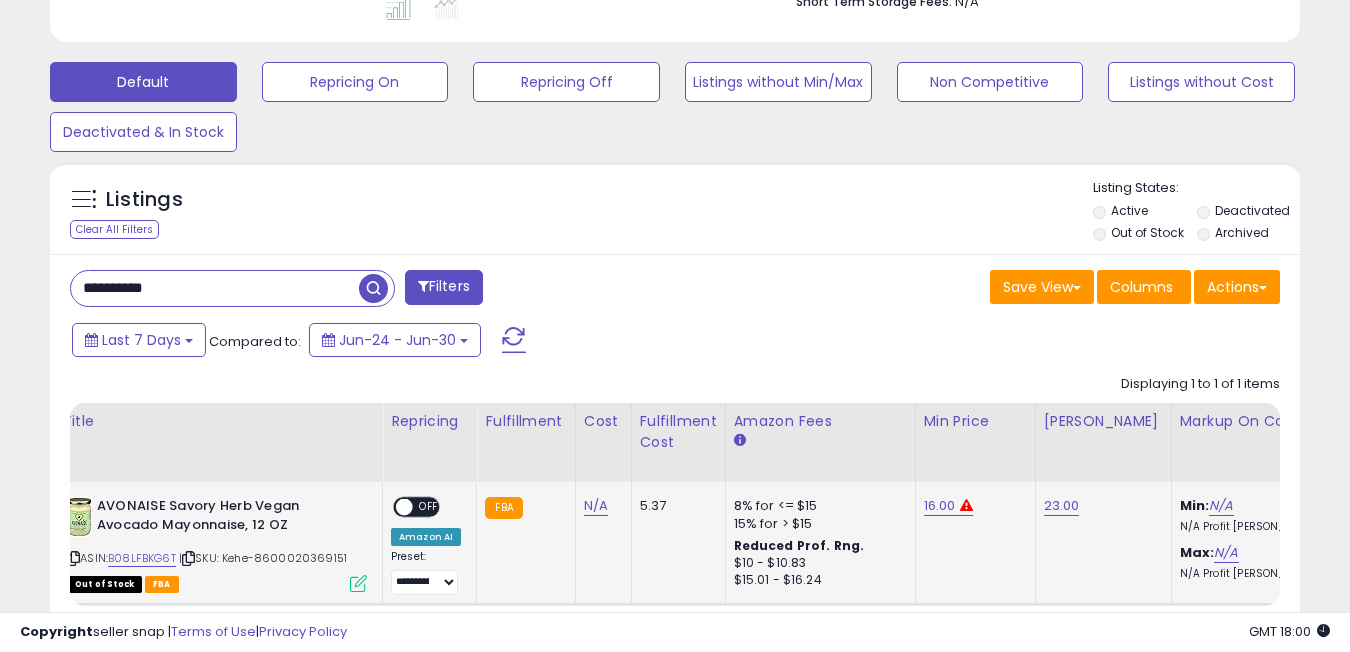 click at bounding box center [404, 507] 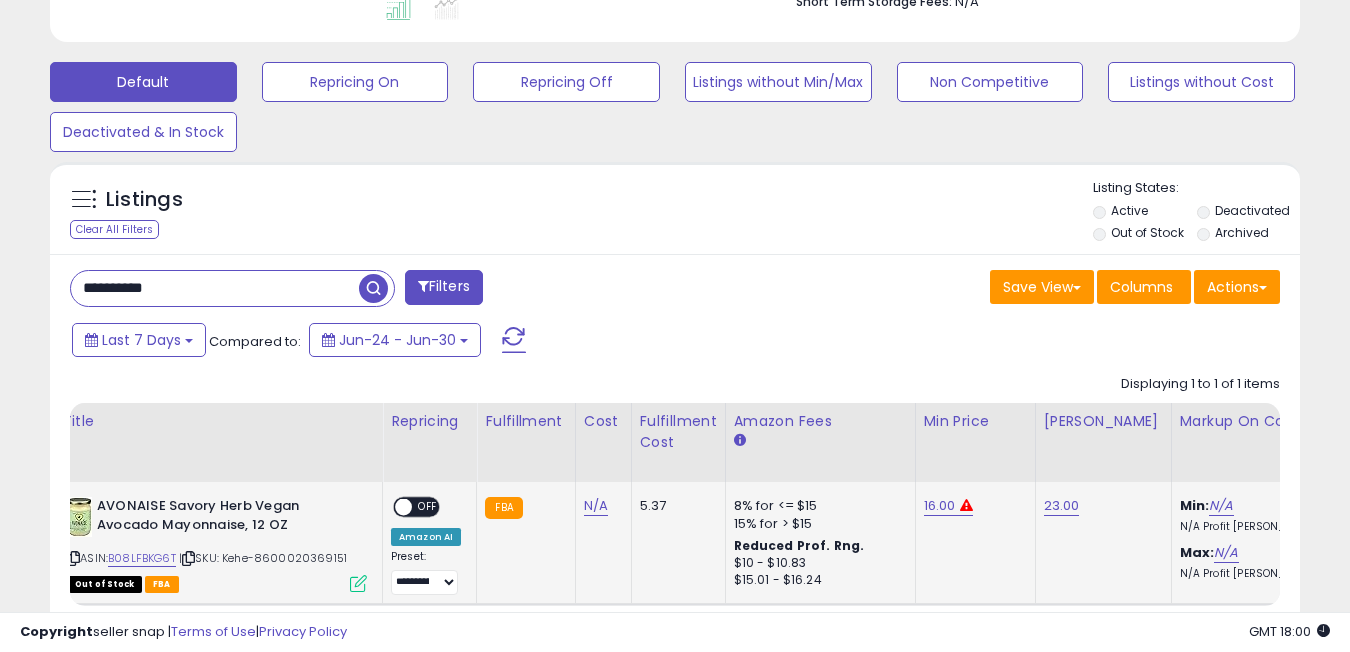 drag, startPoint x: 403, startPoint y: 507, endPoint x: 452, endPoint y: 506, distance: 49.010204 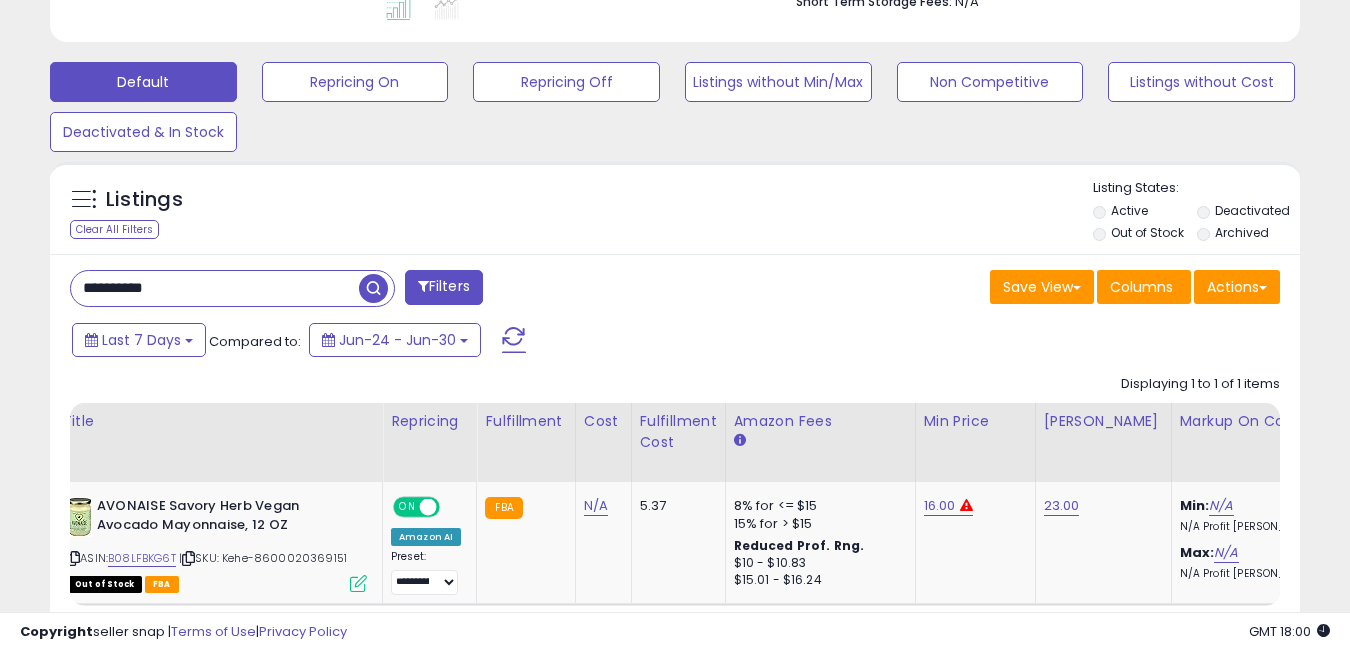 click on "**********" at bounding box center [215, 288] 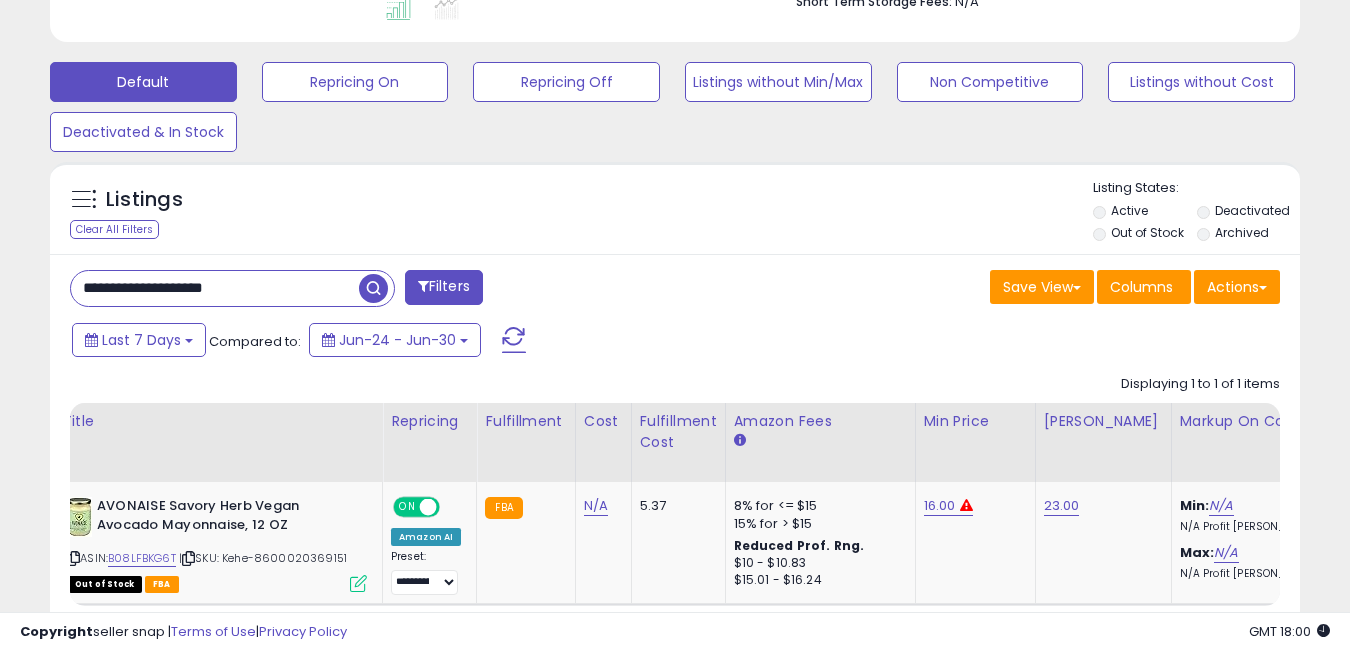 scroll, scrollTop: 999590, scrollLeft: 999268, axis: both 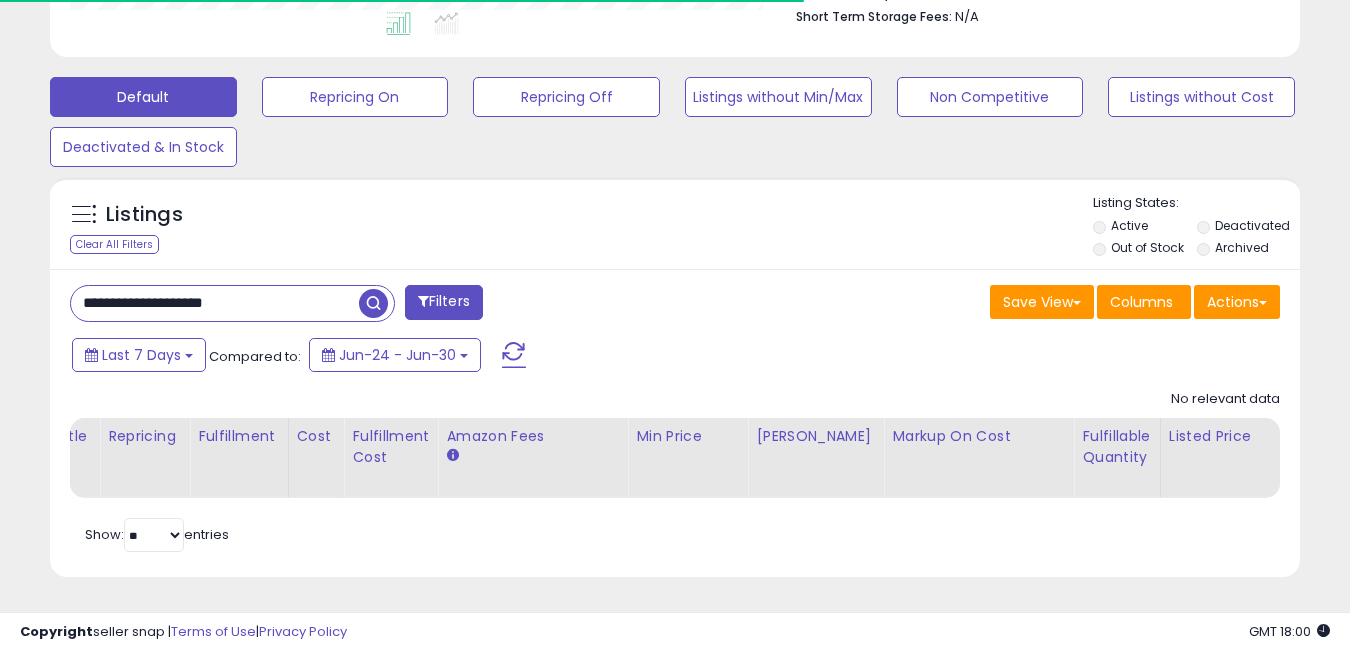 click on "**********" at bounding box center [215, 303] 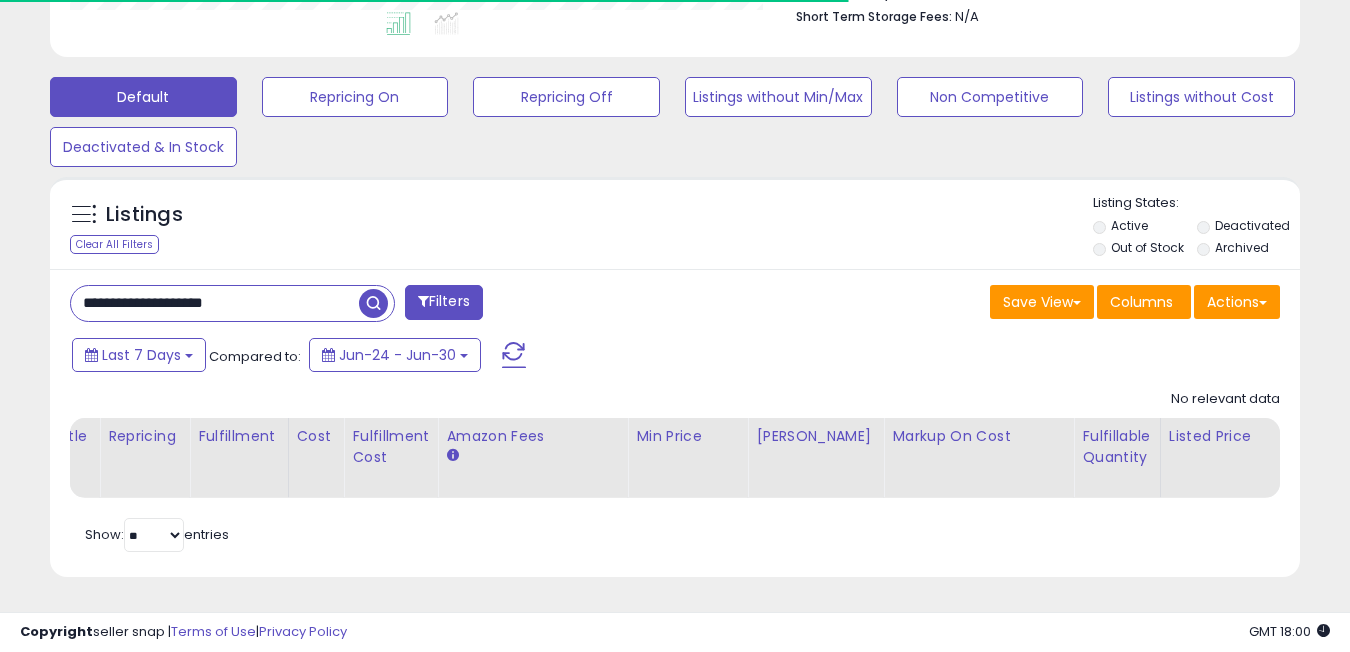 paste 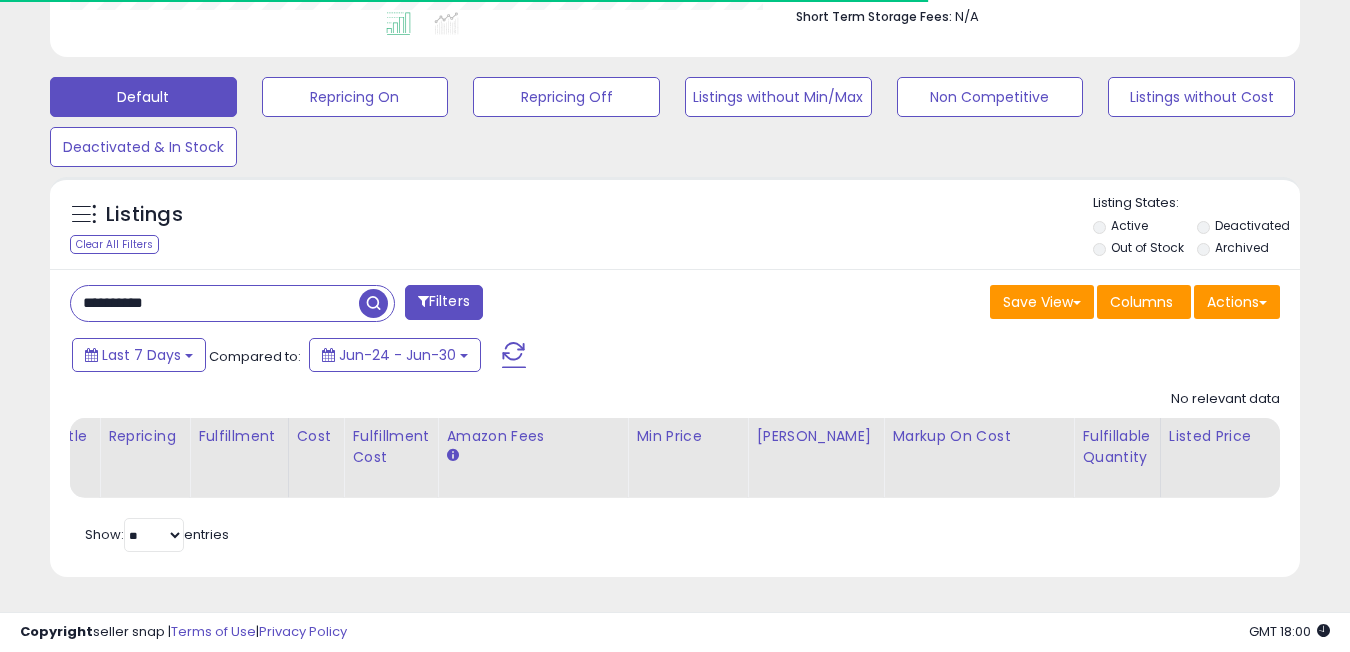 scroll, scrollTop: 999590, scrollLeft: 999268, axis: both 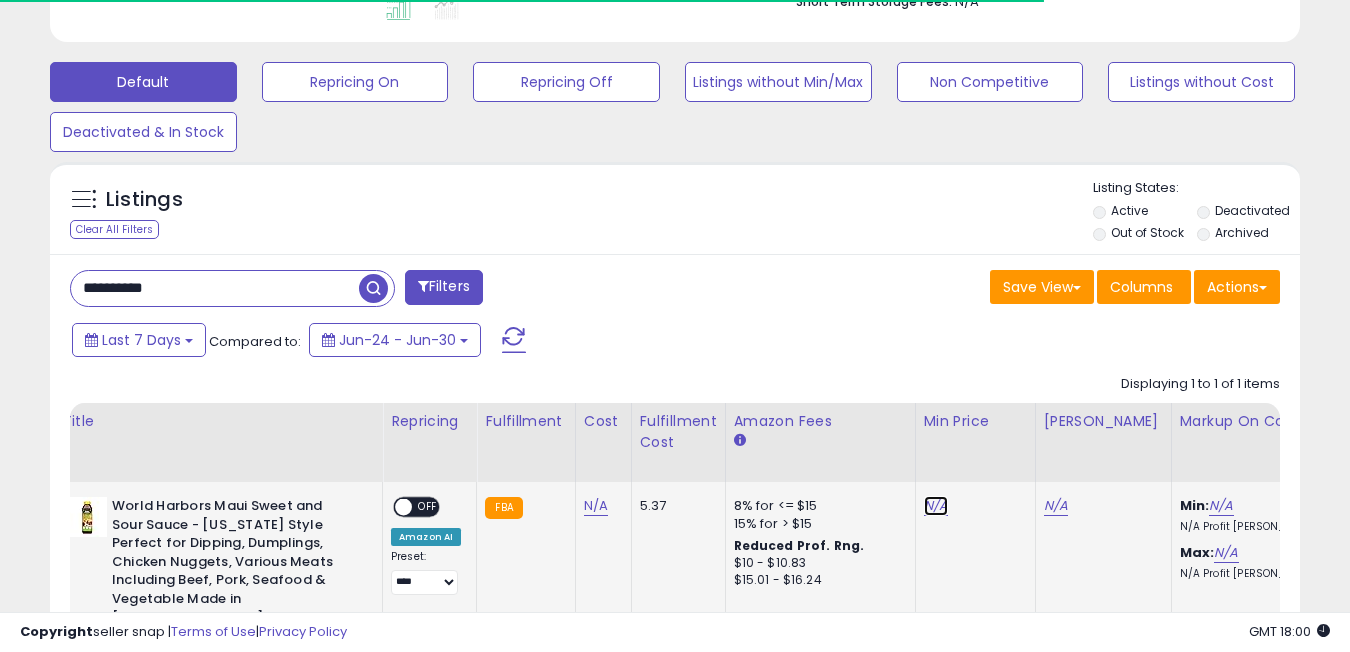 click on "N/A" at bounding box center [936, 506] 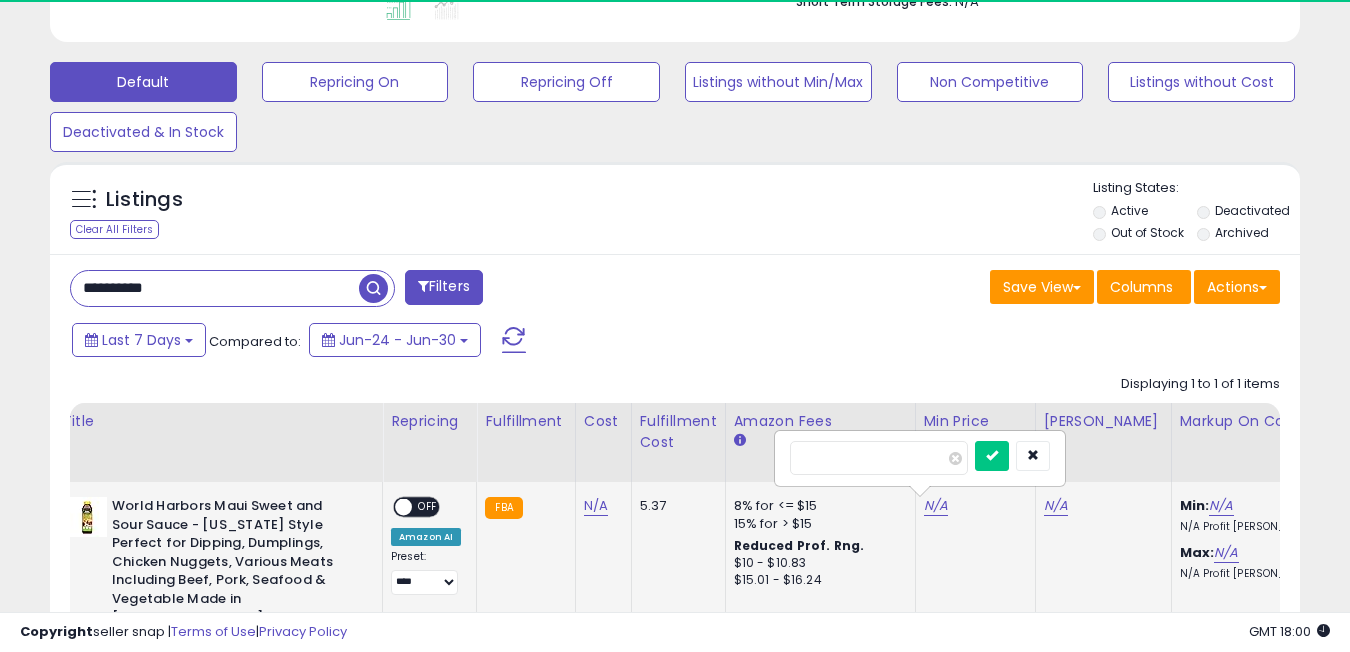 scroll, scrollTop: 999590, scrollLeft: 999276, axis: both 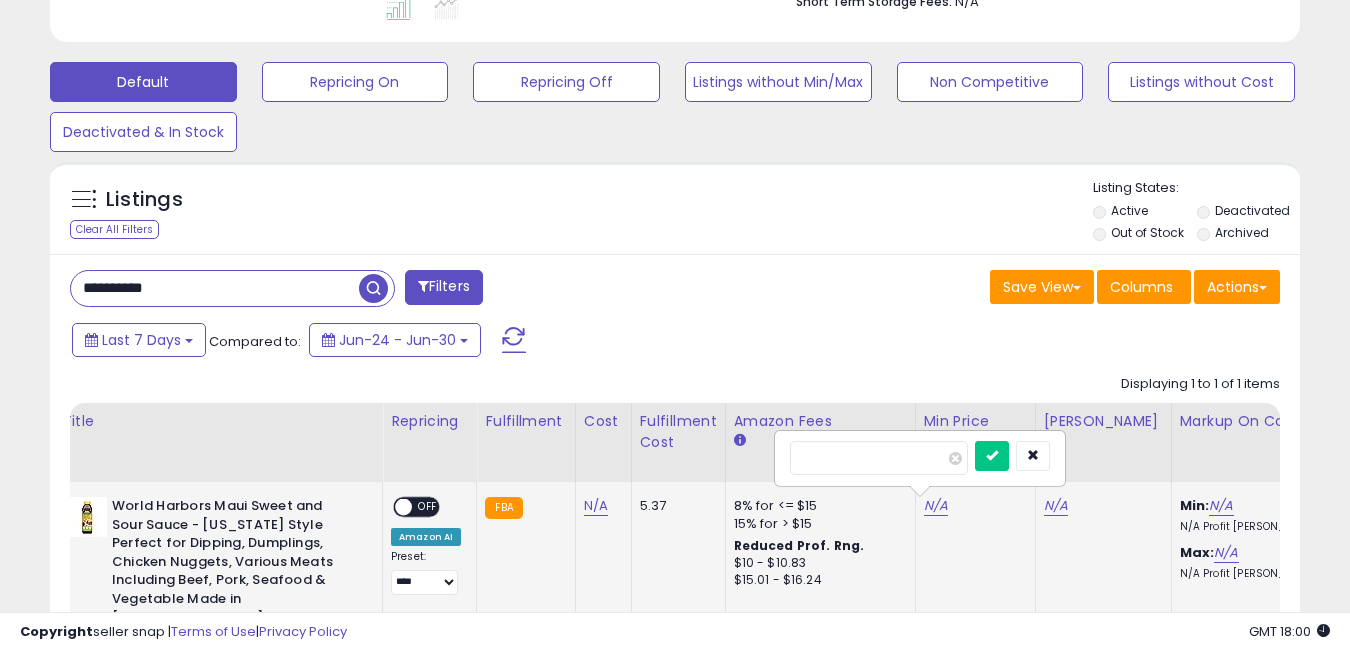 click at bounding box center [992, 456] 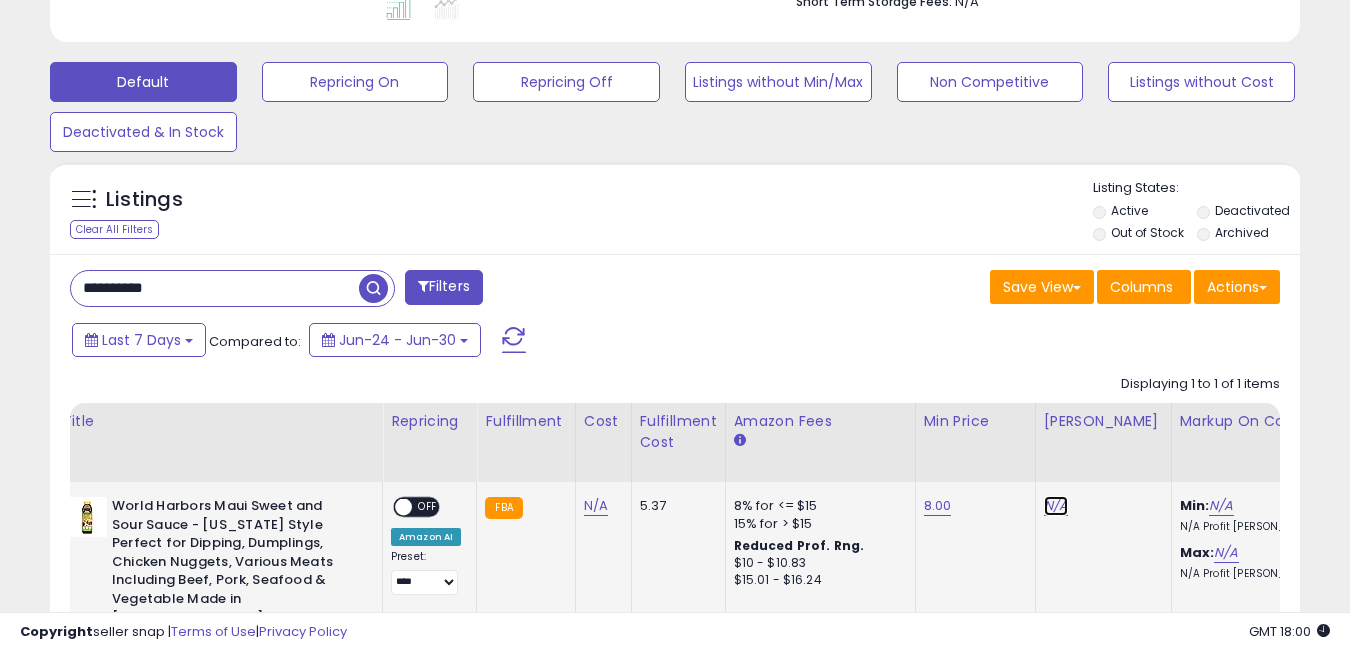 click on "N/A" at bounding box center (1056, 506) 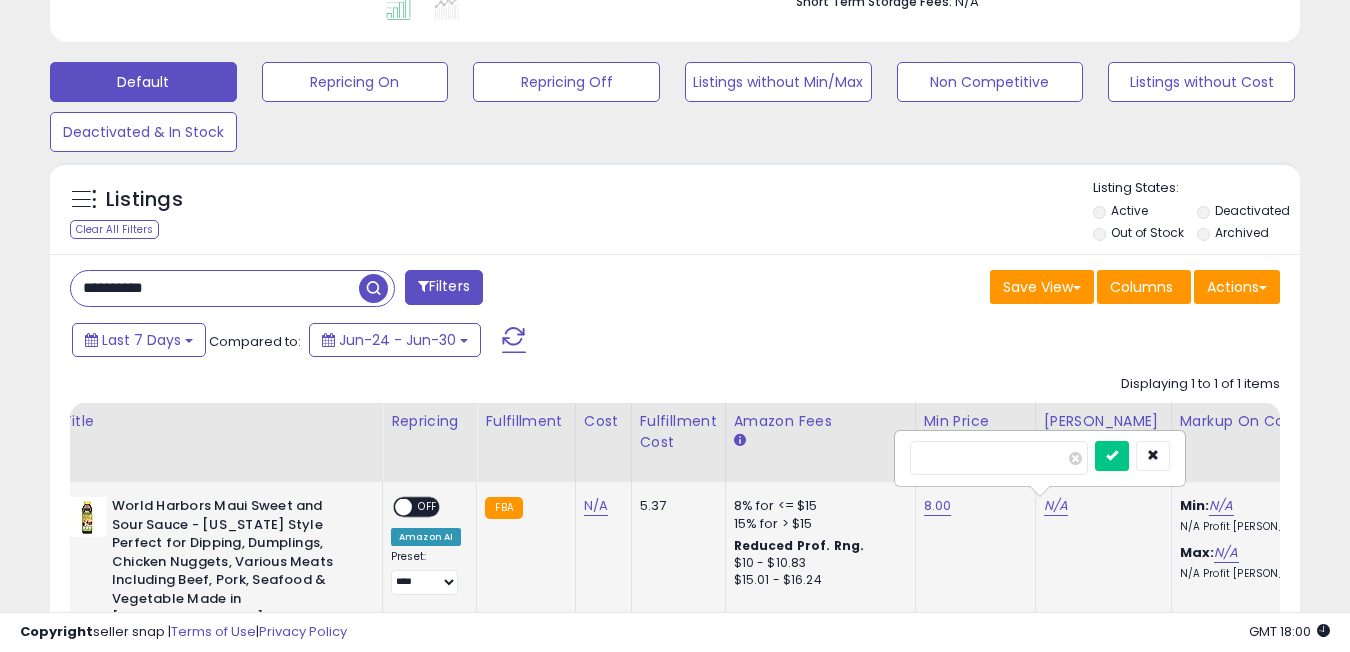 click at bounding box center [1112, 456] 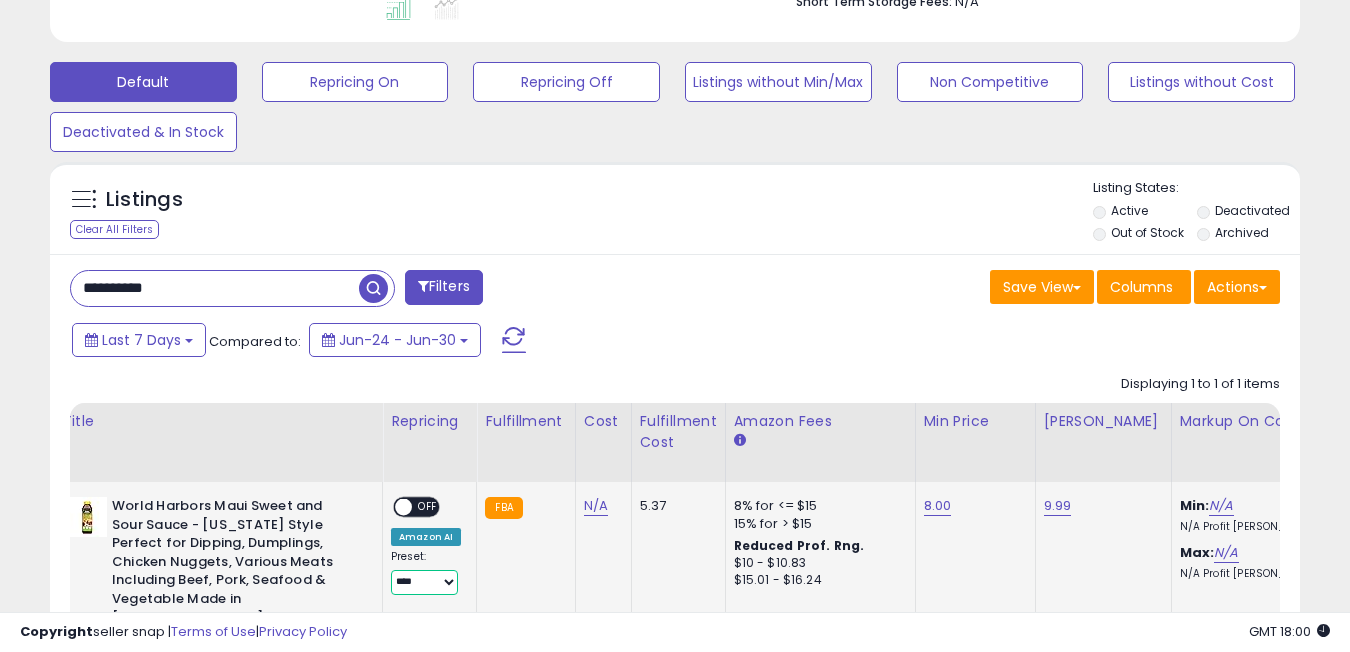 click on "**********" at bounding box center (424, 582) 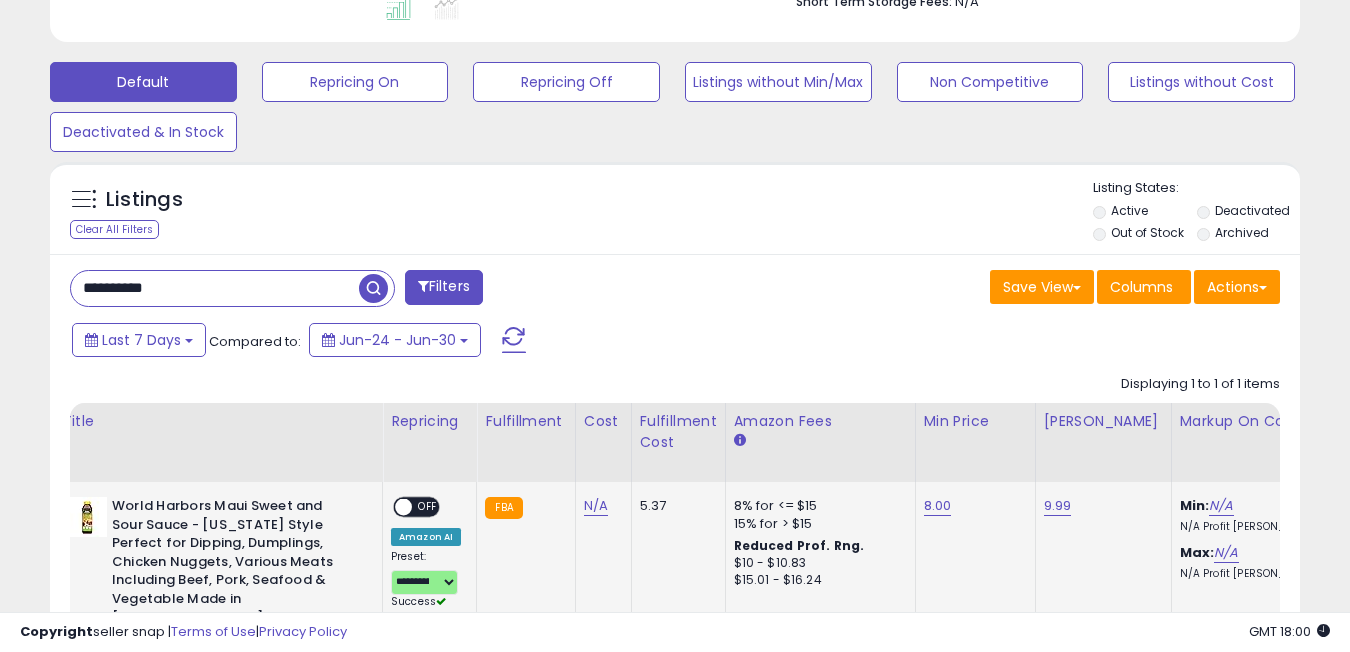 click on "**********" at bounding box center (426, 553) 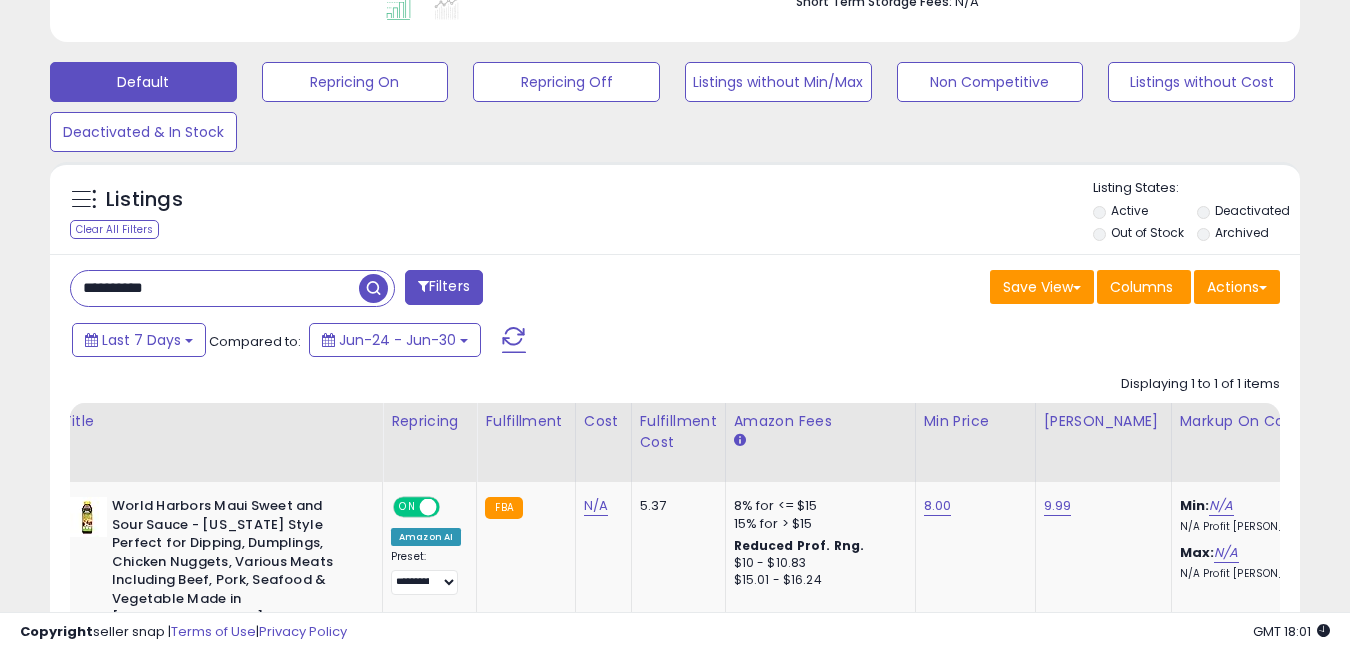 click on "**********" at bounding box center (215, 288) 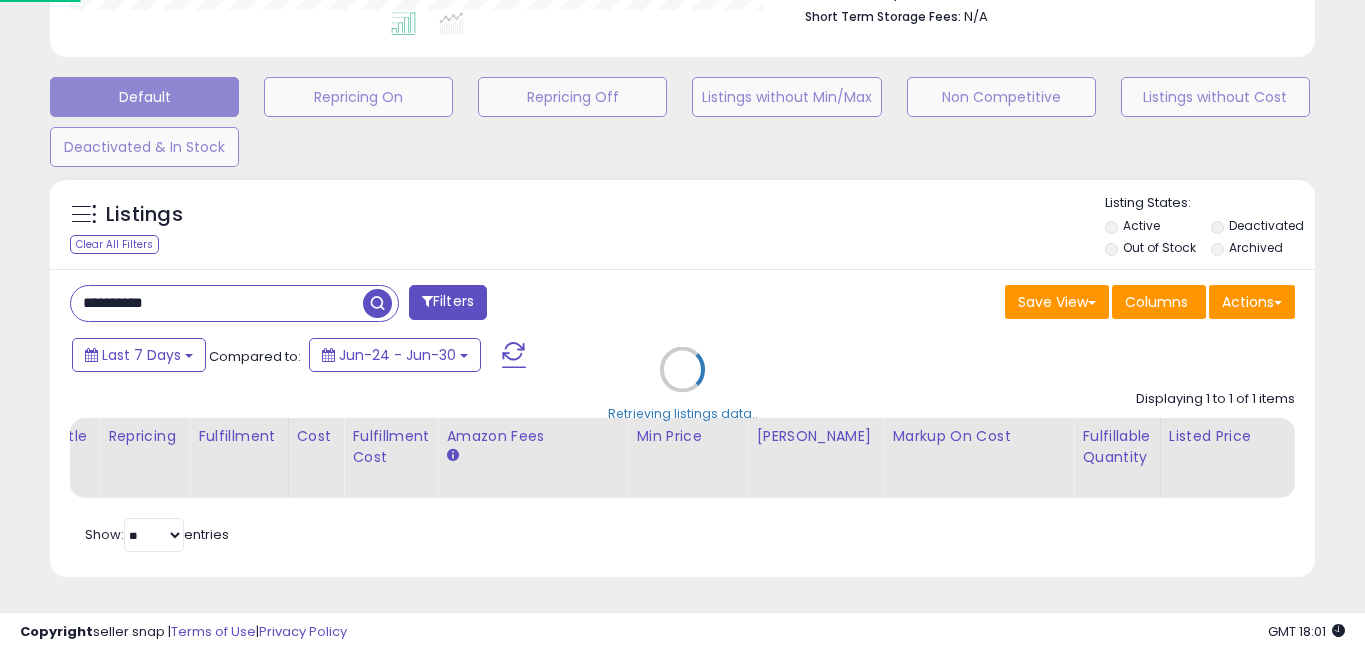 scroll, scrollTop: 999590, scrollLeft: 999268, axis: both 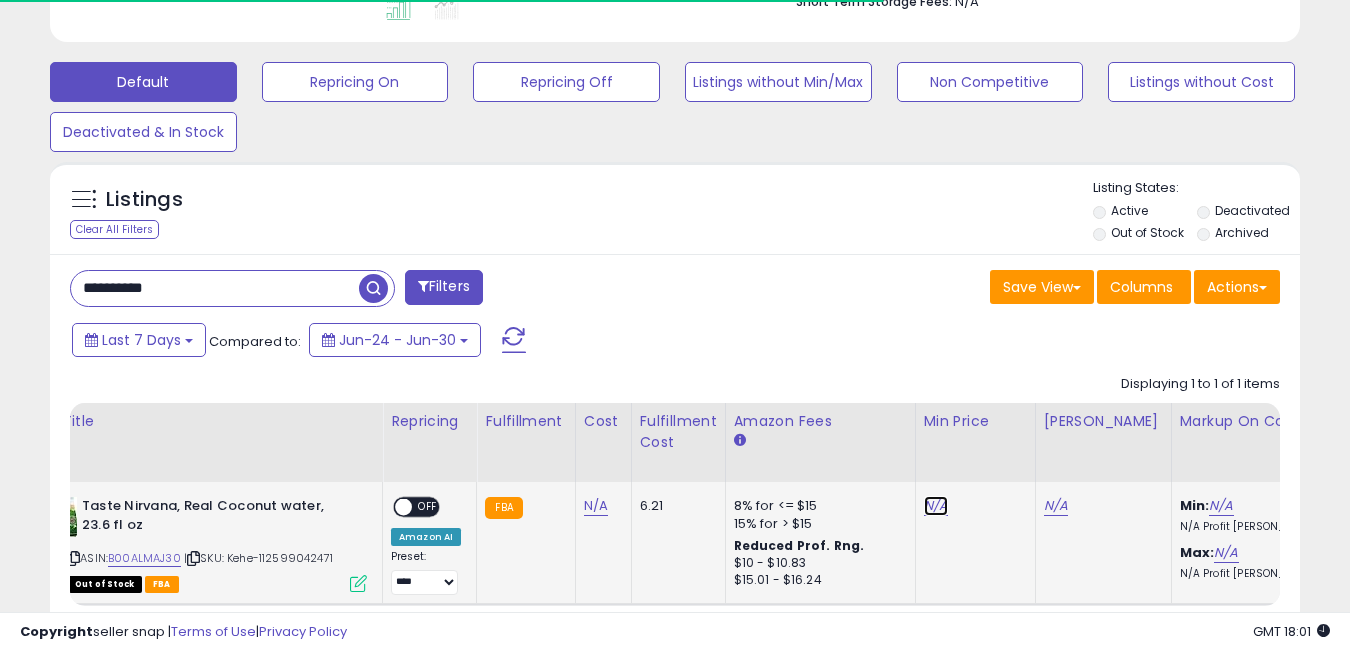 click on "N/A" at bounding box center (936, 506) 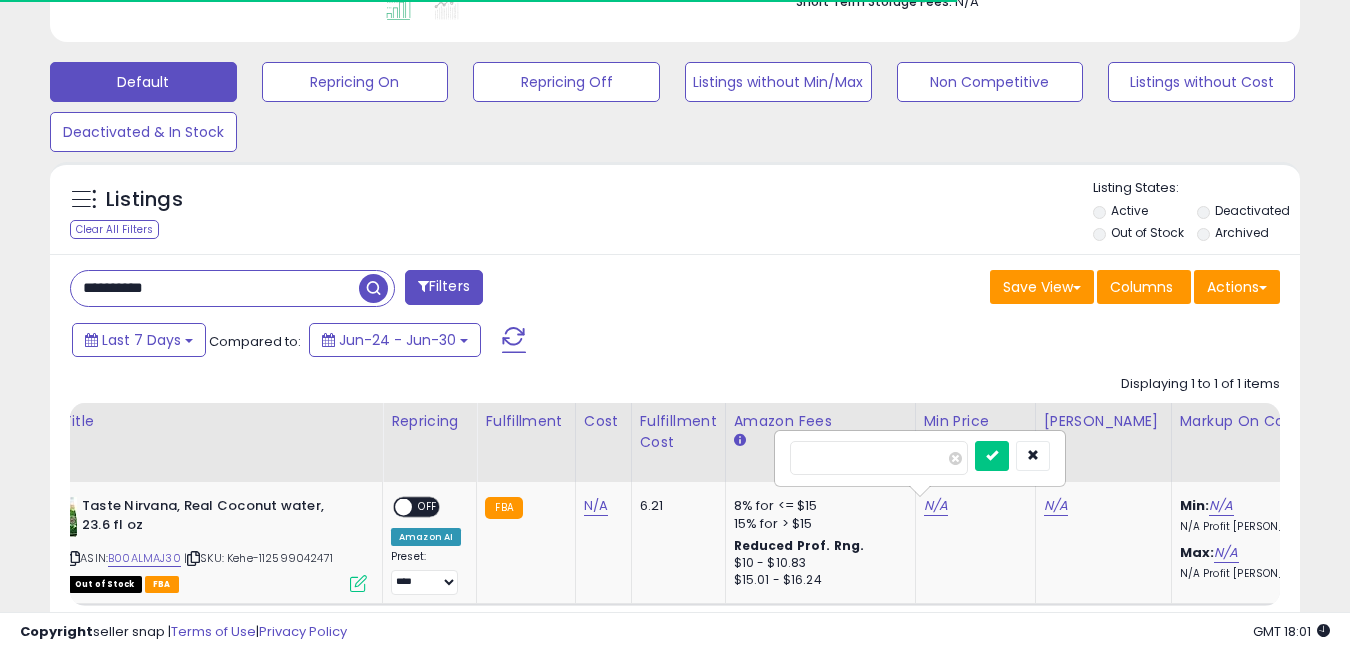 scroll, scrollTop: 999590, scrollLeft: 999276, axis: both 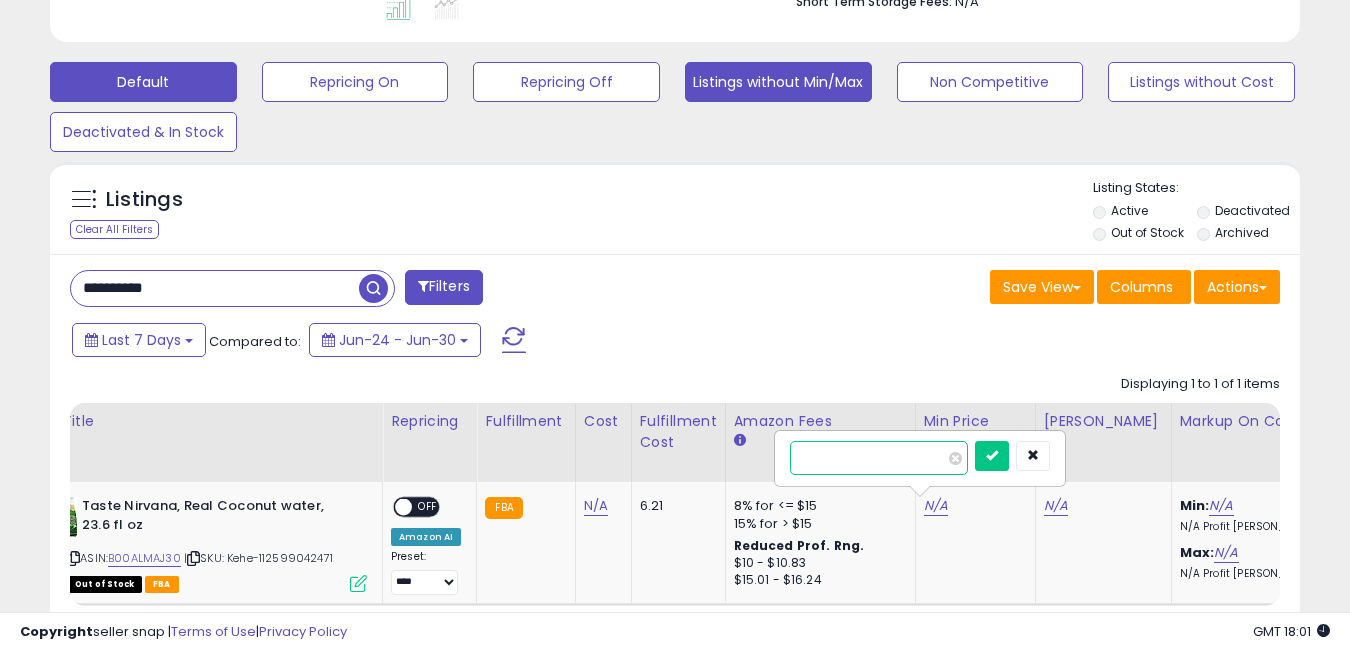 click at bounding box center [992, 456] 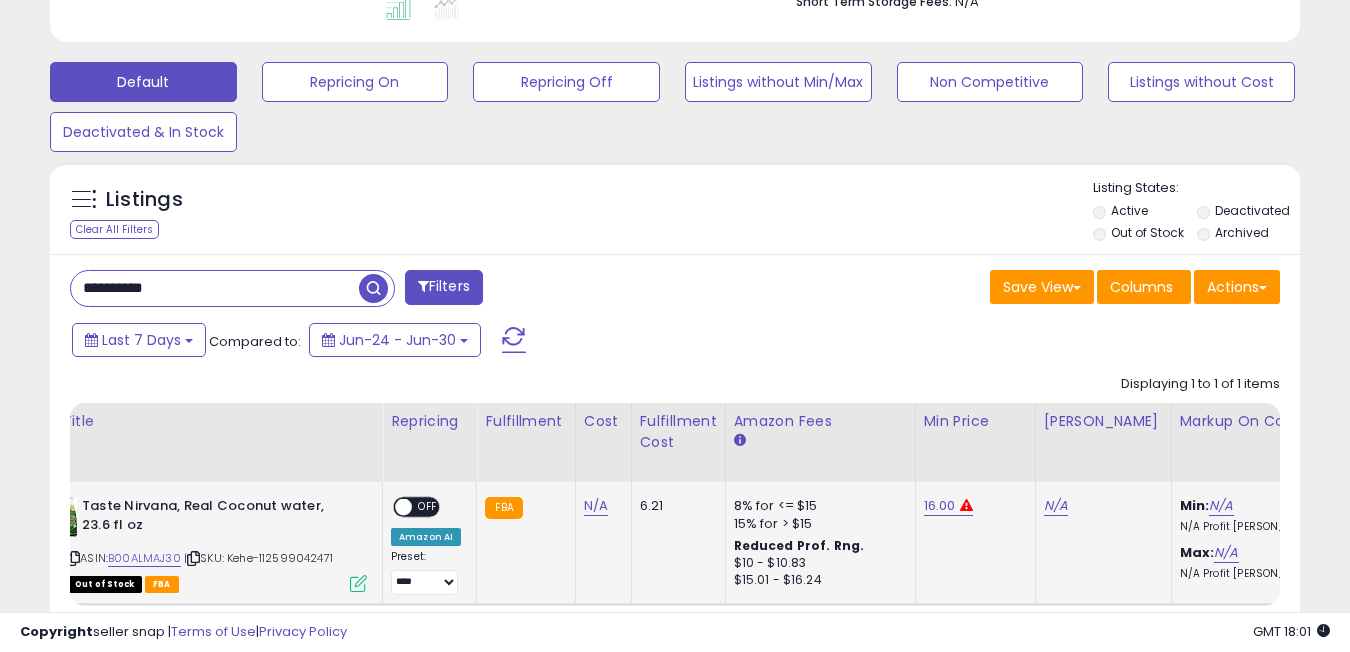 click on "N/A" 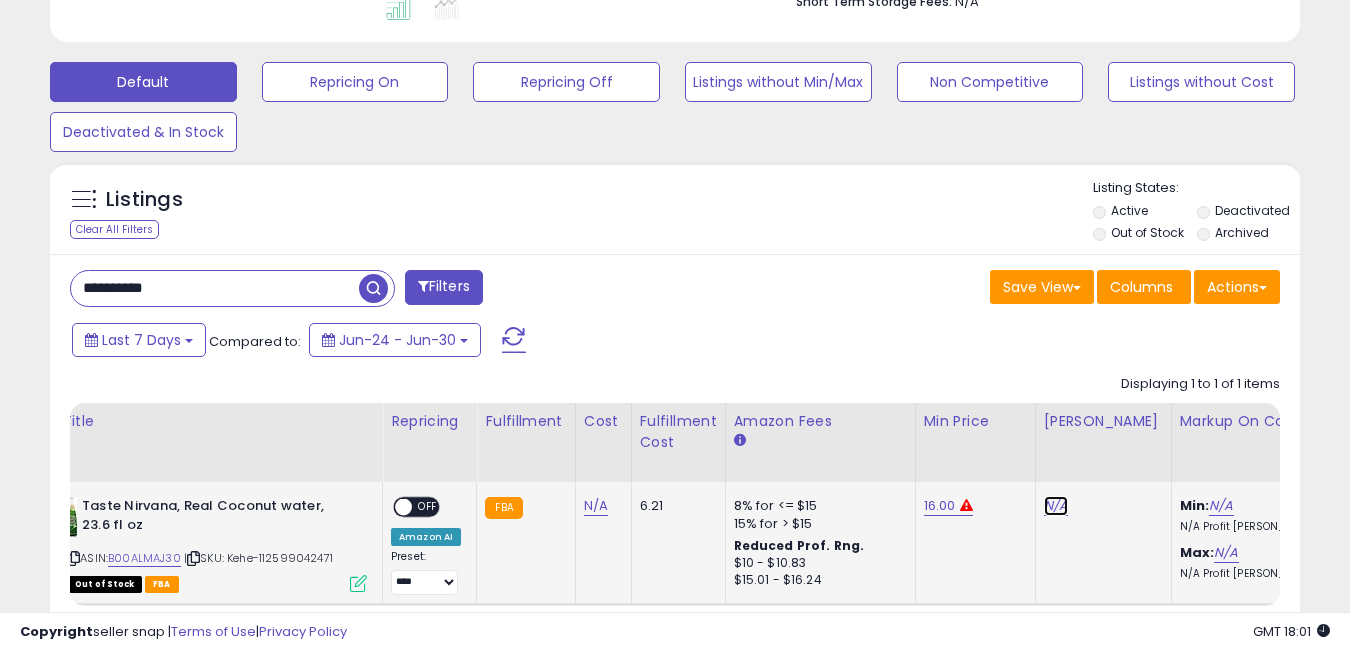 click on "N/A" at bounding box center [1056, 506] 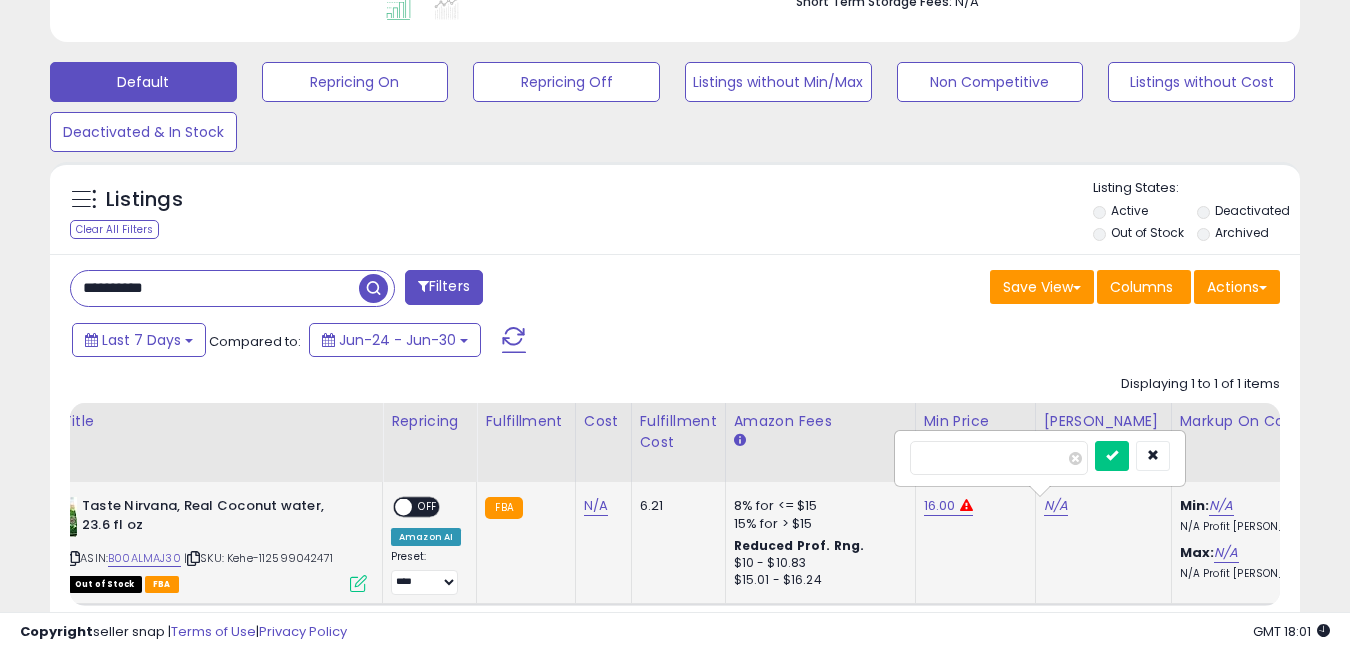 click at bounding box center [1112, 456] 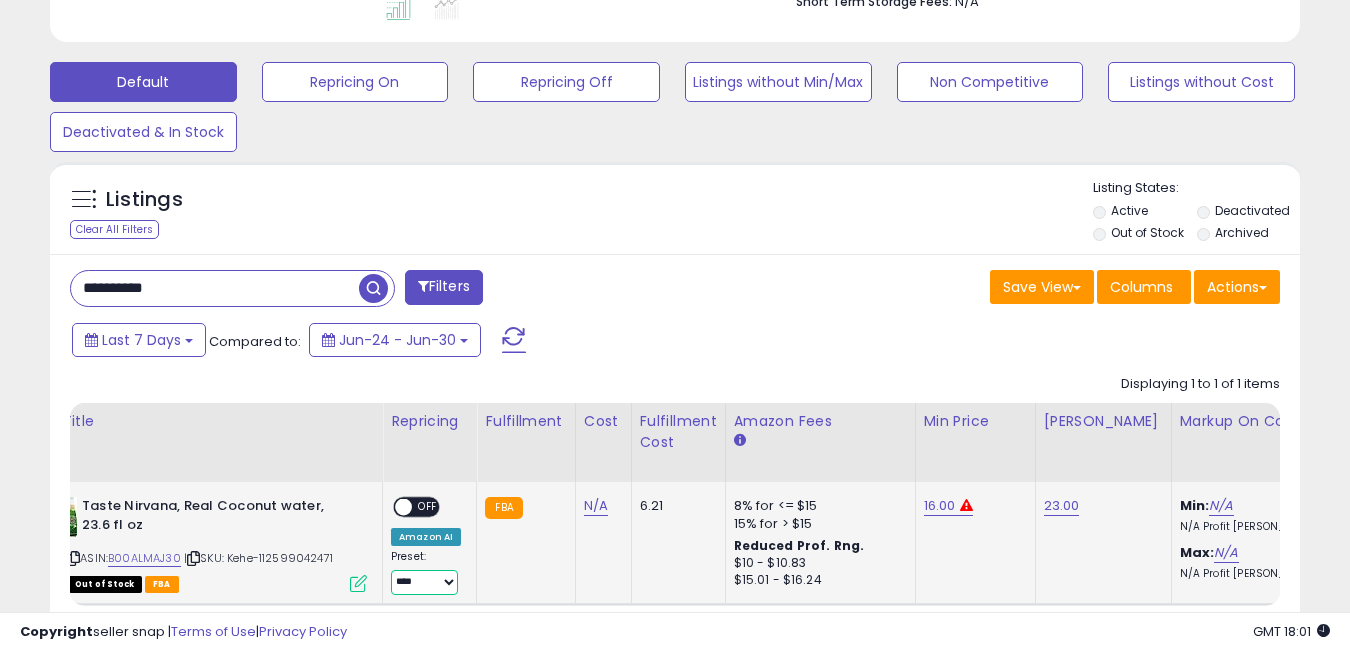 click on "**********" at bounding box center [424, 582] 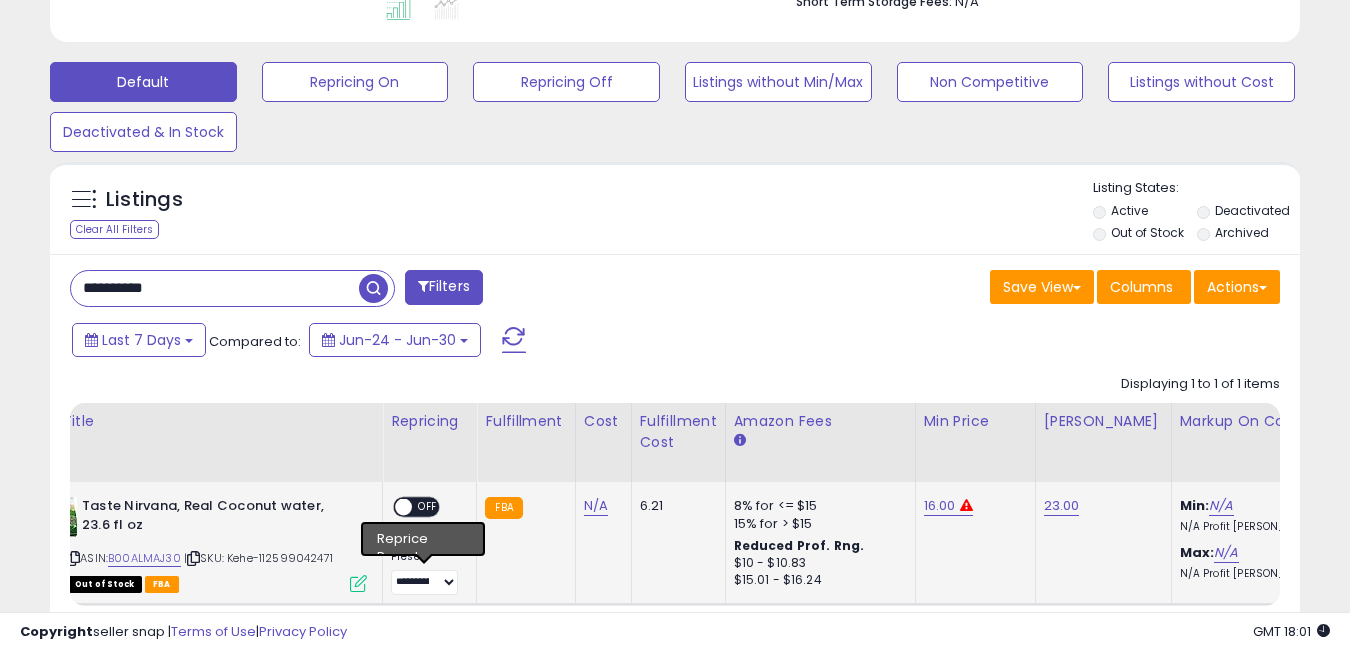 click on "OFF" at bounding box center (428, 507) 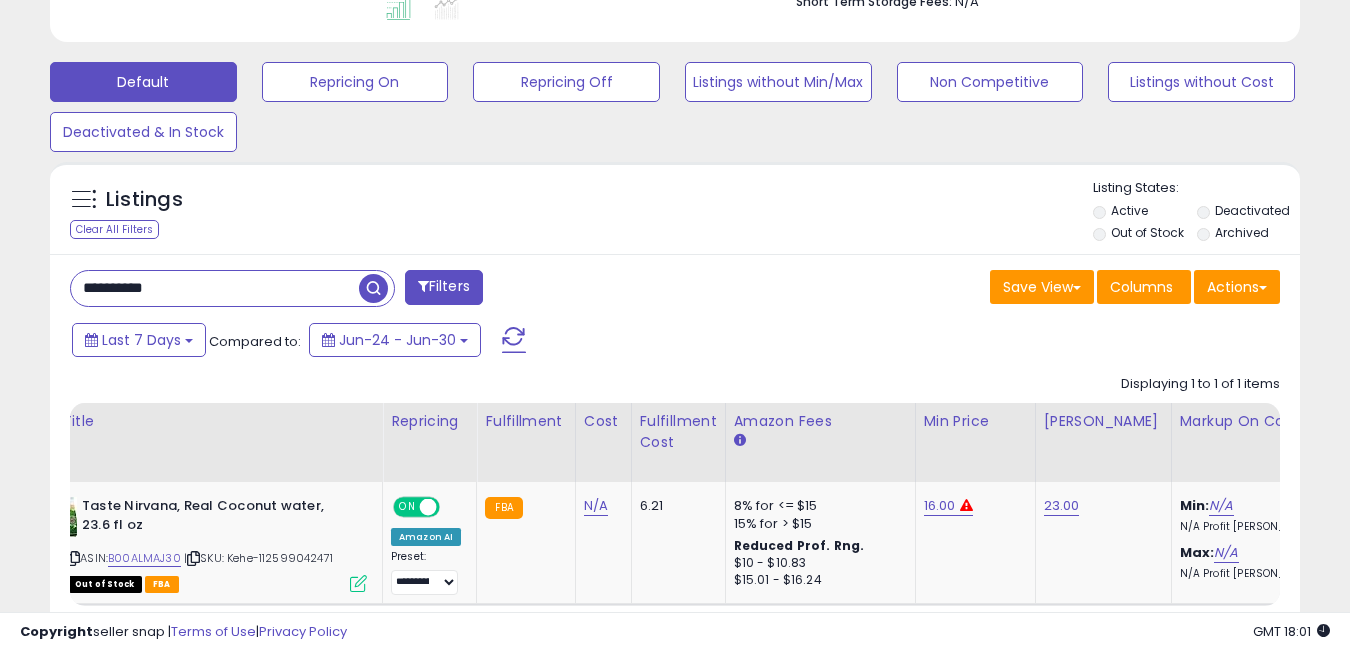 click on "**********" at bounding box center [215, 288] 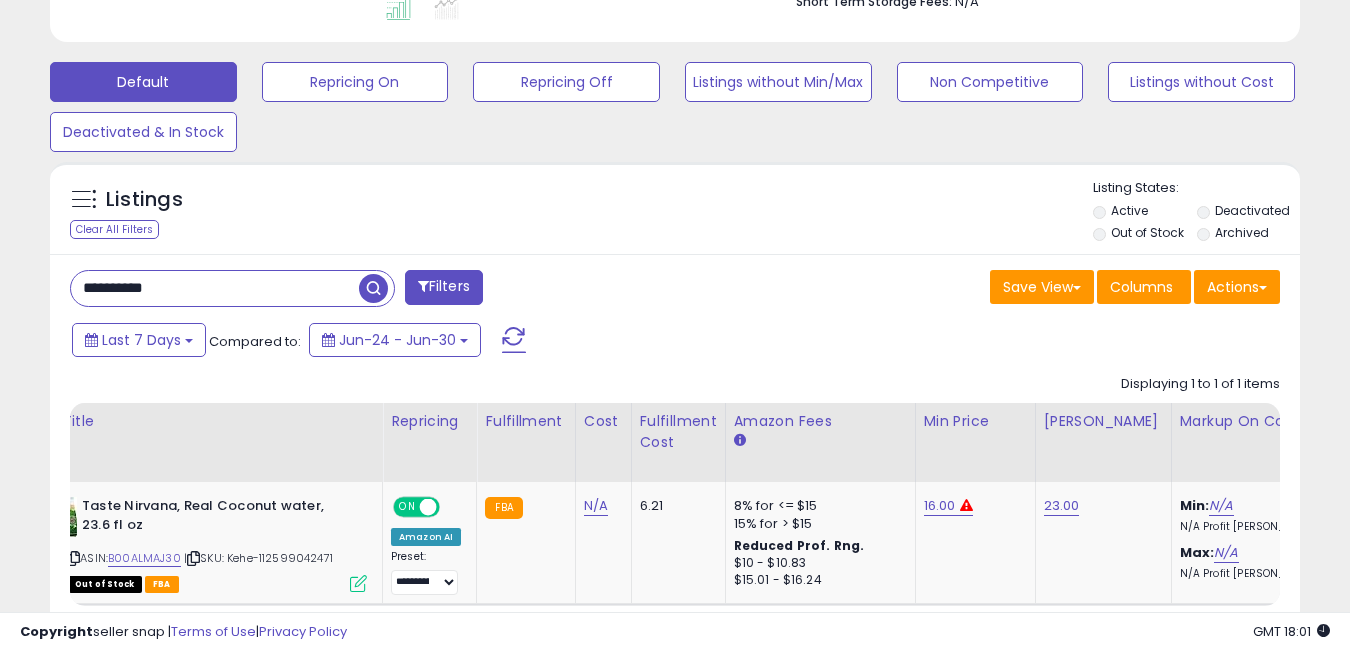paste on "**********" 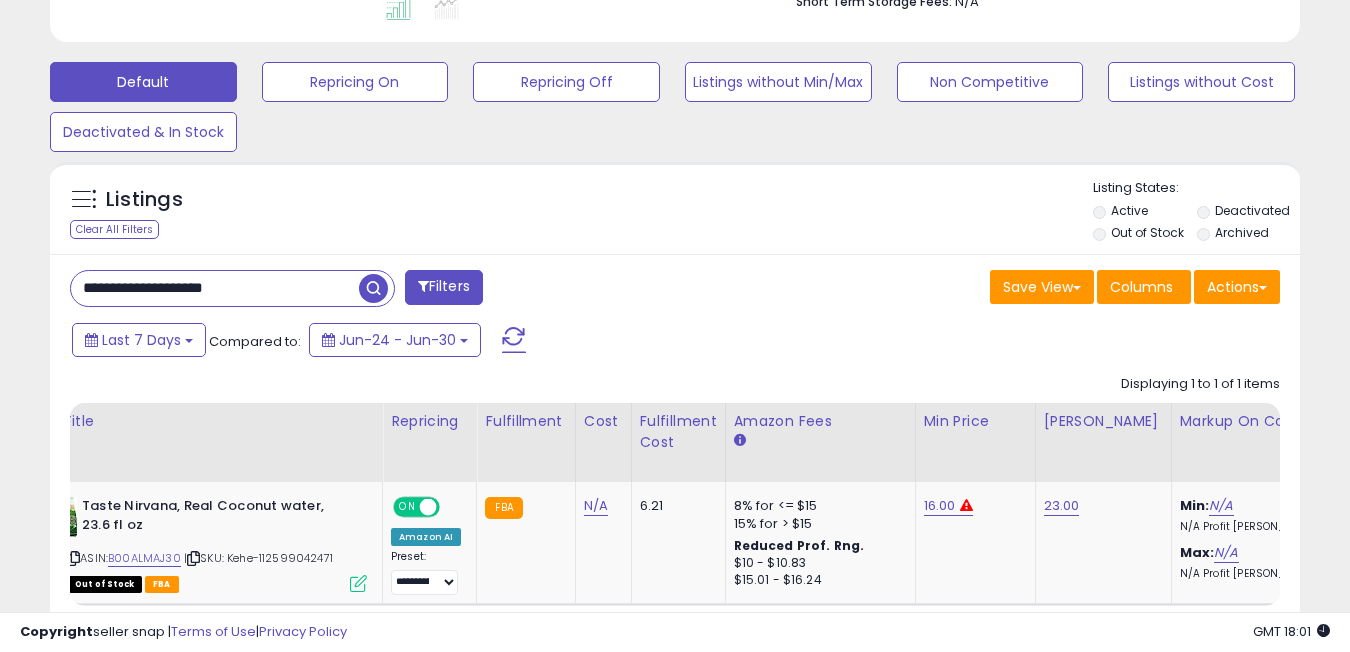 click on "**********" at bounding box center (215, 288) 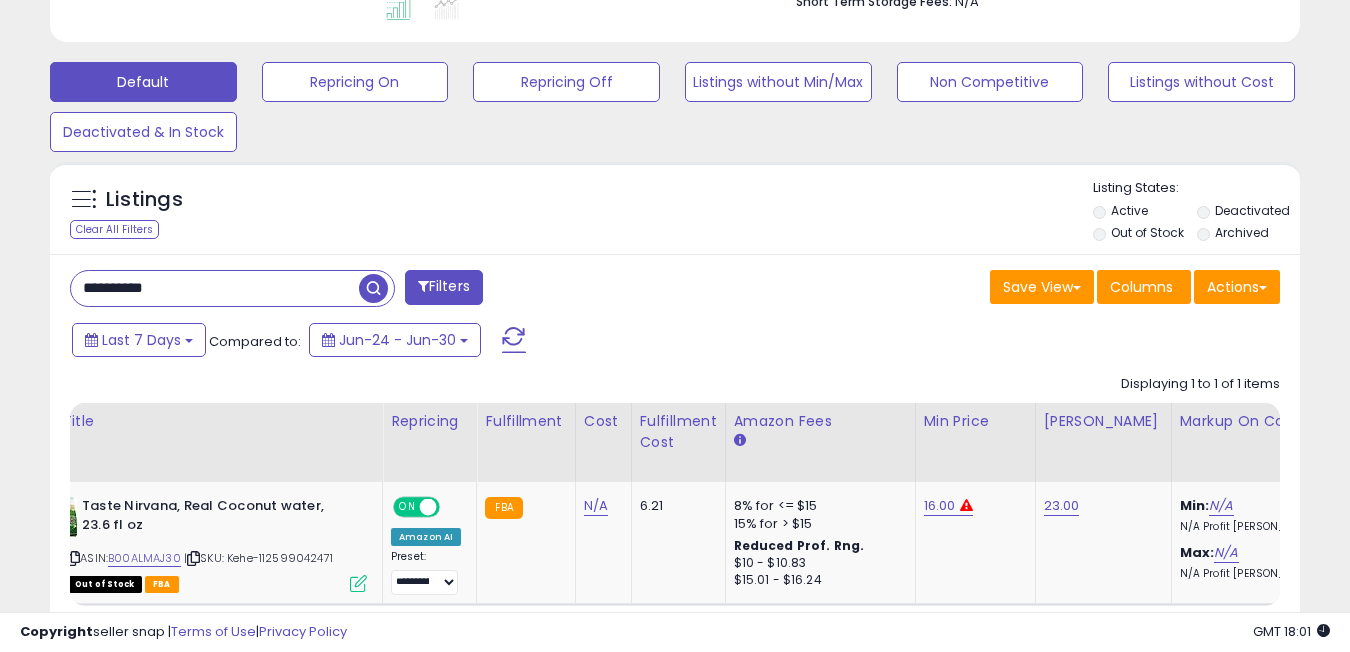 scroll, scrollTop: 999590, scrollLeft: 999268, axis: both 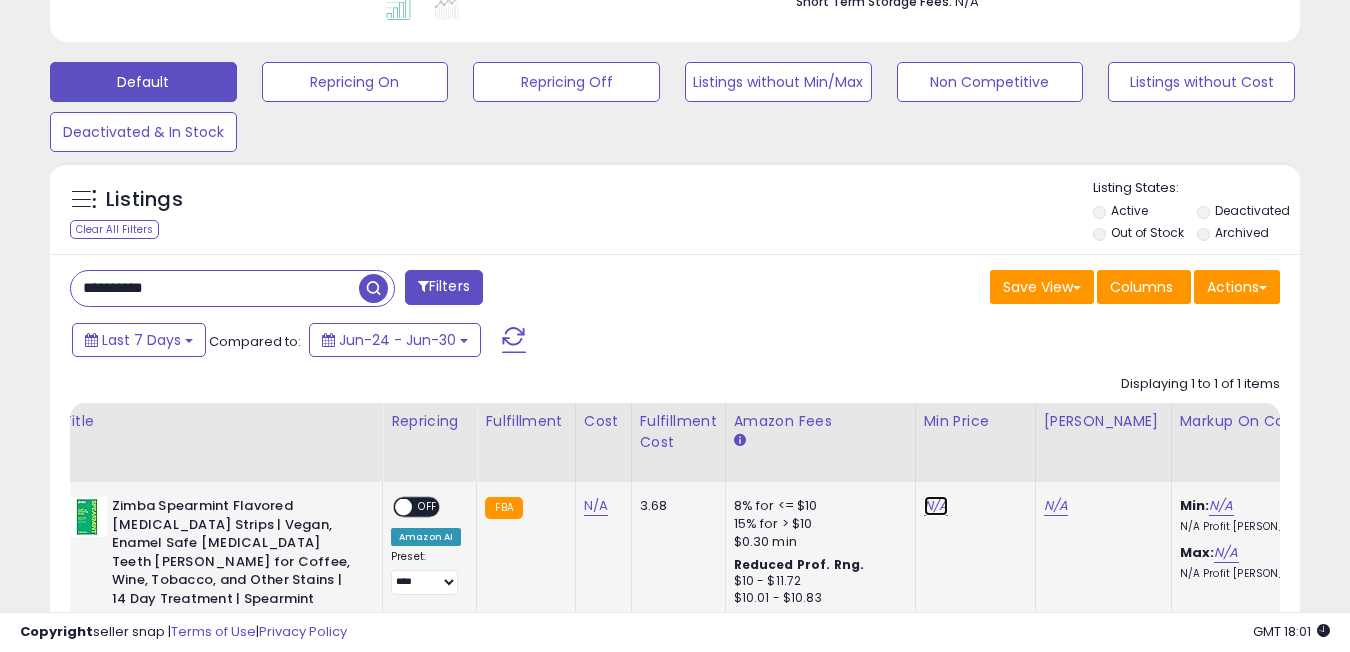 click on "N/A" at bounding box center (936, 506) 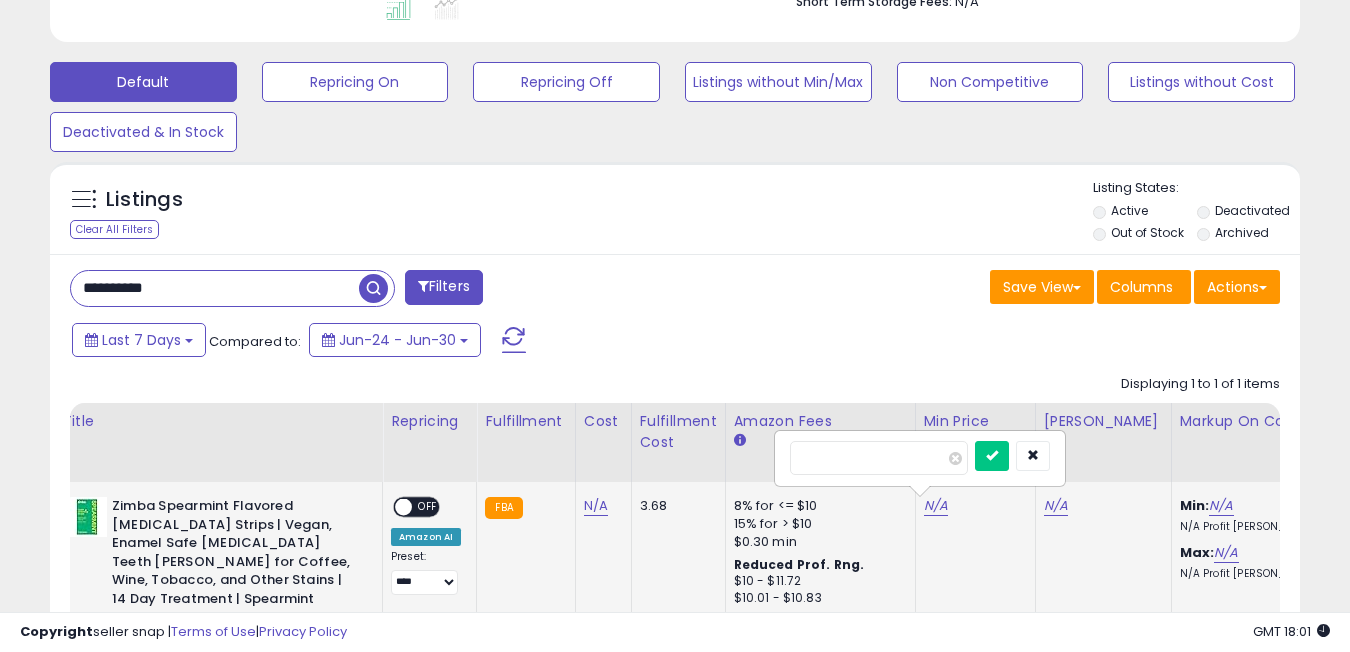click at bounding box center [992, 456] 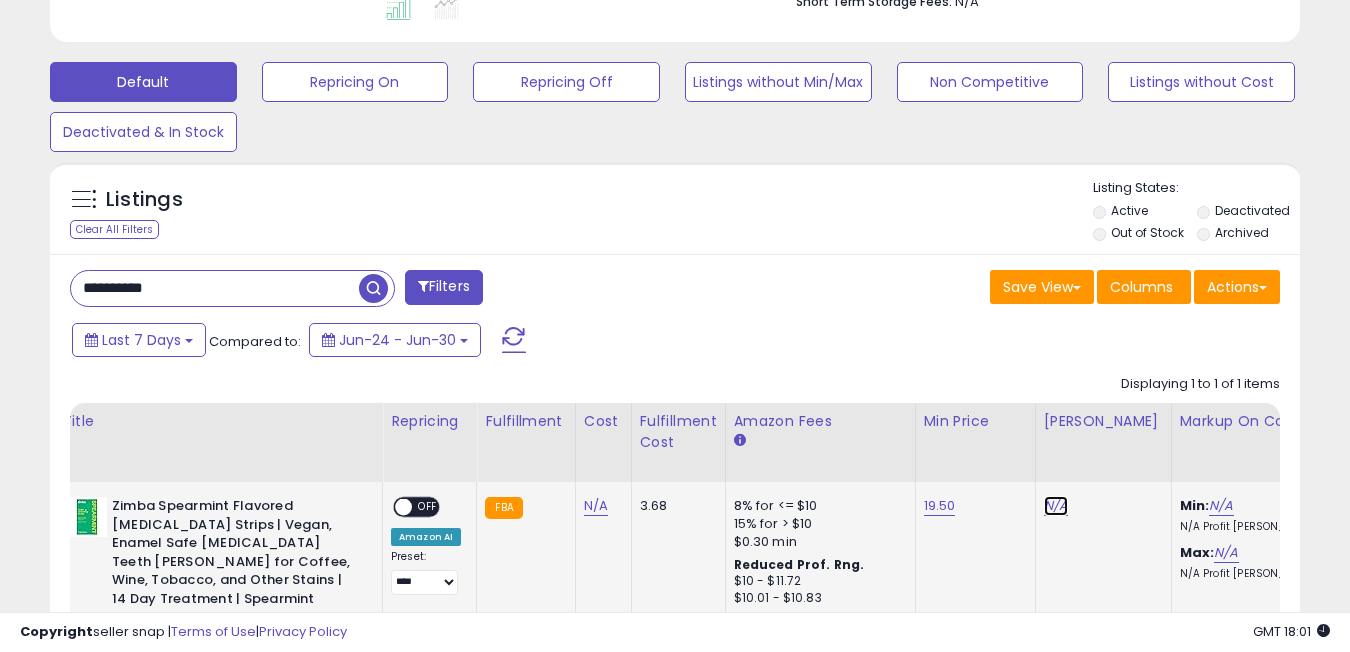 click on "N/A" at bounding box center (1056, 506) 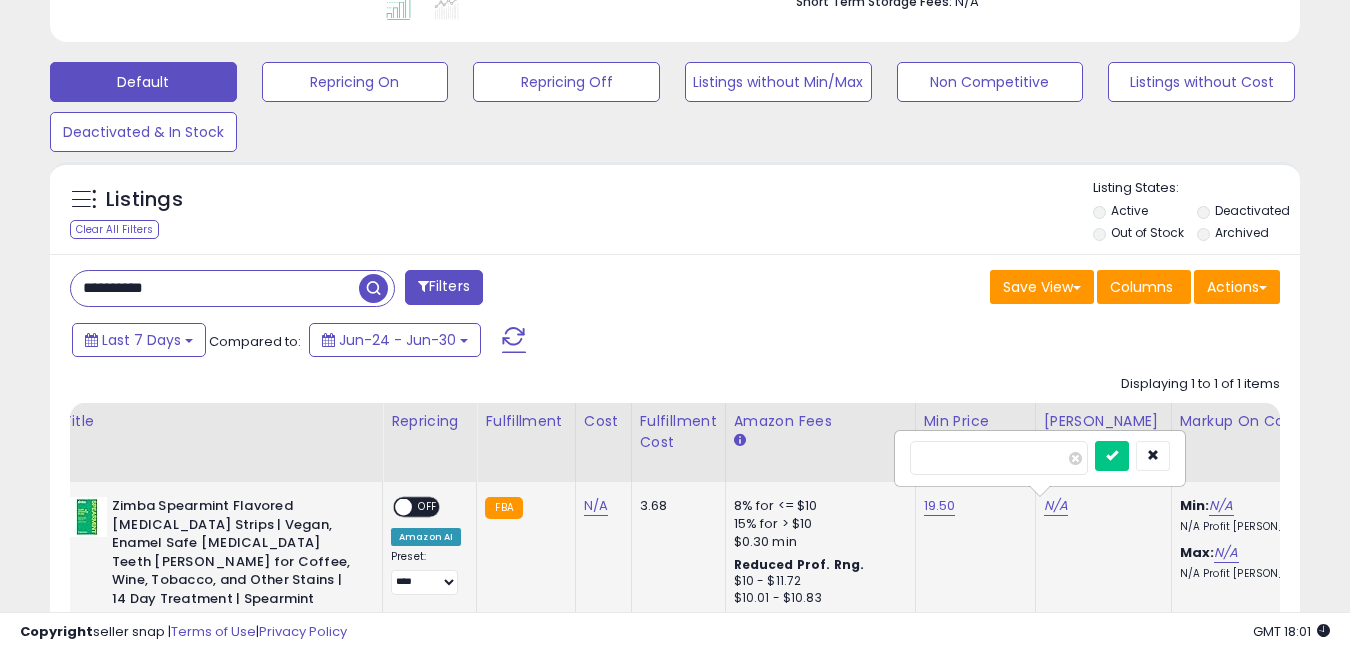 click at bounding box center [1112, 456] 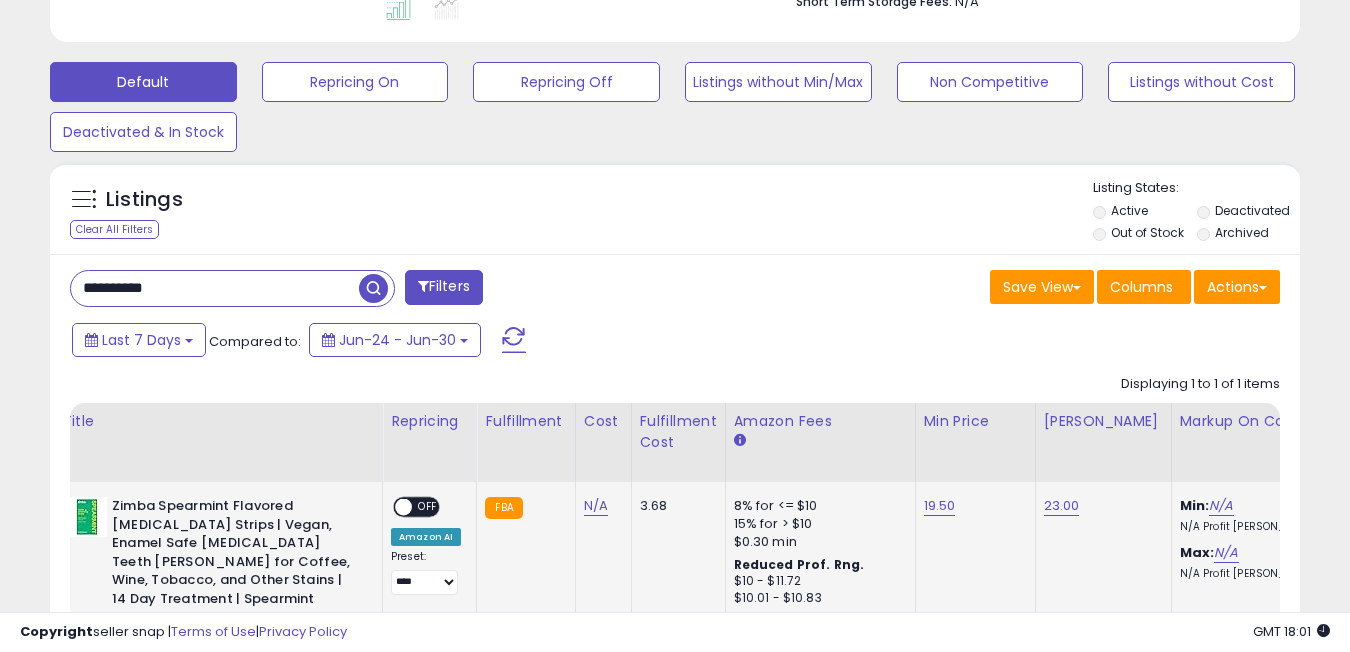 click on "**********" at bounding box center [426, 572] 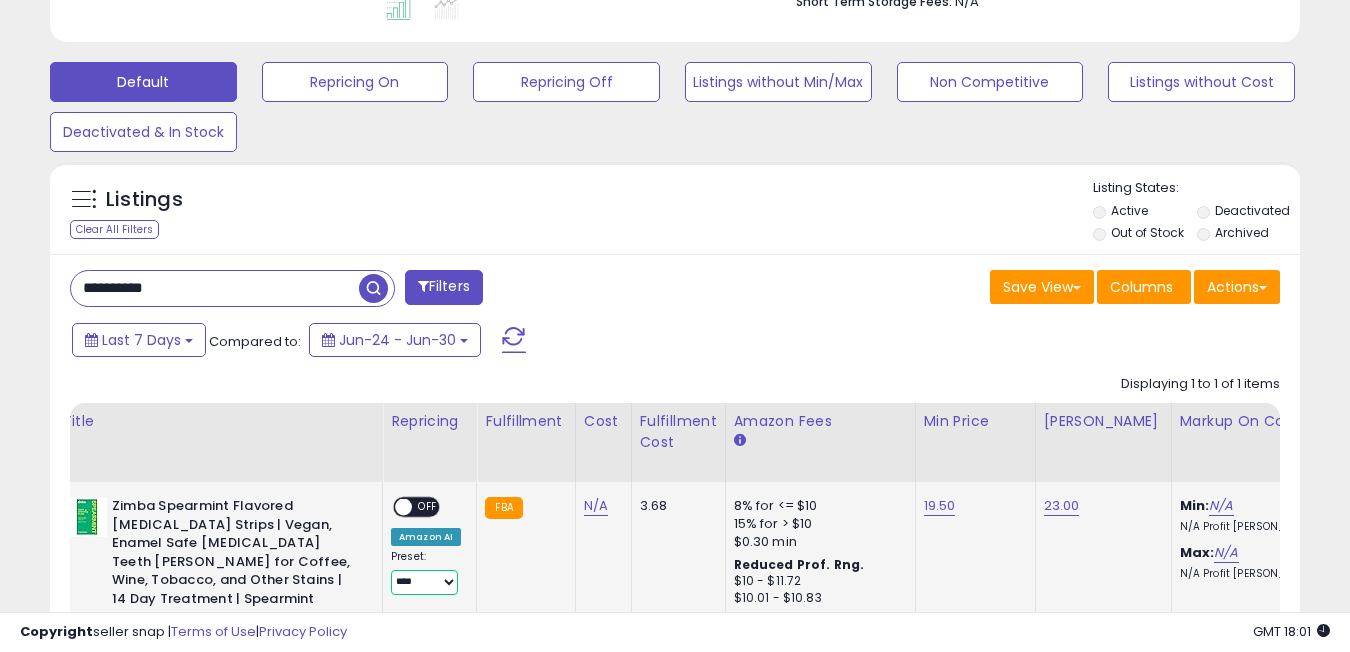 click on "**********" at bounding box center [424, 582] 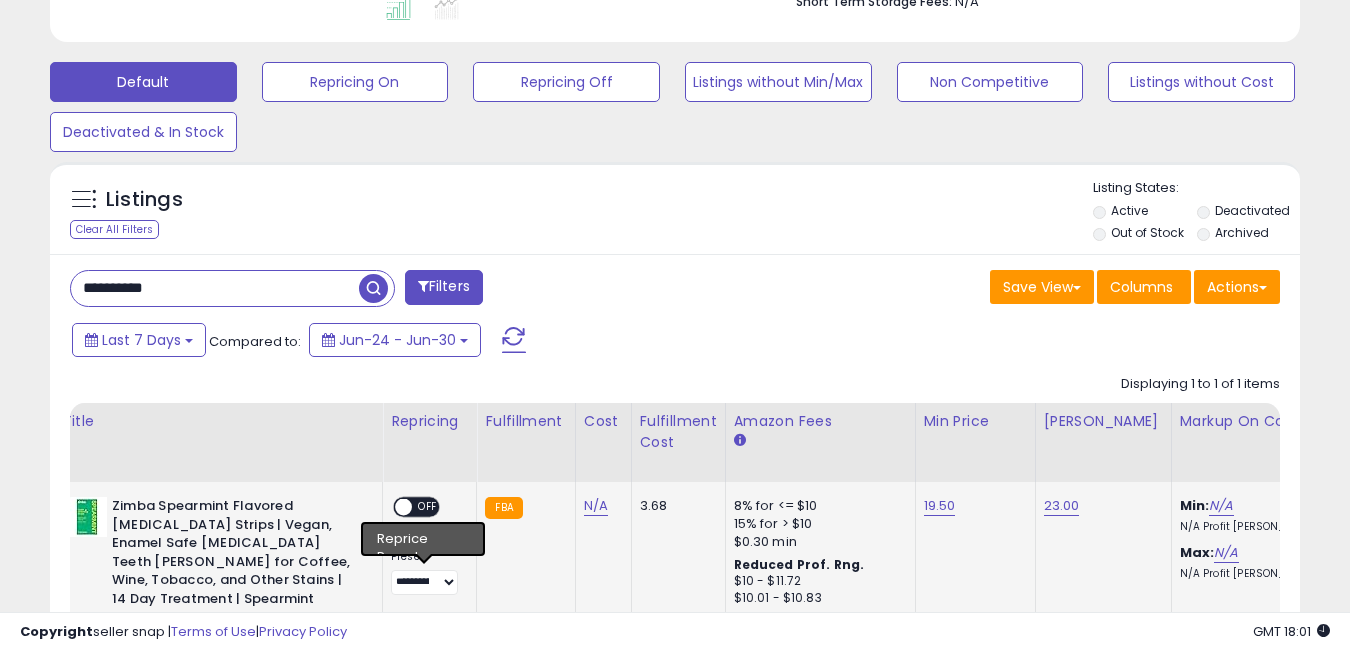 click on "**********" 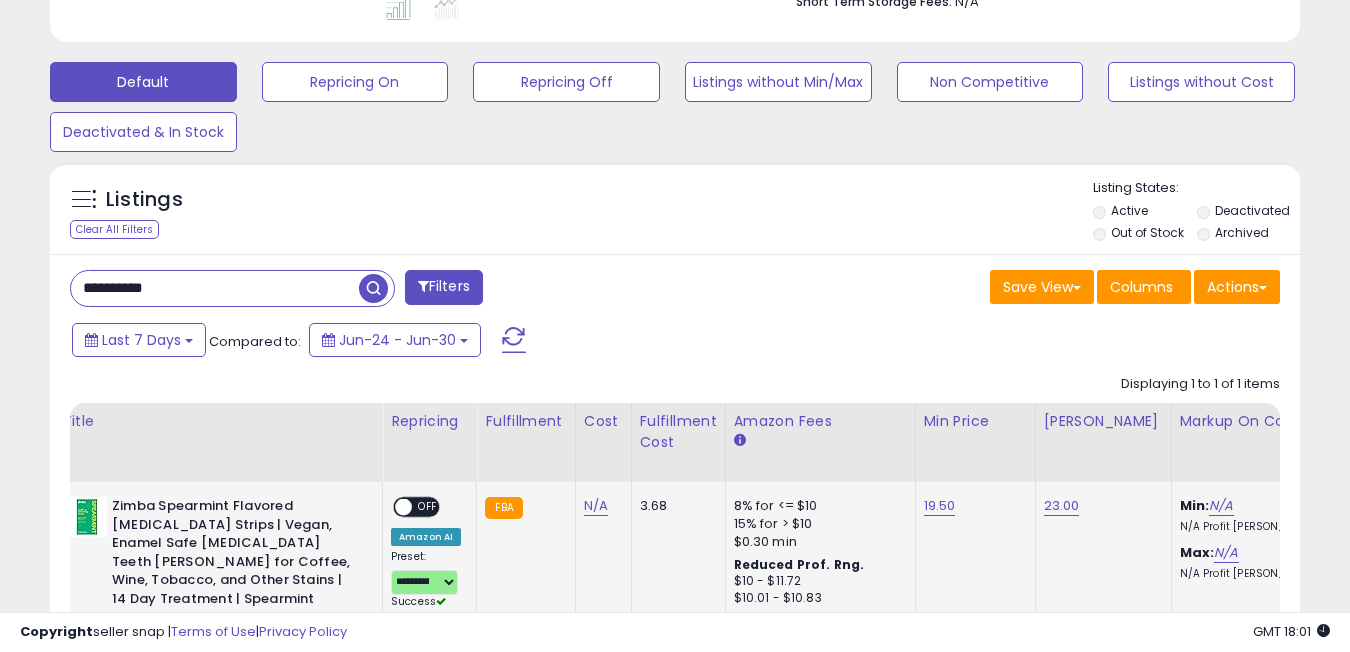 click on "OFF" at bounding box center [428, 507] 